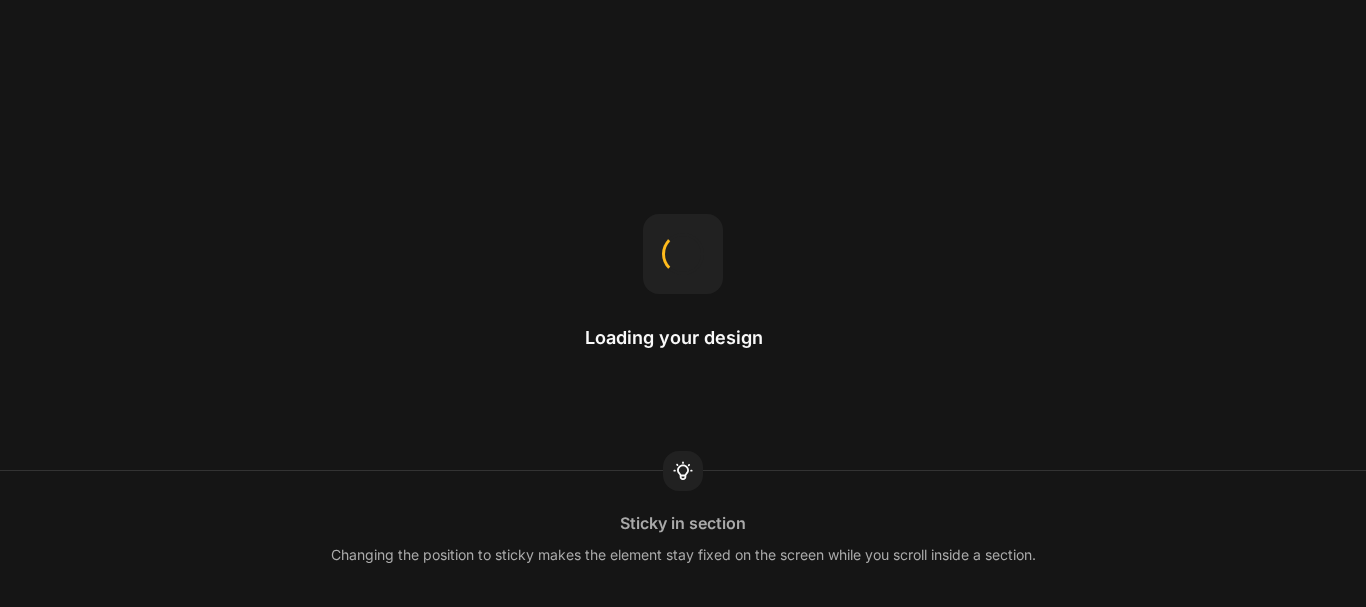 scroll, scrollTop: 0, scrollLeft: 0, axis: both 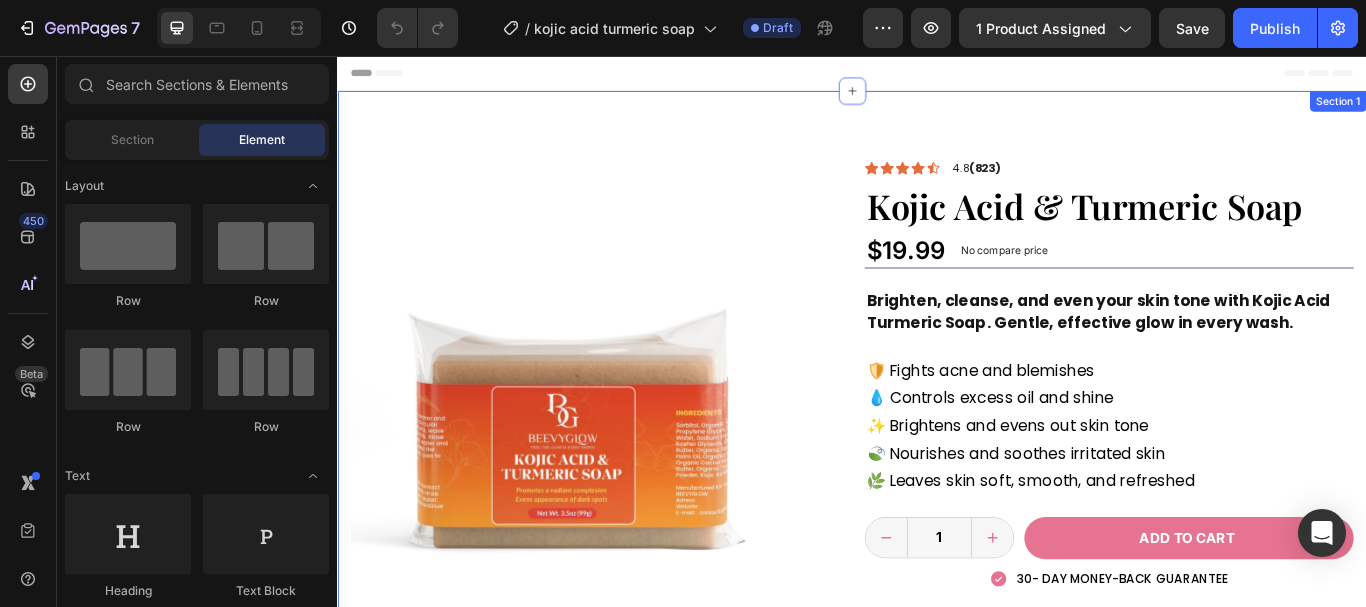 click on "Product Images We Let the Glow Talk Heading
Image Image Image Image Image Image
Carousel Row Icon Icon Icon Icon
Icon Icon List 4.8   (823) Text Block Row Icon Icon Icon Icon
Icon Icon List 4.8   (823) Text Block Row Kojic Acid & Turmeric Soap Product Title $19.99 Product Price Product Price No compare price Product Price No discount   Not be displayed when published Discount Tag Row Brighten, cleanse, and even your skin tone with Kojic Acid Turmeric Soap. Gentle, effective glow in every wash. Text Block 🛡️ Fights acne and blemishes 💧 Controls excess oil and shine ✨ Brightens and evens out skin tone 🍃 Nourishes and soothes irritated skin 🌿 Leaves skin soft, smooth, and refreshed Text Block
1
Product Quantity Row Add to cart Add to Cart Row
Icon 30- DAY MONEY-BACK GUARANTEE Text Block Row Row
INGREDIENTS" at bounding box center (937, 586) 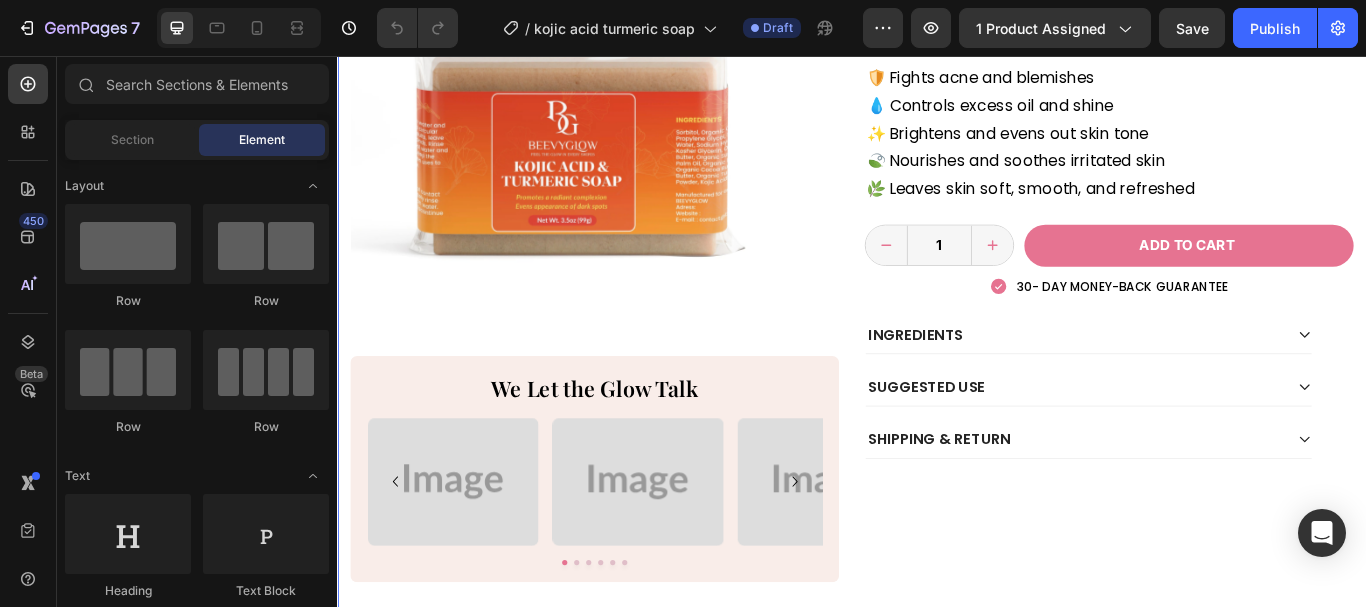 scroll, scrollTop: 383, scrollLeft: 0, axis: vertical 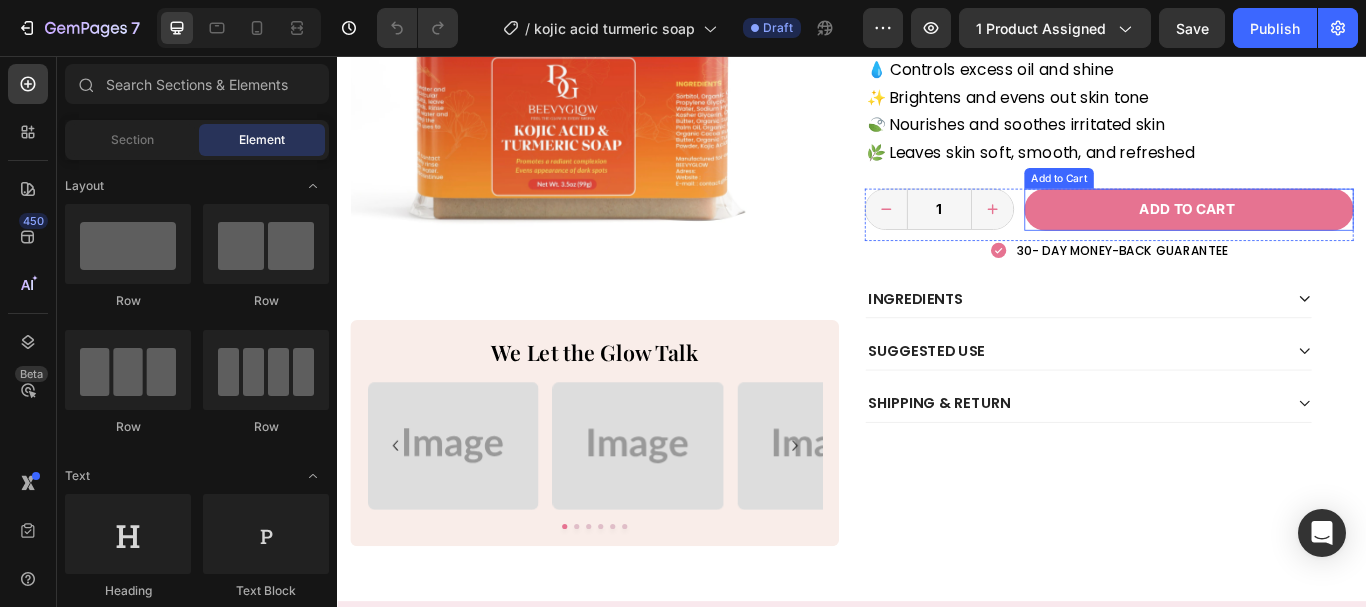 click on "Add to cart" at bounding box center (1330, 235) 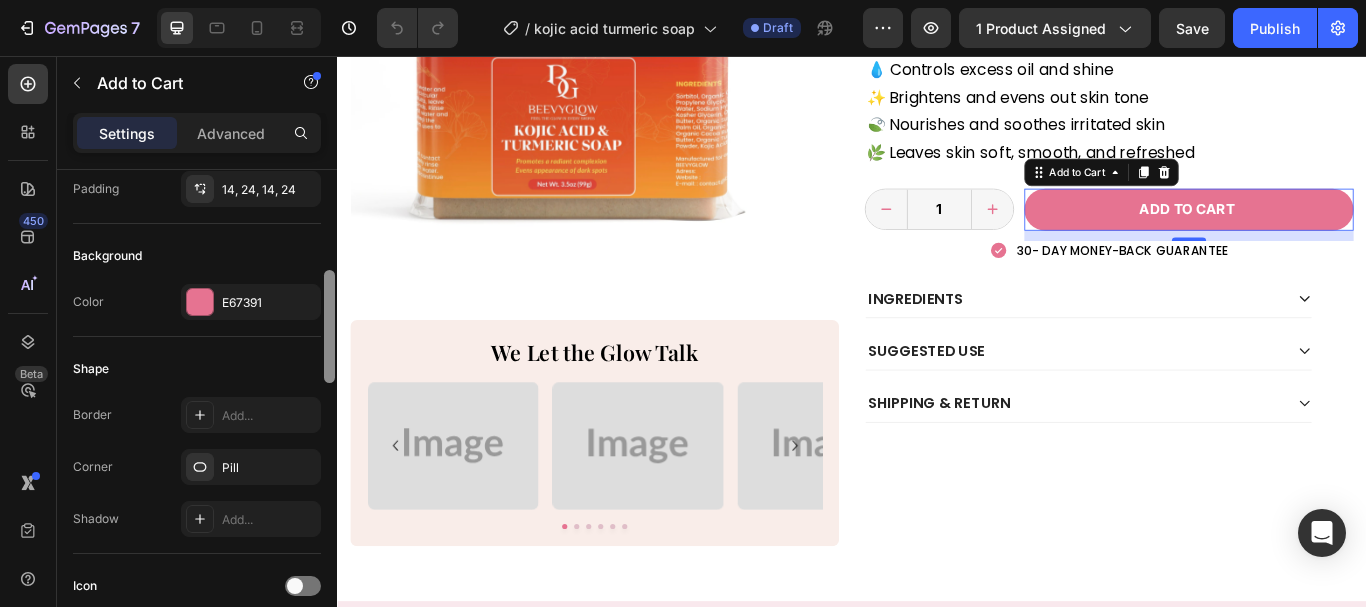 scroll, scrollTop: 446, scrollLeft: 0, axis: vertical 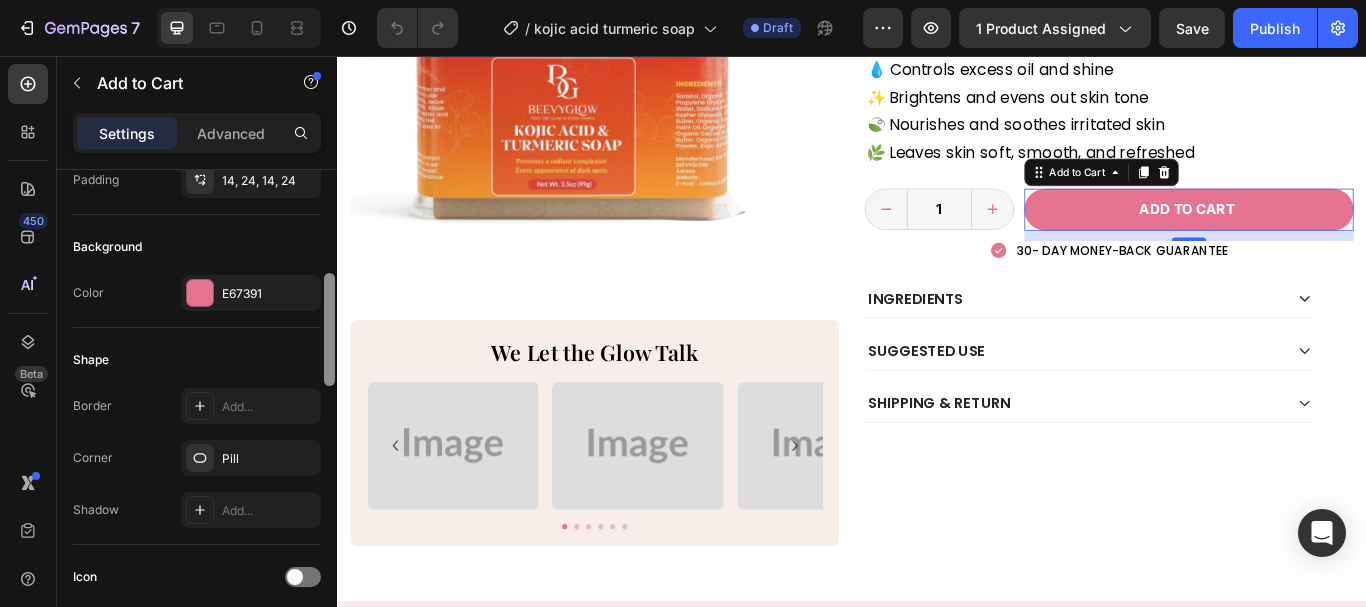 drag, startPoint x: 327, startPoint y: 231, endPoint x: 307, endPoint y: 334, distance: 104.92378 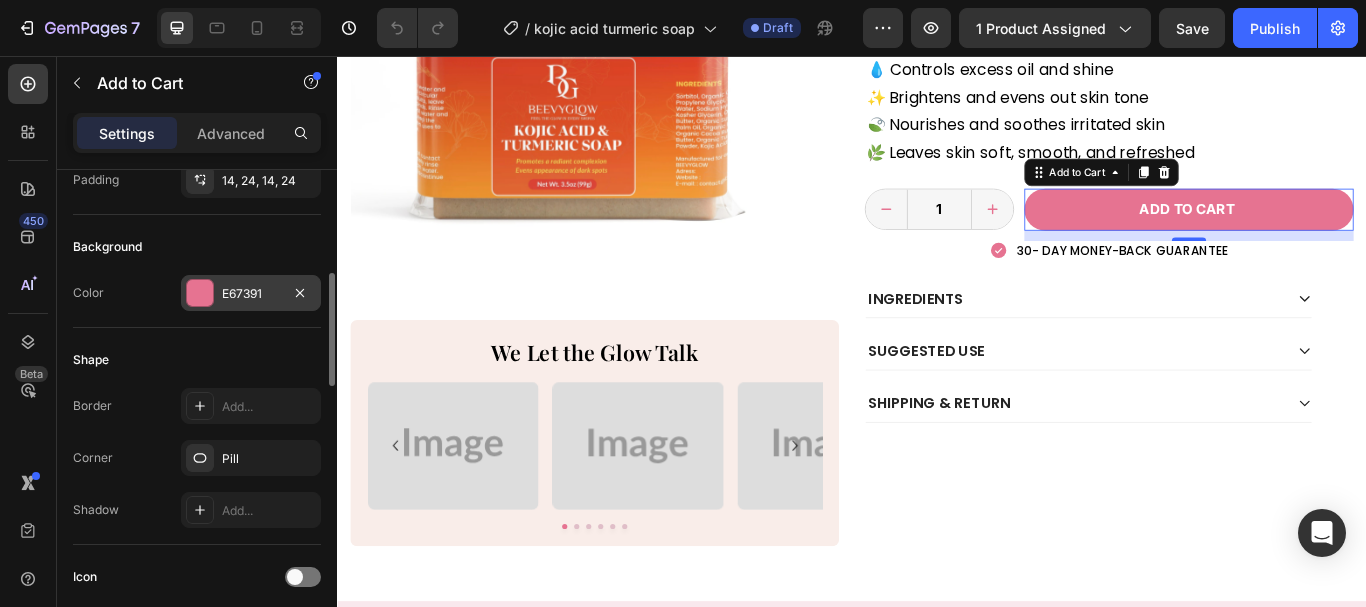 click on "E67391" at bounding box center (251, 294) 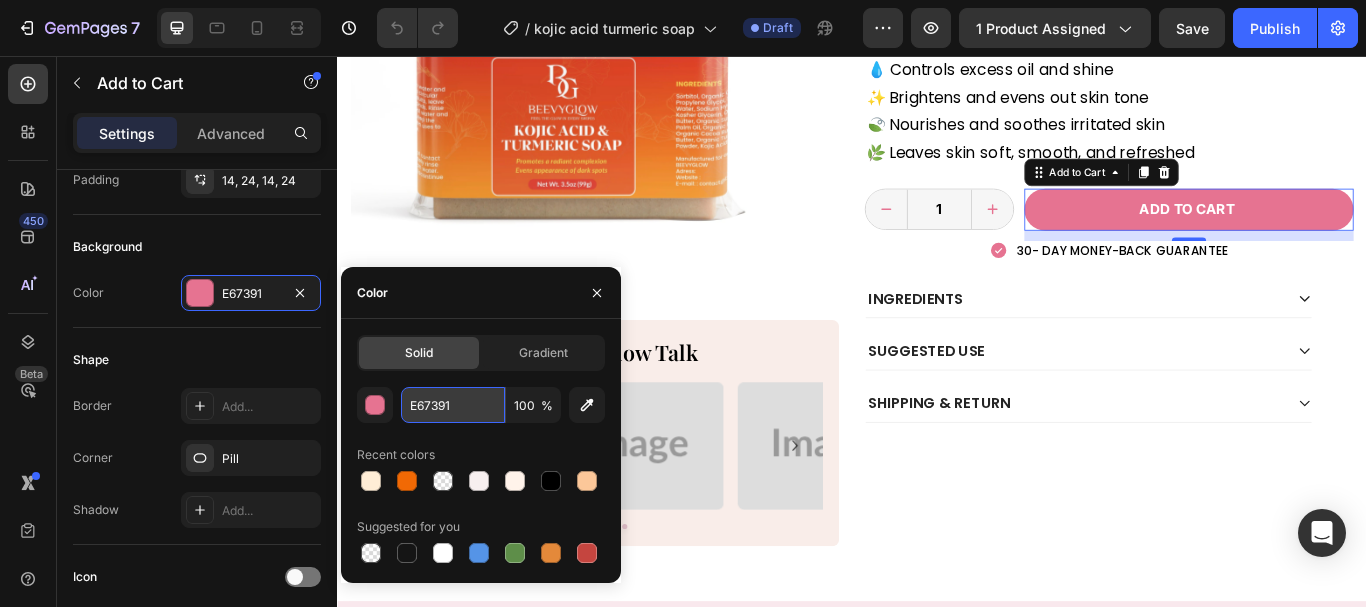 click on "E67391" at bounding box center [453, 405] 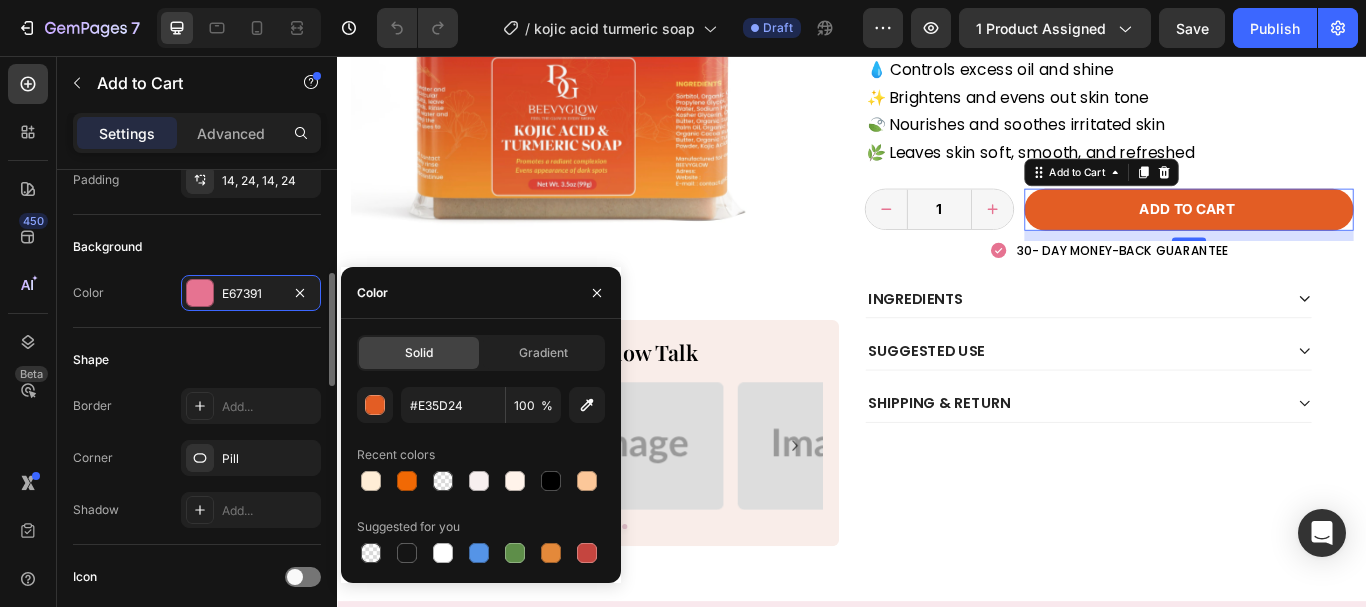 click on "Shape" at bounding box center [197, 360] 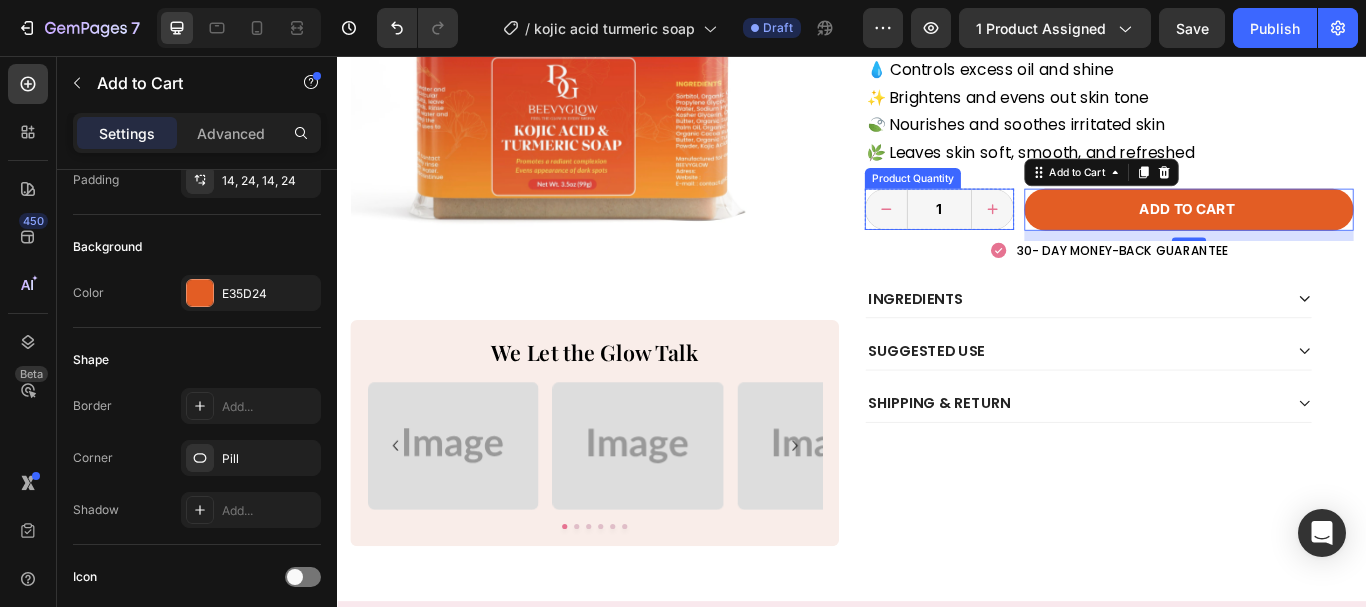 click at bounding box center (977, 235) 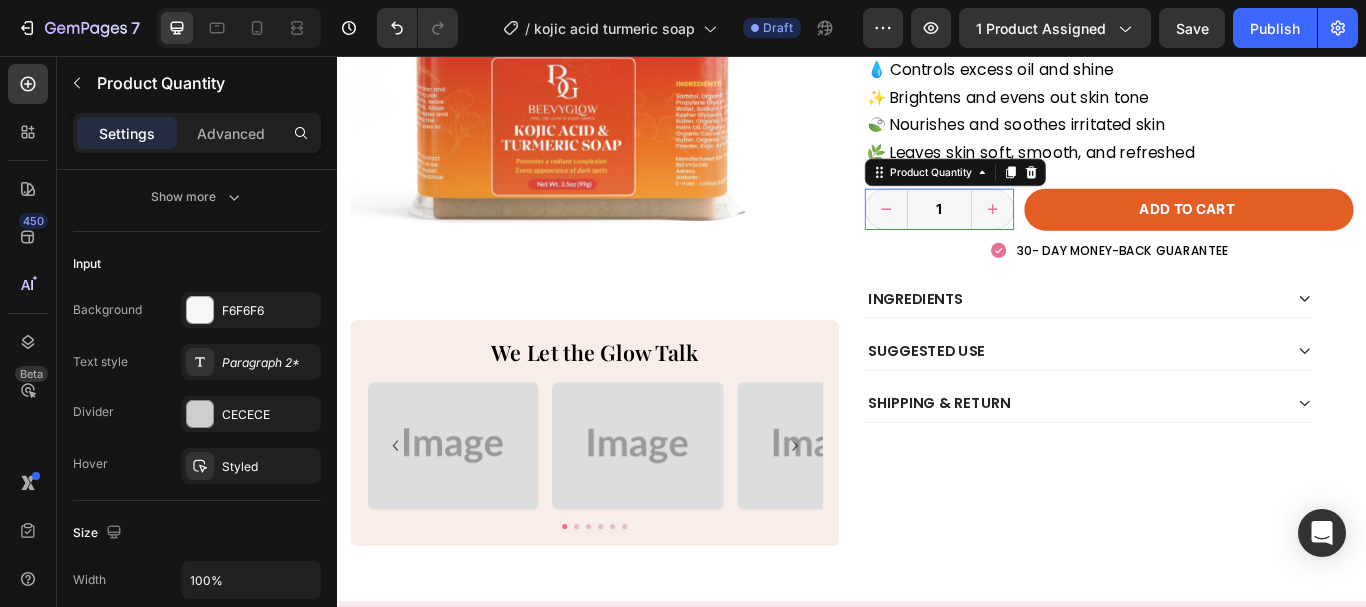 scroll, scrollTop: 0, scrollLeft: 0, axis: both 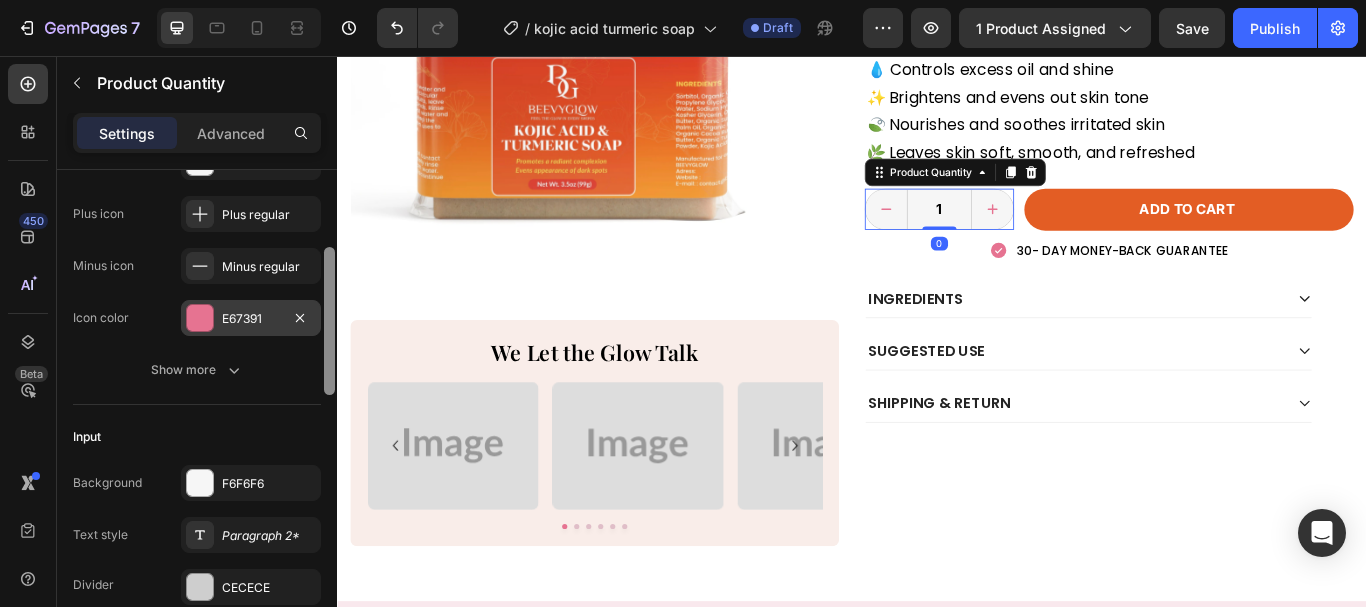 drag, startPoint x: 333, startPoint y: 179, endPoint x: 307, endPoint y: 270, distance: 94.641426 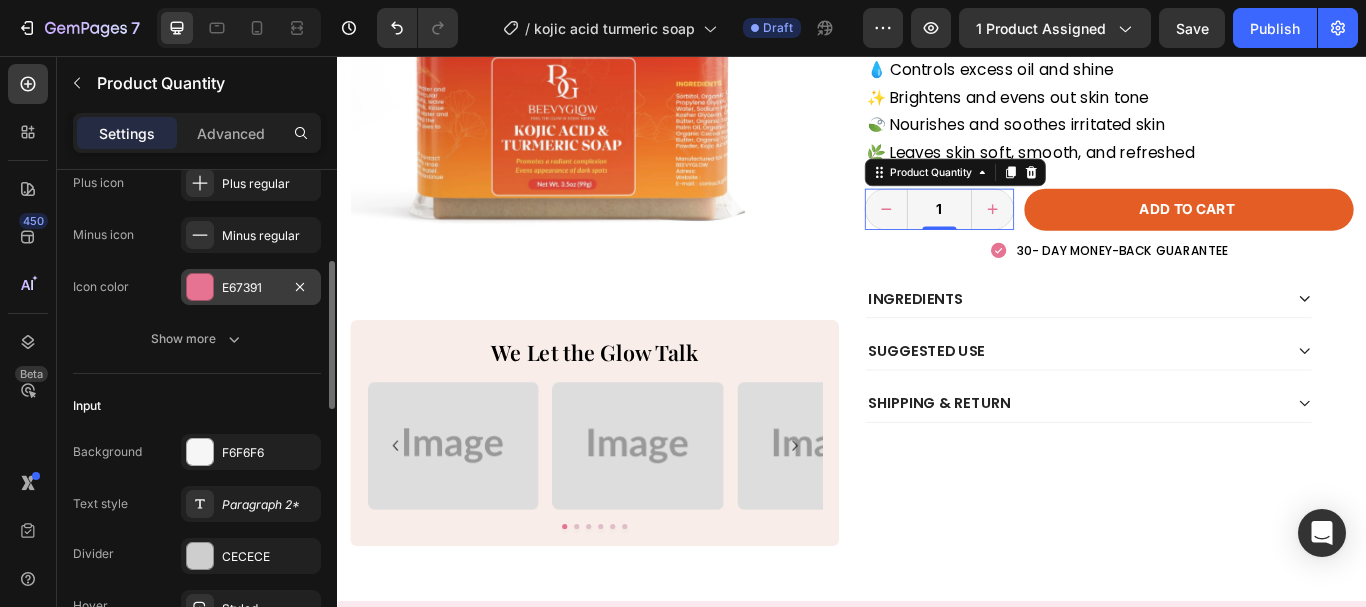 click at bounding box center (200, 287) 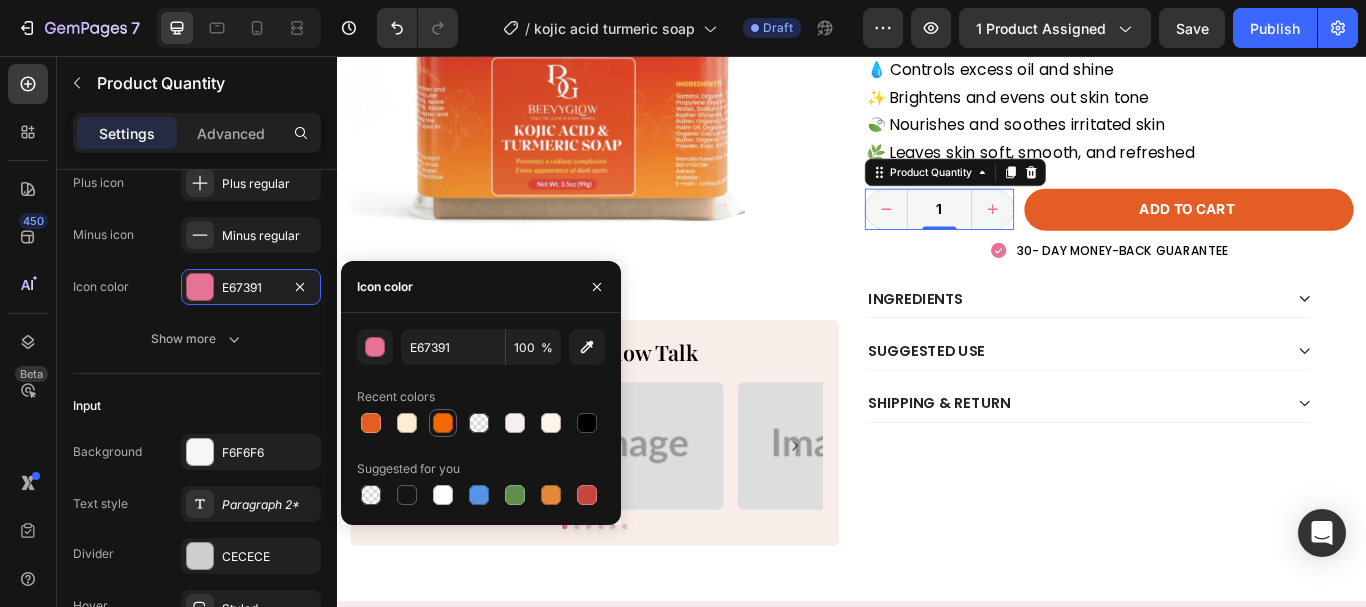 click at bounding box center (443, 423) 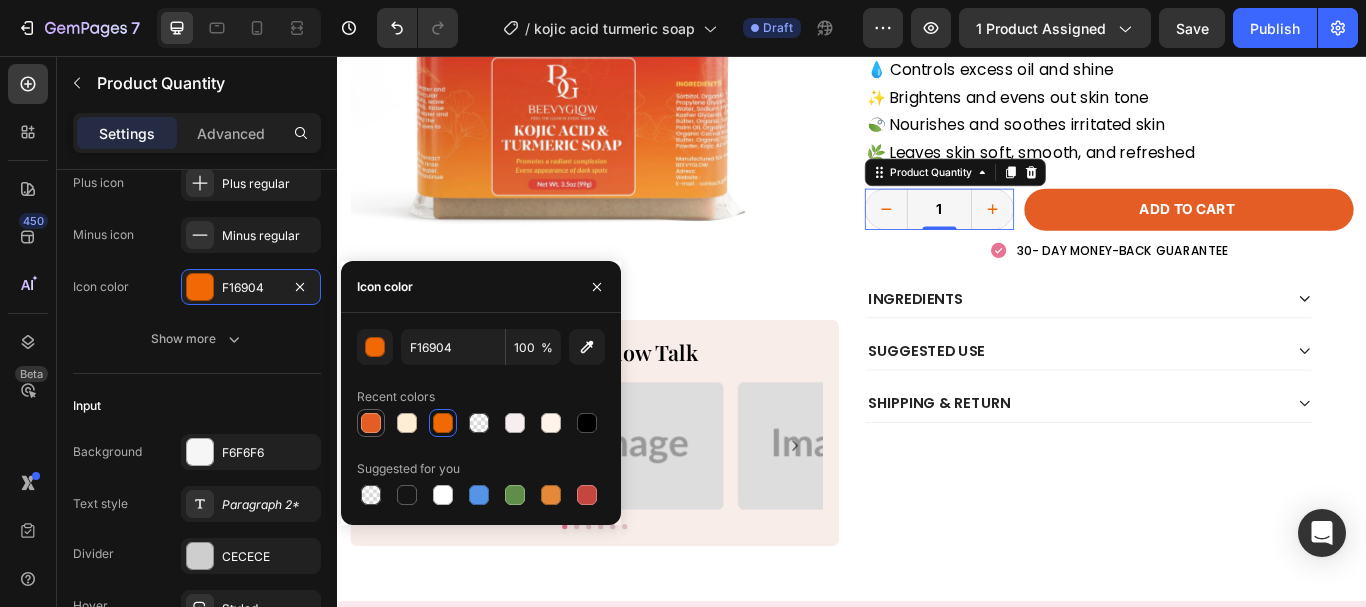 click at bounding box center (371, 423) 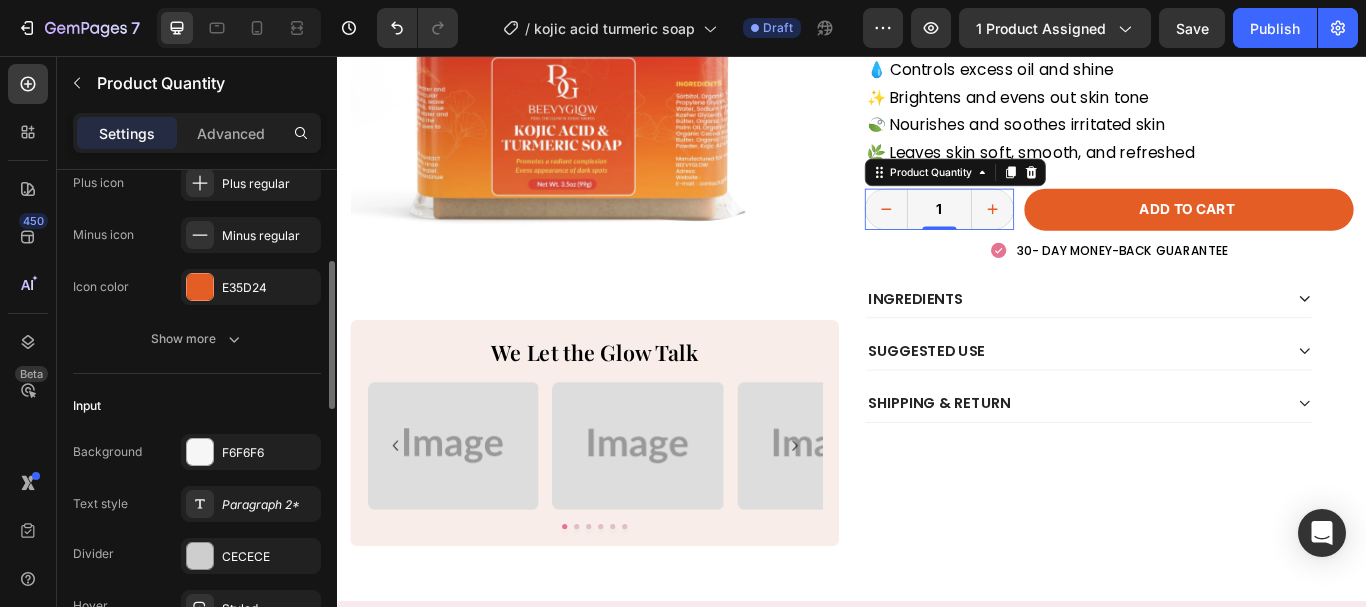 click on "Input Background F6F6F6 Text style Paragraph 2* Divider CECECE Hover Styled" 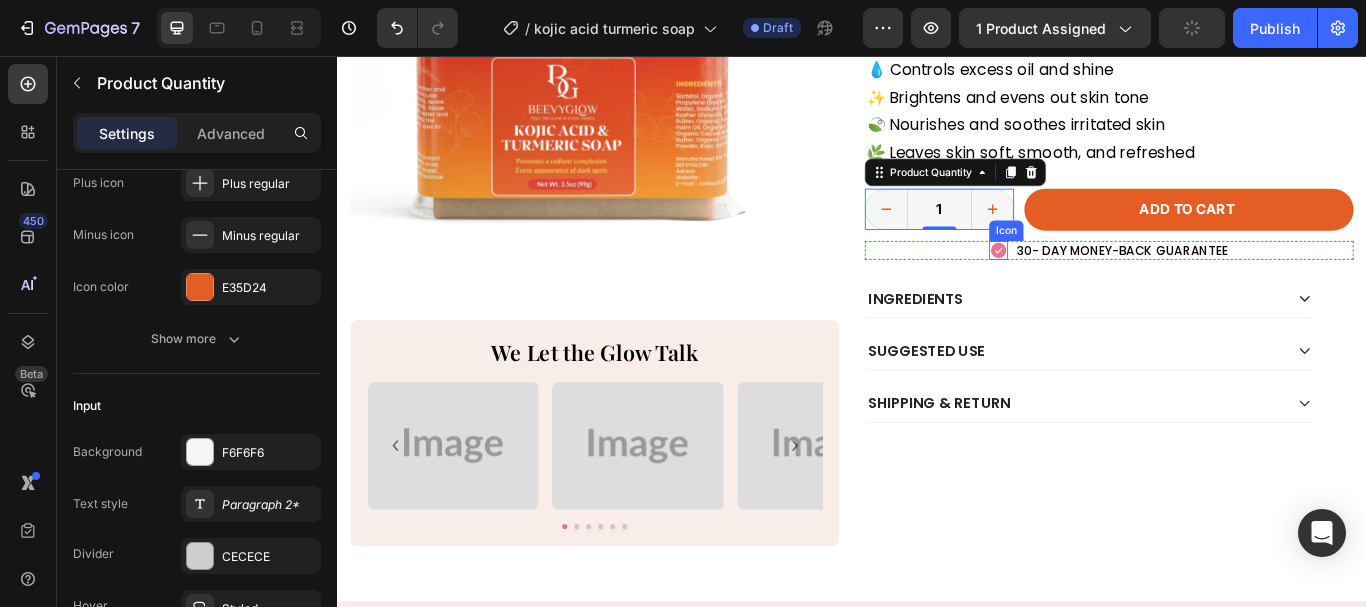 click 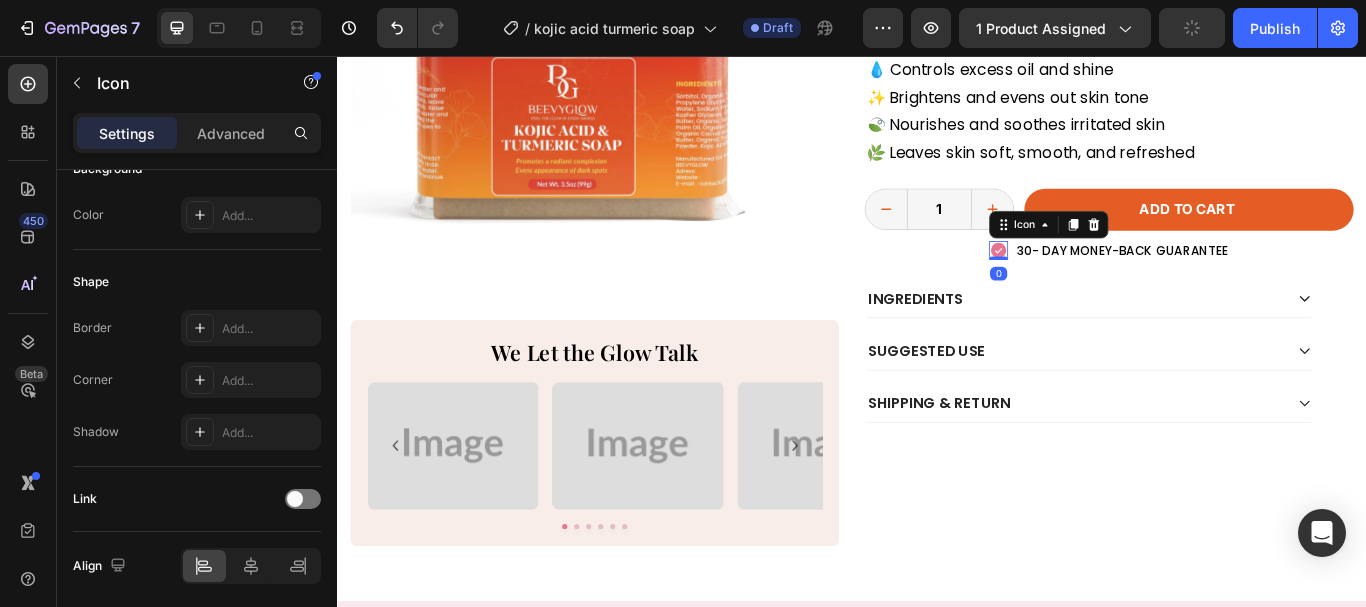 scroll, scrollTop: 0, scrollLeft: 0, axis: both 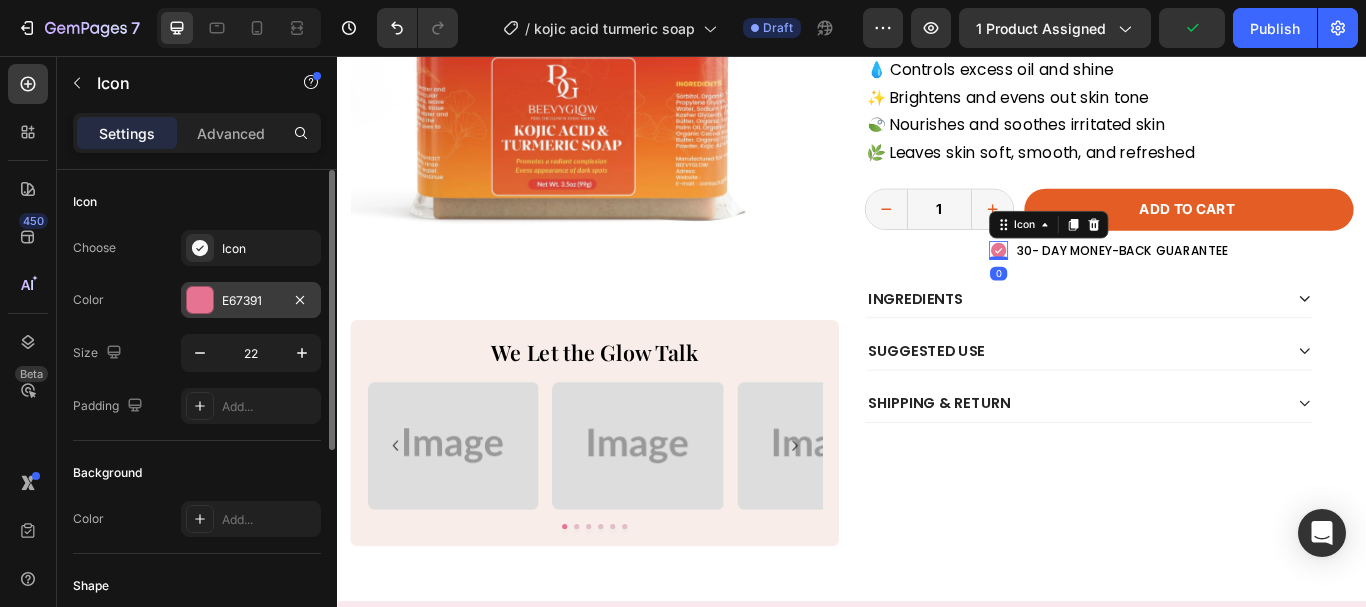 click at bounding box center (200, 300) 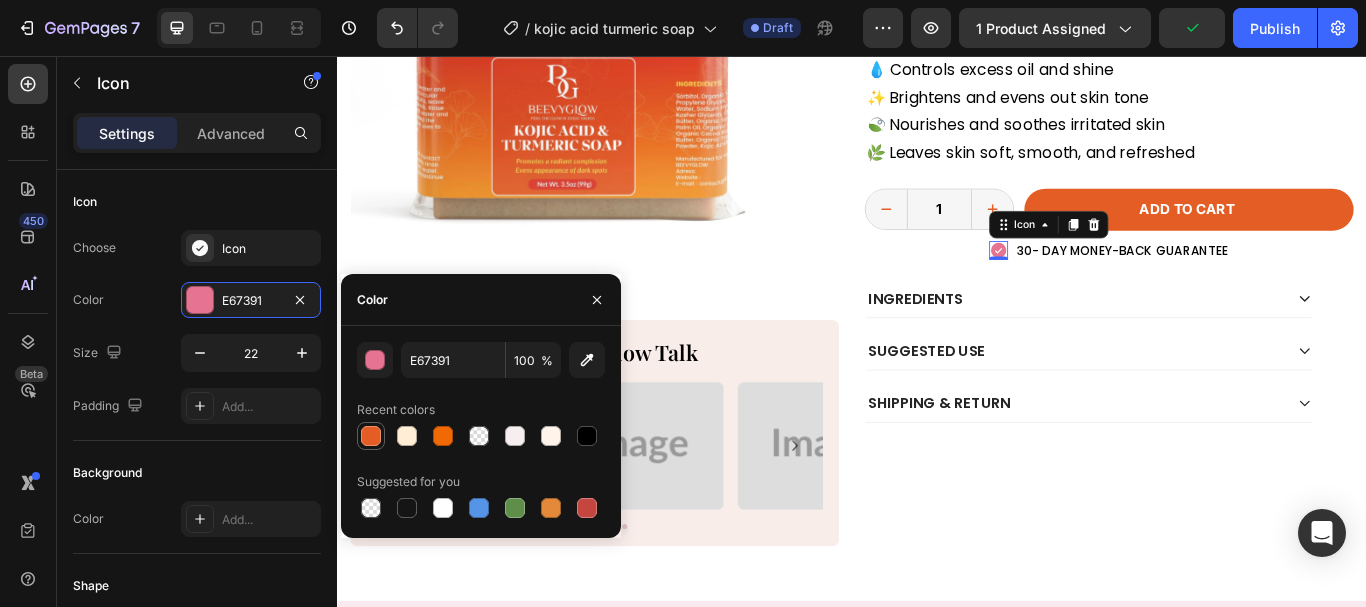 click at bounding box center (371, 436) 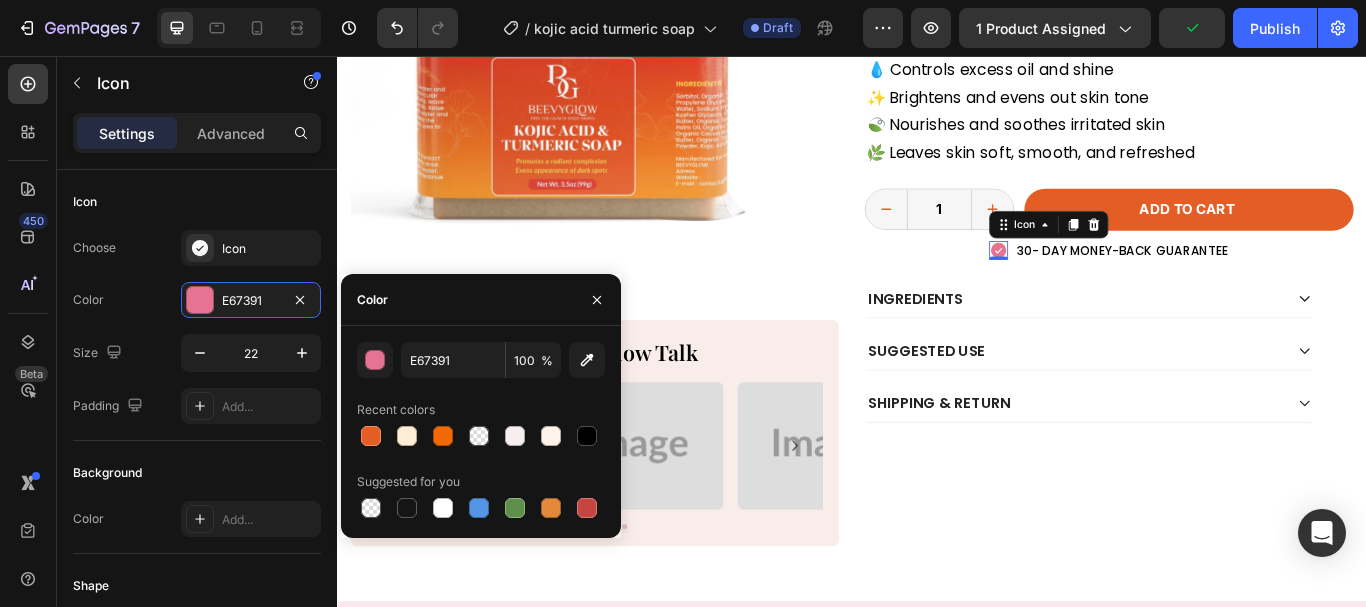 type on "E35D24" 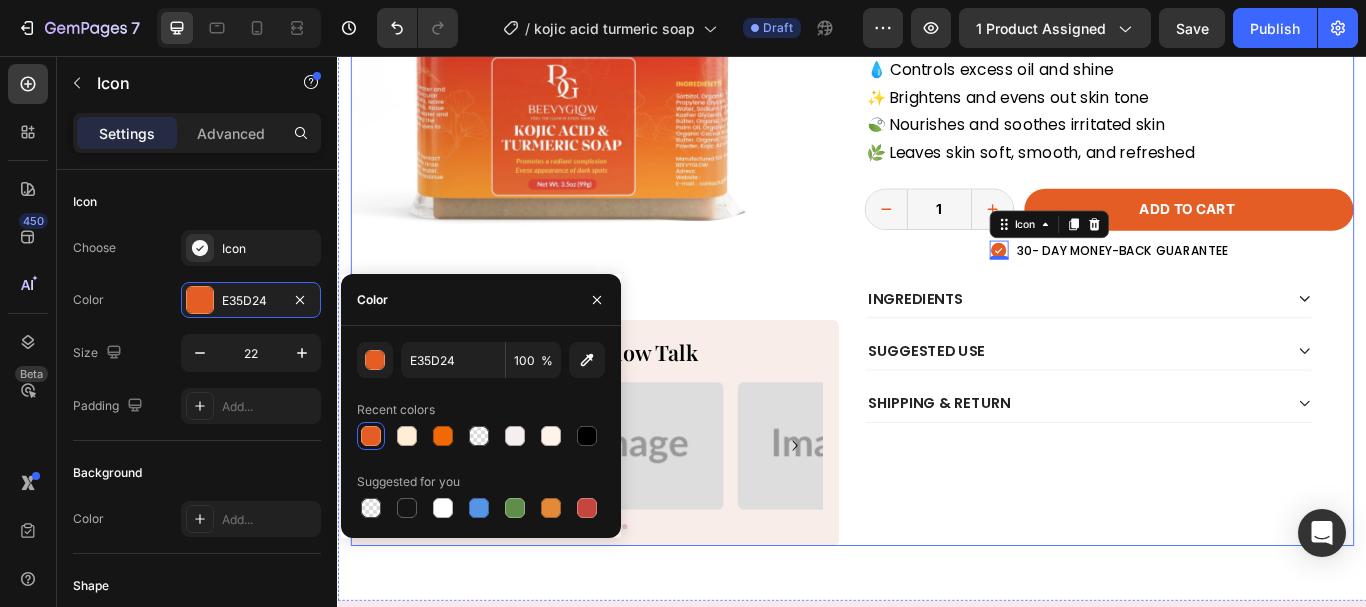 click on "Product Images We Let the Glow Talk Heading
Image Image Image Image Image Image
Carousel Row Icon Icon Icon Icon
Icon Icon List 4.8   (823) Text Block Row Icon Icon Icon Icon
Icon Icon List 4.8   (823) Text Block Row Kojic Acid & Turmeric Soap Product Title $19.99 Product Price Product Price No compare price Product Price No discount   Not be displayed when published Discount Tag Row Brighten, cleanse, and even your skin tone with Kojic Acid Turmeric Soap. Gentle, effective glow in every wash. Text Block 🛡️ Fights acne and blemishes 💧 Controls excess oil and shine ✨ Brightens and evens out skin tone 🍃 Nourishes and soothes irritated skin 🌿 Leaves skin soft, smooth, and refreshed Text Block
1
Product Quantity Row Add to cart Add to Cart Row
Icon   0 30- DAY MONEY-BACK GUARANTEE Text Block Row Row
Accordion" at bounding box center [937, 211] 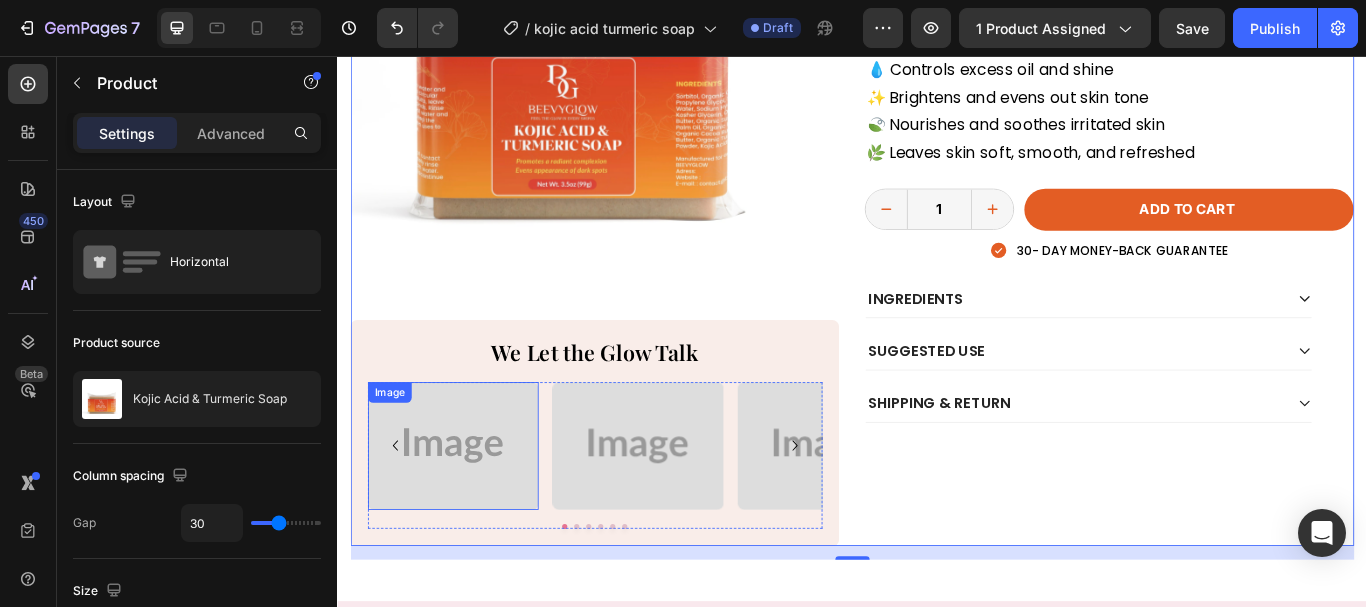 click at bounding box center (471, 512) 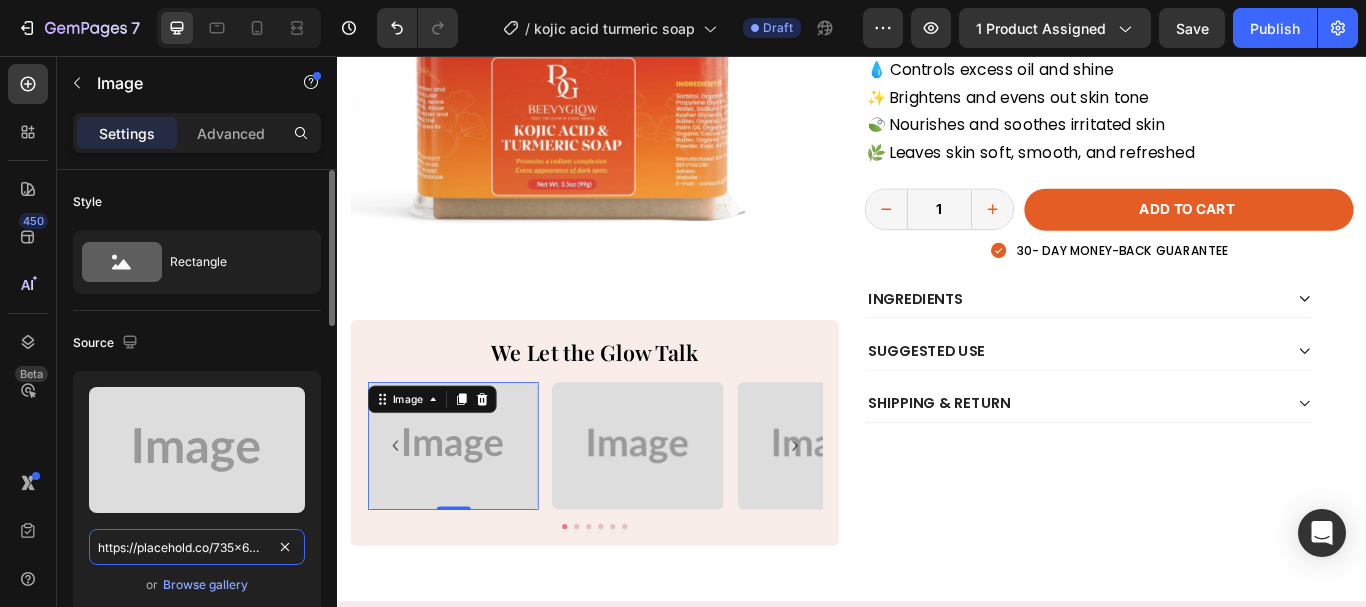 click on "https://placehold.co/735x656?text=Image" at bounding box center [197, 547] 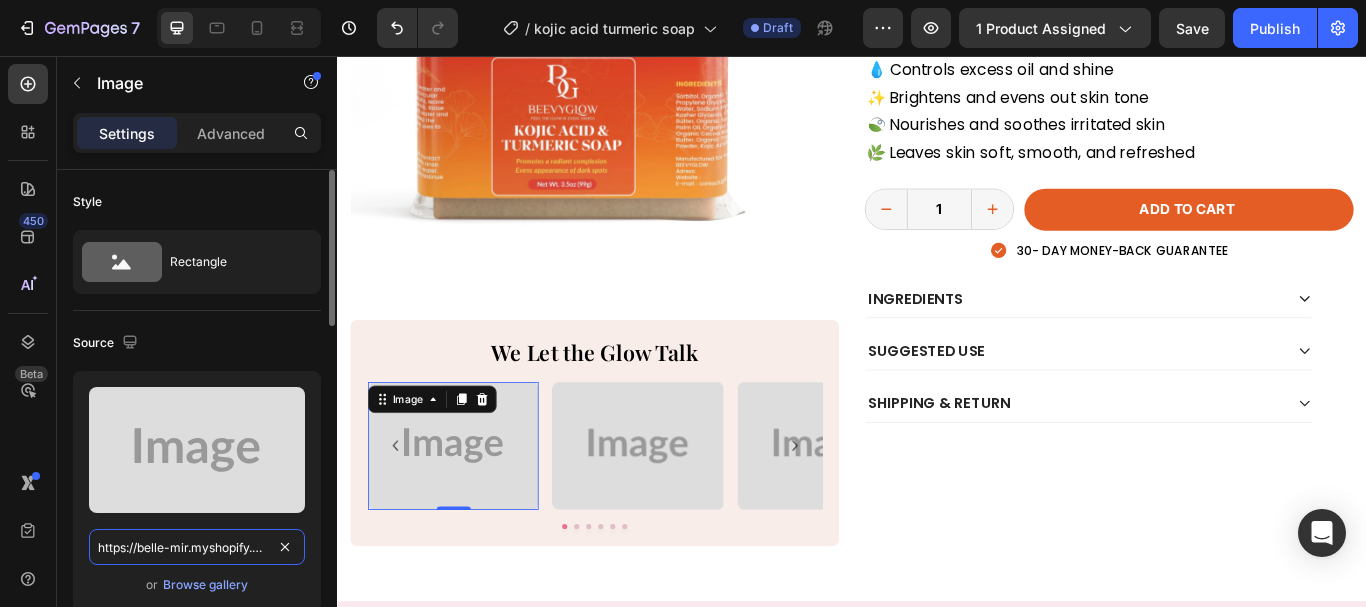 scroll, scrollTop: 0, scrollLeft: 731, axis: horizontal 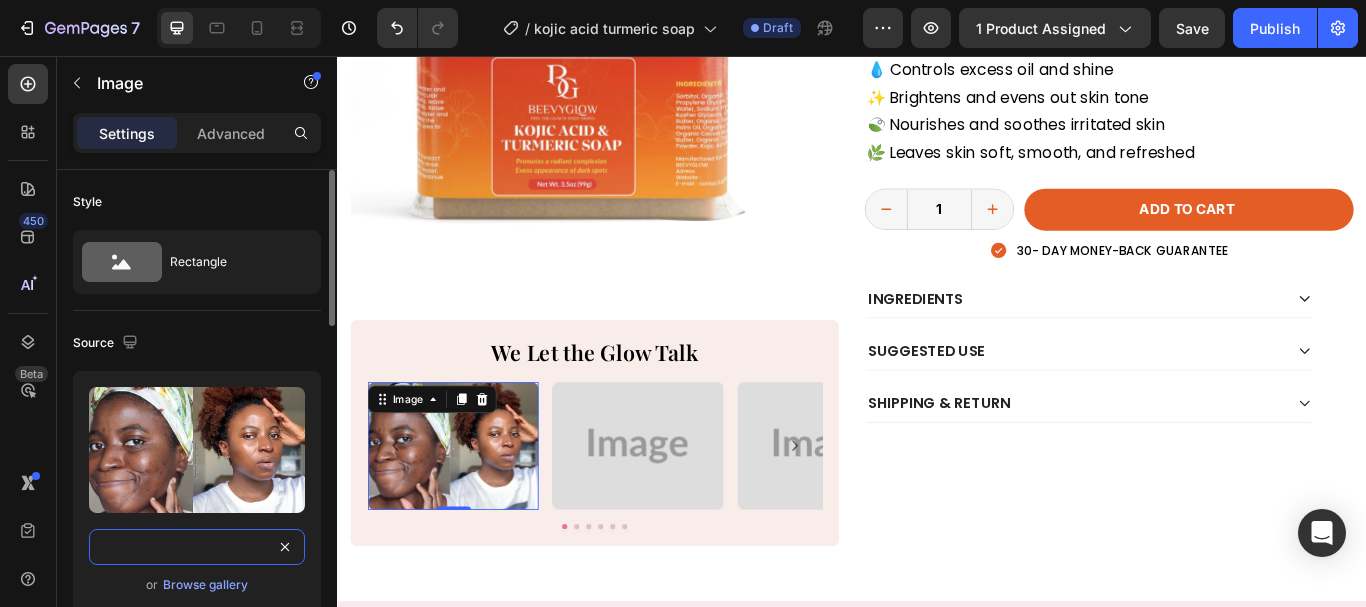 type on "https://belle-mir.myshopify.com/cdn/shop/files/gempages_576005631597609546-ca88200d-4790-4c08-b15c-378538ccbce2.jpg?v=4556519079329753936" 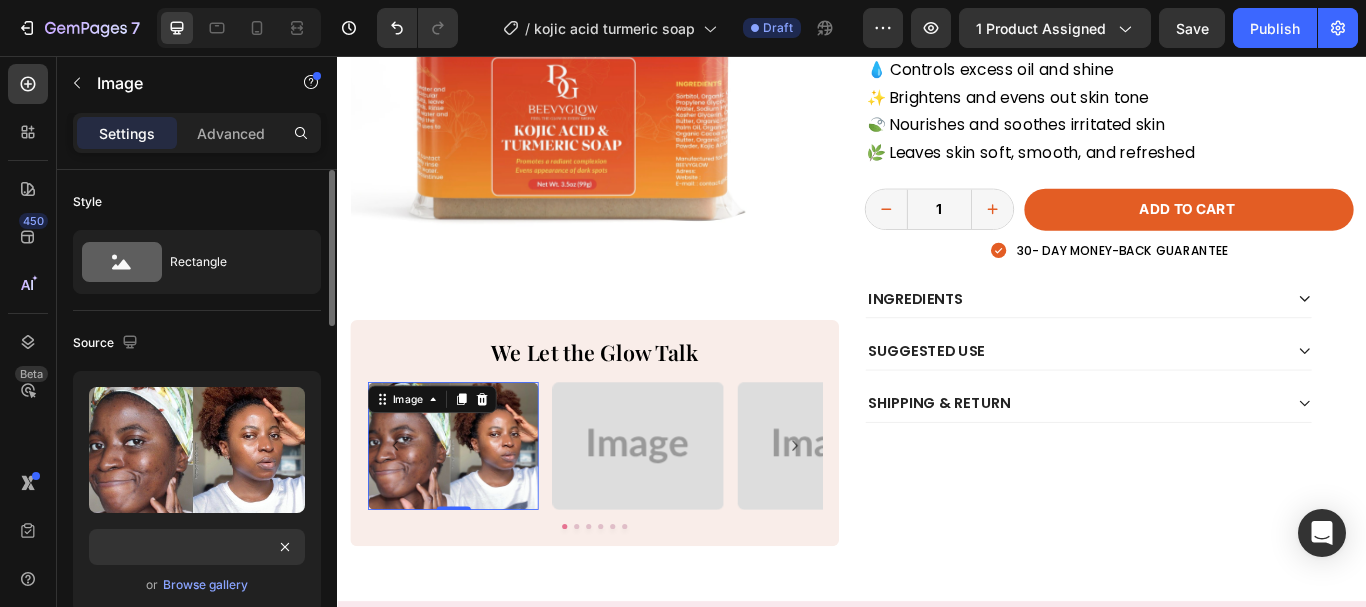 scroll, scrollTop: 0, scrollLeft: 0, axis: both 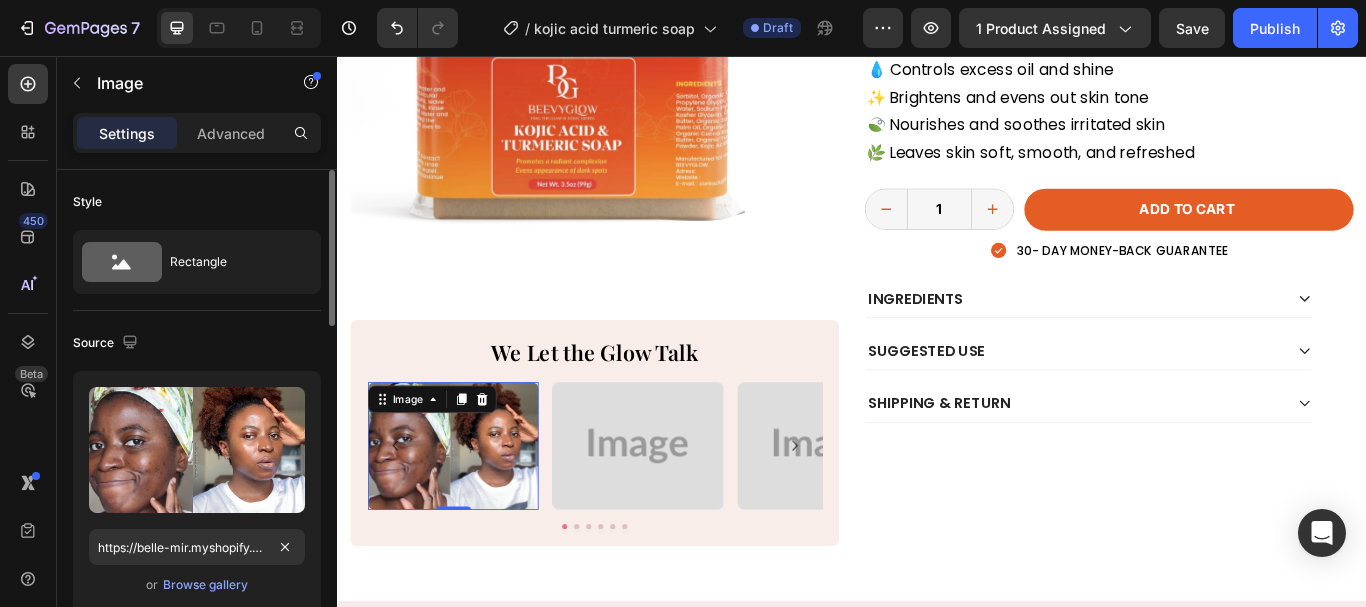 click on "Source" at bounding box center [197, 343] 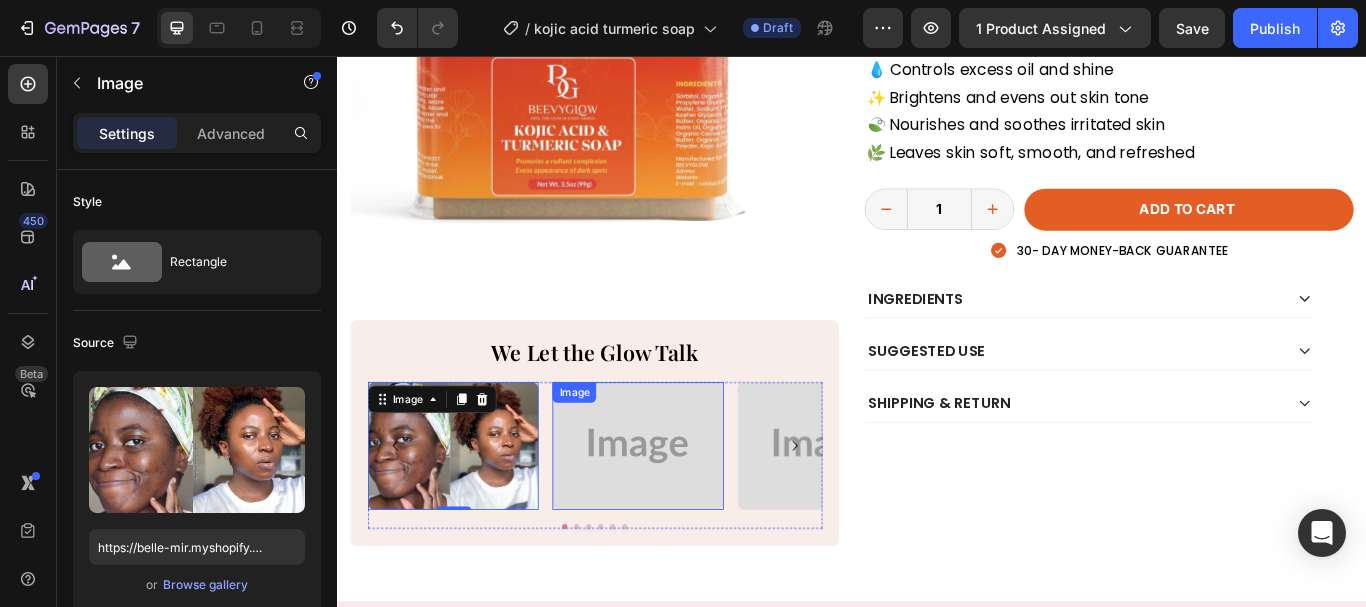click at bounding box center [686, 512] 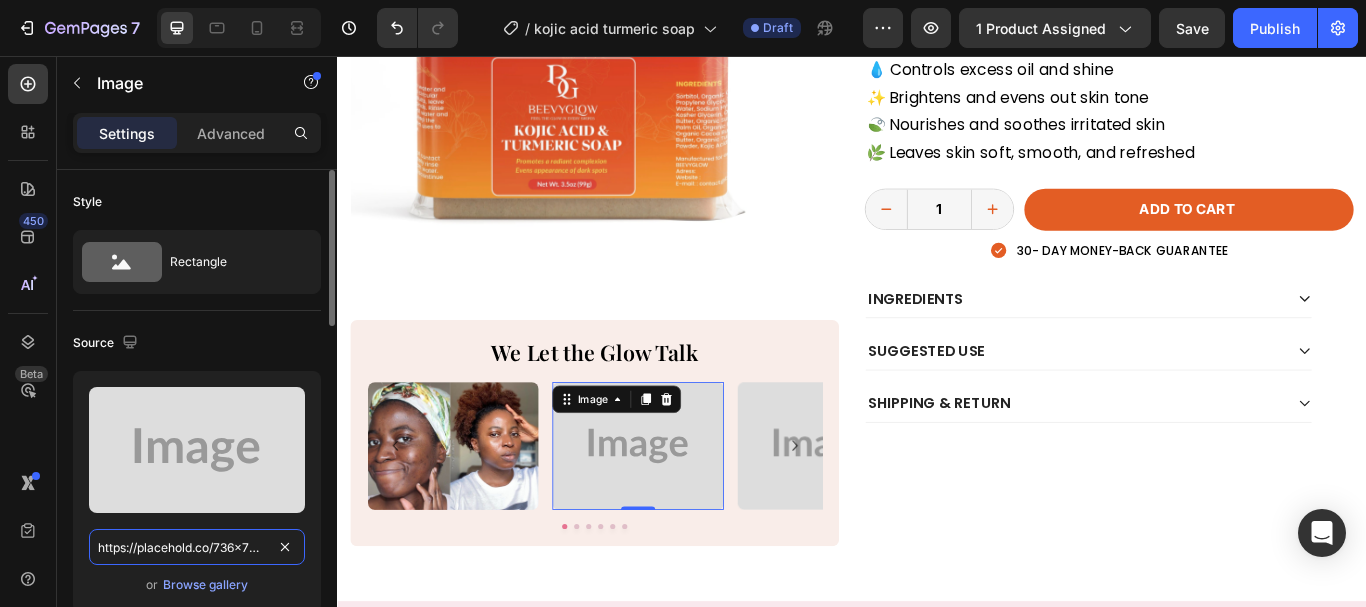 click on "https://placehold.co/736x736?text=Image" at bounding box center [197, 547] 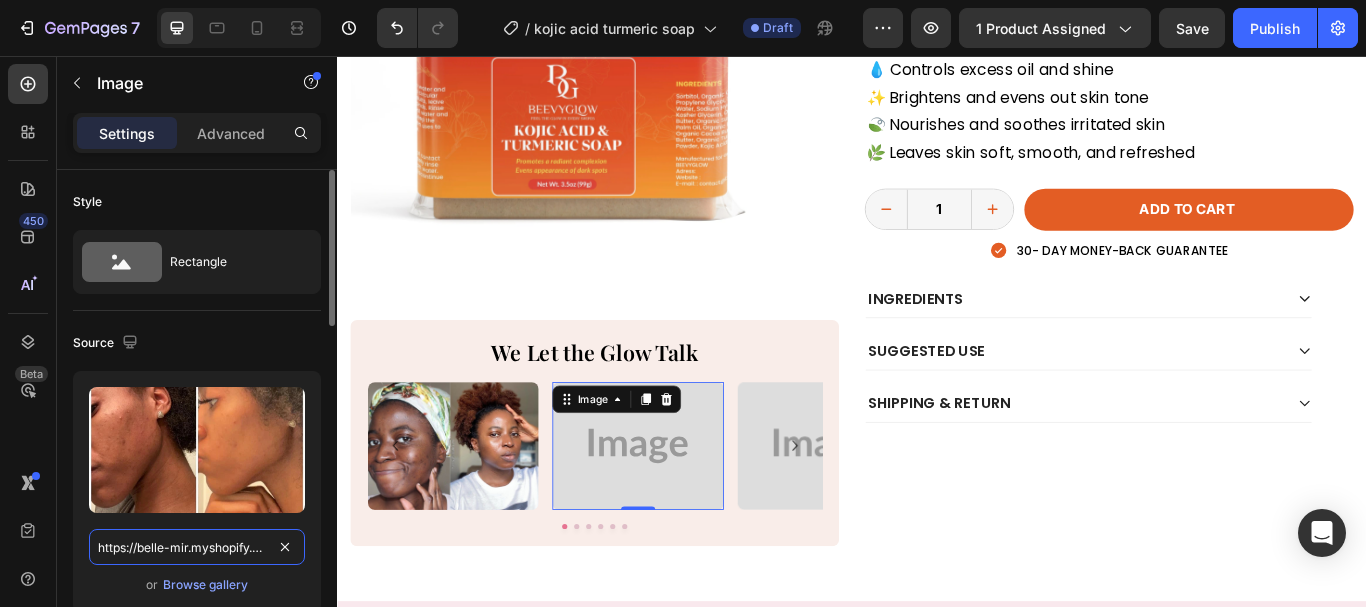 scroll, scrollTop: 0, scrollLeft: 732, axis: horizontal 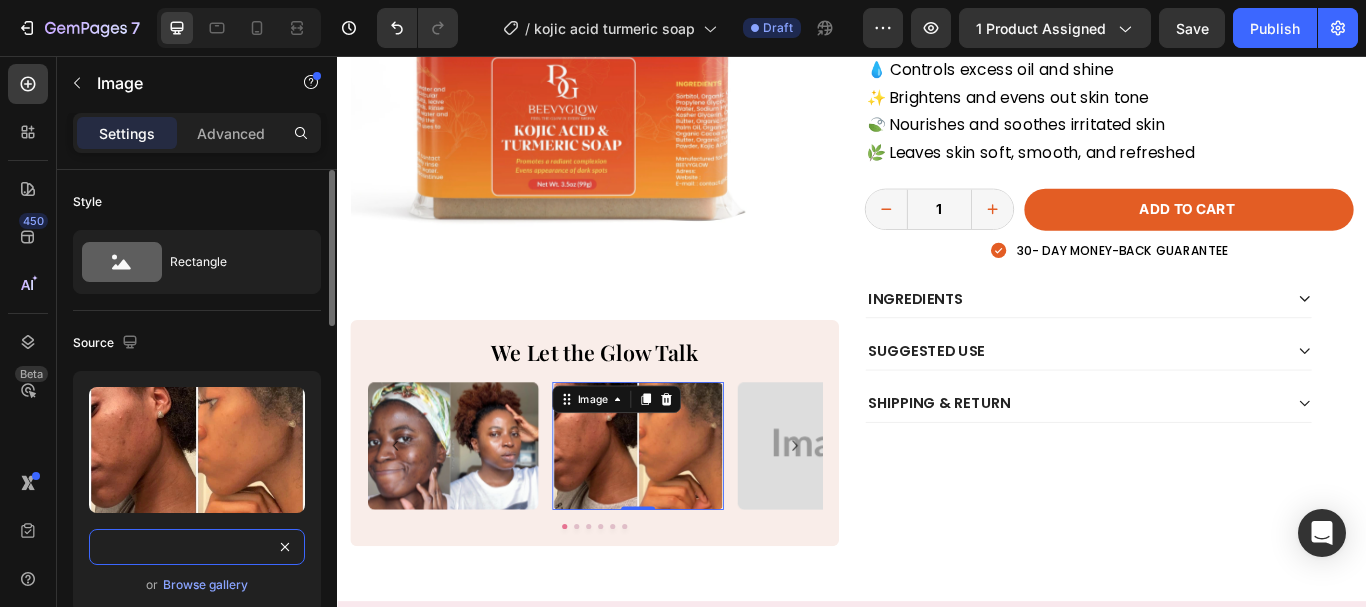 type on "https://belle-mir.myshopify.com/cdn/shop/files/gempages_576005631597609546-29606423-3978-4e8e-8c06-8ff4821aa7db.webp?v=9651379711952220186" 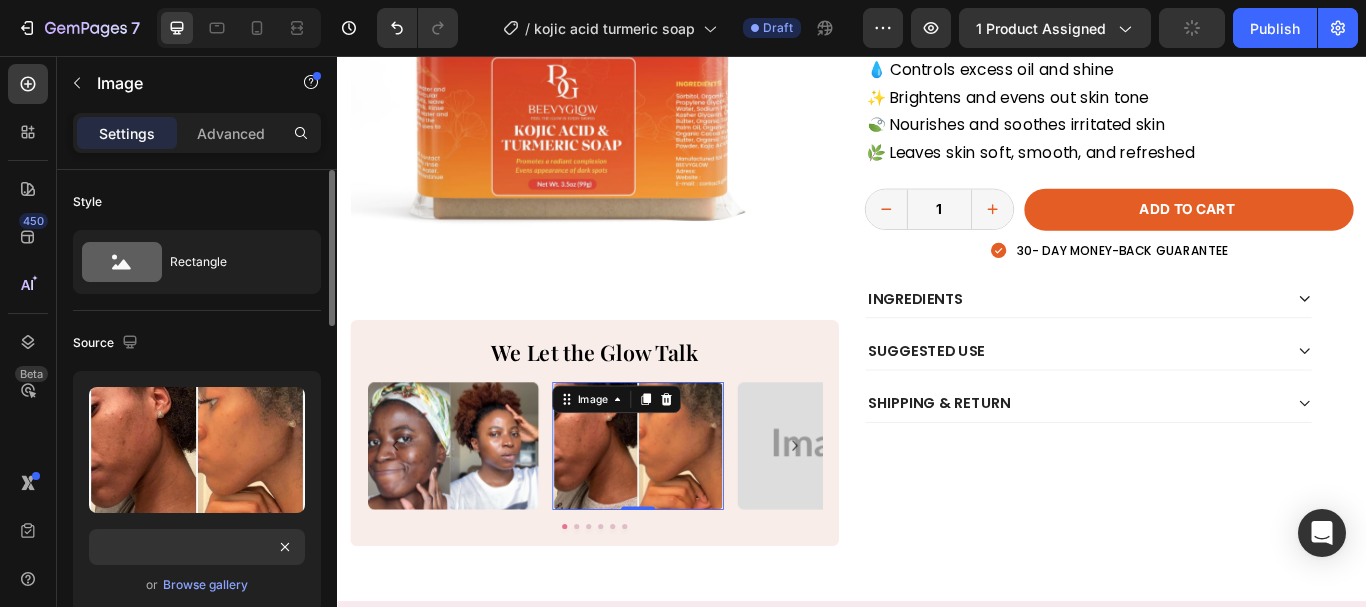 scroll, scrollTop: 0, scrollLeft: 0, axis: both 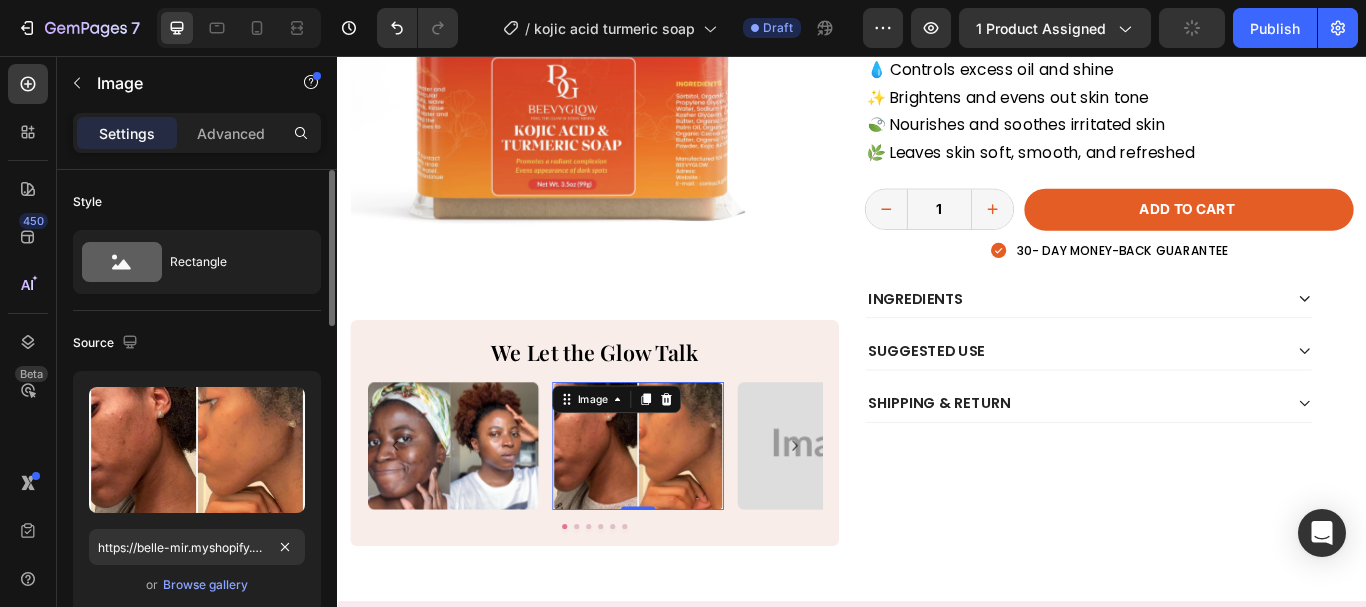 click on "Source" at bounding box center [197, 343] 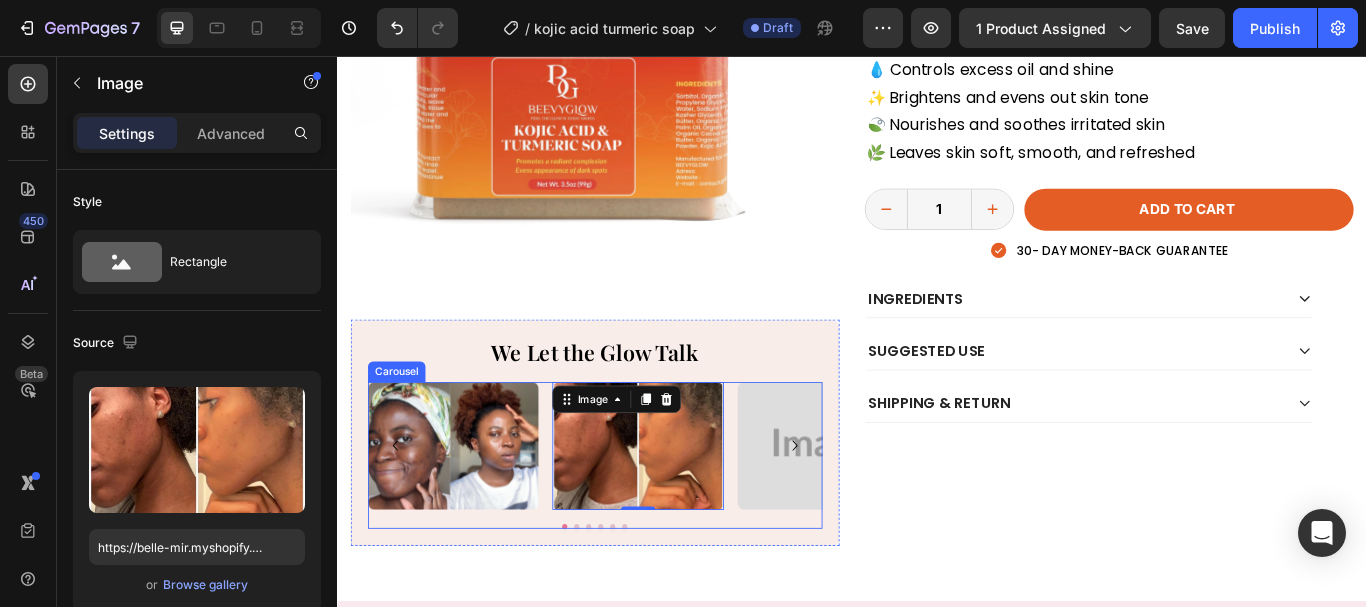 click 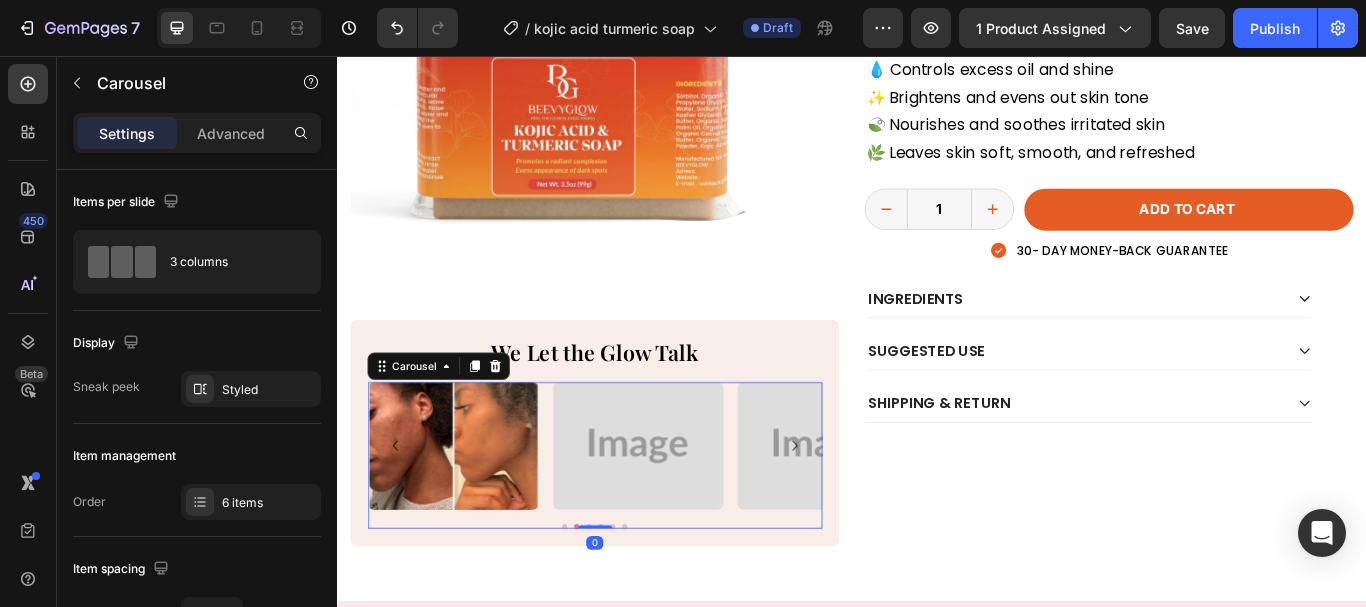 click 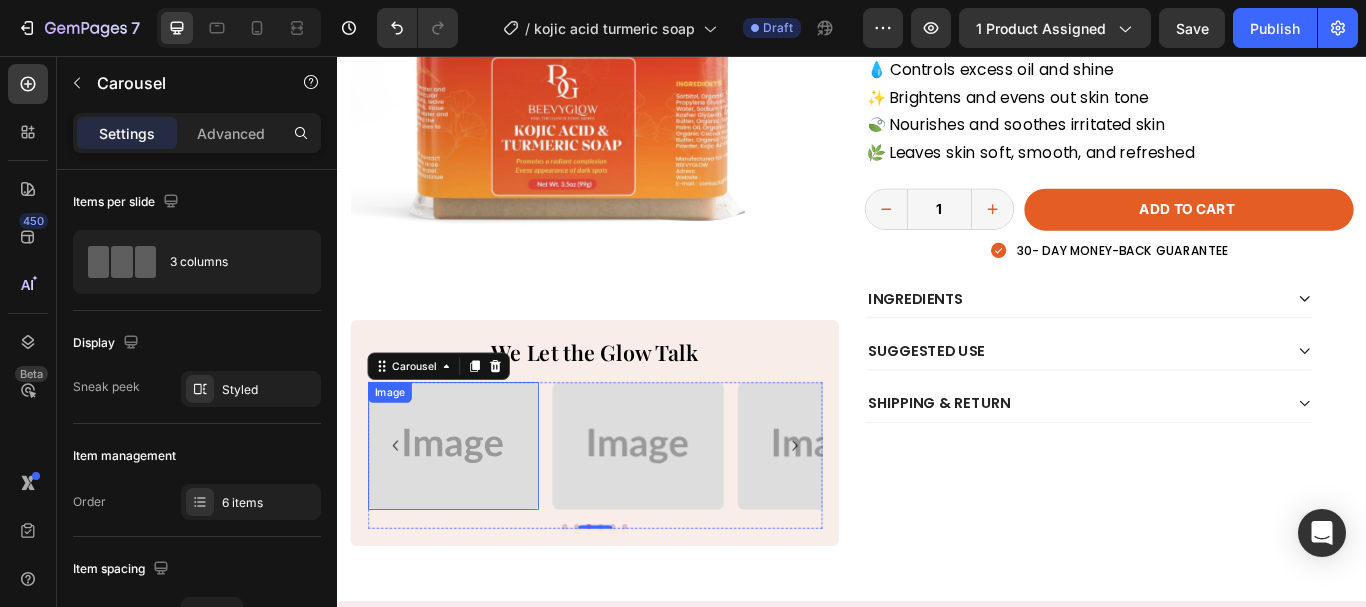click at bounding box center [471, 512] 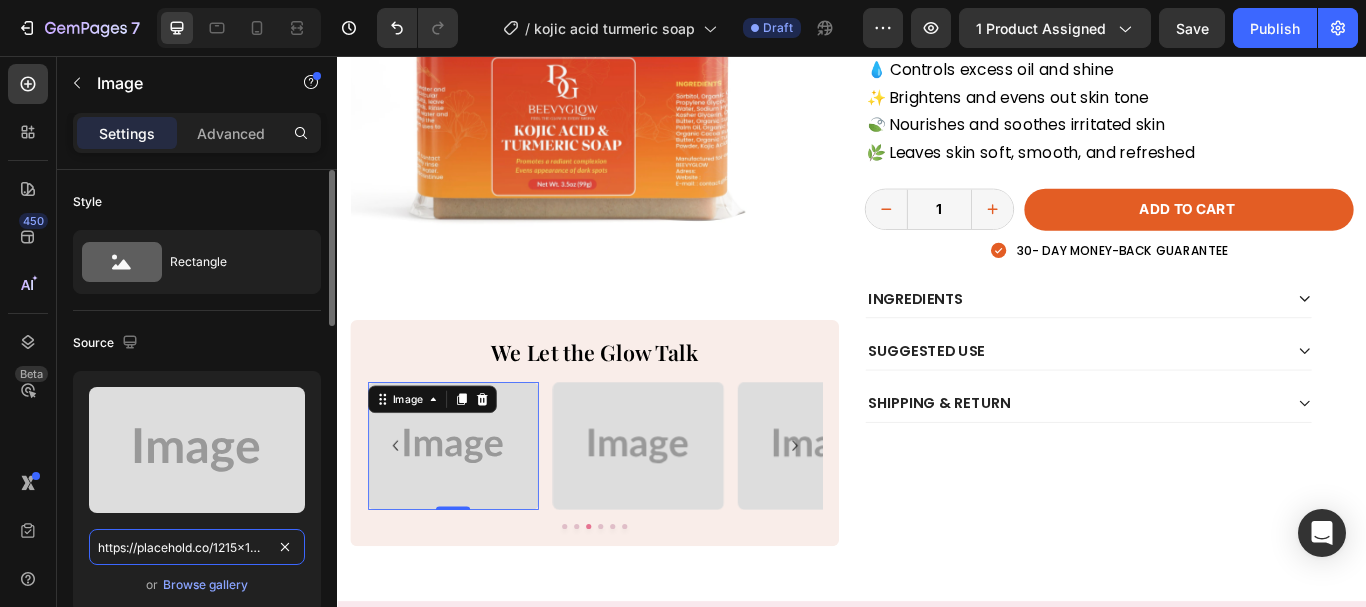 click on "https://placehold.co/1215x1215?text=Image" at bounding box center [197, 547] 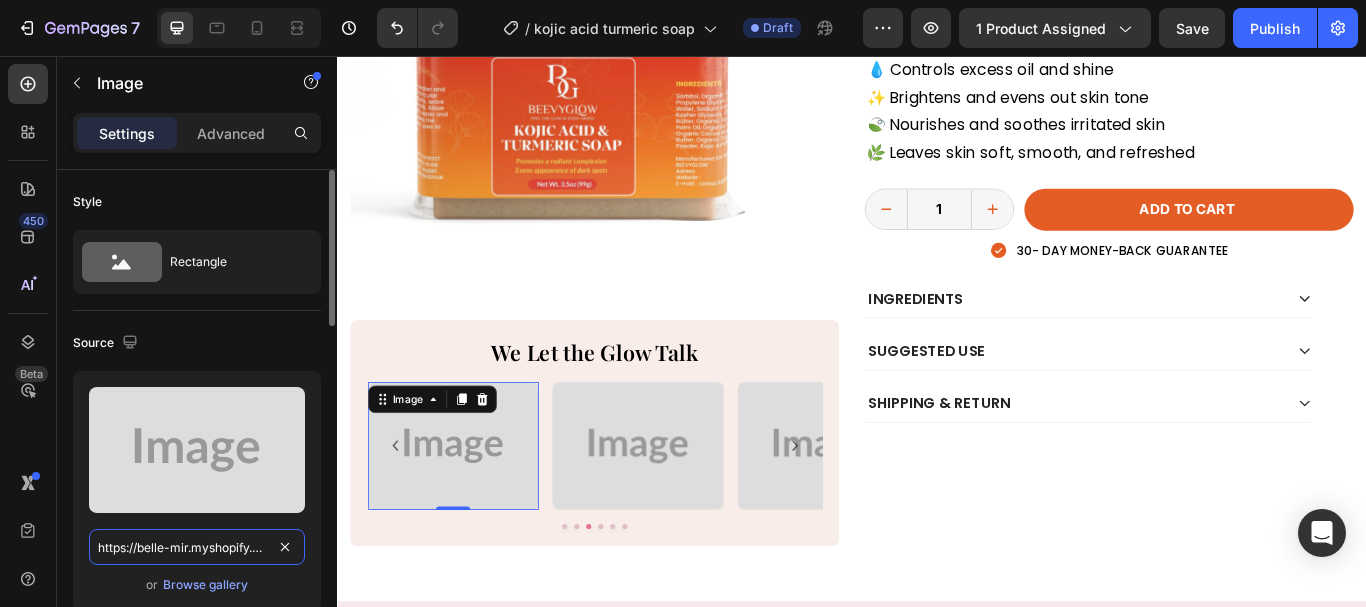scroll, scrollTop: 0, scrollLeft: 720, axis: horizontal 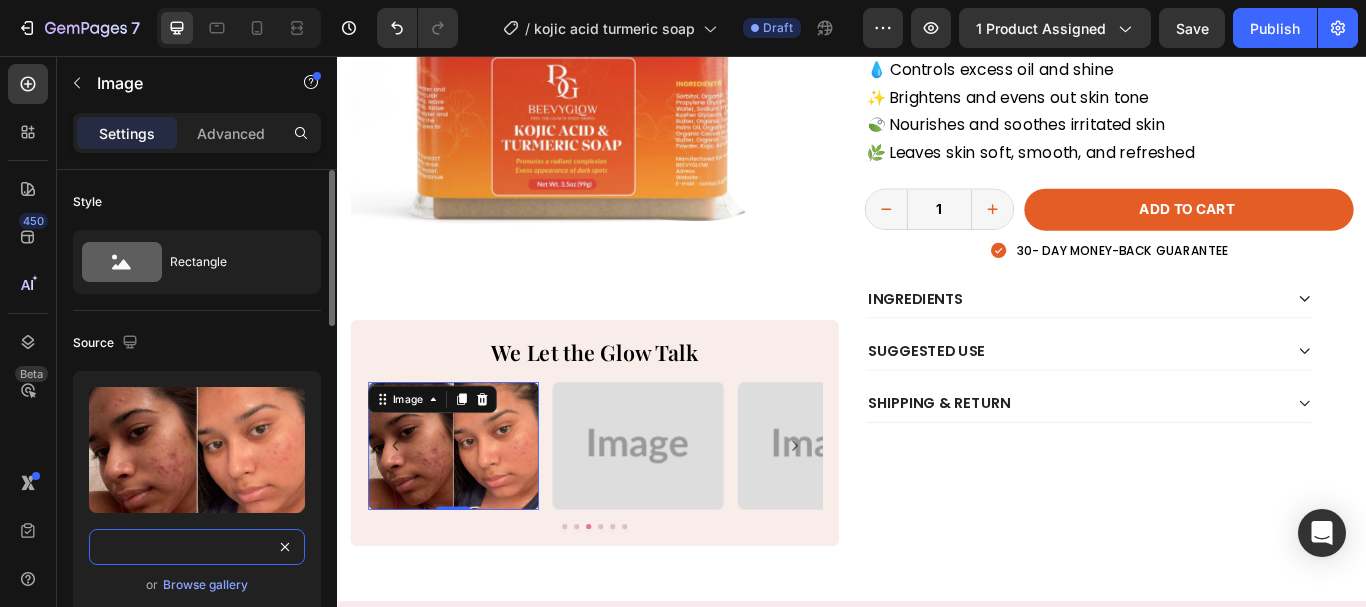 type on "https://belle-mir.myshopify.com/cdn/shop/files/gempages_576005631597609546-b313f459-7c4c-46e3-99ac-f2bf9bfccdbf.webp?v=3111400005550319191" 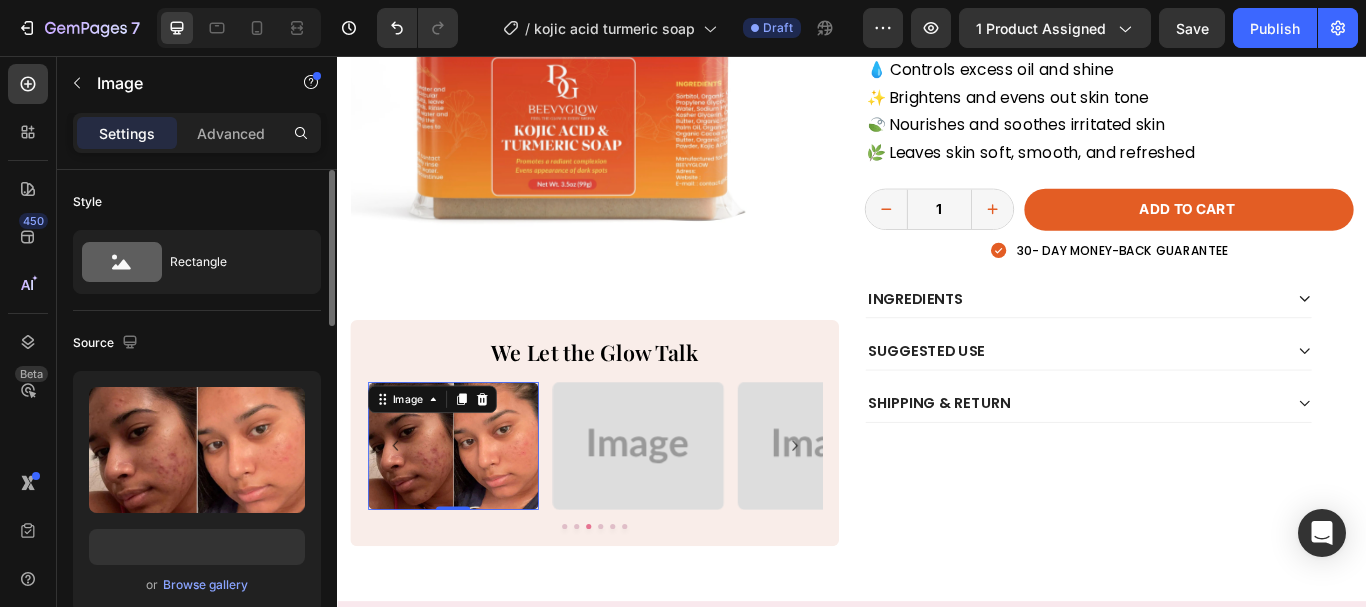 scroll, scrollTop: 0, scrollLeft: 0, axis: both 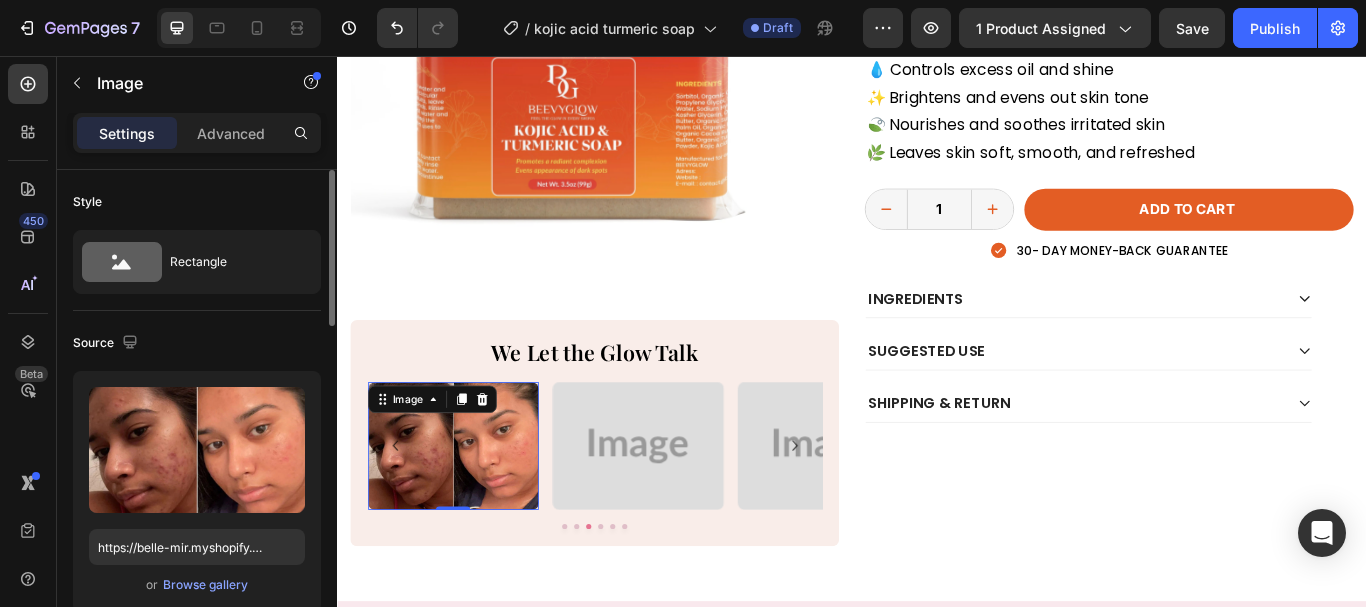 click on "Source" at bounding box center (197, 343) 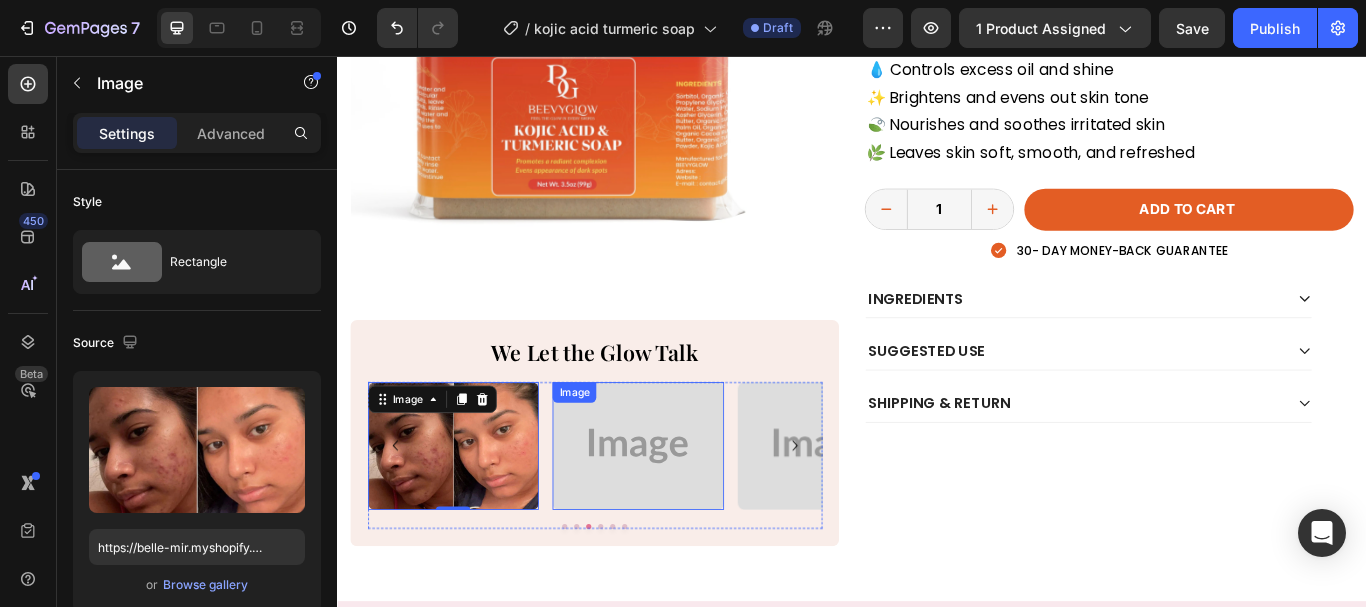 click at bounding box center (686, 512) 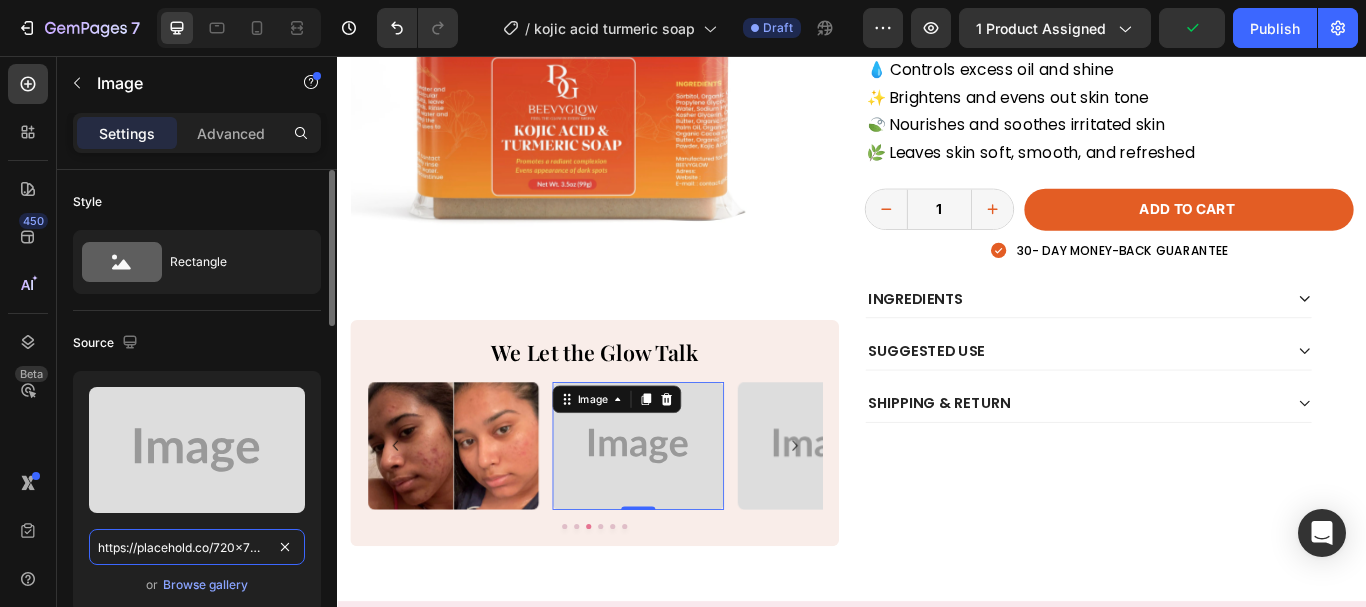 click on "https://placehold.co/720x732?text=Image" at bounding box center (197, 547) 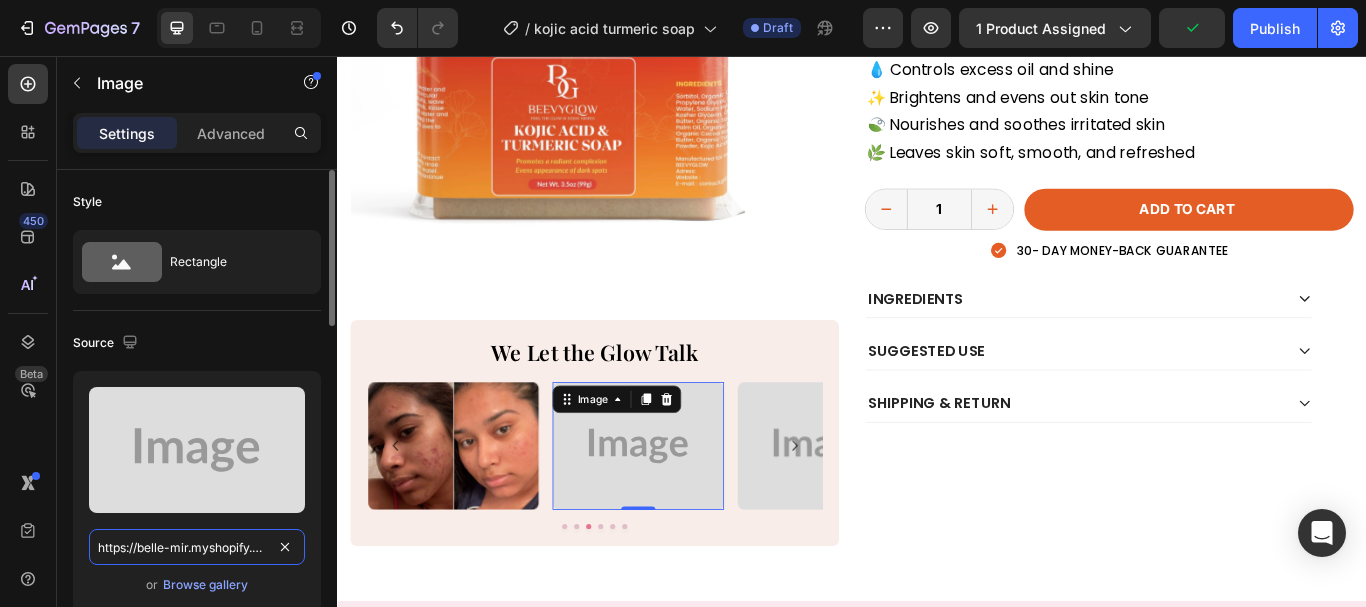 scroll, scrollTop: 0, scrollLeft: 726, axis: horizontal 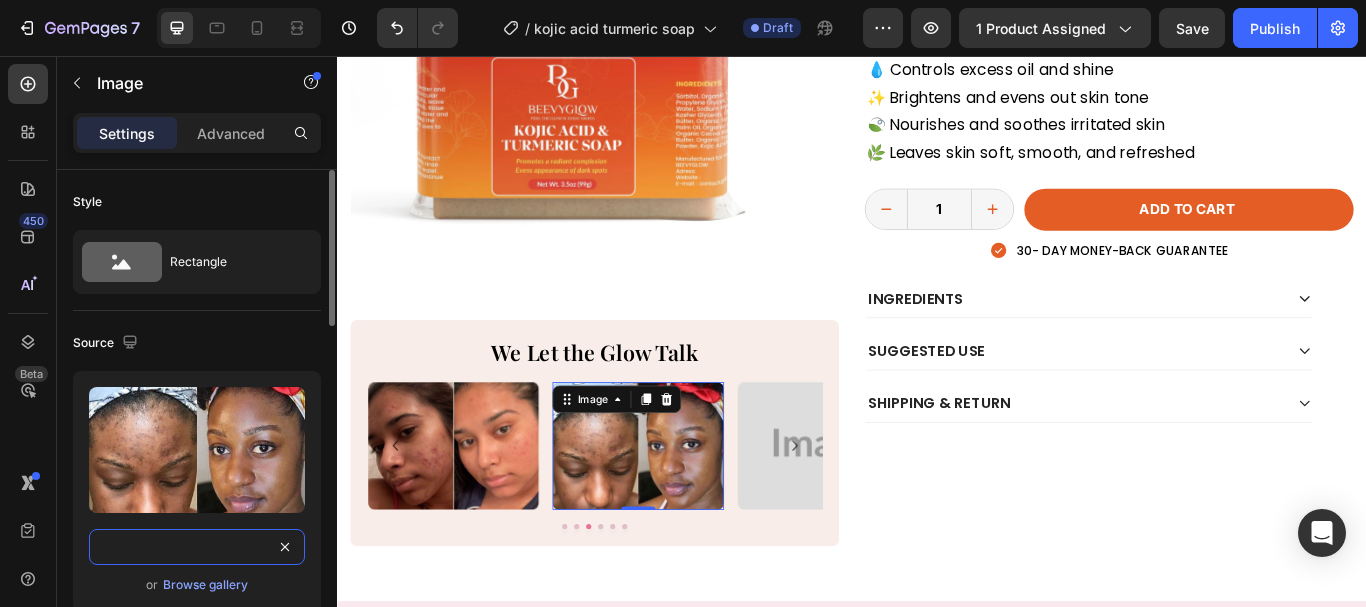 type on "https://belle-mir.myshopify.com/cdn/shop/files/gempages_576005631597609546-63fd667f-d142-4d55-b555-051d90d16295.jpg?v=15015897717322324485" 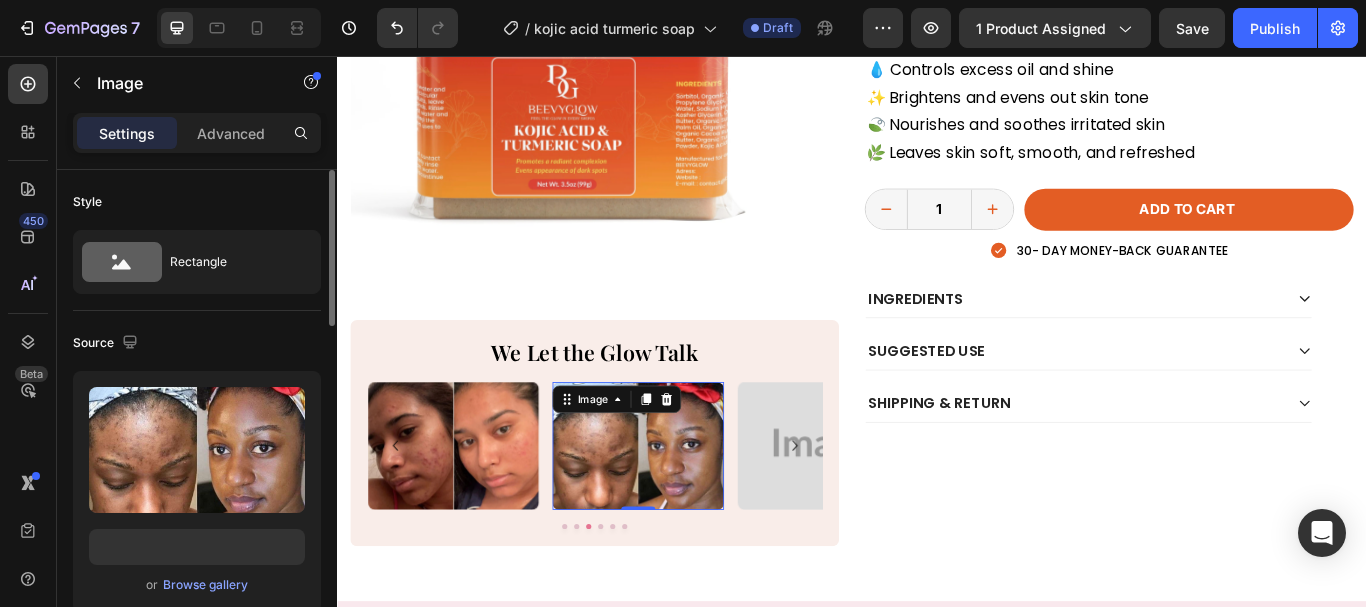 click on "Source Upload Image https://belle-mir.myshopify.com/cdn/shop/files/gempages_576005631597609546-63fd667f-d142-4d55-b555-051d90d16295.jpg?v=15015897717322324485 or  Browse gallery  Scale" 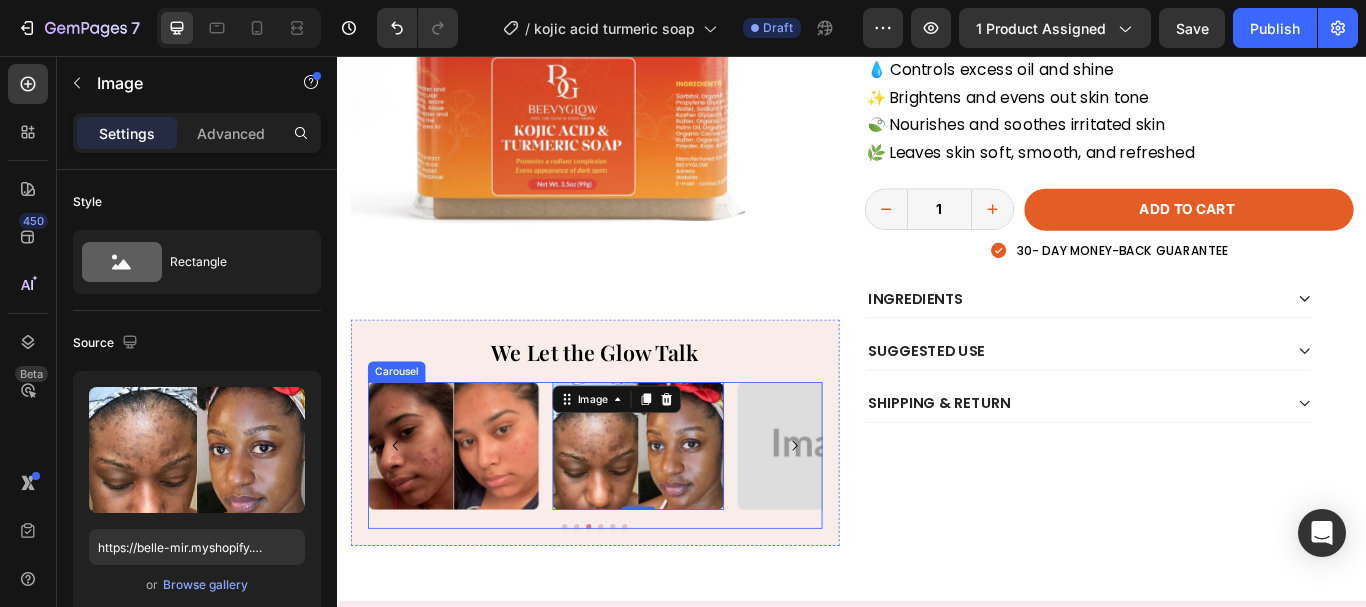 click 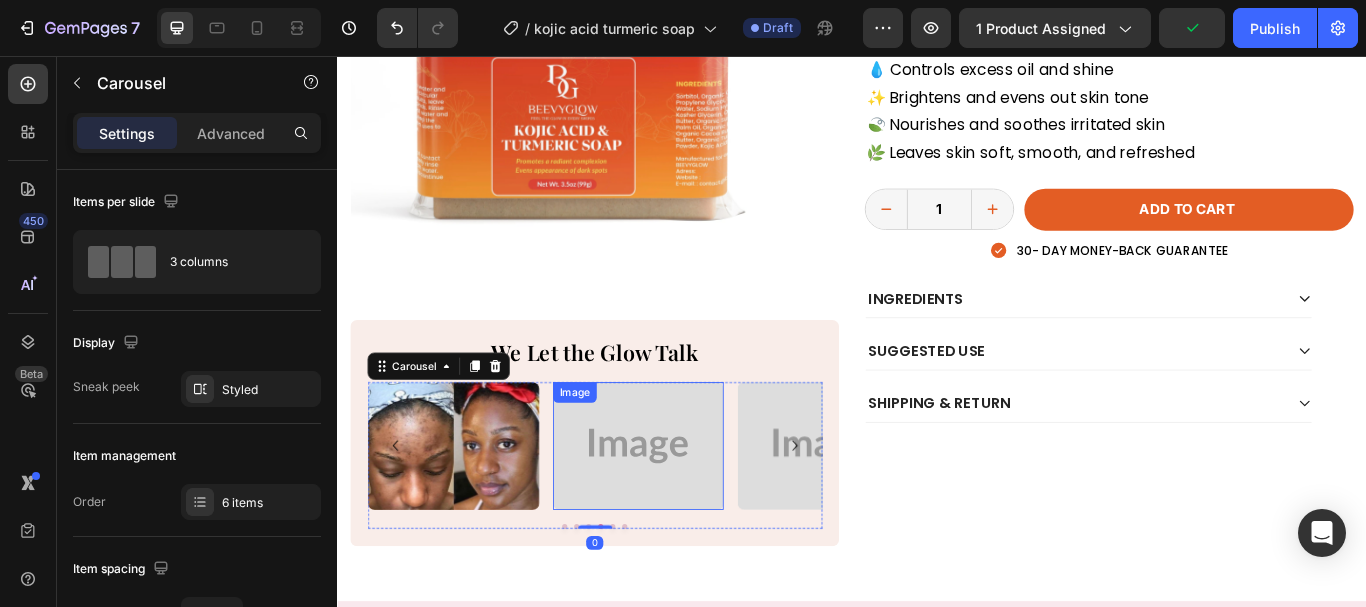 click at bounding box center (686, 512) 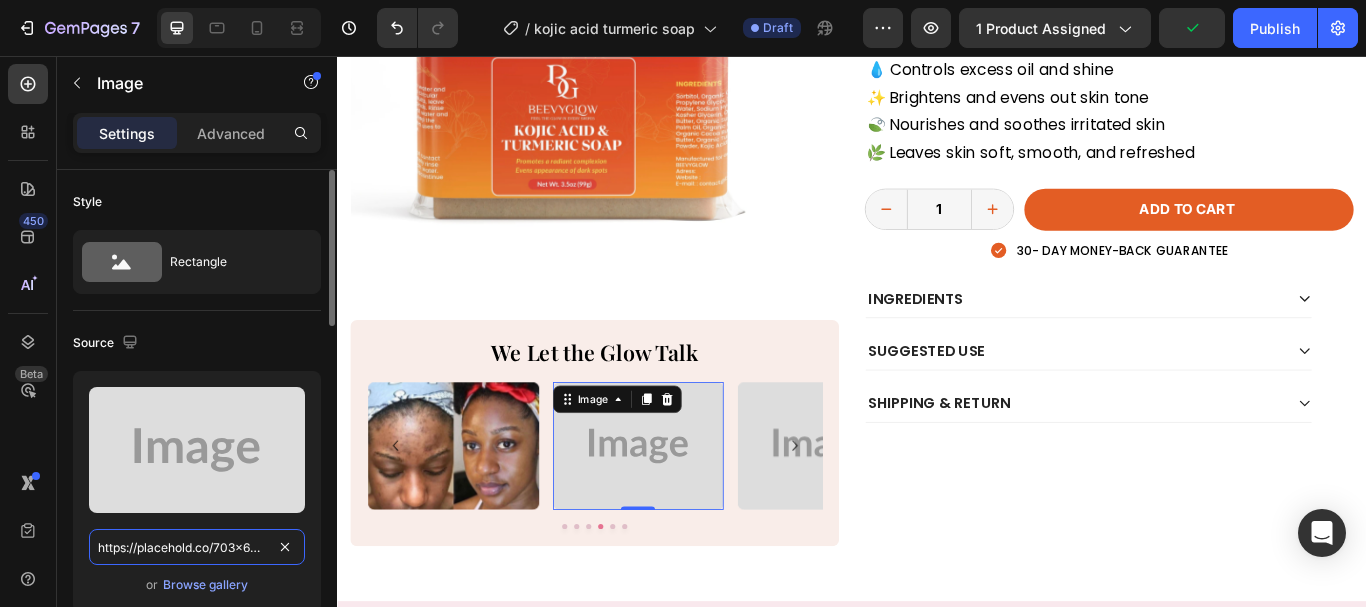 click on "https://placehold.co/703x658?text=Image" at bounding box center [197, 547] 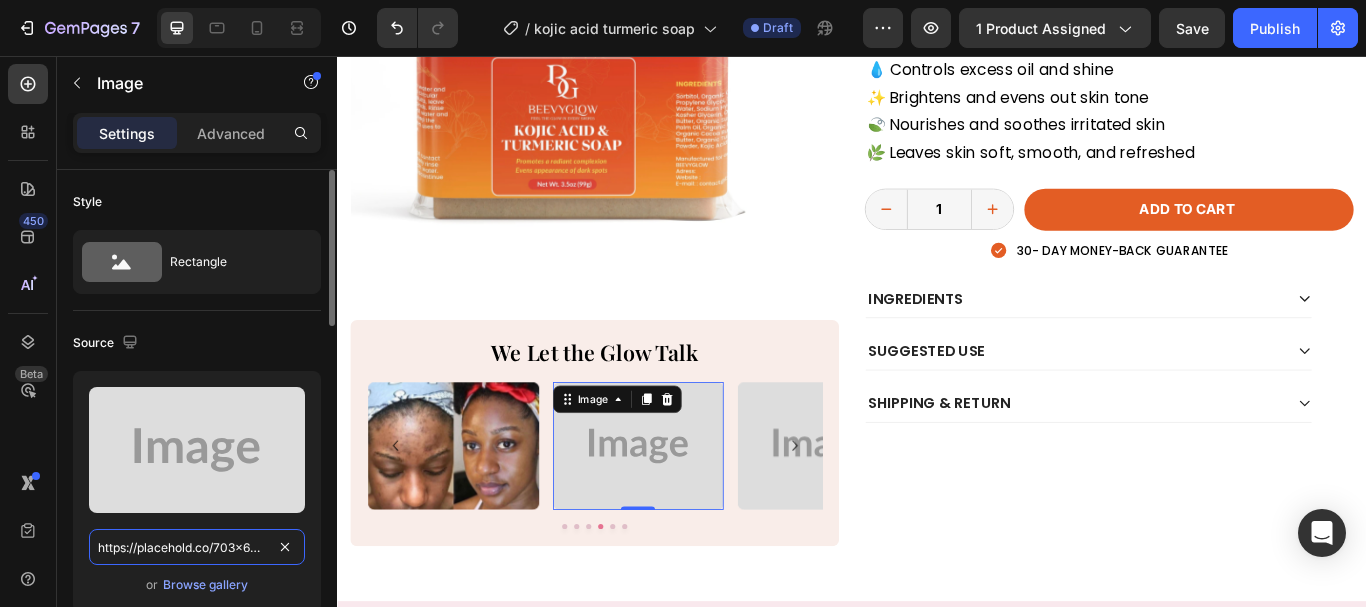 paste on "belle-mir.myshopify.com/cdn/shop/files/gempages_576005631597609546-00286607-d9ca-4776-8d99-b904c01a4f5c.jpg?v=16235401504422763504" 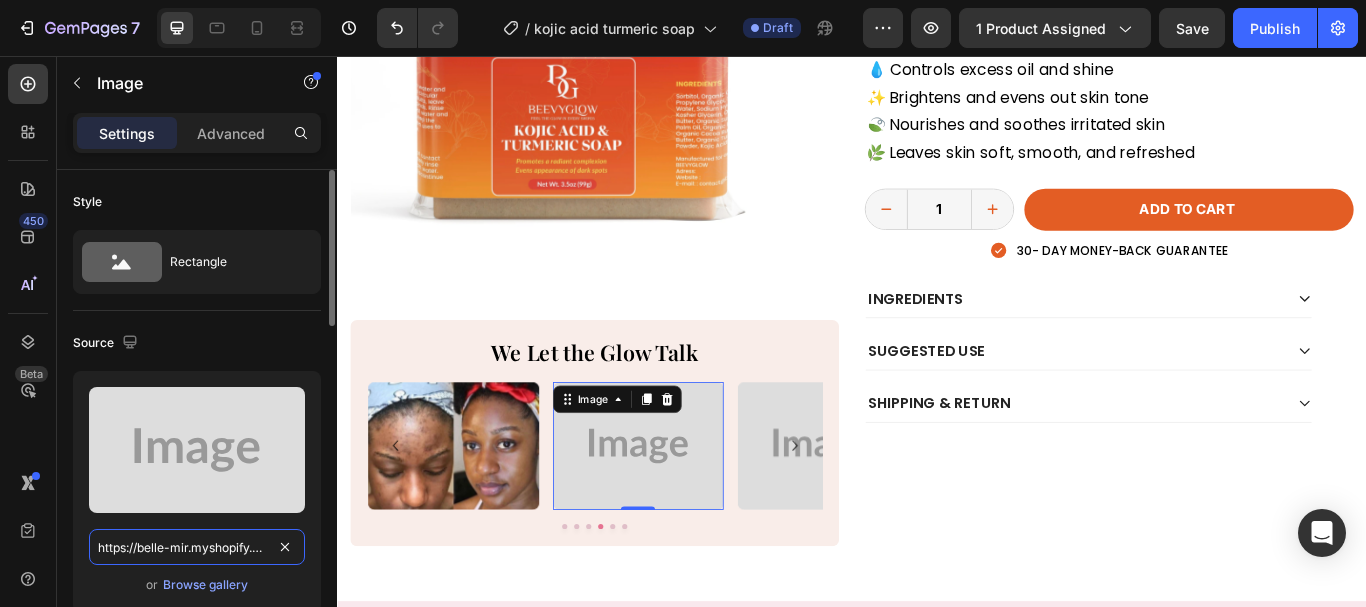 scroll, scrollTop: 0, scrollLeft: 738, axis: horizontal 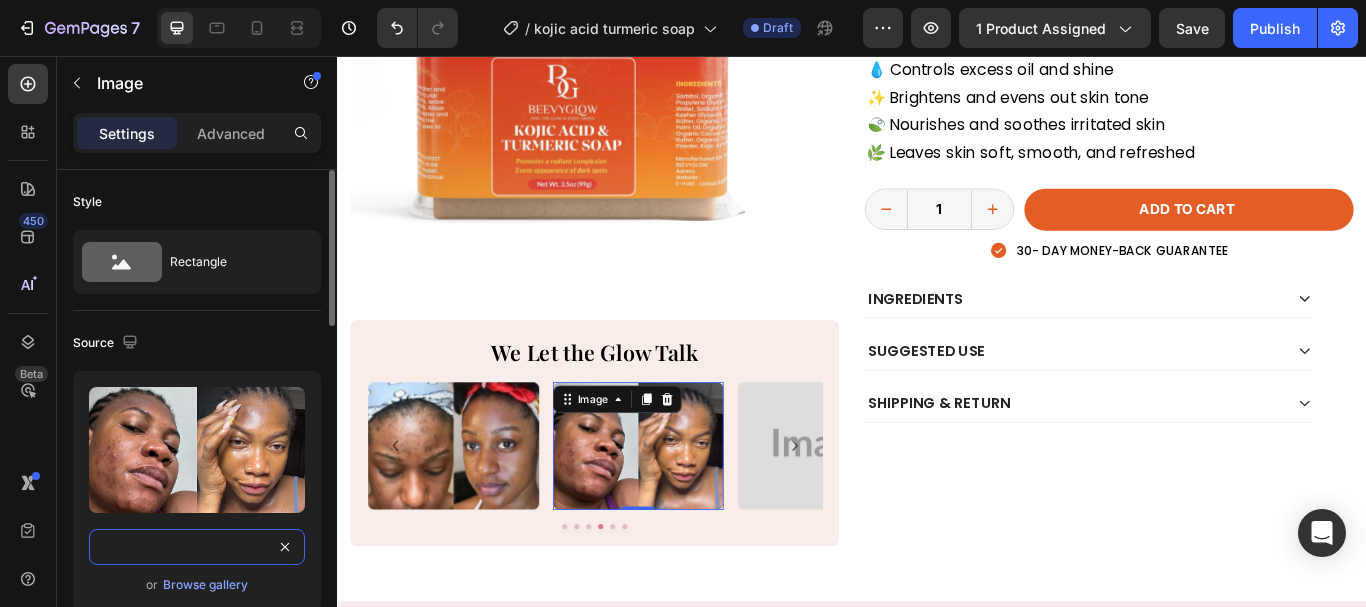 type on "https://belle-mir.myshopify.com/cdn/shop/files/gempages_576005631597609546-00286607-d9ca-4776-8d99-b904c01a4f5c.jpg?v=16235401504422763504" 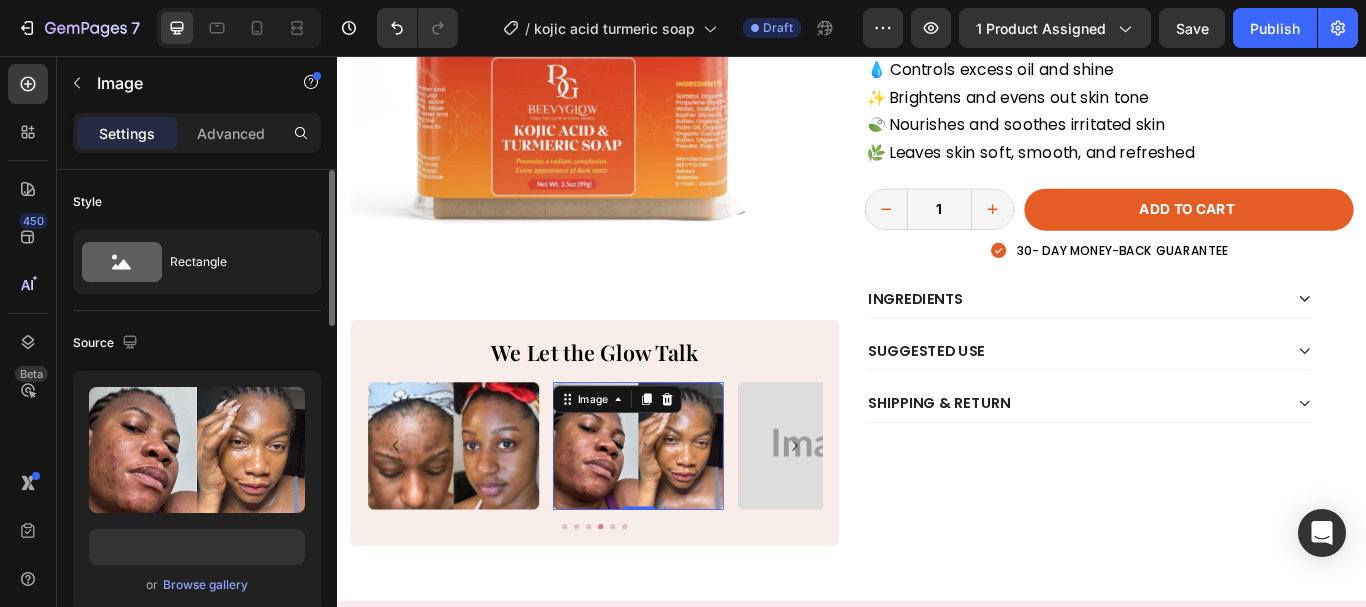 scroll, scrollTop: 0, scrollLeft: 0, axis: both 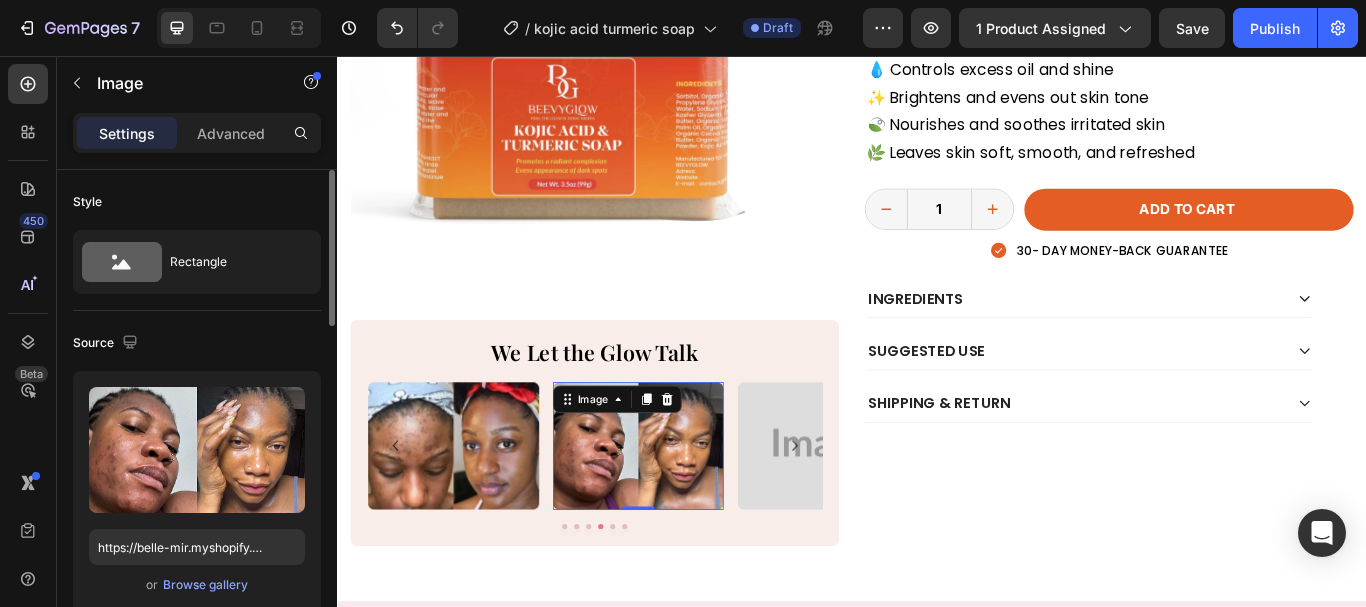 click on "Source" at bounding box center [197, 343] 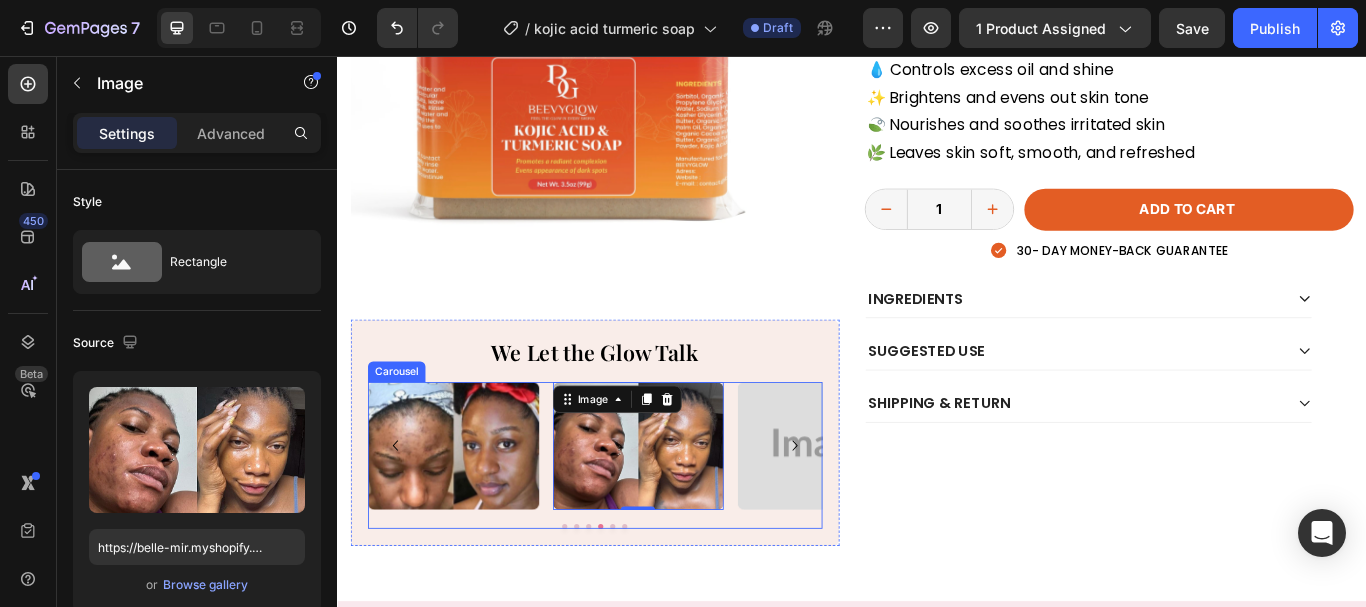 click 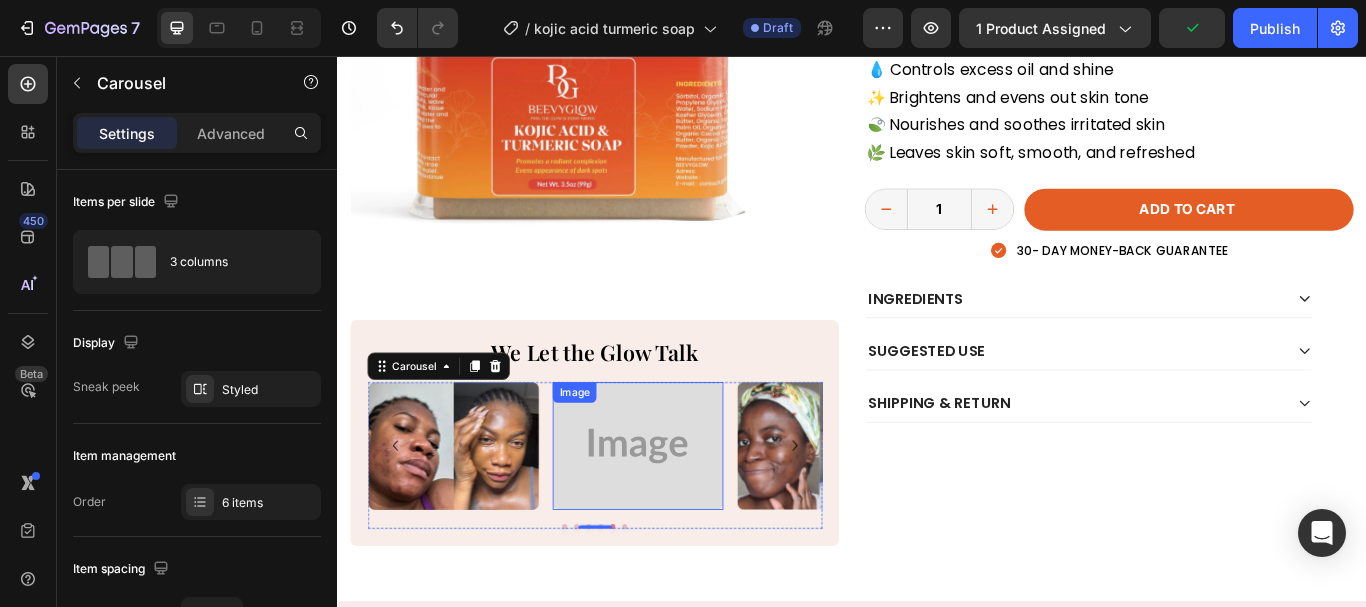 click at bounding box center (686, 512) 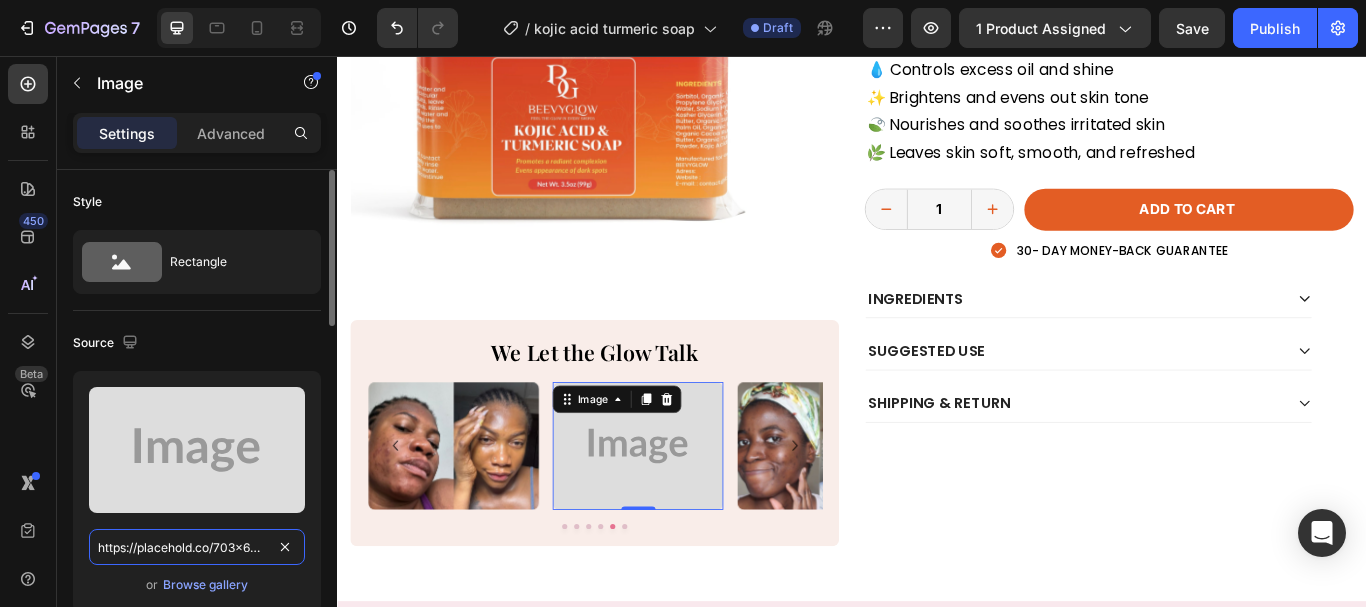 click on "https://placehold.co/703x658?text=Image" at bounding box center [197, 547] 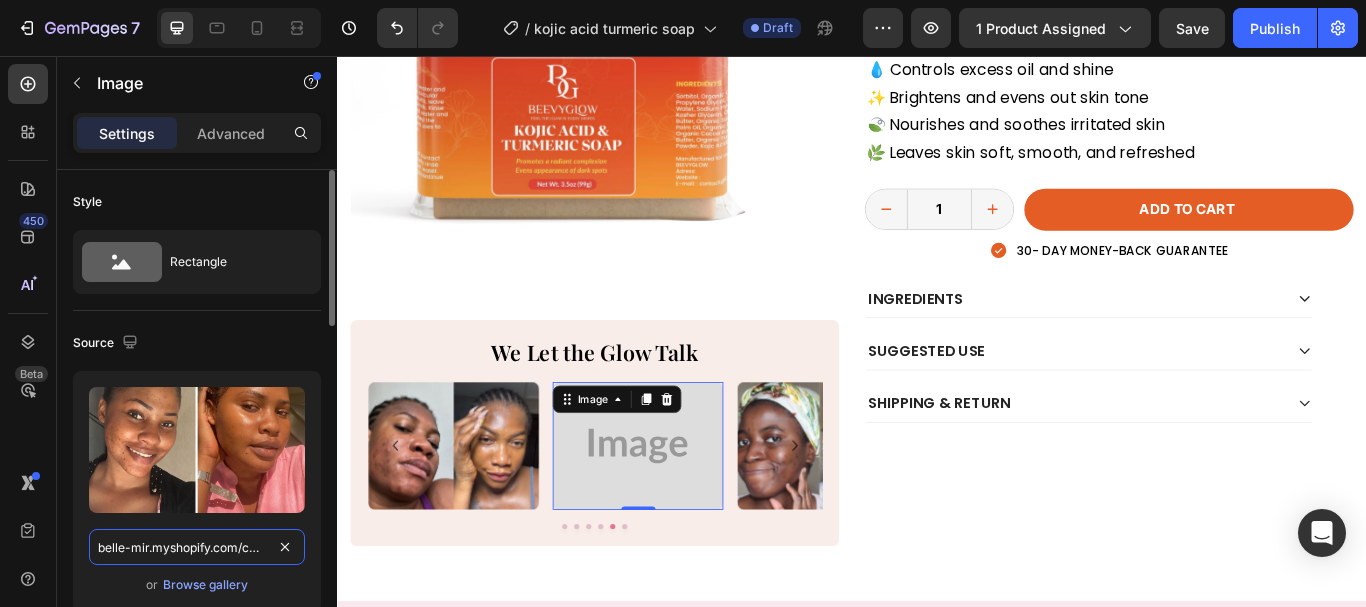 scroll, scrollTop: 0, scrollLeft: 723, axis: horizontal 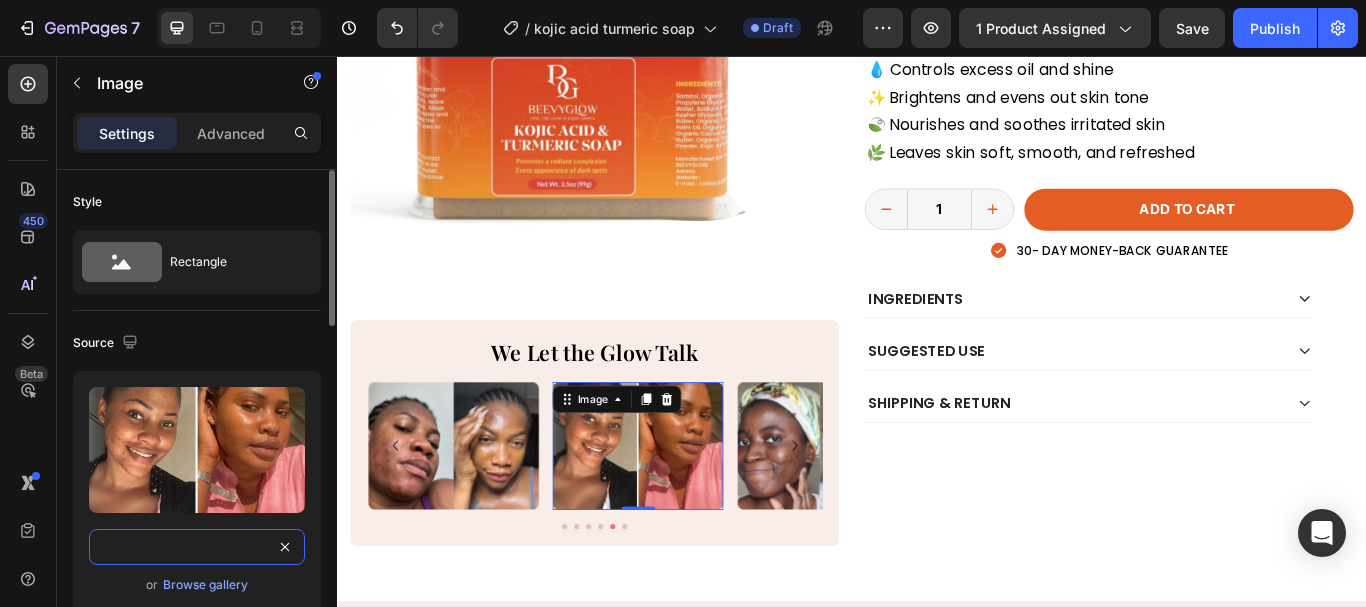 type on "https://belle-mir.myshopify.com/cdn/shop/files/gempages_576005631597609546-70cddfb1-b157-40a4-bda0-0e664f5a3d2f.jpg?v=14245422556617672921" 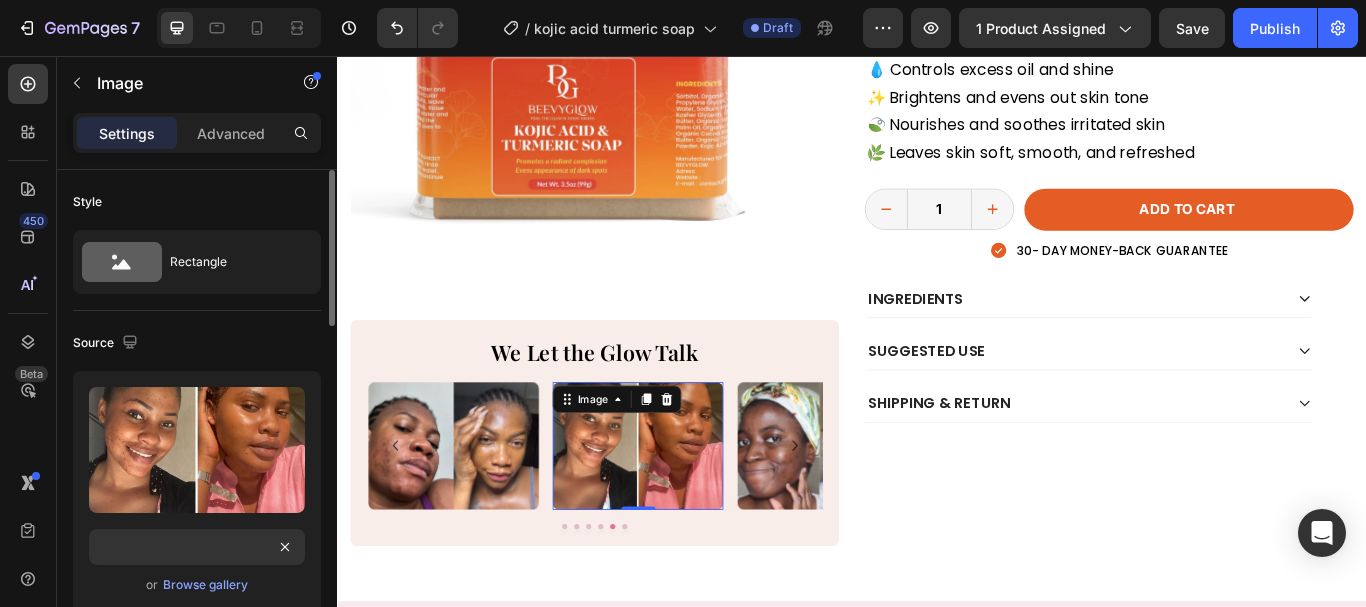 scroll, scrollTop: 0, scrollLeft: 0, axis: both 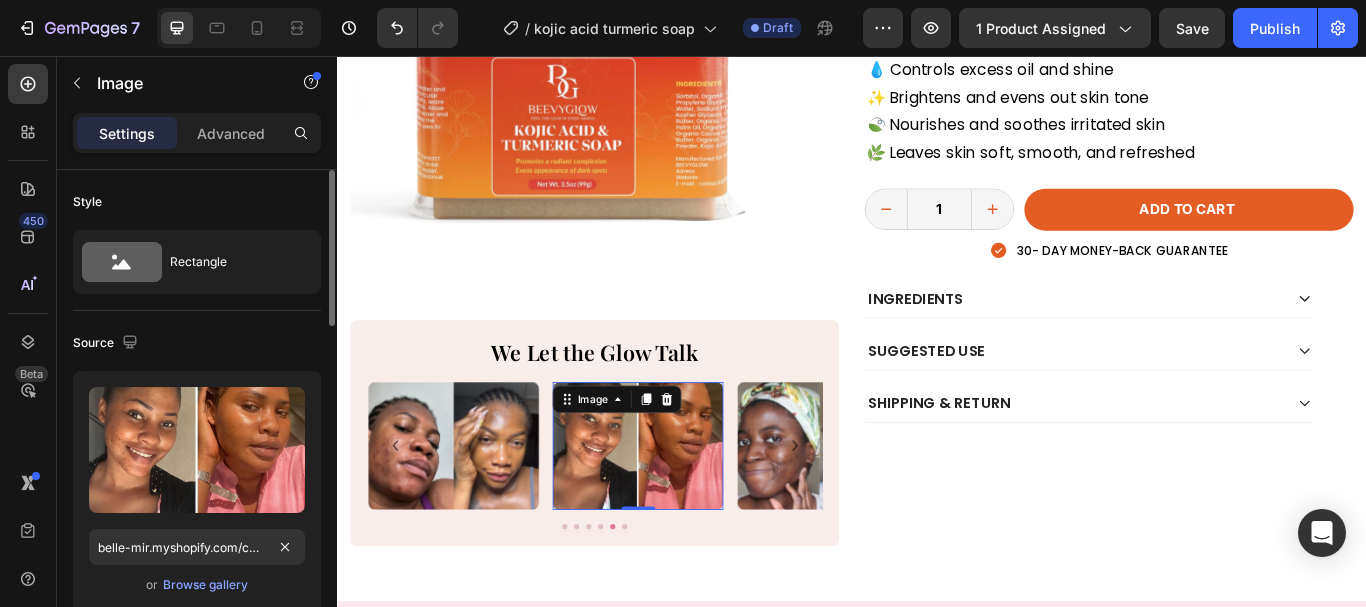click on "Source" at bounding box center (197, 343) 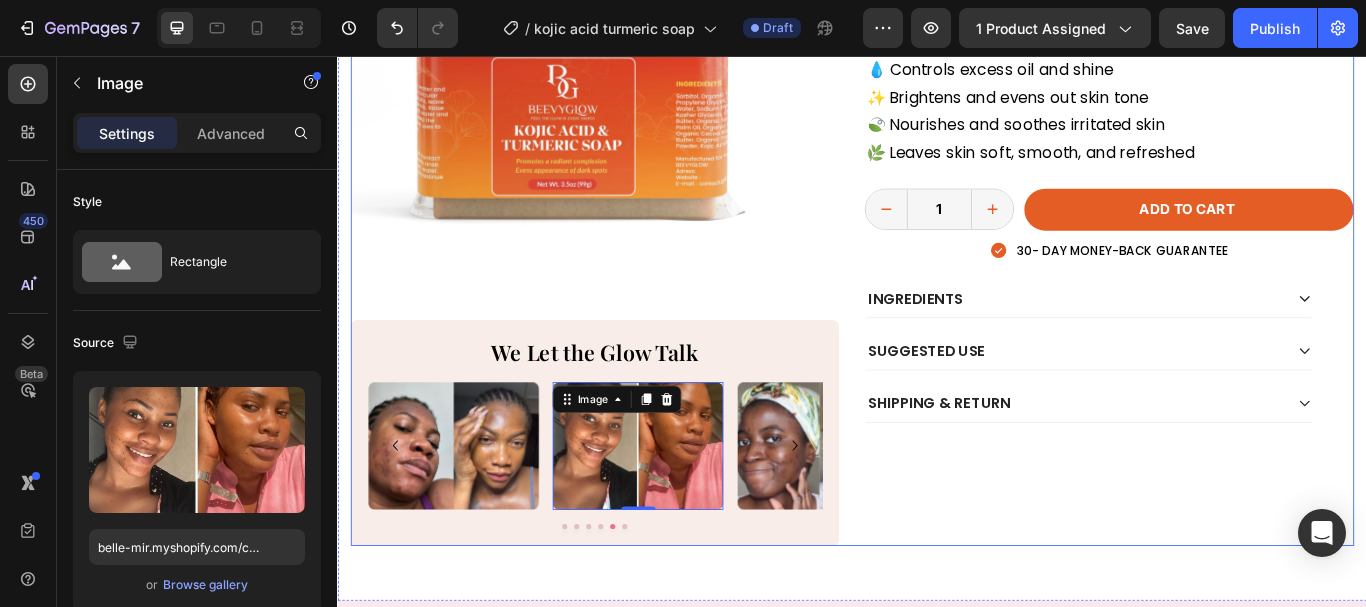 click on "Icon Icon Icon Icon
Icon Icon List 4.8   (823) Text Block Row Icon Icon Icon Icon
Icon Icon List 4.8   (823) Text Block Row Kojic Acid & Turmeric Soap Product Title $19.99 Product Price Product Price No compare price Product Price No discount   Not be displayed when published Discount Tag Row Brighten, cleanse, and even your skin tone with Kojic Acid Turmeric Soap. Gentle, effective glow in every wash. Text Block 🛡️ Fights acne and blemishes 💧 Controls excess oil and shine ✨ Brightens and evens out skin tone 🍃 Nourishes and soothes irritated skin 🌿 Leaves skin soft, smooth, and refreshed Text Block
1
Product Quantity Row Add to cart Add to Cart Row
Icon 30- DAY MONEY-BACK GUARANTEE Text Block Row Row
INGREDIENTS
SUGGESTED USE
Shipping & Return Accordion We Let the Glow Talk Heading
Image Image Image Image Image Image Row" at bounding box center (1237, 211) 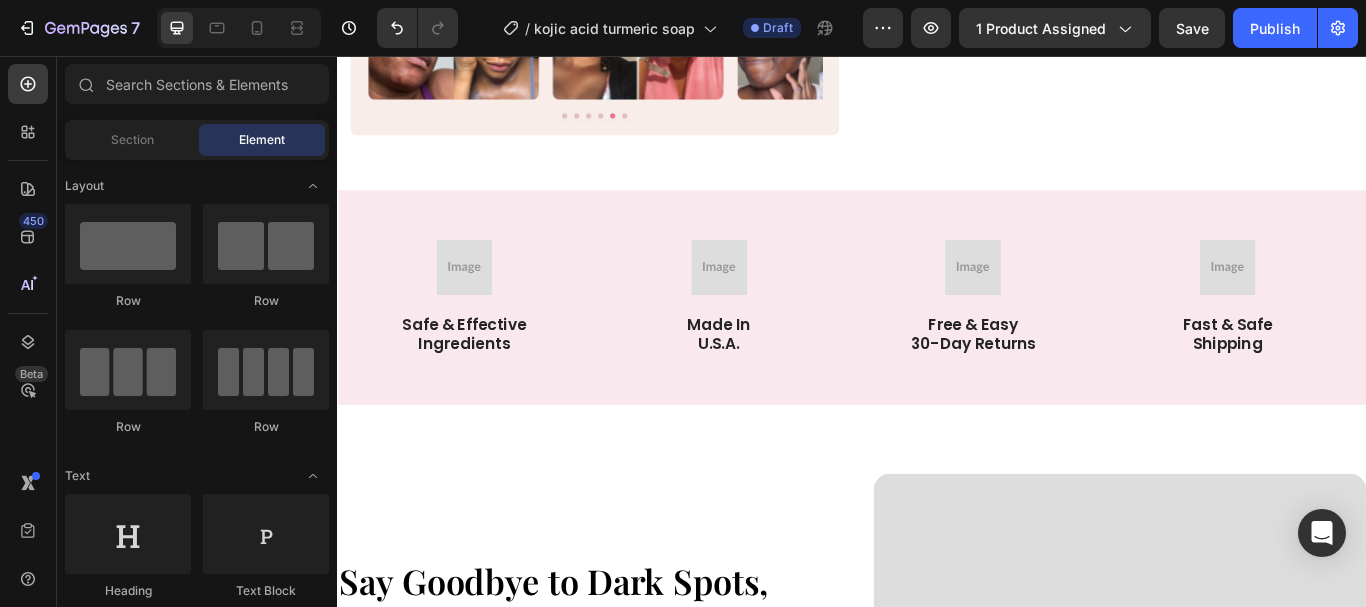 scroll, scrollTop: 873, scrollLeft: 0, axis: vertical 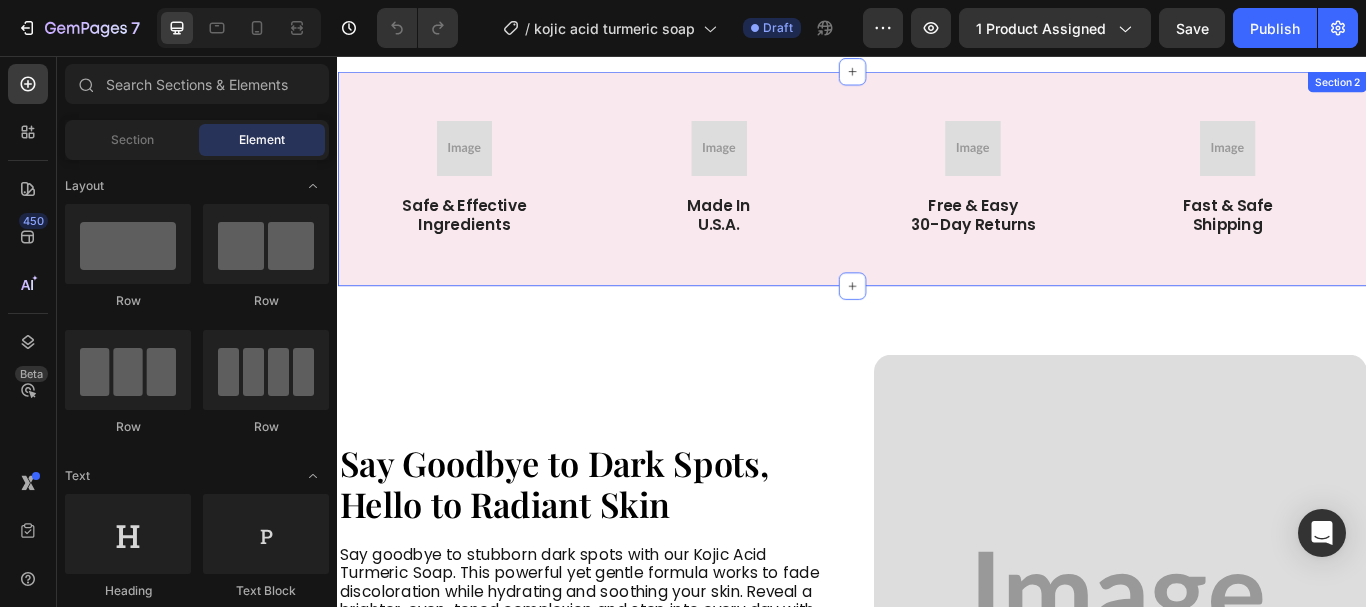 click on "Image safe & effective ingredients Text Block Row Image made in u.s.a. Text Block Row Image free & easy 30-day returns Text Block Row Image fast & safe shipping  Text Block Row Carousel Section 2" at bounding box center [937, 200] 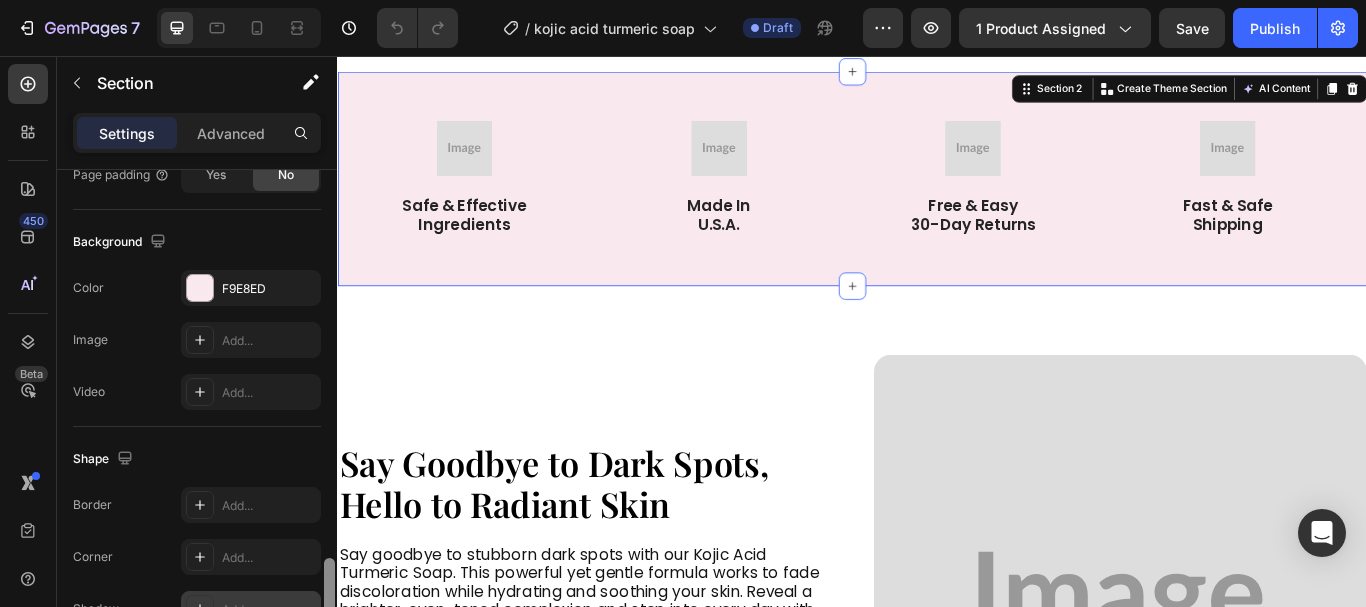 scroll, scrollTop: 716, scrollLeft: 0, axis: vertical 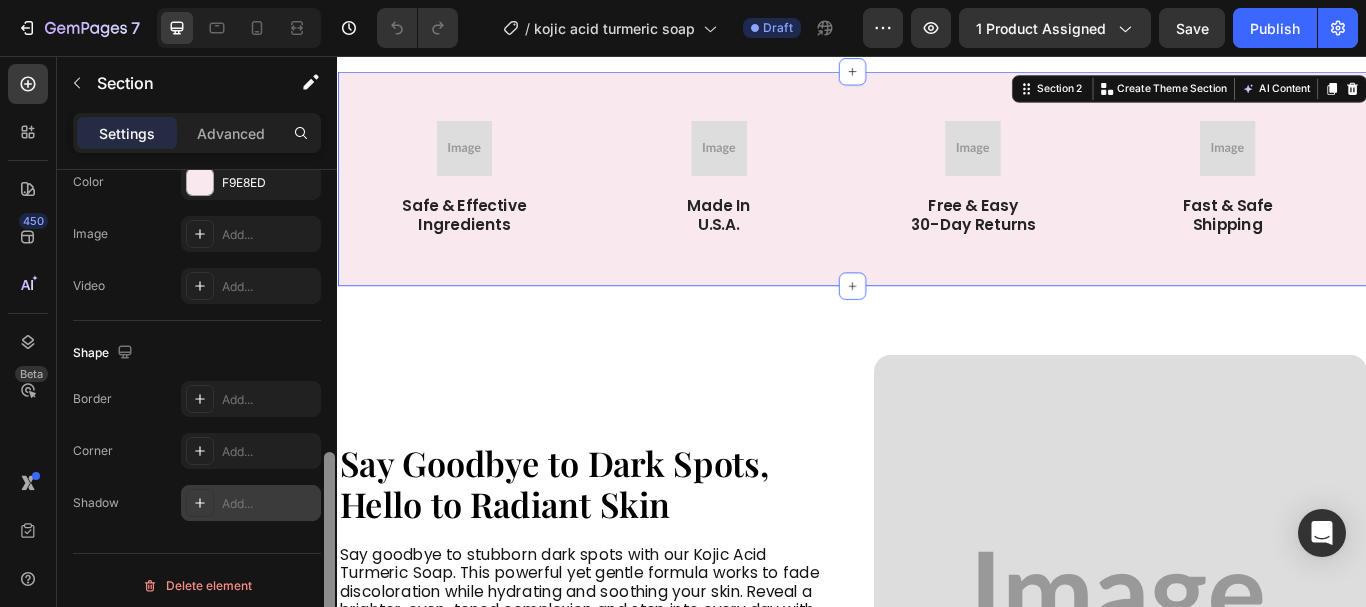drag, startPoint x: 326, startPoint y: 256, endPoint x: 292, endPoint y: 509, distance: 255.27437 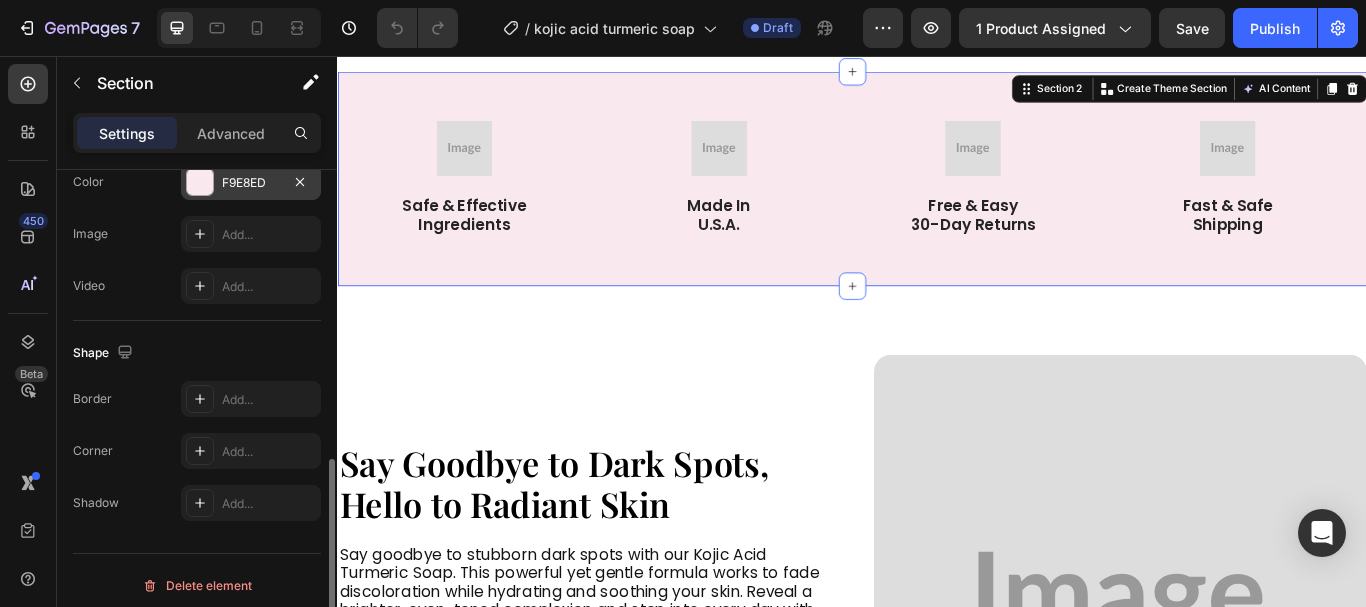 click on "F9E8ED" at bounding box center (251, 183) 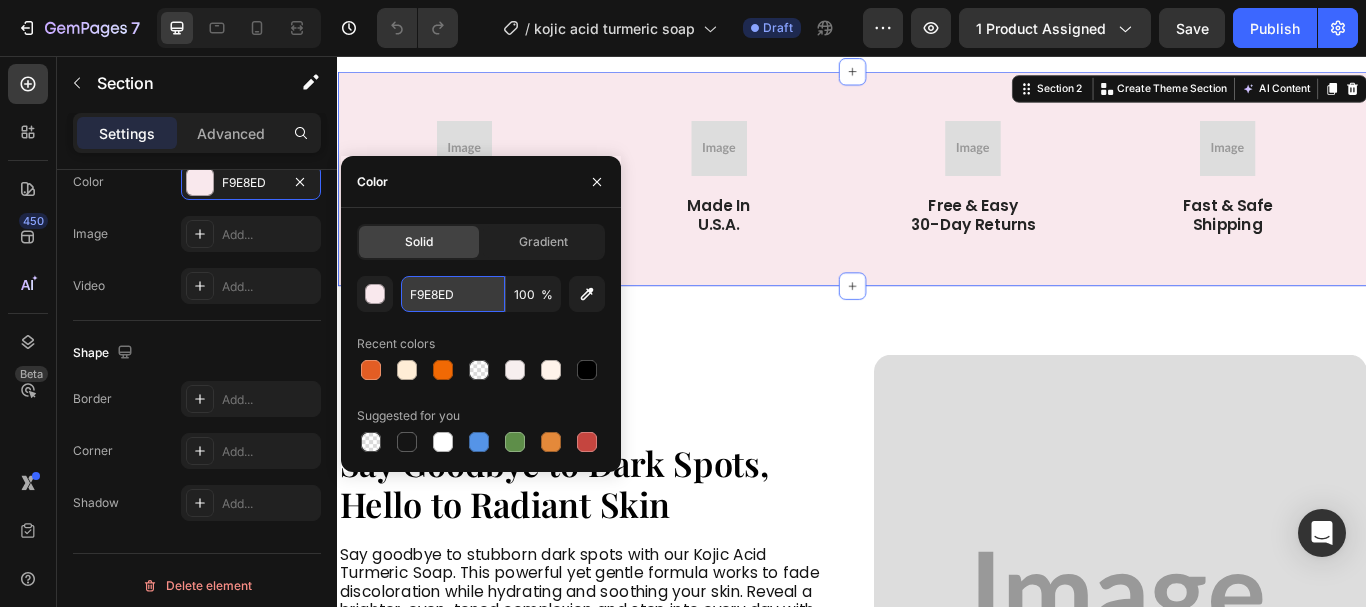 click on "F9E8ED" at bounding box center (453, 294) 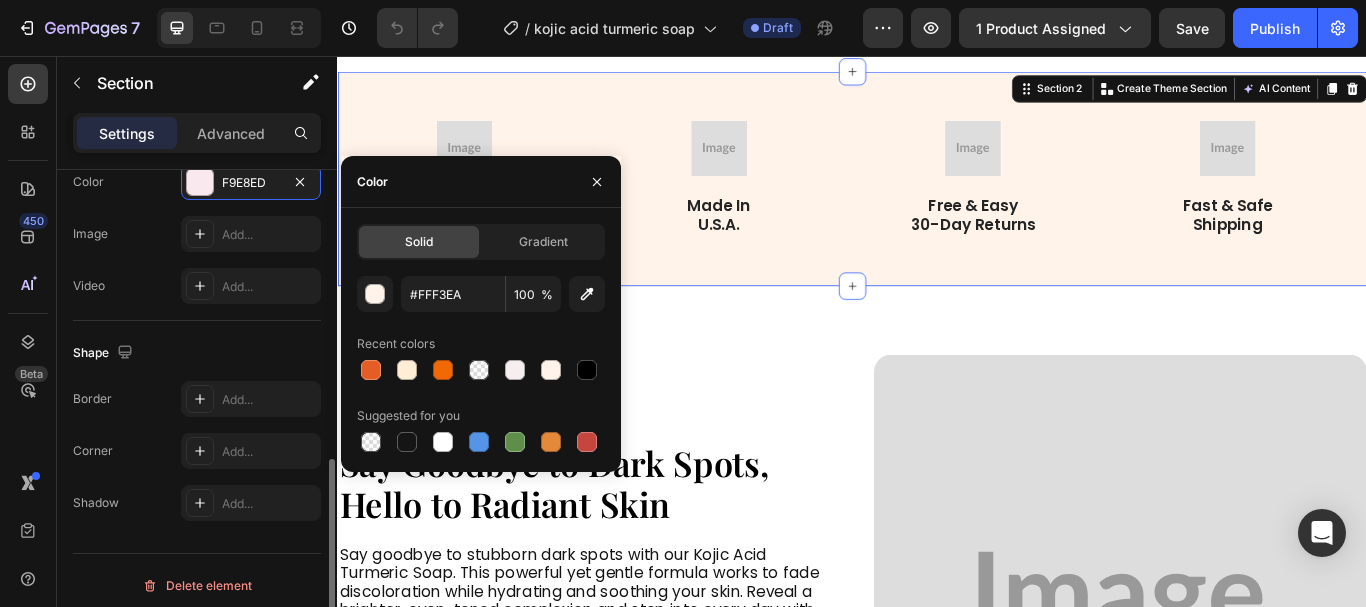 click on "Shape" at bounding box center [197, 353] 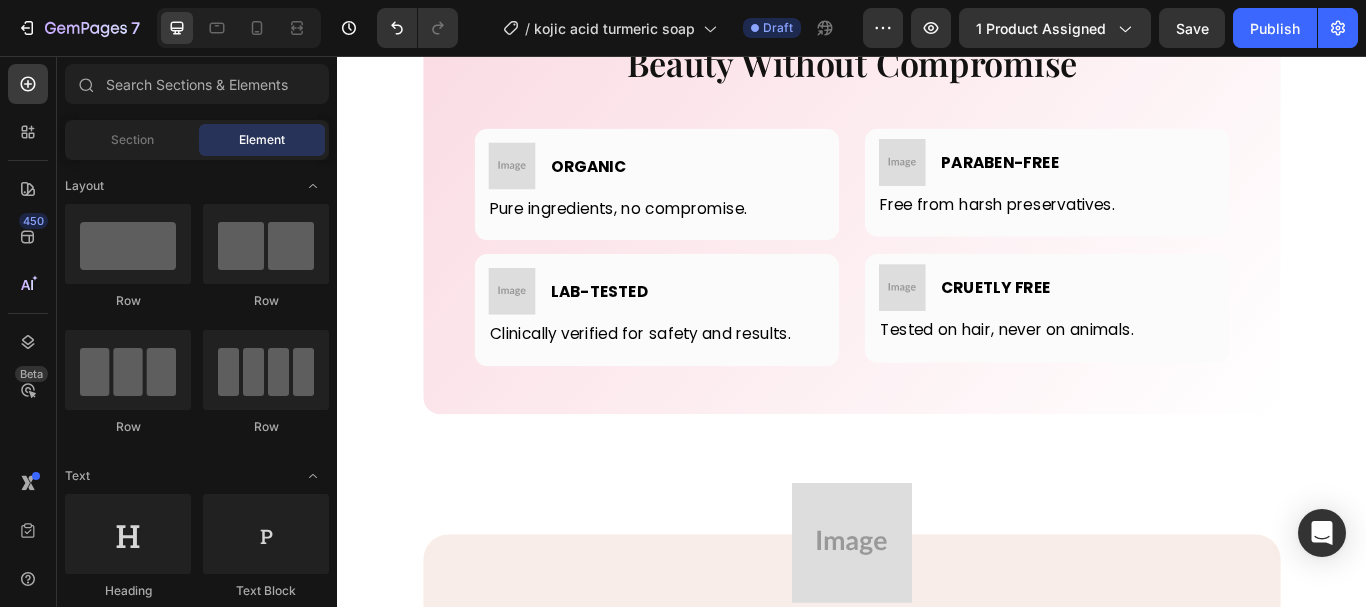scroll, scrollTop: 4306, scrollLeft: 0, axis: vertical 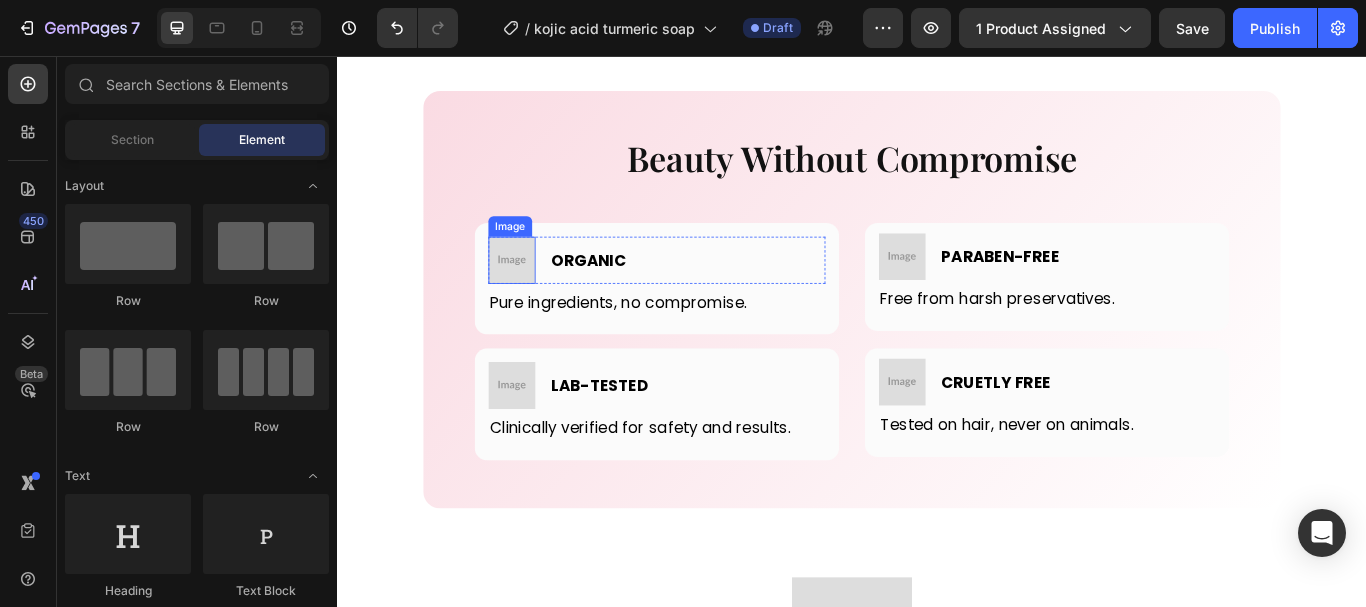 click at bounding box center (540, 294) 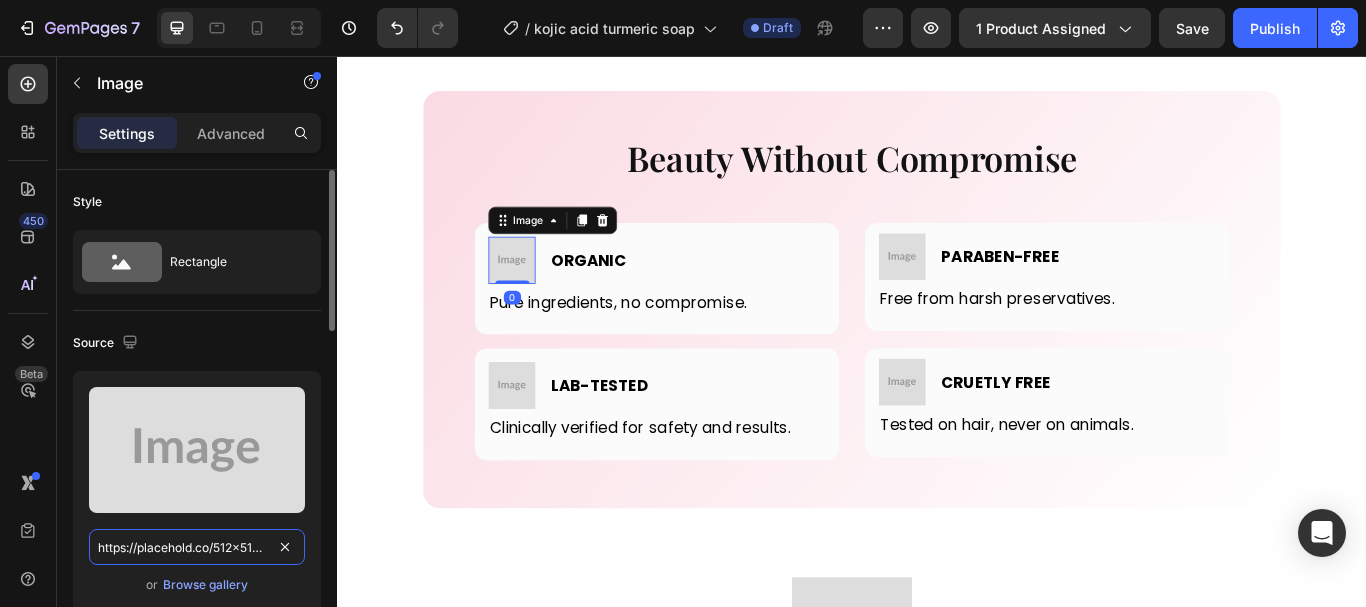 click on "https://placehold.co/512x512?text=Image" at bounding box center (197, 547) 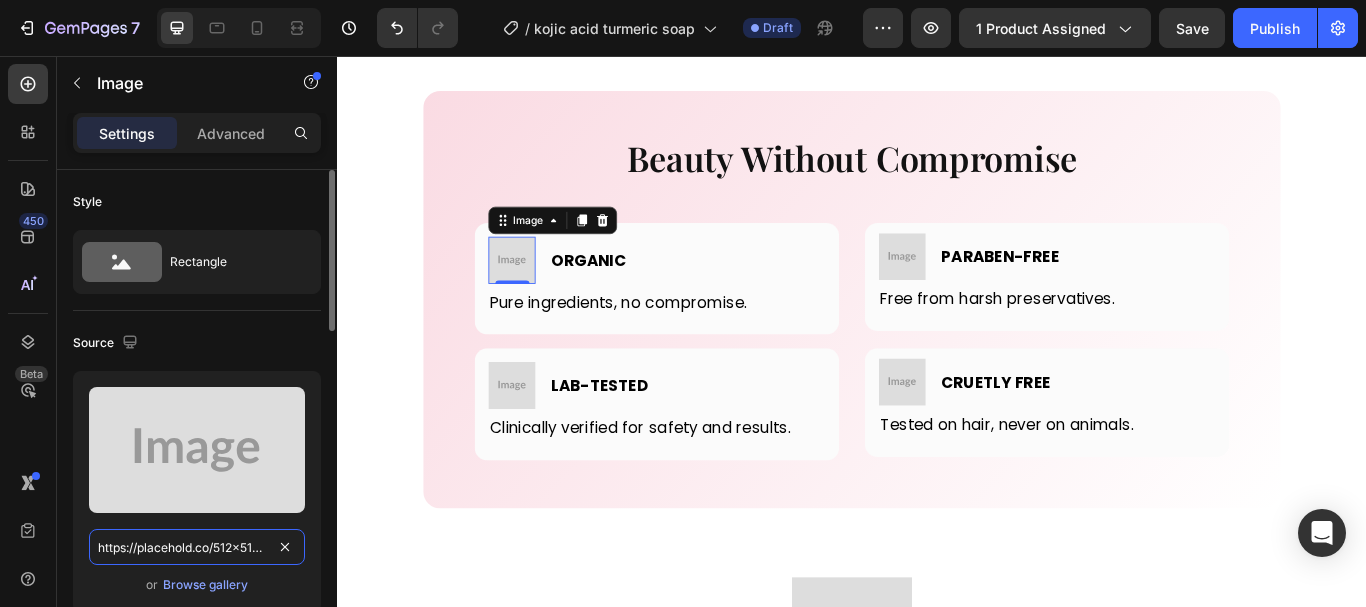 paste on "cdn.shopify.com/s/files/1/0957/7467/1138/files/gempages_578069000072725008-b2e6dba3-5e20-4161-b494-c9953cb0aece.webp" 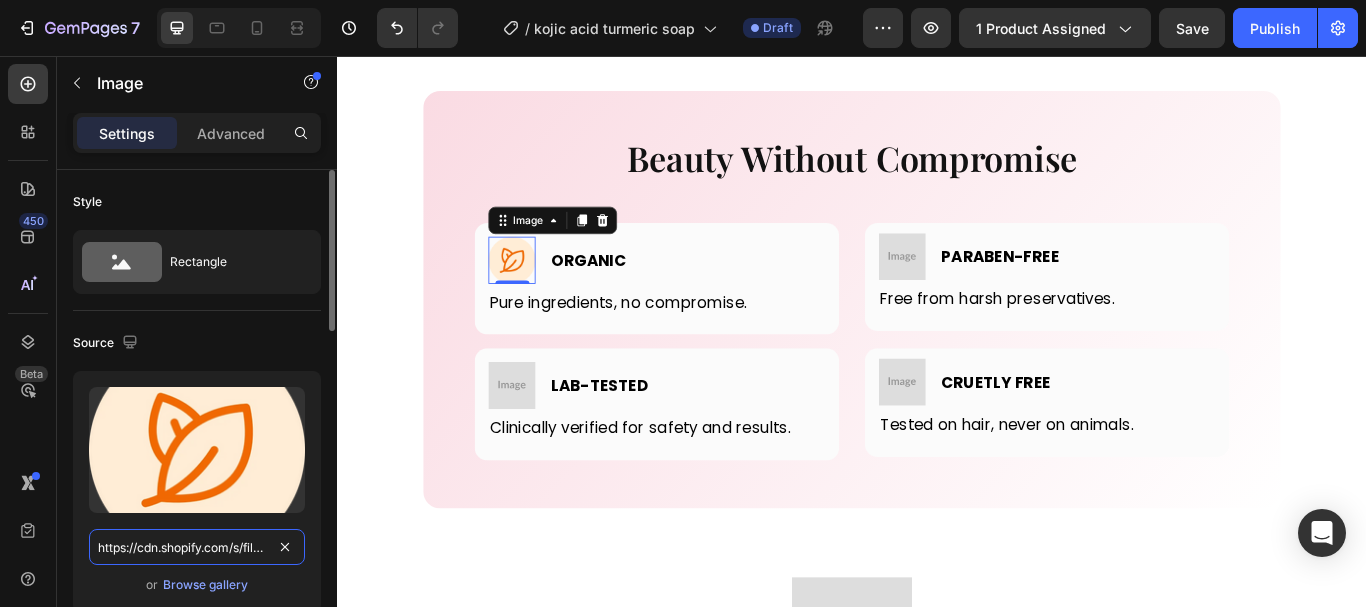 scroll, scrollTop: 0, scrollLeft: 629, axis: horizontal 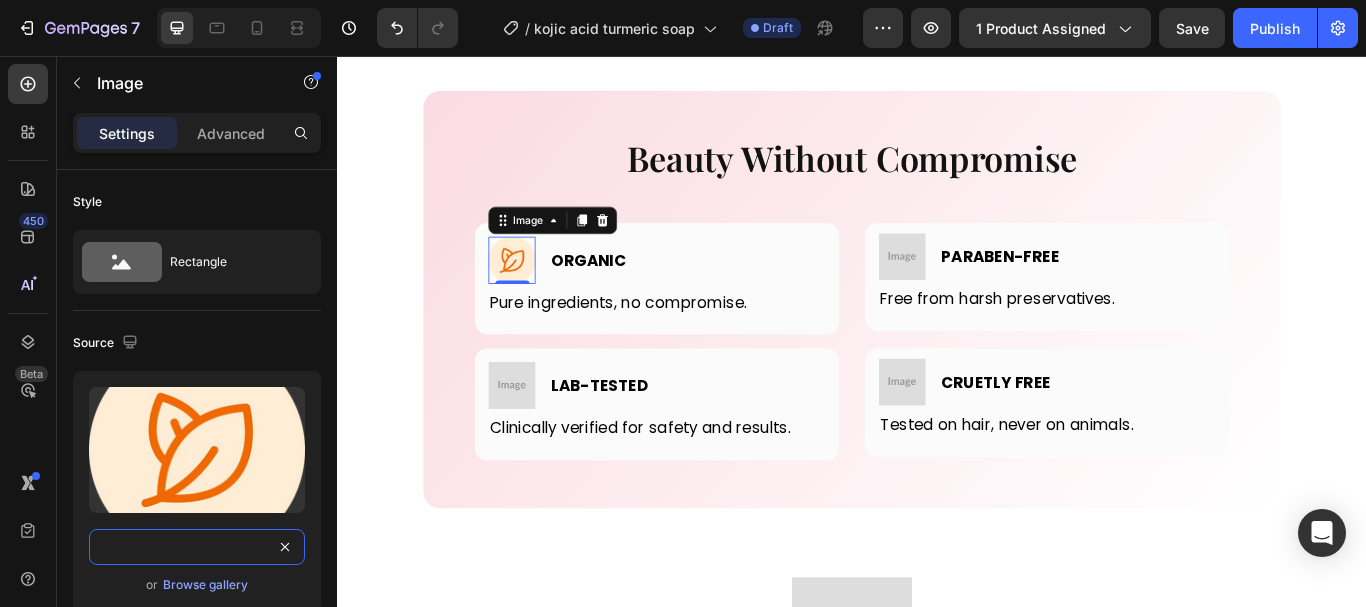 type on "https://cdn.shopify.com/s/files/1/0957/7467/1138/files/gempages_578069000072725008-b2e6dba3-5e20-4161-b494-c9953cb0aece.webp" 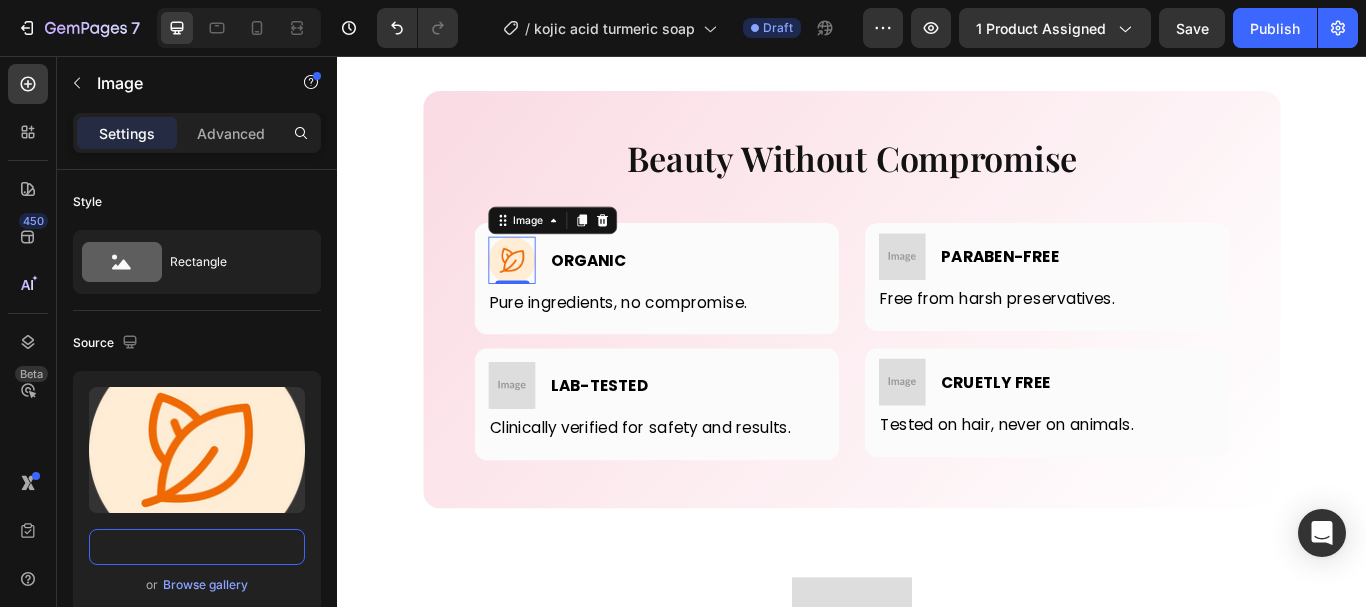 scroll, scrollTop: 0, scrollLeft: 0, axis: both 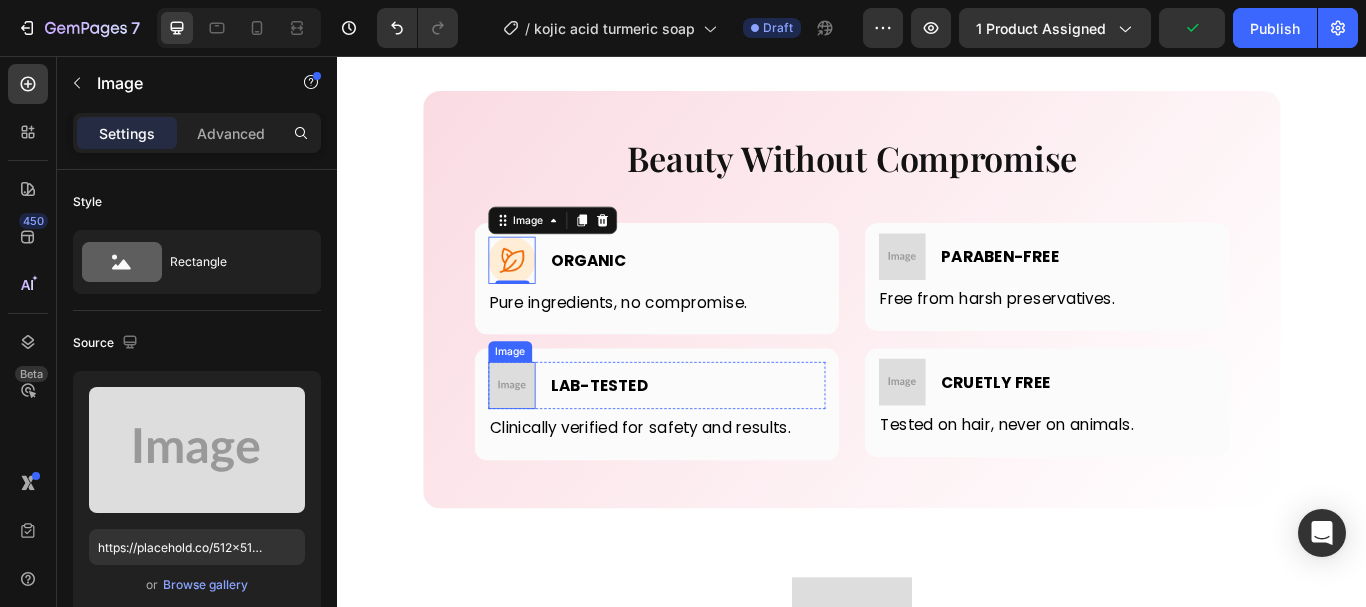 click at bounding box center (540, 440) 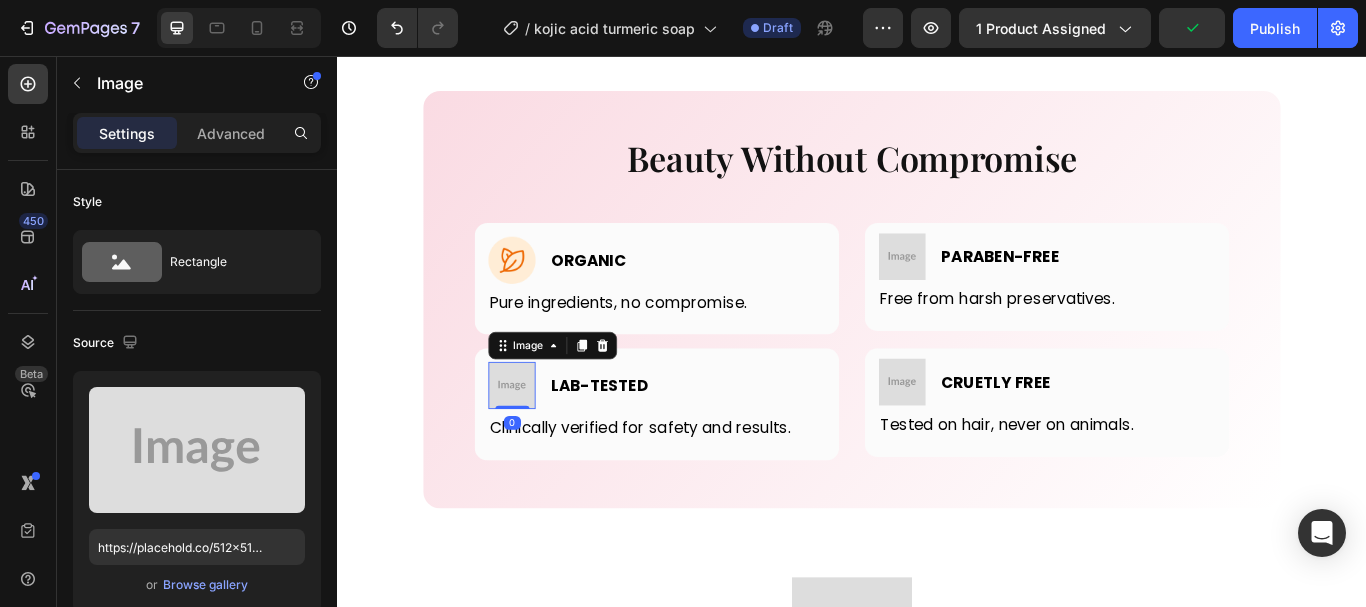 scroll, scrollTop: 716, scrollLeft: 0, axis: vertical 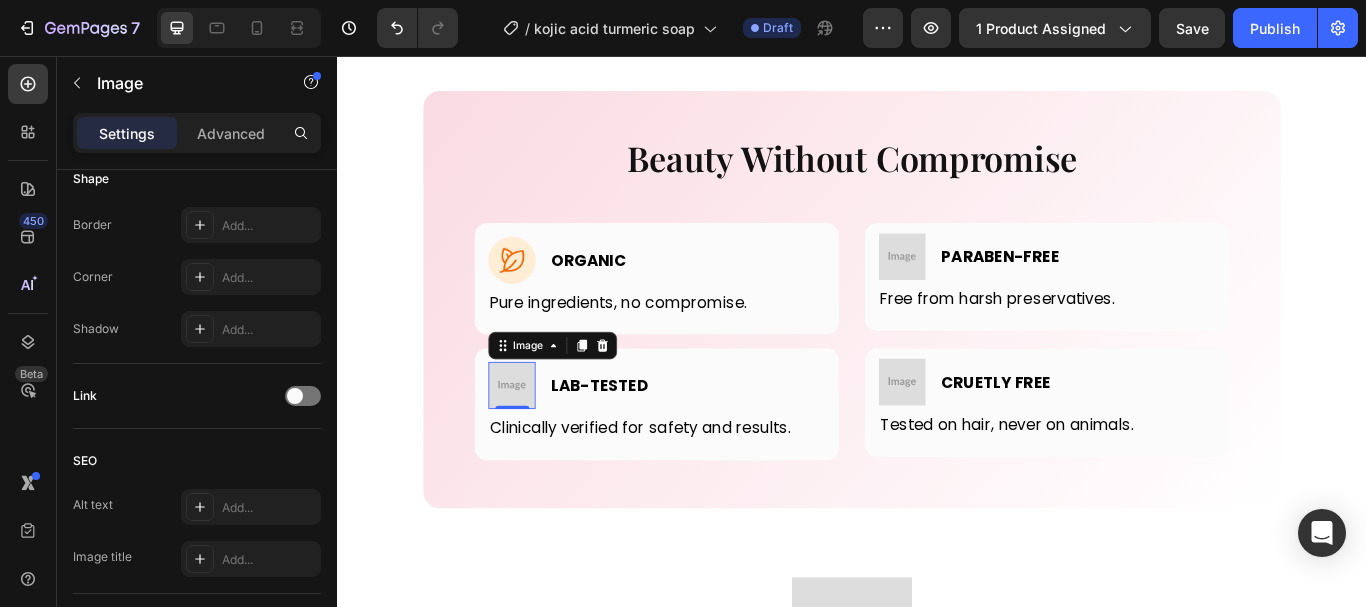 click at bounding box center [540, 440] 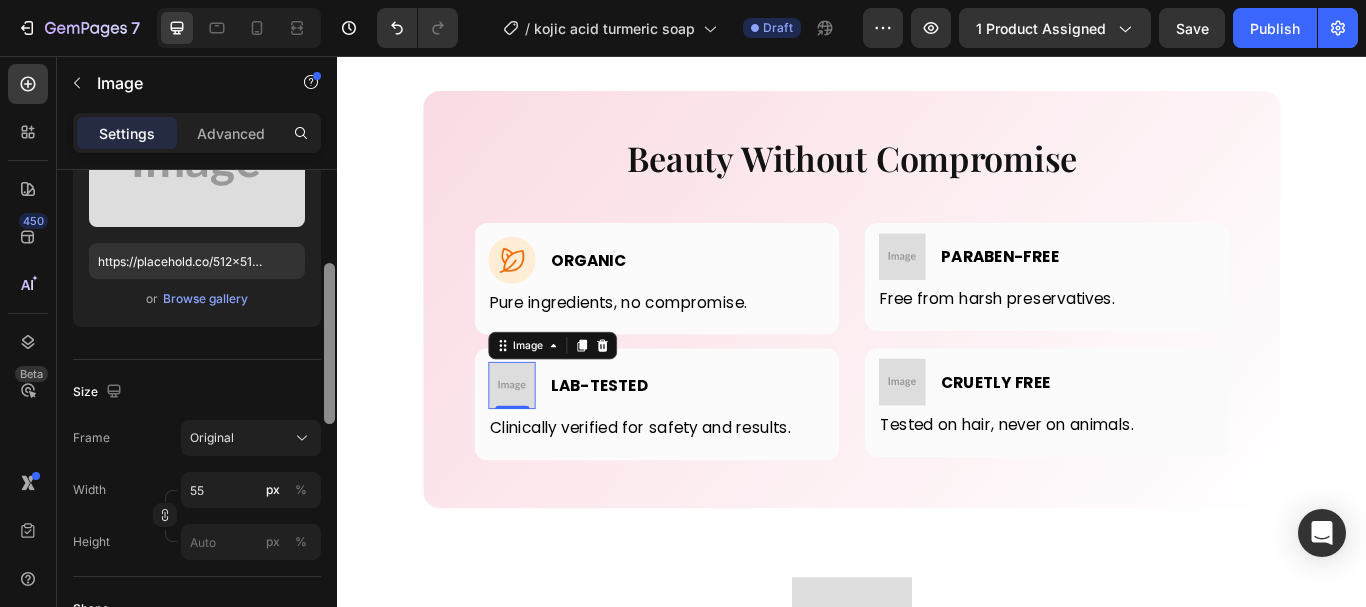 scroll, scrollTop: 225, scrollLeft: 0, axis: vertical 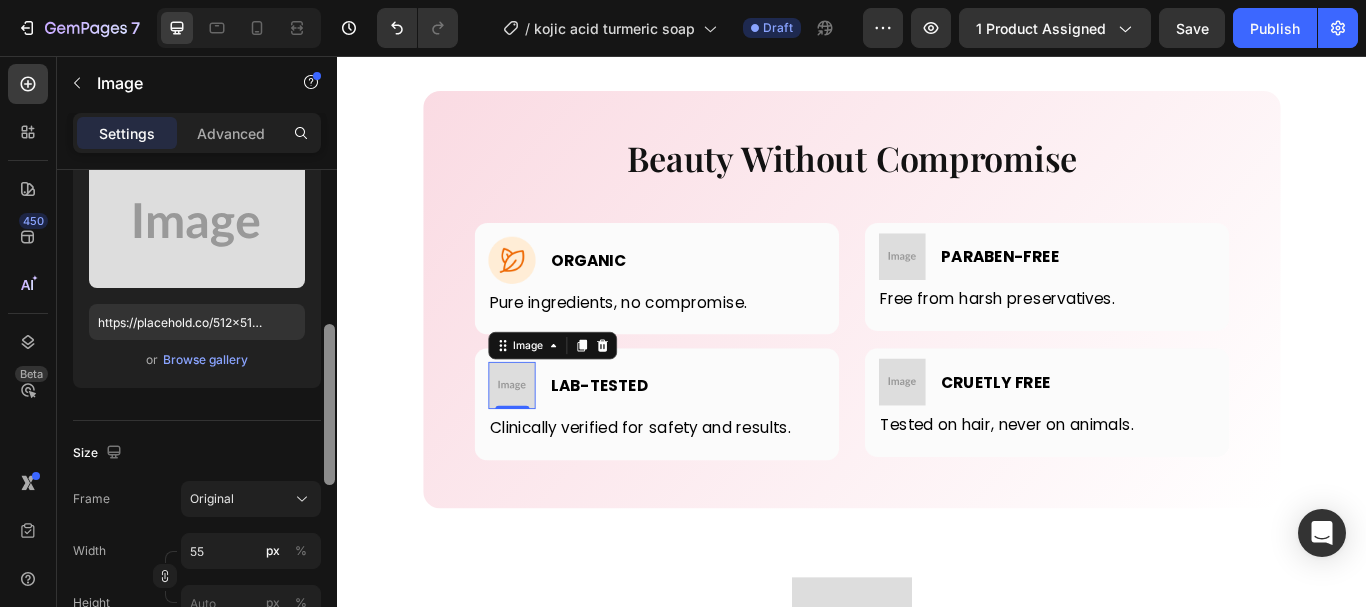 drag, startPoint x: 327, startPoint y: 430, endPoint x: 308, endPoint y: 269, distance: 162.11725 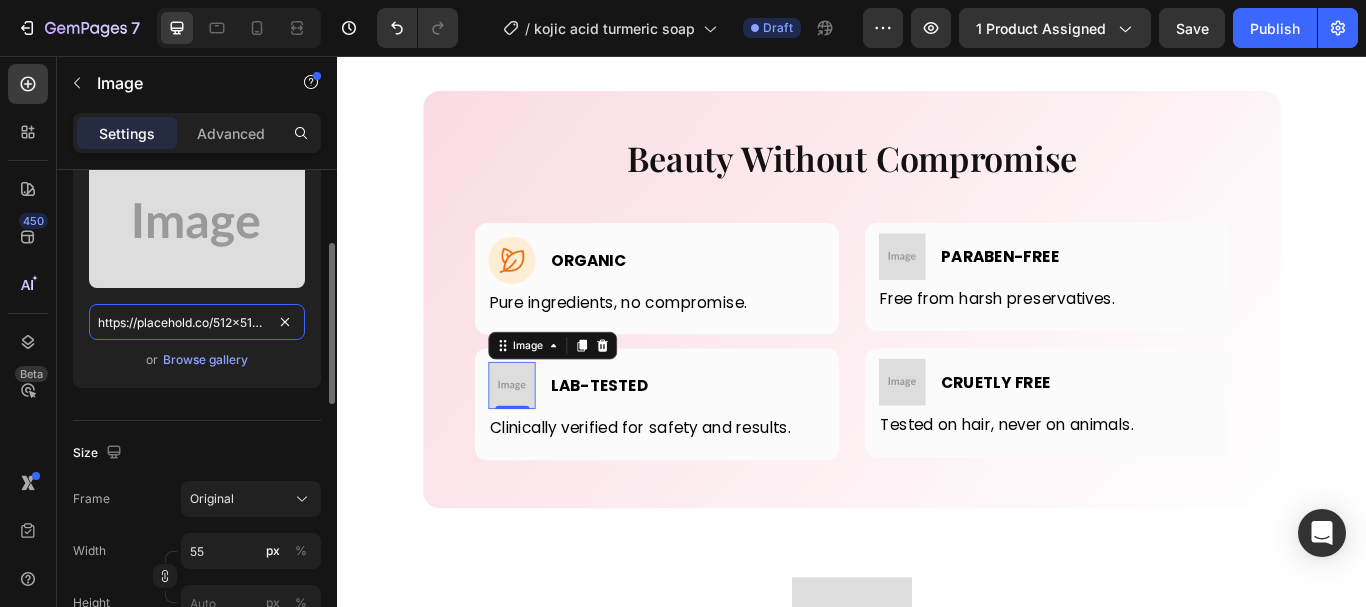 click on "https://placehold.co/512x512?text=Image" at bounding box center [197, 322] 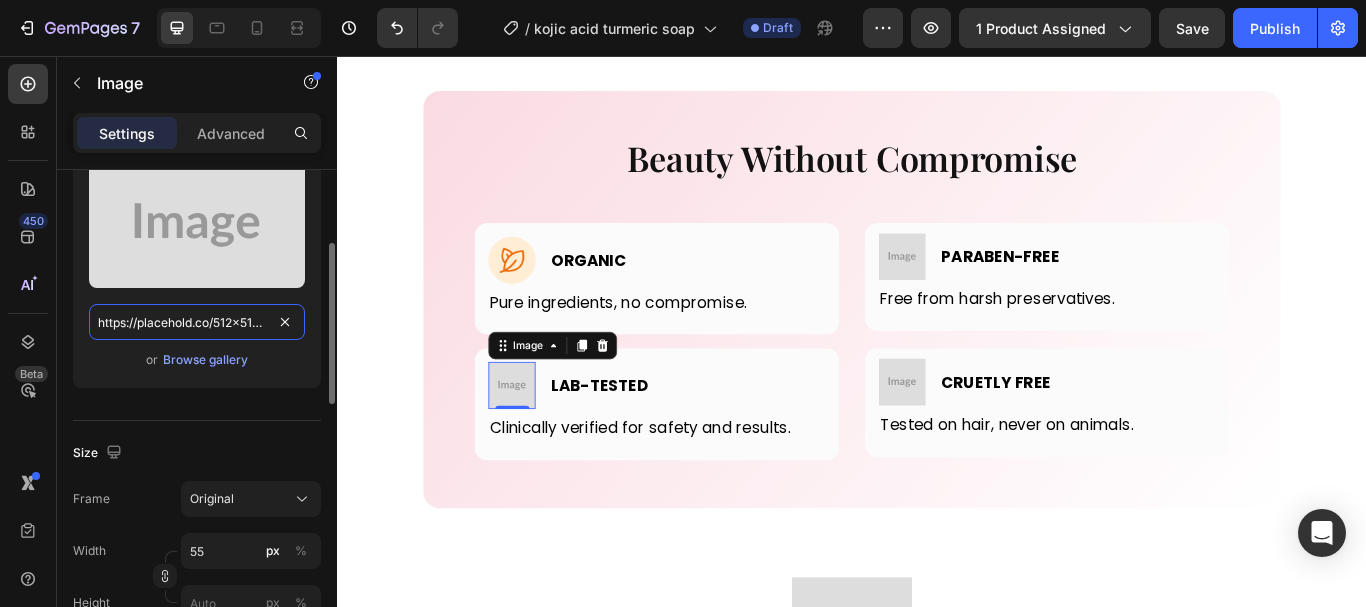 paste on "cdn.shopify.com/s/files/1/0957/7467/1138/files/gempages_578069000072725008-82a4ca88-e401-4e2b-bc82-a6065b20a859.webp" 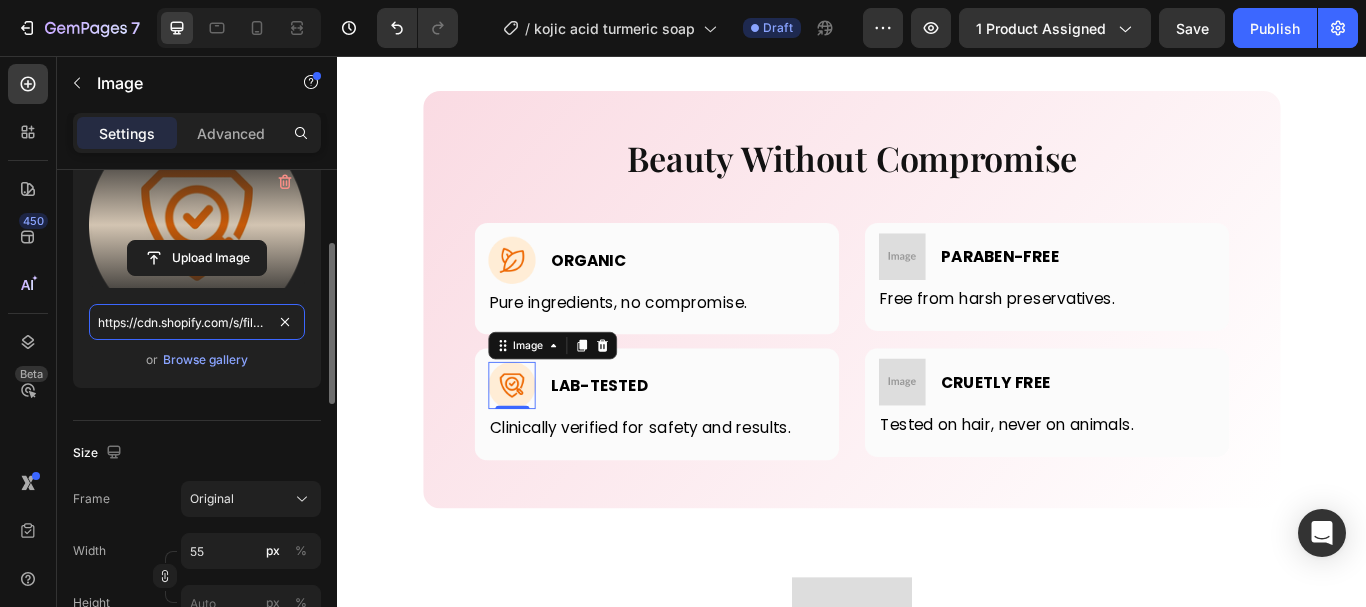 scroll, scrollTop: 0, scrollLeft: 632, axis: horizontal 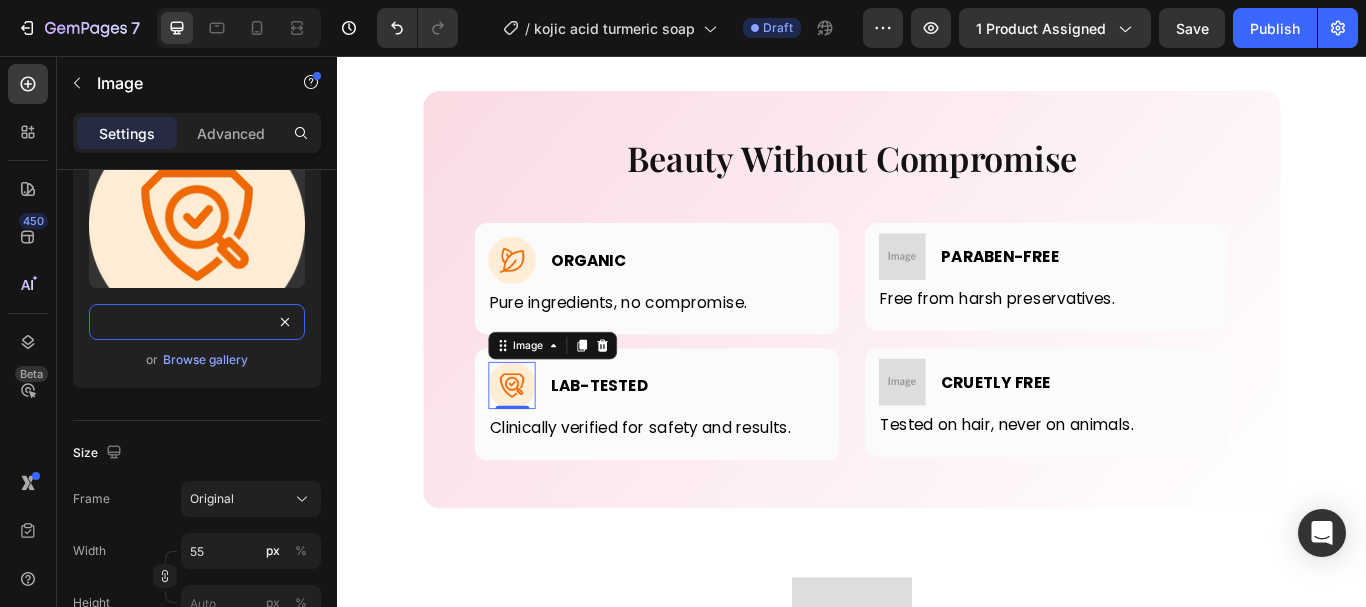 type on "https://cdn.shopify.com/s/files/1/0957/7467/1138/files/gempages_578069000072725008-82a4ca88-e401-4e2b-bc82-a6065b20a859.webp" 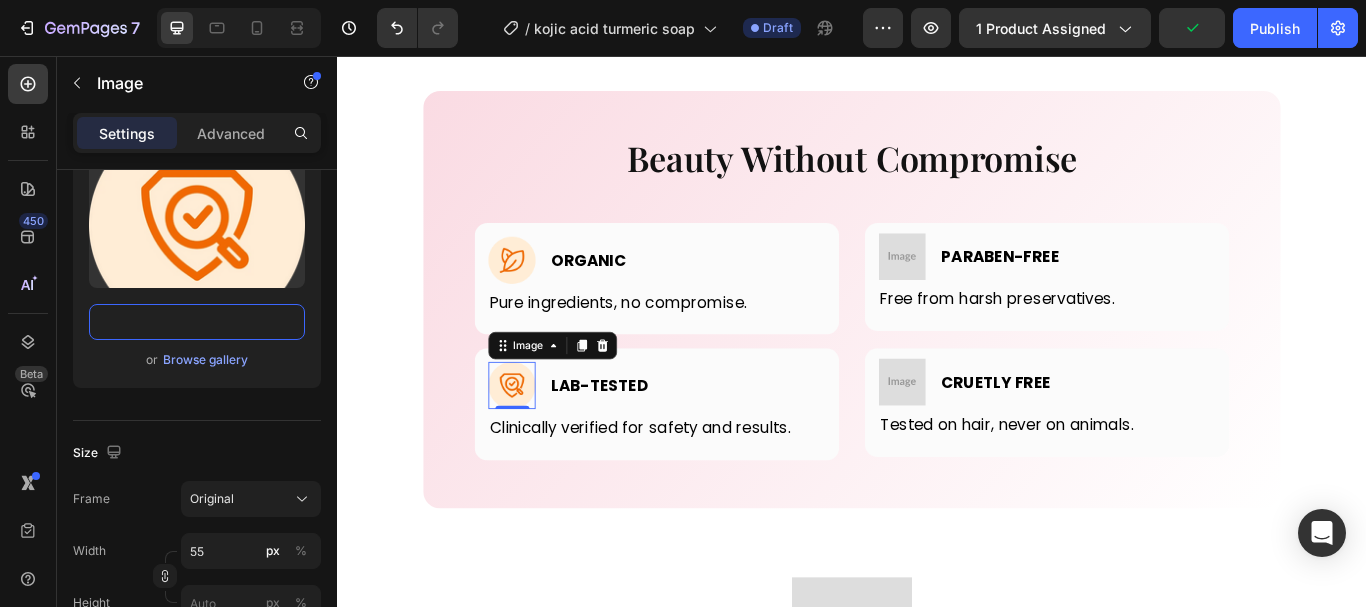 scroll, scrollTop: 0, scrollLeft: 0, axis: both 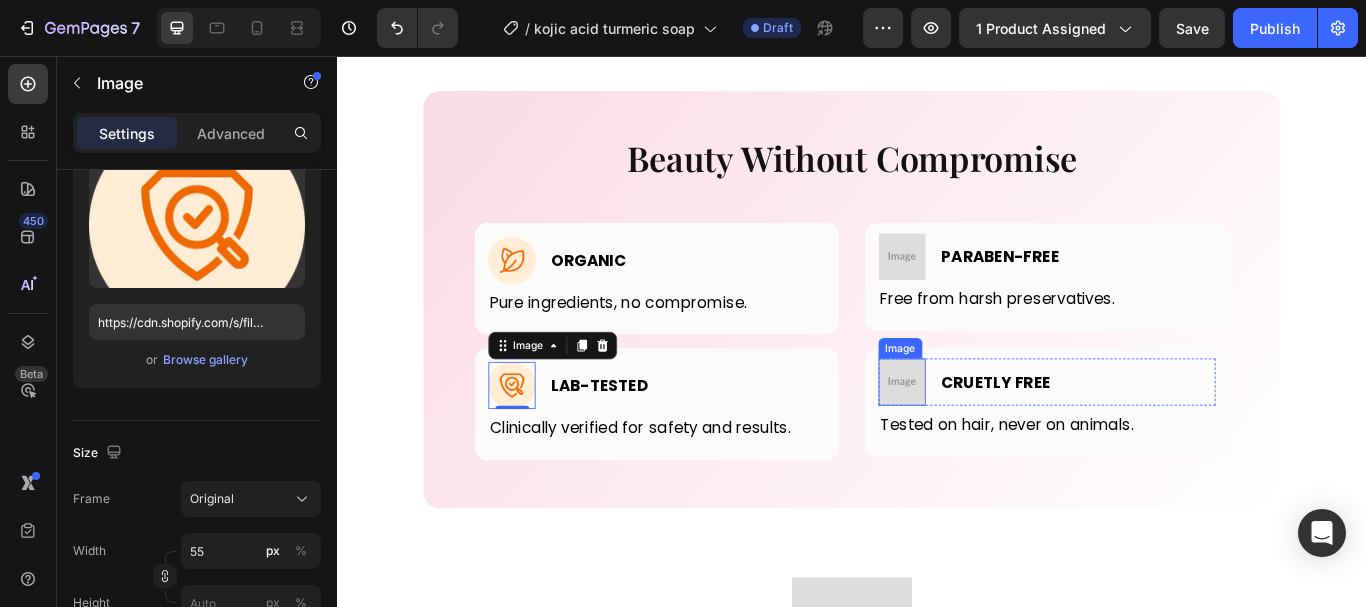 click at bounding box center (995, 436) 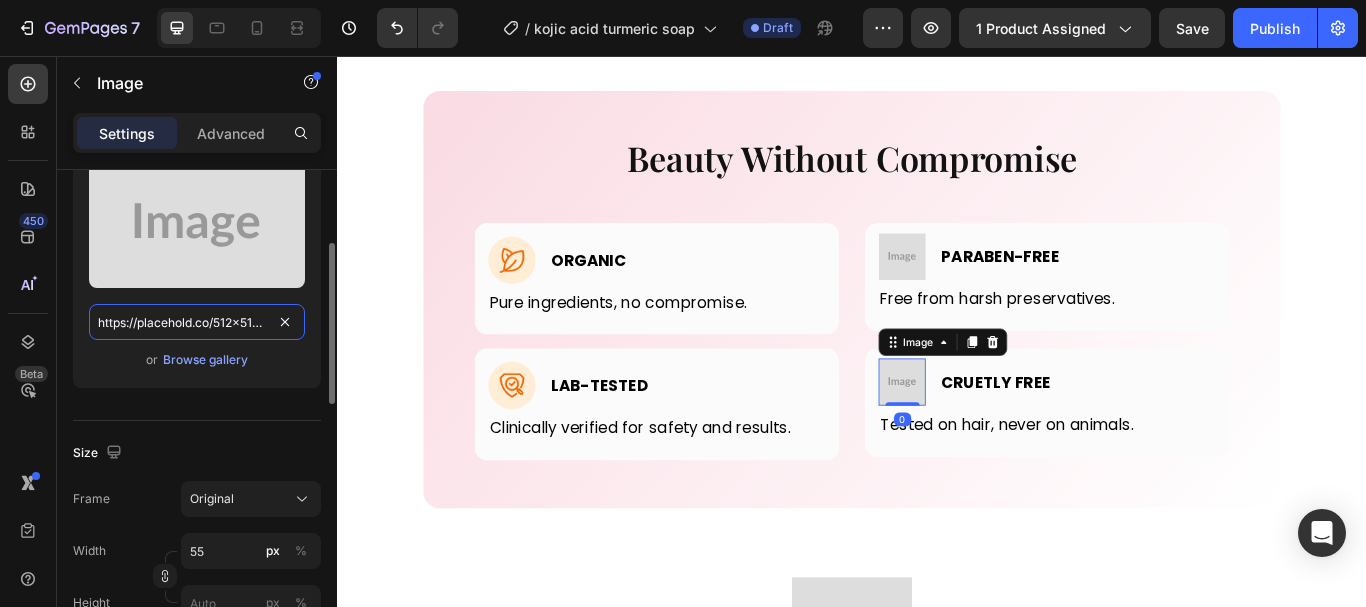 click on "https://placehold.co/512x512?text=Image" at bounding box center [197, 322] 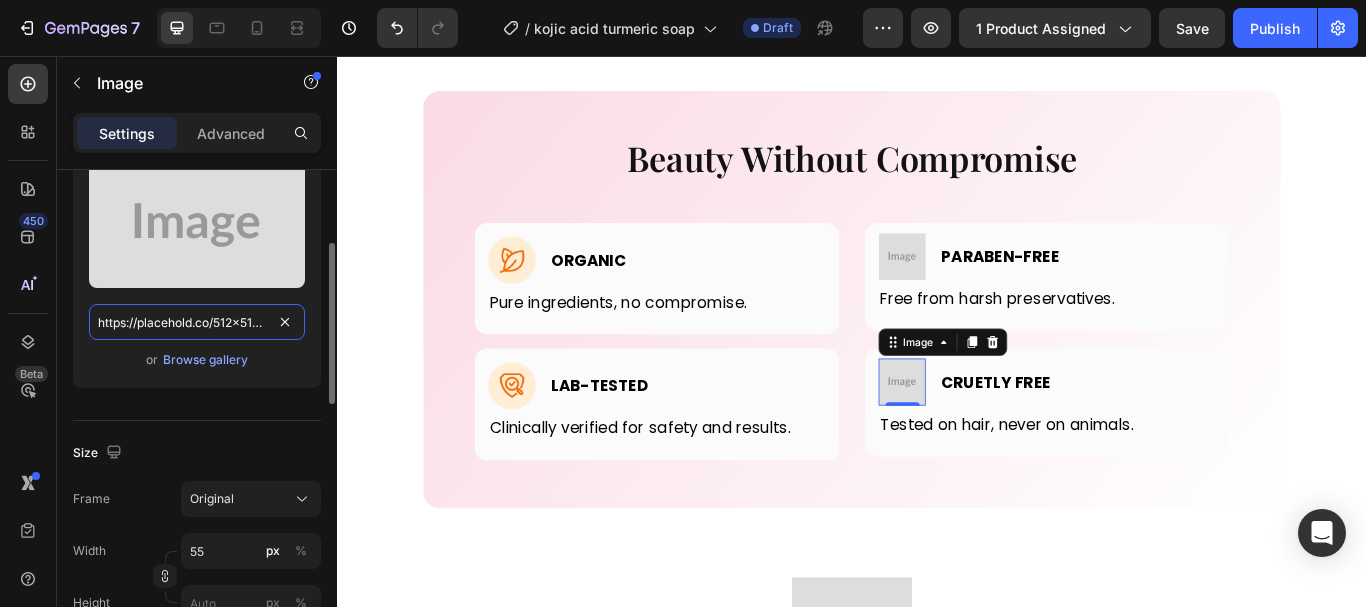 paste on "cdn.shopify.com/s/files/1/0957/7467/1138/files/gempages_578069000072725008-1364abeb-315c-47c9-a1ec-ab790984f882.webp" 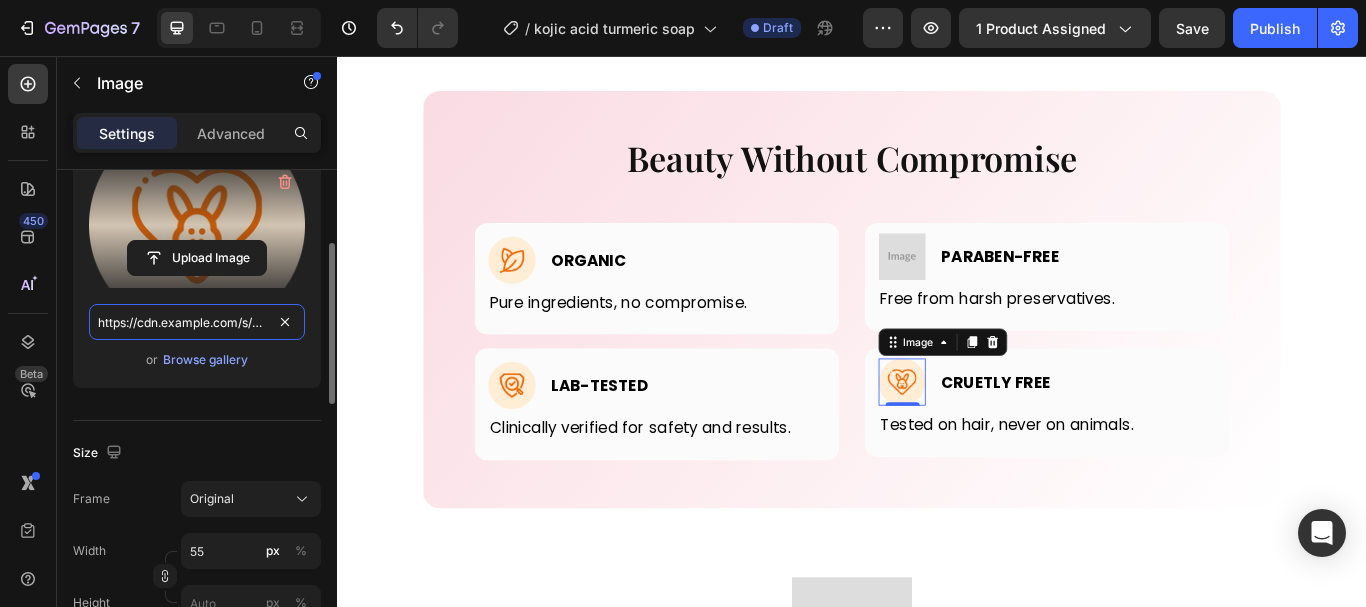scroll, scrollTop: 0, scrollLeft: 622, axis: horizontal 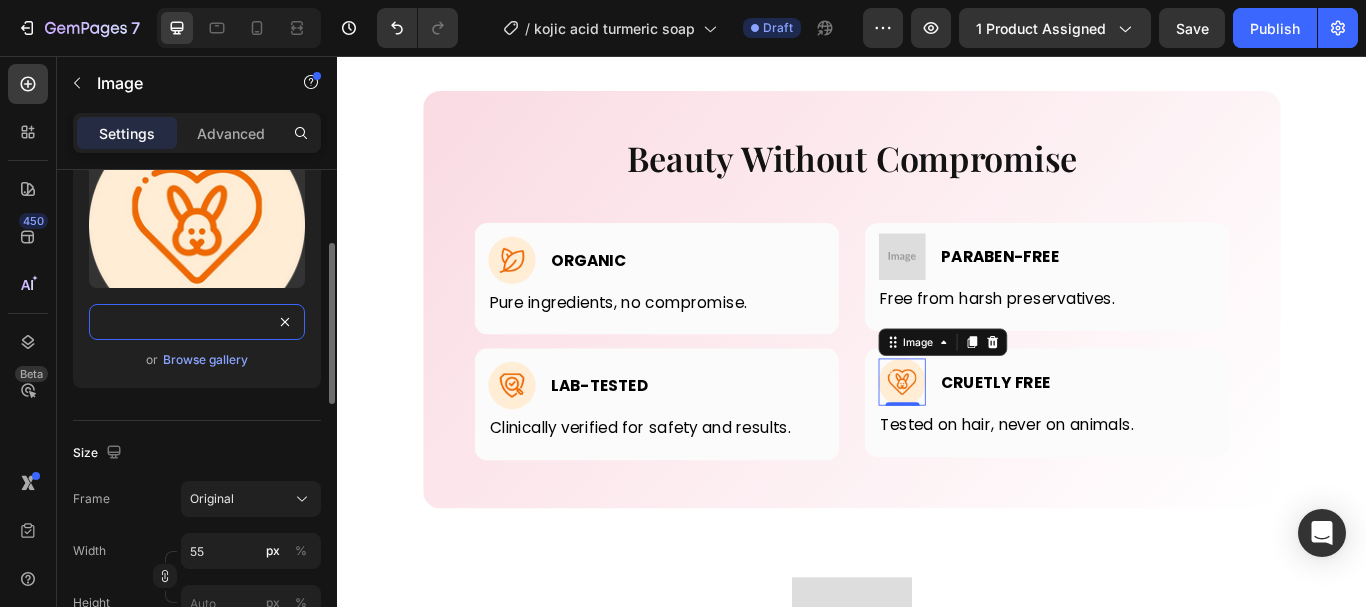 type on "https://cdn.shopify.com/s/files/1/0957/7467/1138/files/gempages_578069000072725008-1364abeb-315c-47c9-a1ec-ab790984f882.webp" 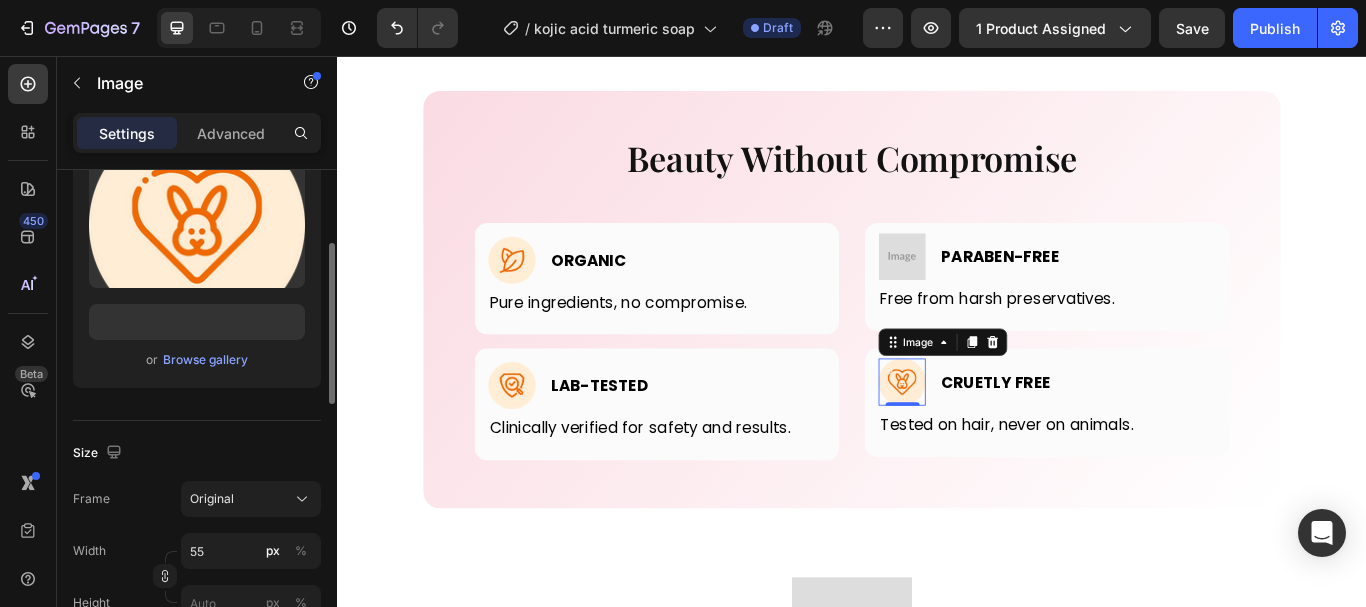 scroll, scrollTop: 0, scrollLeft: 0, axis: both 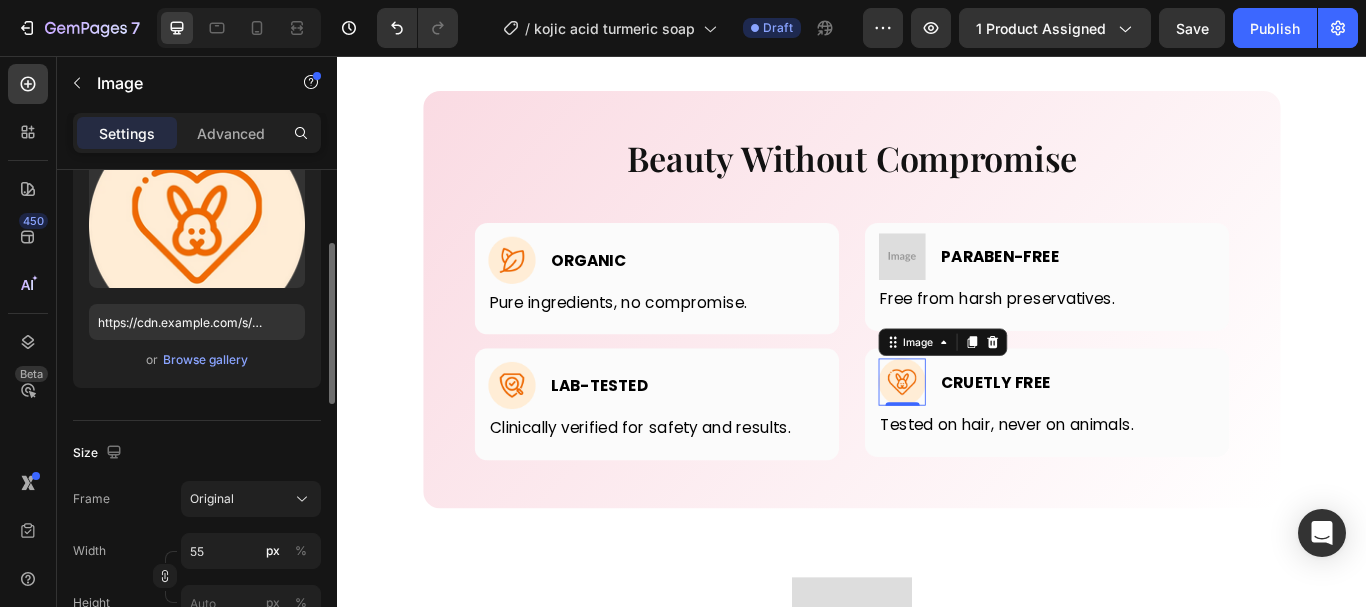 click on "Source Upload Image https://cdn.shopify.com/s/files/1/0957/7467/1138/files/gempages_578069000072725008-1364abeb-315c-47c9-a1ec-ab790984f882.webp or  Browse gallery" 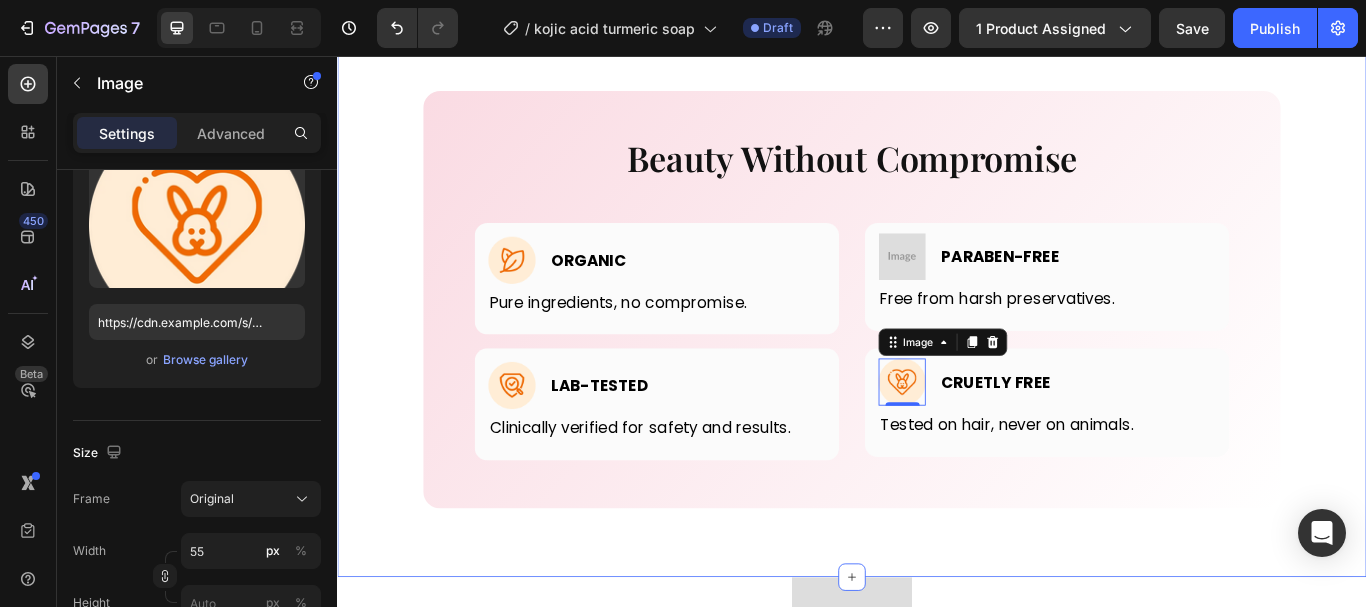 click on "Beauty Without Compromise Heading Row Image Organic Heading Row Pure ingredients, no compromise. Text block Row Image Paraben-Free Heading Row Free from harsh preservatives. Text block Row Row Image Lab-Tested Heading Row Clinically verified for safety and results. Text block Row Image   0 Cruetly free Heading Row Tested on hair, never on animals. Text block Row Row Row Product Section 9" at bounding box center [937, 340] 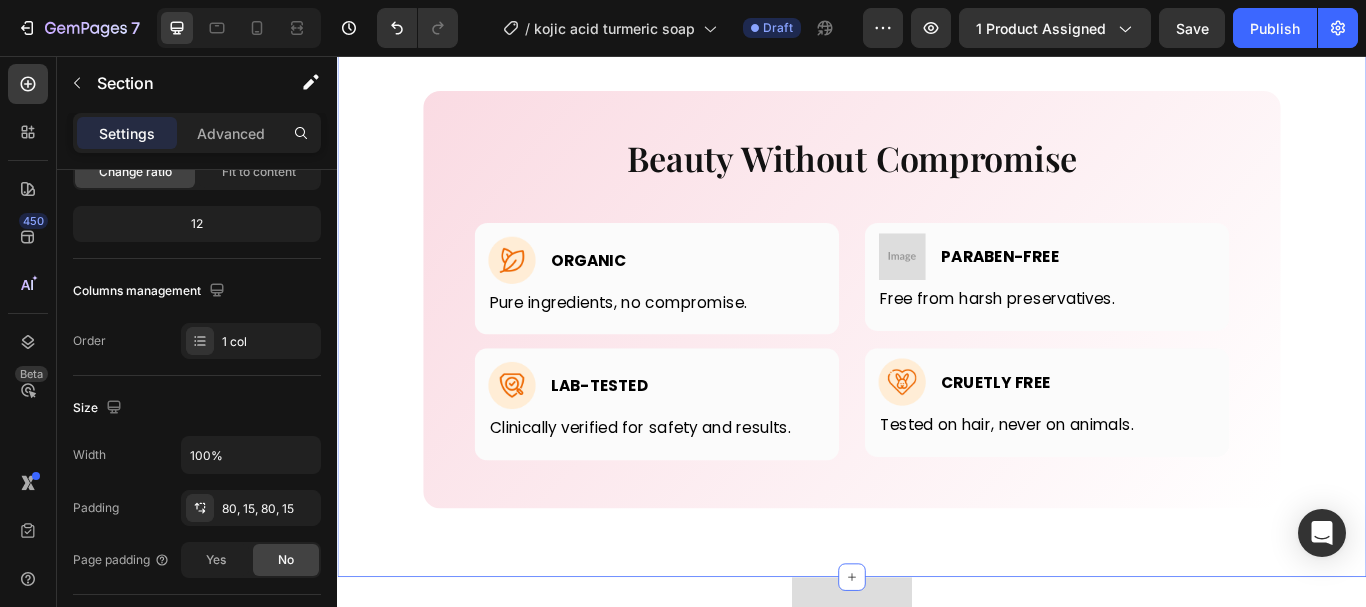 scroll, scrollTop: 0, scrollLeft: 0, axis: both 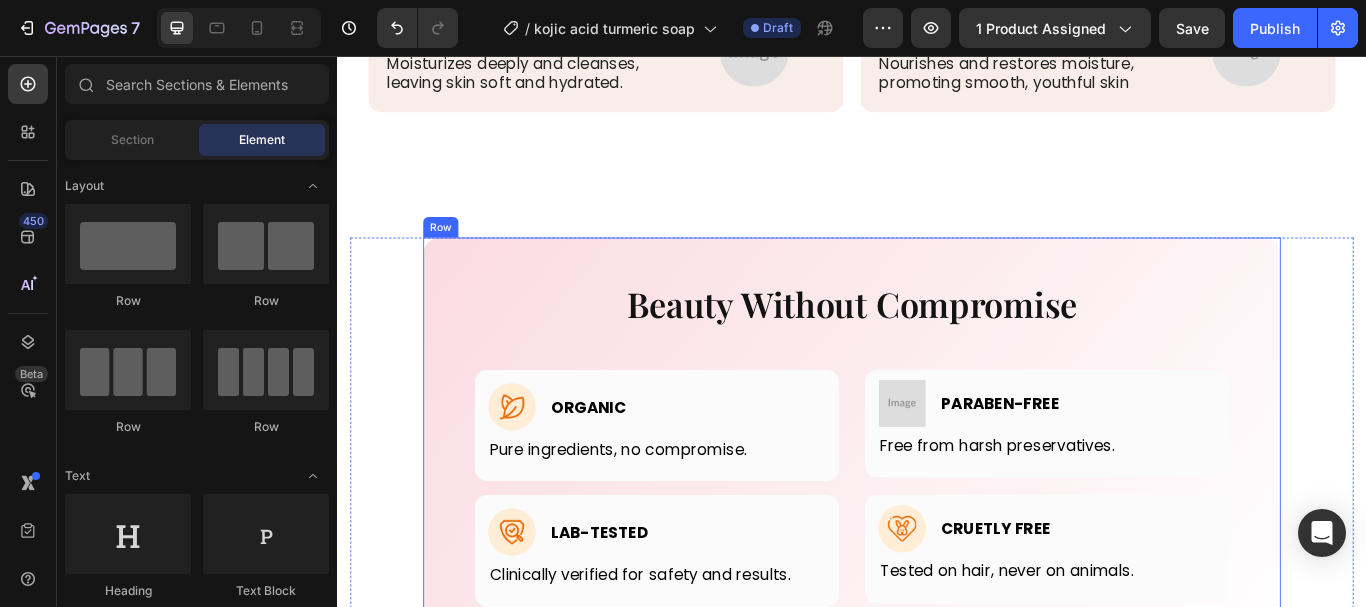 click on "Beauty Without Compromise Heading Row Image Organic Heading Row Pure ingredients, no compromise. Text block Row Image Paraben-Free Heading Row Free from harsh preservatives. Text block Row Row Image Lab-Tested Heading Row Clinically verified for safety and results. Text block Row Image Cruetly free Heading Row Tested on hair, never on animals. Text block Row Row Row" at bounding box center (937, 511) 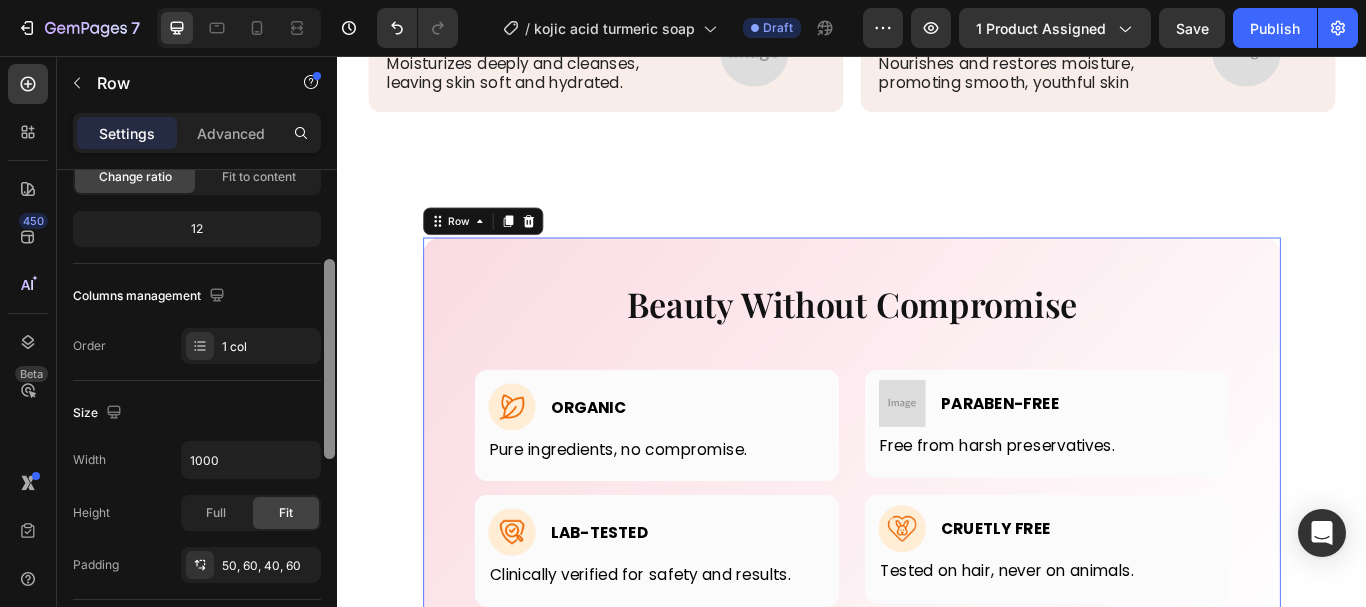 scroll, scrollTop: 222, scrollLeft: 0, axis: vertical 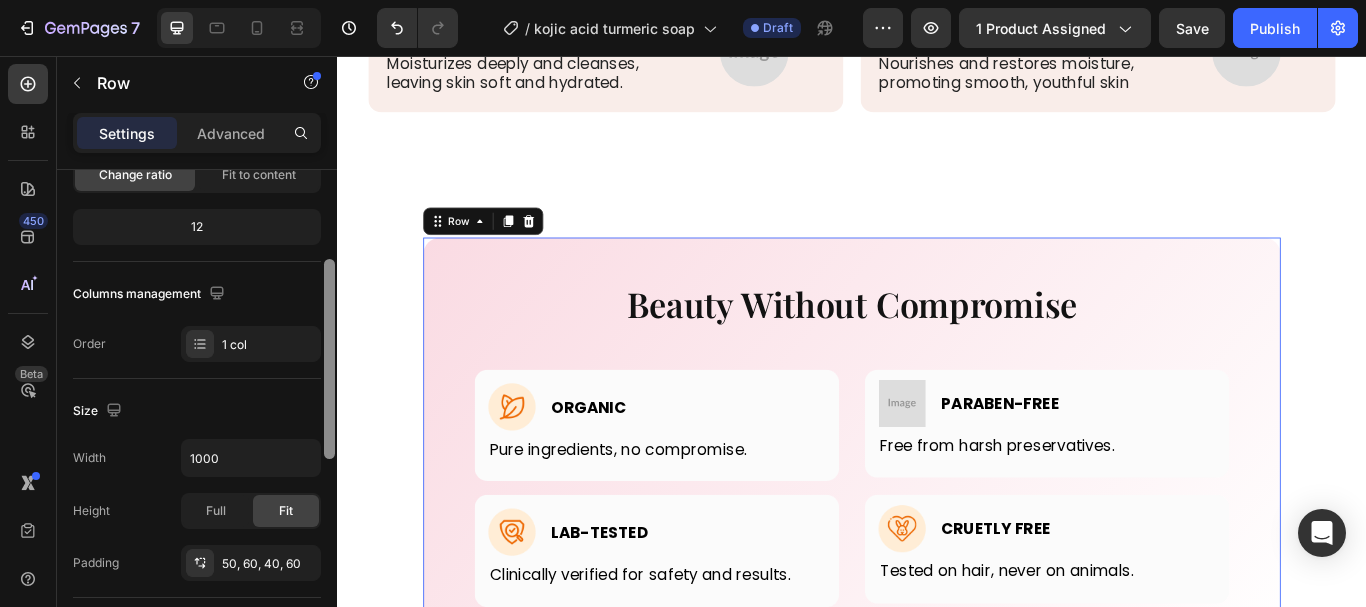 drag, startPoint x: 328, startPoint y: 237, endPoint x: 323, endPoint y: 327, distance: 90.13878 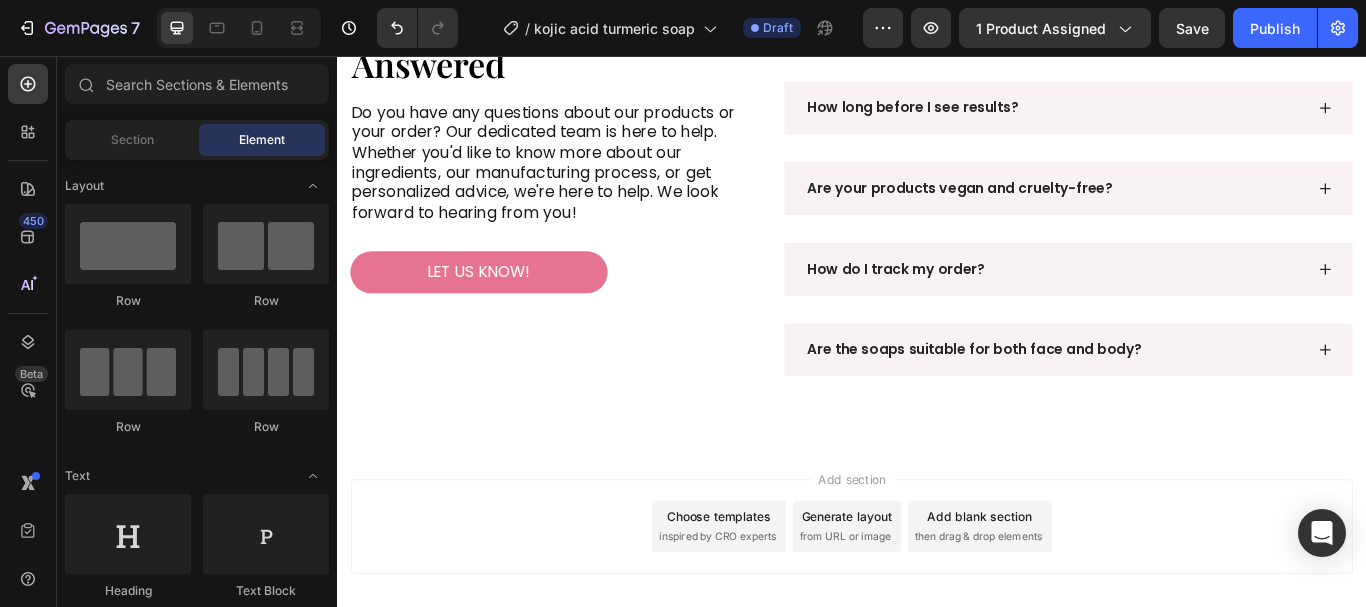 scroll, scrollTop: 5711, scrollLeft: 0, axis: vertical 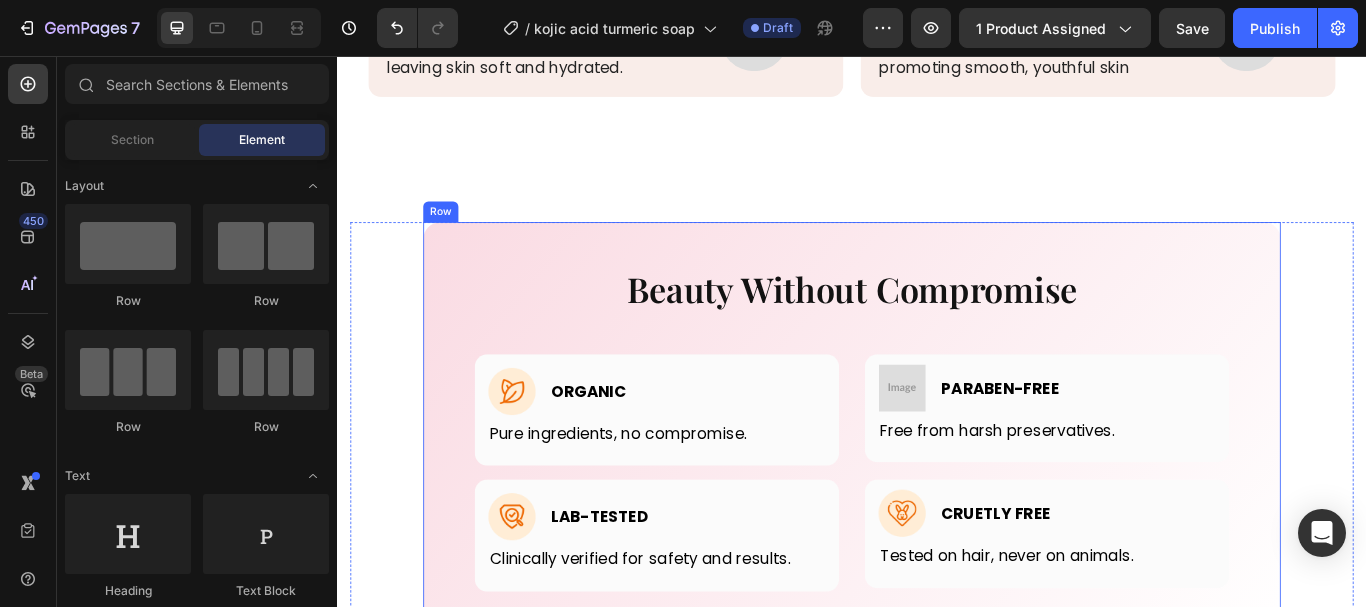 click on "Beauty Without Compromise Heading Row Image Organic Heading Row Pure ingredients, no compromise. Text block Row Image Paraben-Free Heading Row Free from harsh preservatives. Text block Row Row Image Lab-Tested Heading Row Clinically verified for safety and results. Text block Row Image Cruetly free Heading Row Tested on hair, never on animals. Text block Row Row Row" at bounding box center (937, 493) 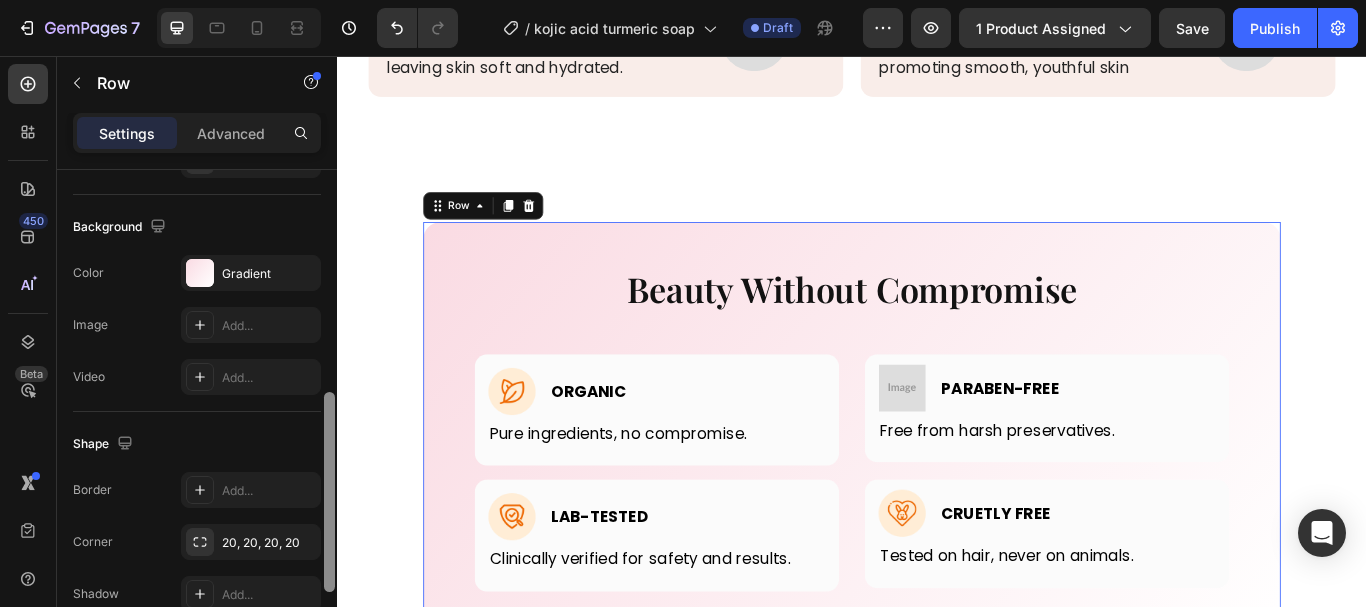scroll, scrollTop: 598, scrollLeft: 0, axis: vertical 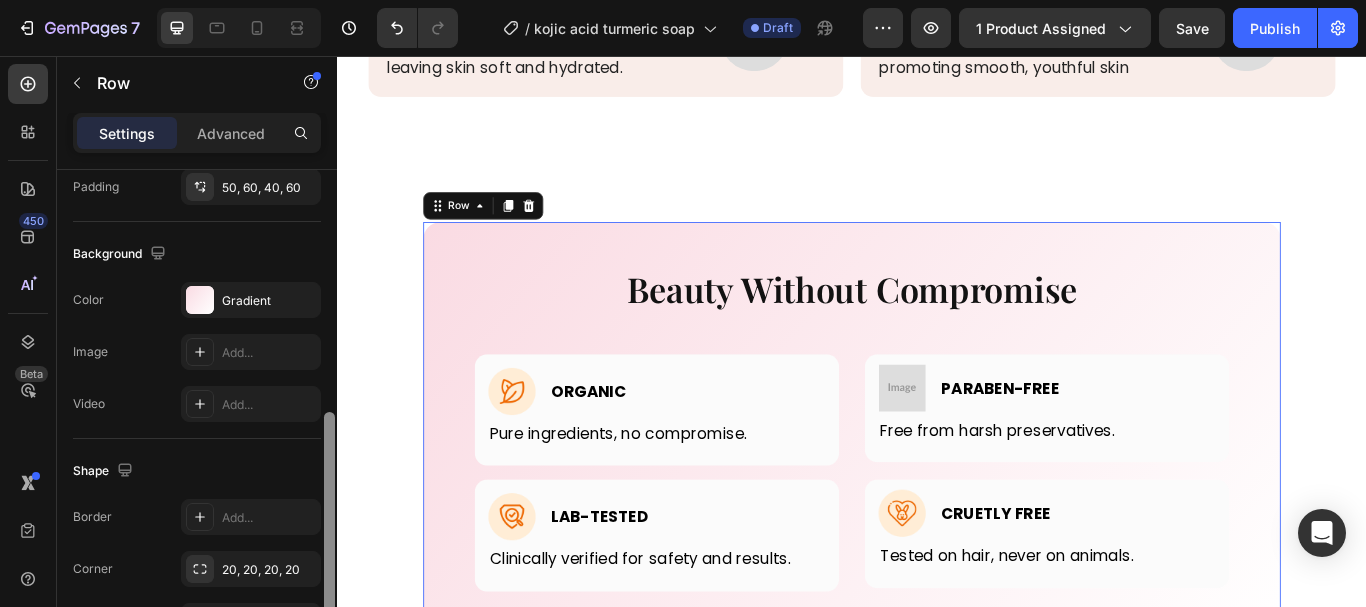 drag, startPoint x: 325, startPoint y: 231, endPoint x: 308, endPoint y: 473, distance: 242.59637 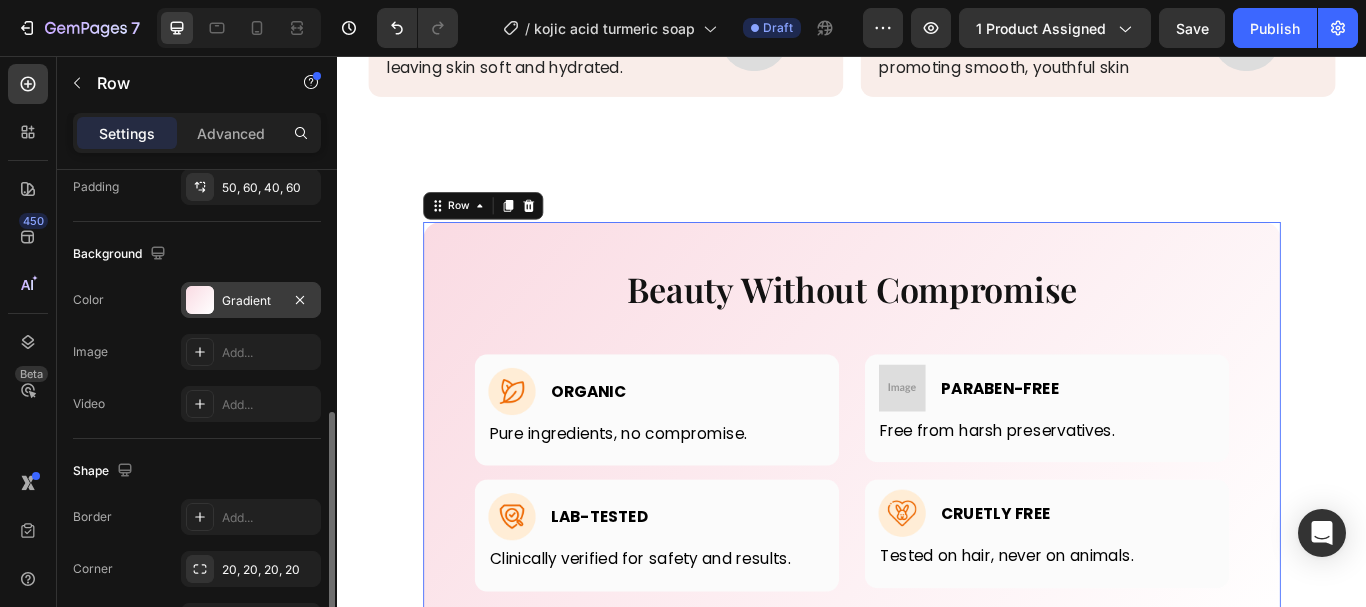 click at bounding box center [200, 300] 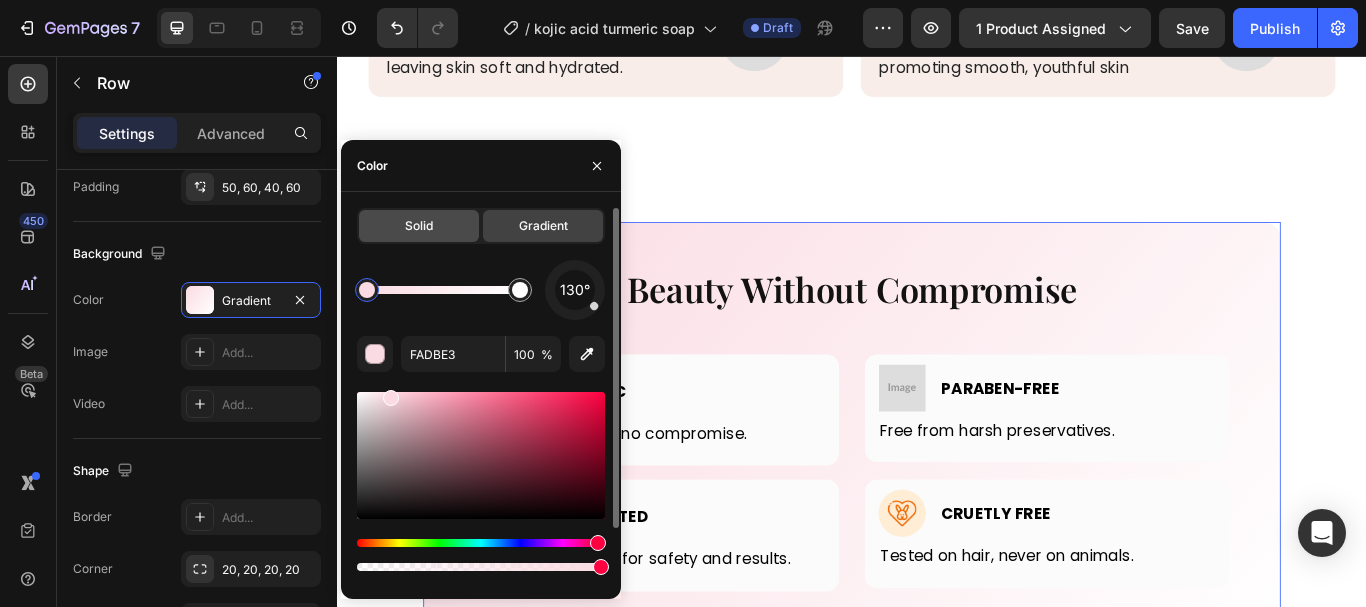 click on "Solid" 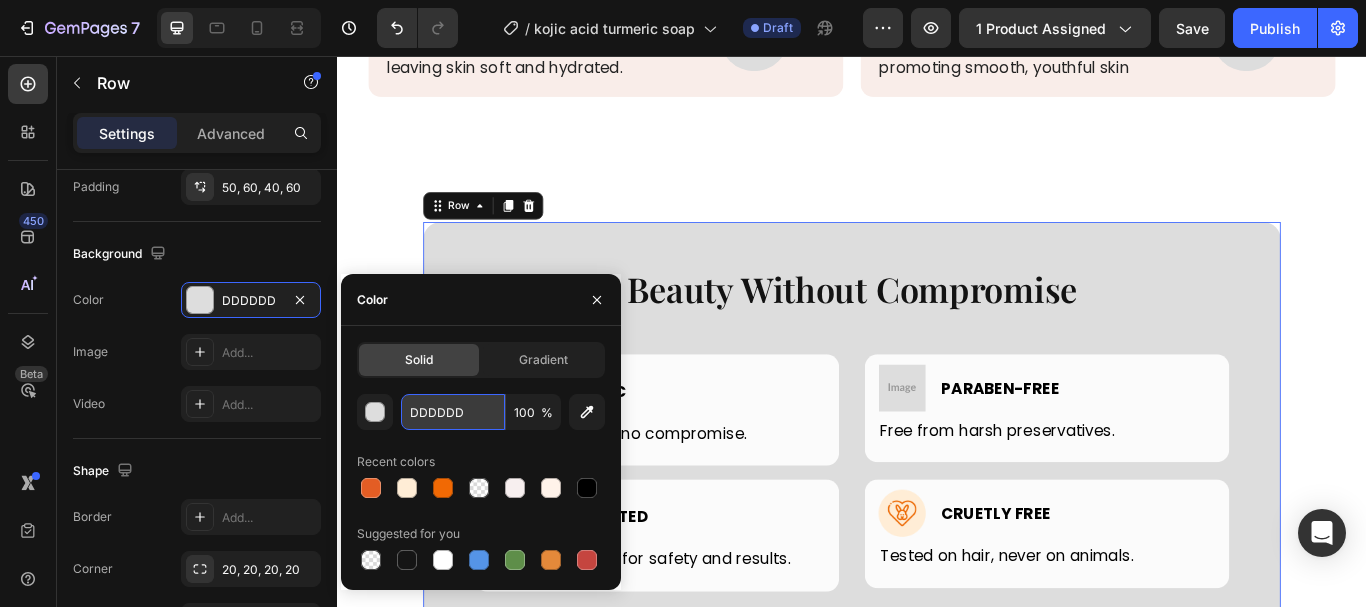click on "DDDDDD" at bounding box center [453, 412] 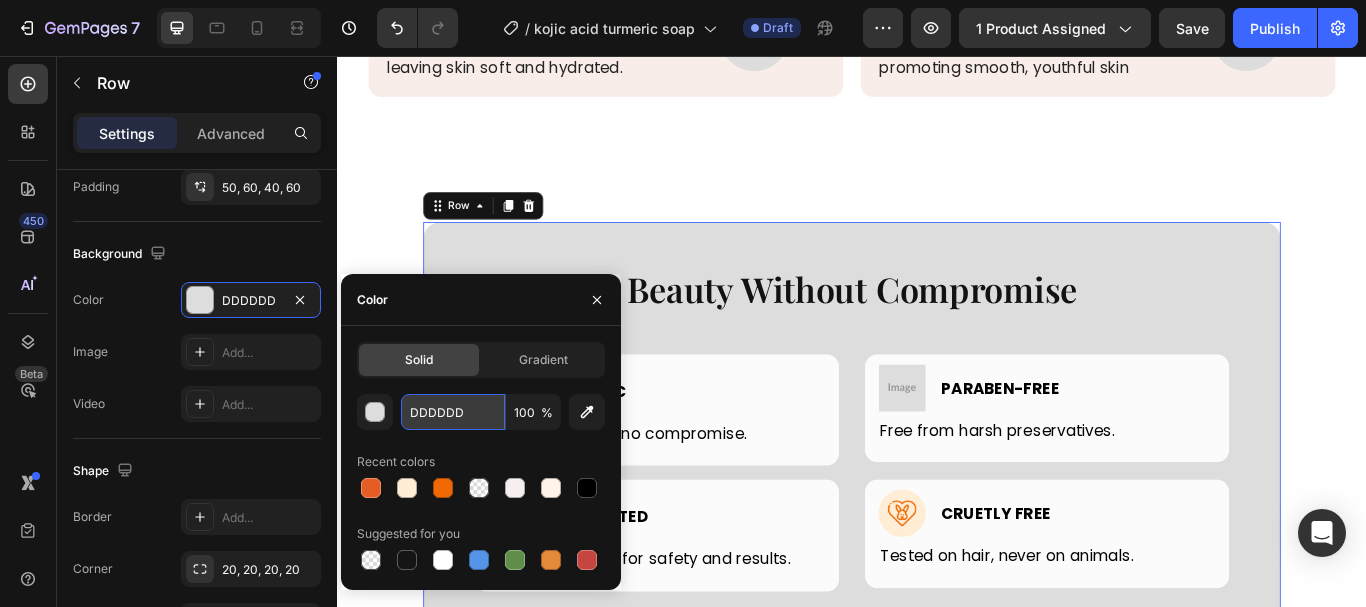 paste on "FFF3EA" 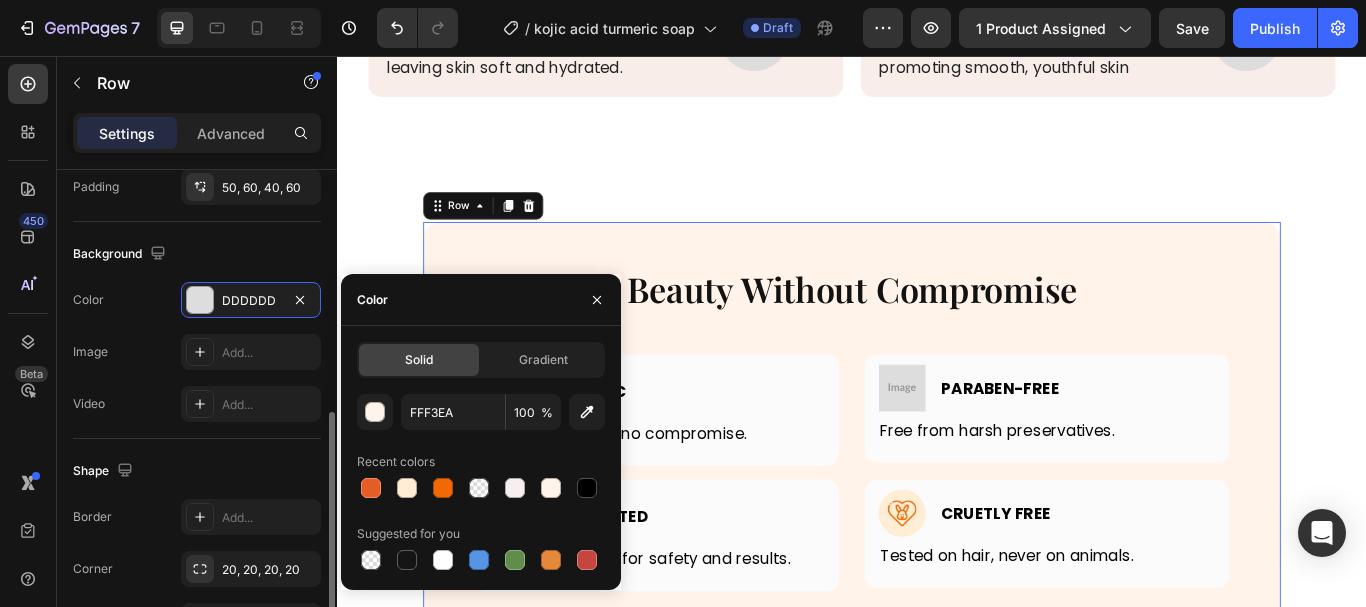 click on "Background" at bounding box center [197, 254] 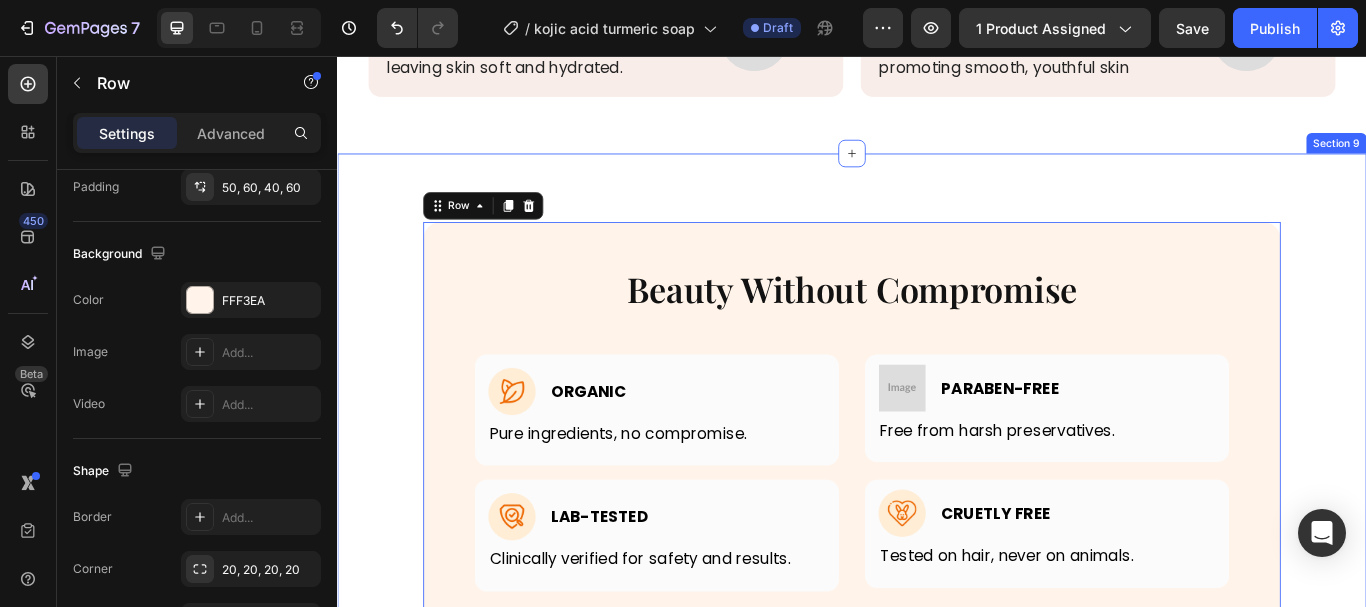 click on "Beauty Without Compromise Heading Row Image Organic Heading Row Pure ingredients, no compromise. Text block Row Image Paraben-Free Heading Row Free from harsh preservatives. Text block Row Row Image Lab-Tested Heading Row Clinically verified for safety and results. Text block Row Image Cruetly free Heading Row Tested on hair, never on animals. Text block Row Row Row   0 Product Section 9" at bounding box center [937, 493] 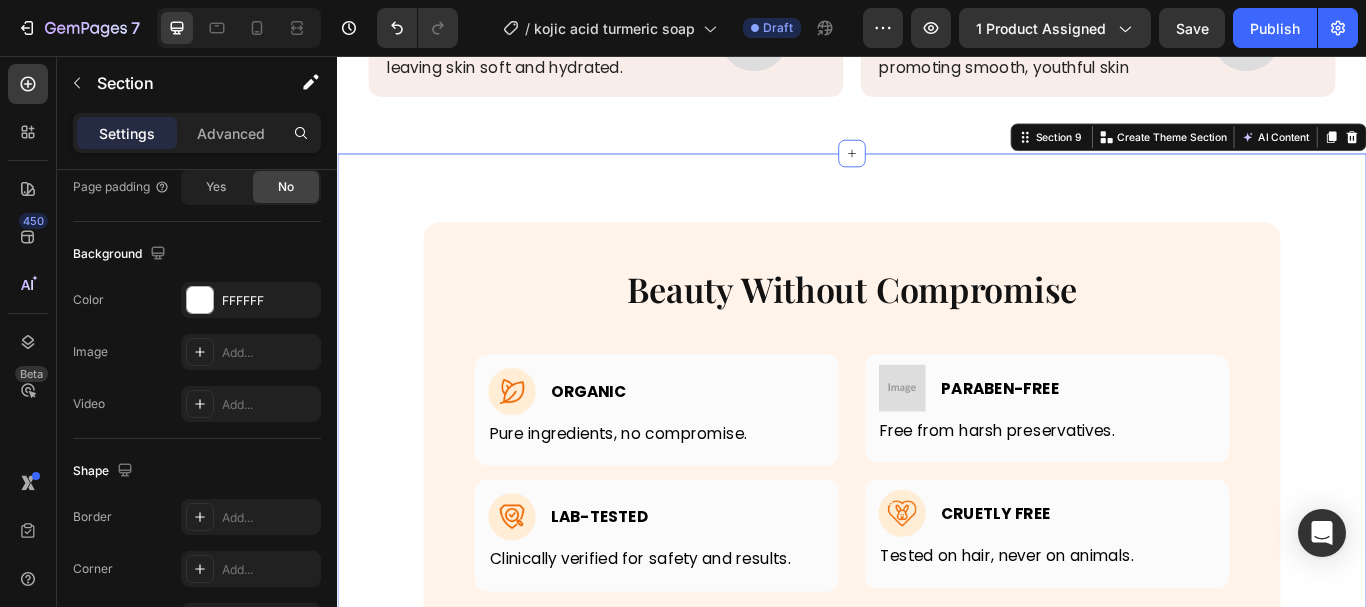 scroll, scrollTop: 0, scrollLeft: 0, axis: both 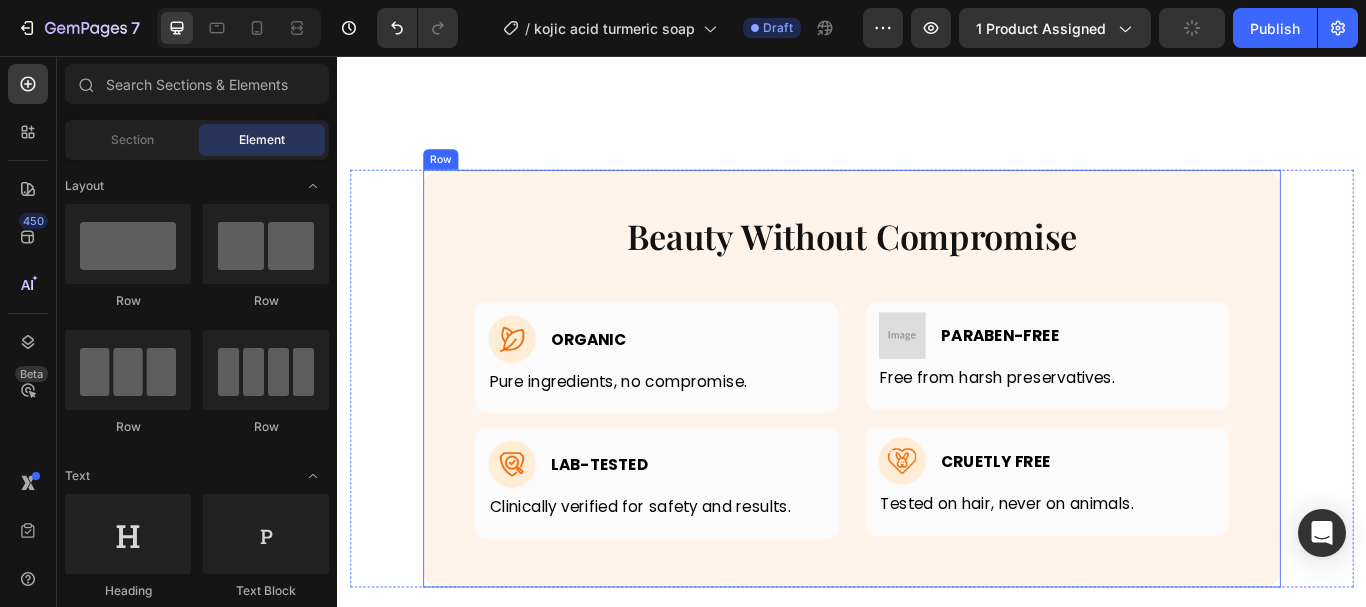 click on "Beauty Without Compromise Heading" at bounding box center (937, 267) 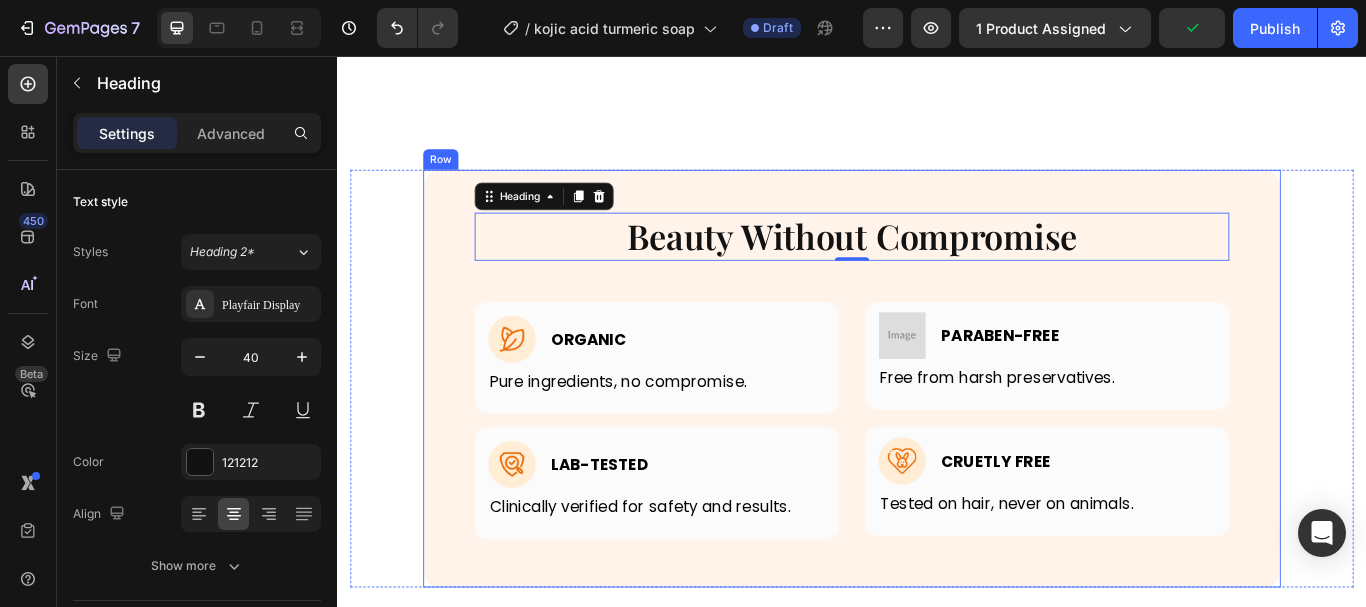 click on "Beauty Without Compromise Heading   0 Row Image Organic Heading Row Pure ingredients, no compromise. Text block Row Image Paraben-Free Heading Row Free from harsh preservatives. Text block Row Row Image Lab-Tested Heading Row Clinically verified for safety and results. Text block Row Image Cruetly free Heading Row Tested on hair, never on animals. Text block Row Row Row" at bounding box center (937, 432) 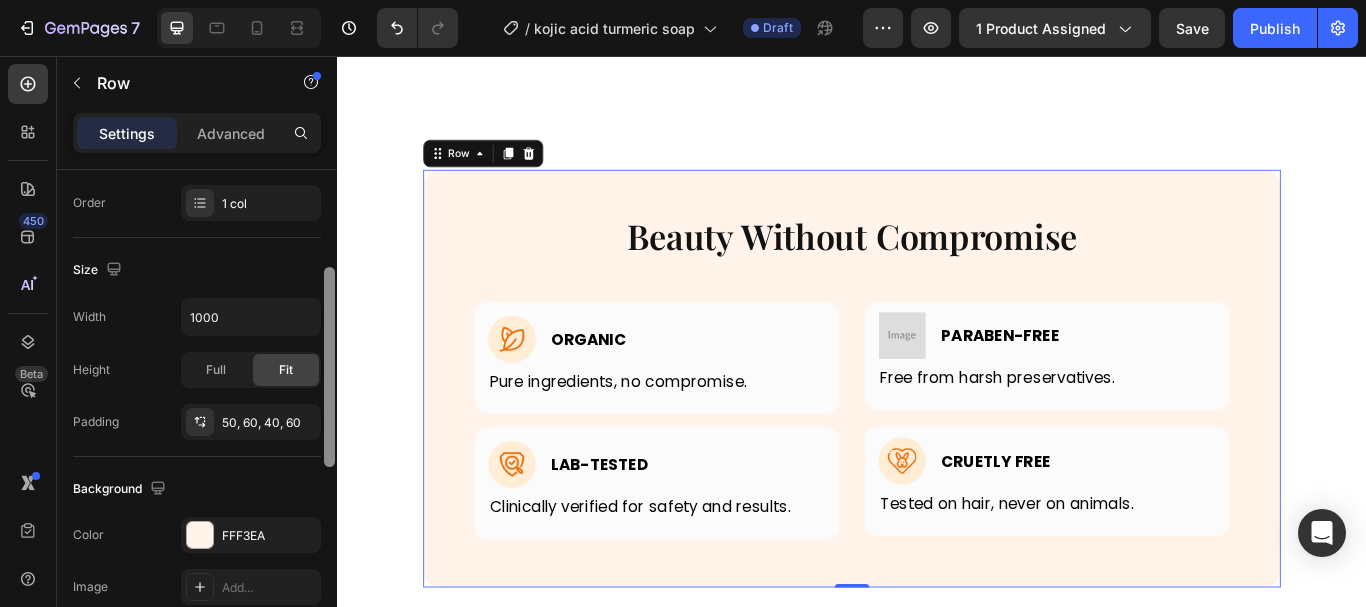 scroll, scrollTop: 410, scrollLeft: 0, axis: vertical 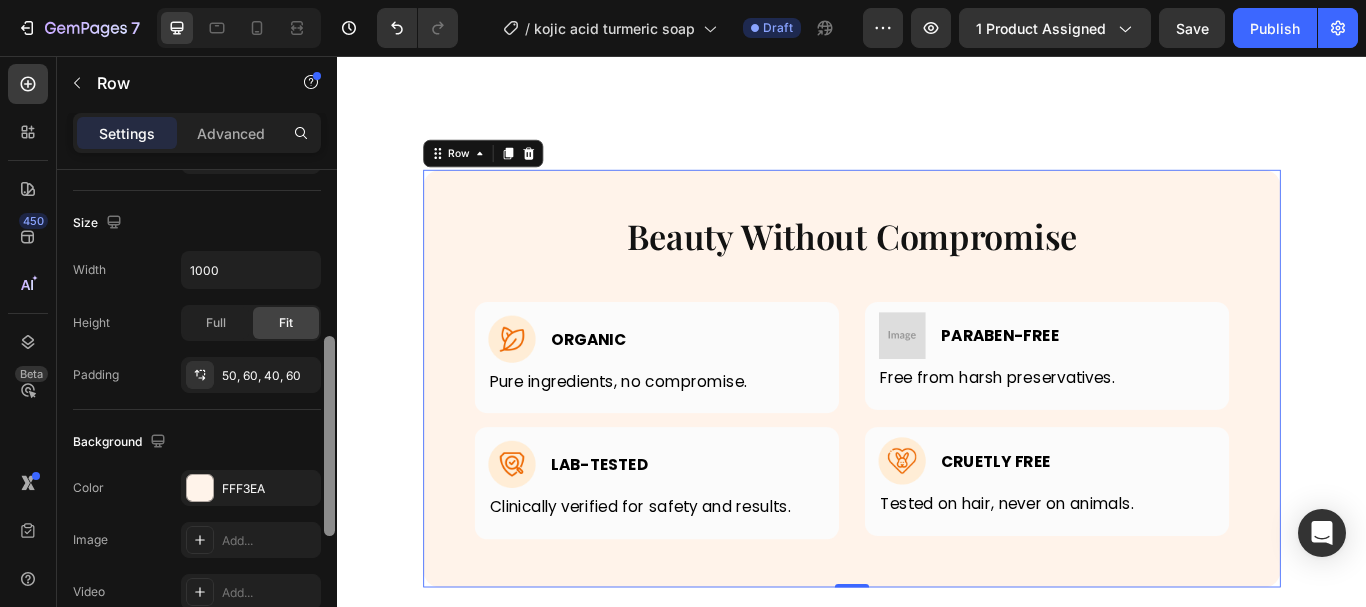 drag, startPoint x: 326, startPoint y: 262, endPoint x: 286, endPoint y: 410, distance: 153.31015 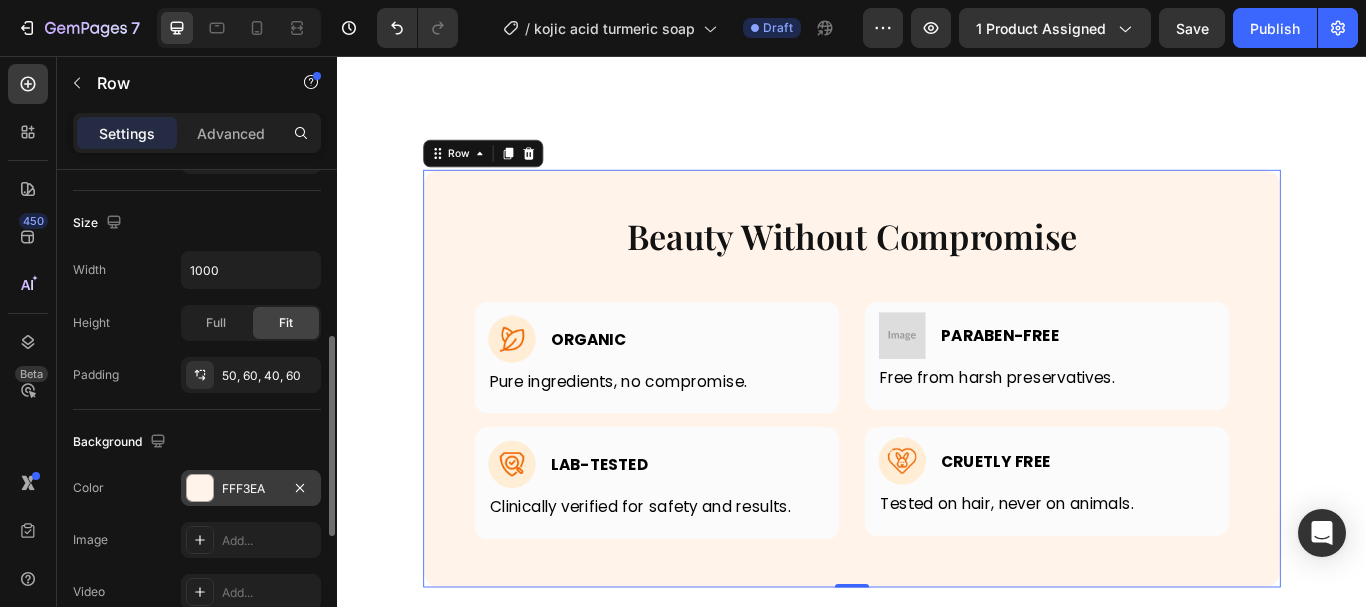 click at bounding box center [200, 488] 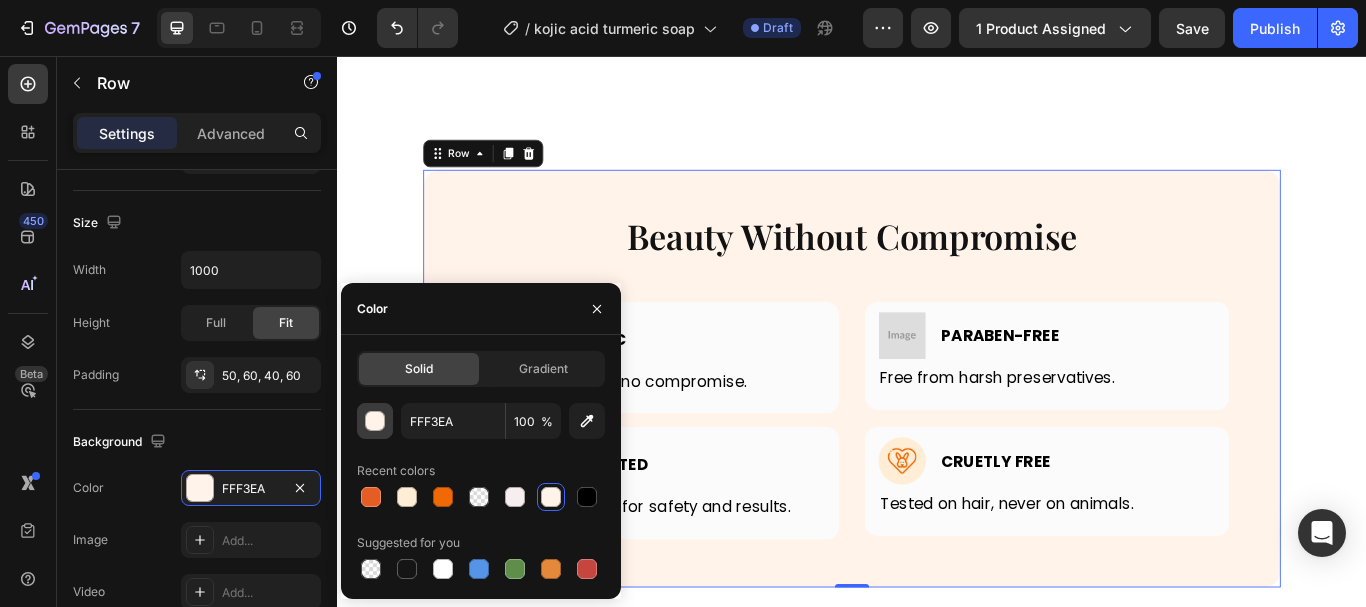 click at bounding box center [376, 422] 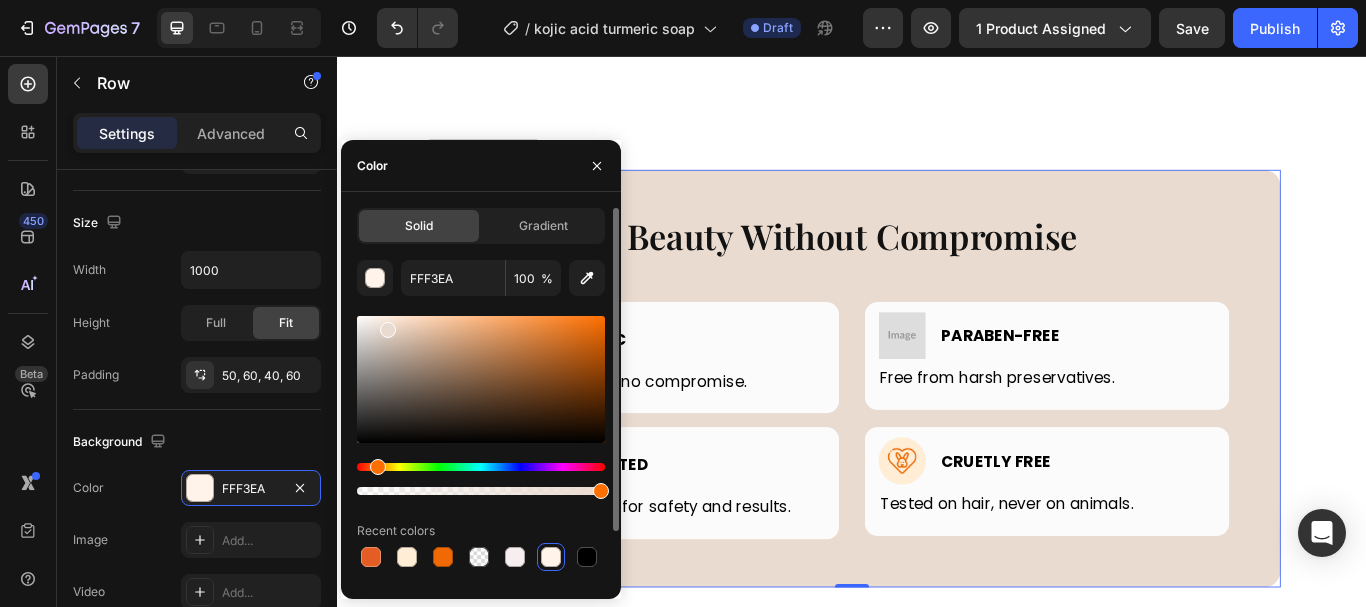 click at bounding box center (388, 330) 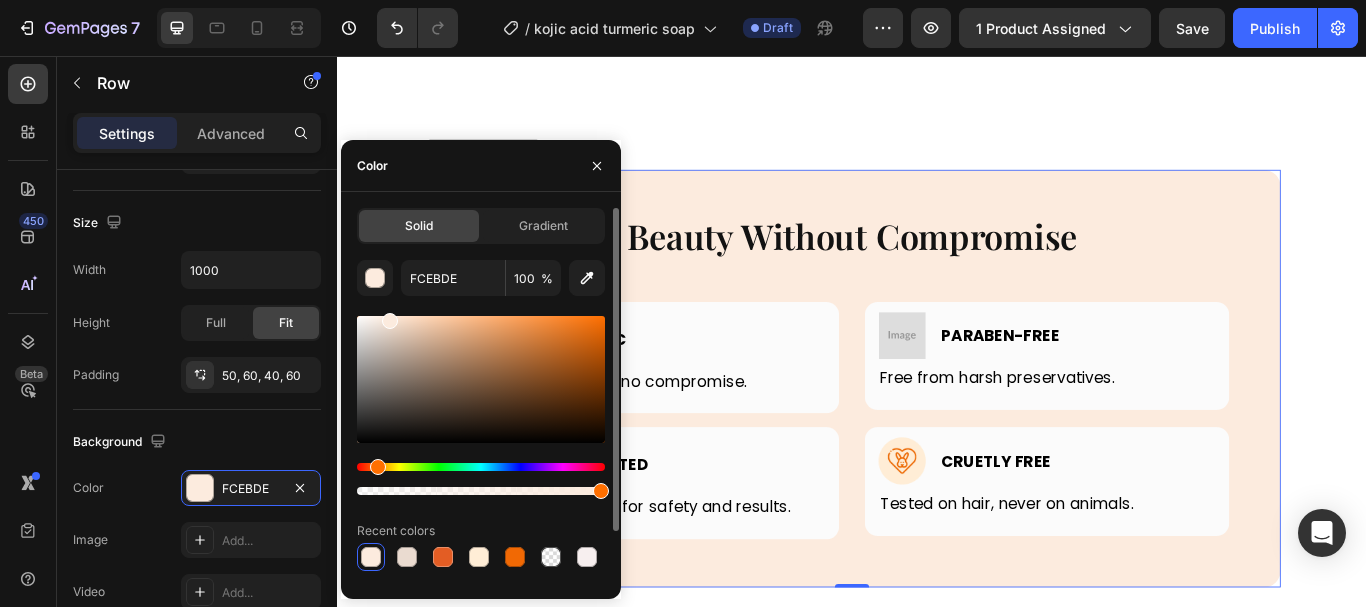 click at bounding box center (390, 321) 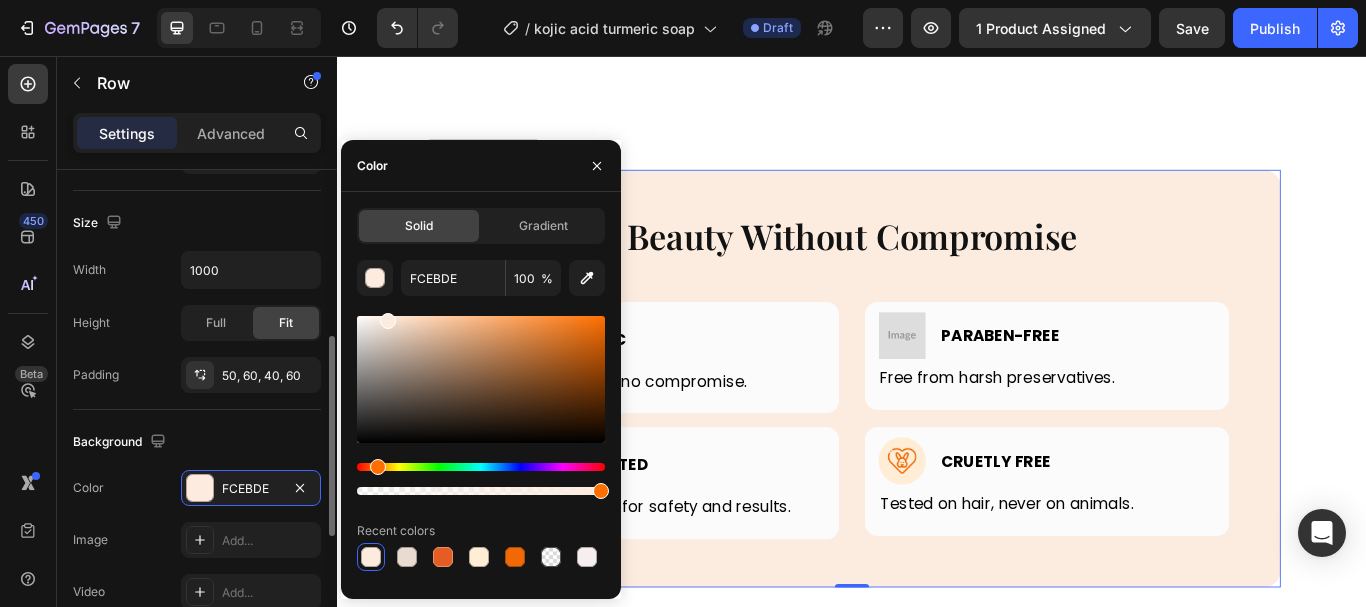 type on "FCECE0" 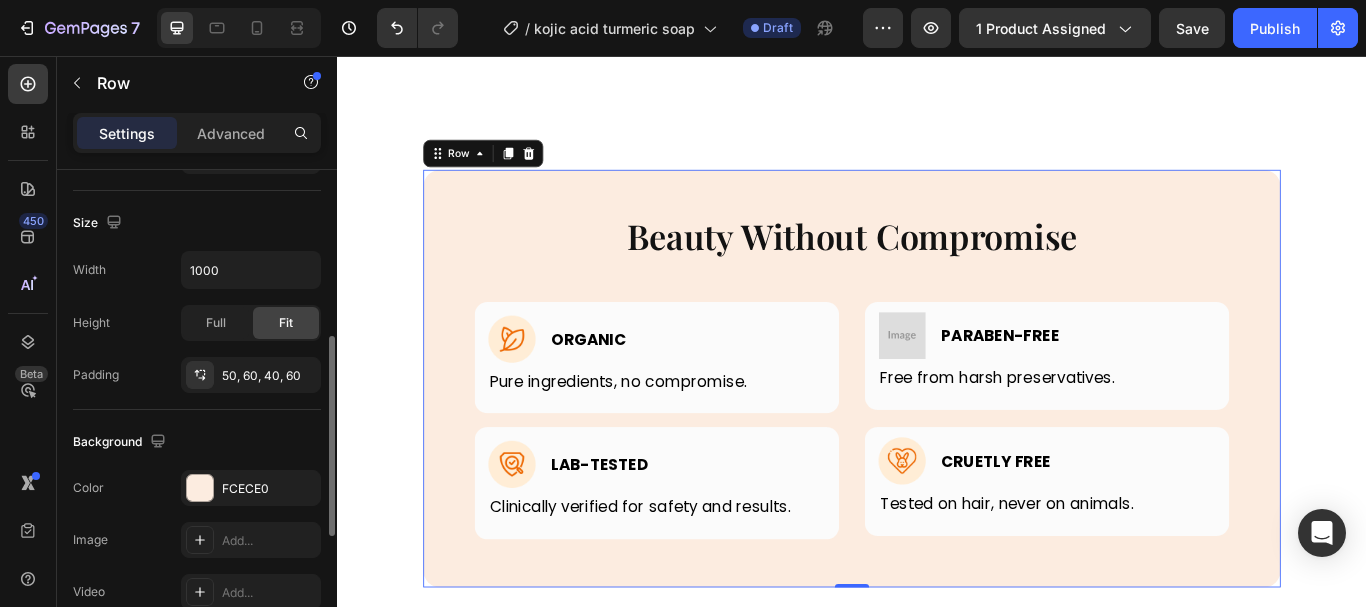 click on "Size" at bounding box center (197, 223) 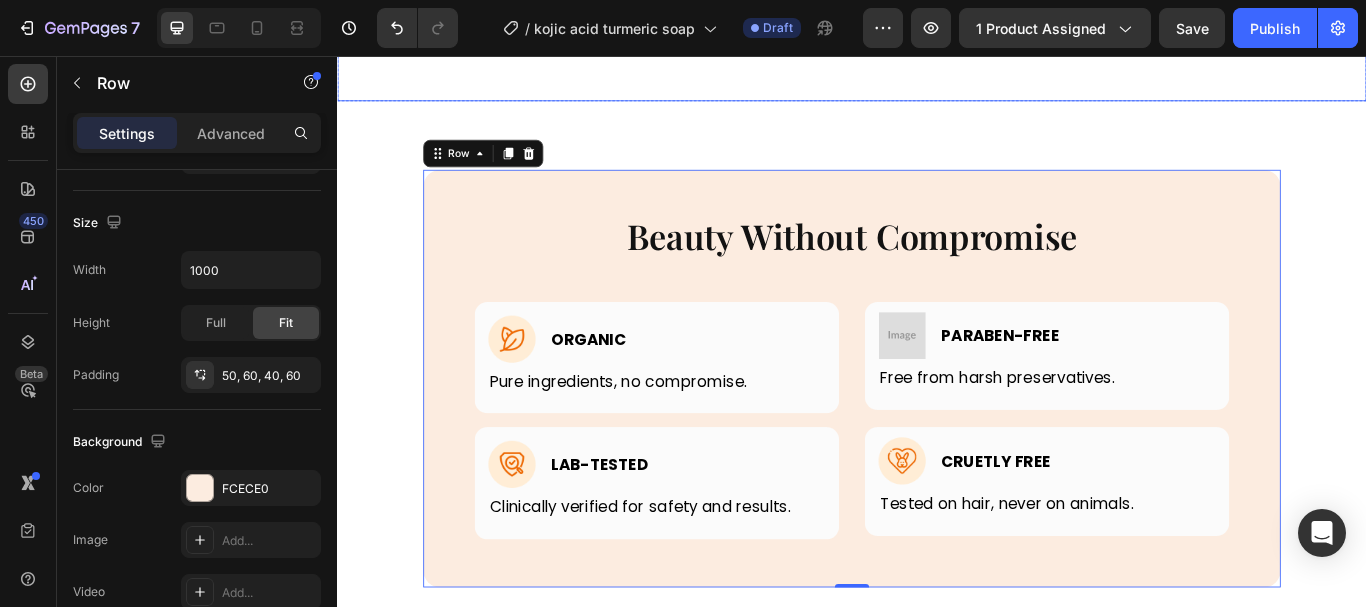 click on "KEY INGREDIENTS HOW TO USE? Turmeric Text Block Soothes and reduces inflammation, while brightening the skin for a healthy glow. Text Block Image Row Row Kojic Acid Text Block Brightens skin and reduces dark spots by inhibiting melanin production. Text Block Image Row Row Row Coconut Oil Text Block Moisturizes deeply and cleanses, leaving skin soft and hydrated. Text Block Image Row Row Olive Oil Text Block Nourishes and restores moisture, promoting smooth, youthful skin Text Block Image Row Row Row 1️⃣  Wet your skin  with lukewarm water. 2️⃣  Lather the soap  between your hands and apply the foam to your face and body. 3️⃣  Gently massage  in circular motions for  20-30 seconds , avoiding the eye area. 4️⃣  Leave on for up to 1 minute , depending on your skin's sensitivity. 5️⃣  Rinse thoroughly  with water and pat dry. 6️⃣  Follow up with our Hydration Skin Cream  to keep your skin nourished and glowing. Text Block Tab" at bounding box center (937, -126) 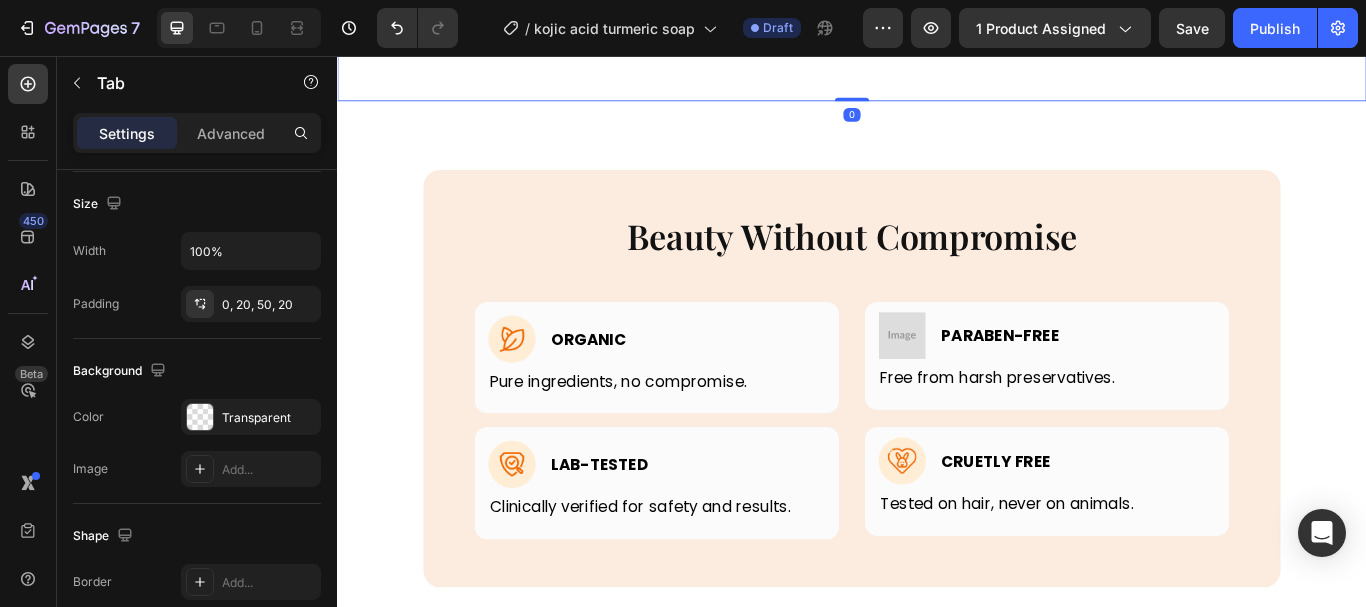 scroll, scrollTop: 0, scrollLeft: 0, axis: both 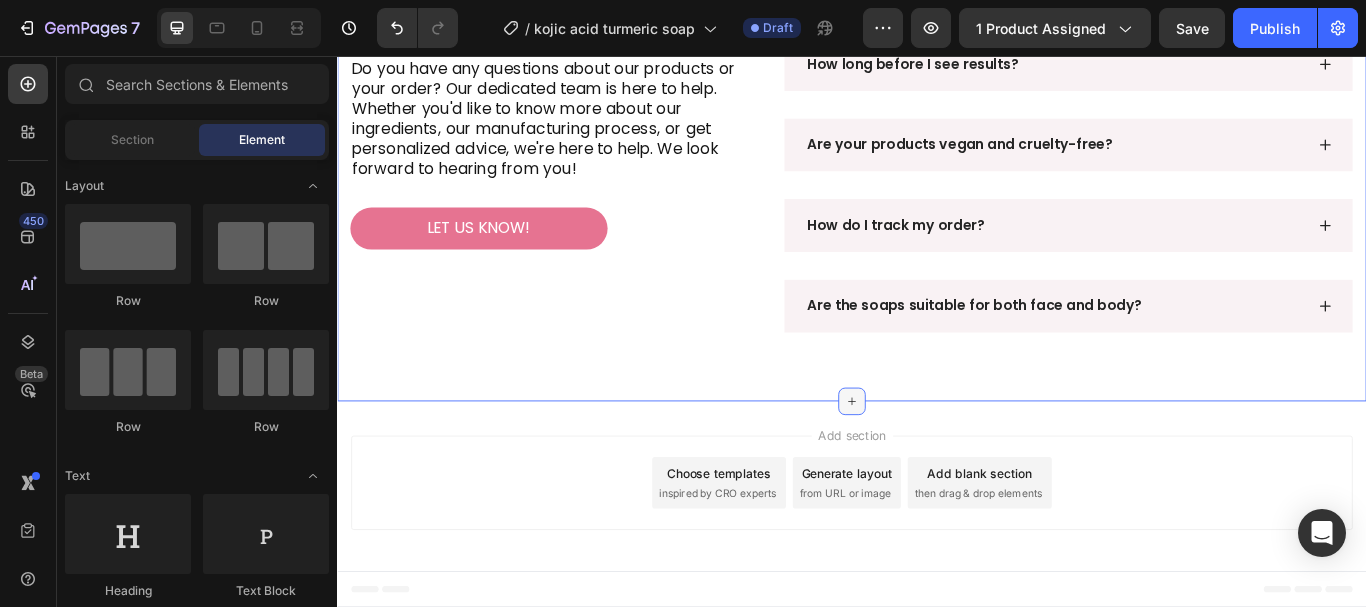 click 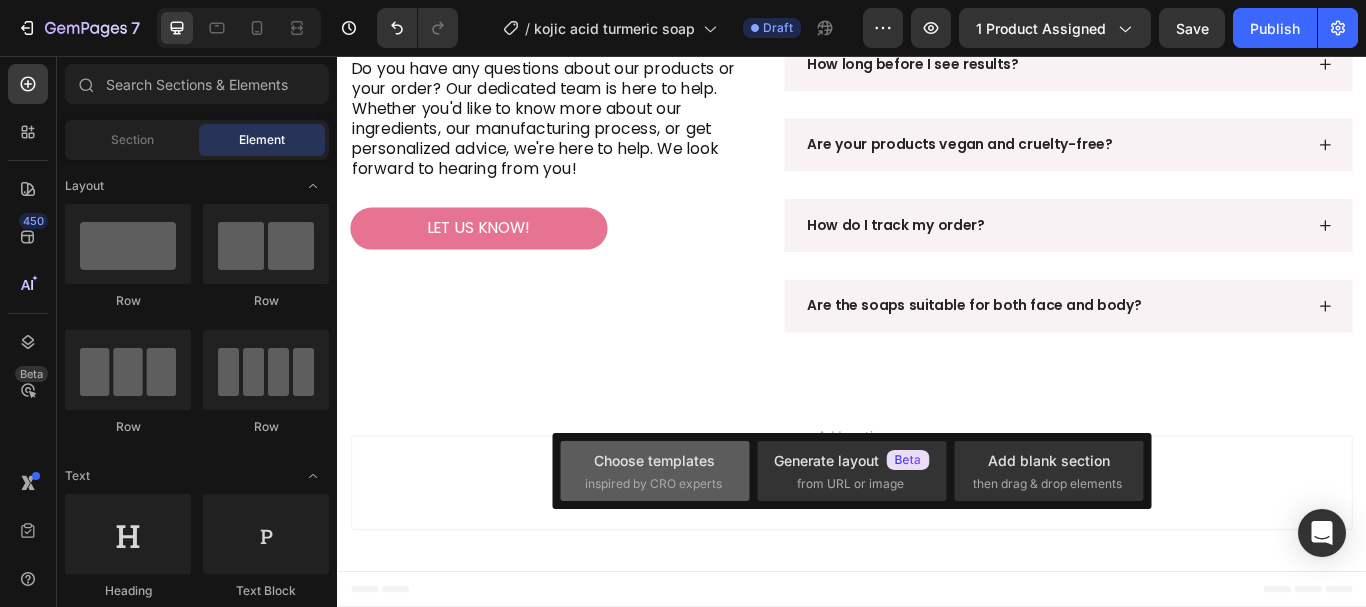 click on "Choose templates" at bounding box center [654, 460] 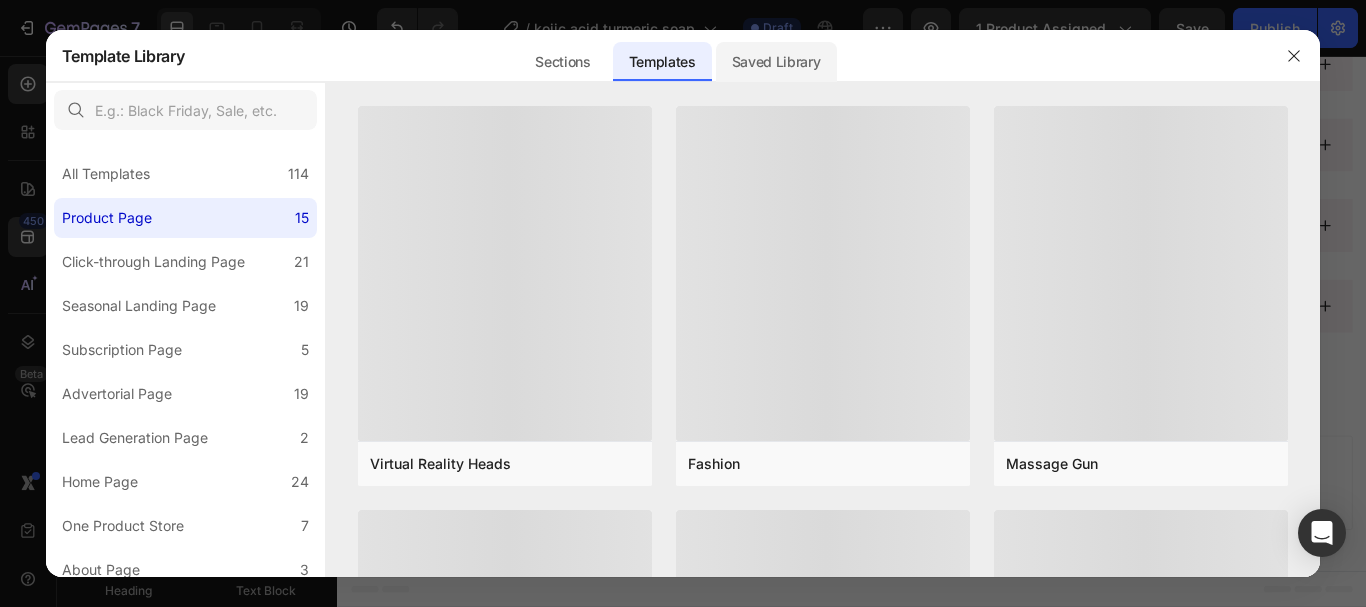 click on "Saved Library" 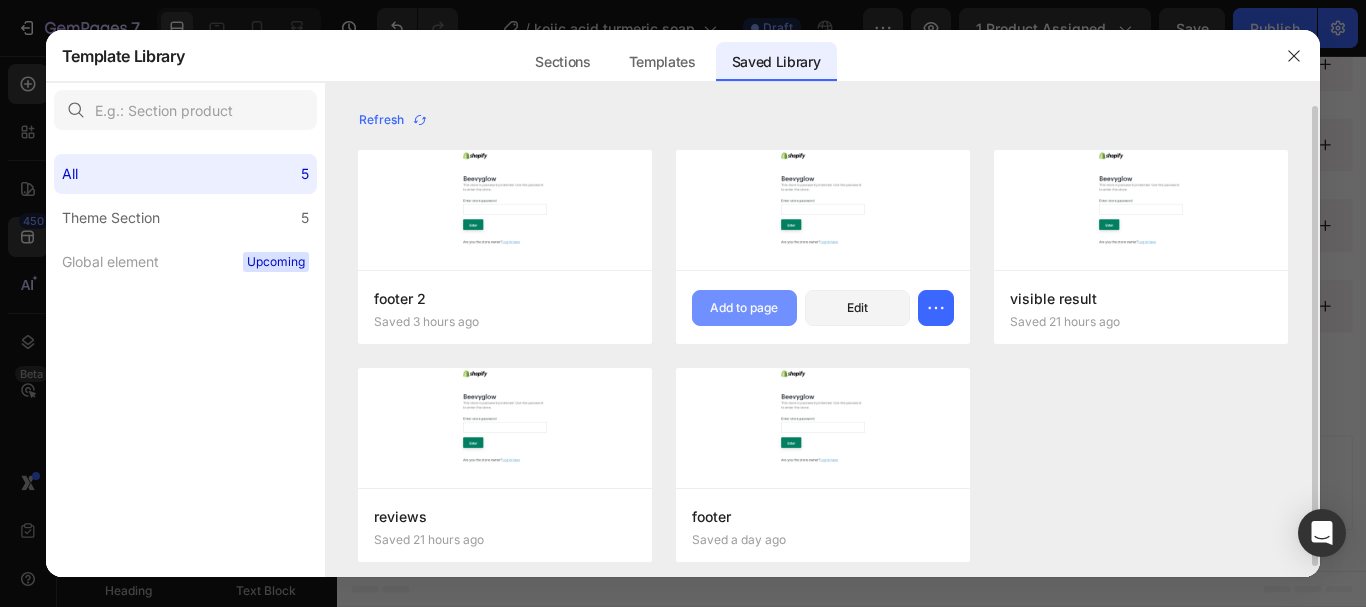 click on "Add to page" at bounding box center (744, 308) 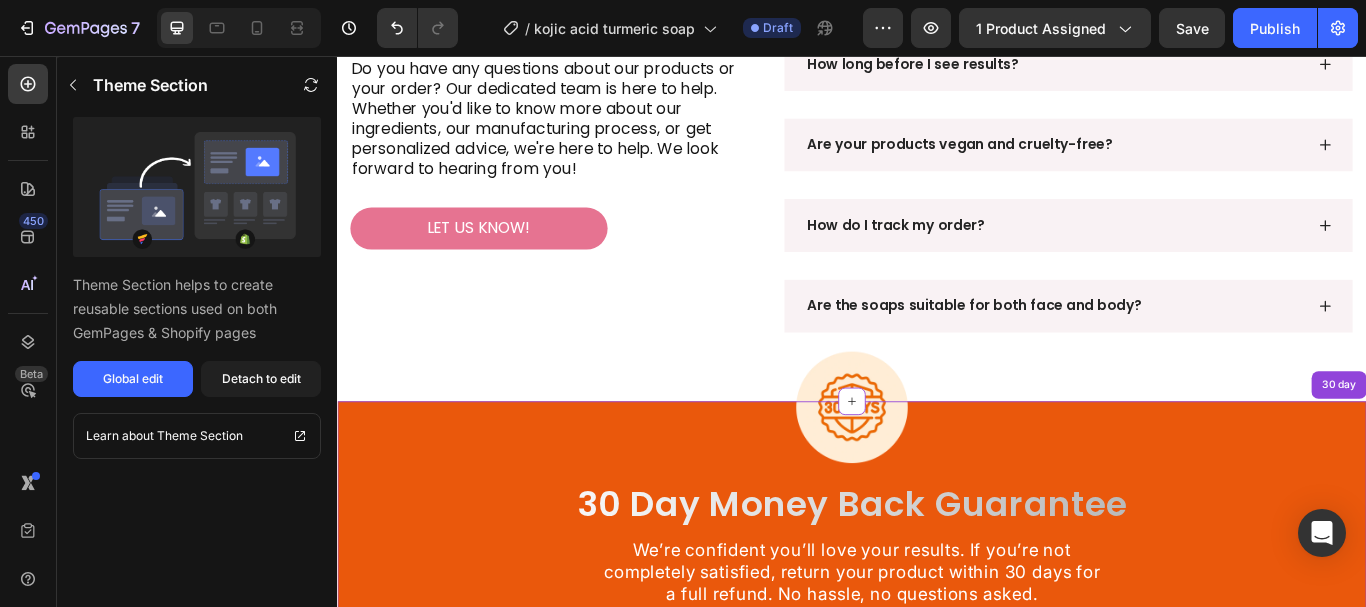 scroll, scrollTop: 6095, scrollLeft: 0, axis: vertical 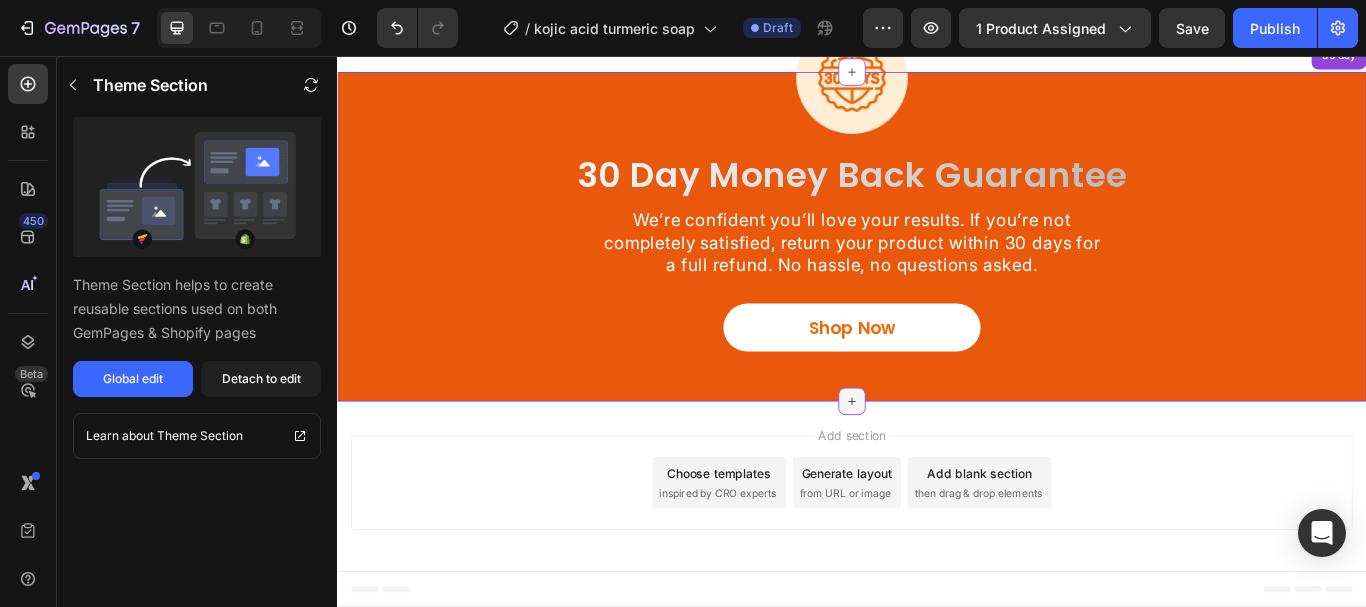 click 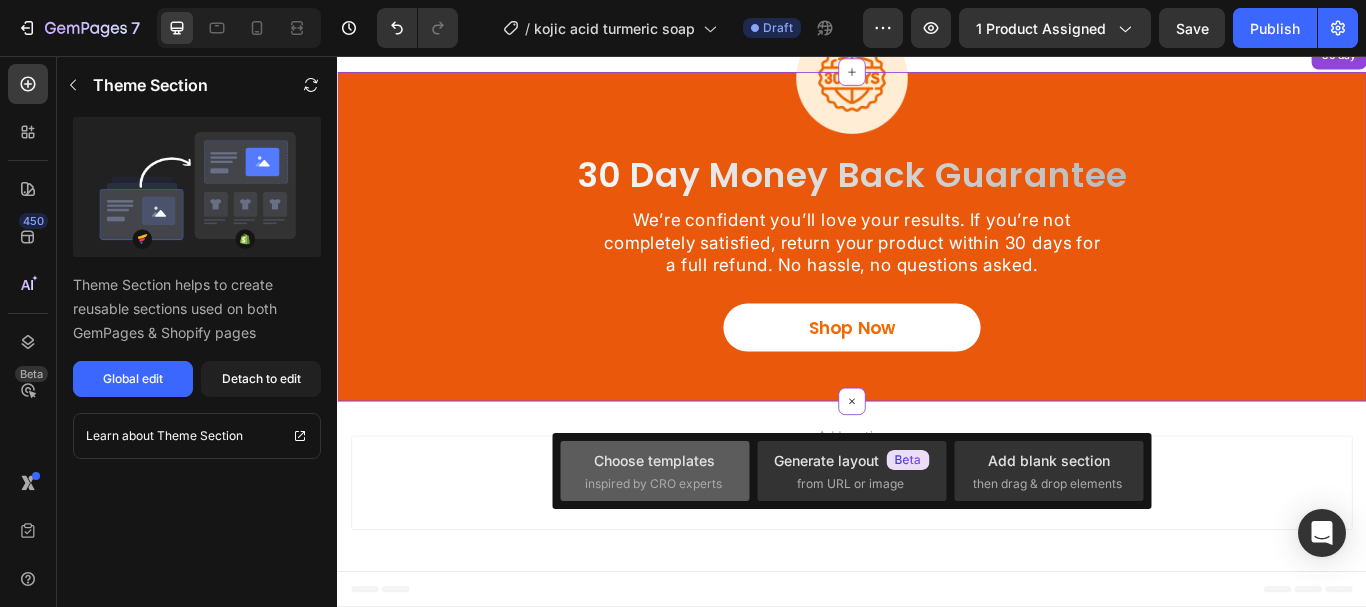 click on "Choose templates  inspired by CRO experts" 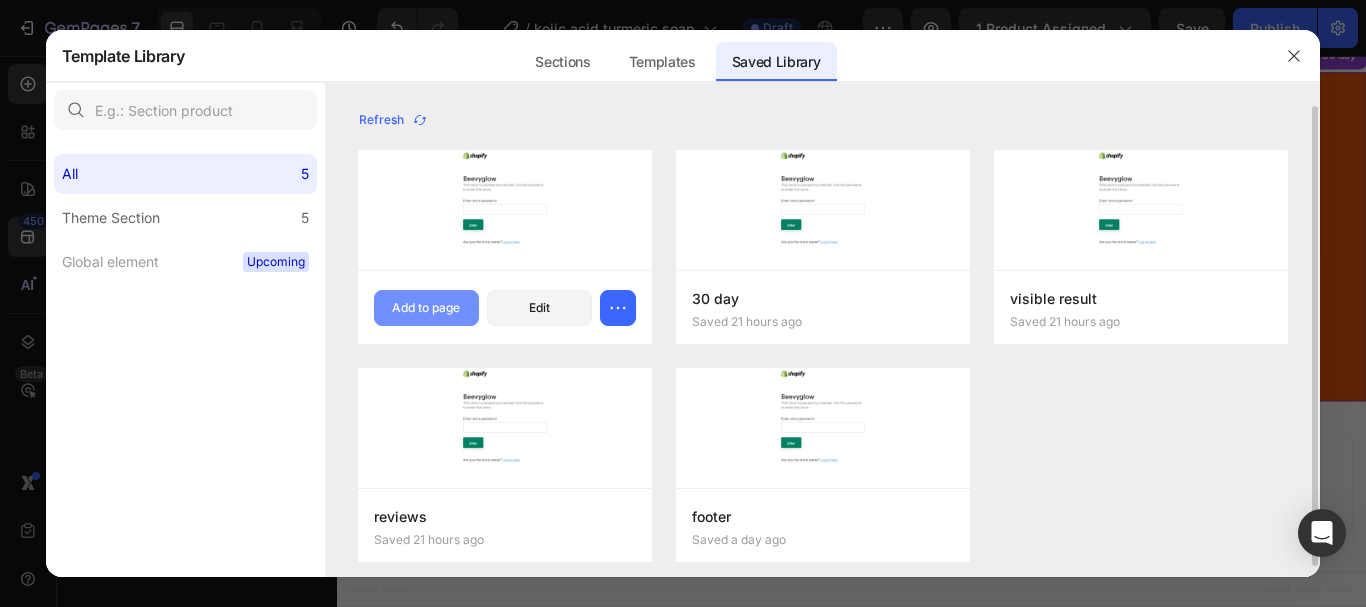 click on "Add to page" at bounding box center [426, 308] 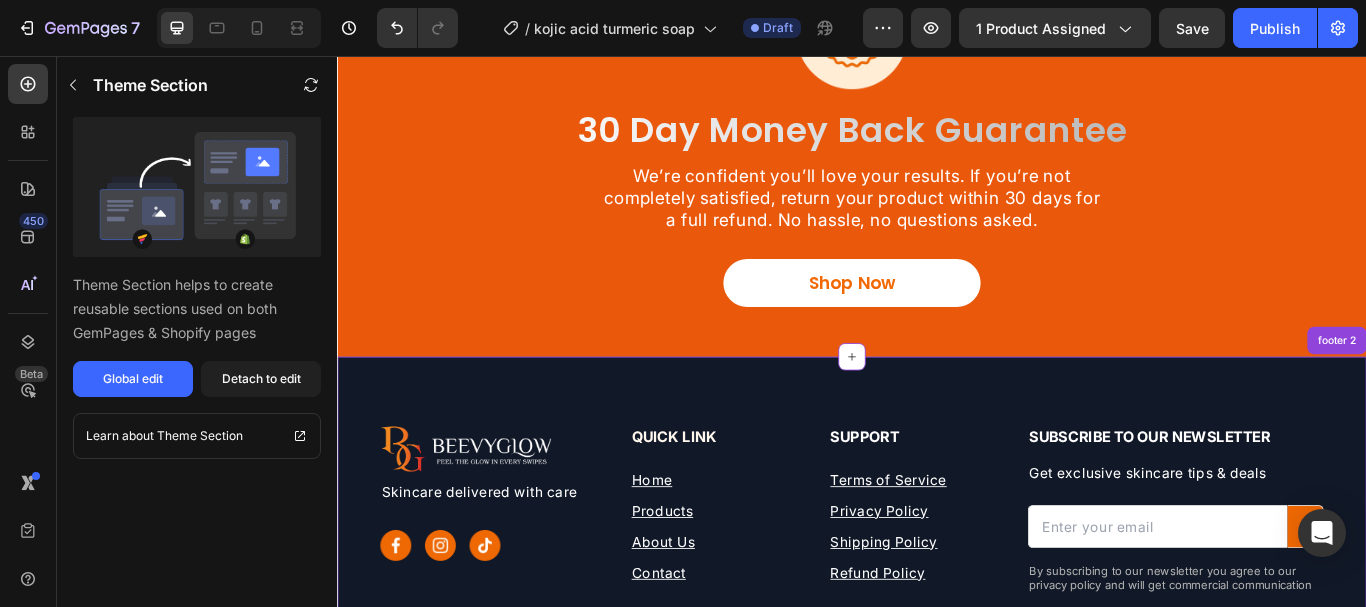 scroll, scrollTop: 6498, scrollLeft: 0, axis: vertical 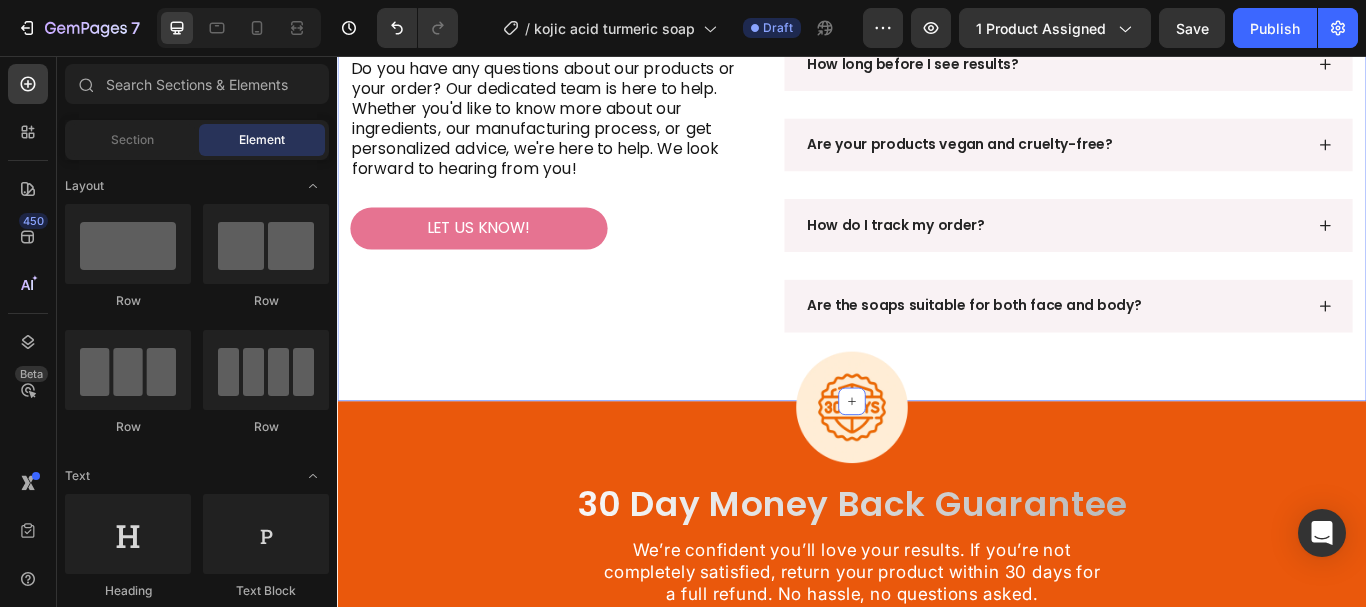 click on "Your Questions. Answered Heading Do you have any questions about our products or your order? Our dedicated team is here to help. Whether you'd like to know more about our ingredients, our manufacturing process, or get personalized advice, we're here to help. We look forward to hearing from you! Text block Let us know! Button
Are your products safe for sensitive skin?
How long before I see results?
Are your products vegan and cruelty-free?
How do I track my order?
Are the soaps suitable for both face and body? Accordion Row Section 11" at bounding box center [937, 160] 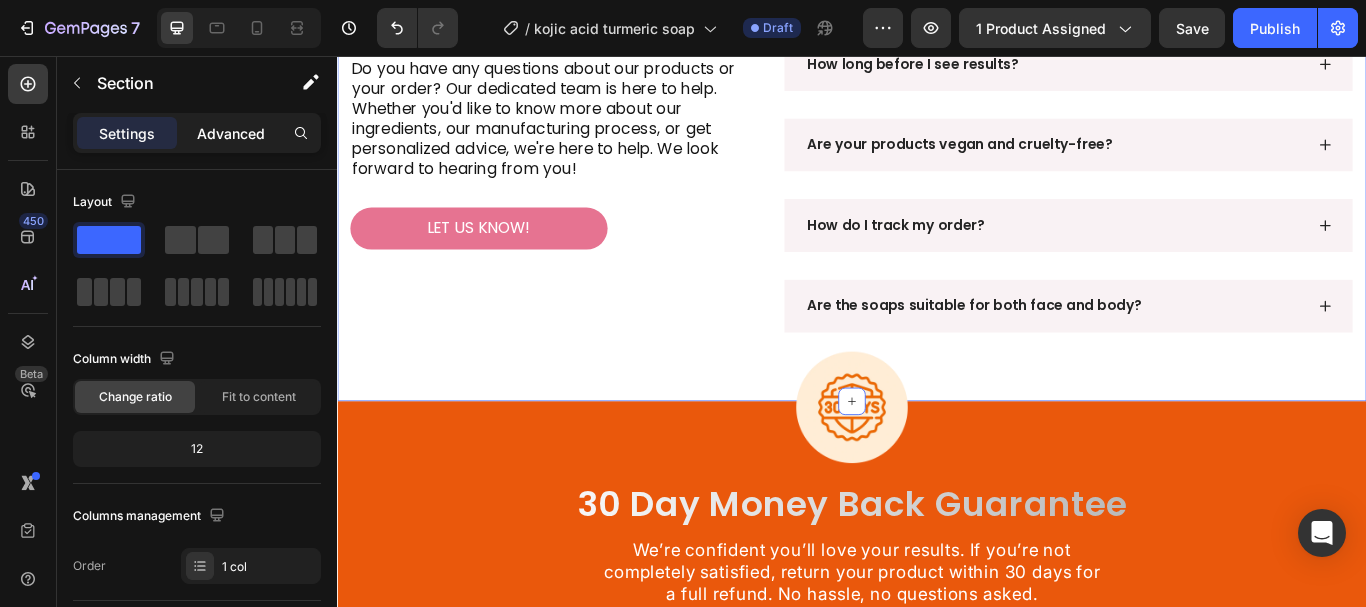 click on "Advanced" 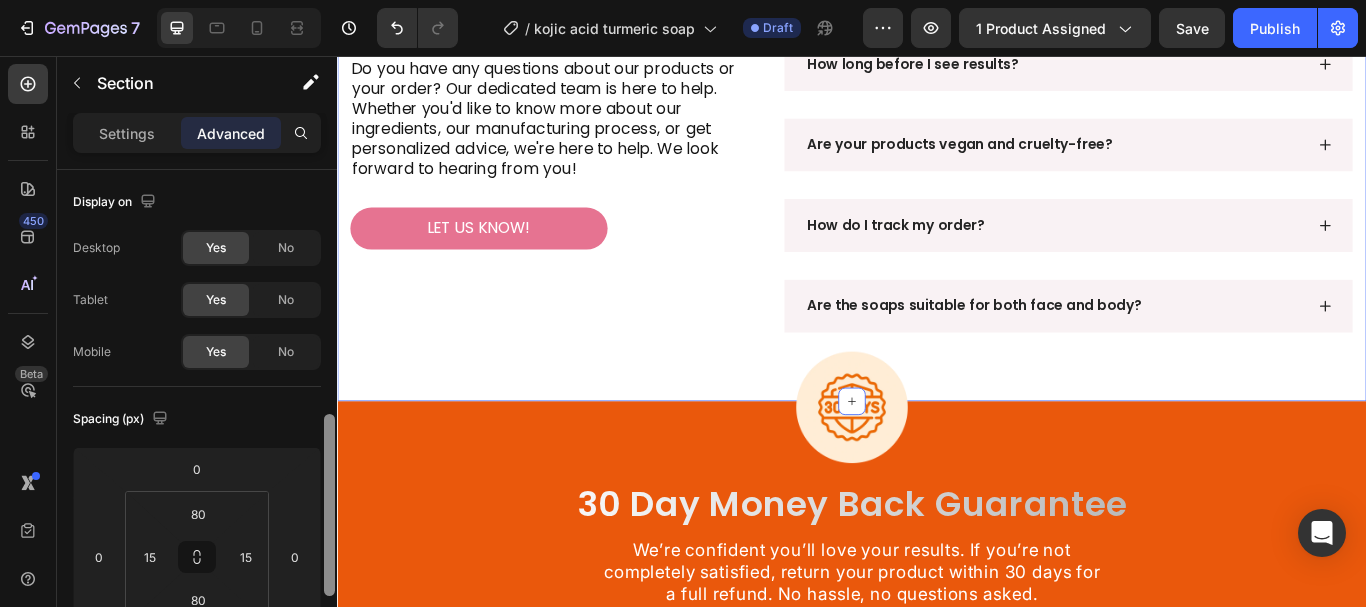 drag, startPoint x: 328, startPoint y: 186, endPoint x: 304, endPoint y: 252, distance: 70.2282 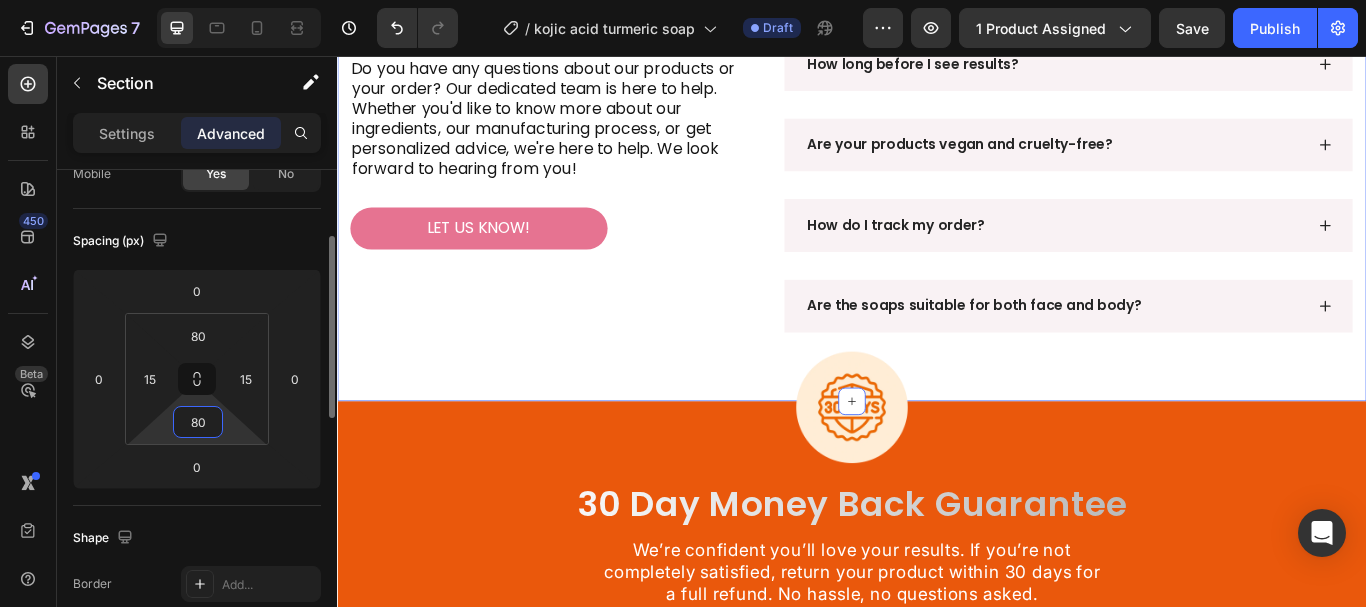 click on "80" at bounding box center (198, 422) 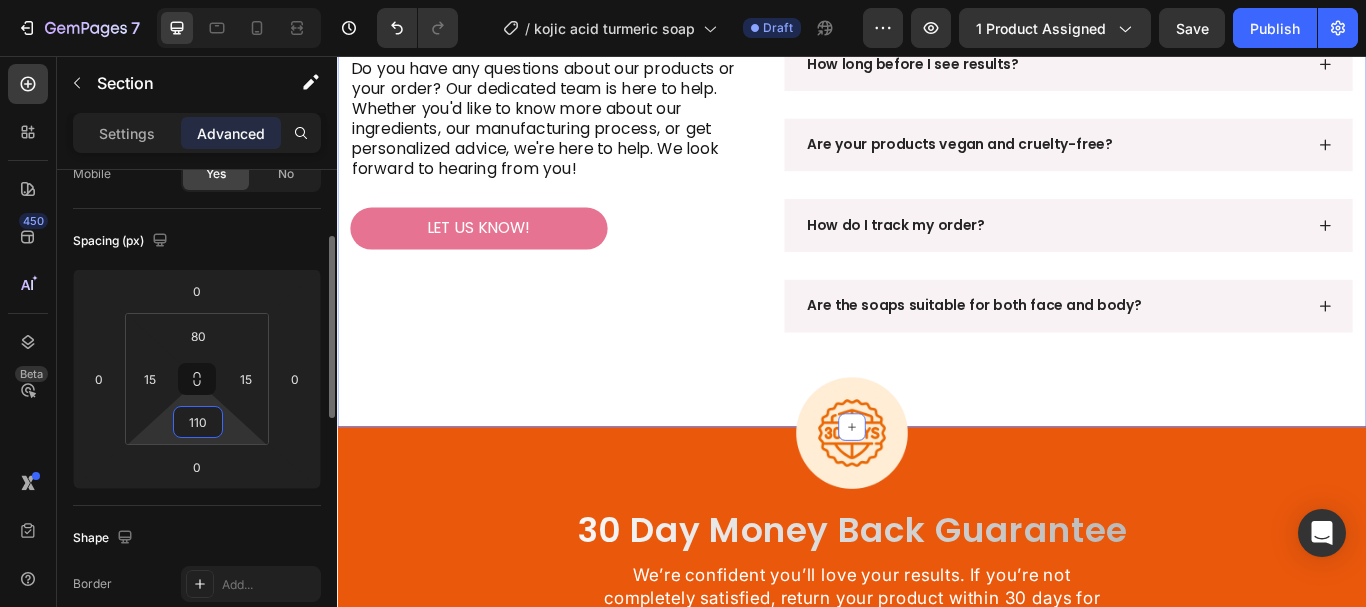 type on "110" 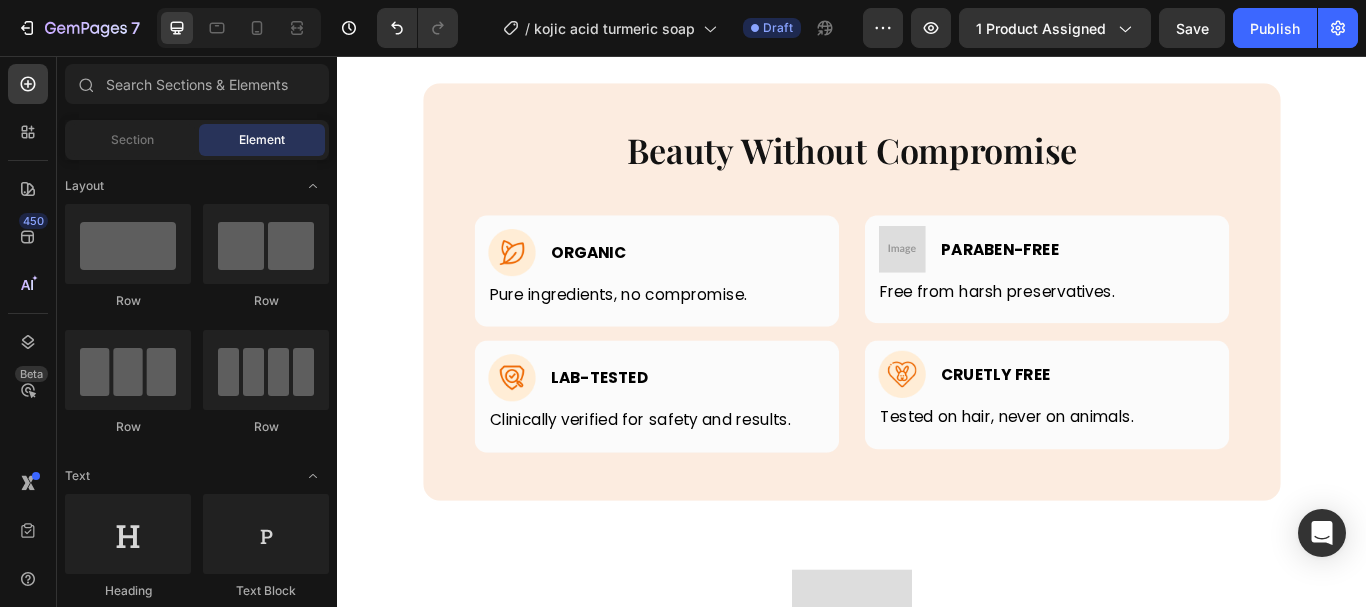 scroll, scrollTop: 4279, scrollLeft: 0, axis: vertical 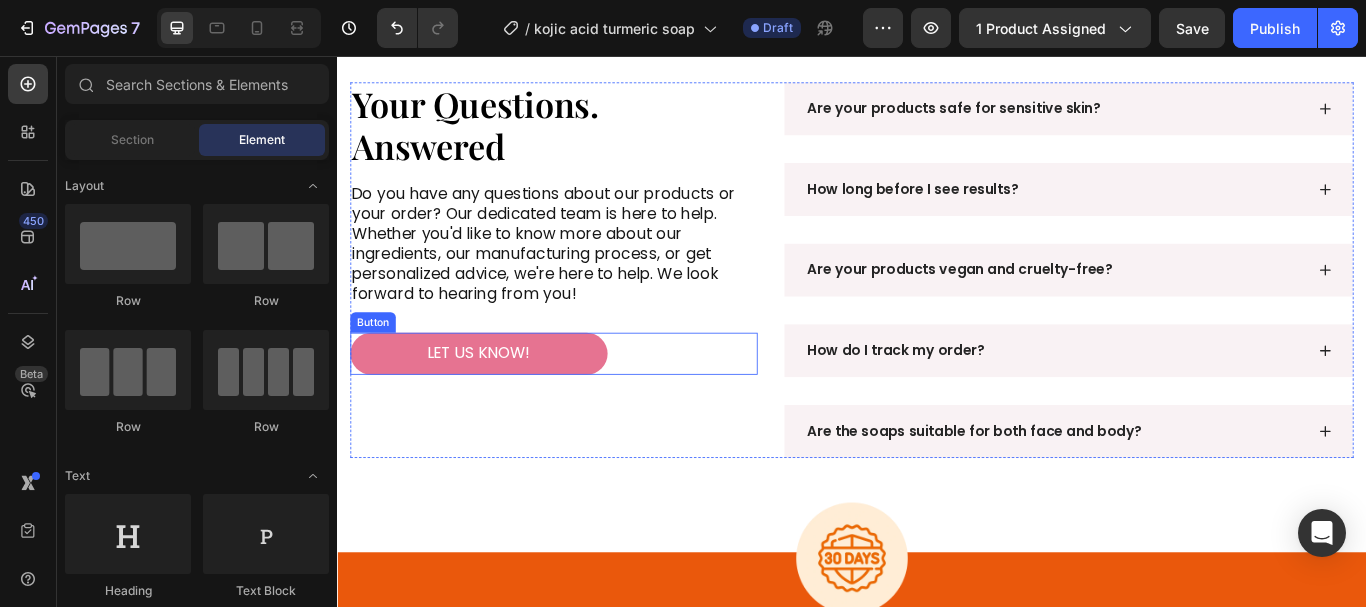 click on "Let us know!" at bounding box center (502, 403) 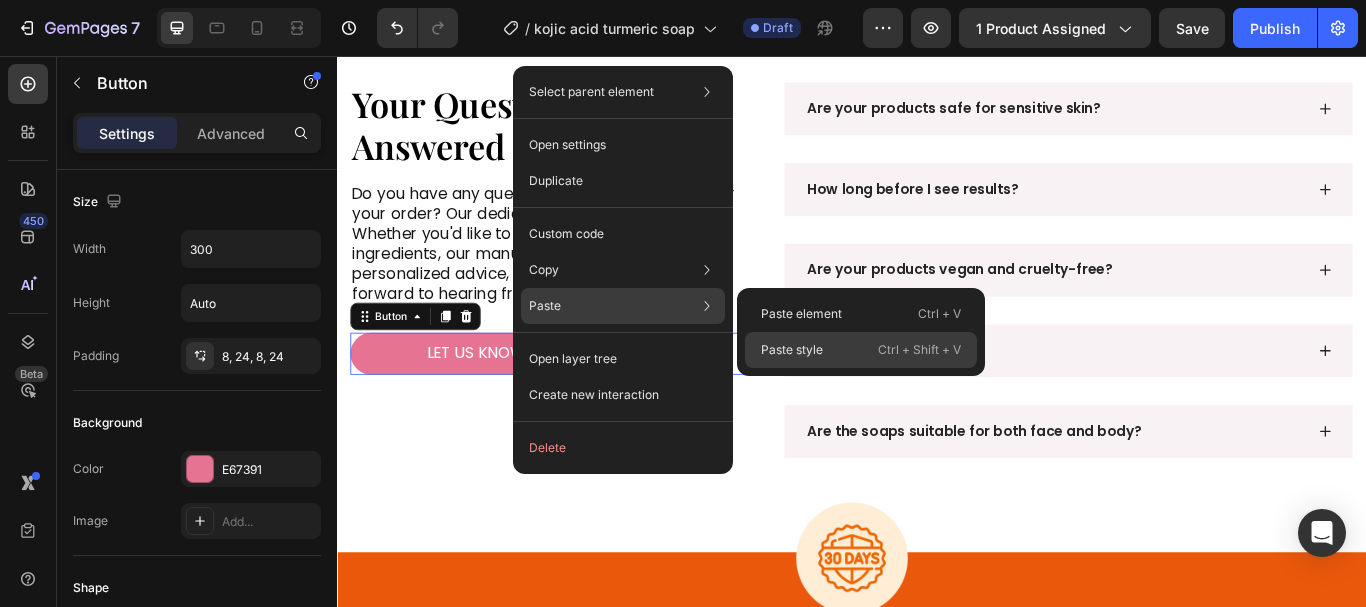 click on "Paste style" at bounding box center (792, 350) 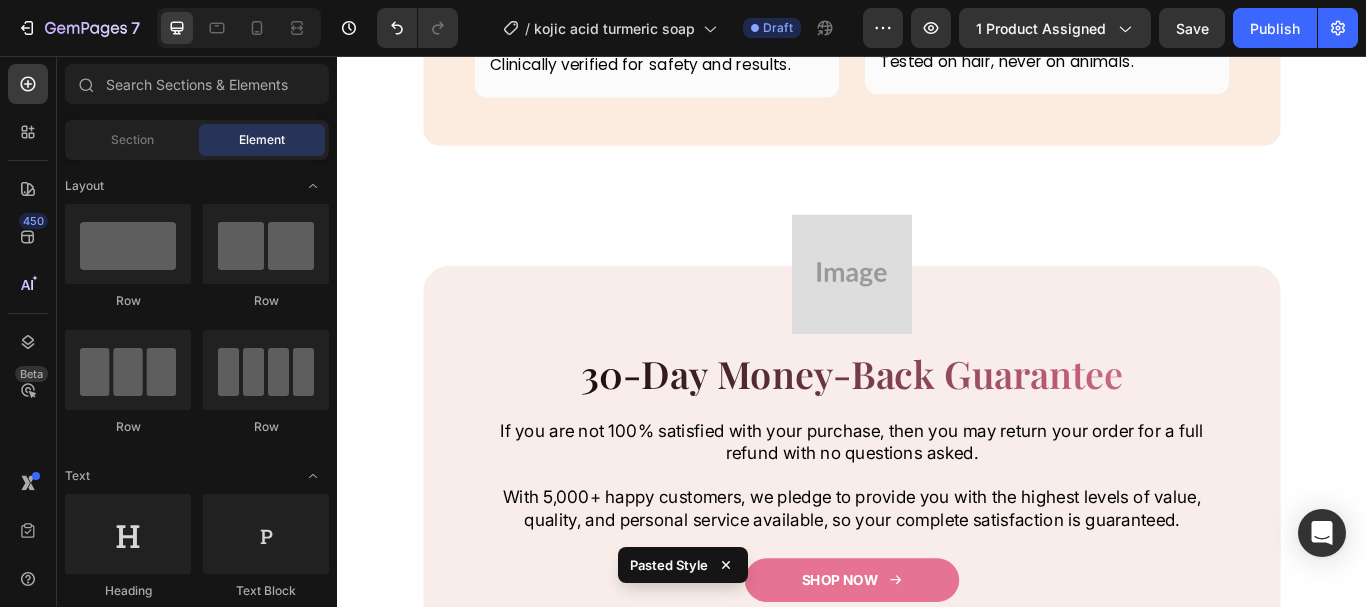 scroll, scrollTop: 4682, scrollLeft: 0, axis: vertical 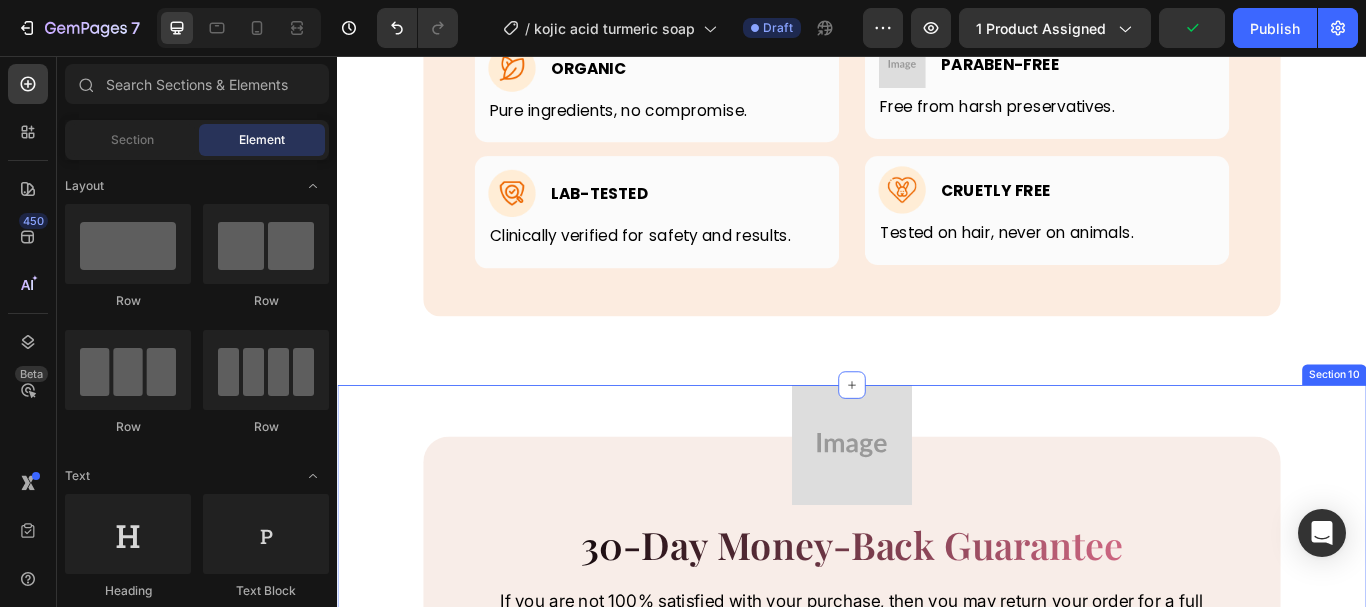click on "Image 30-Day Money-Back Guarantee Heading Row If you are not 100% satisfied with your purchase, then you may return your order for a full refund with no questions asked.   With 5,000+ happy customers, we pledge to provide you with the highest levels of value, quality, and personal service available, so your complete satisfaction is guaranteed. Text Block
SHOP NOW Button Icon Icon Icon Icon
Icon Icon List Rated 4.9/5 Based on 323+ Reviews Text Block Row Row Row Section 10" at bounding box center (937, 741) 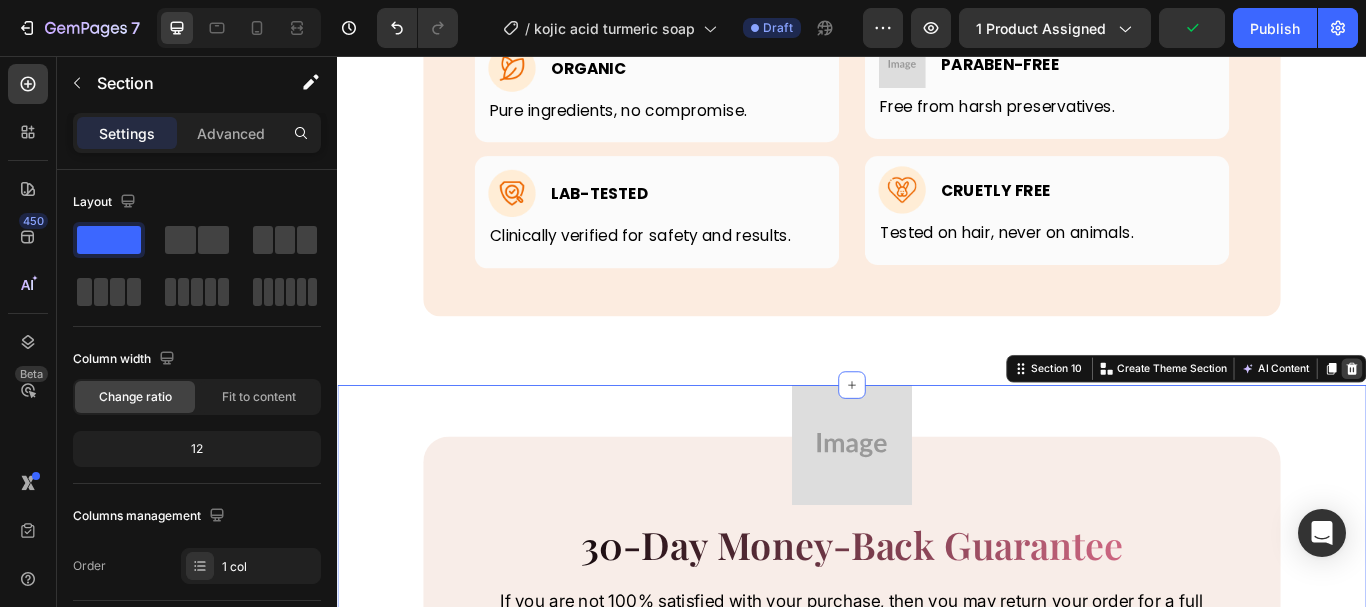 click 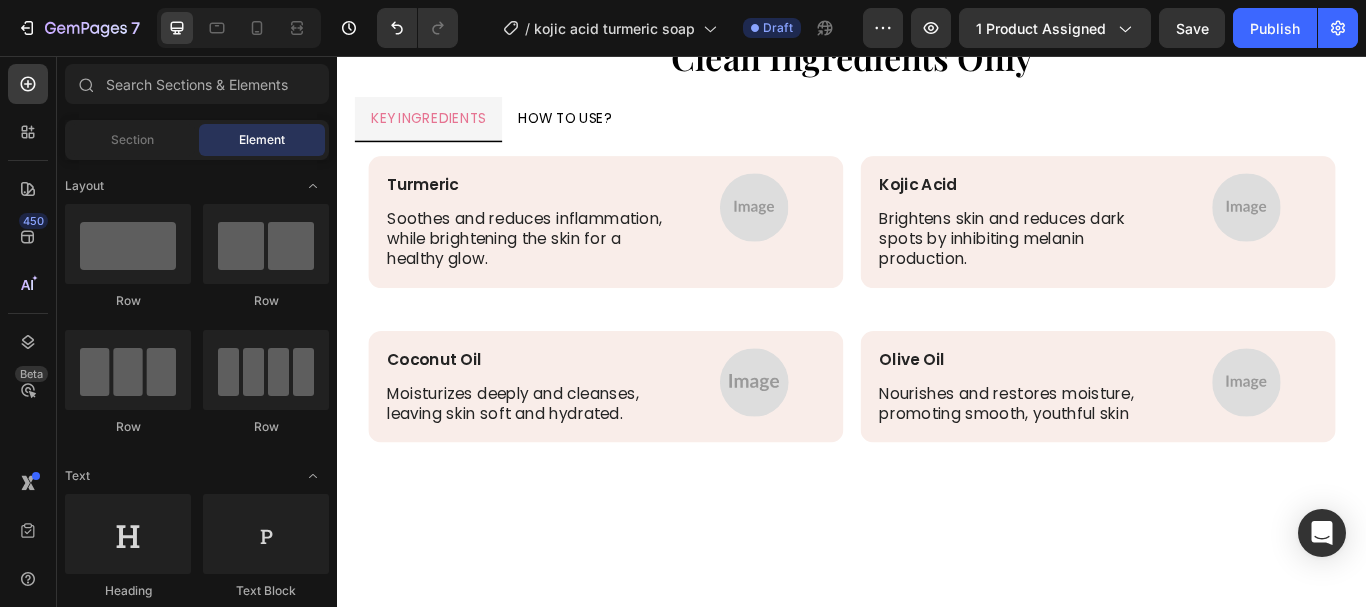 scroll, scrollTop: 3366, scrollLeft: 0, axis: vertical 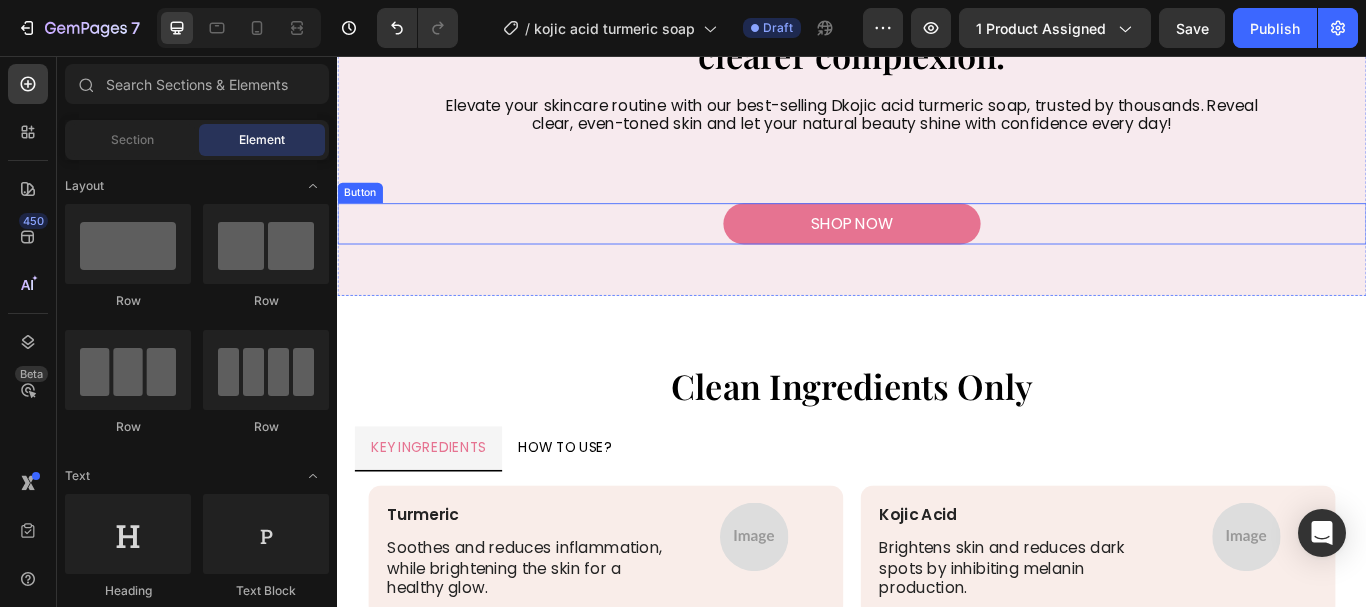 click on "shop now" at bounding box center [937, 252] 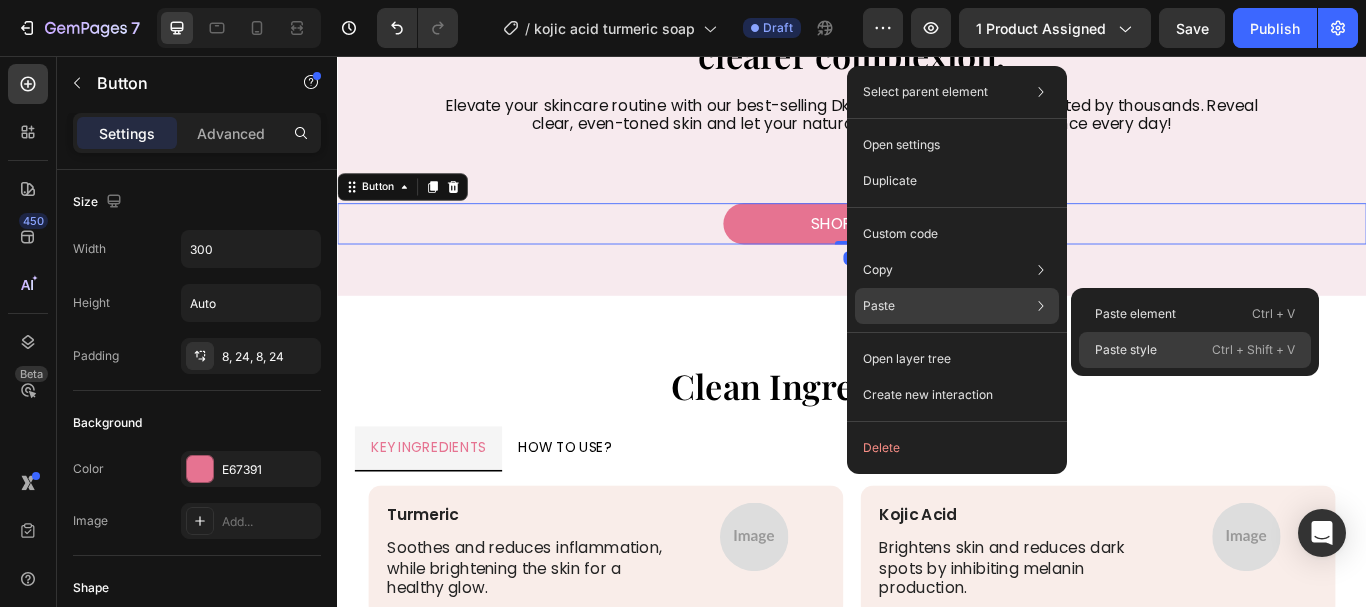 click on "Paste style" at bounding box center [1126, 350] 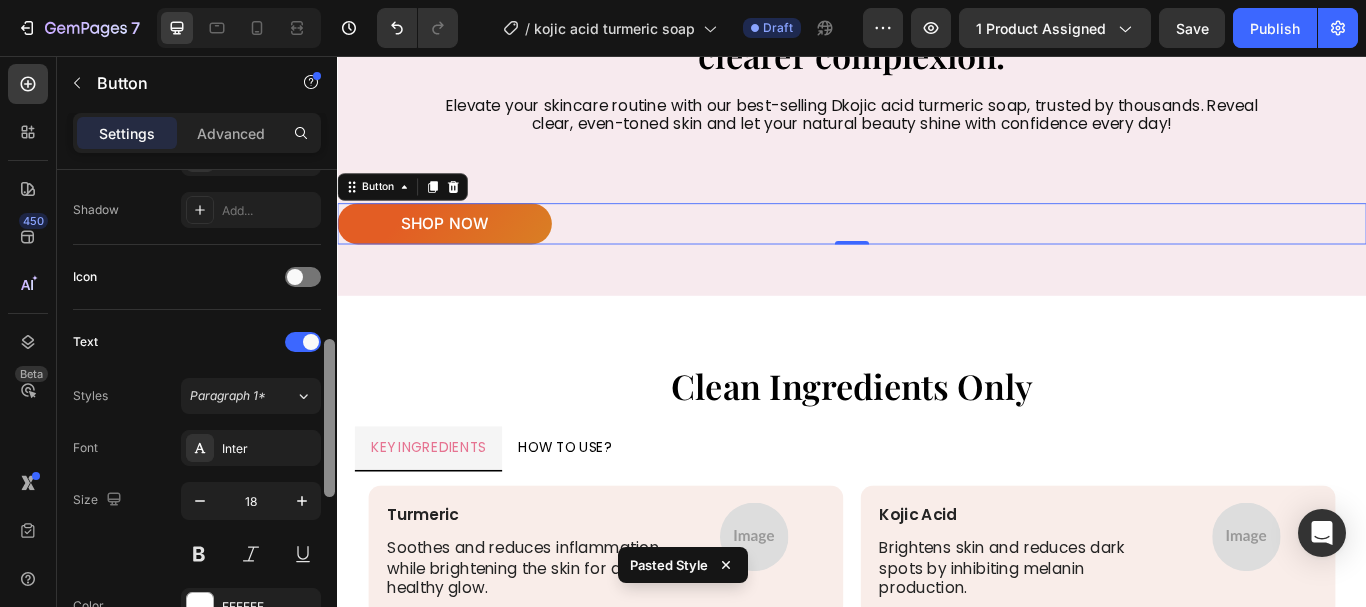 scroll, scrollTop: 830, scrollLeft: 0, axis: vertical 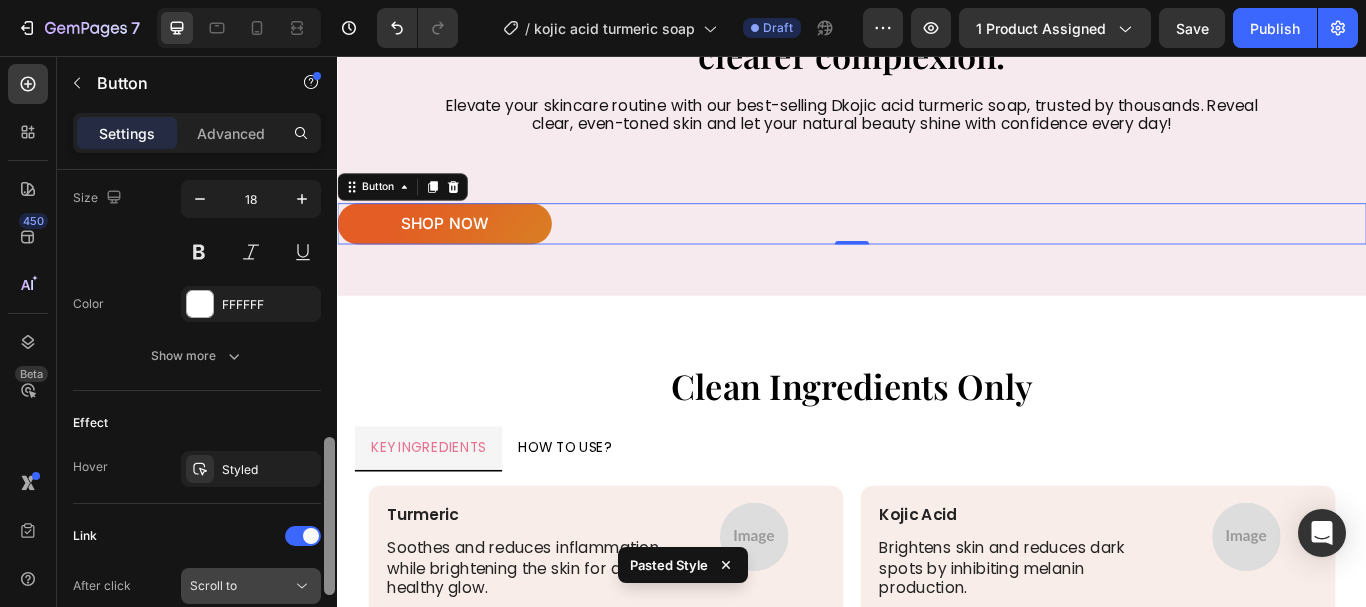 drag, startPoint x: 328, startPoint y: 311, endPoint x: 244, endPoint y: 578, distance: 279.90176 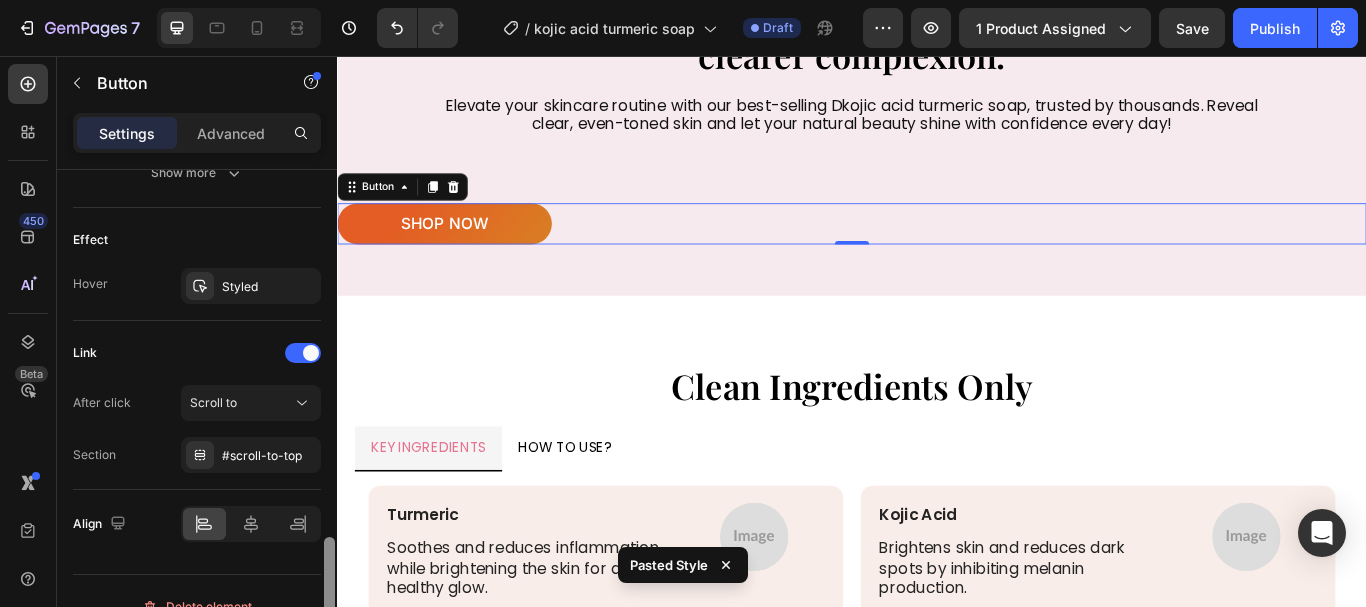scroll, scrollTop: 1044, scrollLeft: 0, axis: vertical 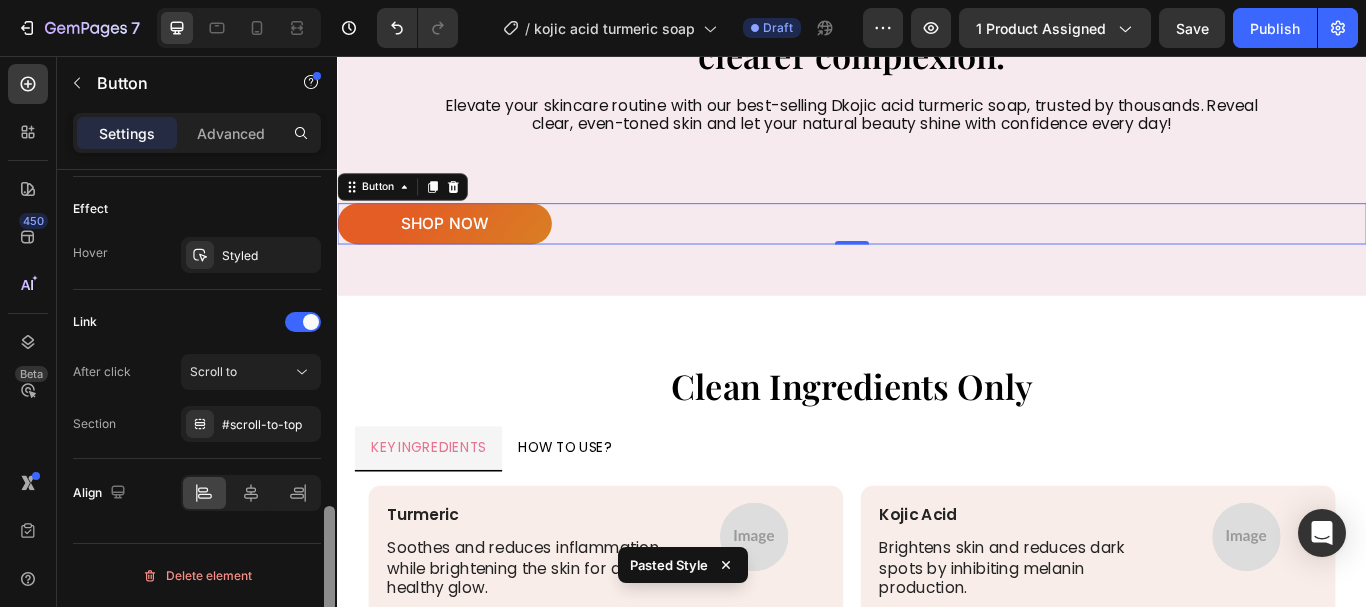 drag, startPoint x: 327, startPoint y: 473, endPoint x: 302, endPoint y: 537, distance: 68.70953 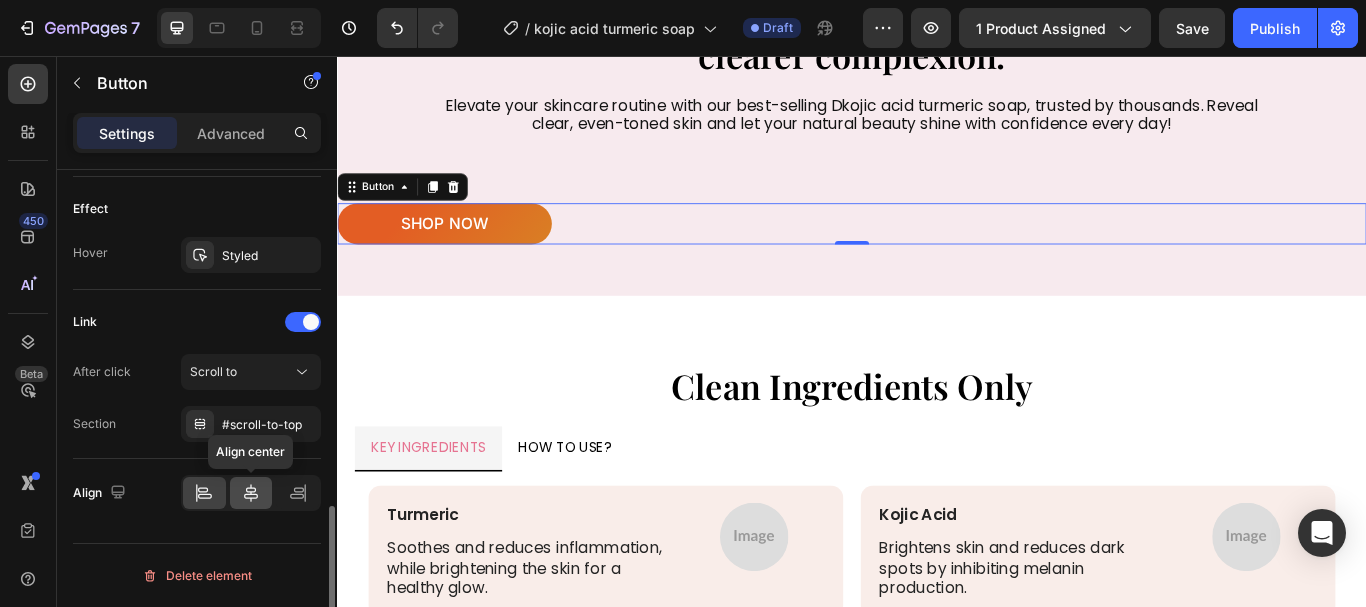 click 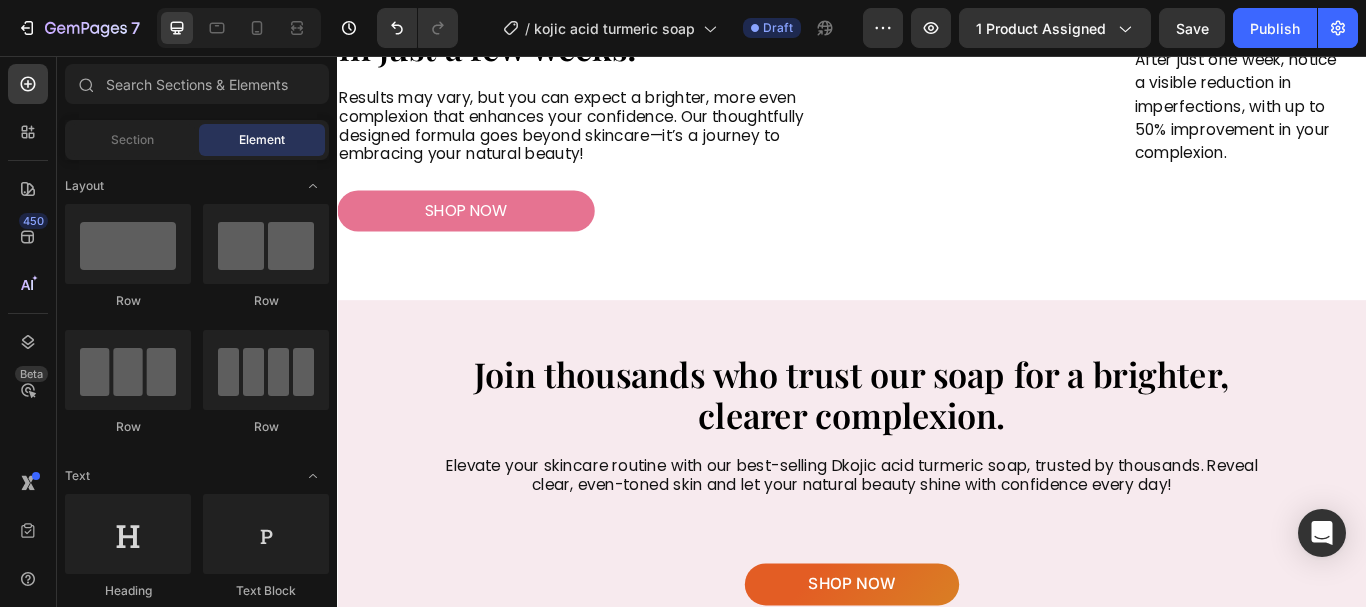 scroll, scrollTop: 2599, scrollLeft: 0, axis: vertical 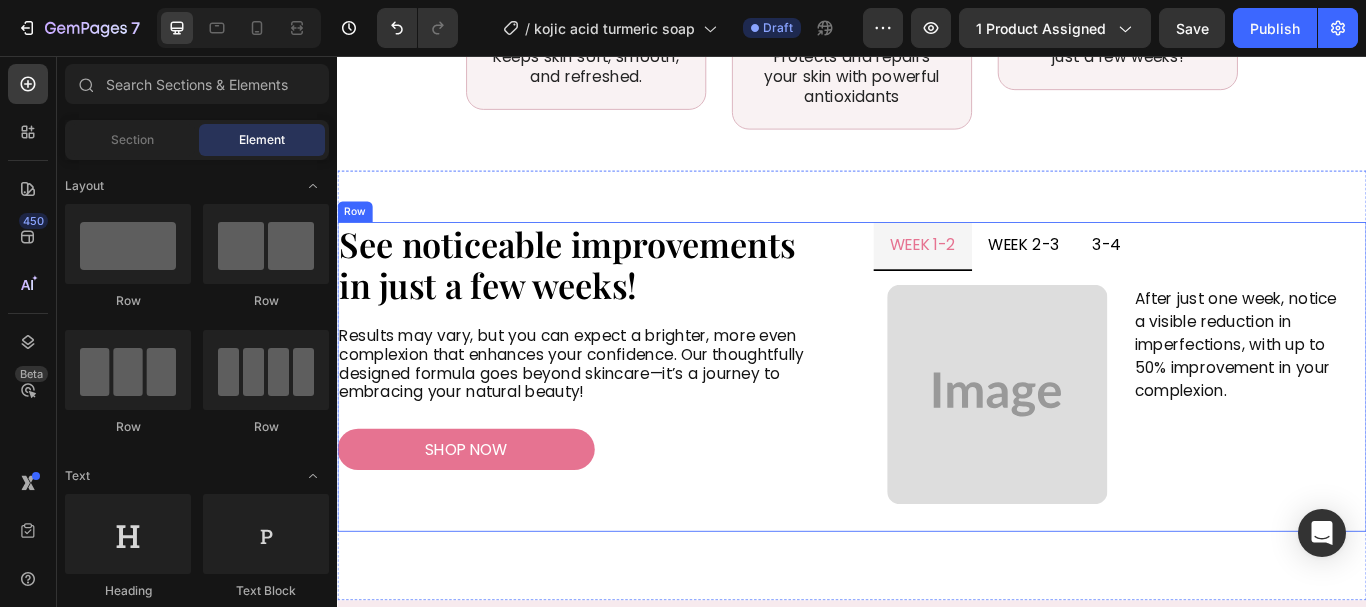click on "shop now" at bounding box center [487, 515] 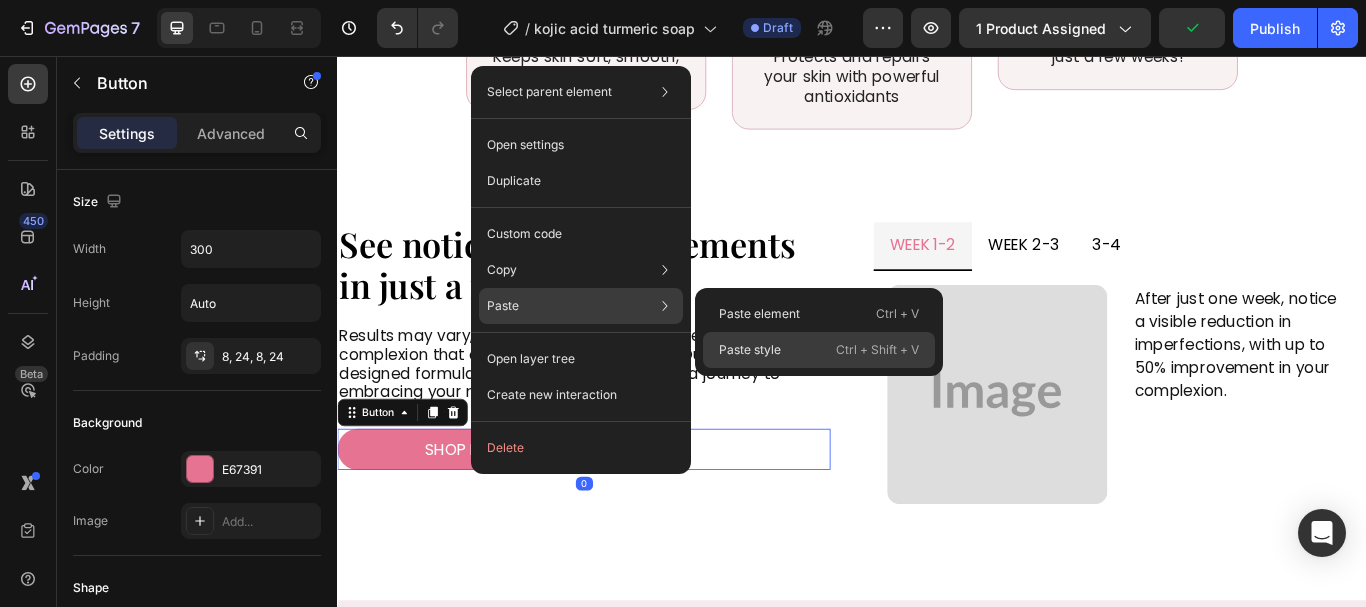 click on "Paste style" at bounding box center (750, 350) 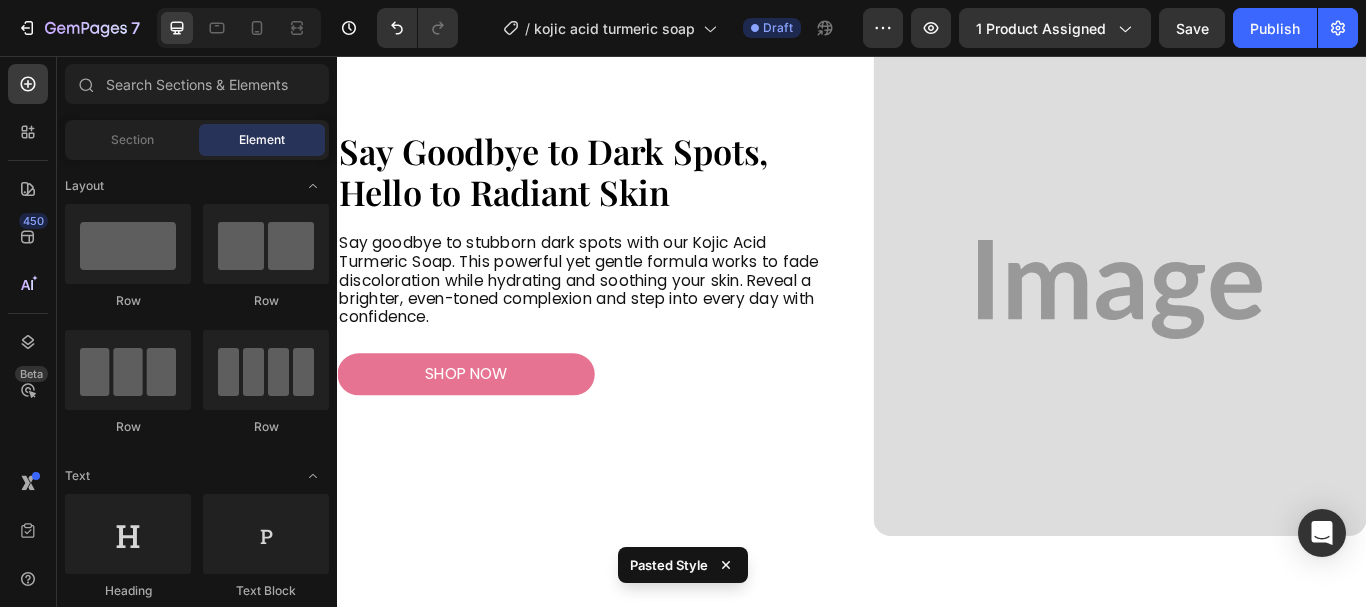 scroll, scrollTop: 1224, scrollLeft: 0, axis: vertical 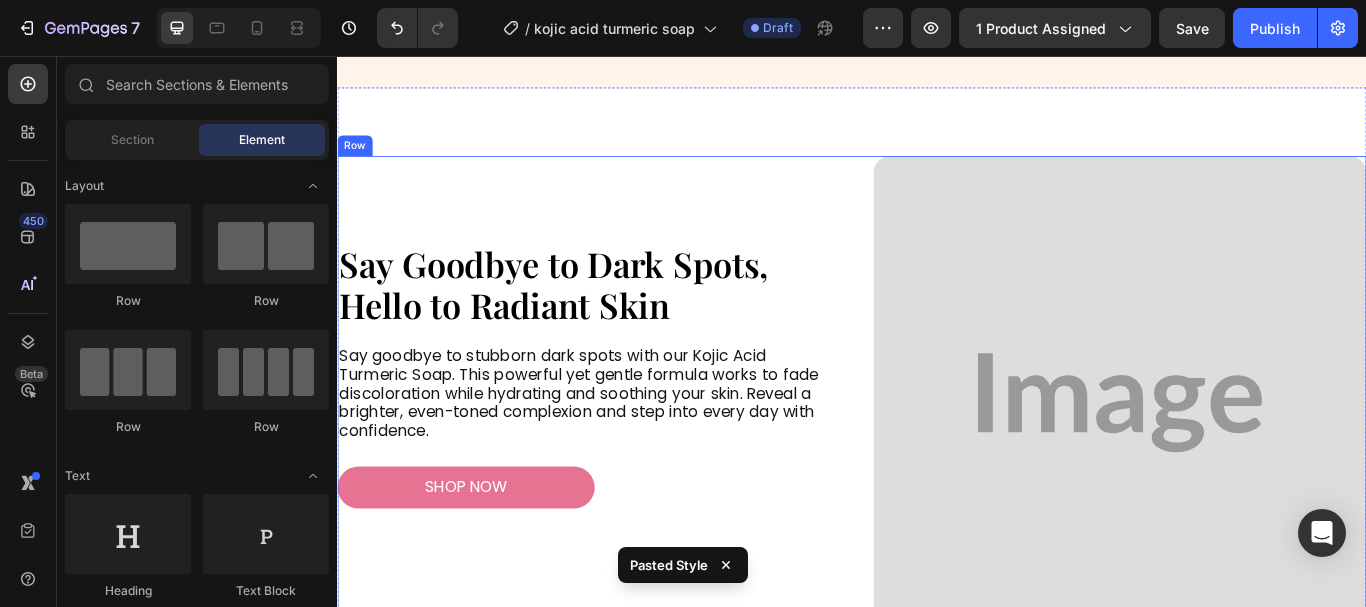 click on "shop now" at bounding box center [487, 559] 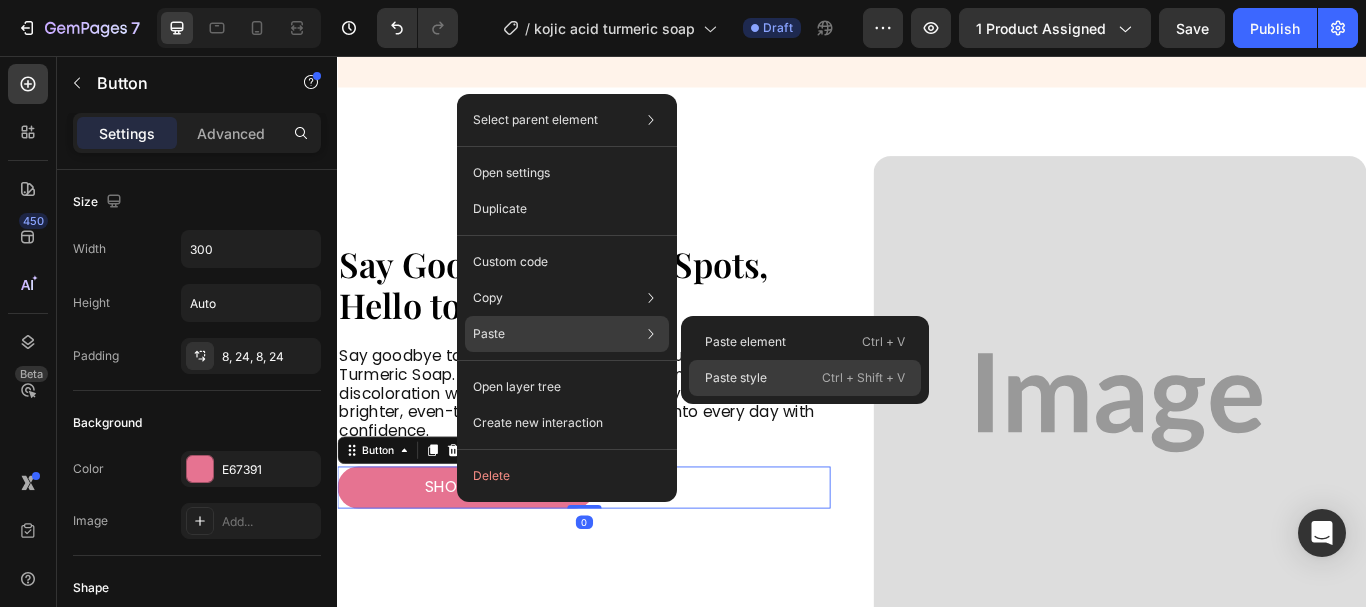 click on "Paste style" at bounding box center [736, 378] 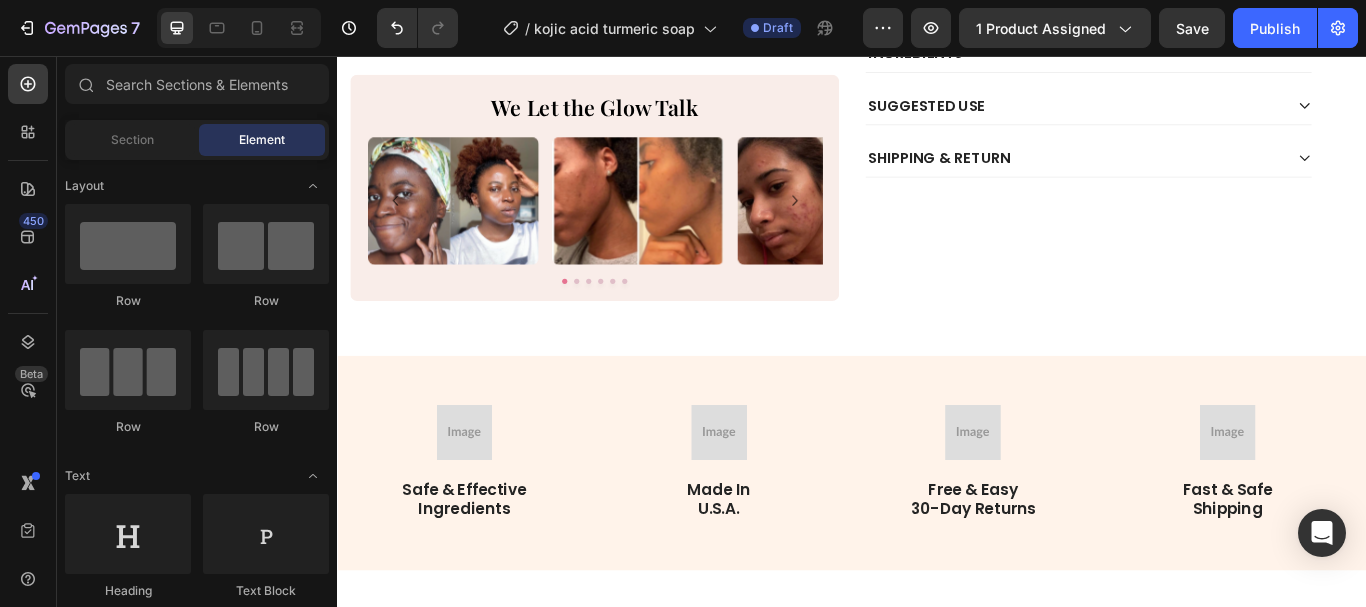 scroll, scrollTop: 696, scrollLeft: 0, axis: vertical 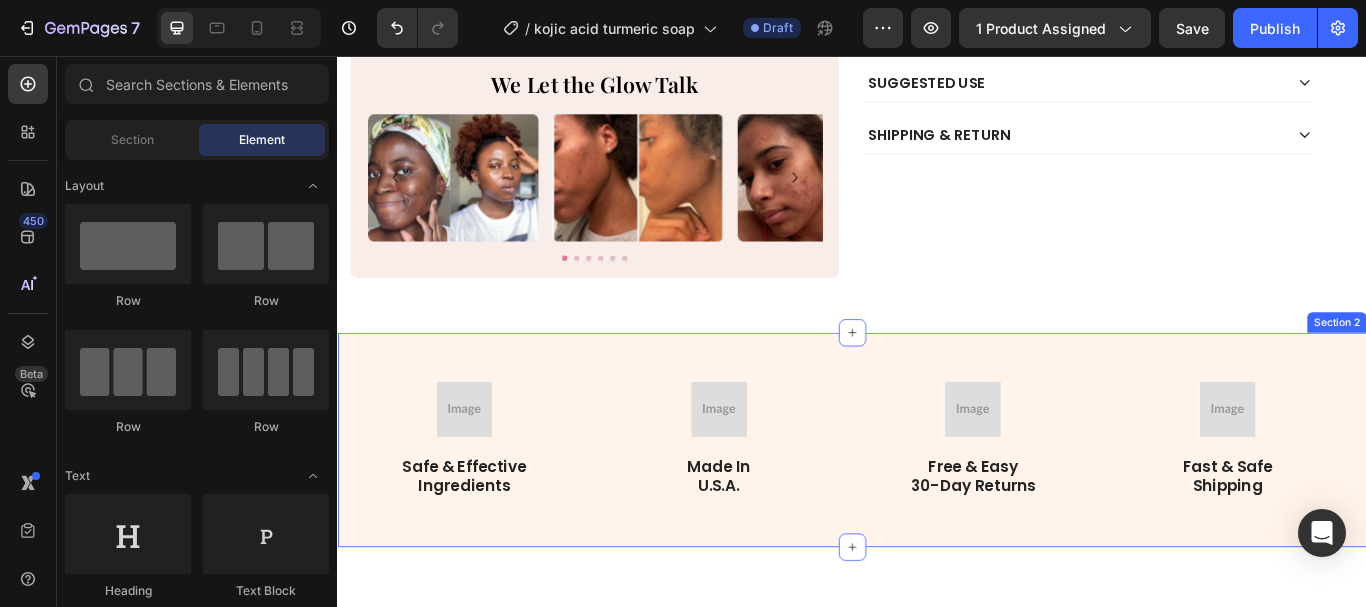 click on "Image safe & effective ingredients Text Block Row Image made in u.s.a. Text Block Row Image free & easy 30-day returns Text Block Row Image fast & safe shipping  Text Block Row Carousel Section 2" at bounding box center [937, 504] 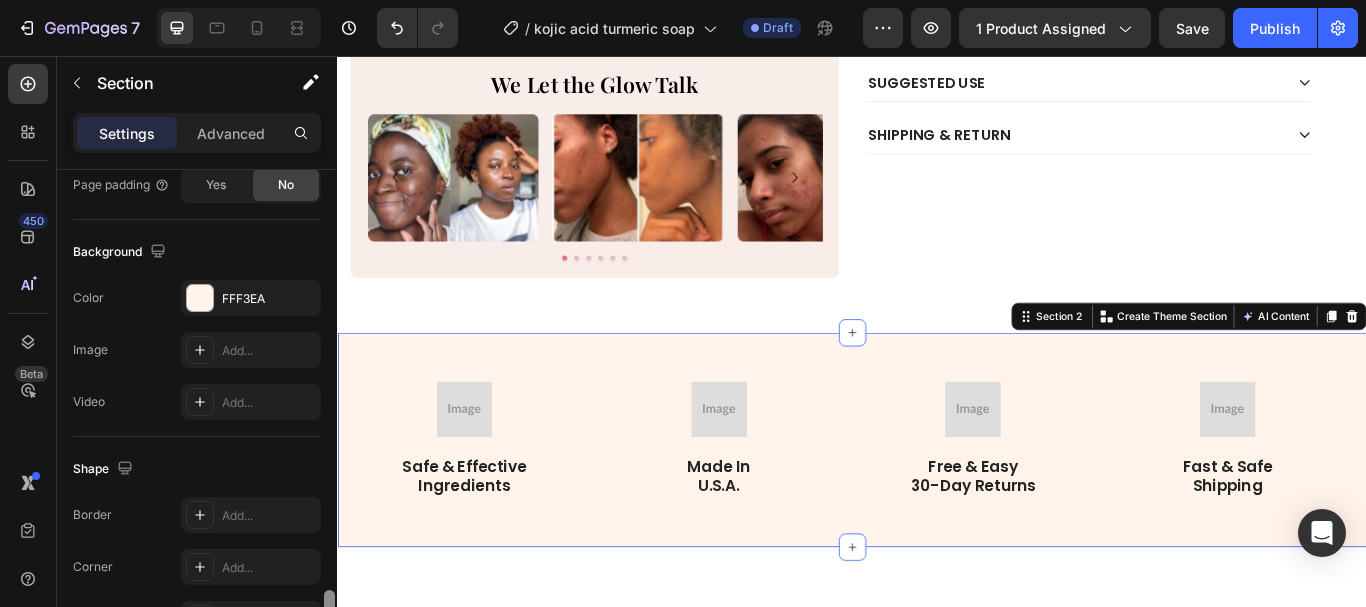 scroll, scrollTop: 726, scrollLeft: 0, axis: vertical 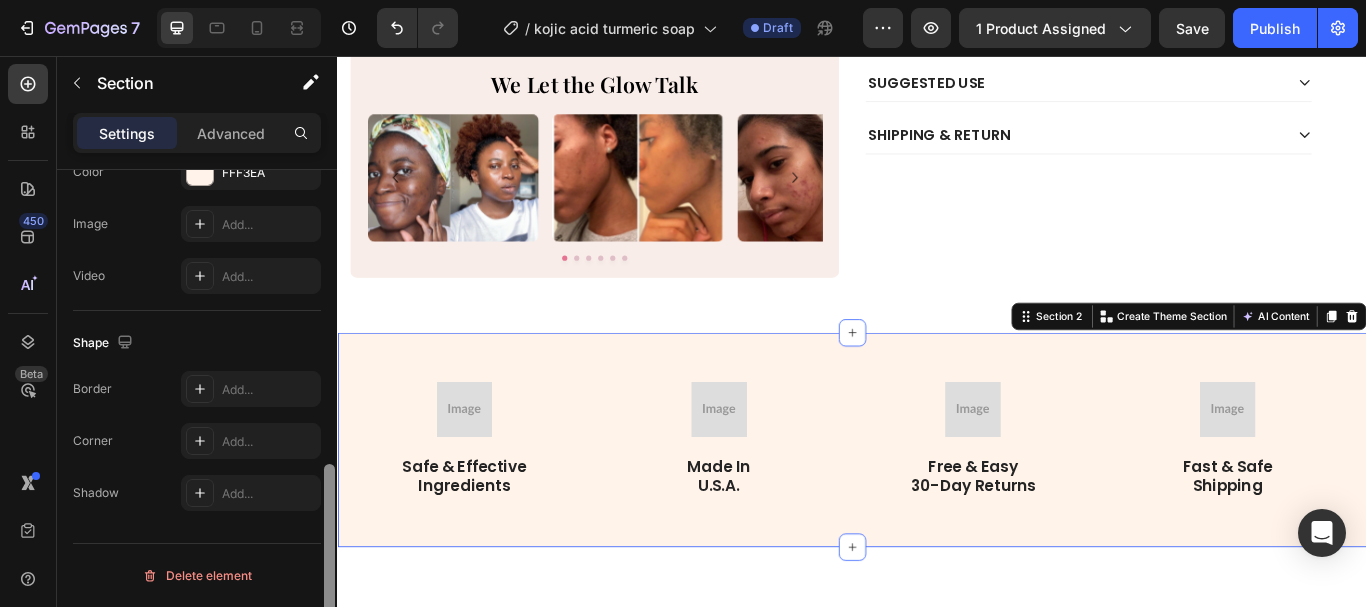 drag, startPoint x: 327, startPoint y: 297, endPoint x: 297, endPoint y: 633, distance: 337.33664 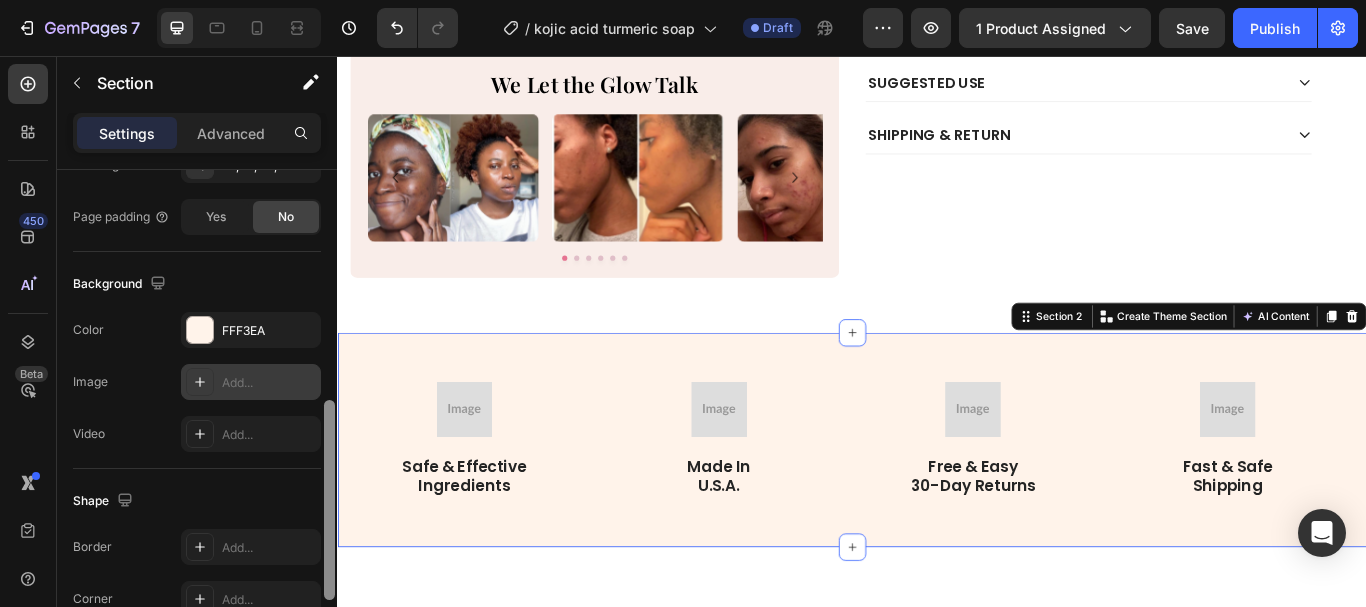 drag, startPoint x: 317, startPoint y: 442, endPoint x: 273, endPoint y: 395, distance: 64.381676 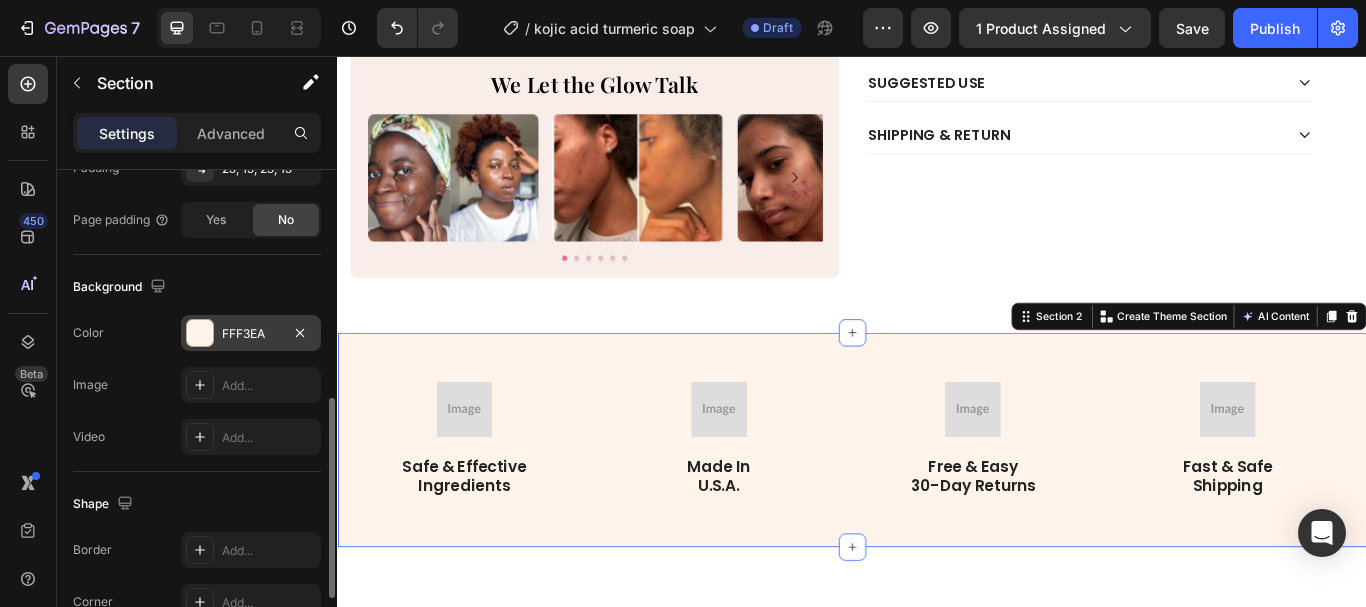 click on "FFF3EA" at bounding box center [251, 334] 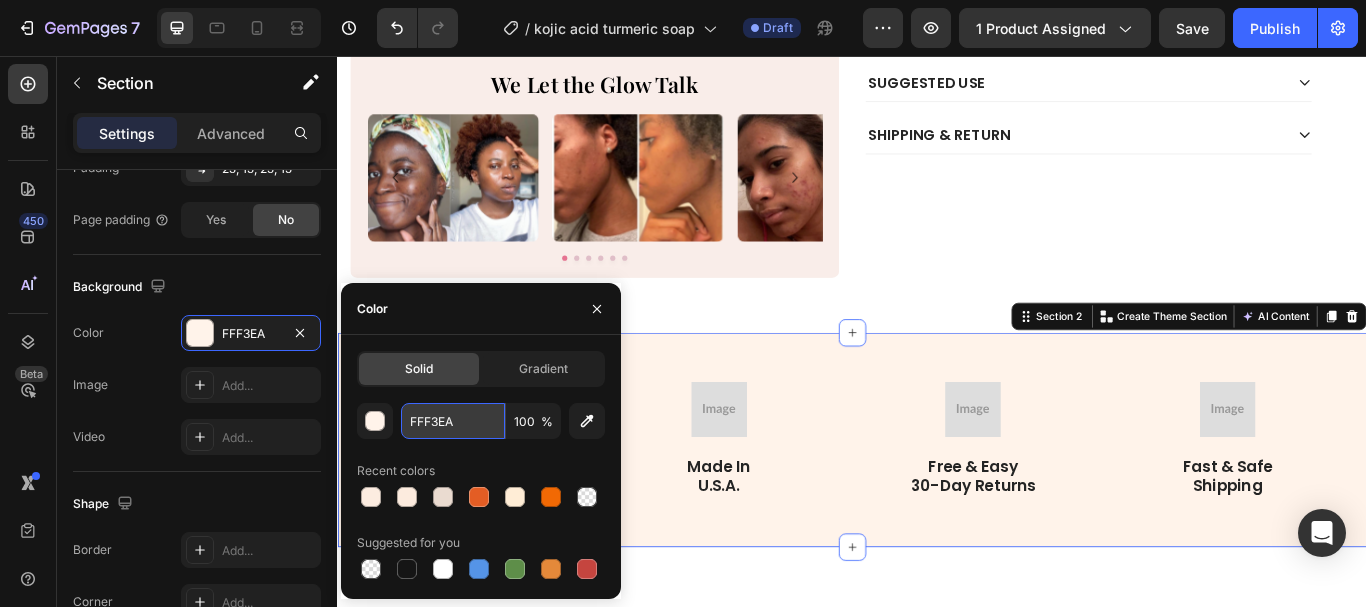 click on "FFF3EA" at bounding box center [453, 421] 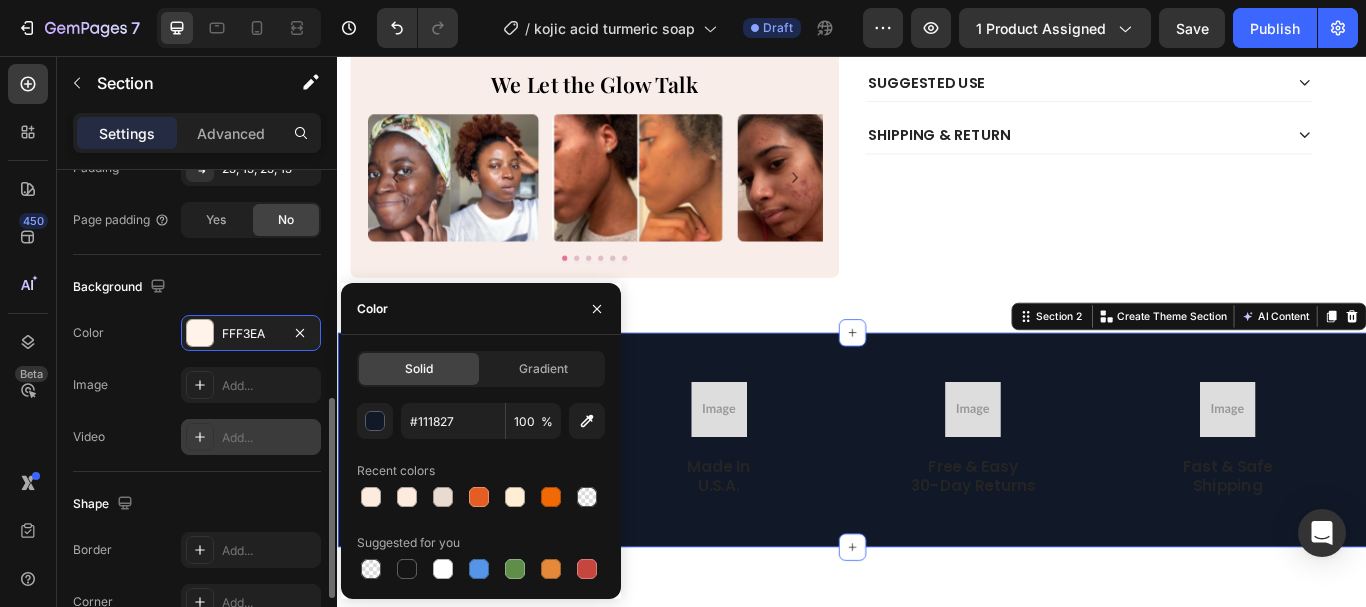 click on "Video Add..." at bounding box center (197, 437) 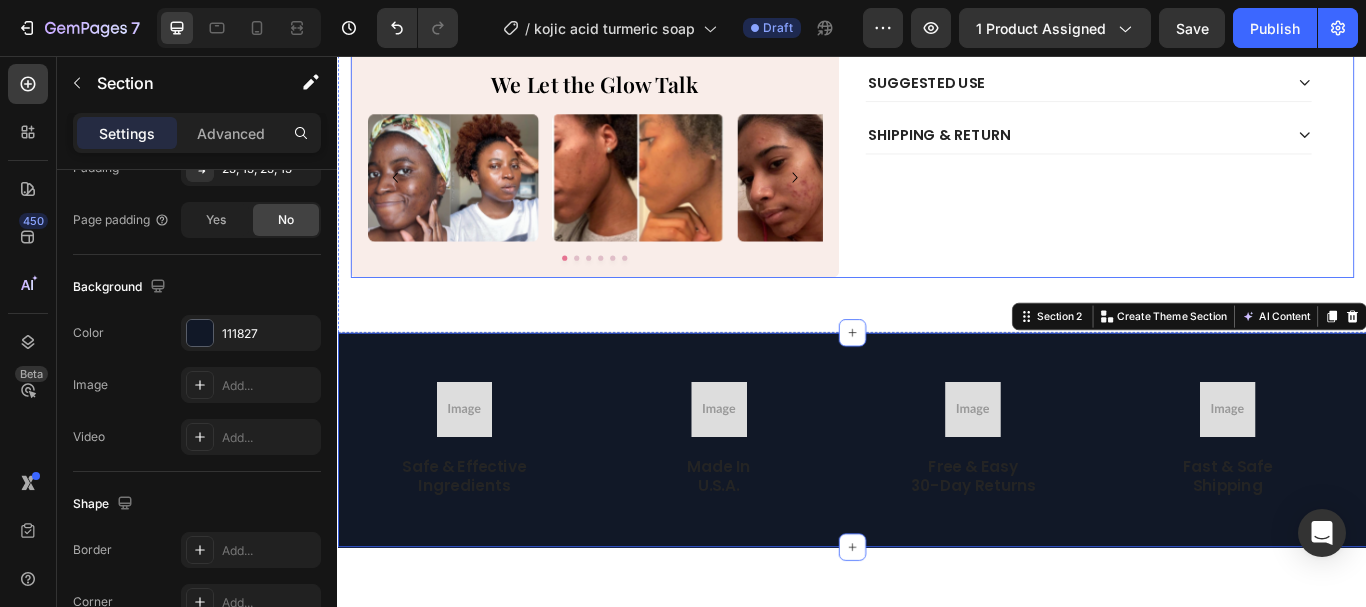 click on "Icon Icon Icon Icon
Icon Icon List 4.8   (823) Text Block Row Icon Icon Icon Icon
Icon Icon List 4.8   (823) Text Block Row Kojic Acid & Turmeric Soap Product Title $19.99 Product Price Product Price No compare price Product Price No discount   Not be displayed when published Discount Tag Row Brighten, cleanse, and even your skin tone with Kojic Acid Turmeric Soap. Gentle, effective glow in every wash. Text Block 🛡️ Fights acne and blemishes 💧 Controls excess oil and shine ✨ Brightens and evens out skin tone 🍃 Nourishes and soothes irritated skin 🌿 Leaves skin soft, smooth, and refreshed Text Block
1
Product Quantity Row Add to cart Add to Cart Row
Icon 30- DAY MONEY-BACK GUARANTEE Text Block Row Row
INGREDIENTS
SUGGESTED USE
Shipping & Return Accordion We Let the Glow Talk Heading
Image Image Image Image Image Image Row" at bounding box center (1237, -102) 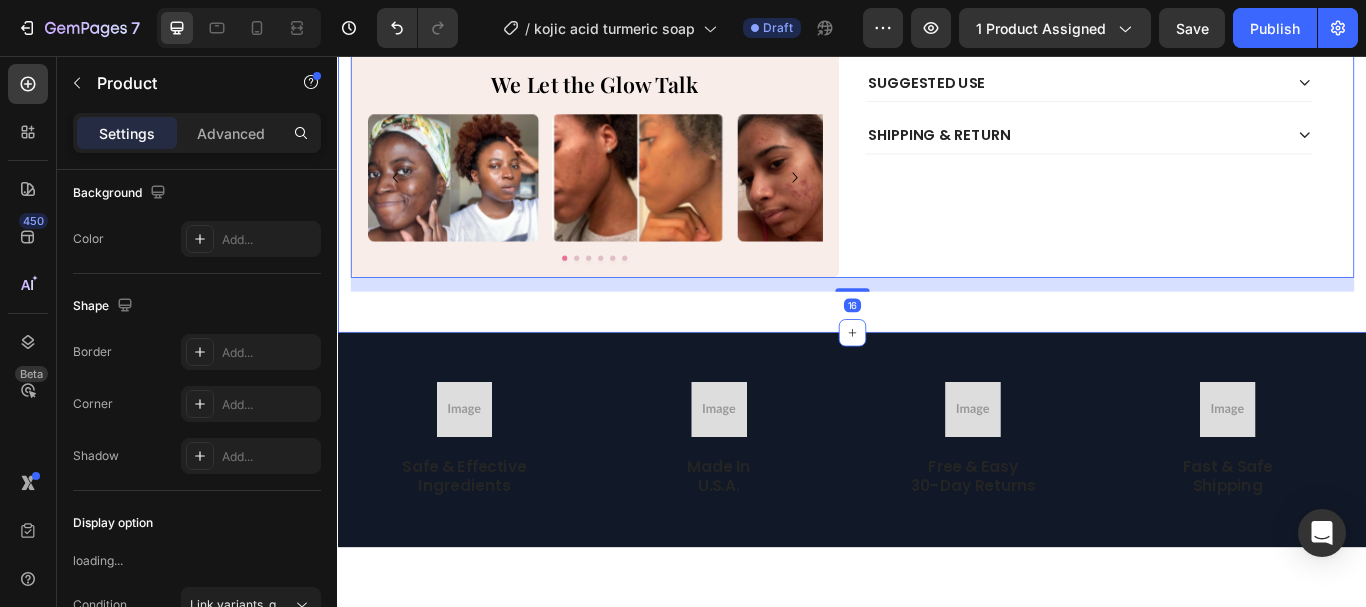 scroll, scrollTop: 0, scrollLeft: 0, axis: both 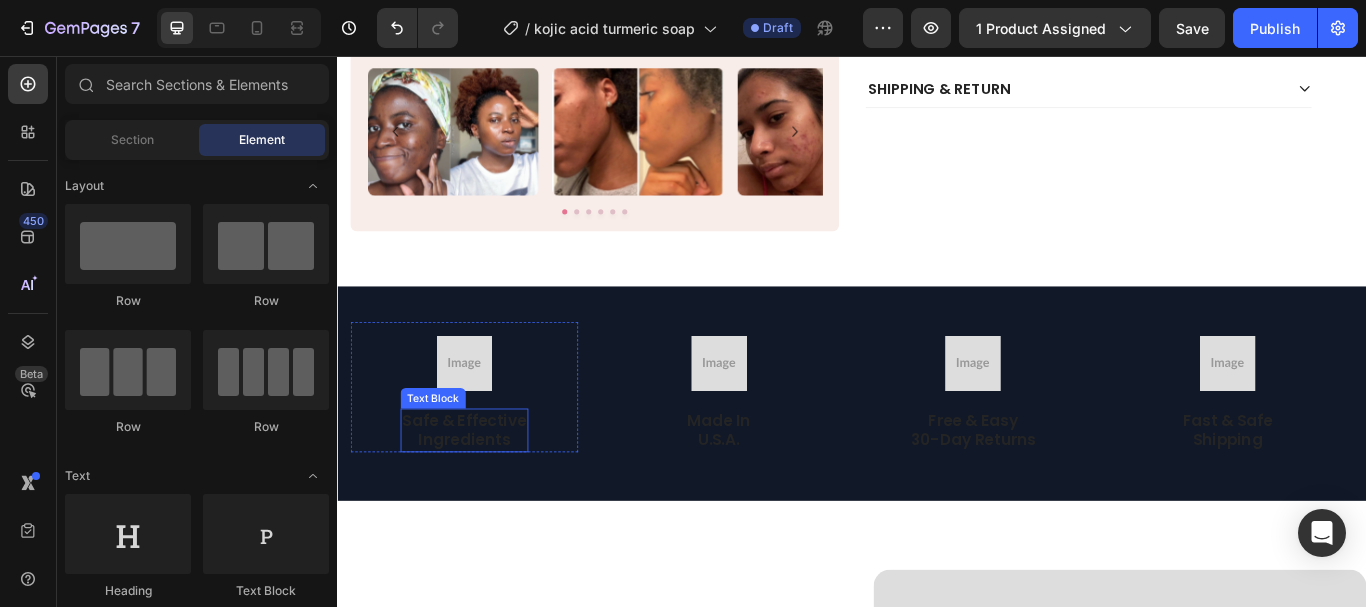 click on "safe & effective ingredients" at bounding box center (484, 492) 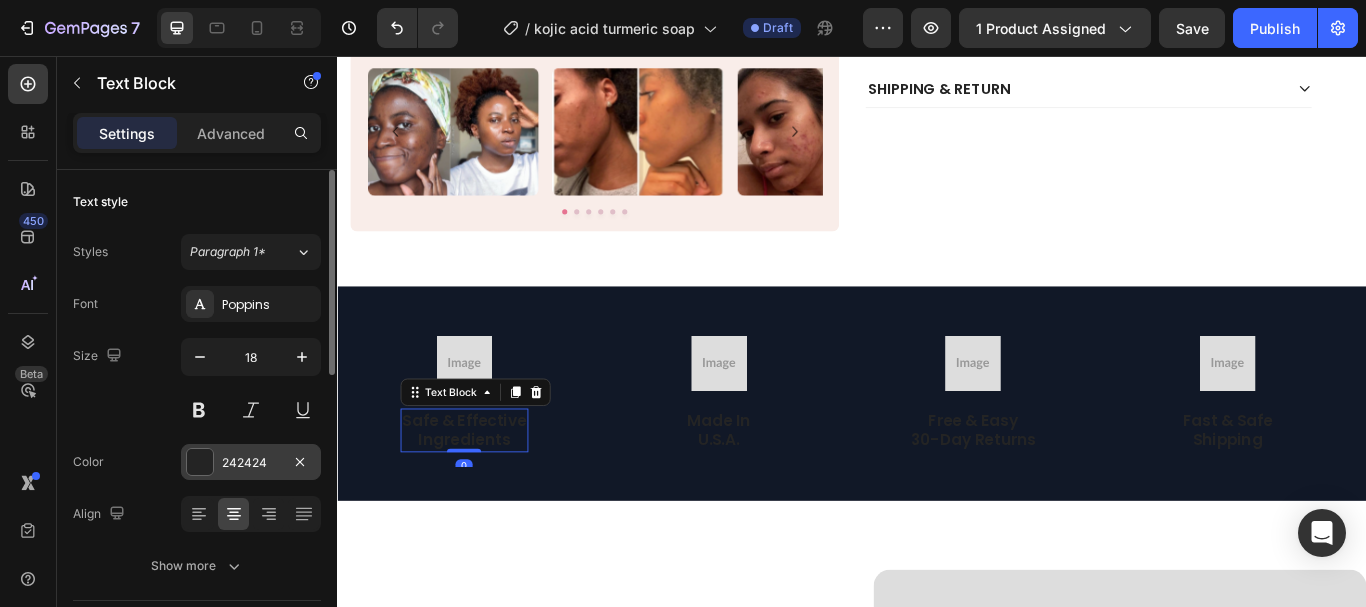 click at bounding box center (200, 462) 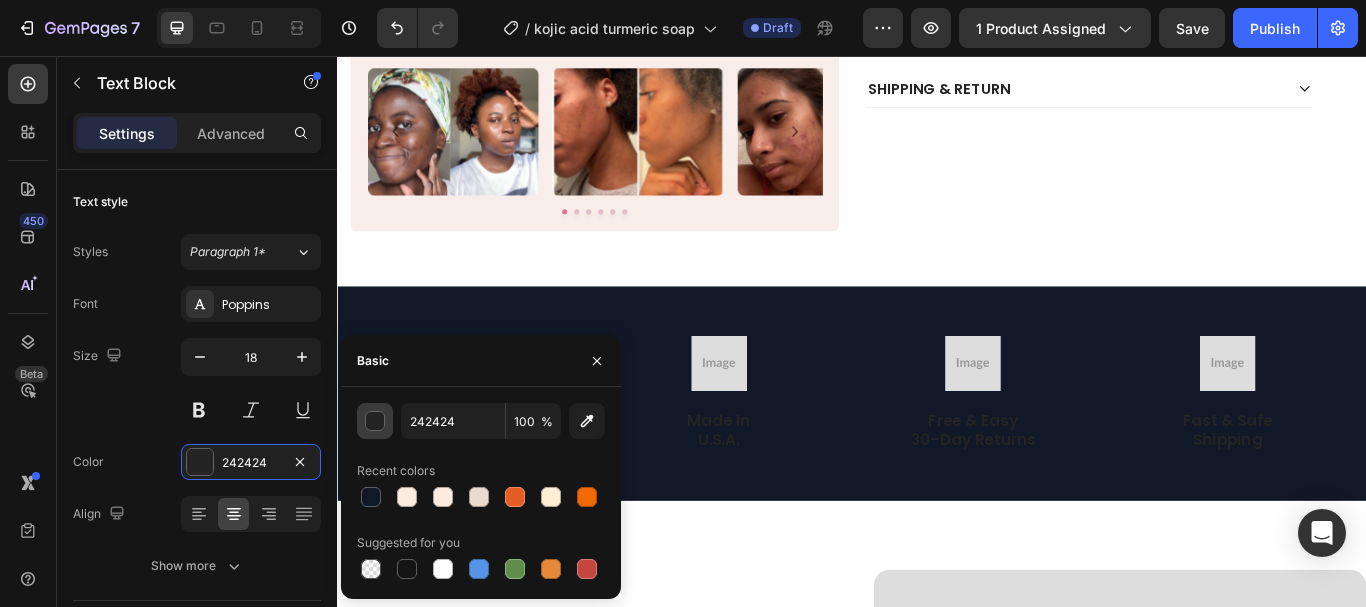 click at bounding box center (376, 422) 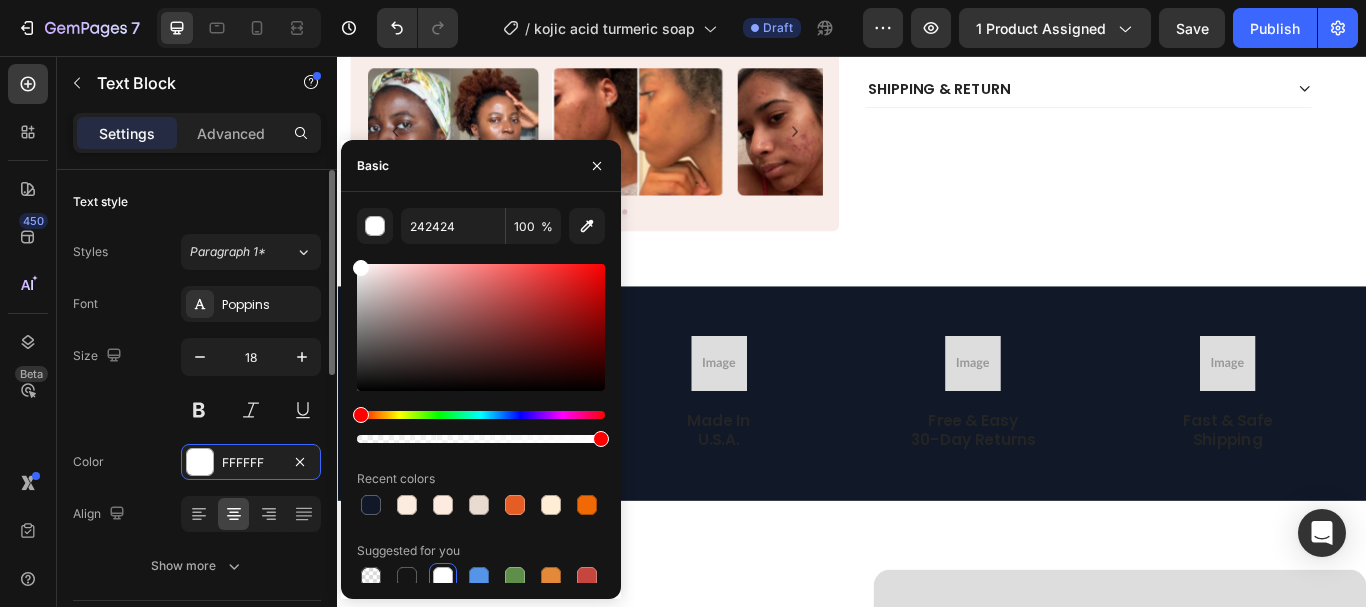 type on "FFFFFF" 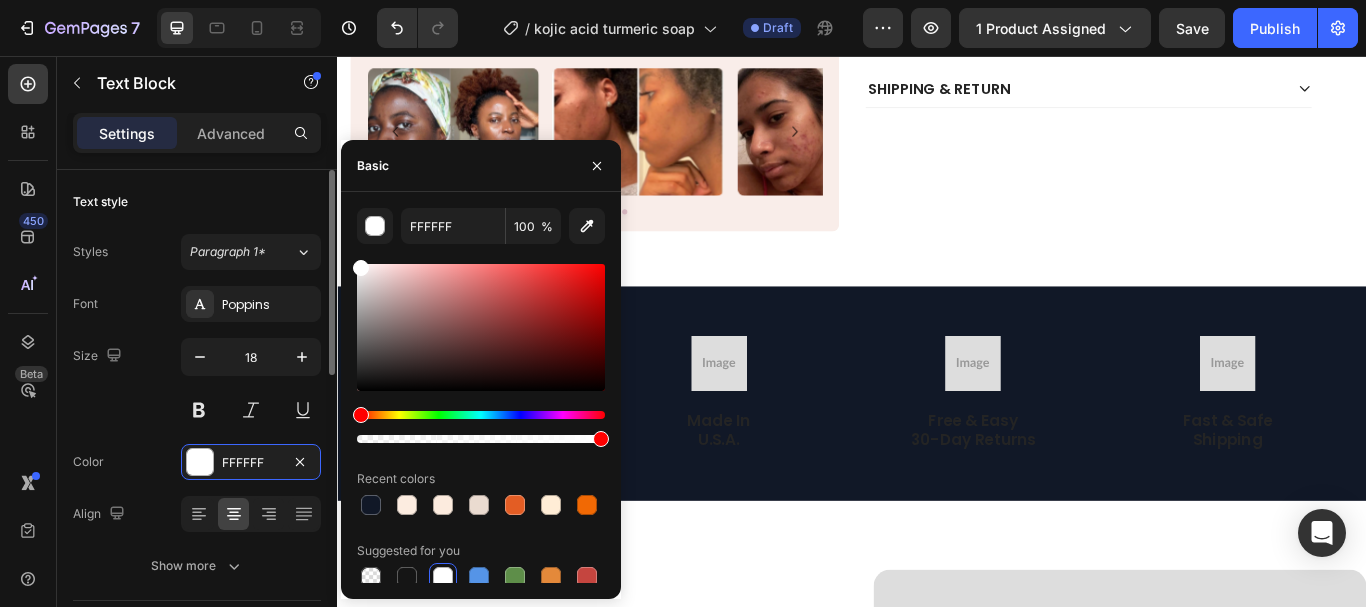 click on "450 Beta Sections(18) Elements(84) Section Element Hero Section Product Detail Brands Trusted Badges Guarantee Product Breakdown How to use Testimonials Compare Bundle FAQs Social Proof Brand Story Product List Collection Blog List Contact Sticky Add to Cart Custom Footer Browse Library 450 Layout
Row
Row
Row
Row Text
Heading
Text Block Button
Button
Button Media
Image
Image
Video" 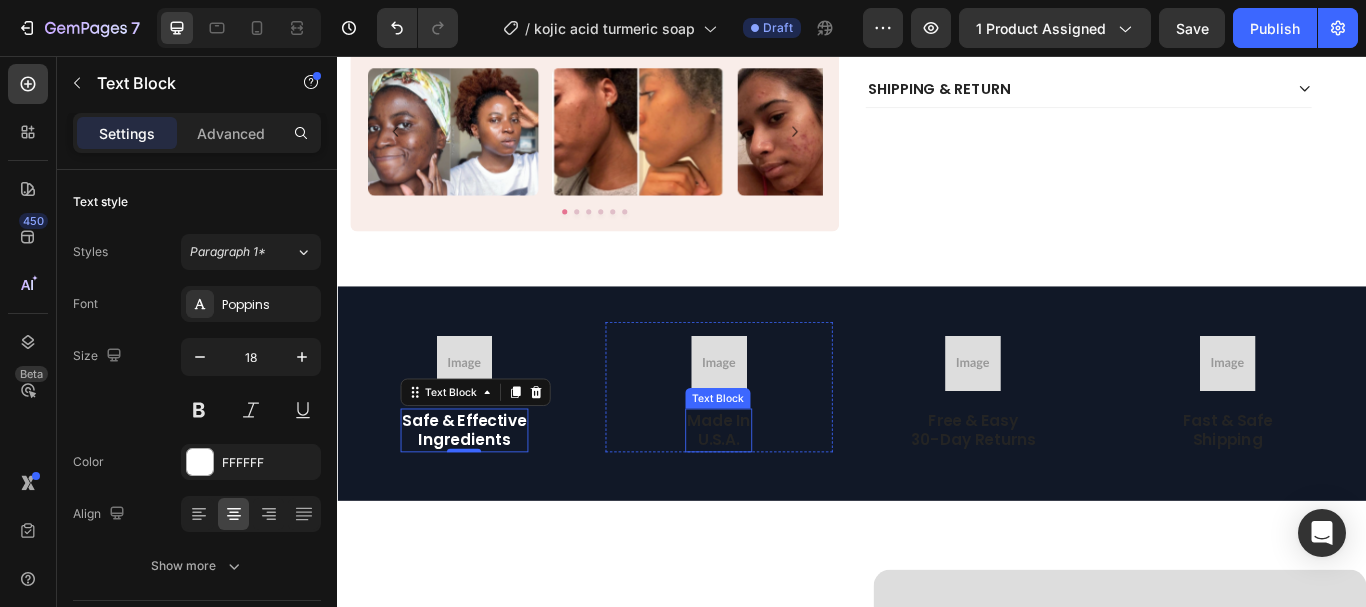 click on "made in u.s.a." at bounding box center (781, 492) 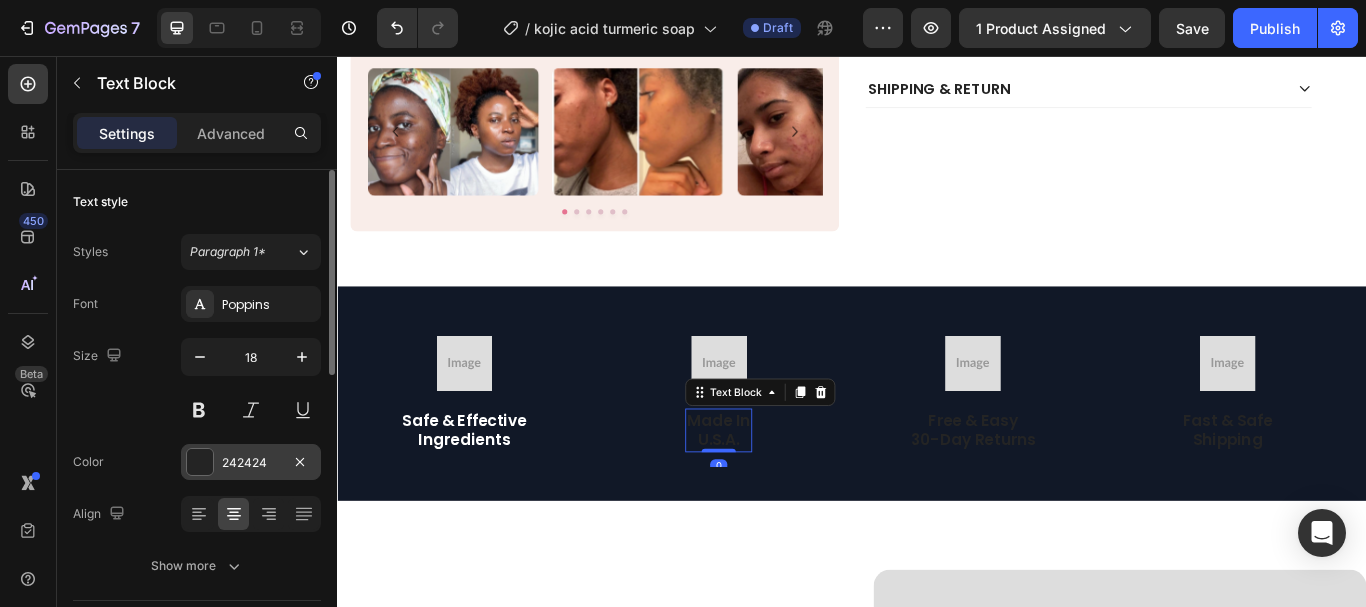 click at bounding box center [200, 462] 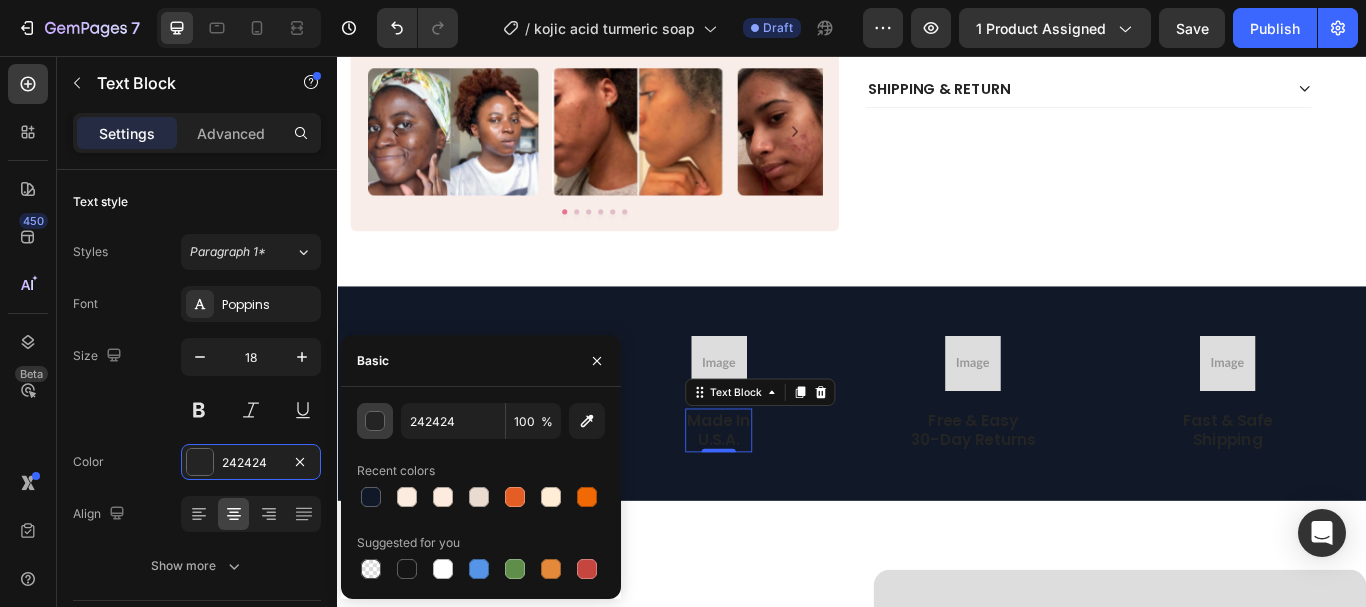 click at bounding box center [376, 422] 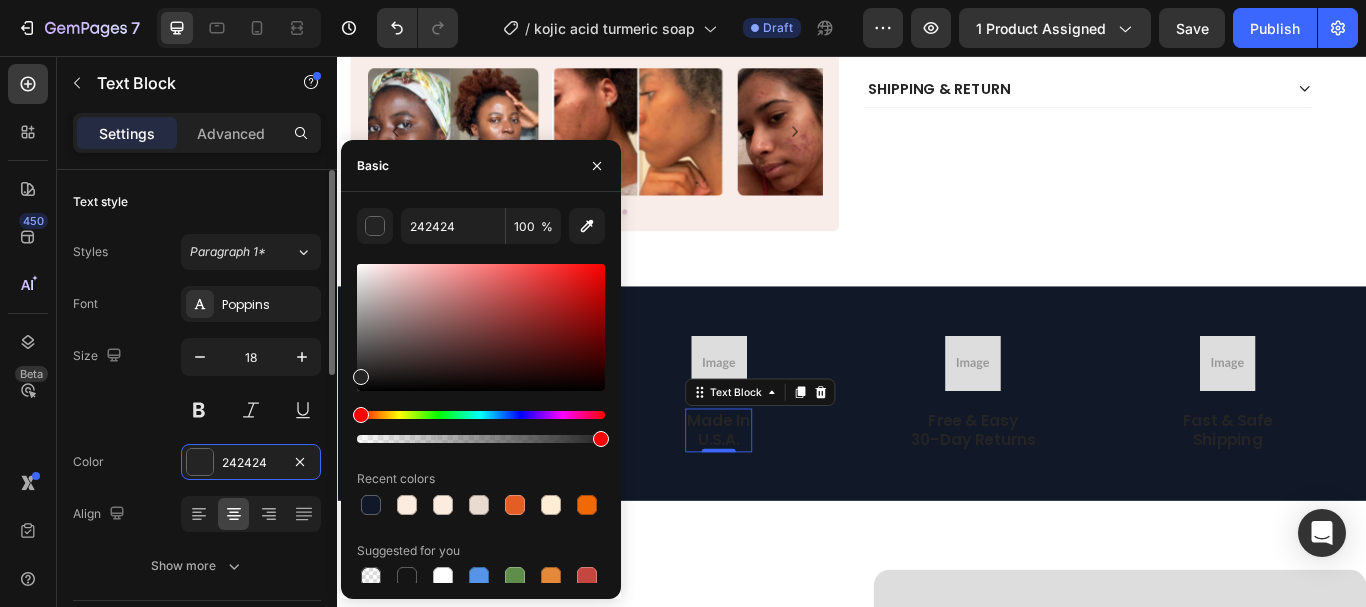 type on "FFFFFF" 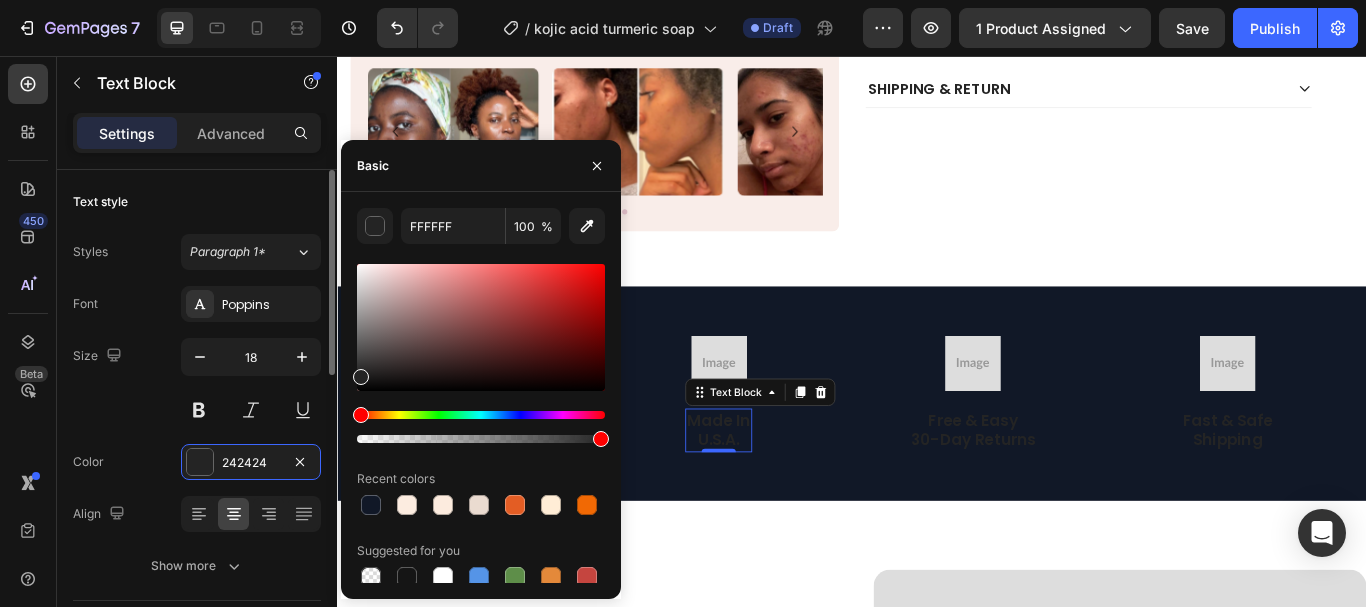 click on "450 Beta Sections(18) Elements(84) Section Element Hero Section Product Detail Brands Trusted Badges Guarantee Product Breakdown How to use Testimonials Compare Bundle FAQs Social Proof Brand Story Product List Collection Blog List Contact Sticky Add to Cart Custom Footer Browse Library 450 Layout
Row
Row
Row
Row Text
Heading
Text Block Button
Button
Button Media
Image
Image
Video" 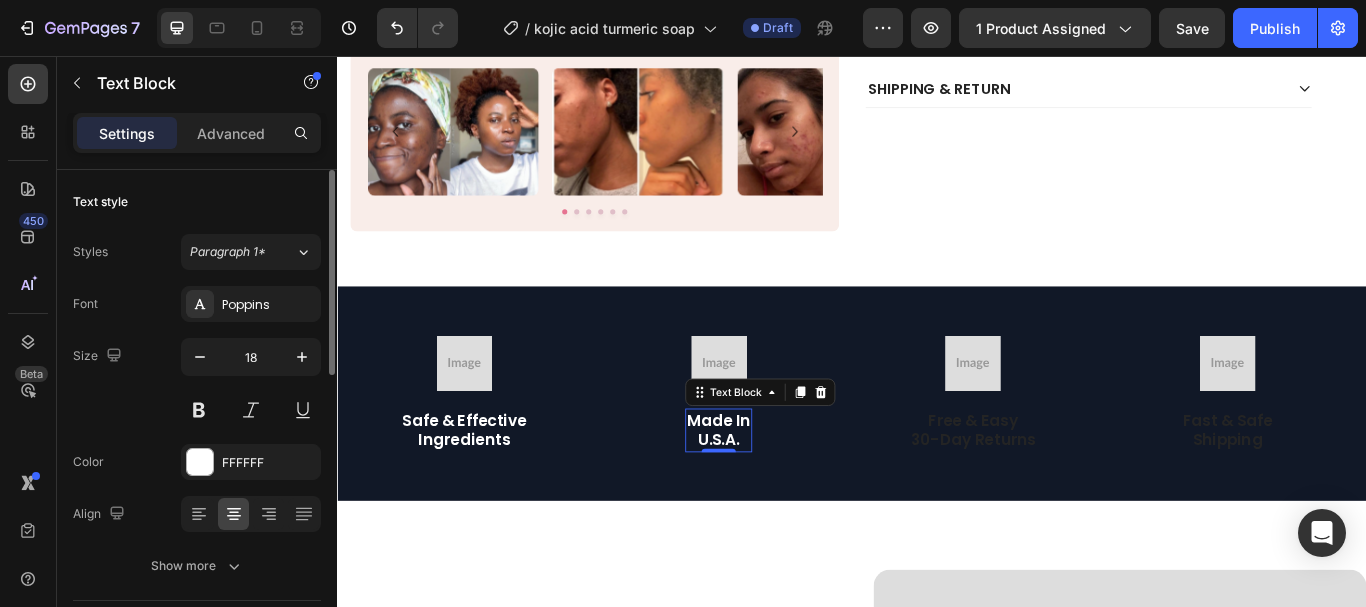 click on "Text style Styles Paragraph 1* Font Poppins Size 18 Color FFFFFF Align Show more" 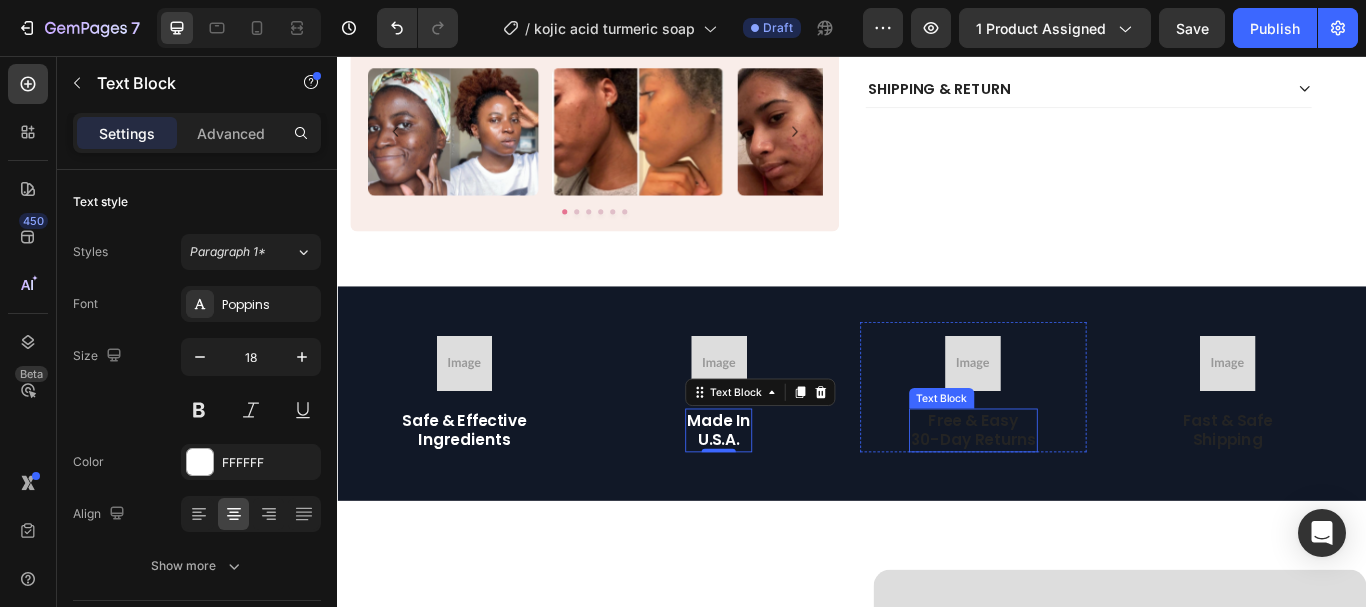 click on "free & easy 30-day returns" at bounding box center [1078, 492] 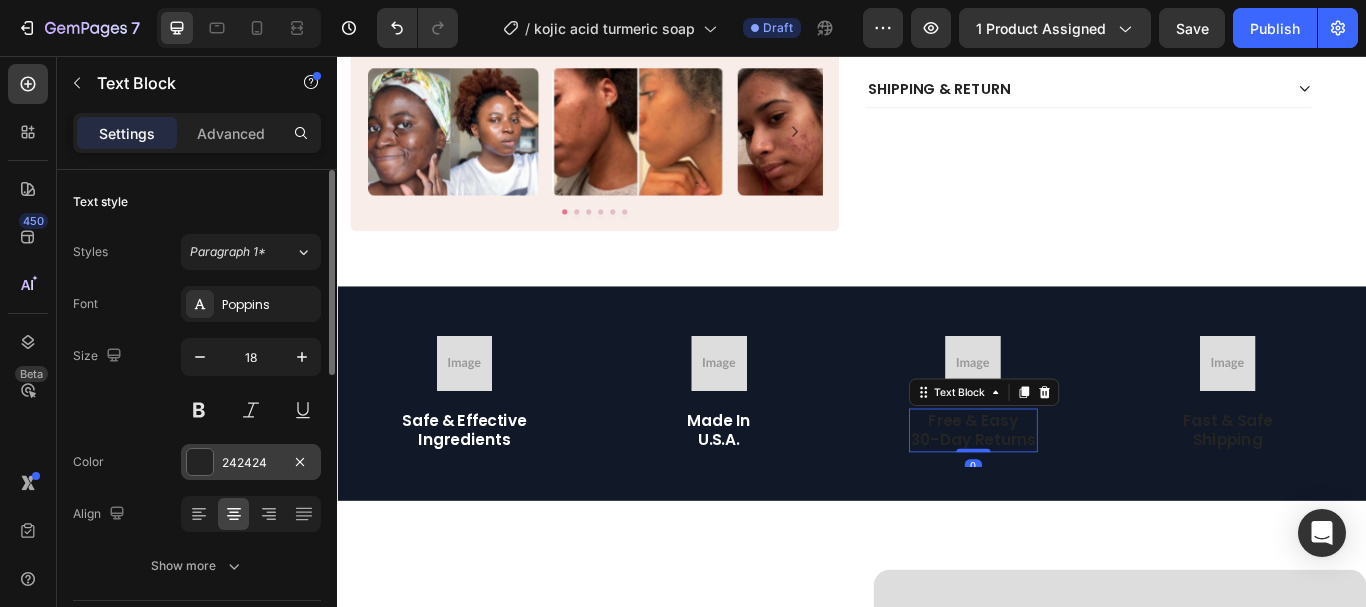 click at bounding box center (200, 462) 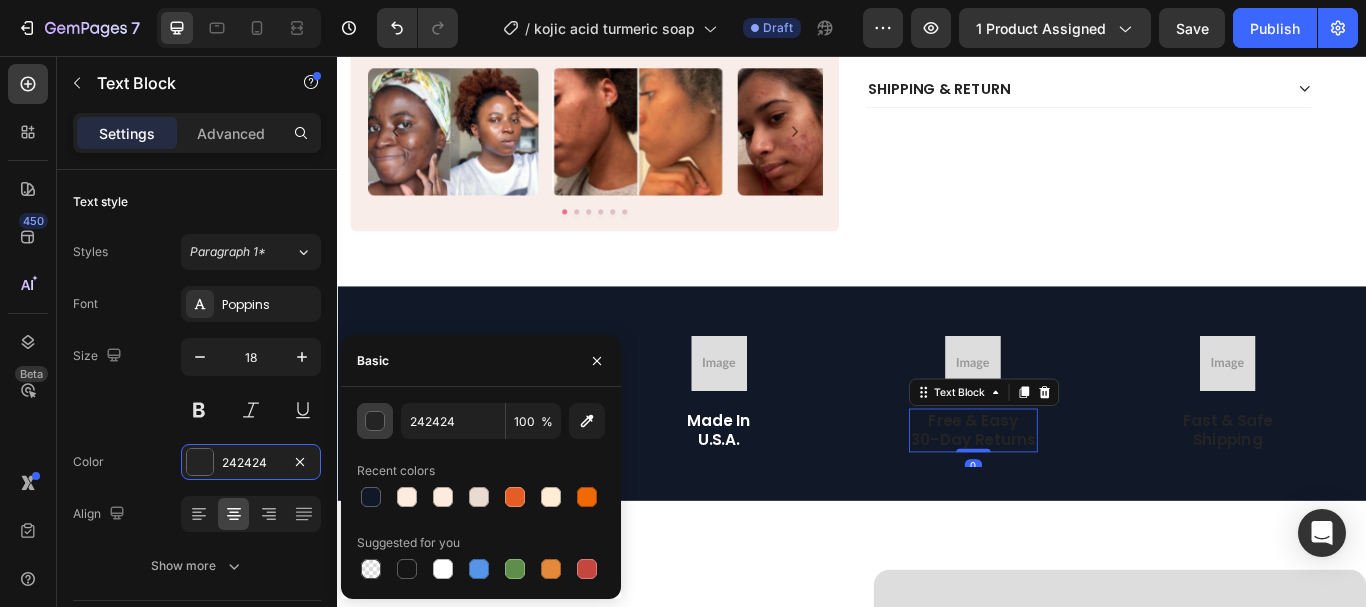 click at bounding box center (376, 422) 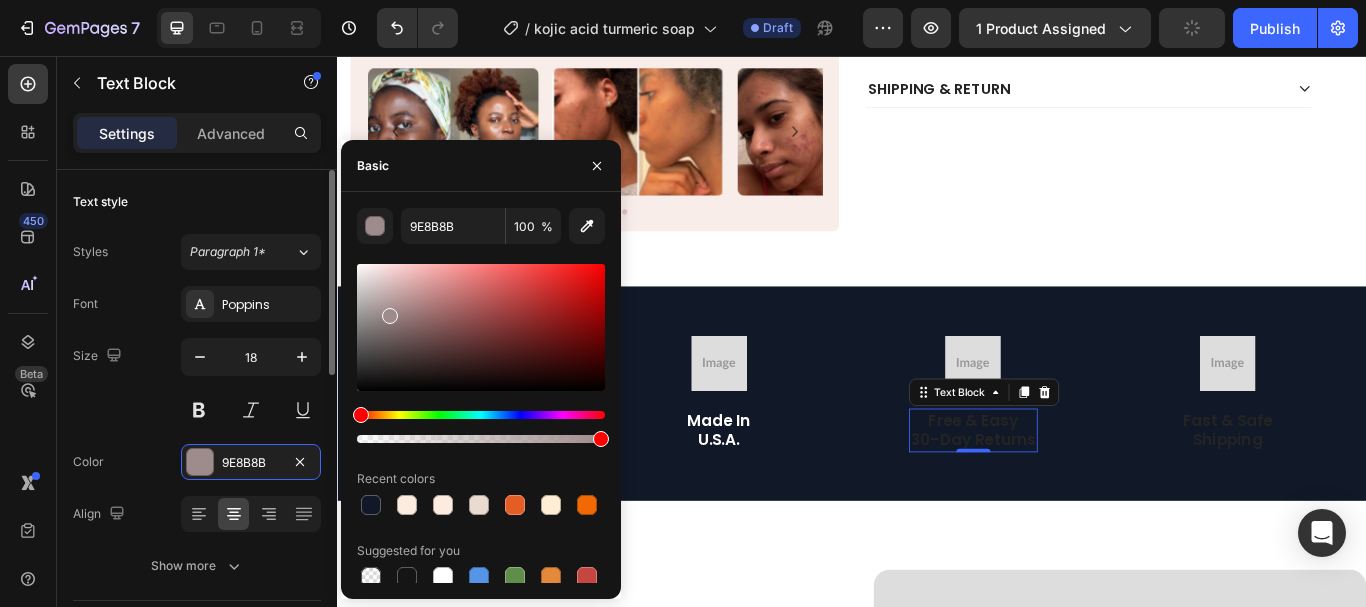 drag, startPoint x: 388, startPoint y: 311, endPoint x: 276, endPoint y: 204, distance: 154.89674 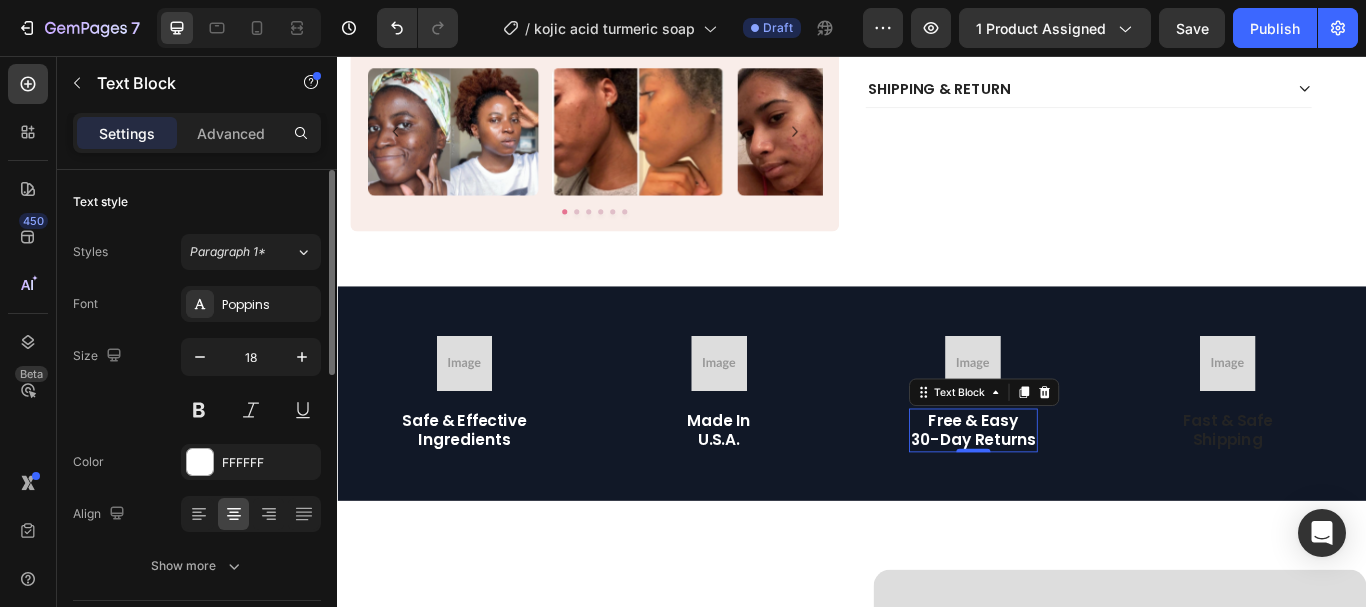 click on "Text style" at bounding box center (197, 202) 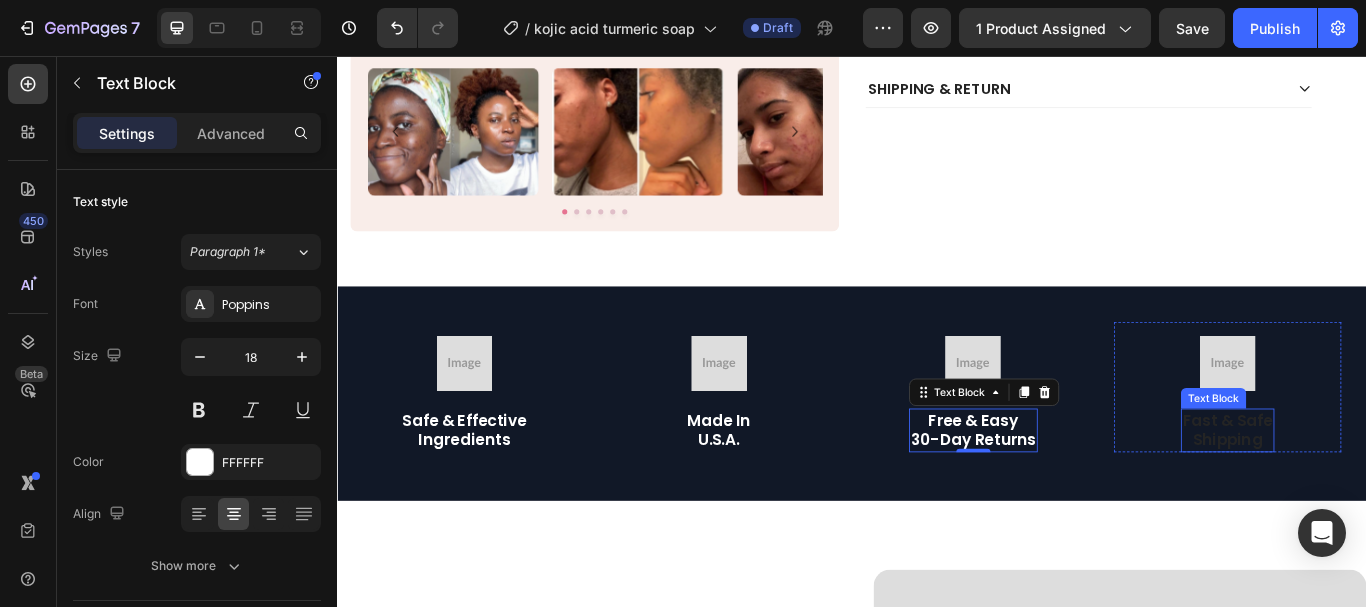 click on "fast & safe shipping" at bounding box center [1374, 492] 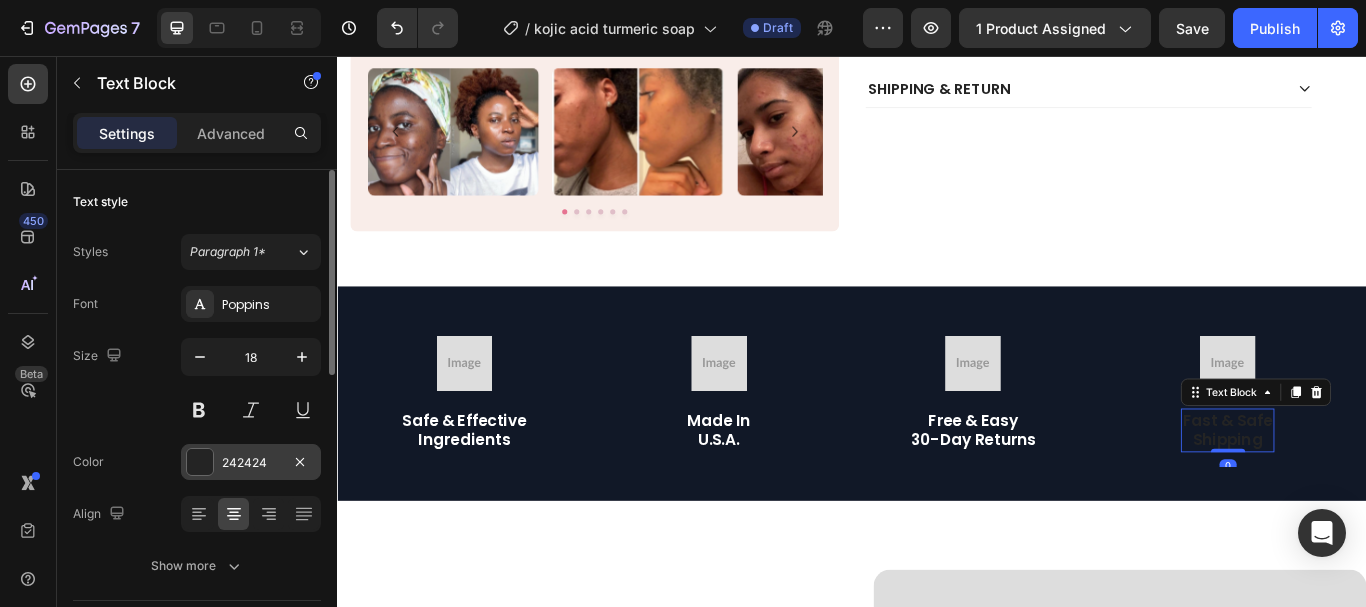 click at bounding box center (200, 462) 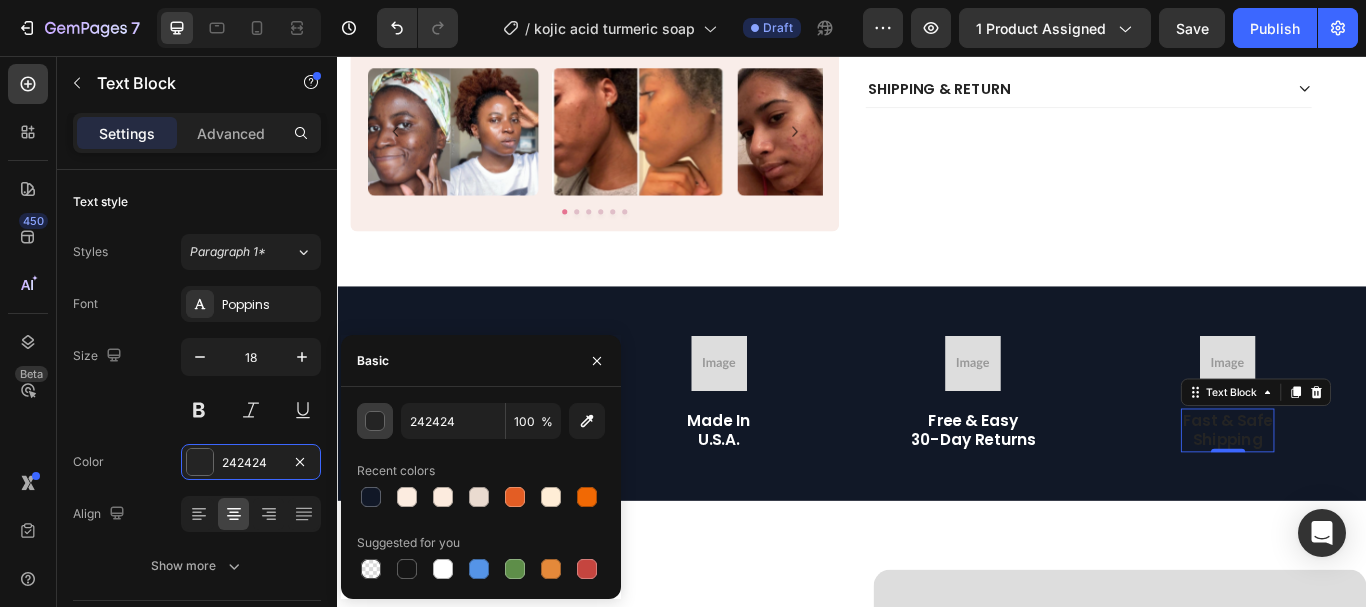 click at bounding box center [376, 422] 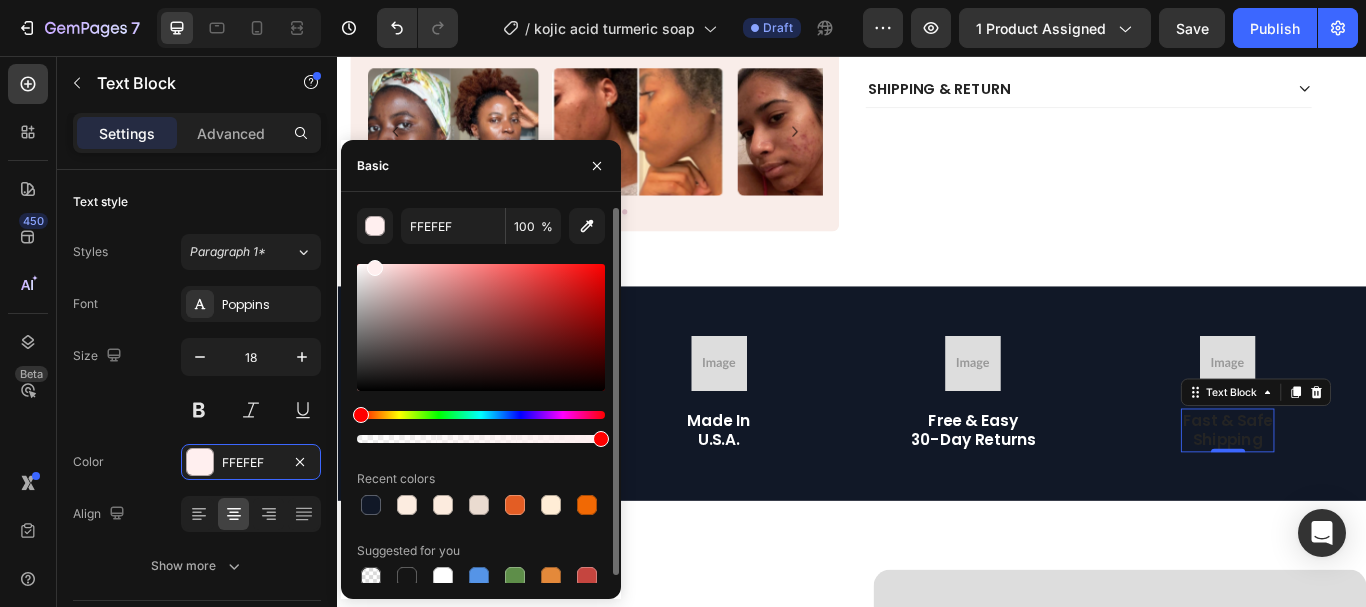 drag, startPoint x: 372, startPoint y: 261, endPoint x: 343, endPoint y: 236, distance: 38.28838 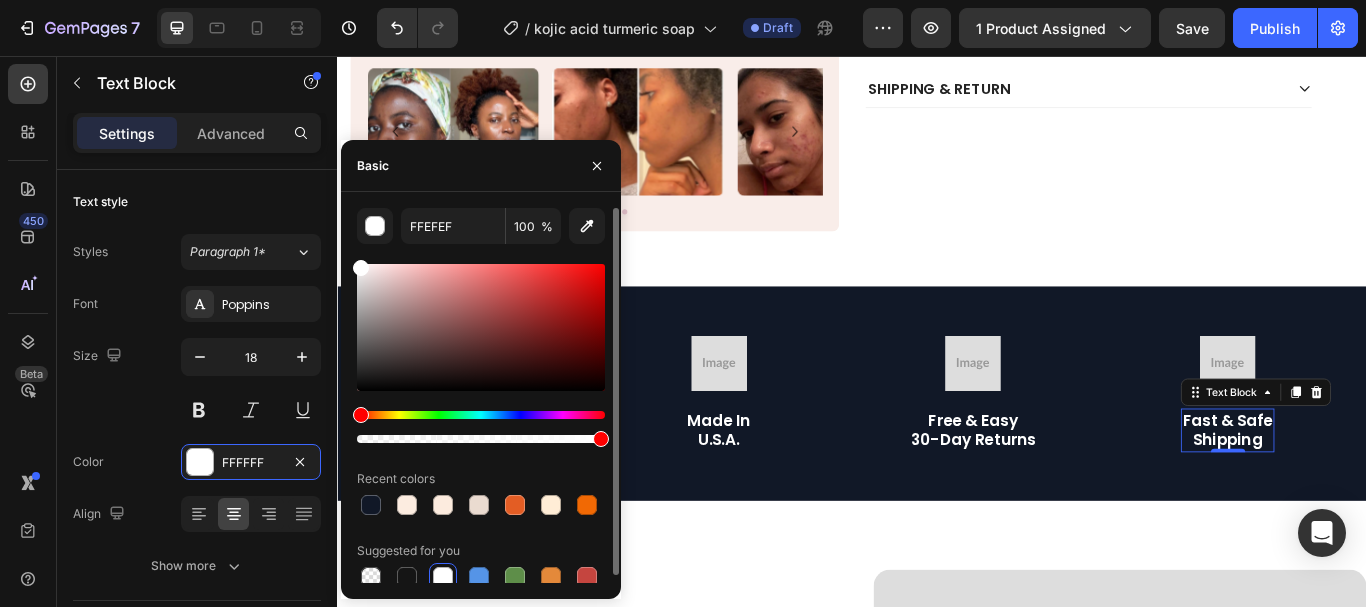 type on "FFFFFF" 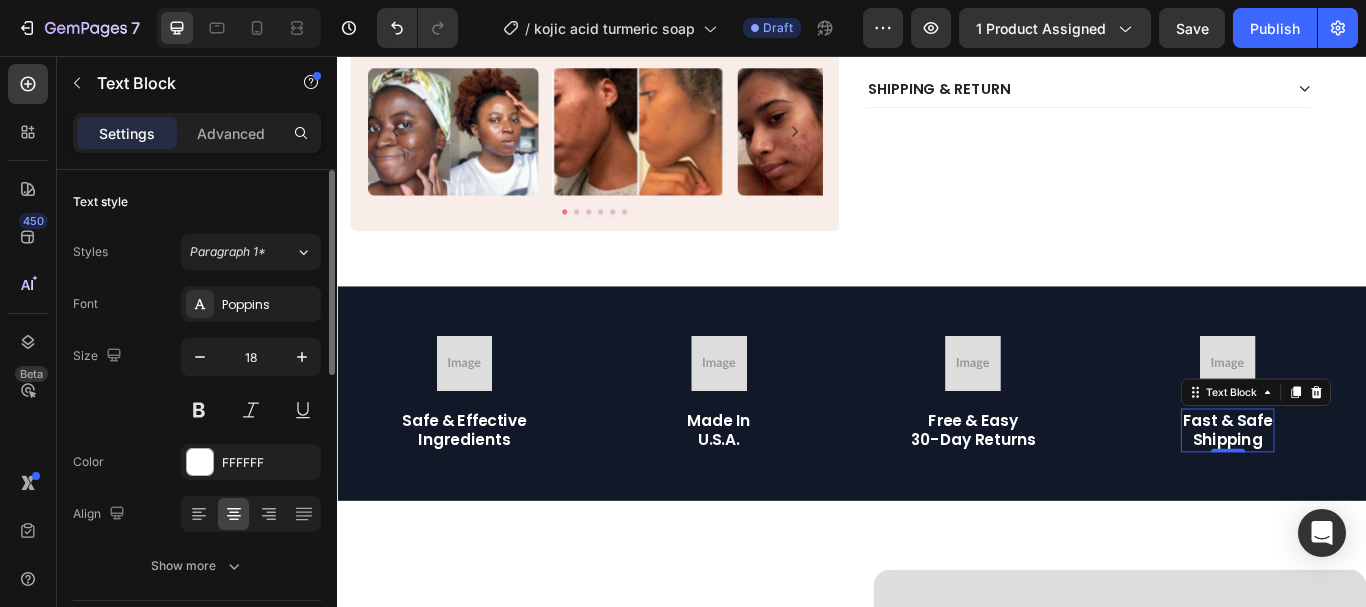 click on "Text style" at bounding box center [197, 202] 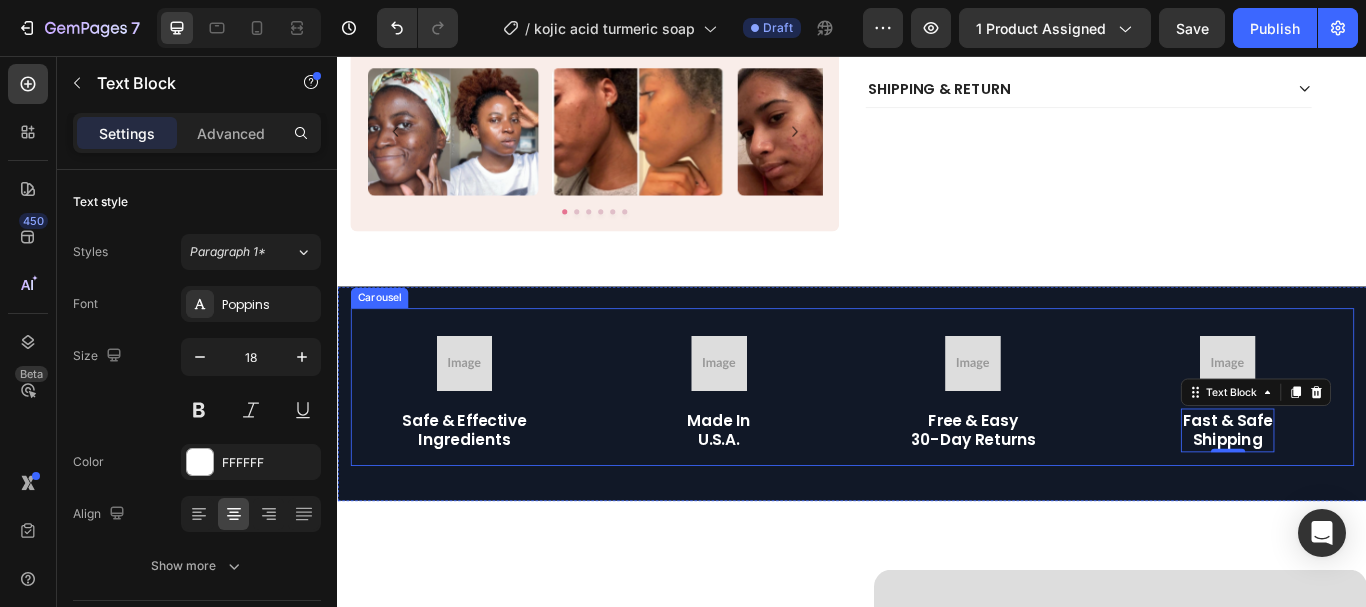 click on "Image safe & effective ingredients Text Block Row Image made in u.s.a. Text Block Row Image free & easy 30-day returns Text Block Row Image fast & safe shipping  Text Block   0 Row Carousel" at bounding box center (937, 442) 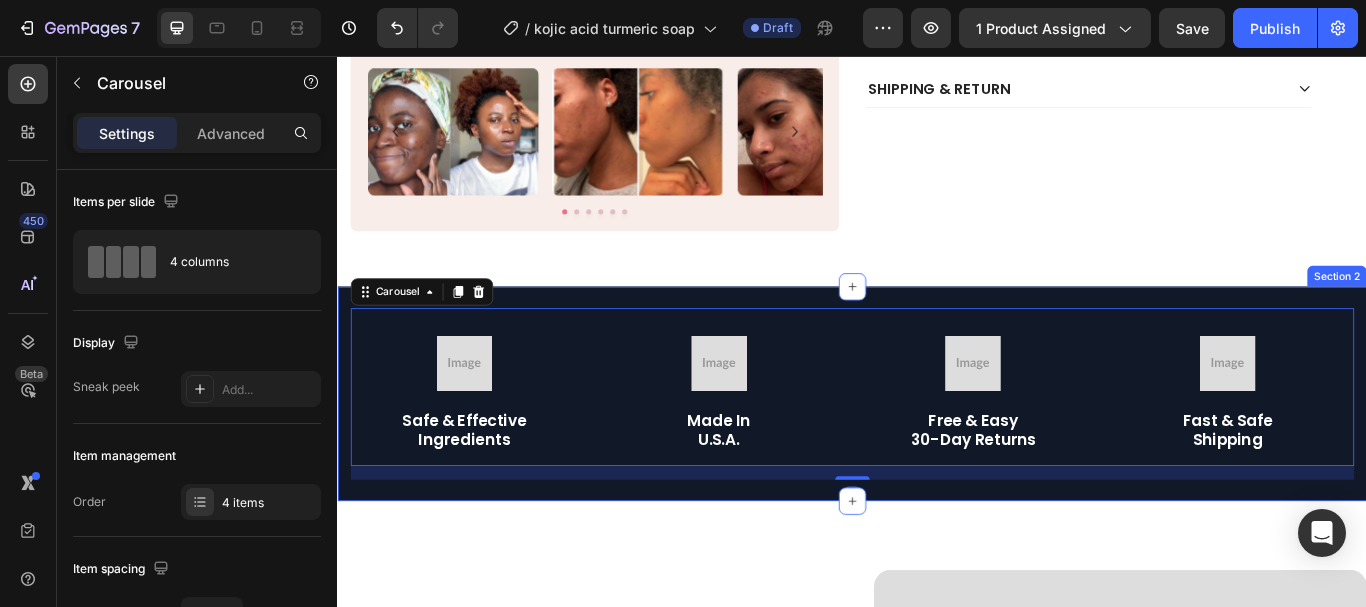click on "Image safe & effective ingredients Text Block Row Image made in u.s.a. Text Block Row Image free & easy 30-day returns Text Block Row Image fast & safe shipping  Text Block Row Carousel   16 Section 2" at bounding box center (937, 450) 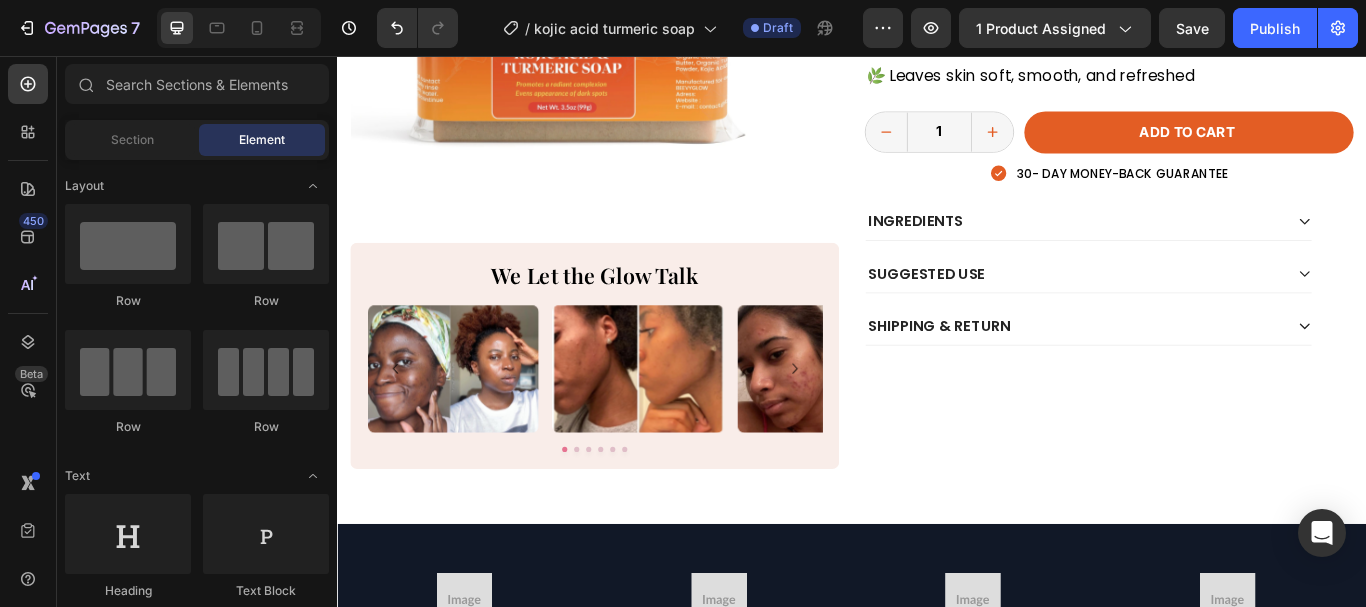 scroll, scrollTop: 459, scrollLeft: 0, axis: vertical 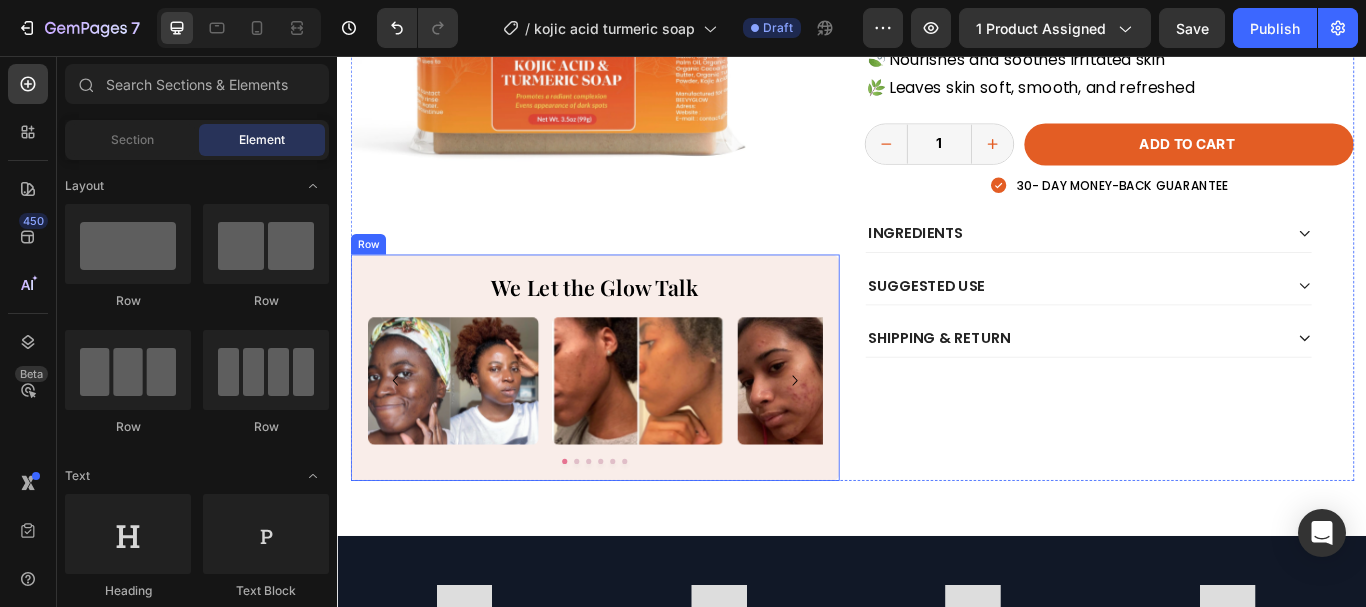 click on "We Let the Glow Talk Heading
Image Image Image Image Image Image
Carousel Row" at bounding box center (637, 420) 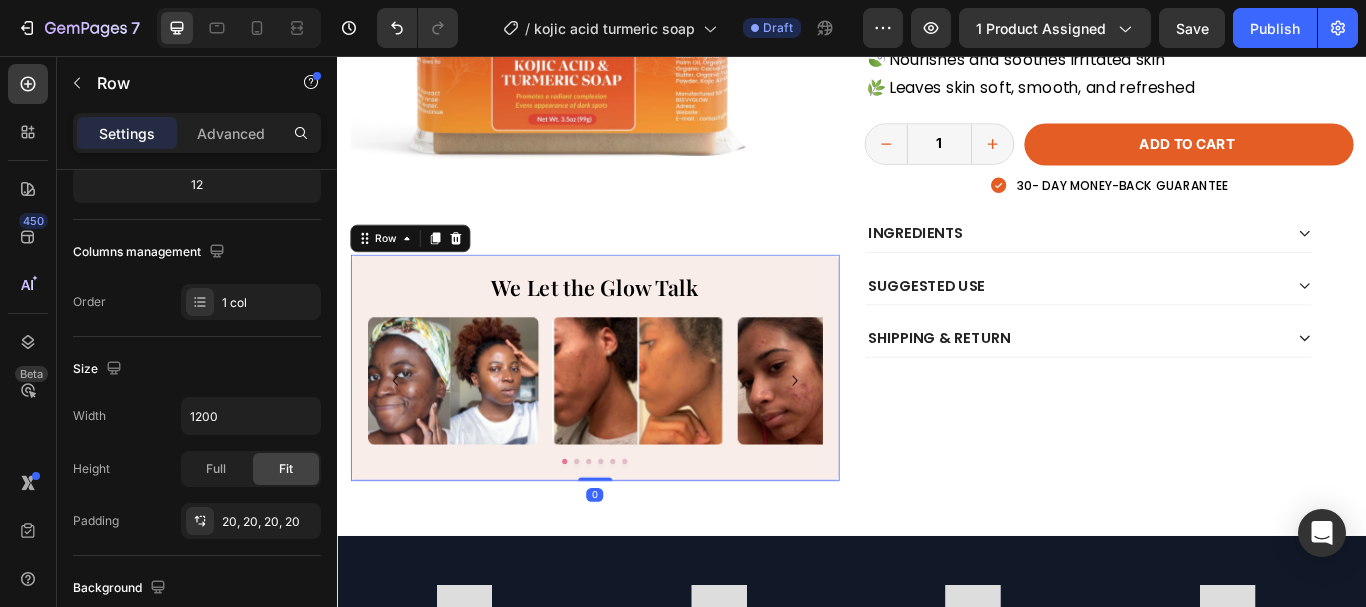 scroll, scrollTop: 521, scrollLeft: 0, axis: vertical 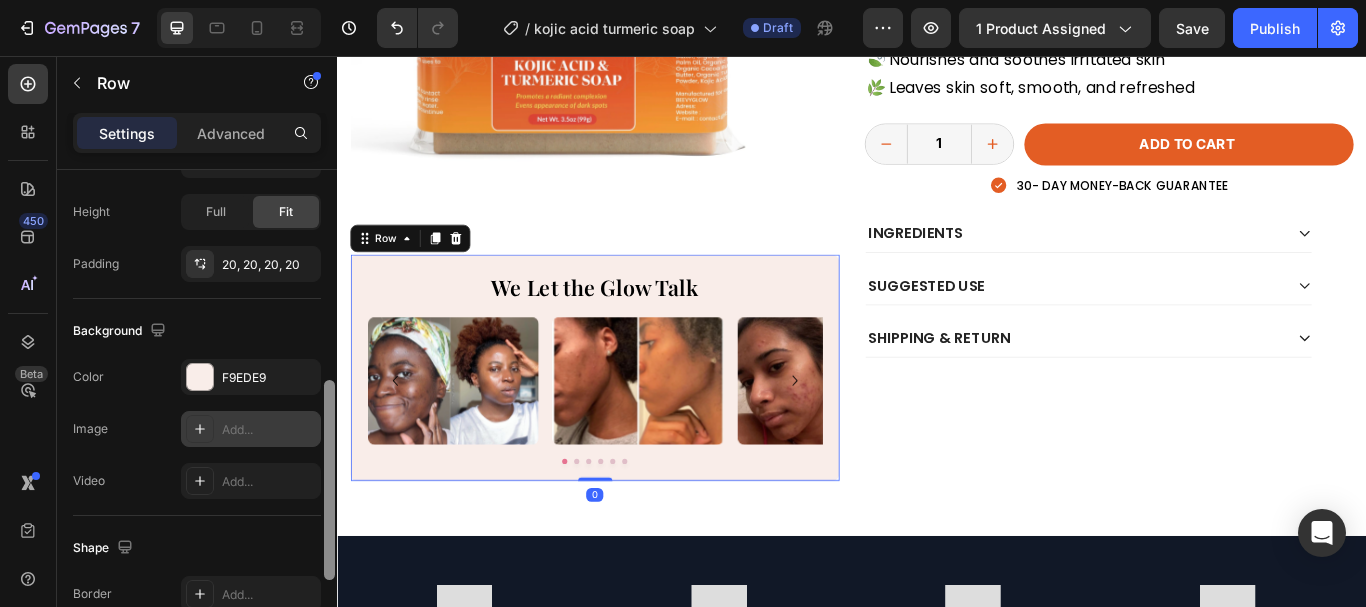 drag, startPoint x: 329, startPoint y: 232, endPoint x: 287, endPoint y: 443, distance: 215.1395 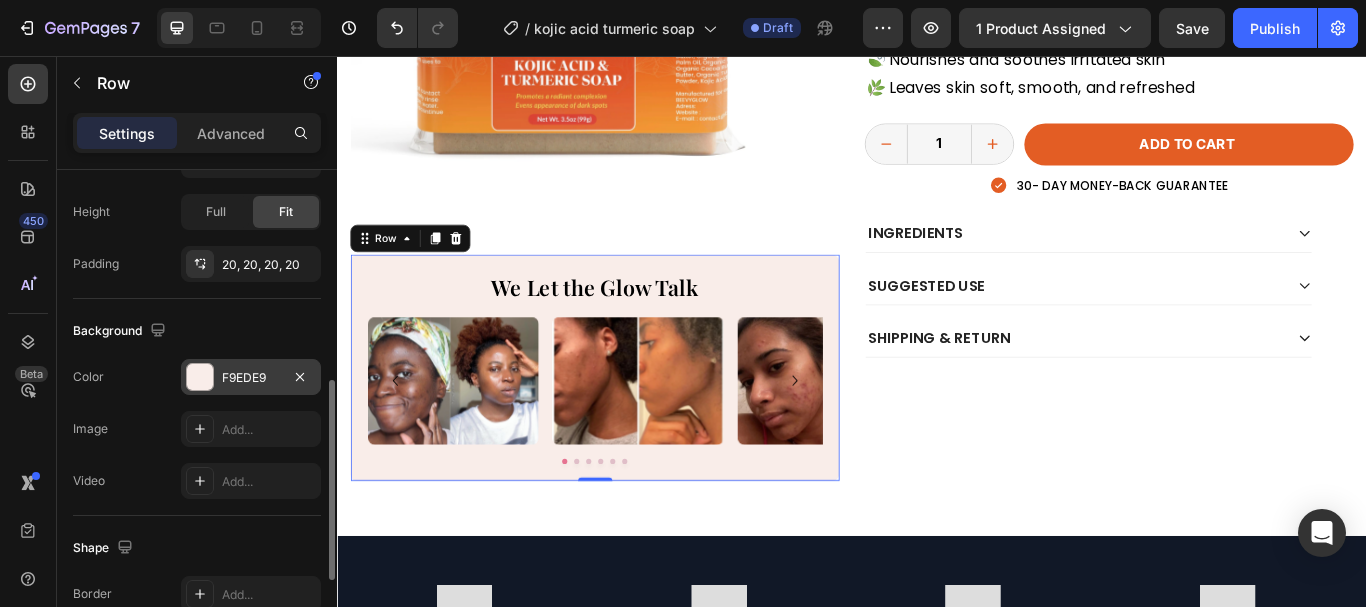 click on "F9EDE9" at bounding box center [251, 377] 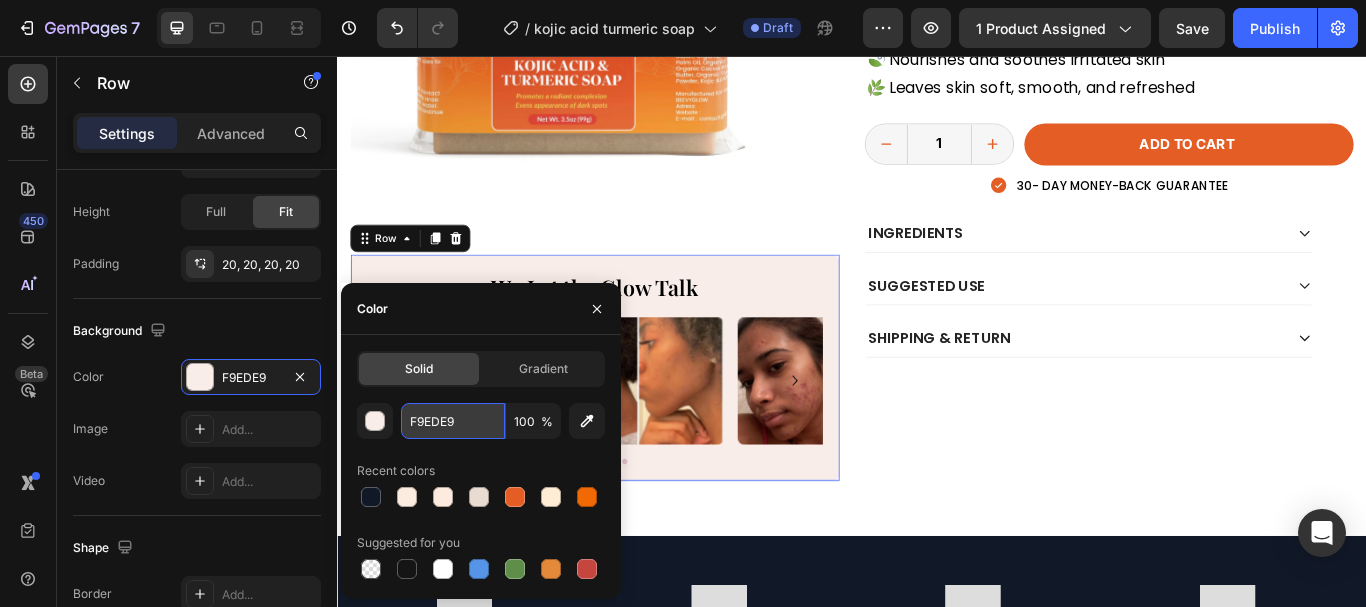 click on "F9EDE9" at bounding box center [453, 421] 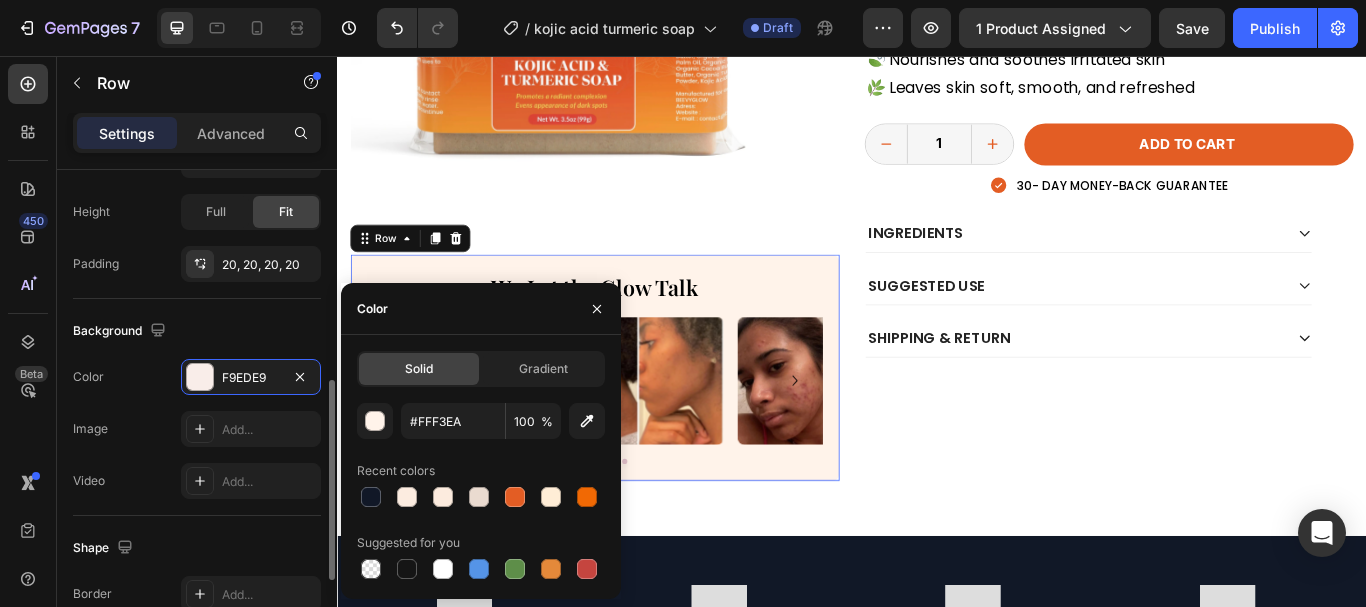 click on "Background The changes might be hidden by  the video. Color F9EDE9 Image Add... Video Add..." 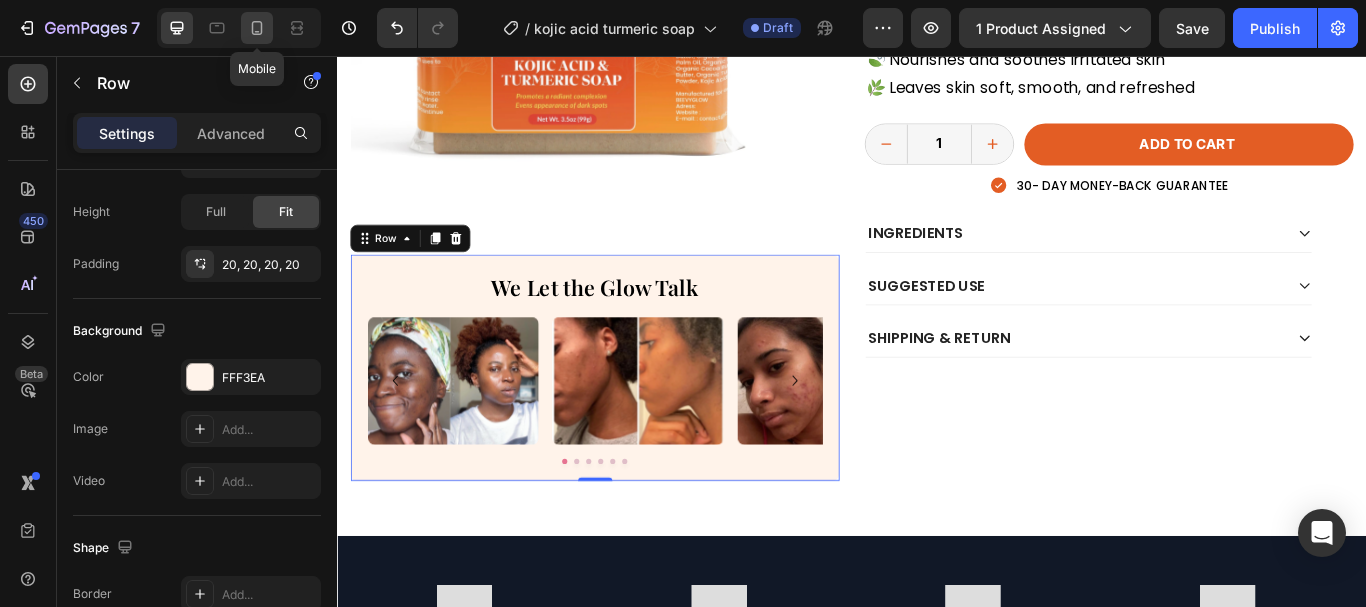 click 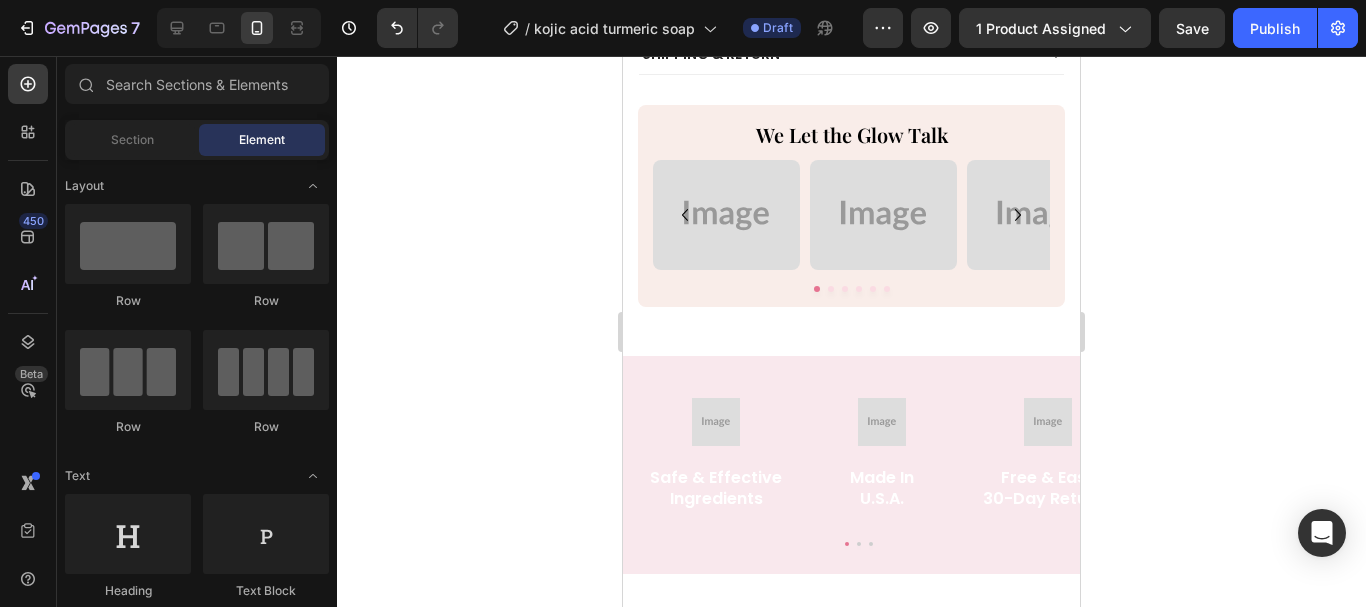 scroll, scrollTop: 1094, scrollLeft: 0, axis: vertical 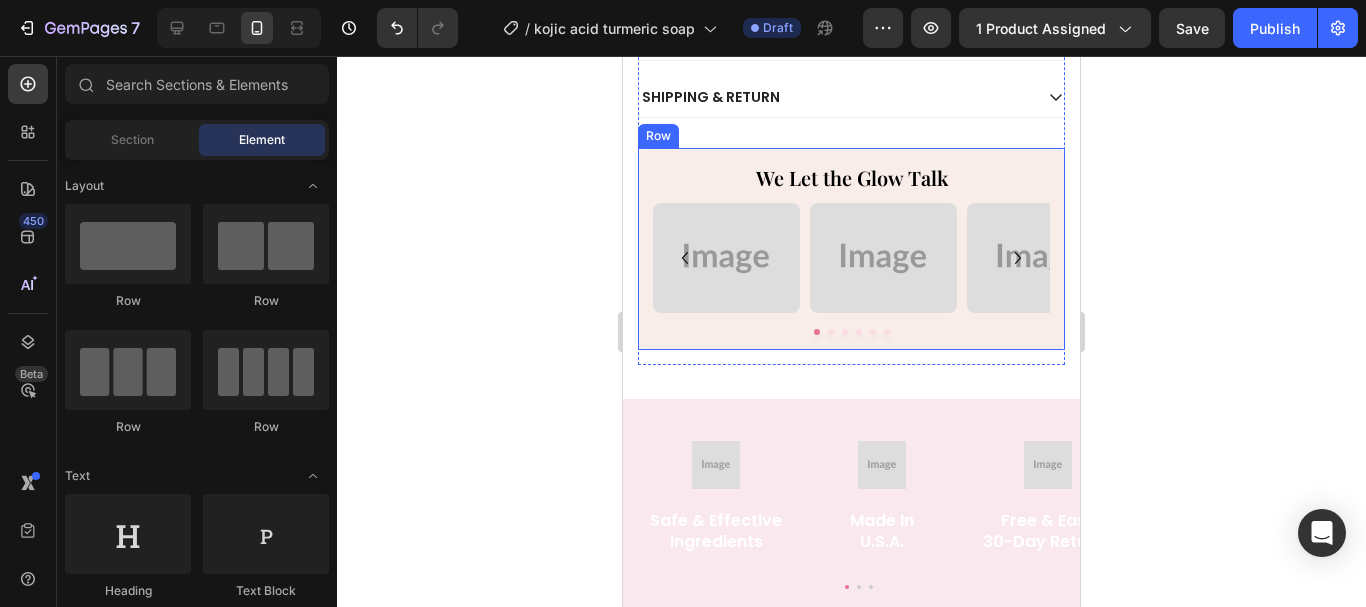 click on "We Let the Glow Talk Heading
Image Image Image Image Image Image
Carousel Row" at bounding box center (851, 249) 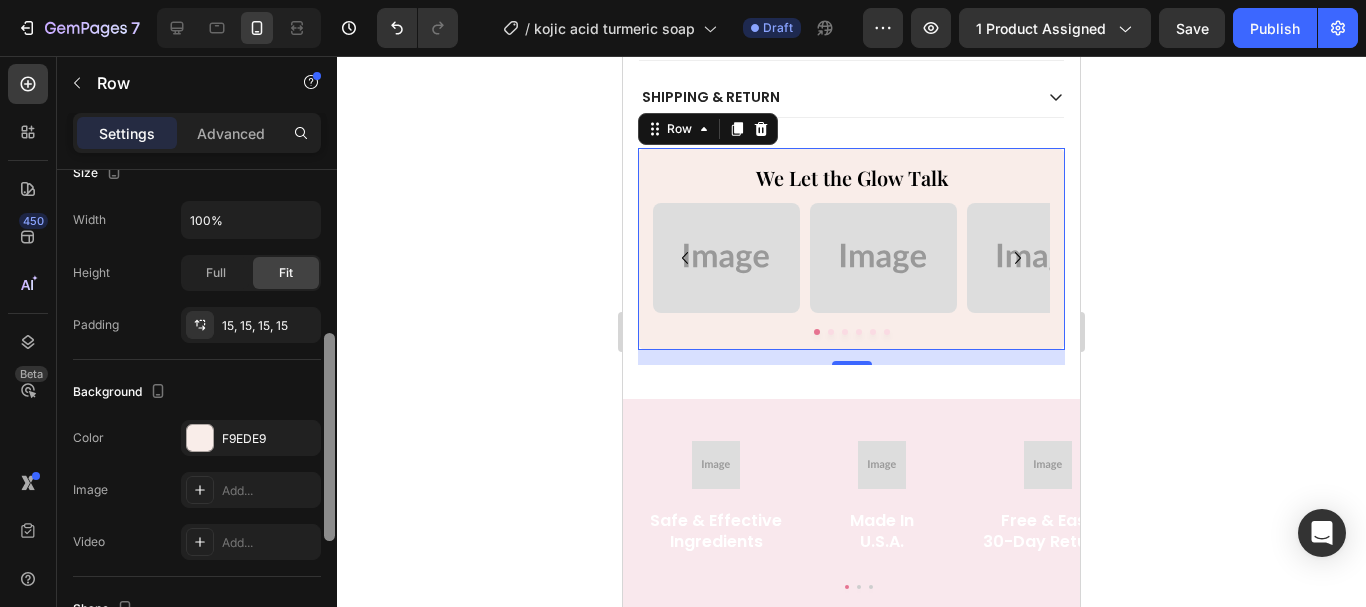 drag, startPoint x: 332, startPoint y: 287, endPoint x: 258, endPoint y: 464, distance: 191.8463 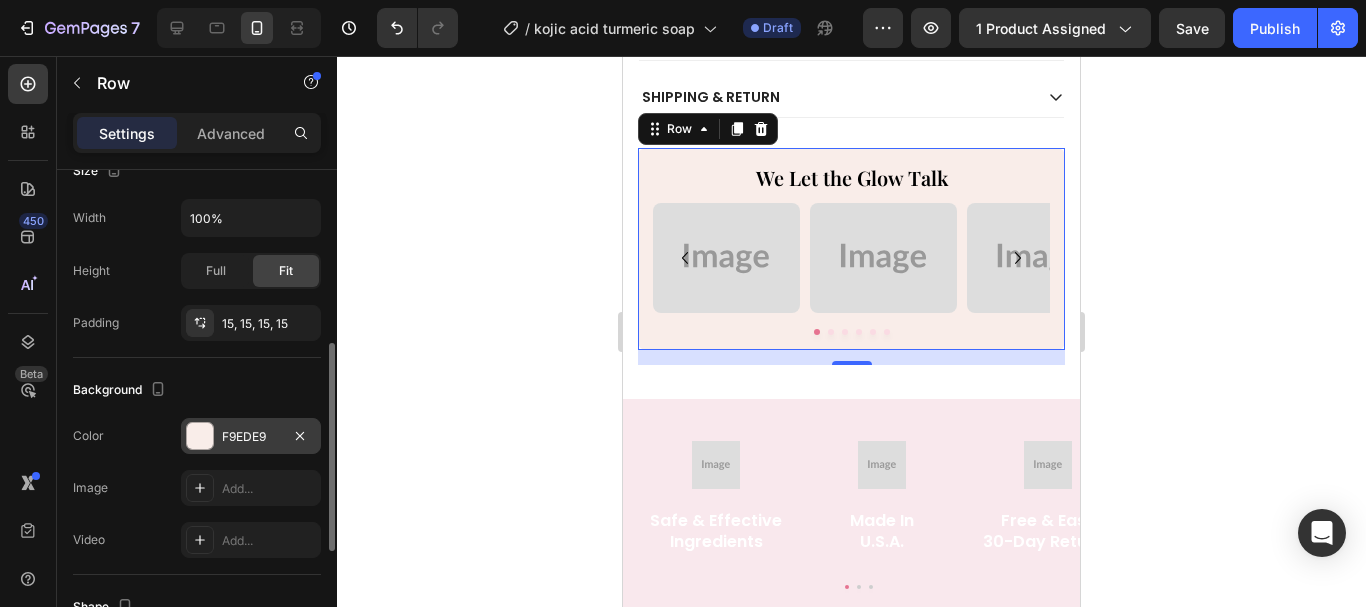 click on "F9EDE9" at bounding box center (251, 437) 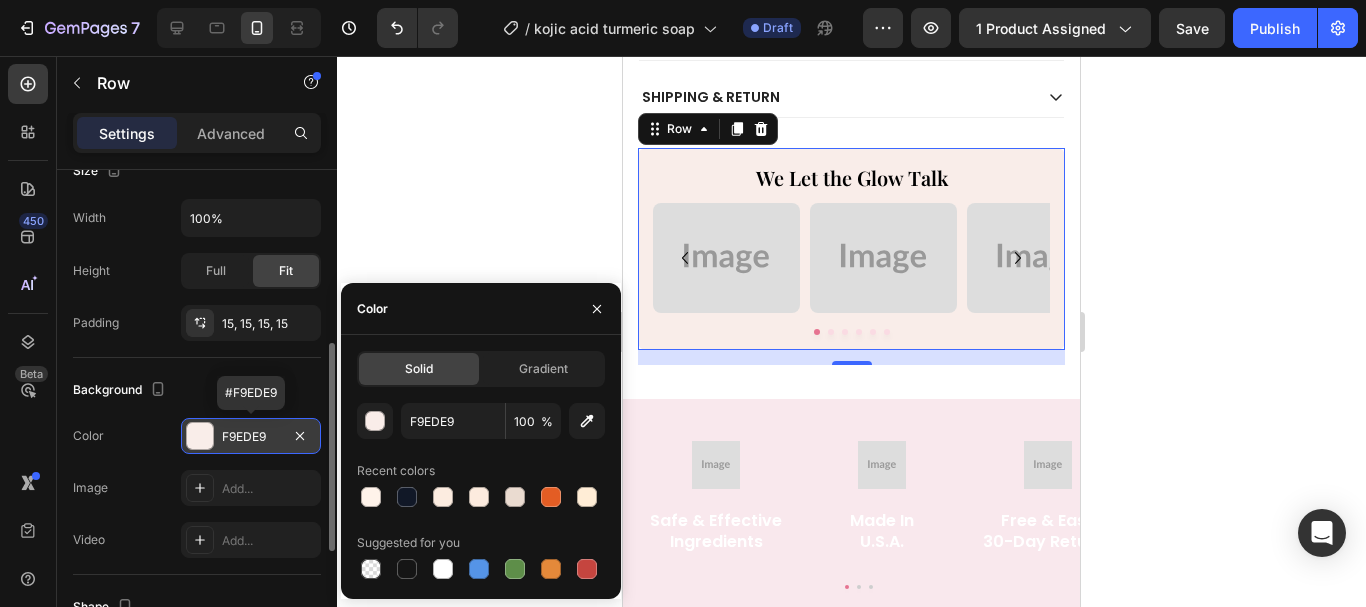 click on "F9EDE9" at bounding box center (251, 437) 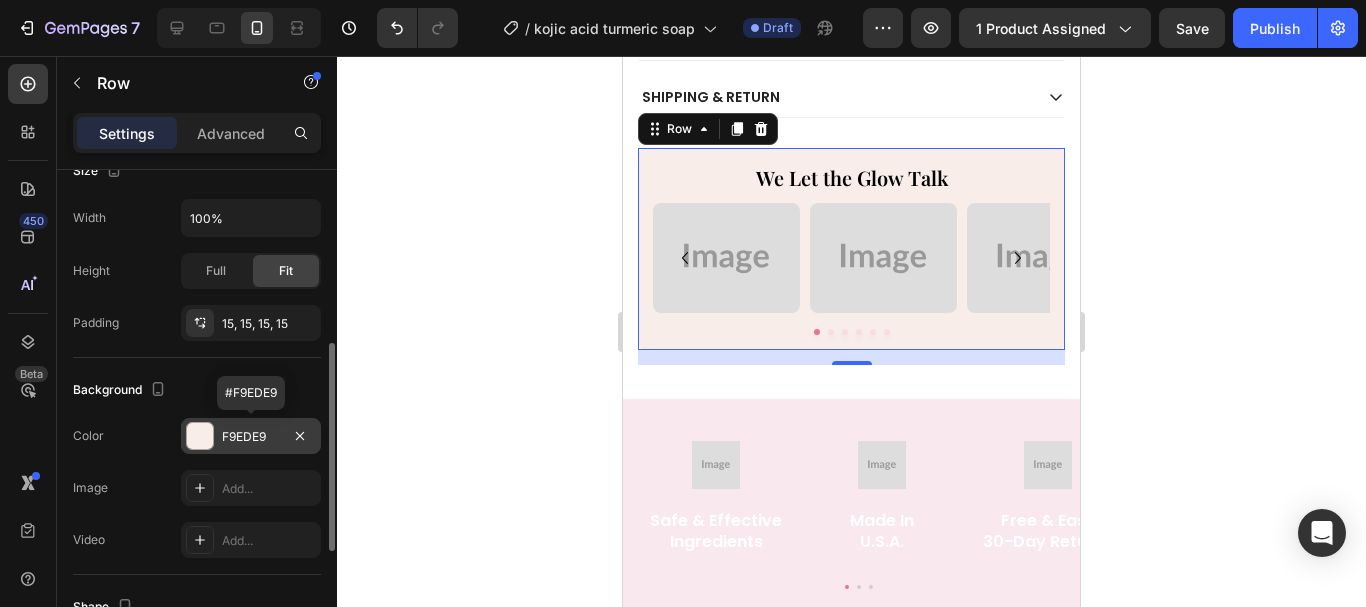 click on "F9EDE9" at bounding box center (251, 437) 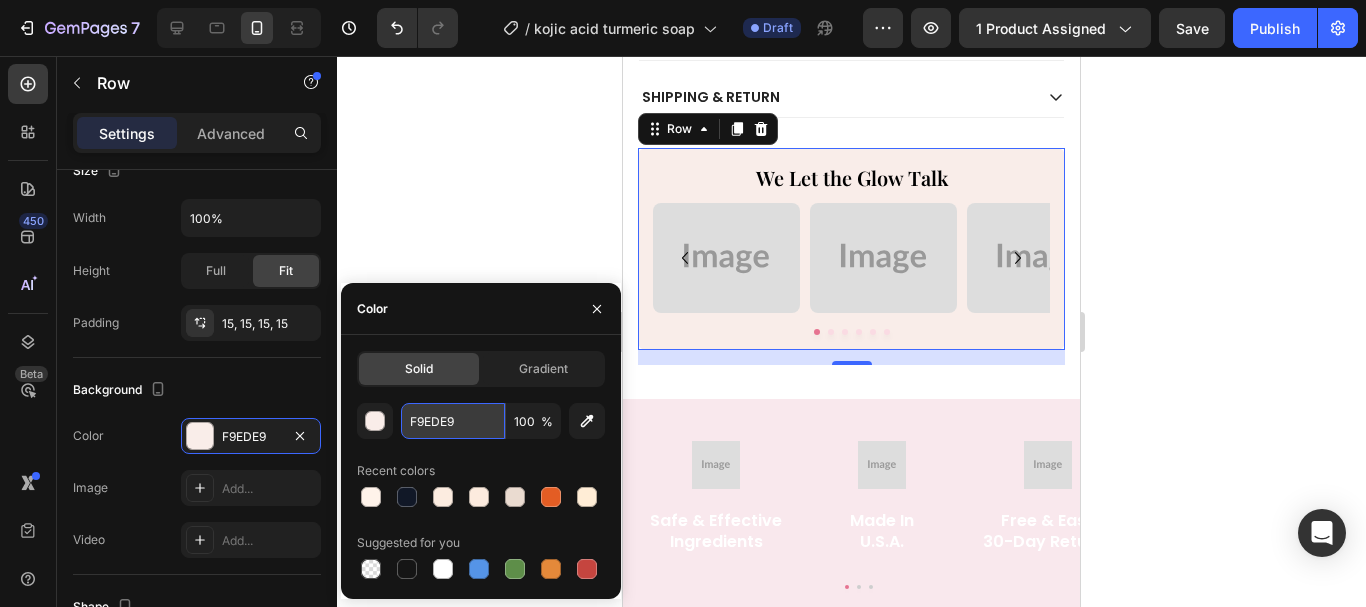 click on "F9EDE9" at bounding box center (453, 421) 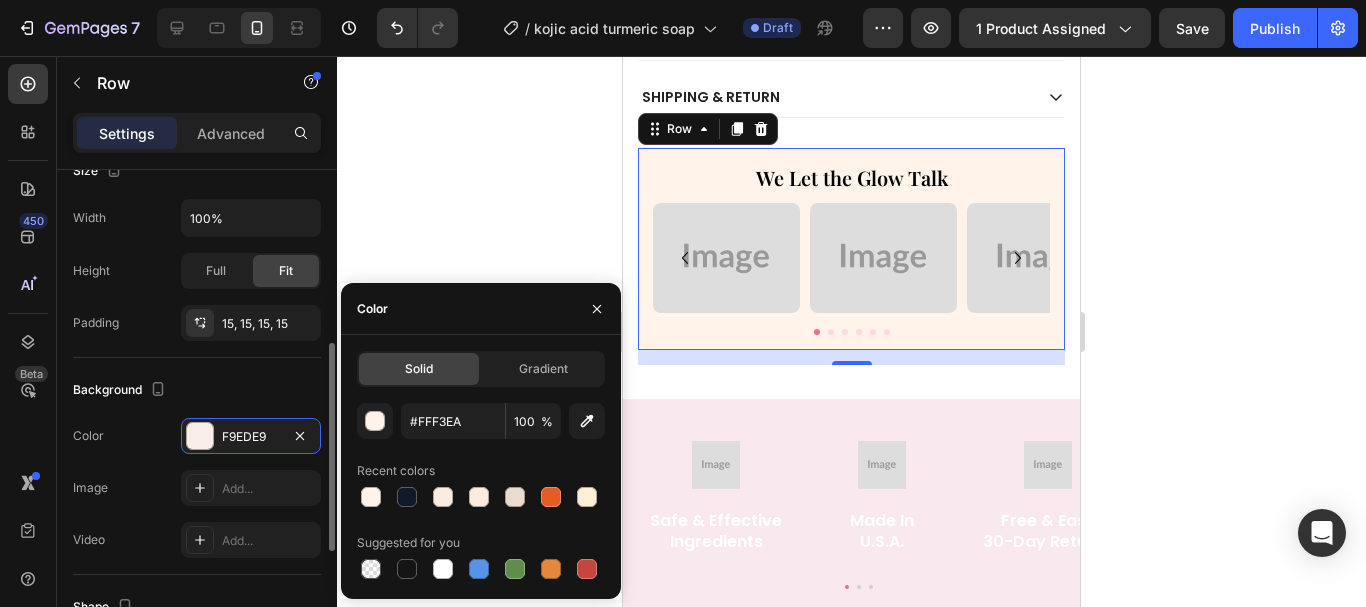 click on "Background The changes might be hidden by  the video. Color F9EDE9 Image Add... Video Add..." 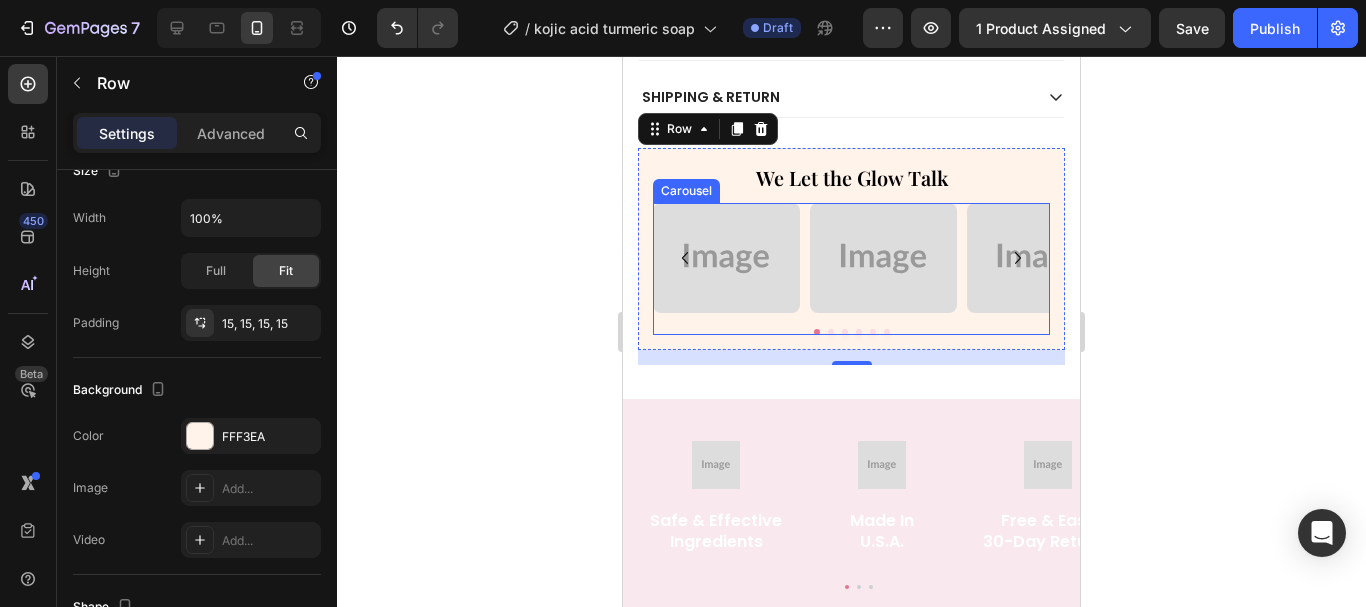 click at bounding box center [685, 258] 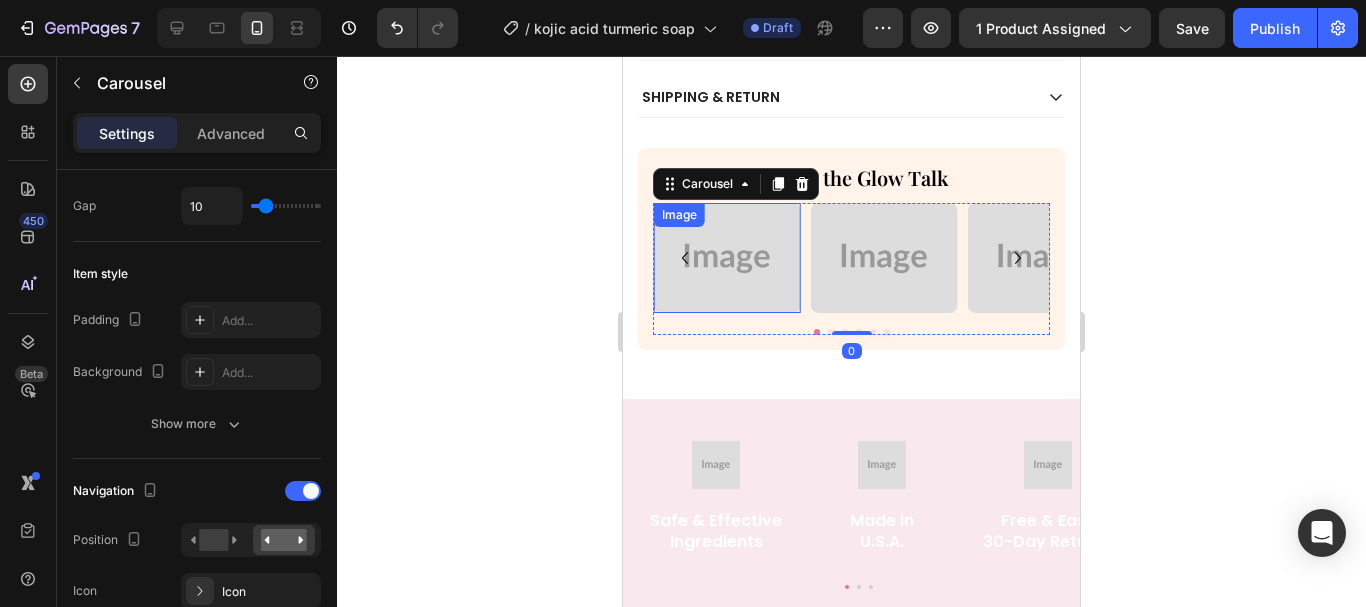 scroll, scrollTop: 0, scrollLeft: 0, axis: both 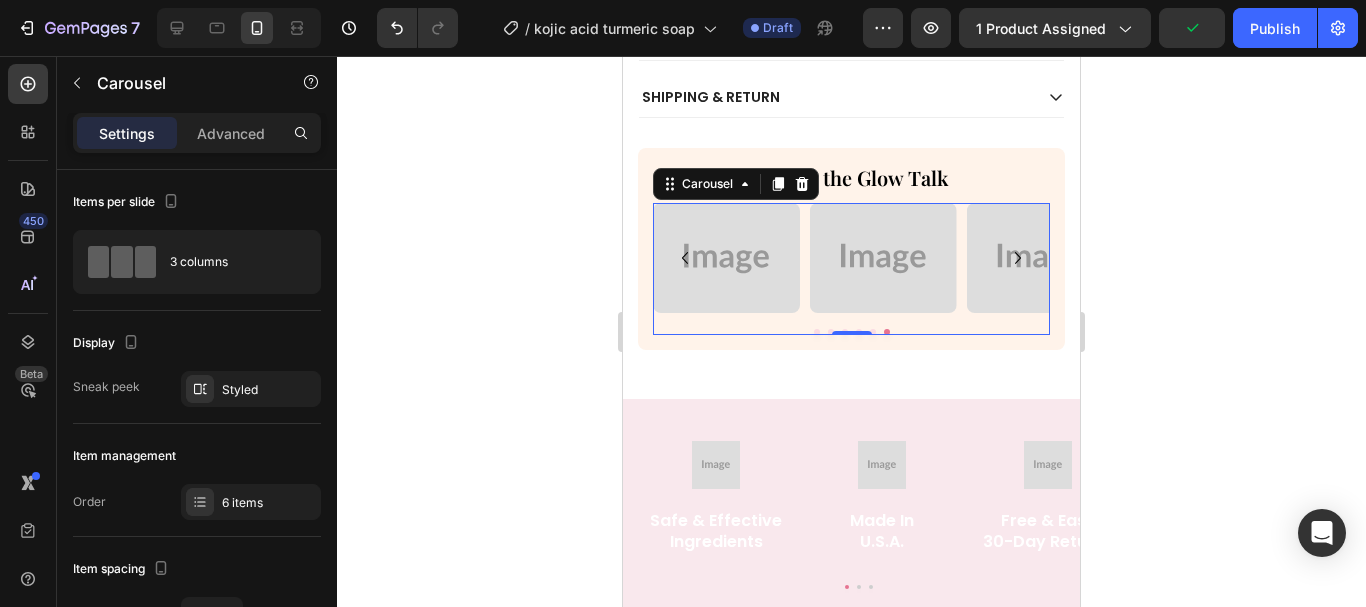 click 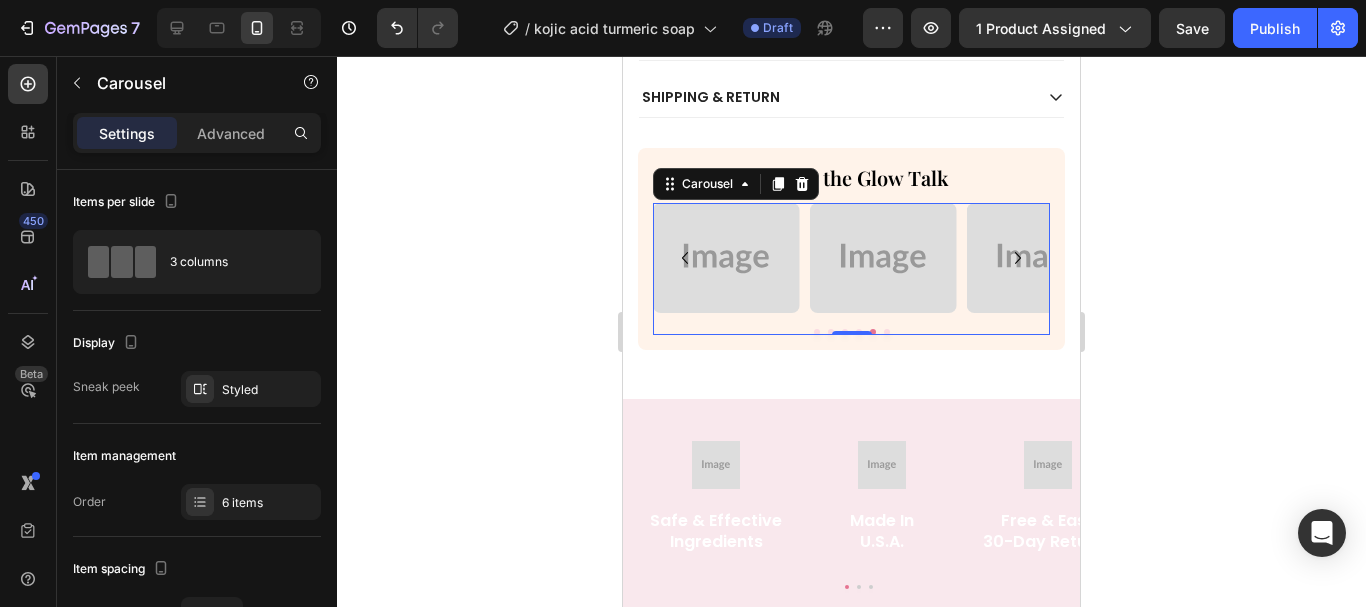 click 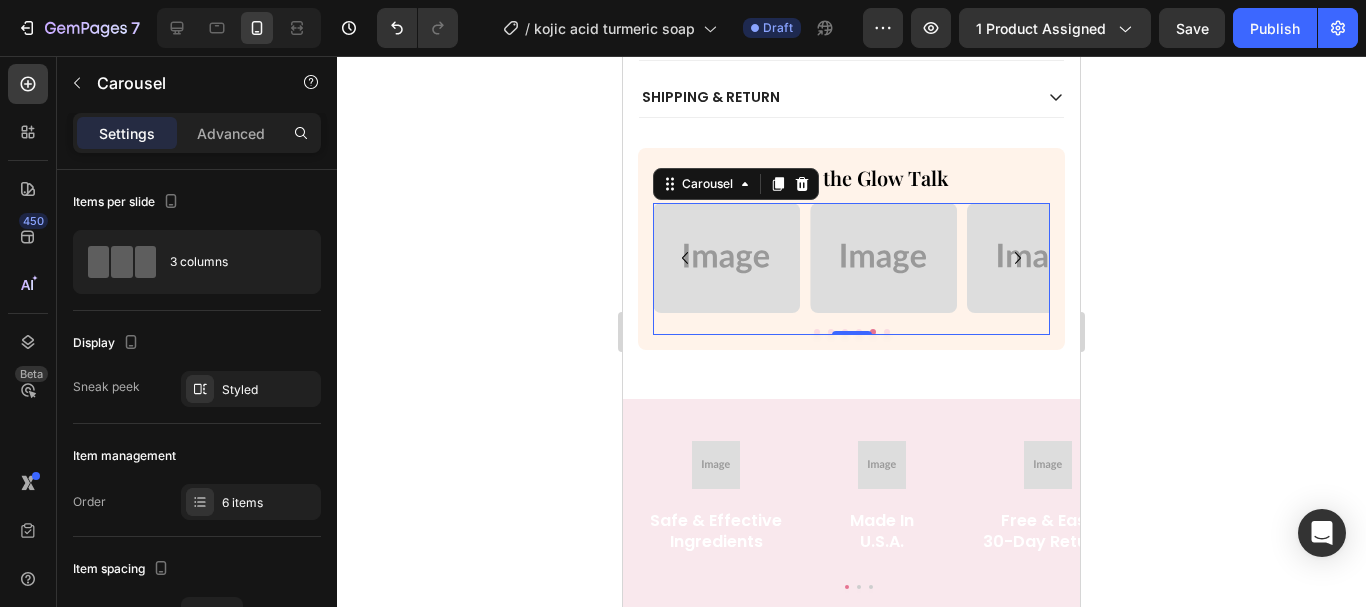 click 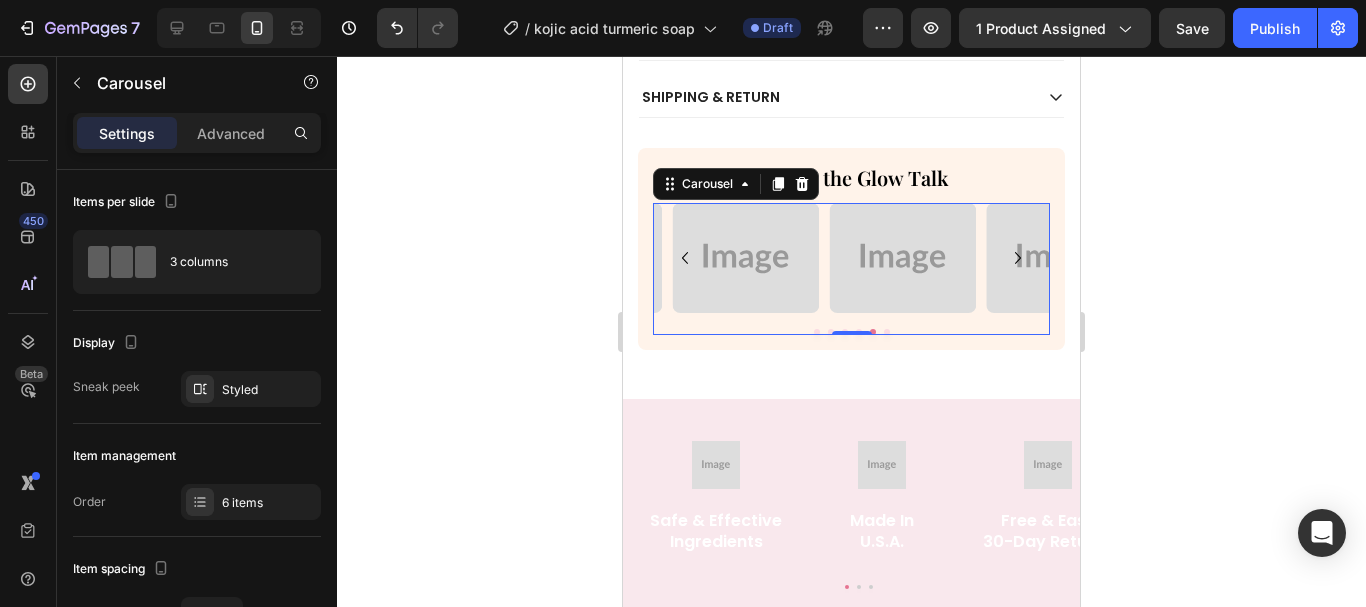 click 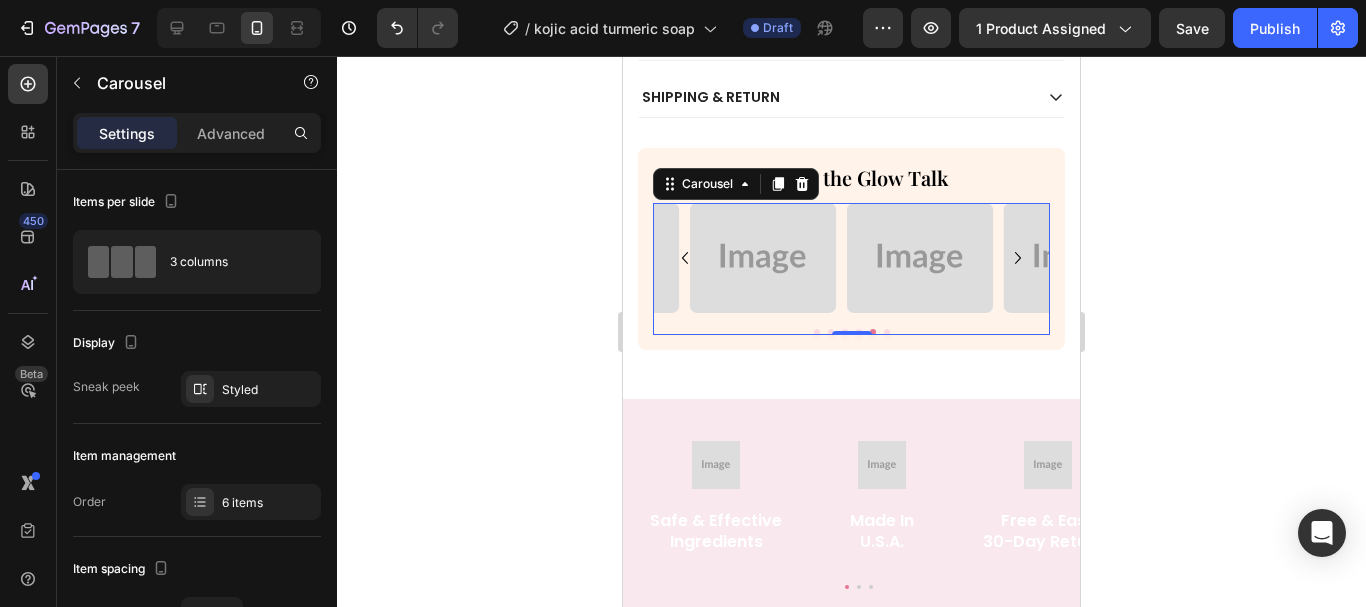 click 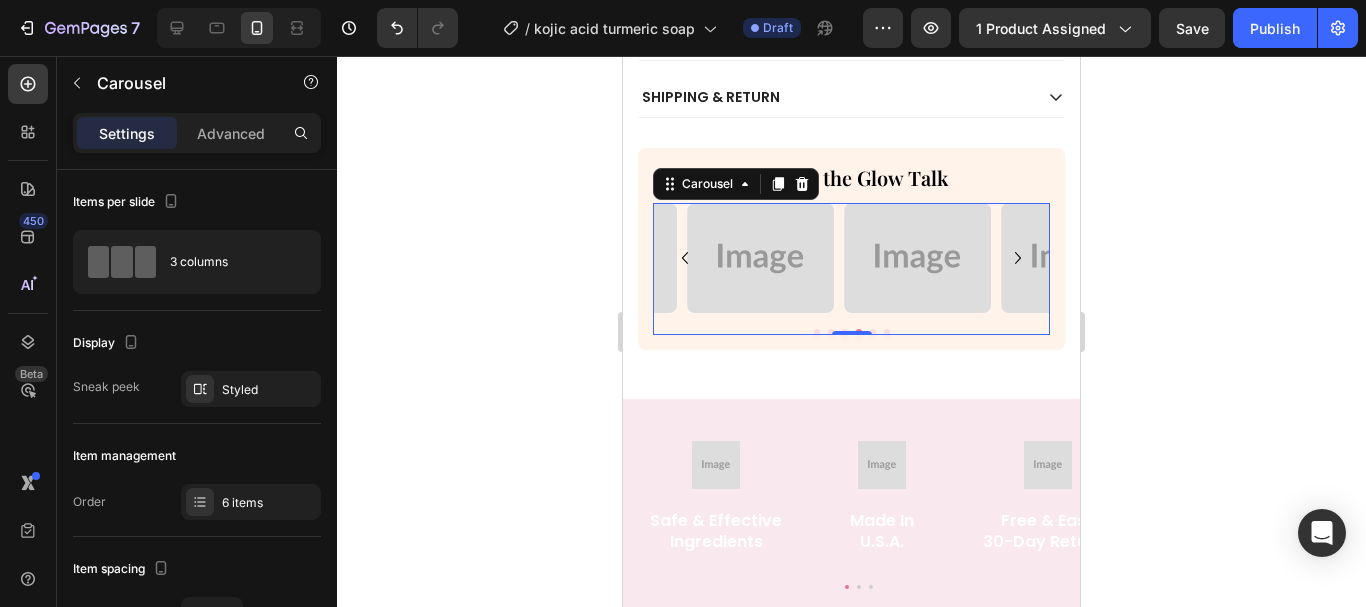 click 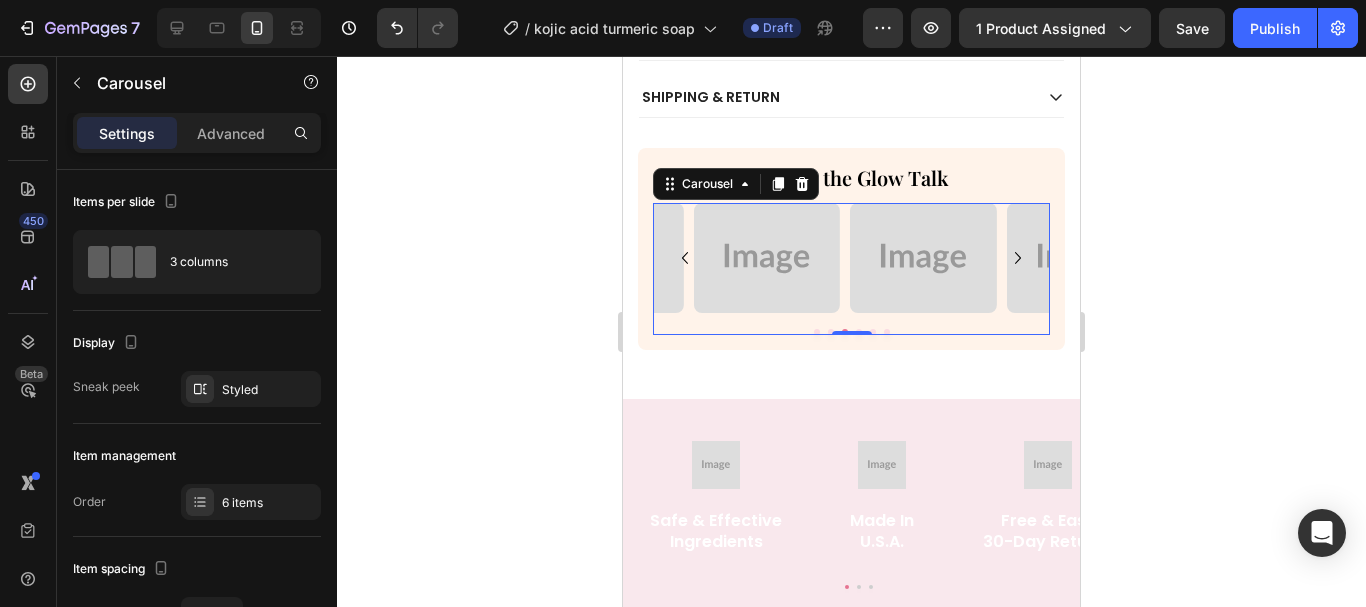 click 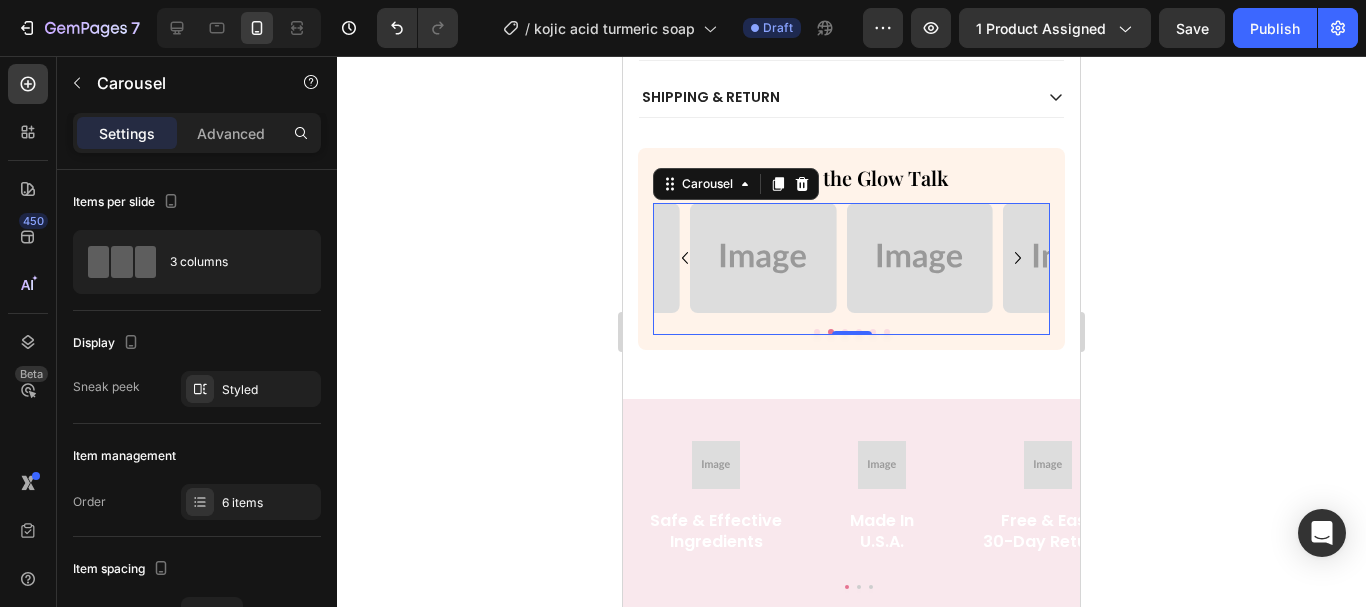 click 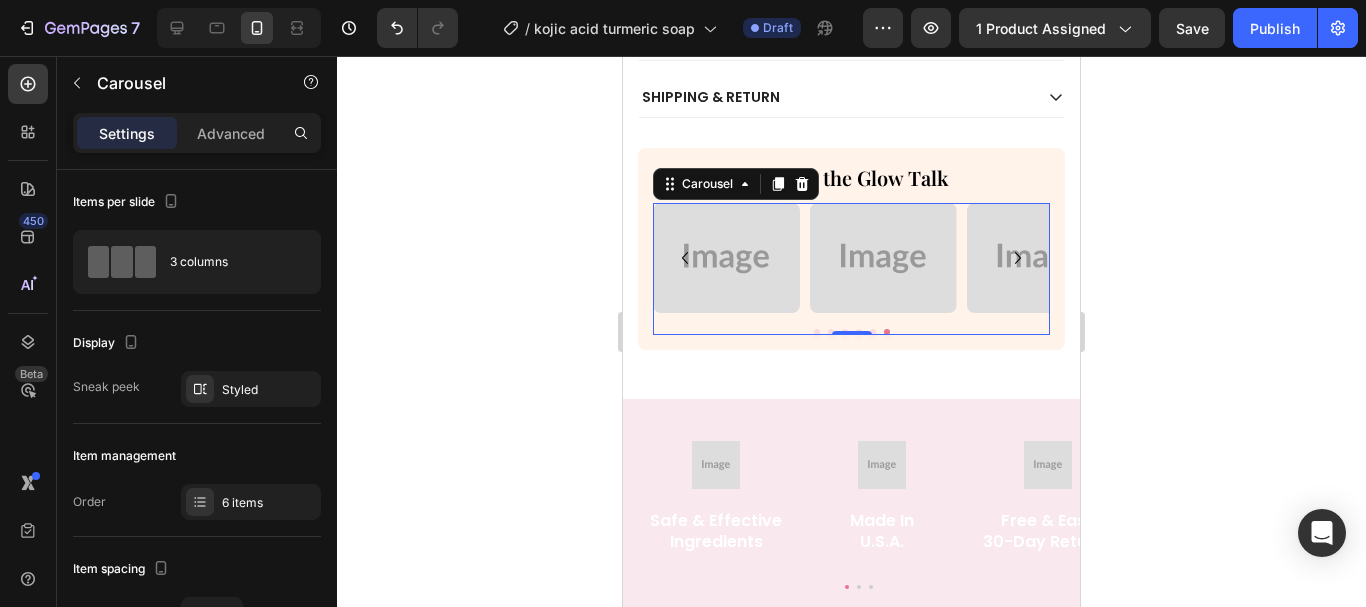 click 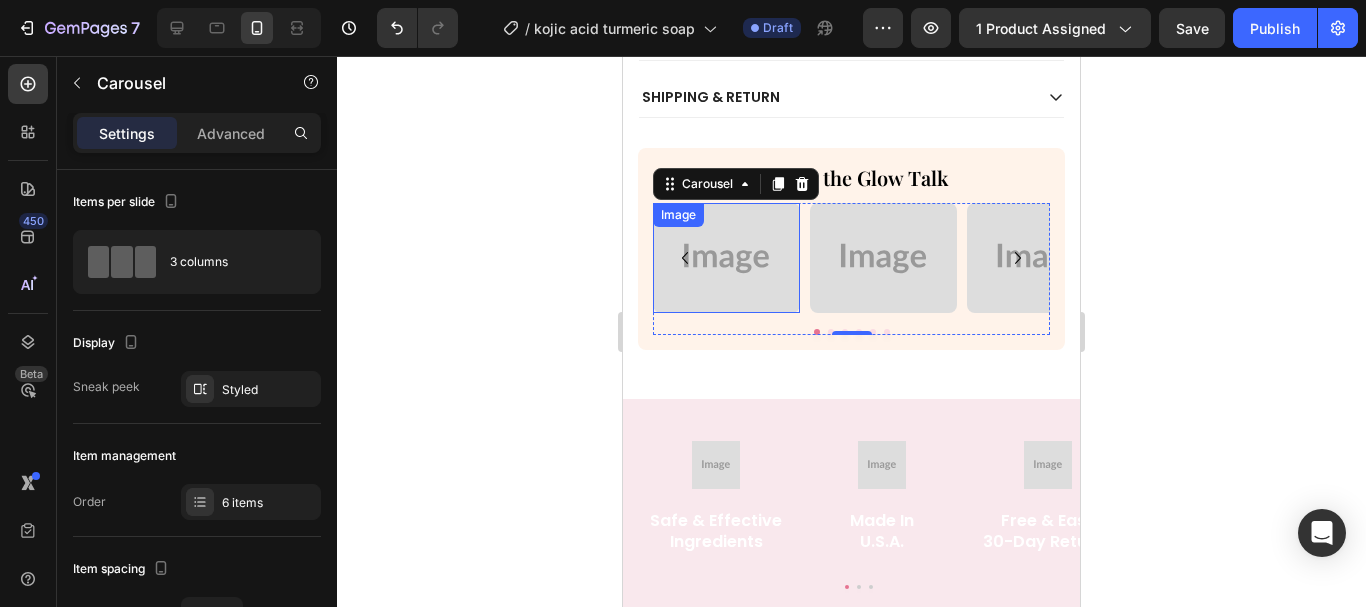 click at bounding box center [726, 258] 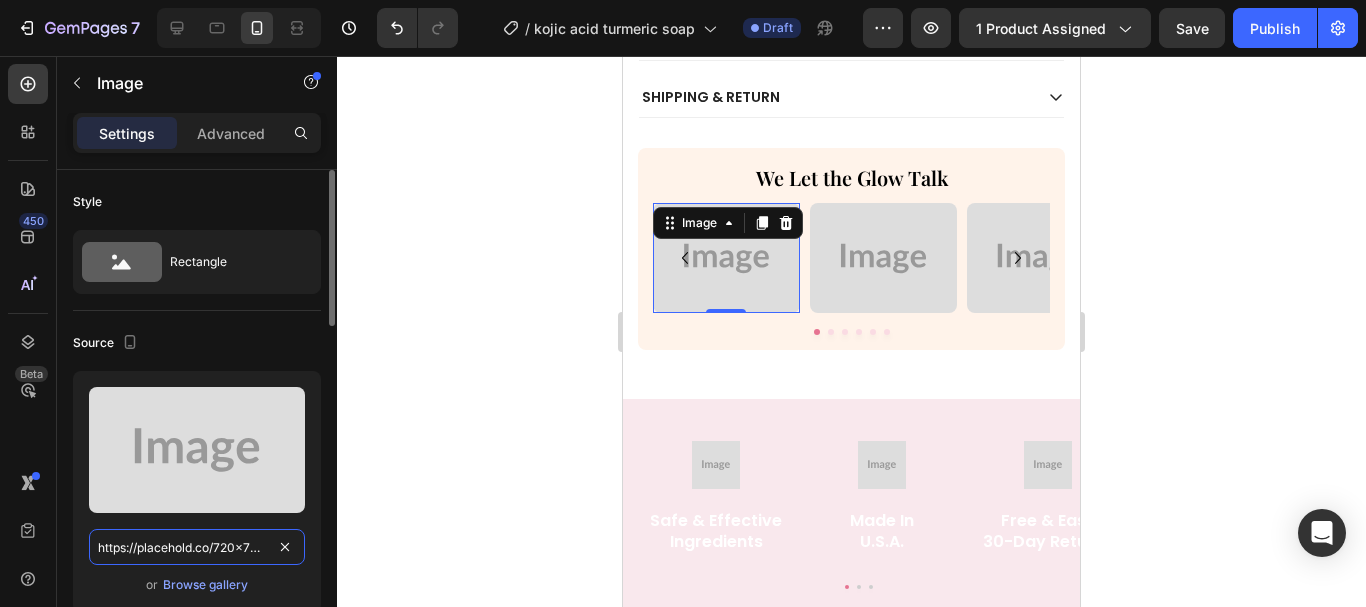 click on "https://placehold.co/720x732?text=Image" at bounding box center [197, 547] 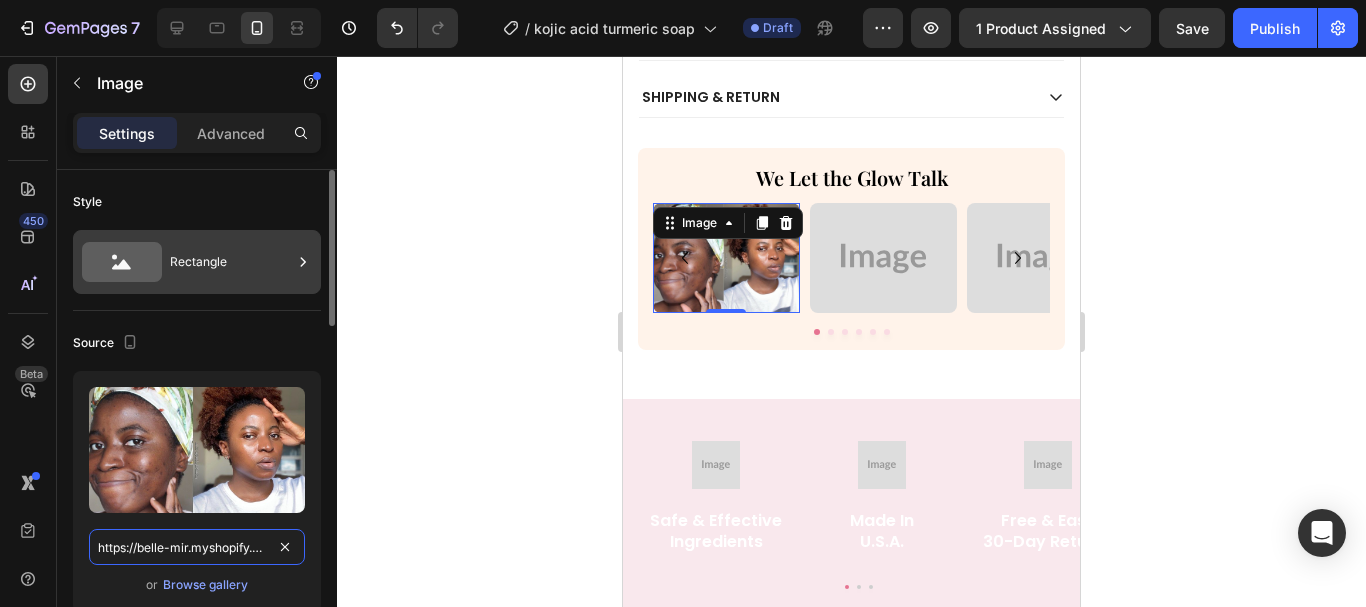 scroll, scrollTop: 0, scrollLeft: 731, axis: horizontal 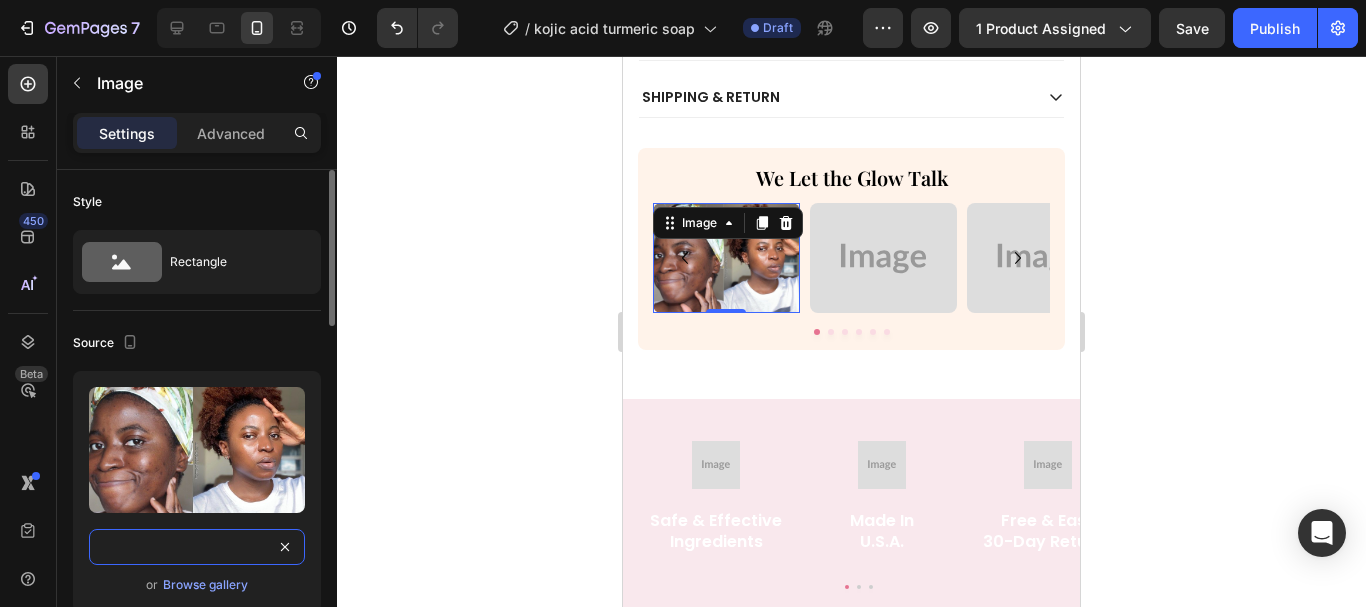 type on "https://belle-mir.myshopify.com/cdn/shop/files/gempages_576005631597609546-ca88200d-4790-4c08-b15c-378538ccbce2.jpg?v=4556519079329753936" 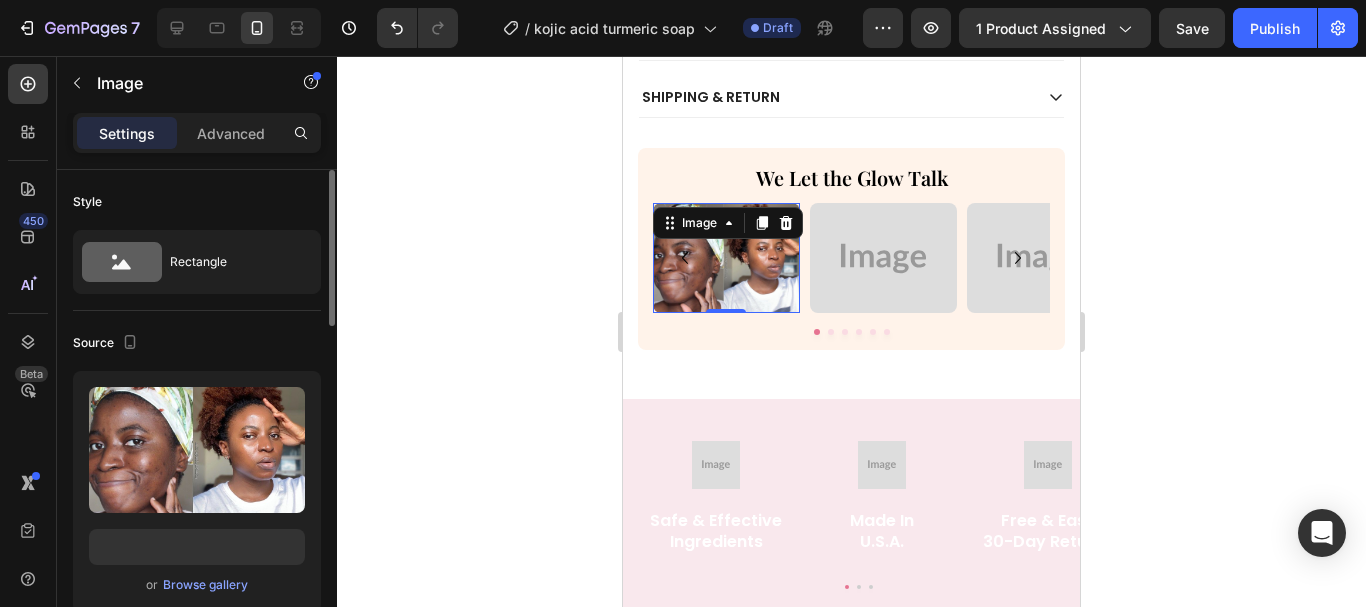scroll, scrollTop: 0, scrollLeft: 0, axis: both 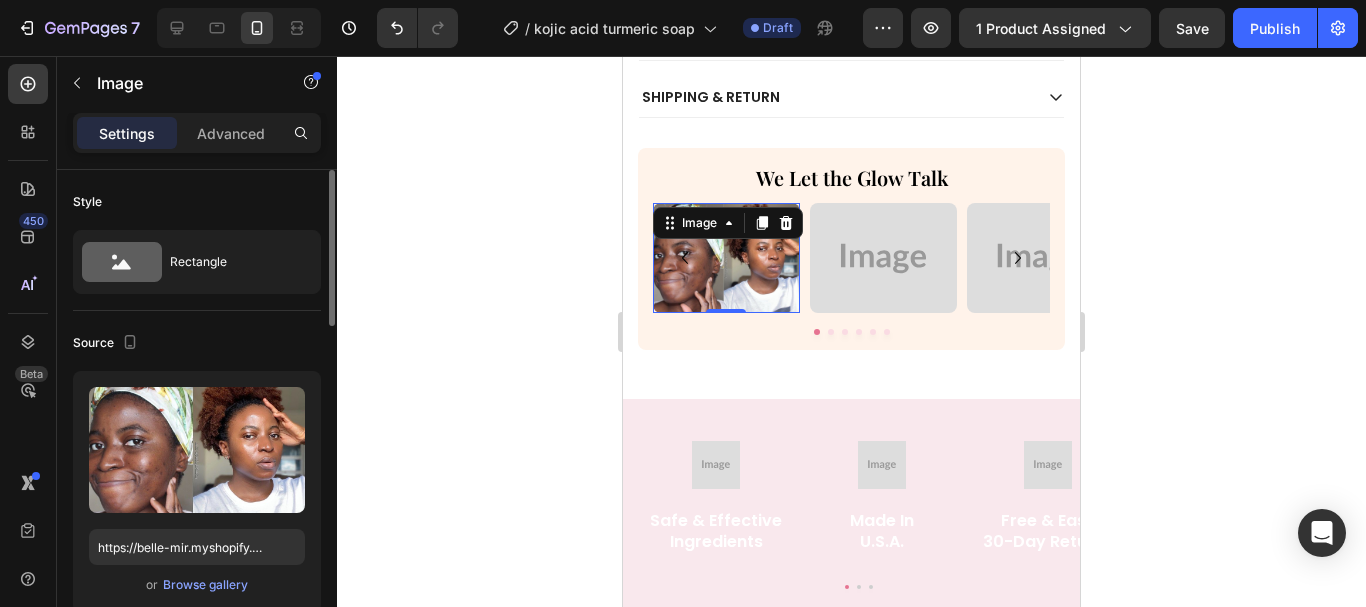 click on "Source" at bounding box center [197, 343] 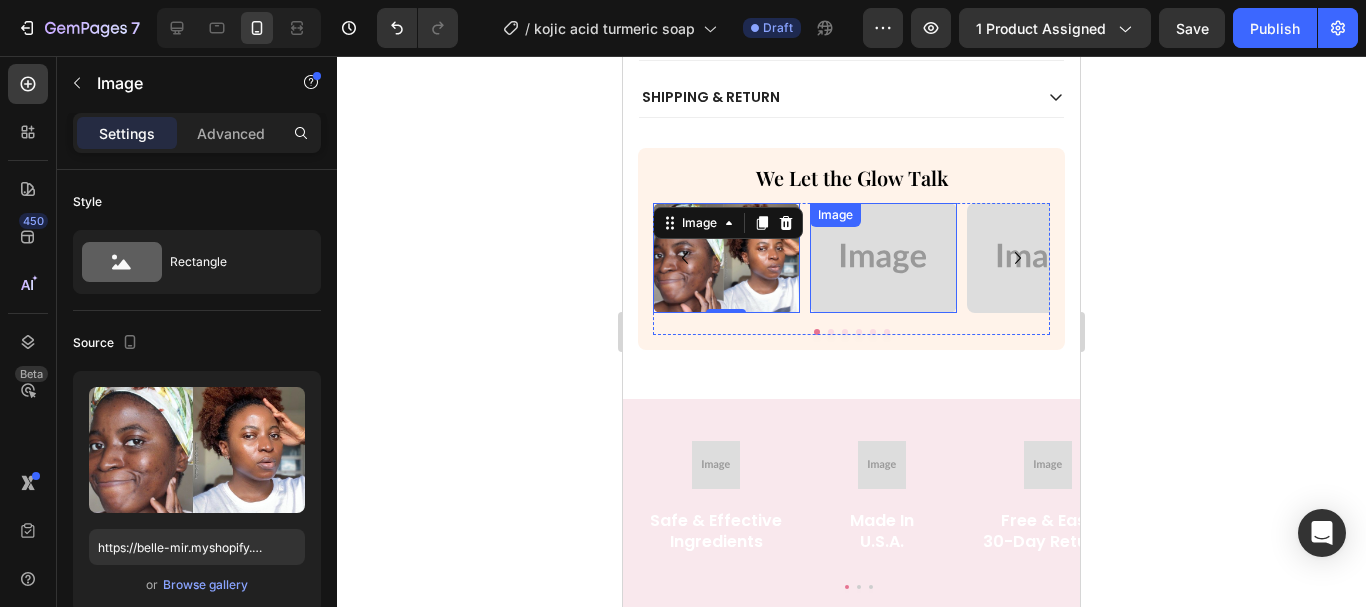 click at bounding box center (883, 258) 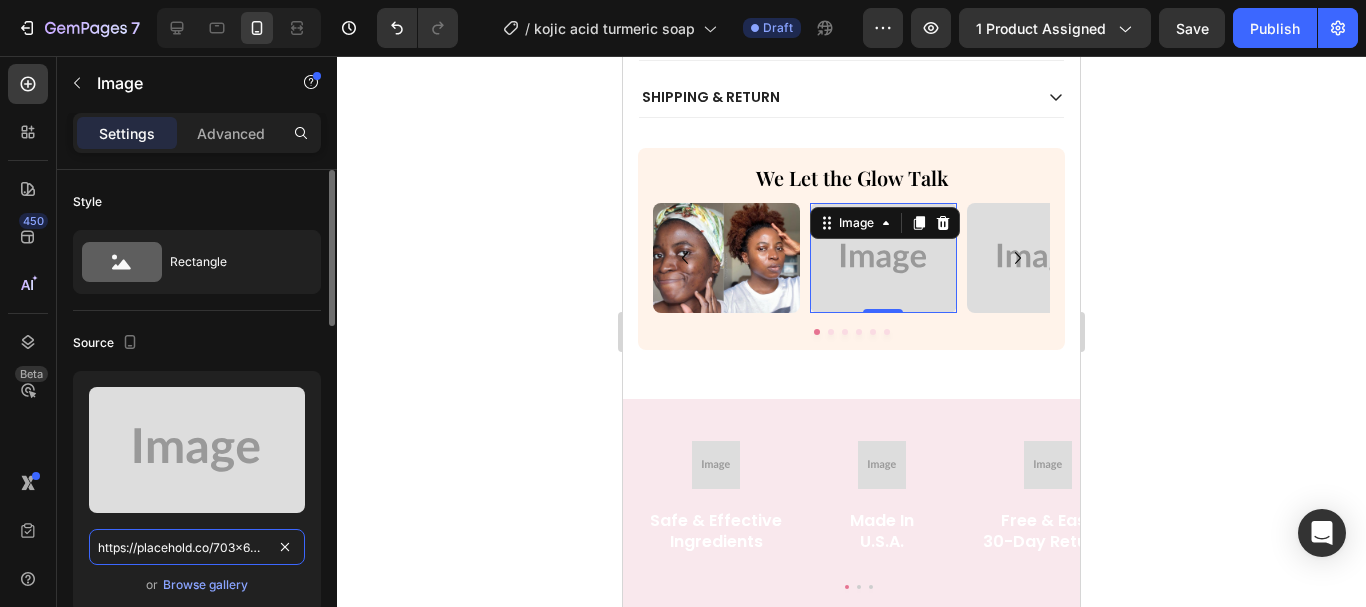 click on "https://placehold.co/703x658?text=Image" at bounding box center [197, 547] 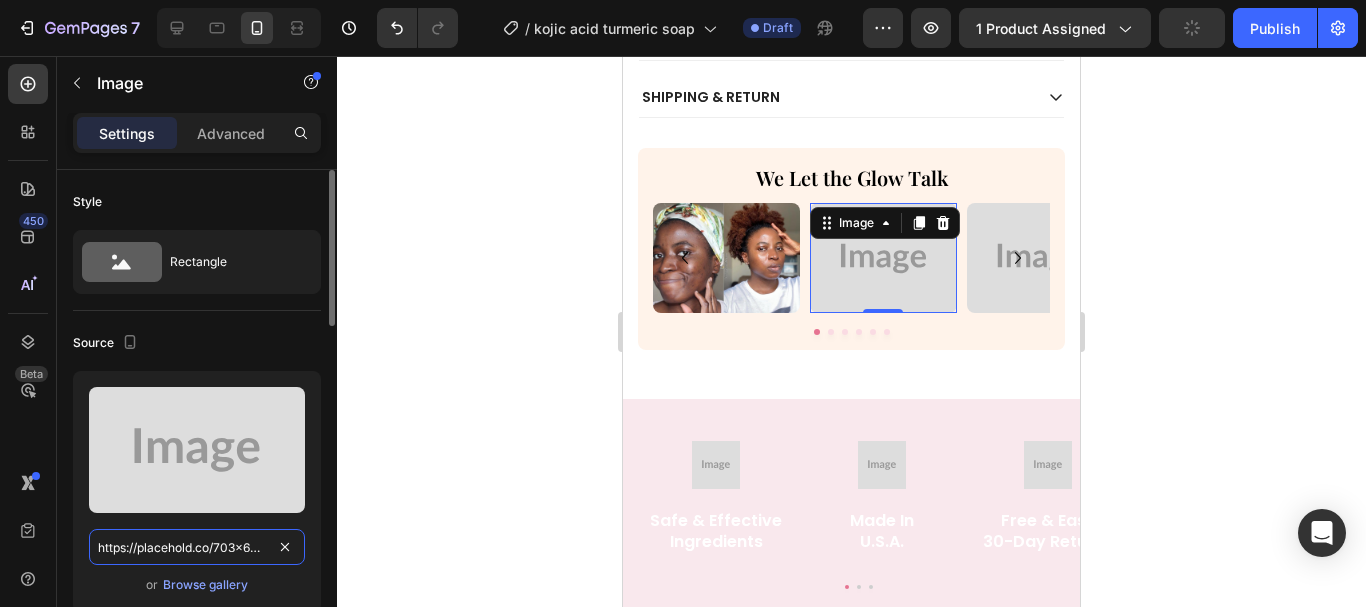 paste on "belle-mir.myshopify.com/cdn/shop/files/gempages_576005631597609546-29606423-3978-4e8e-8c06-8ff4821aa7db.webp?v=9651379711952220186" 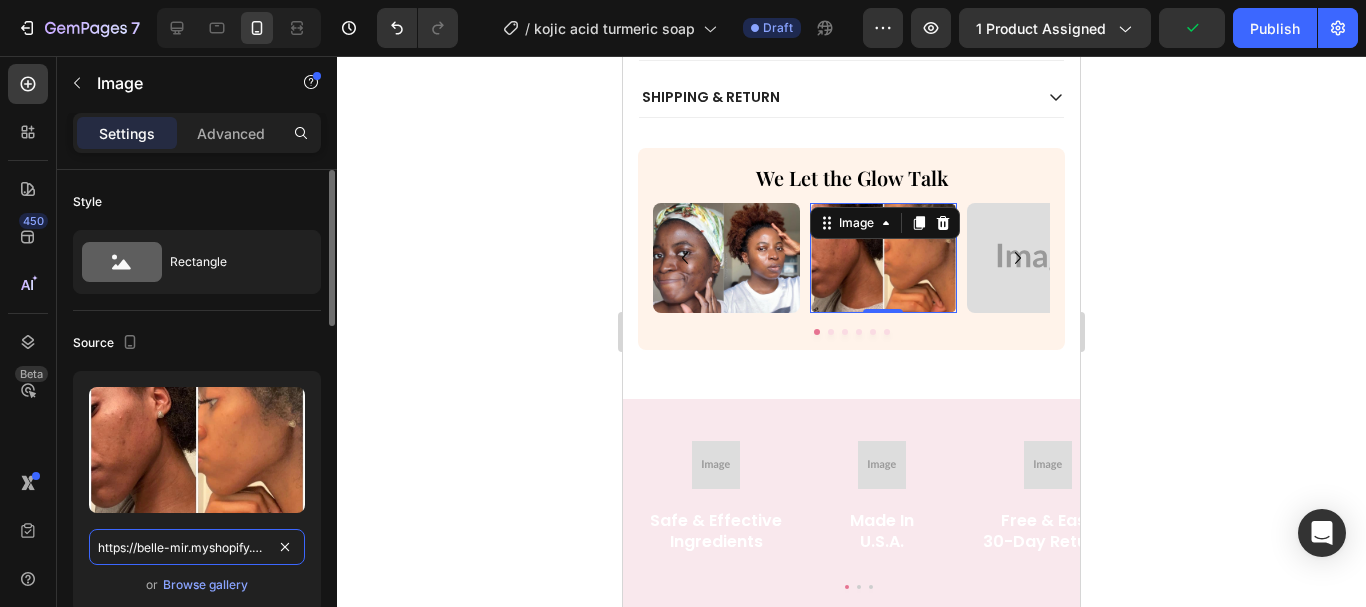 scroll, scrollTop: 0, scrollLeft: 732, axis: horizontal 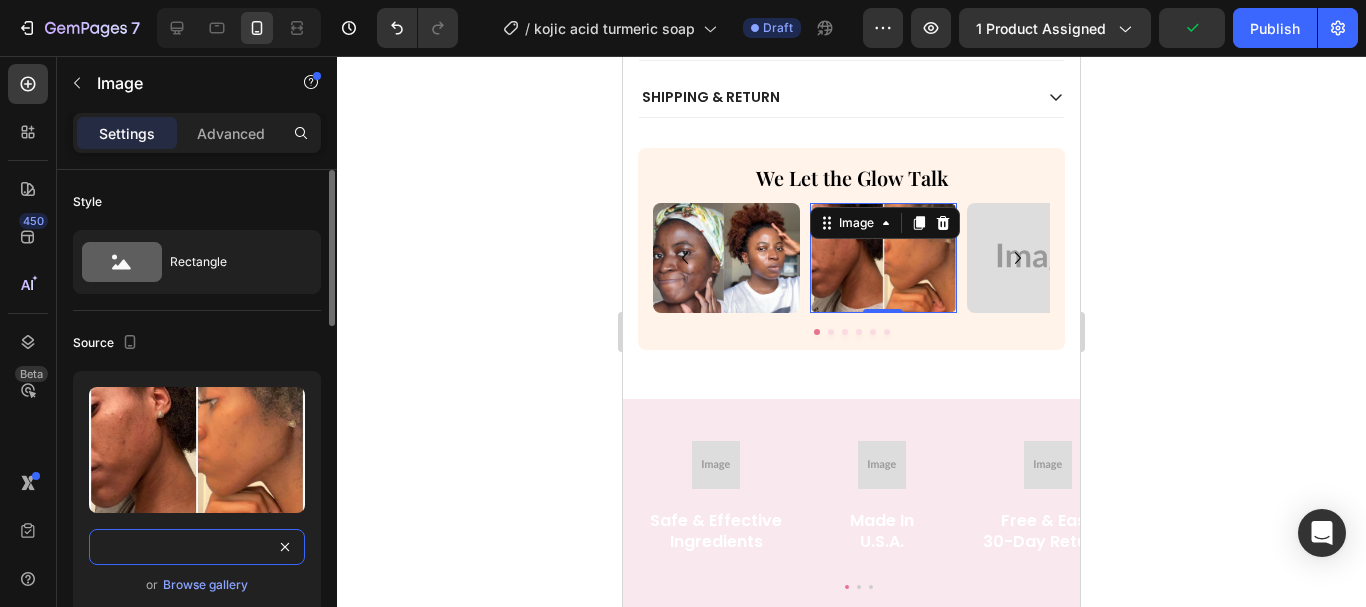 type on "https://belle-mir.myshopify.com/cdn/shop/files/gempages_576005631597609546-29606423-3978-4e8e-8c06-8ff4821aa7db.webp?v=9651379711952220186" 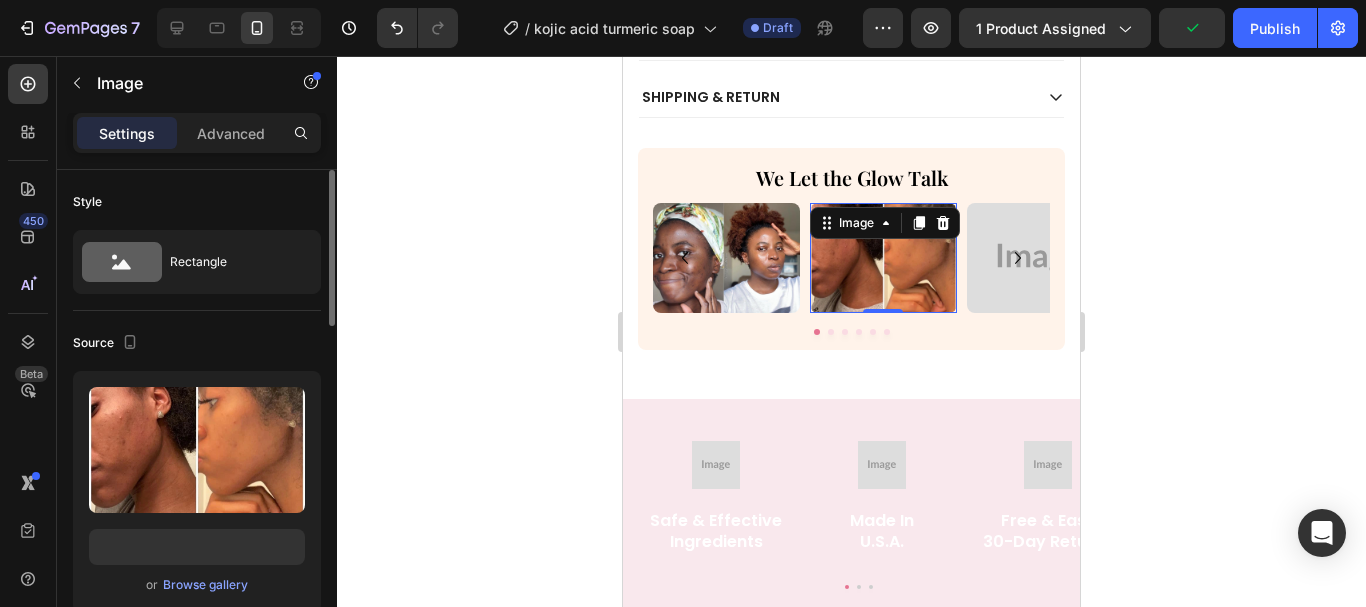 scroll, scrollTop: 0, scrollLeft: 0, axis: both 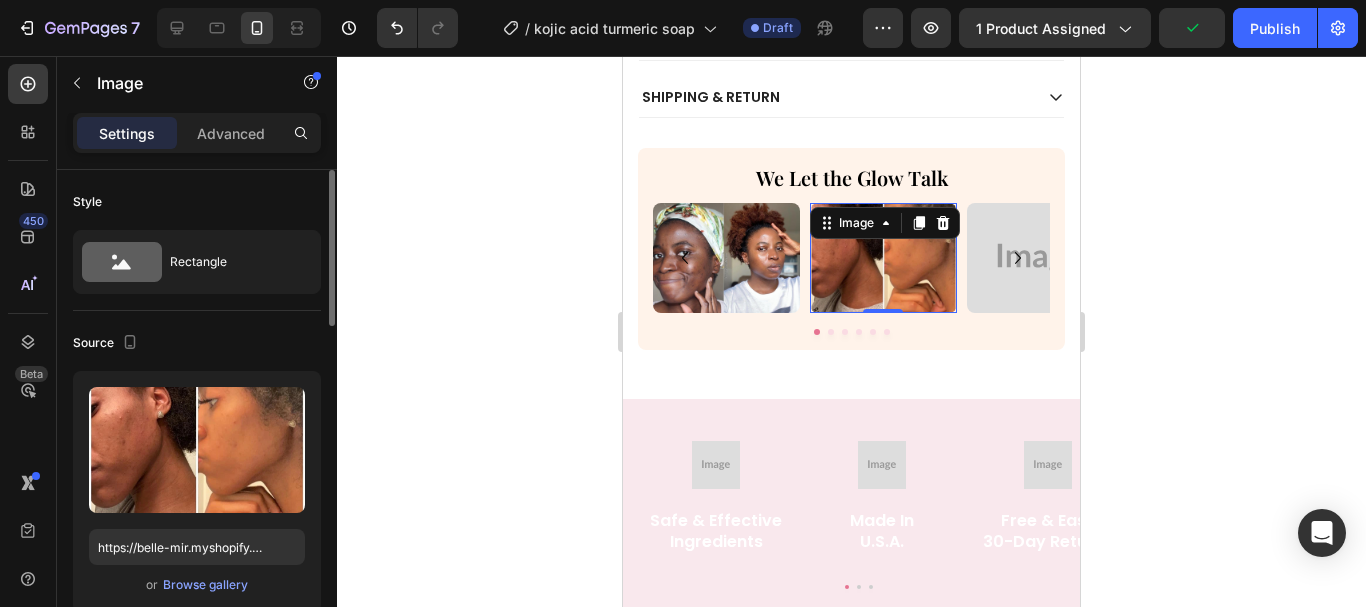 click on "Source Upload Image https://belle-mir.myshopify.com/cdn/shop/files/gempages_576005631597609546-29606423-3978-4e8e-8c06-8ff4821aa7db.webp?v=9651379711952220186 or  Browse gallery  Scale" 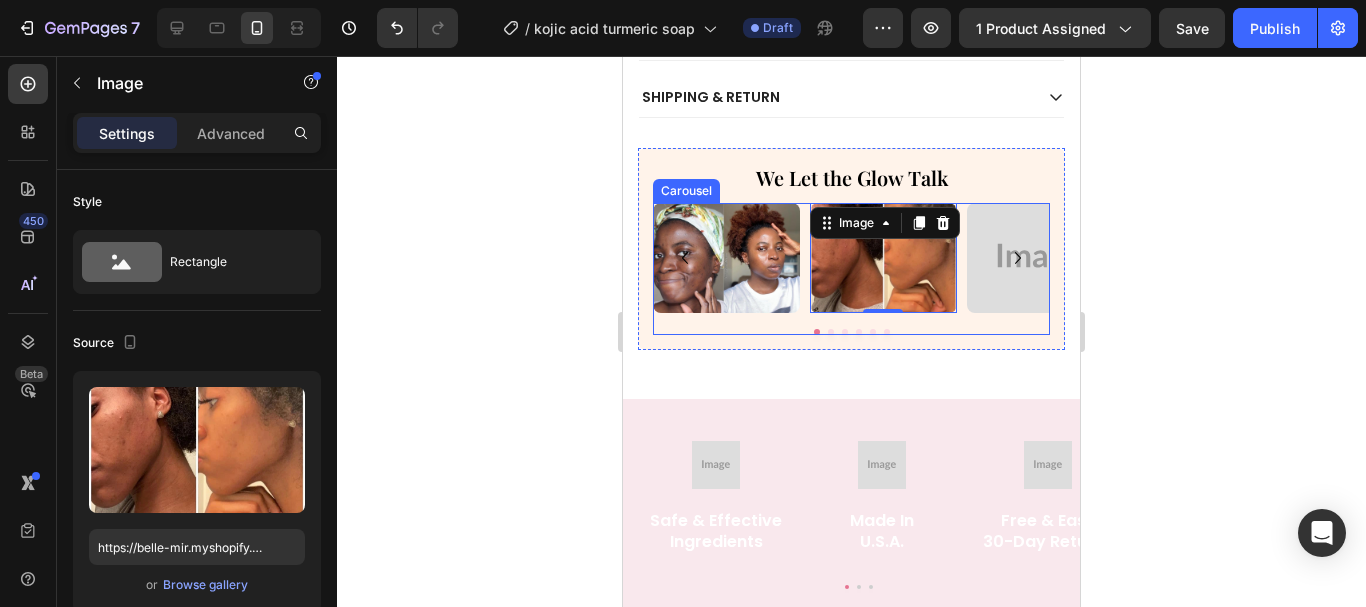 click 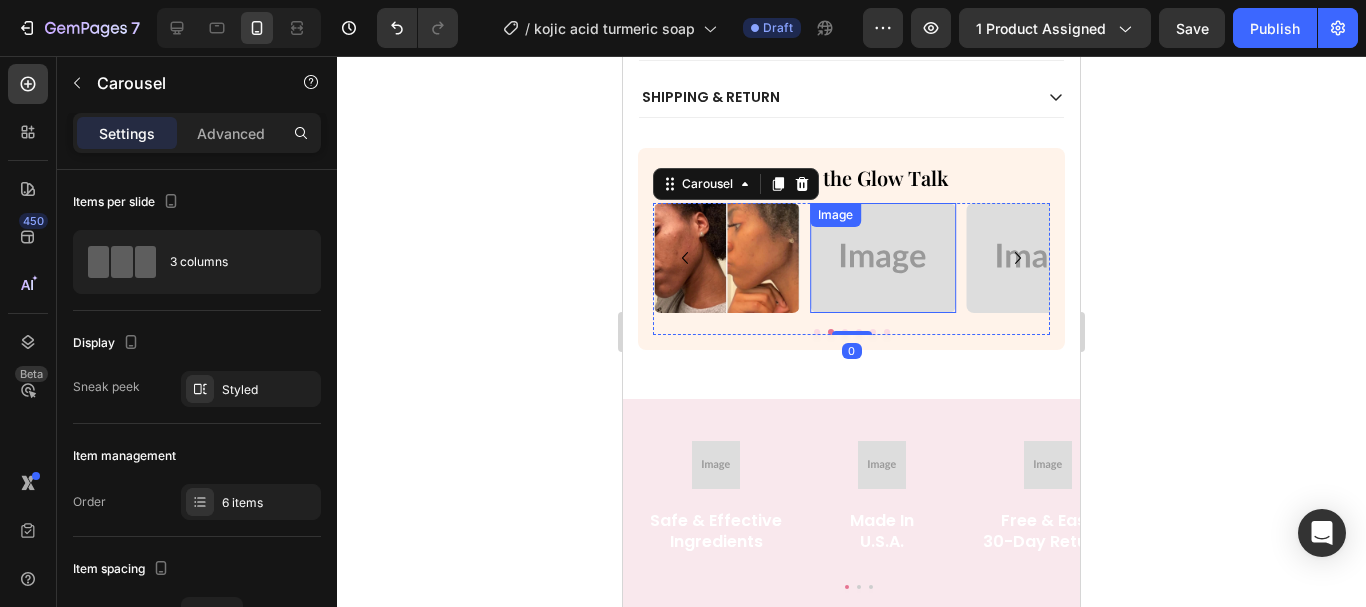 click at bounding box center (883, 258) 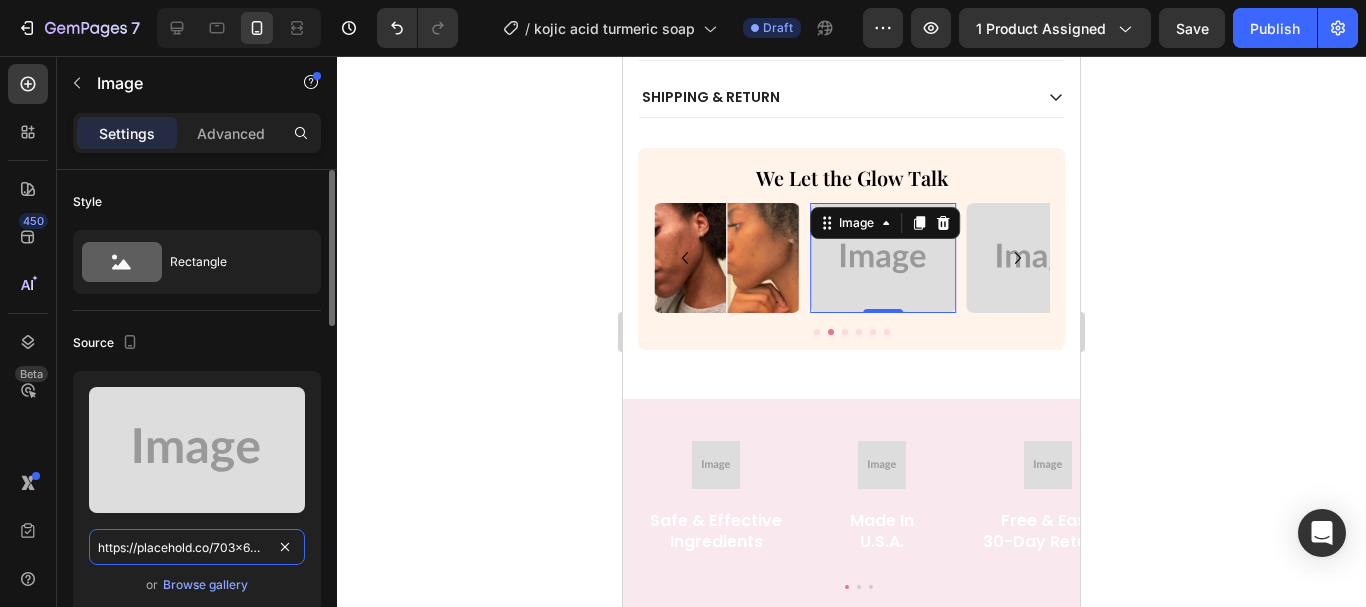 click on "https://placehold.co/703x658?text=Image" at bounding box center [197, 547] 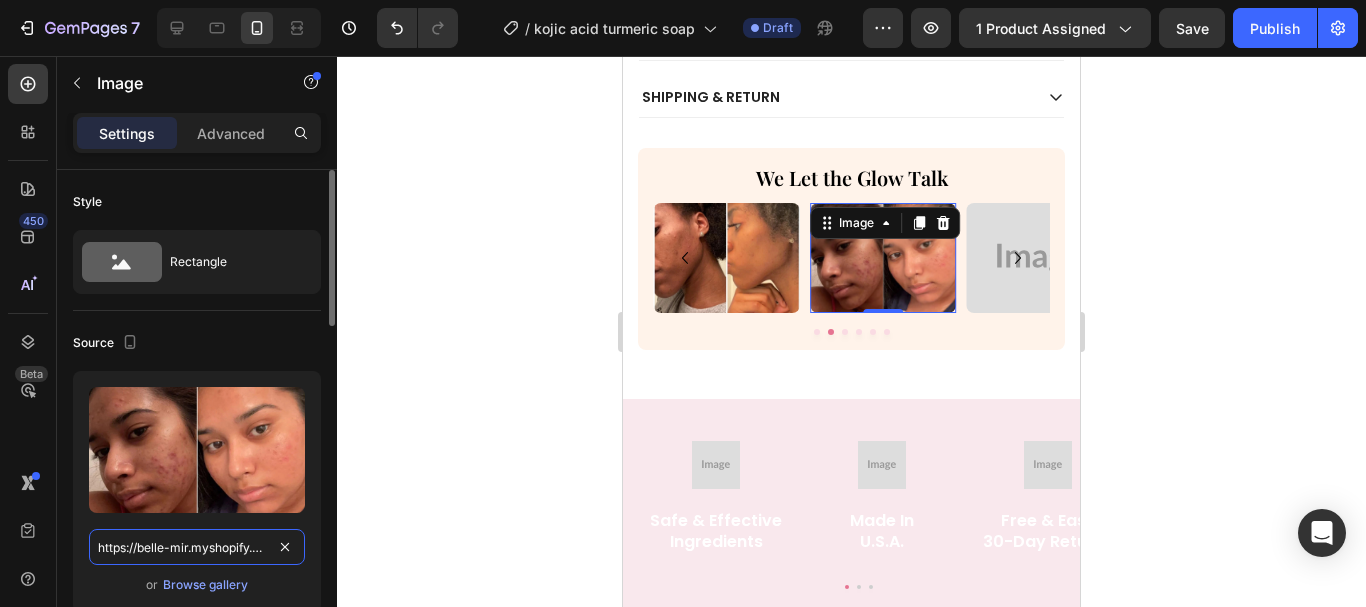 scroll, scrollTop: 0, scrollLeft: 720, axis: horizontal 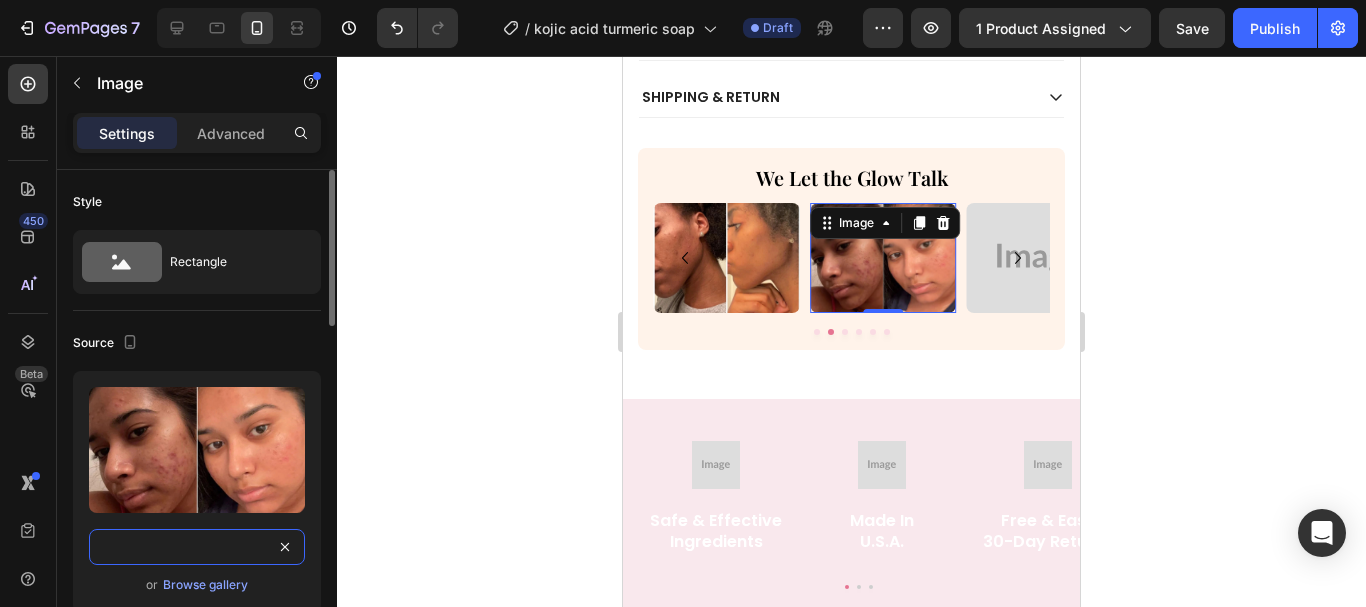 type on "https://belle-mir.myshopify.com/cdn/shop/files/gempages_576005631597609546-b313f459-7c4c-46e3-99ac-f2bf9bfccdbf.webp?v=3111400005550319191" 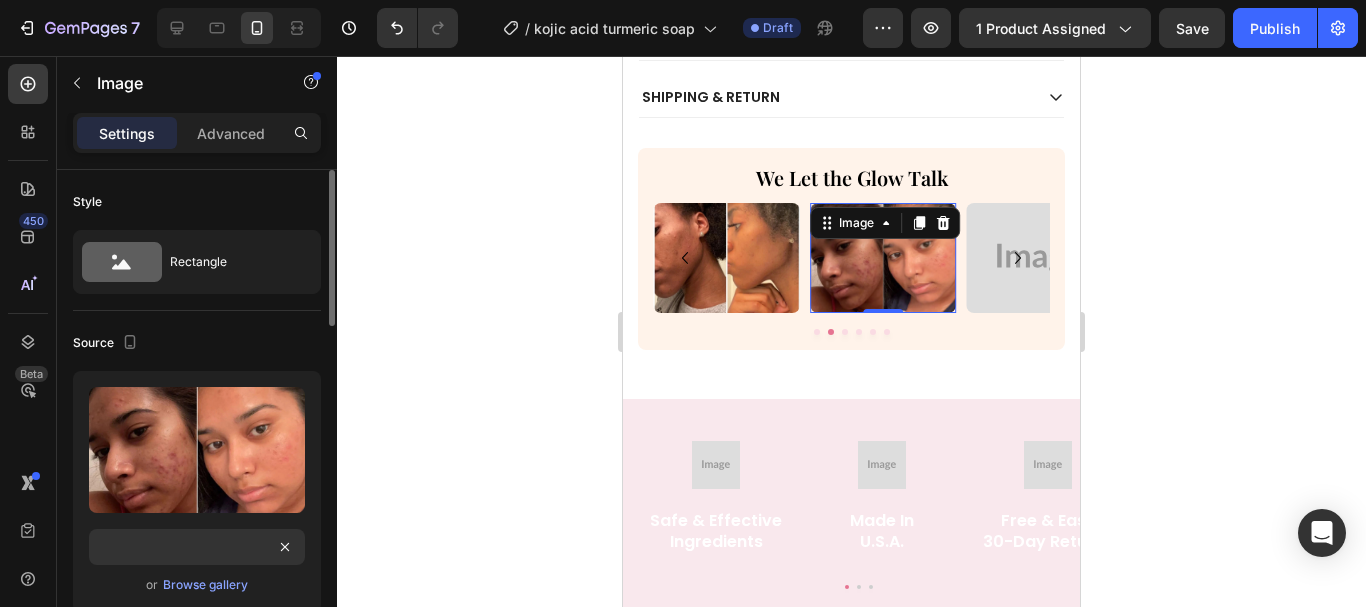 scroll, scrollTop: 0, scrollLeft: 0, axis: both 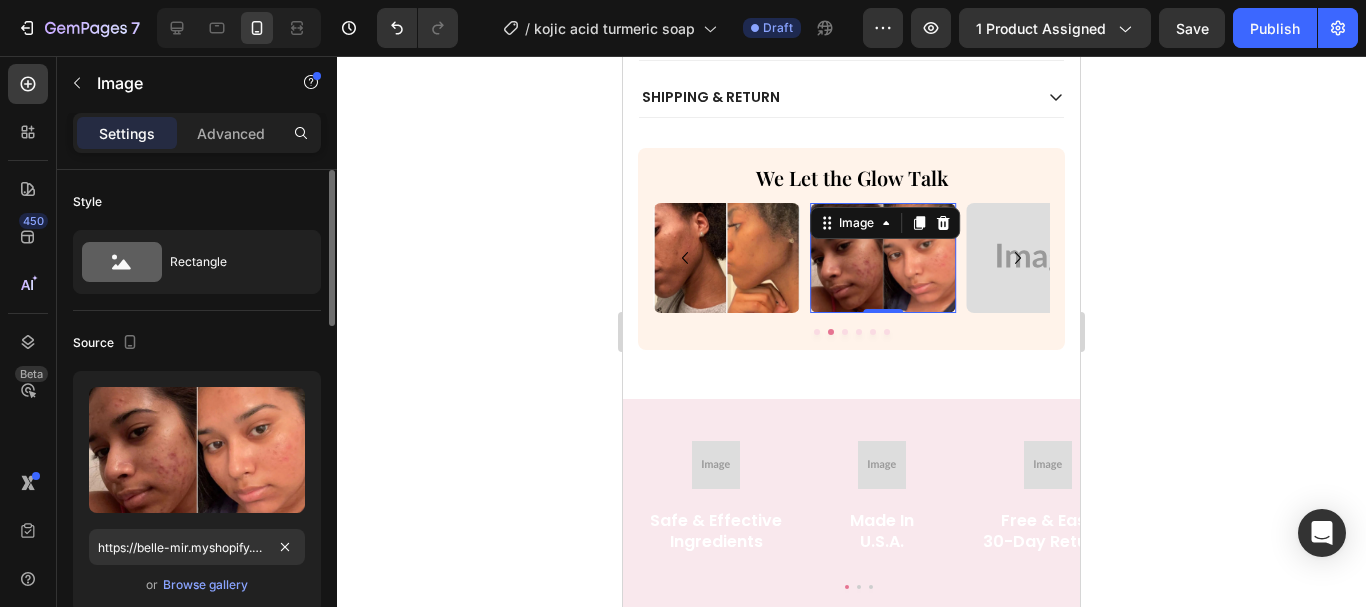 click on "Source" at bounding box center (197, 343) 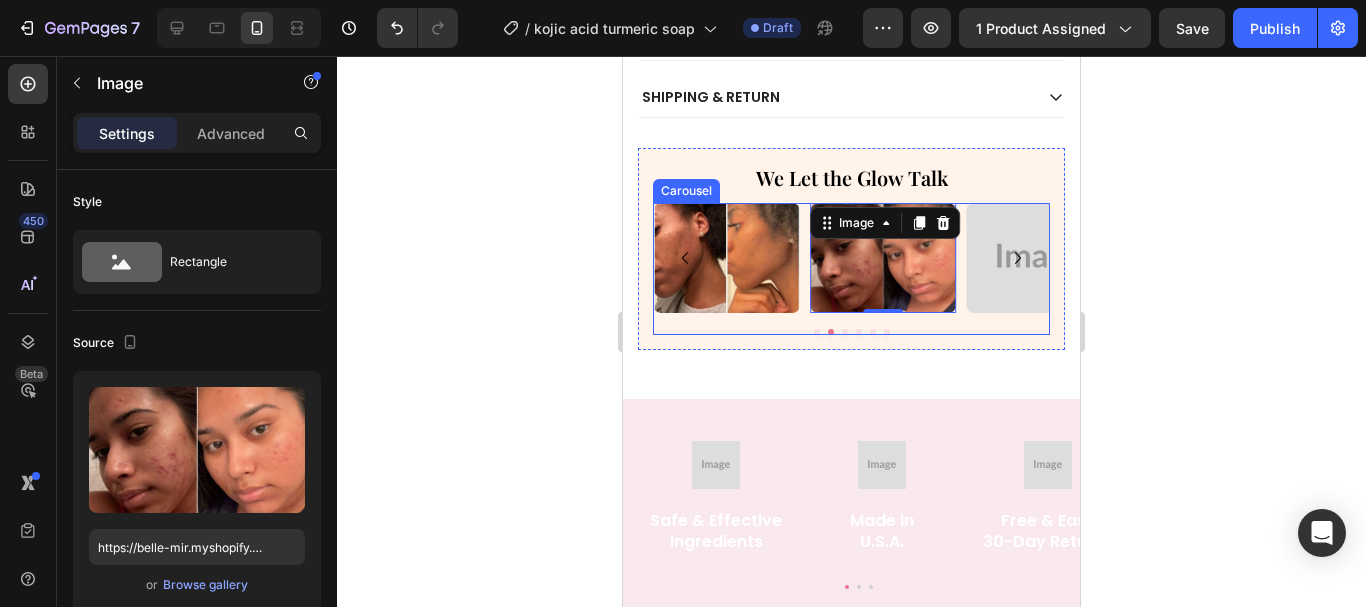 click 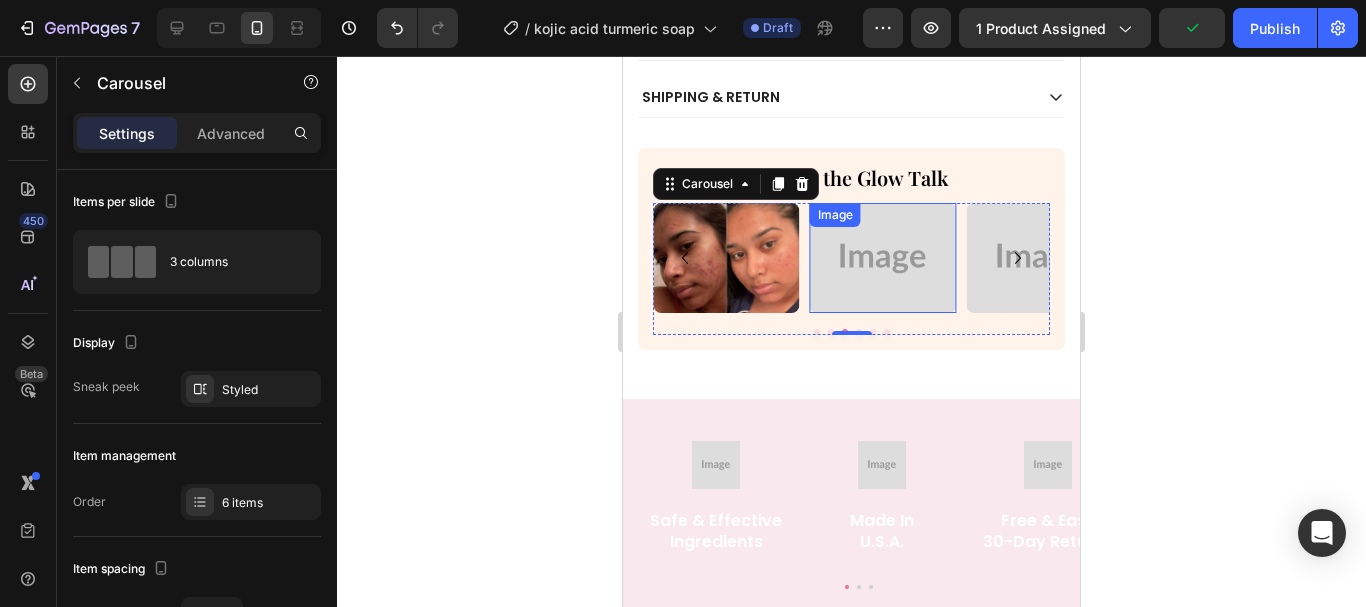 click at bounding box center (883, 258) 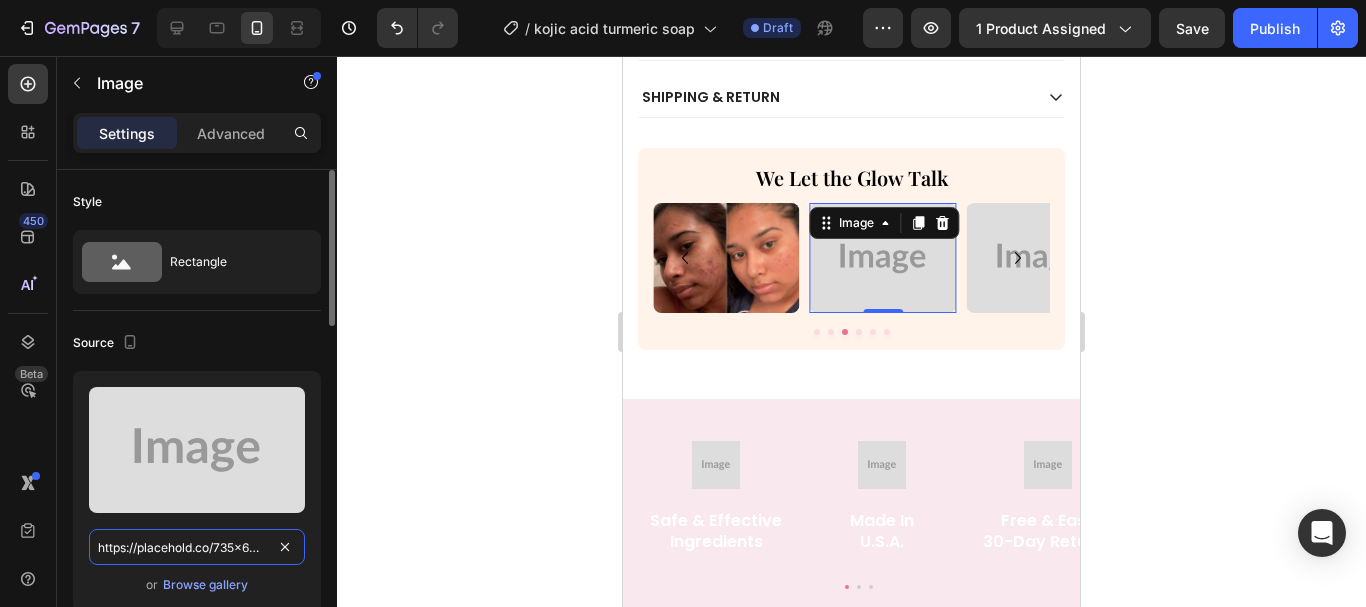 click on "https://placehold.co/735x656?text=Image" at bounding box center [197, 547] 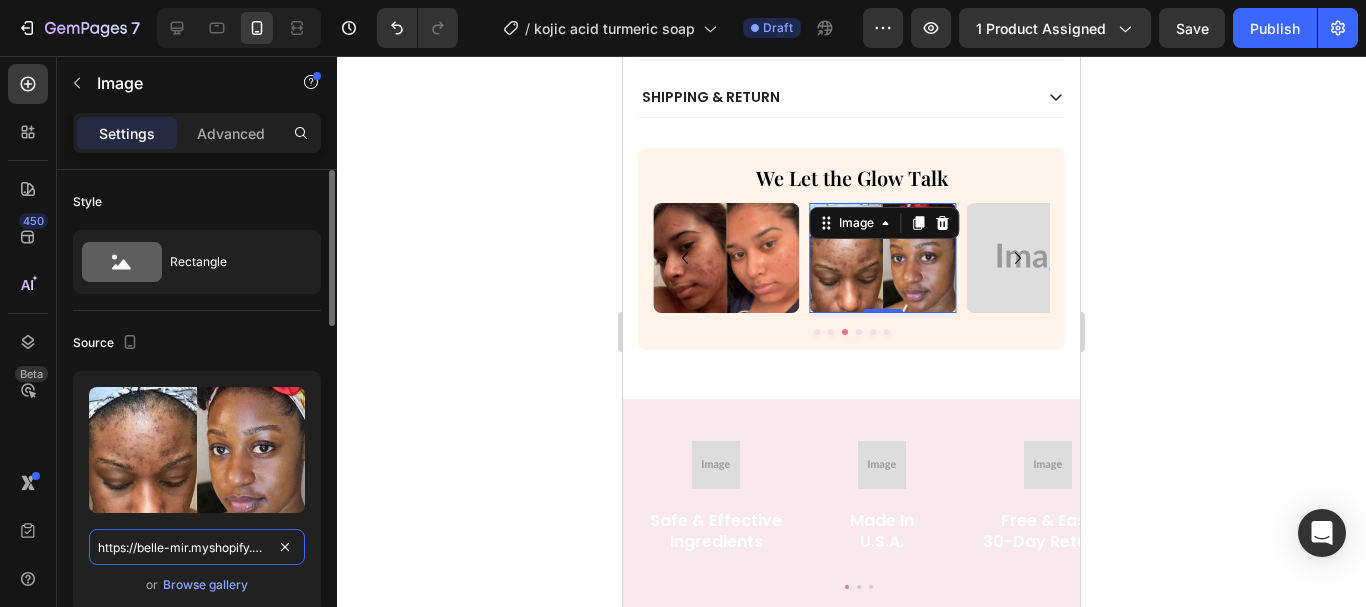 scroll, scrollTop: 0, scrollLeft: 726, axis: horizontal 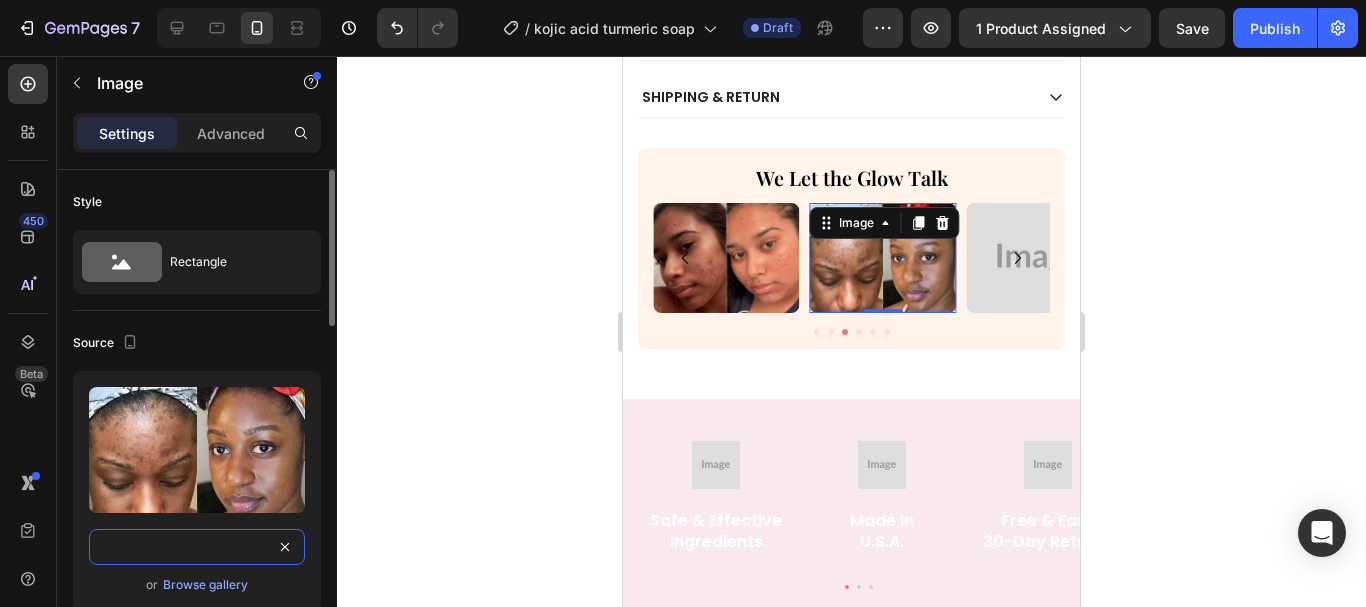 type on "https://belle-mir.myshopify.com/cdn/shop/files/gempages_576005631597609546-63fd667f-d142-4d55-b555-051d90d16295.jpg?v=15015897717322324485" 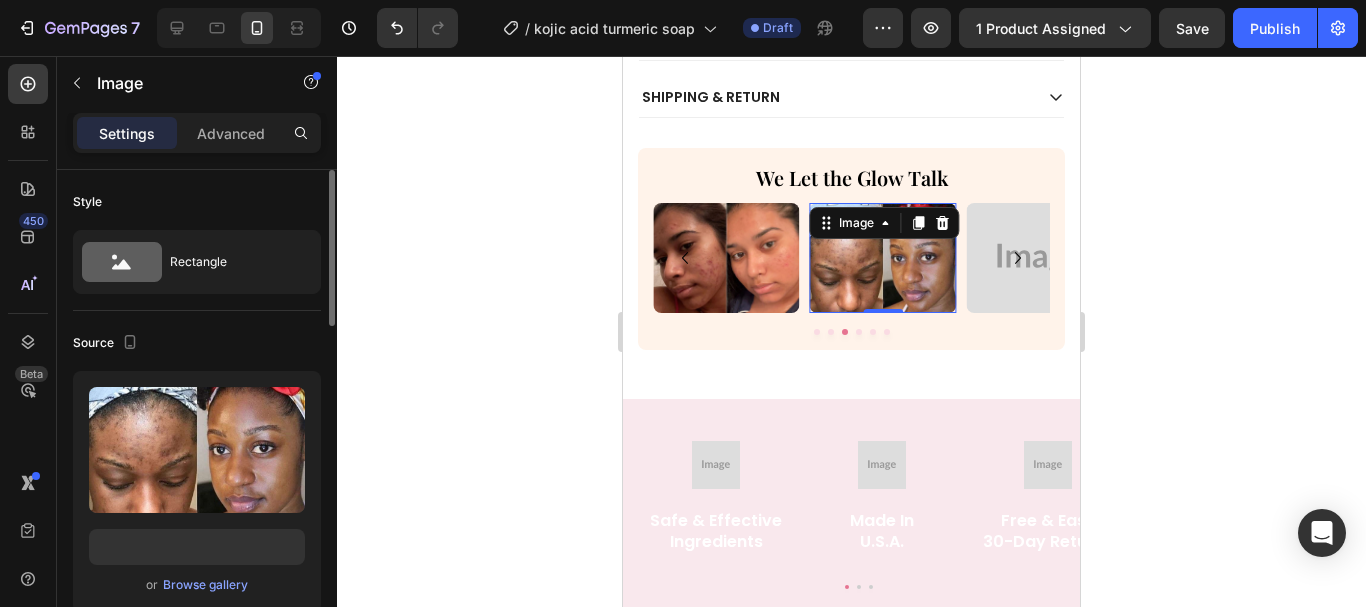 scroll, scrollTop: 0, scrollLeft: 0, axis: both 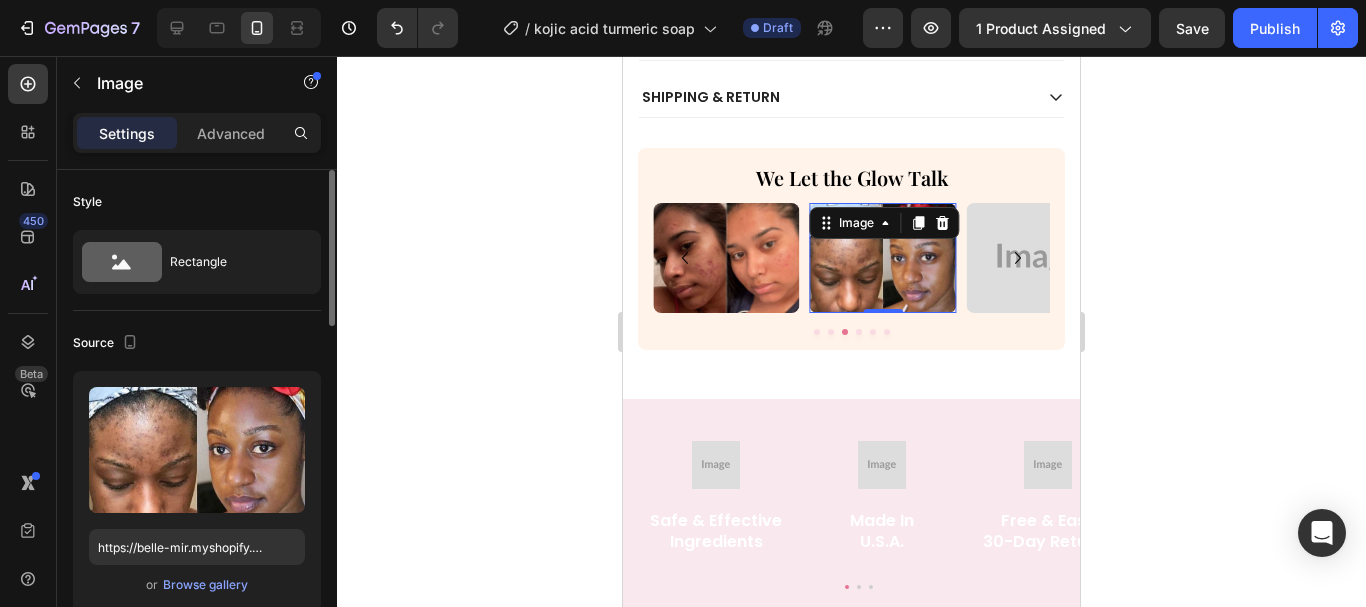 click on "Source" at bounding box center (197, 343) 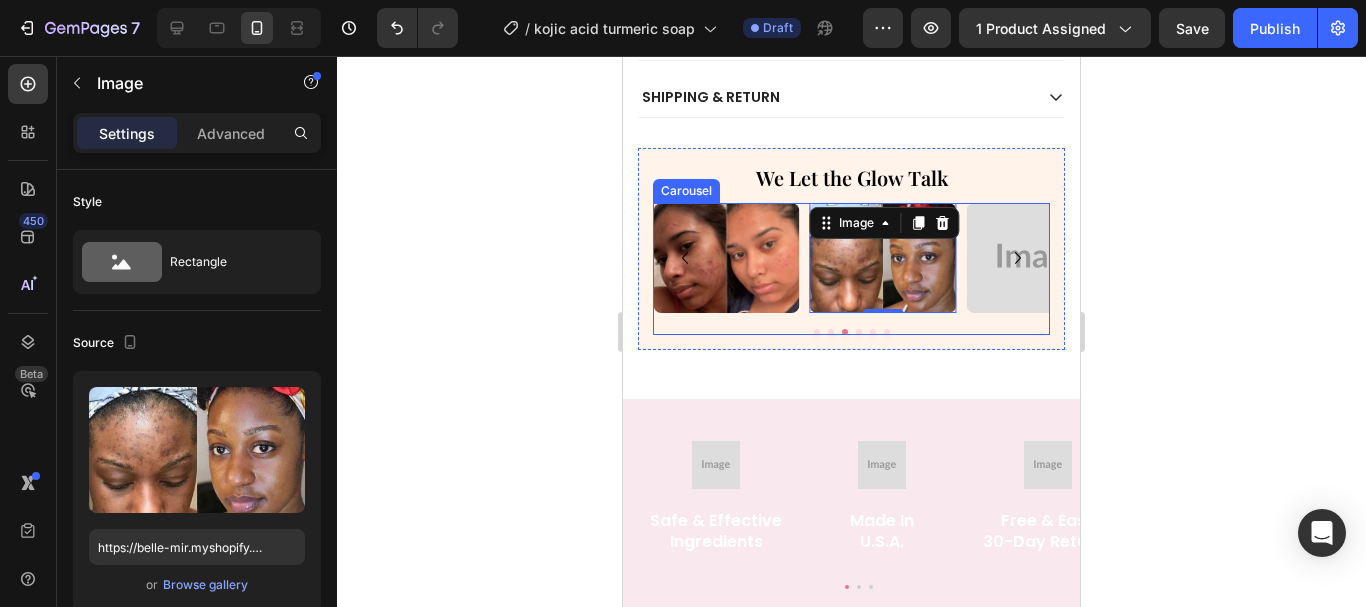 click 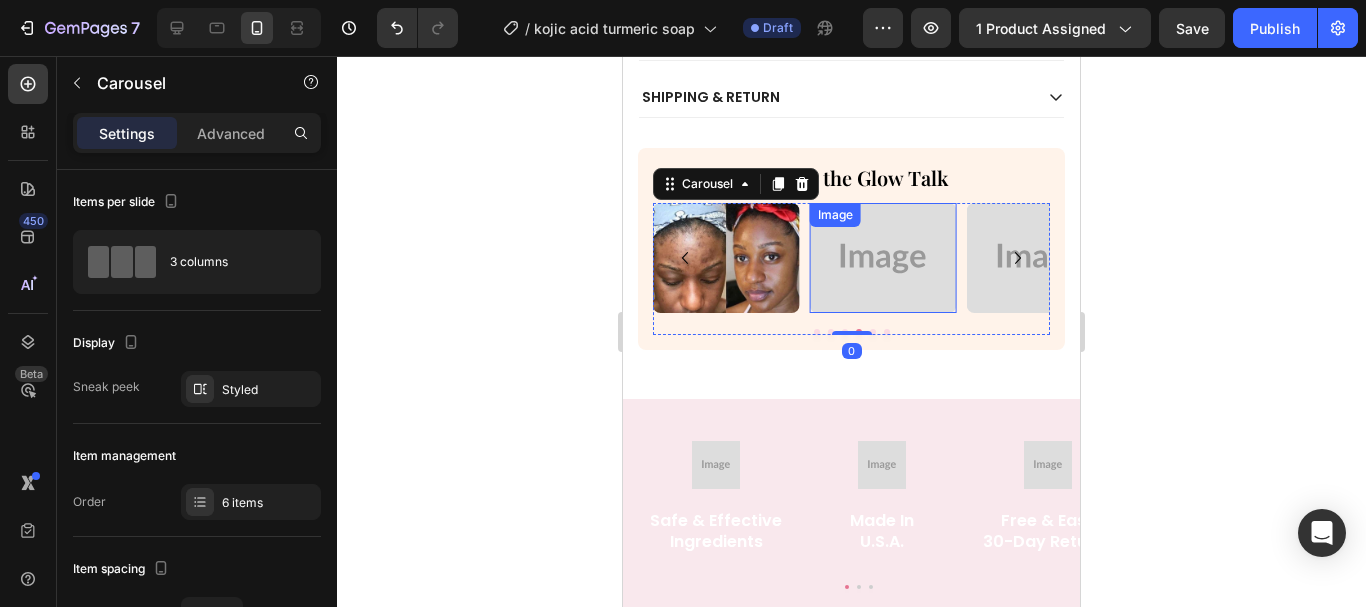 click at bounding box center (883, 258) 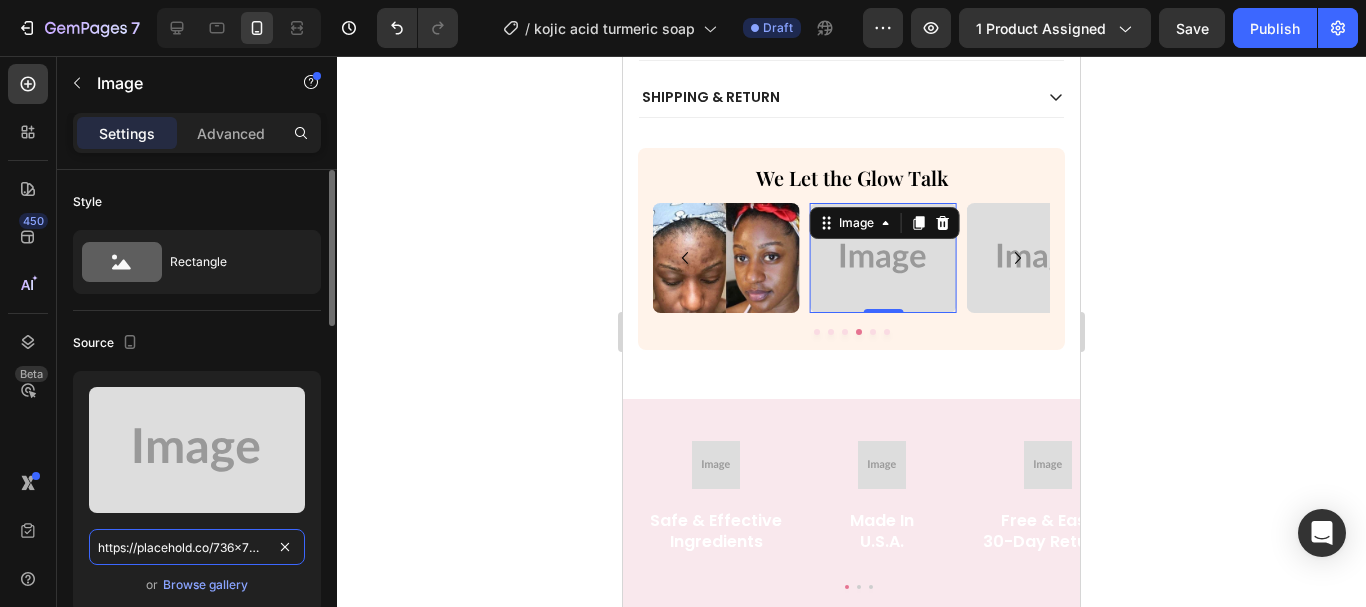 click on "https://placehold.co/736x736?text=Image" at bounding box center [197, 547] 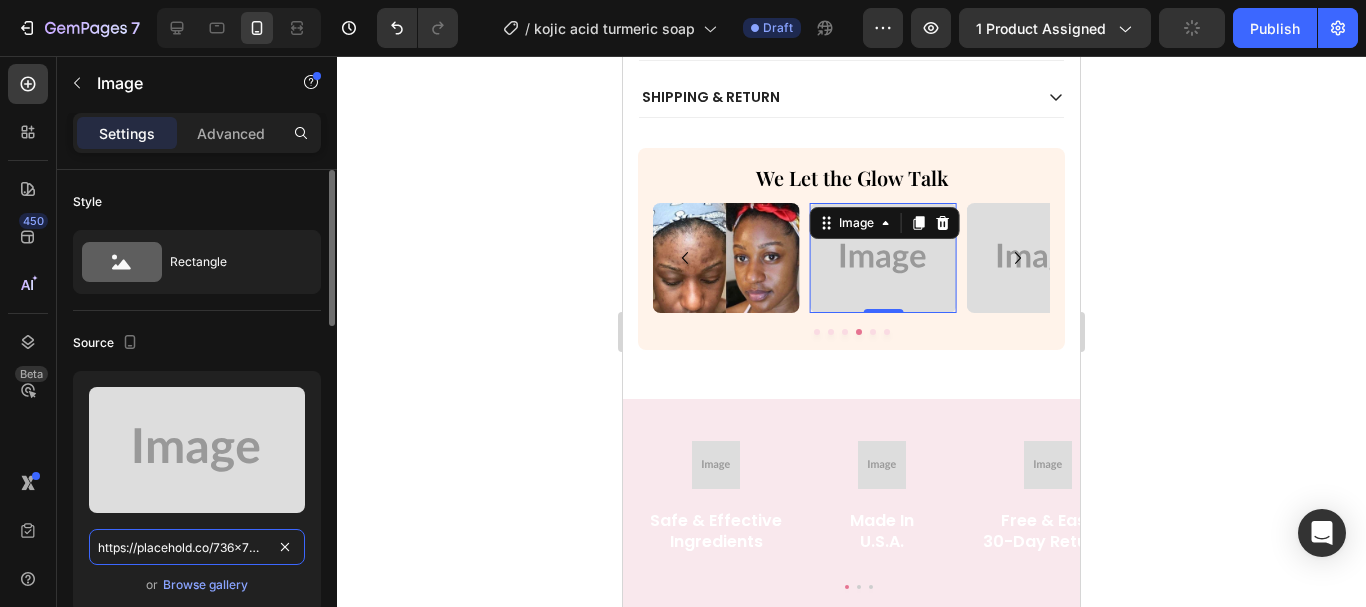paste on "belle-mir.myshopify.com/cdn/shop/files/gempages_576005631597609546-00286607-d9ca-4776-8d99-b904c01a4f5c.jpg?v=16235401504422763504" 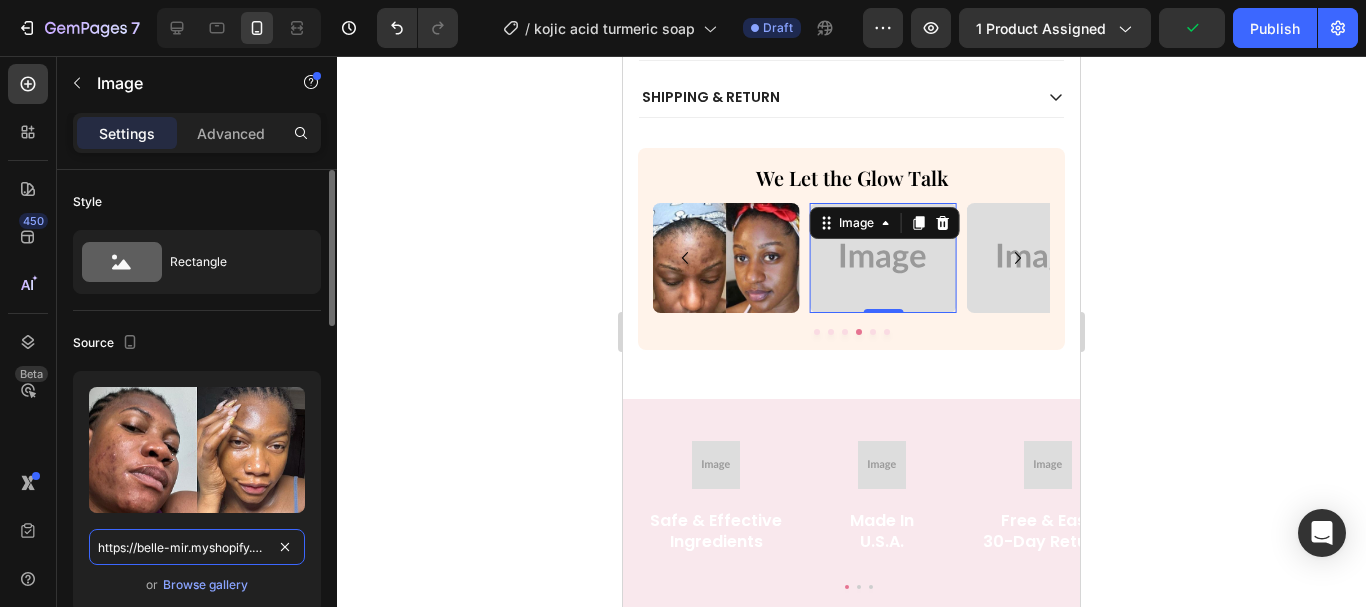 scroll, scrollTop: 0, scrollLeft: 738, axis: horizontal 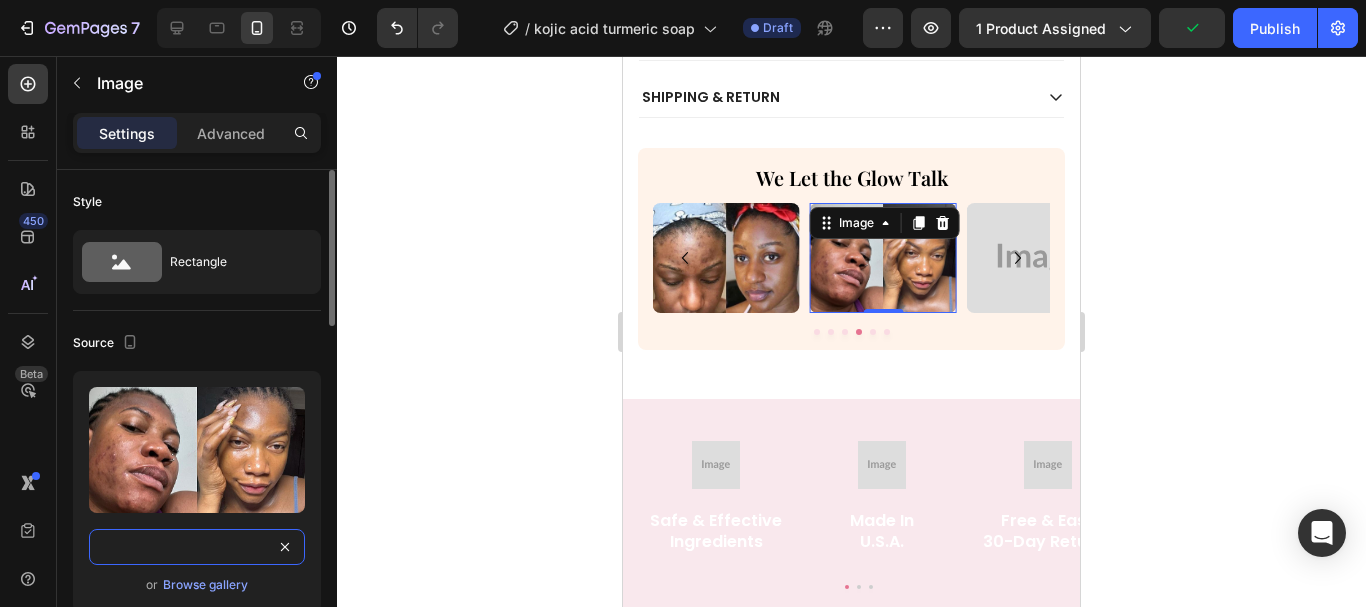 type on "https://belle-mir.myshopify.com/cdn/shop/files/gempages_576005631597609546-00286607-d9ca-4776-8d99-b904c01a4f5c.jpg?v=16235401504422763504" 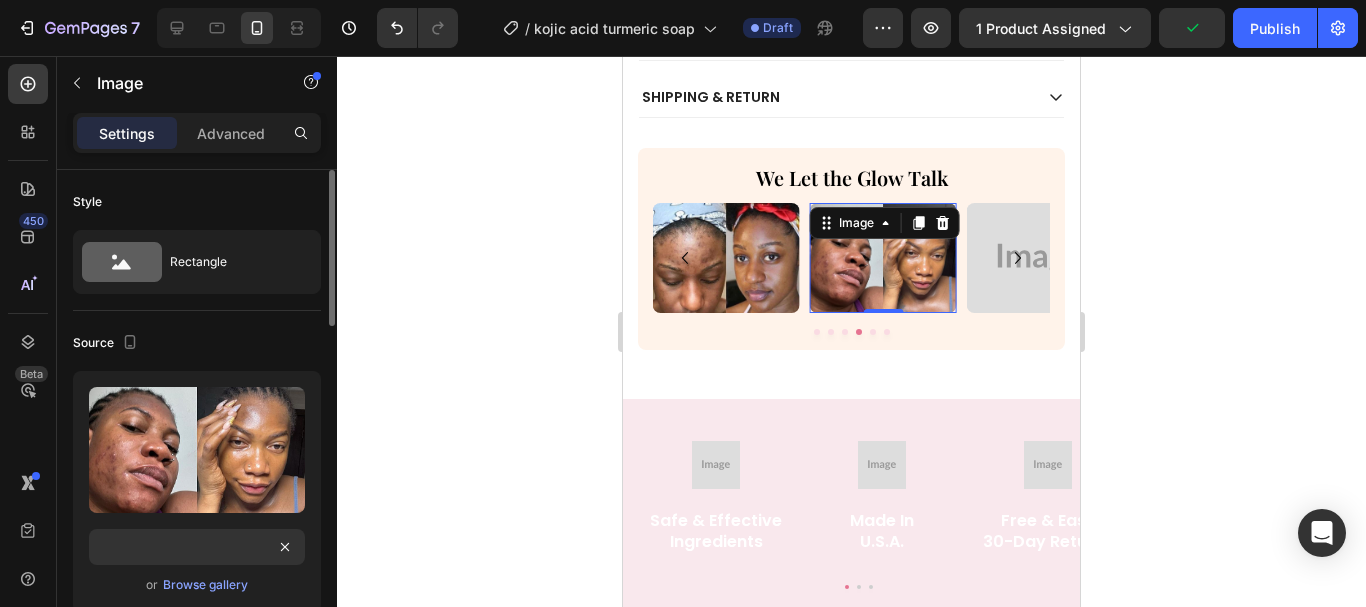 scroll, scrollTop: 0, scrollLeft: 0, axis: both 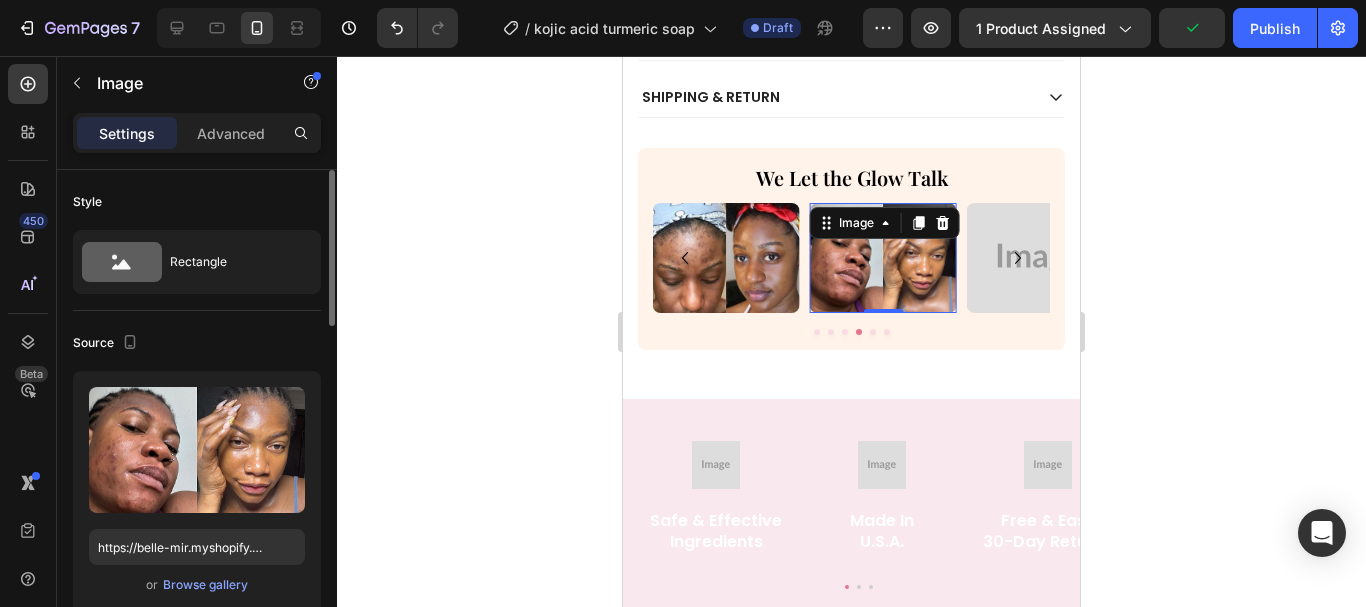 click on "Source Upload Image https://belle-mir.myshopify.com/cdn/shop/files/gempages_576005631597609546-00286607-d9ca-4776-8d99-b904c01a4f5c.jpg?v=16235401504422763504 or  Browse gallery  Scale" 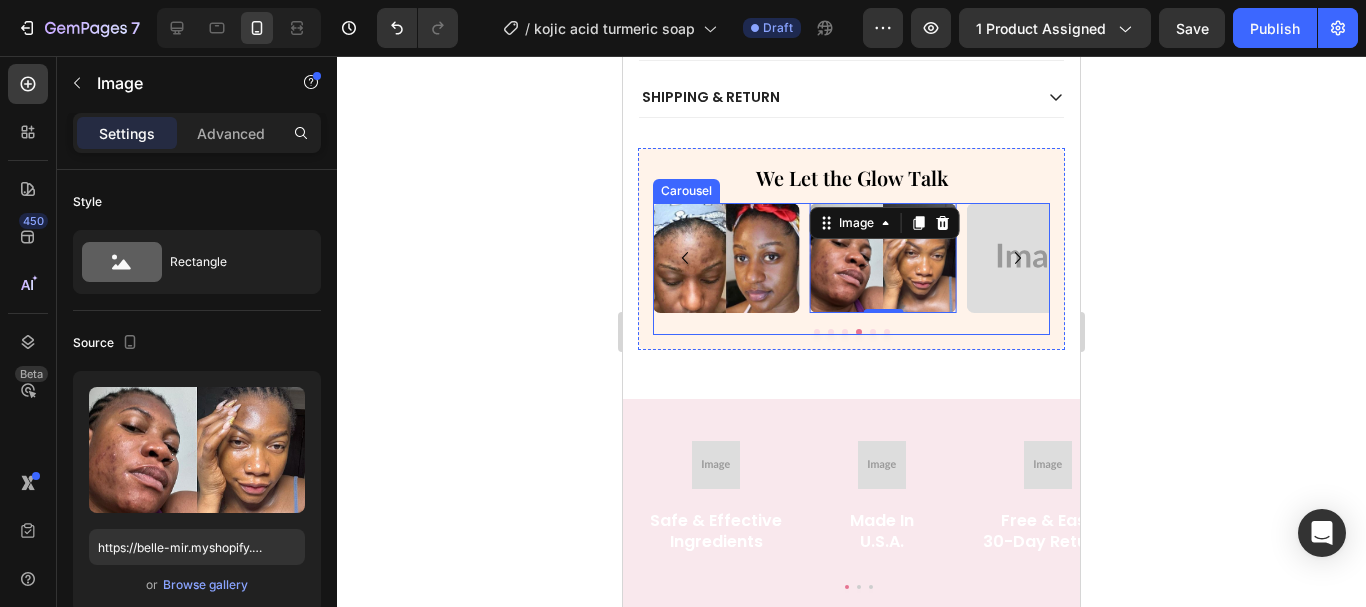 click 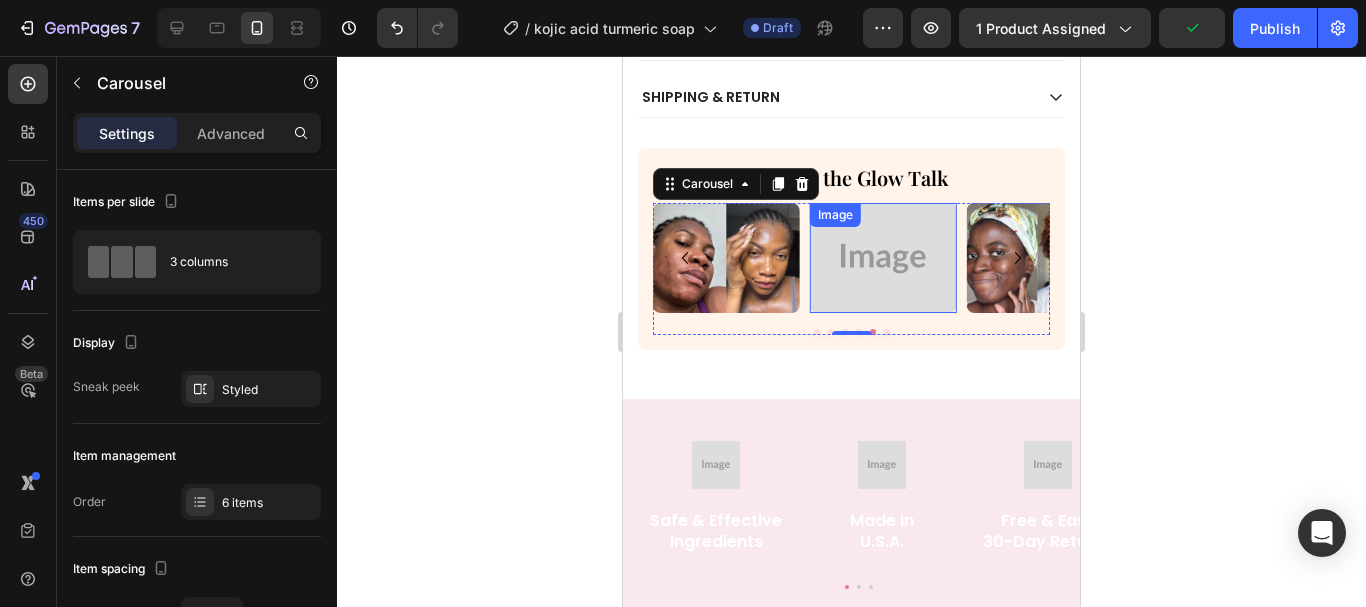 click at bounding box center (883, 258) 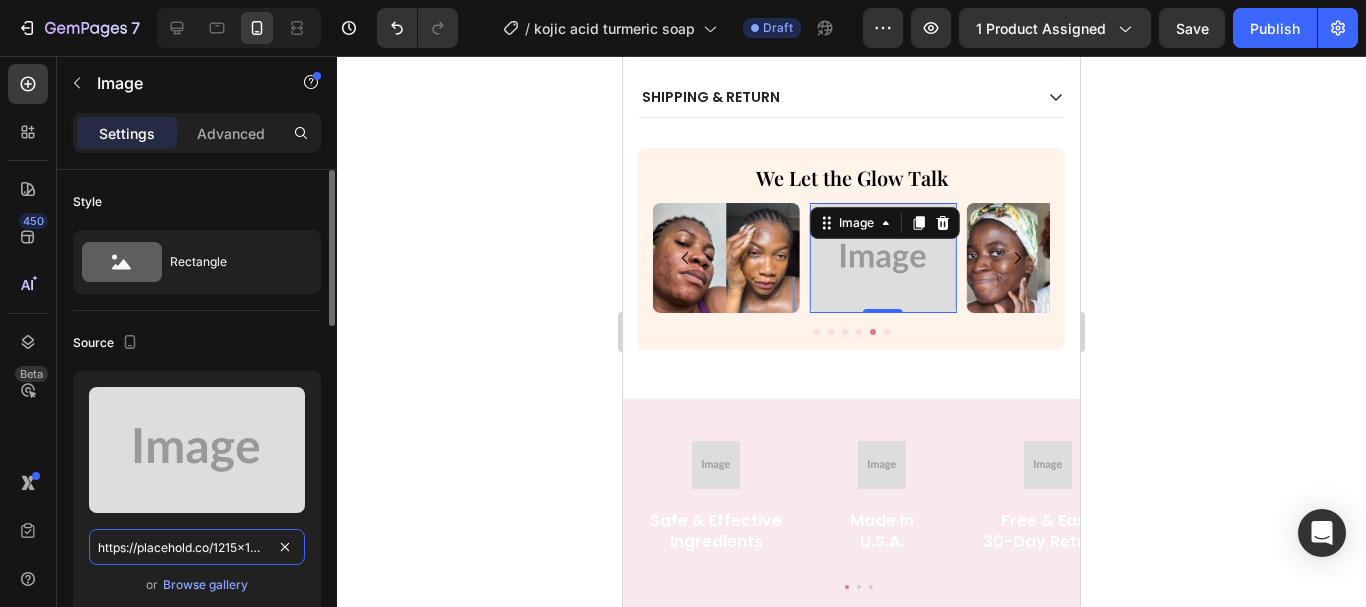 click on "https://placehold.co/1215x1215?text=Image" at bounding box center [197, 547] 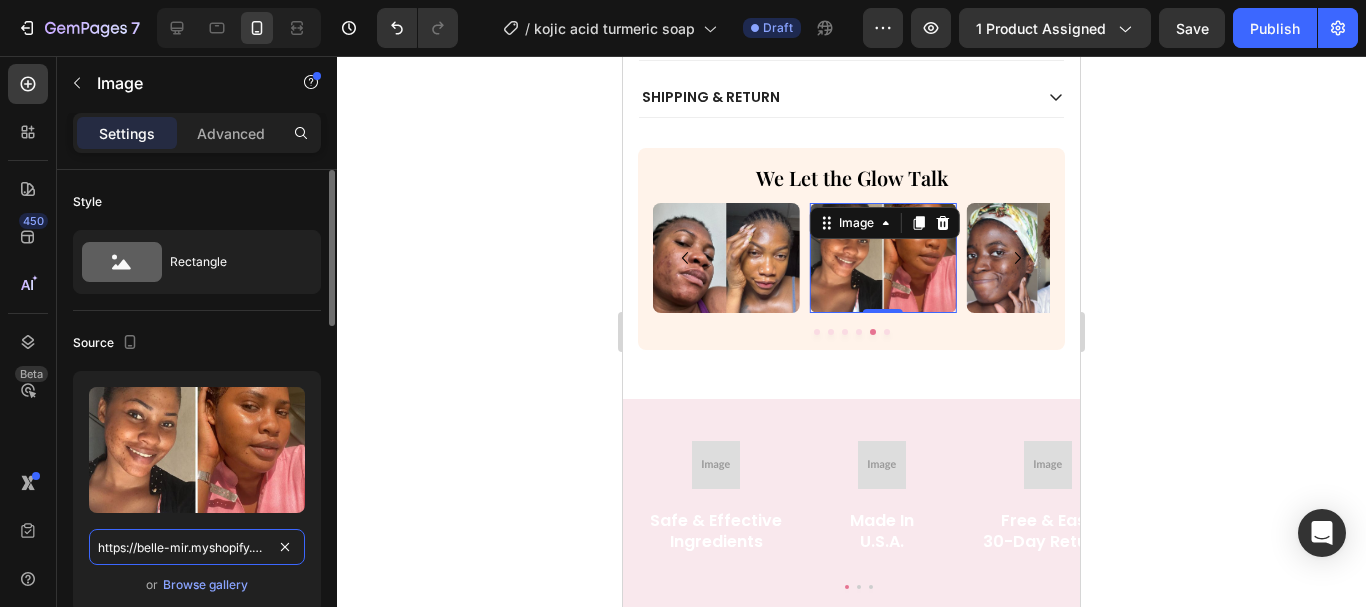 scroll, scrollTop: 0, scrollLeft: 723, axis: horizontal 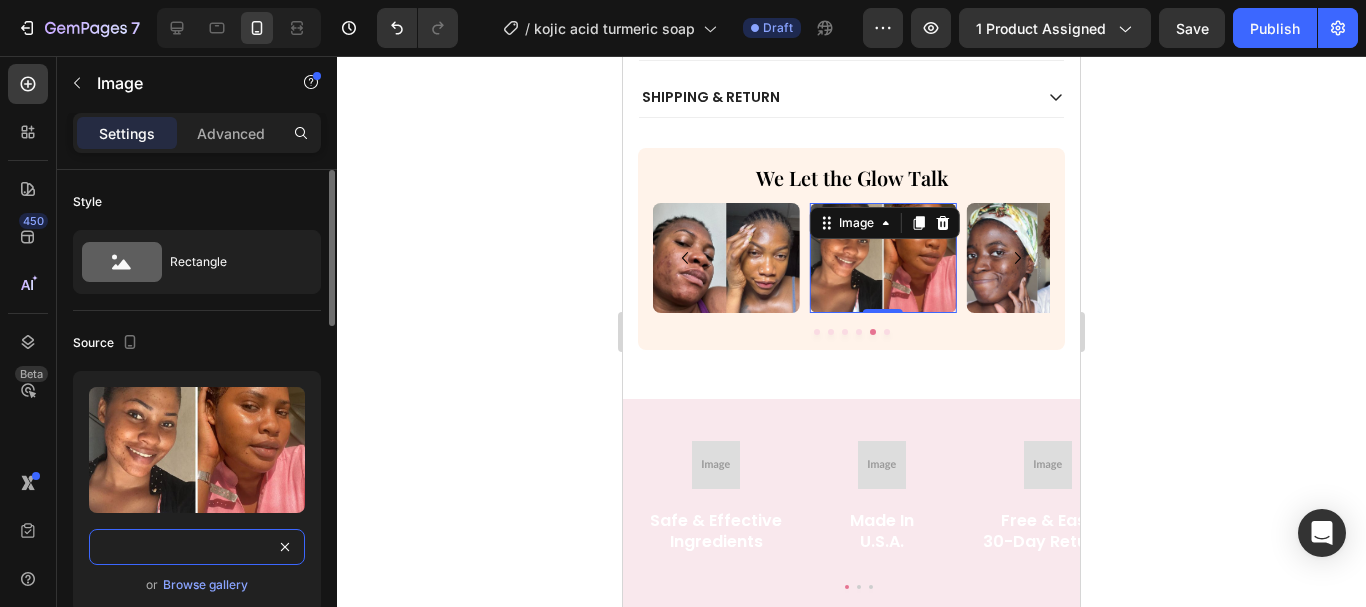 type on "https://belle-mir.myshopify.com/cdn/shop/files/gempages_576005631597609546-70cddfb1-b157-40a4-bda0-0e664f5a3d2f.jpg?v=14245422556617672921" 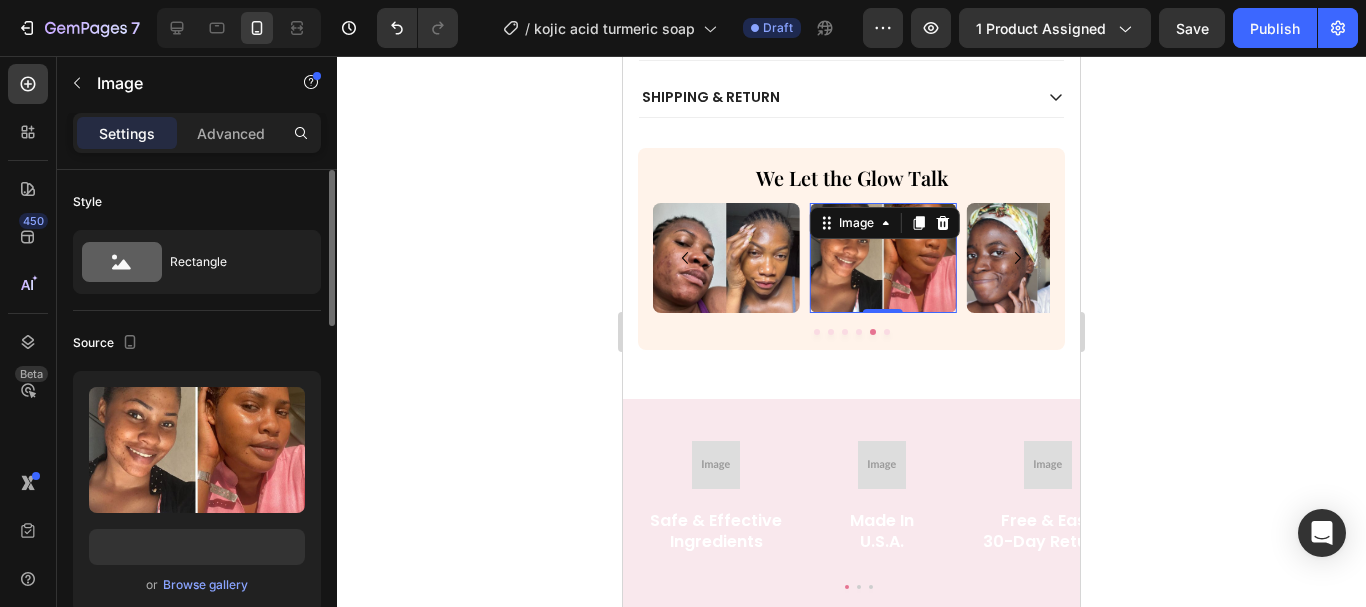 scroll, scrollTop: 0, scrollLeft: 0, axis: both 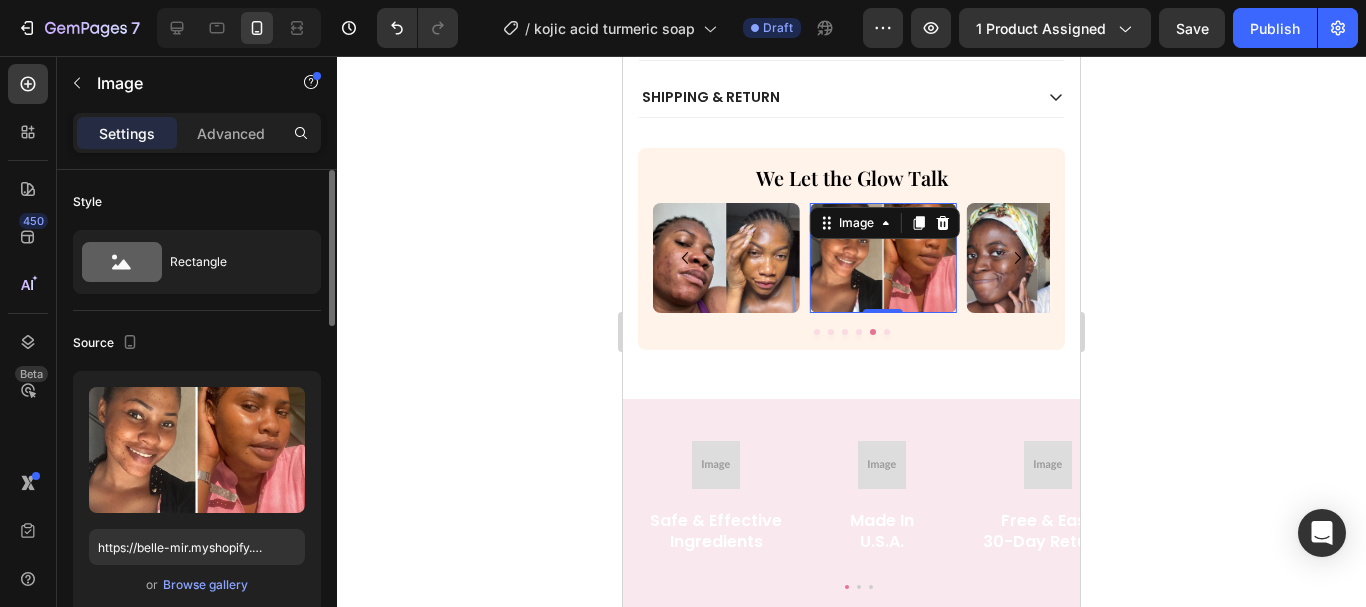 click on "Source" at bounding box center (197, 343) 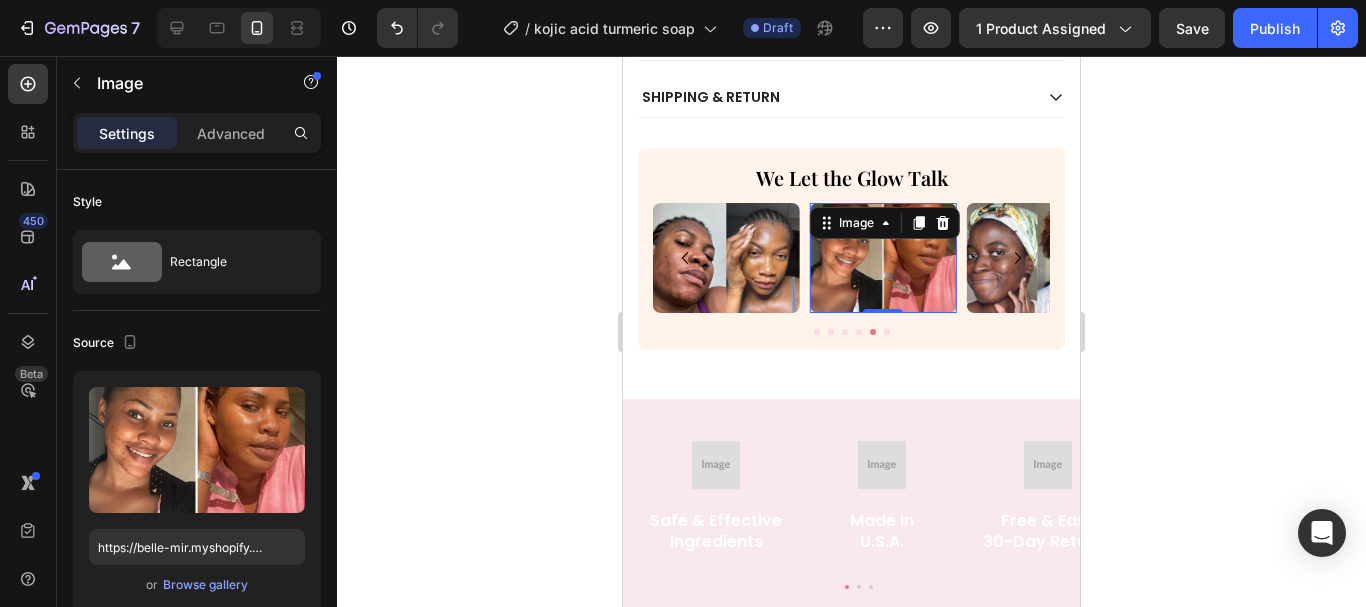 click 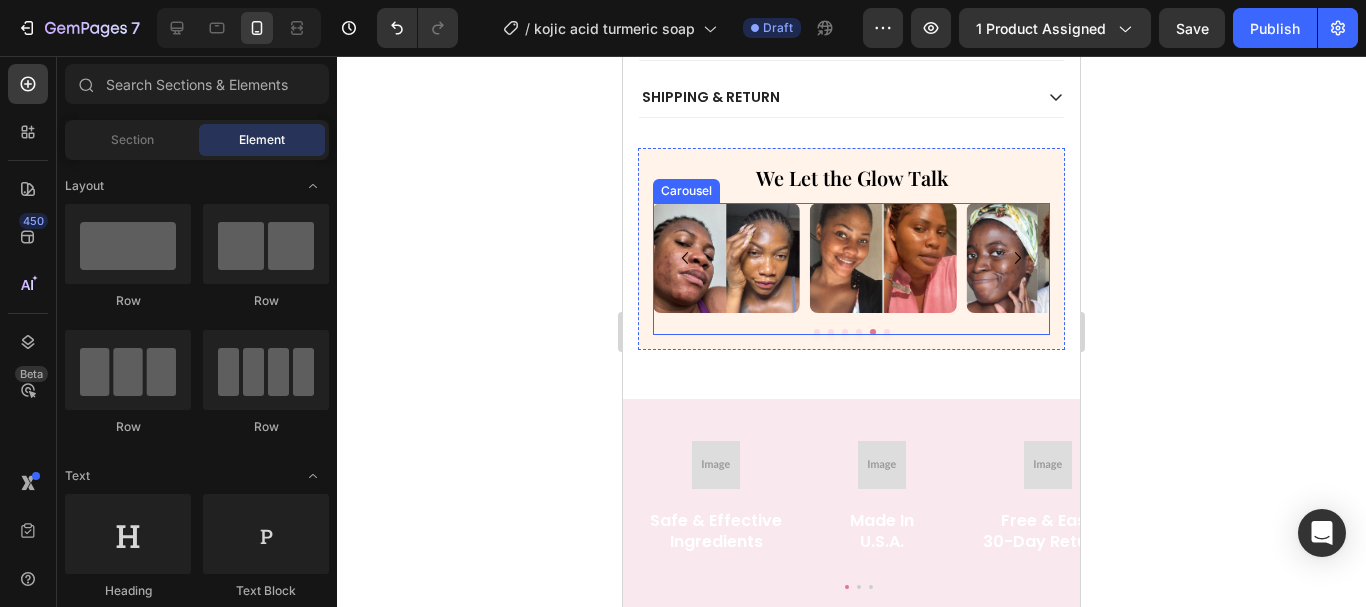 click at bounding box center (851, 332) 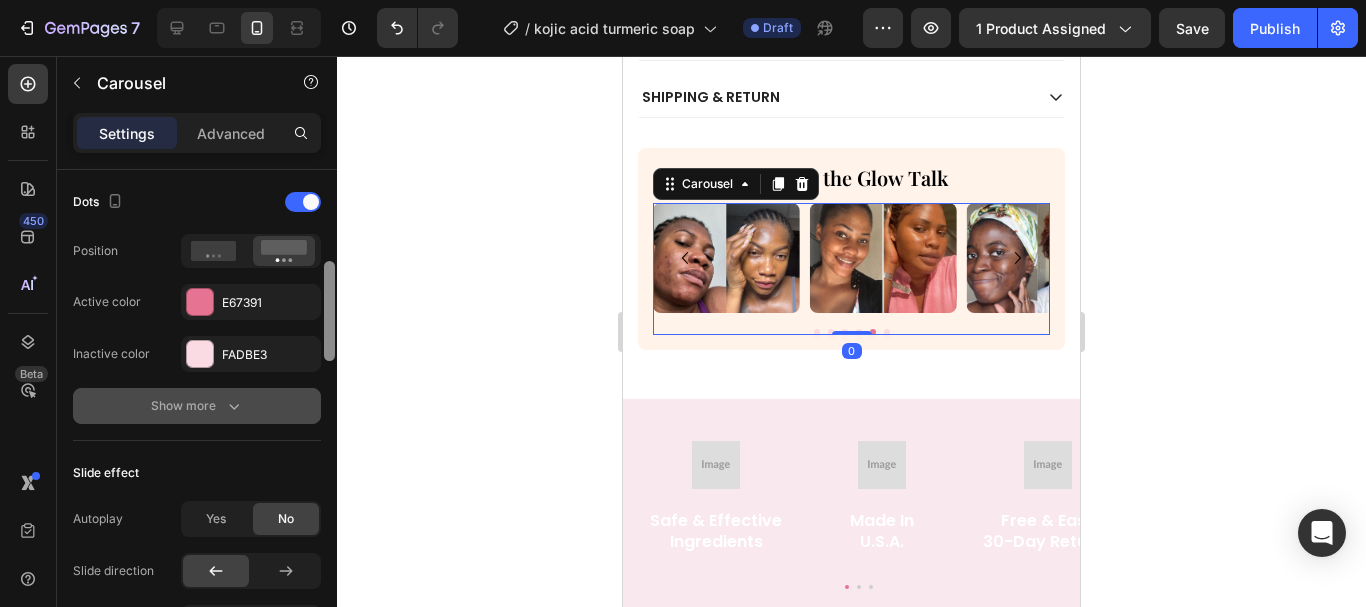 scroll, scrollTop: 1029, scrollLeft: 0, axis: vertical 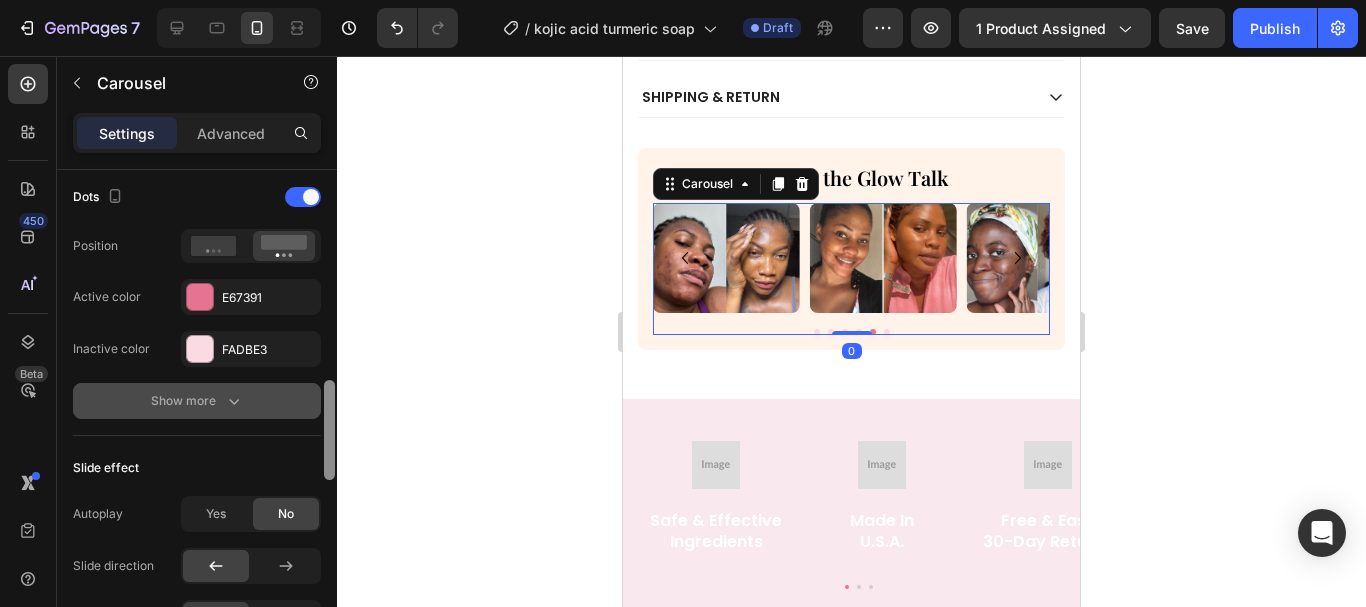 drag, startPoint x: 330, startPoint y: 189, endPoint x: 290, endPoint y: 399, distance: 213.77559 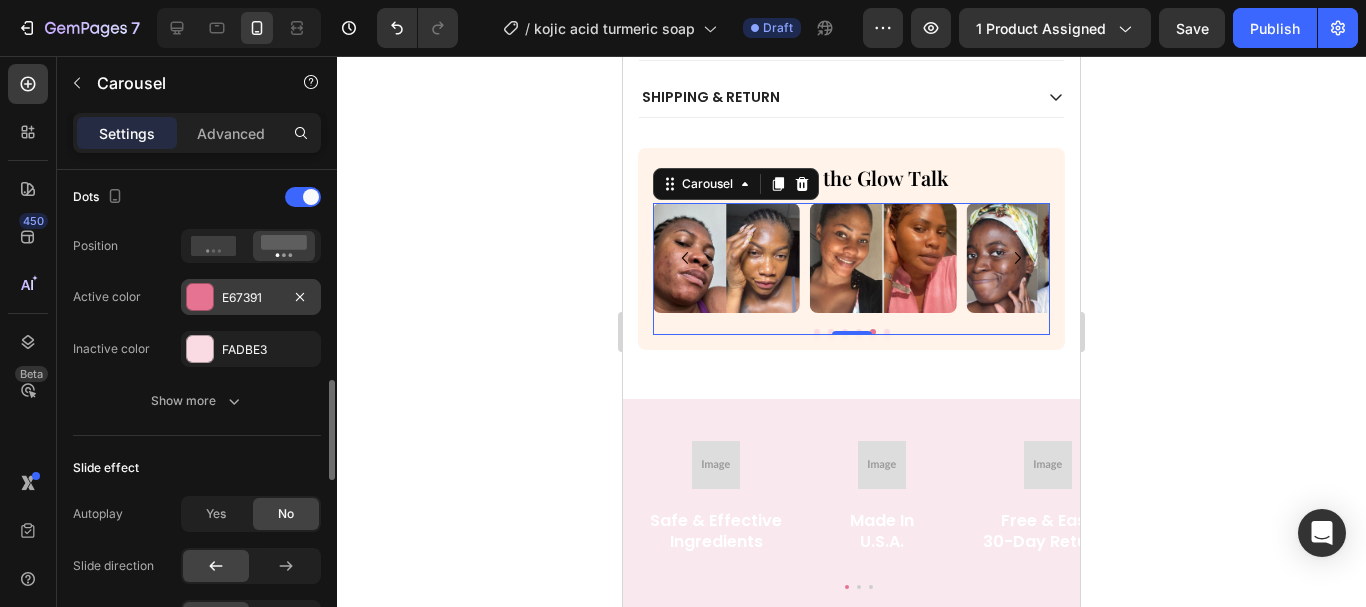 click at bounding box center [200, 297] 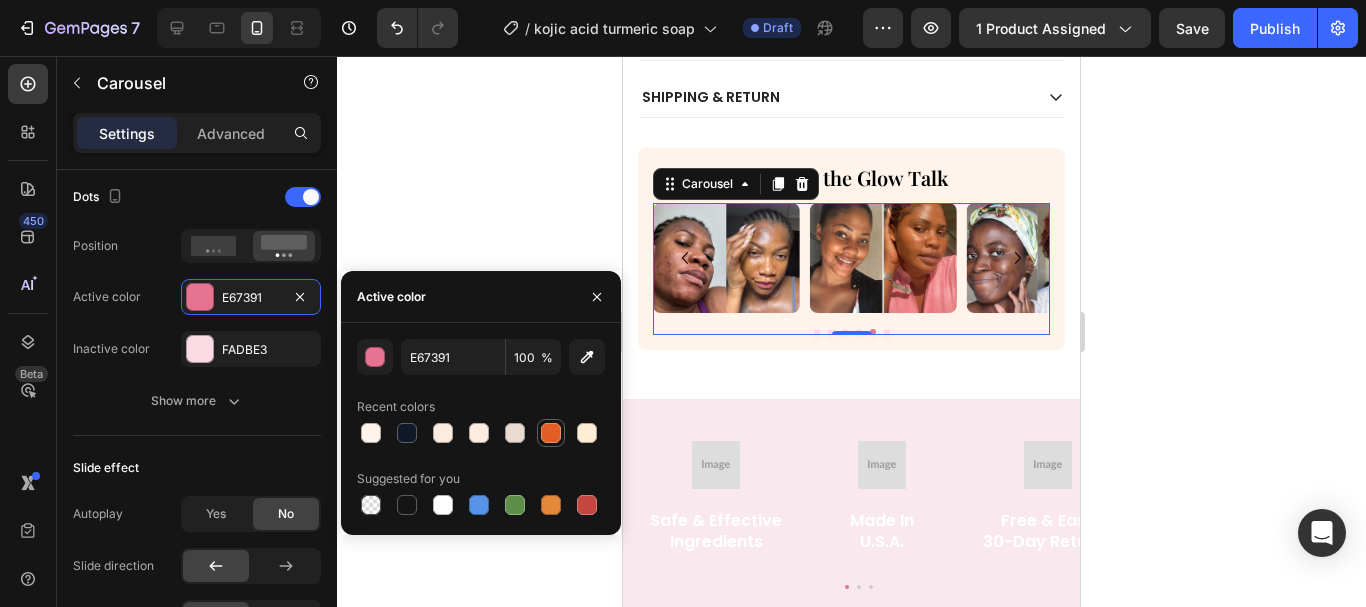 click at bounding box center [551, 433] 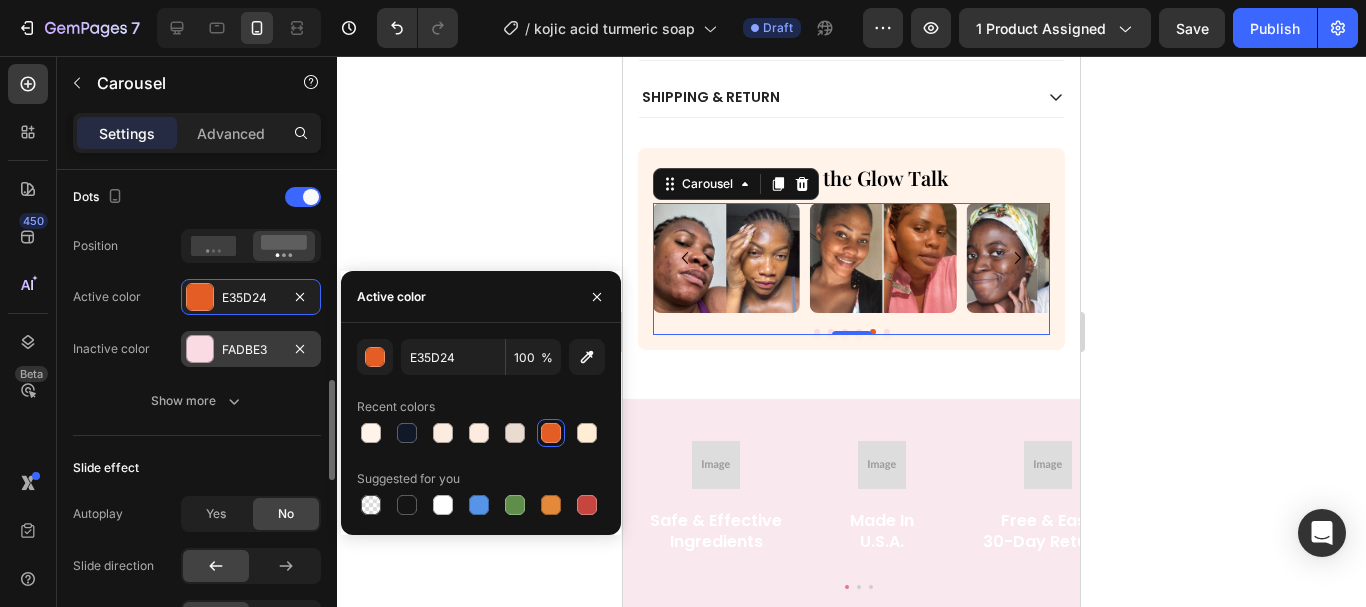 click at bounding box center (200, 349) 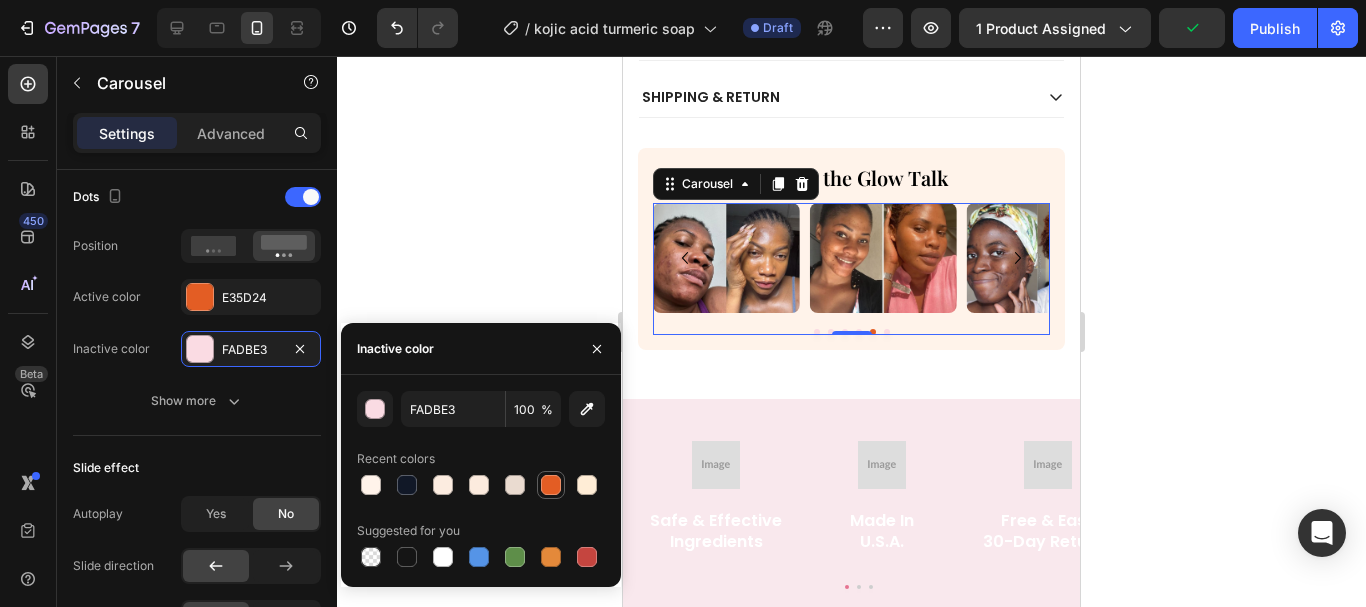 click at bounding box center (551, 485) 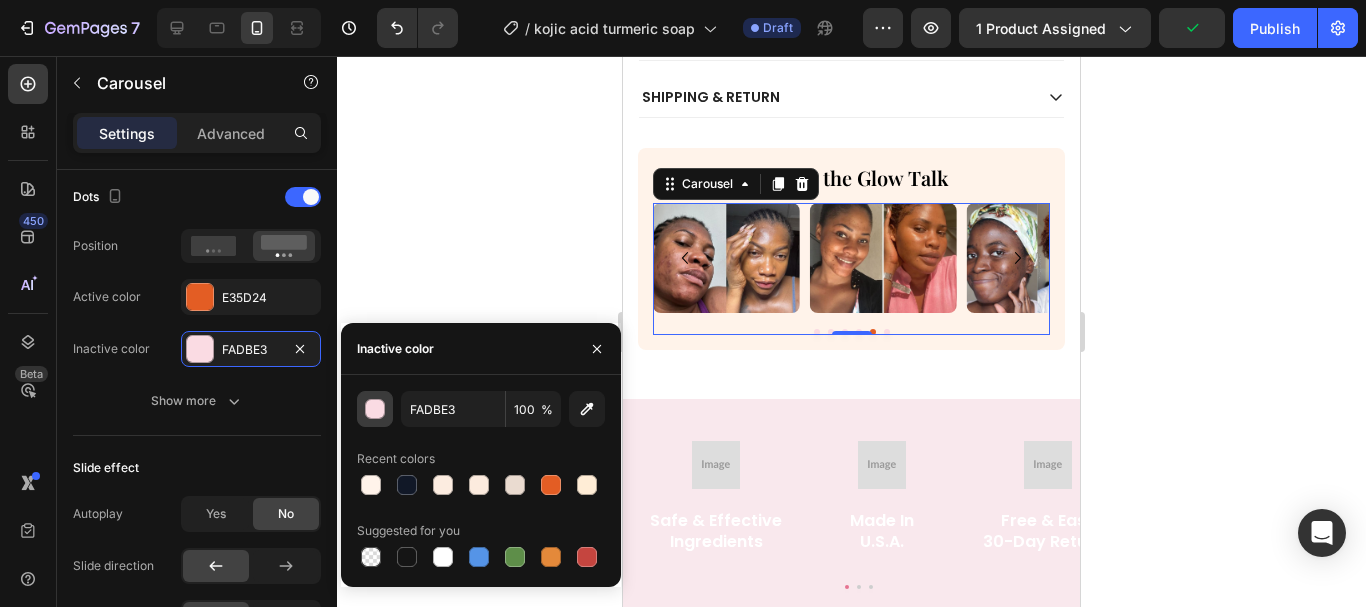 click at bounding box center (376, 410) 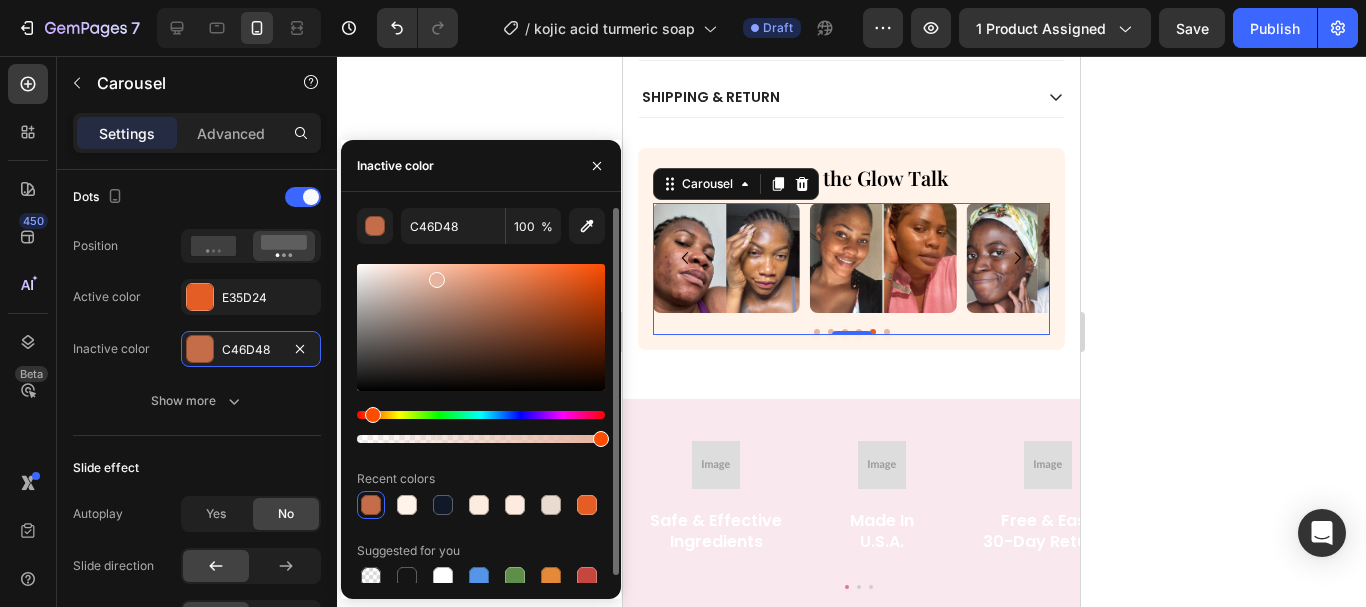 drag, startPoint x: 517, startPoint y: 293, endPoint x: 434, endPoint y: 276, distance: 84.723076 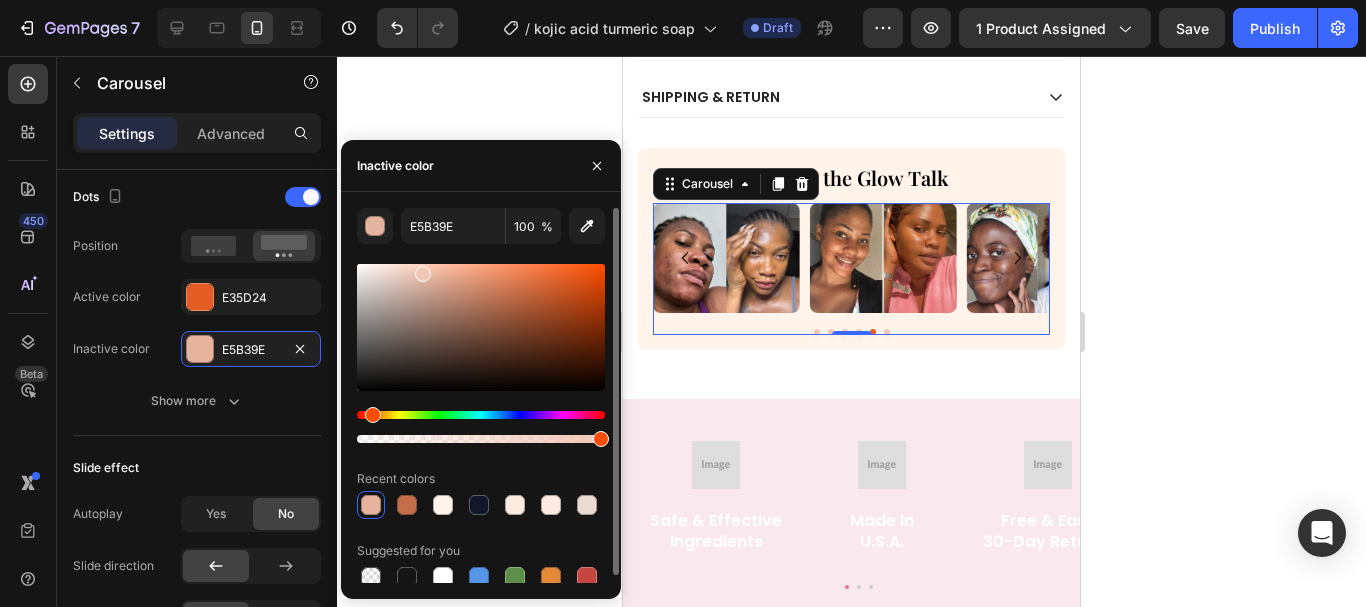 drag, startPoint x: 434, startPoint y: 276, endPoint x: 419, endPoint y: 270, distance: 16.155495 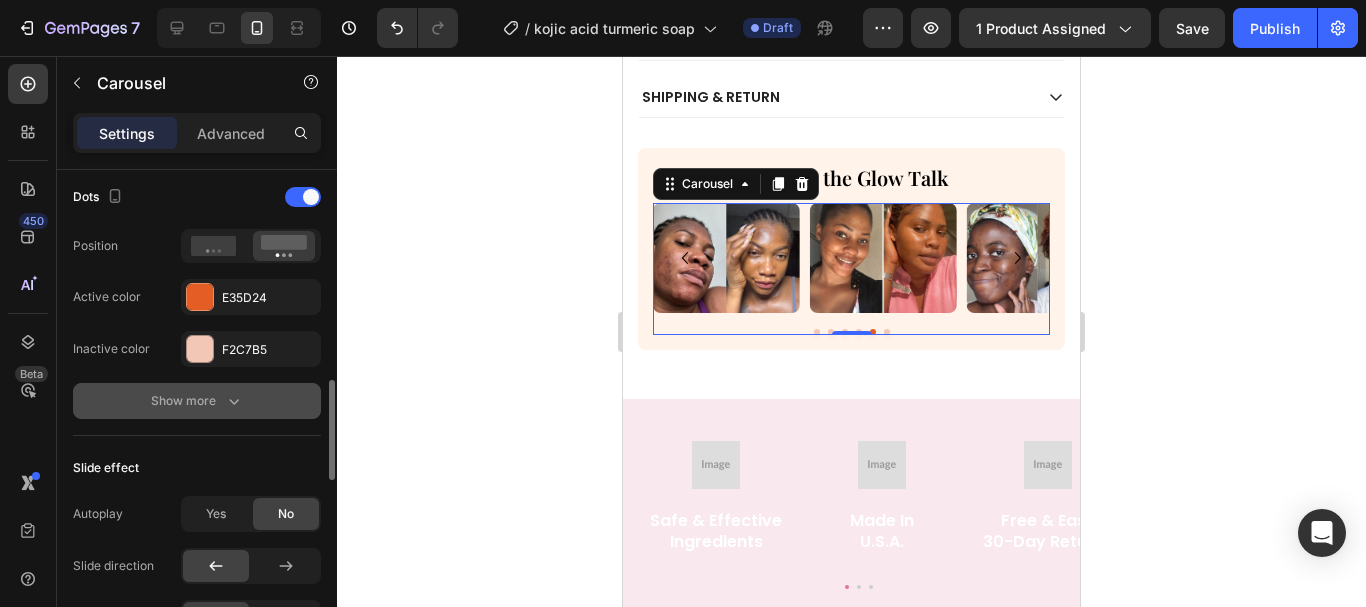 click on "Show more" at bounding box center [197, 401] 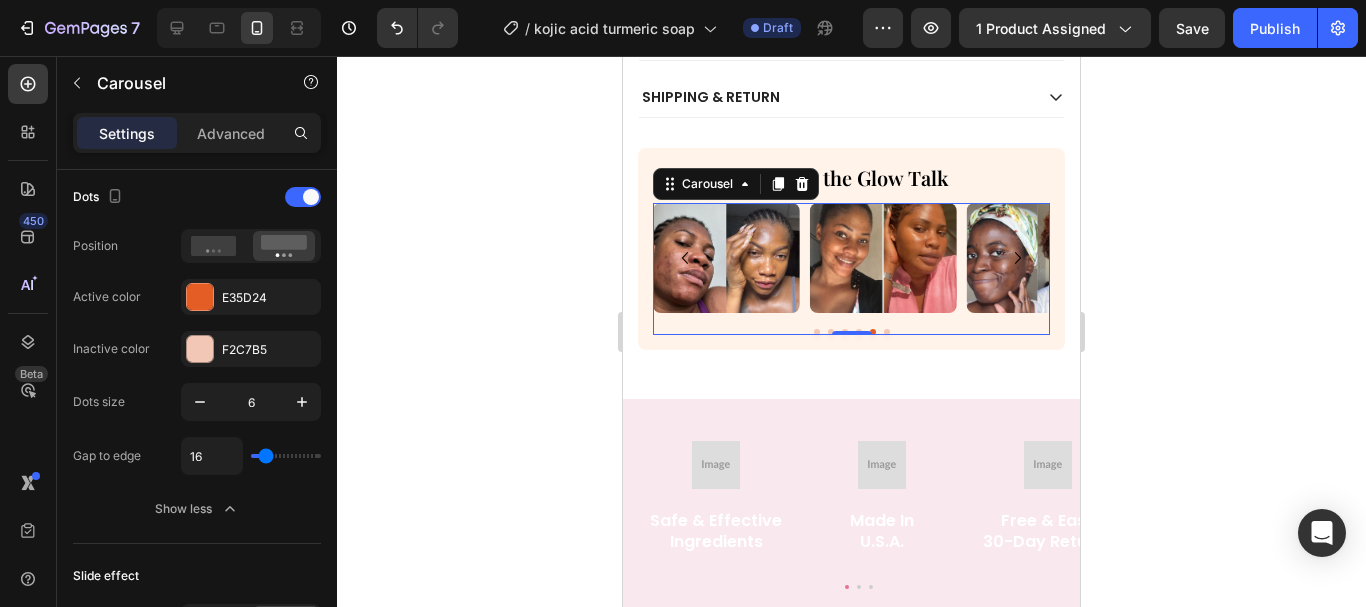 click 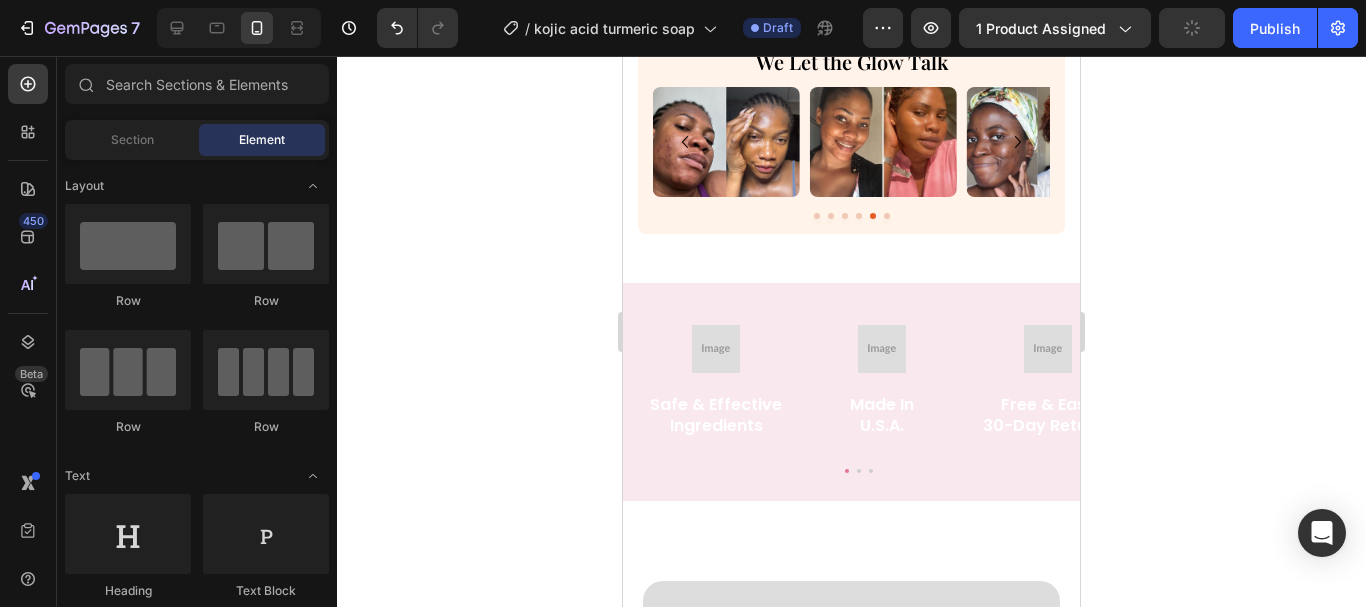 scroll, scrollTop: 1253, scrollLeft: 0, axis: vertical 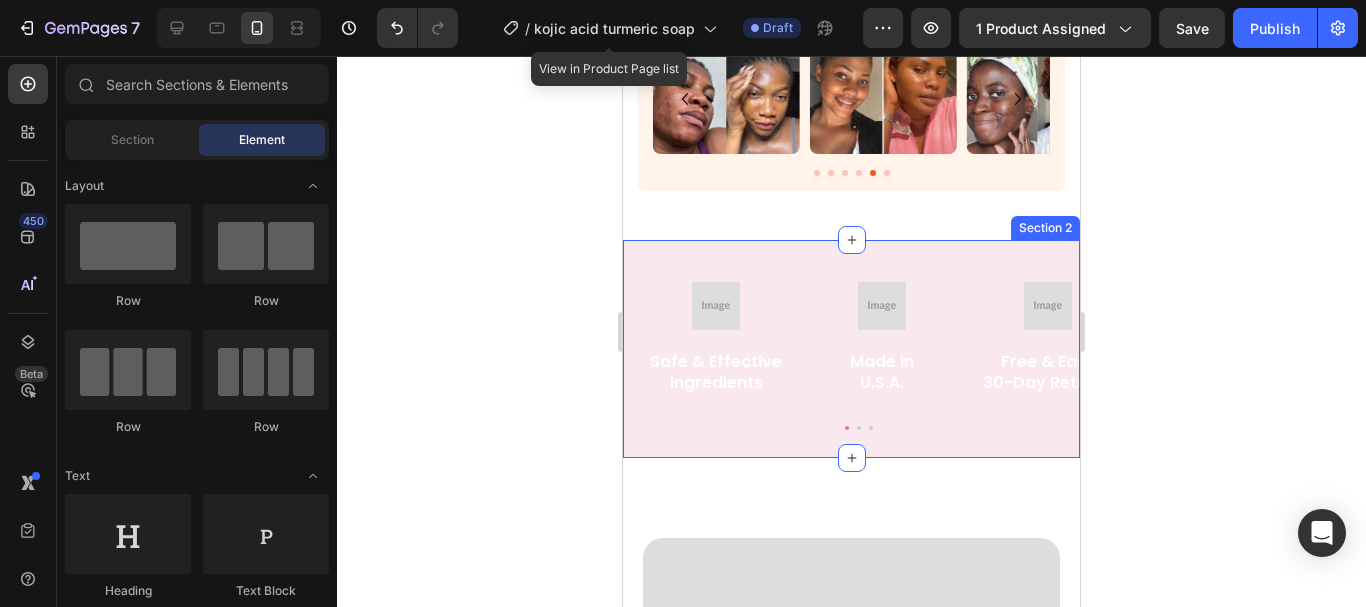 click on "Image safe & effective ingredients Text Block Row Image made in u.s.a. Text Block Row Image free & easy 30-day returns Text Block Row Image fast & safe shipping  Text Block Row Carousel Section 2" at bounding box center [851, 349] 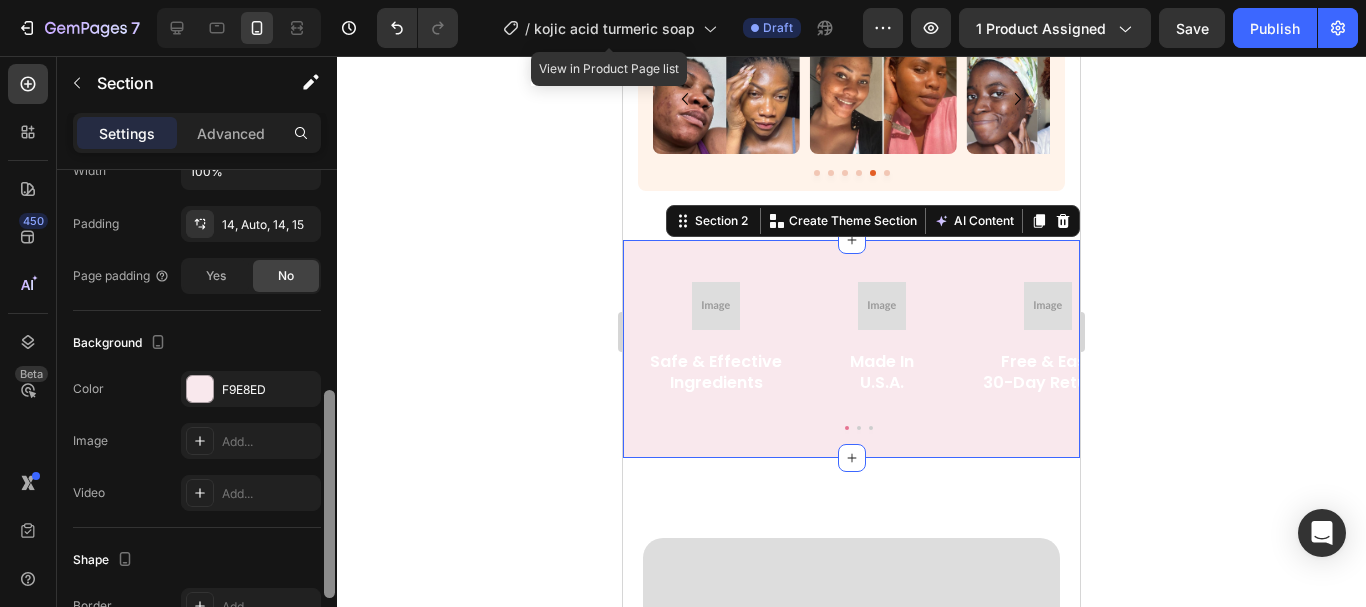 scroll, scrollTop: 481, scrollLeft: 0, axis: vertical 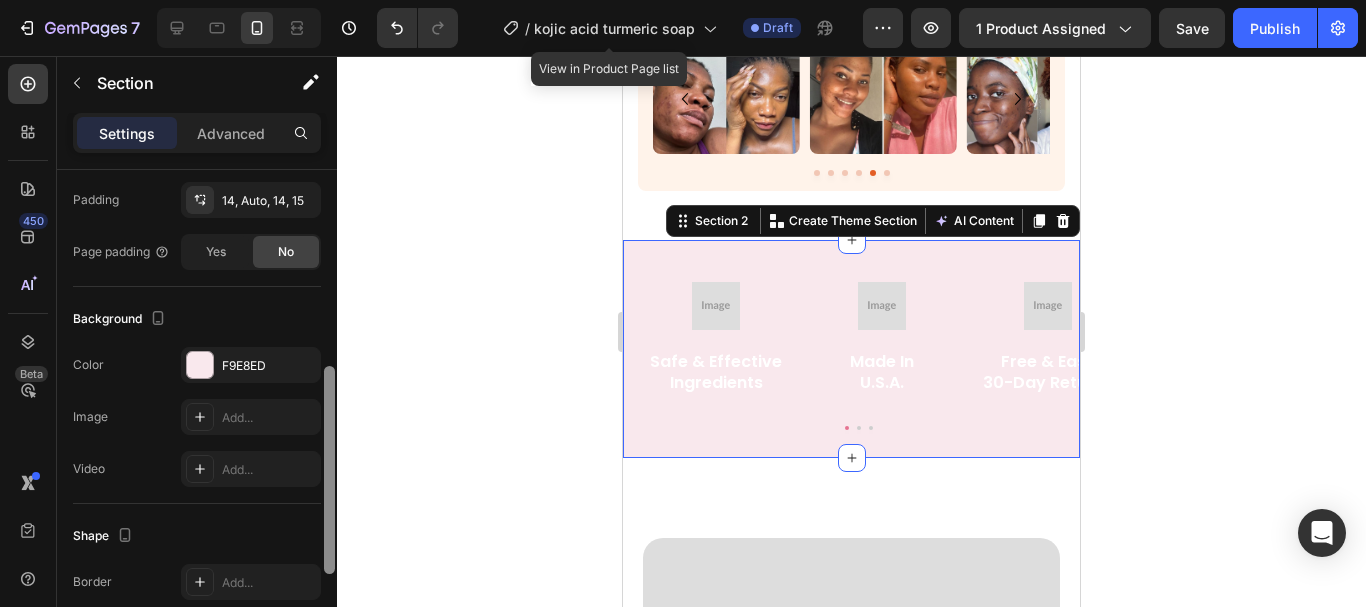 drag, startPoint x: 326, startPoint y: 306, endPoint x: 258, endPoint y: 443, distance: 152.94771 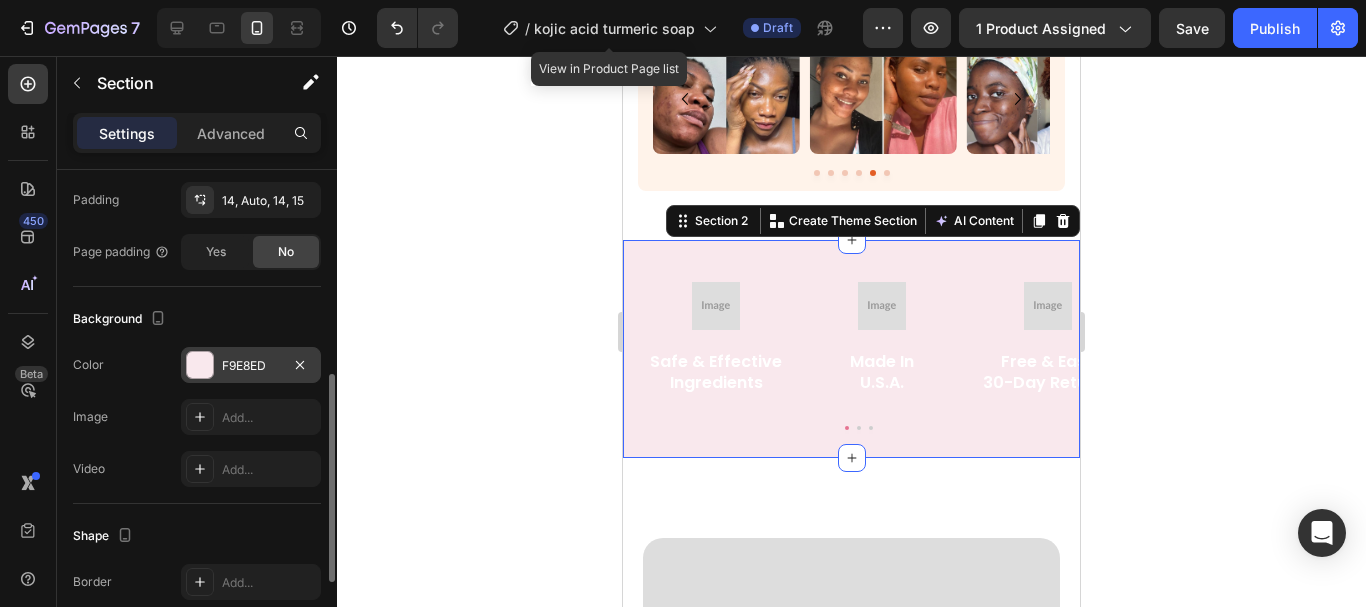 click on "F9E8ED" at bounding box center (251, 366) 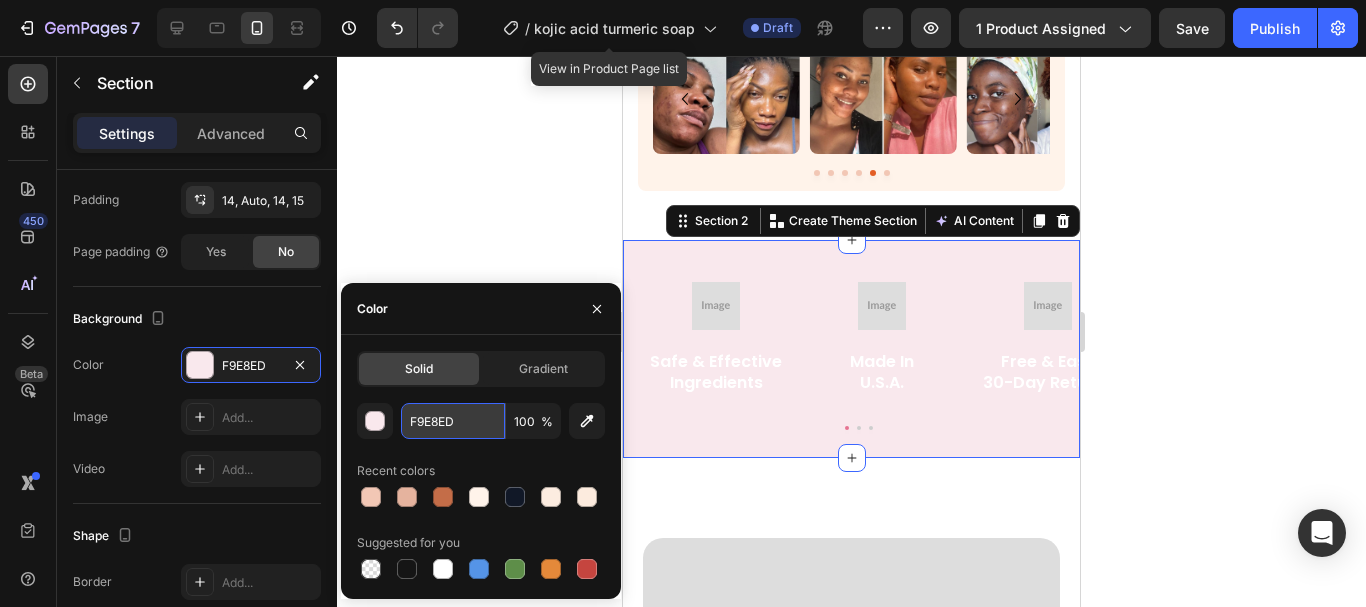 click on "F9E8ED" at bounding box center (453, 421) 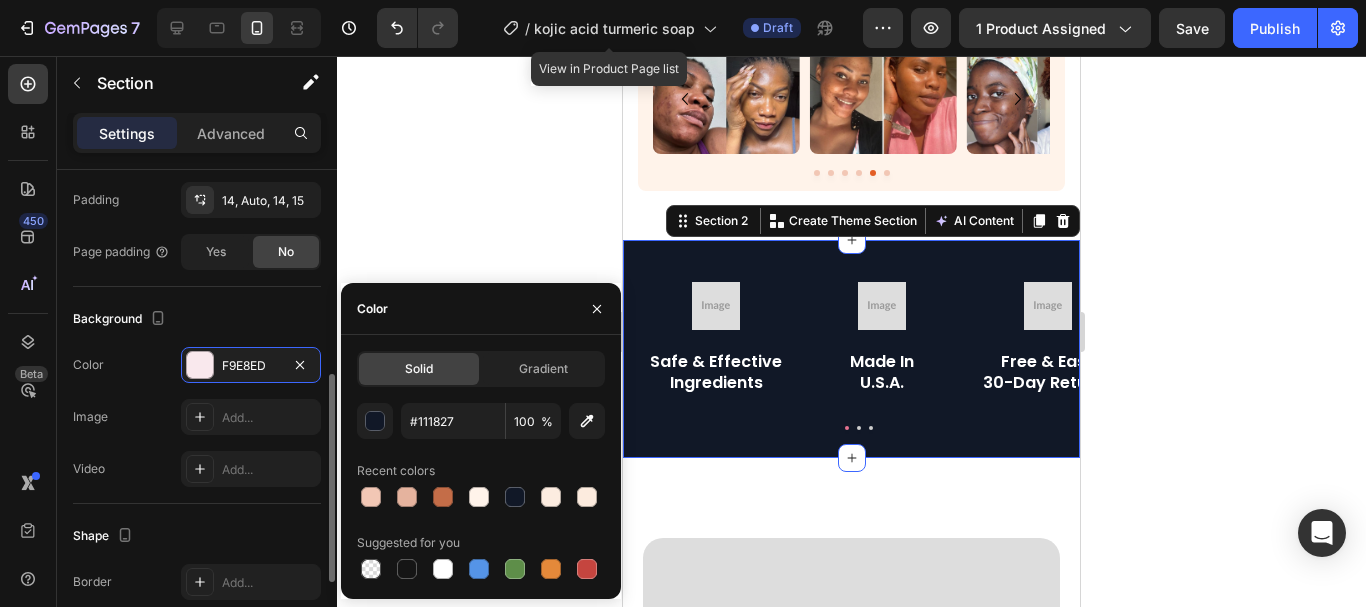 click on "Background The changes might be hidden by  the video. Color F9E8ED Image Add... Video Add..." 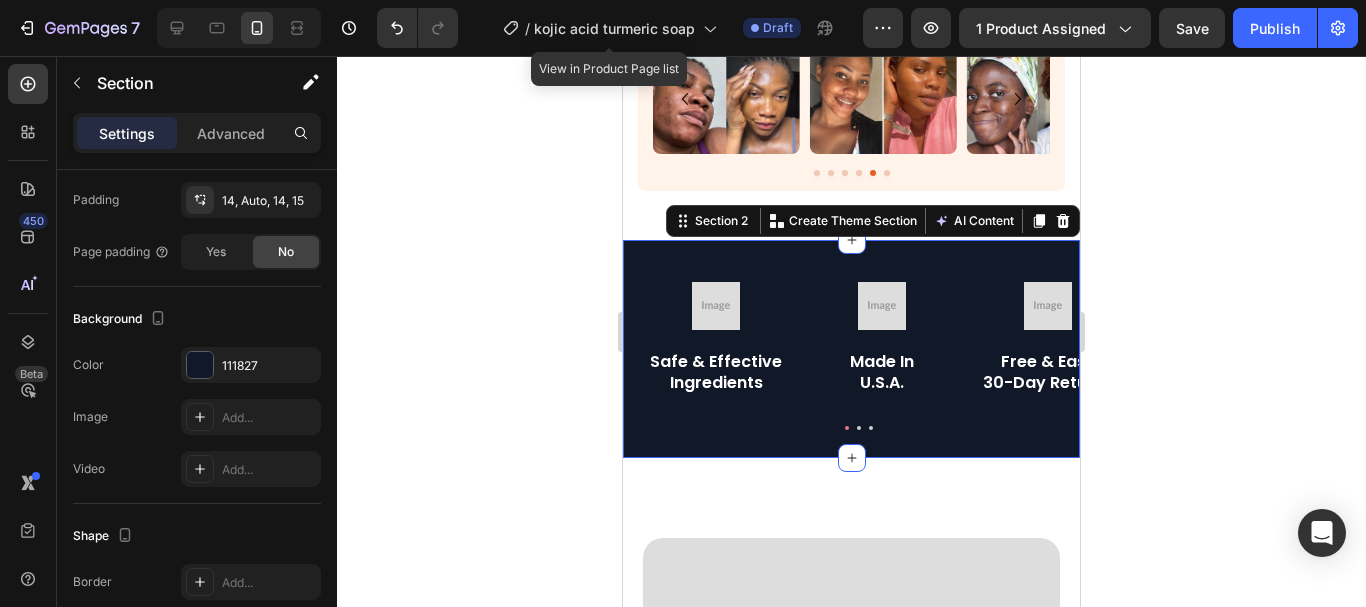 click 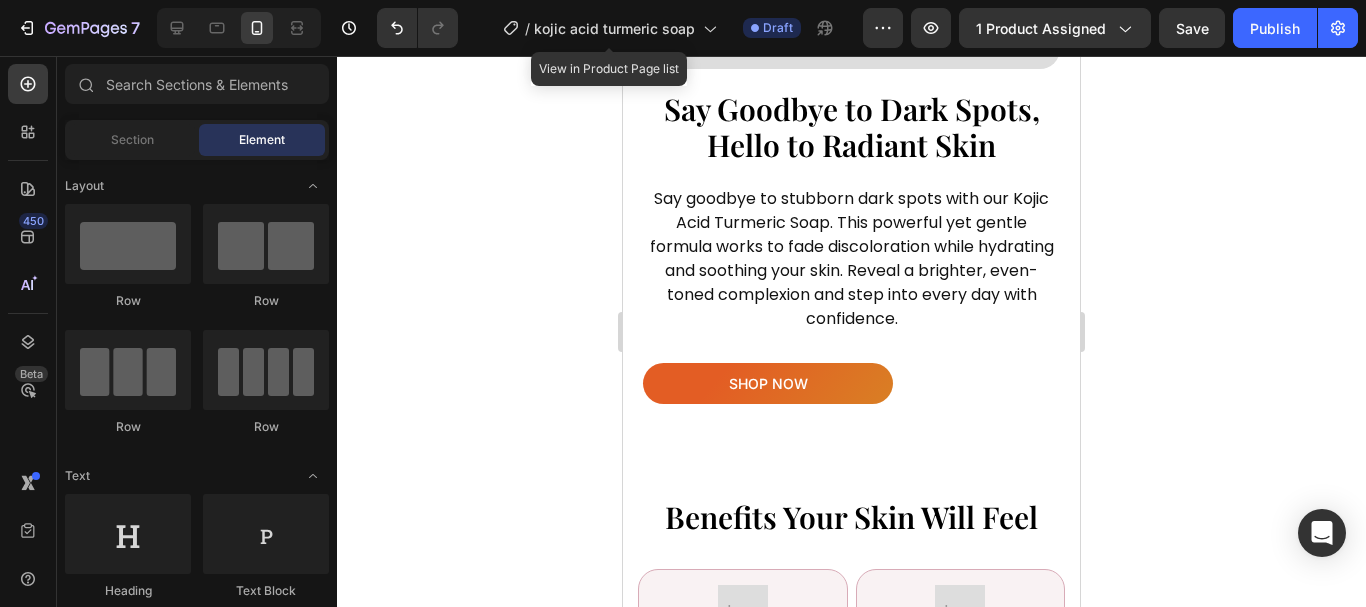 scroll, scrollTop: 2153, scrollLeft: 0, axis: vertical 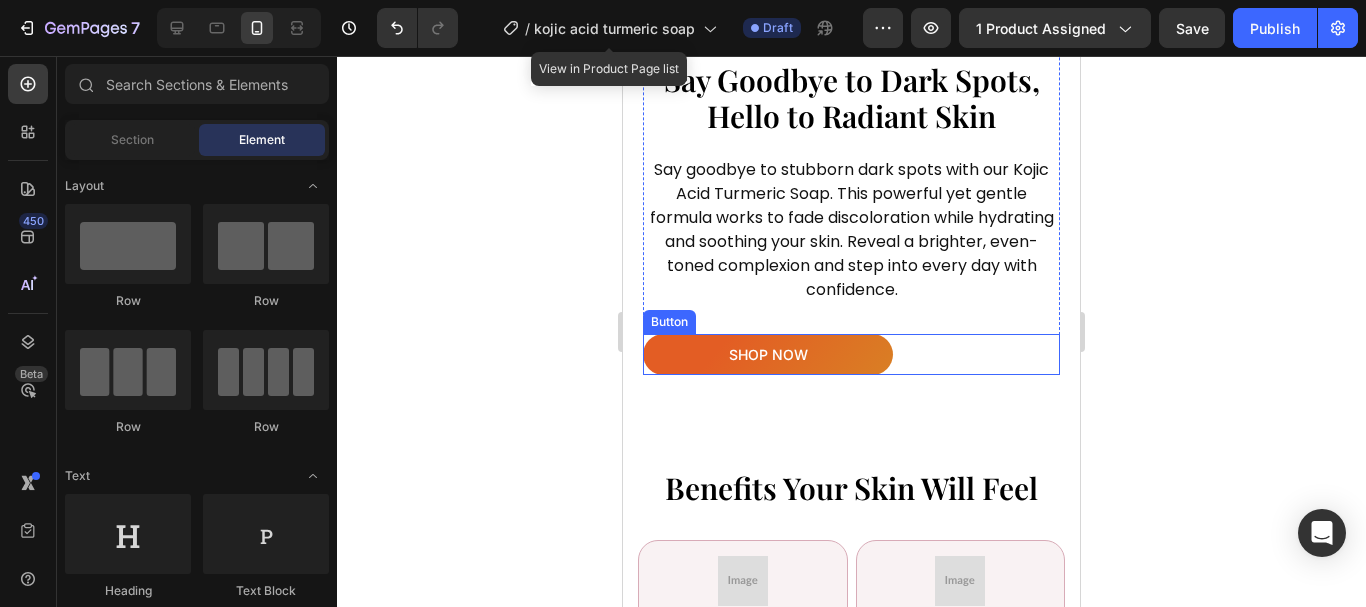 click on "shop now Button" at bounding box center [851, 354] 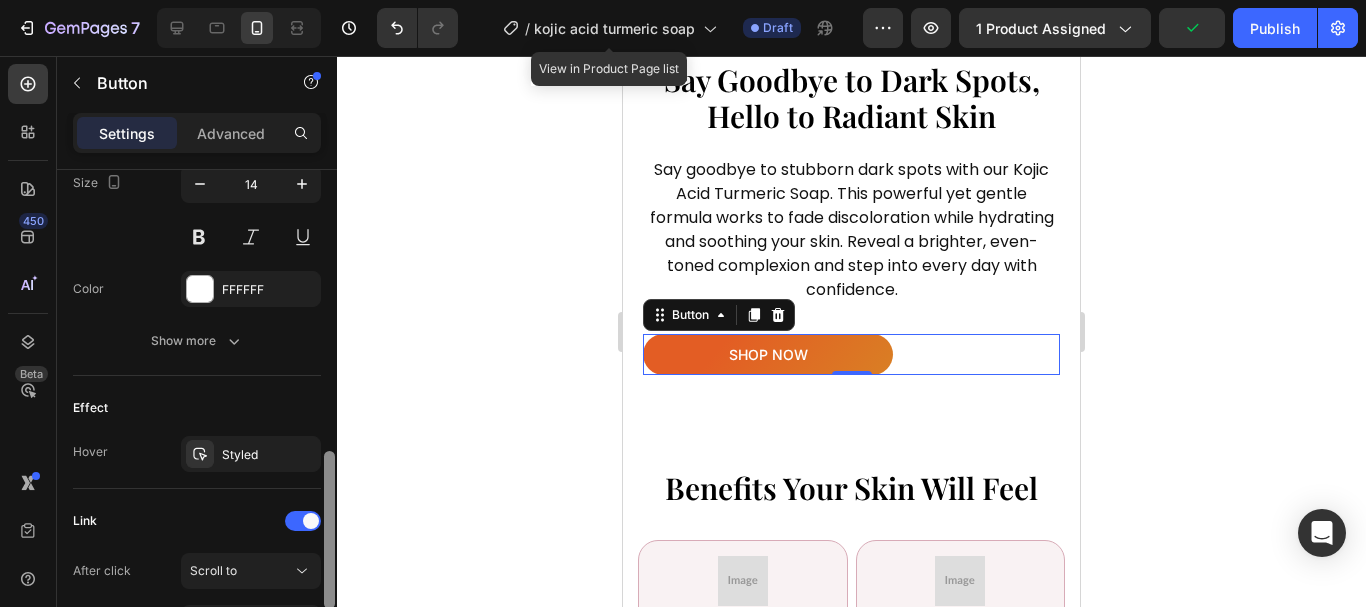 scroll, scrollTop: 855, scrollLeft: 0, axis: vertical 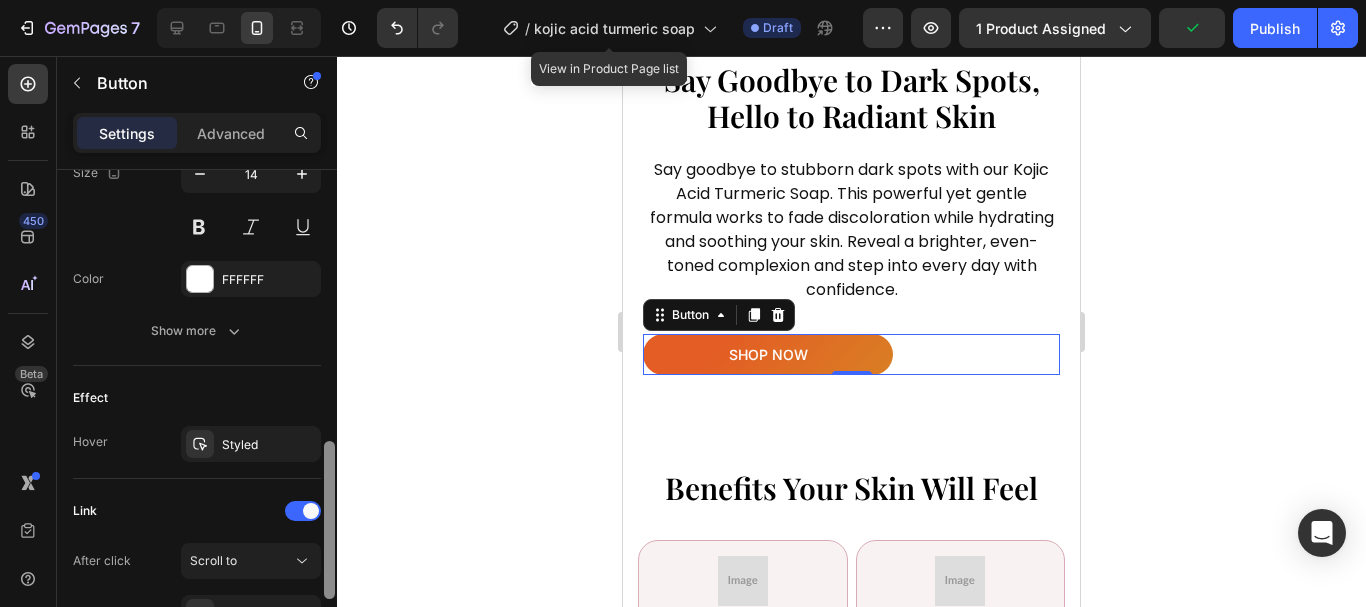 drag, startPoint x: 329, startPoint y: 222, endPoint x: 272, endPoint y: 493, distance: 276.9296 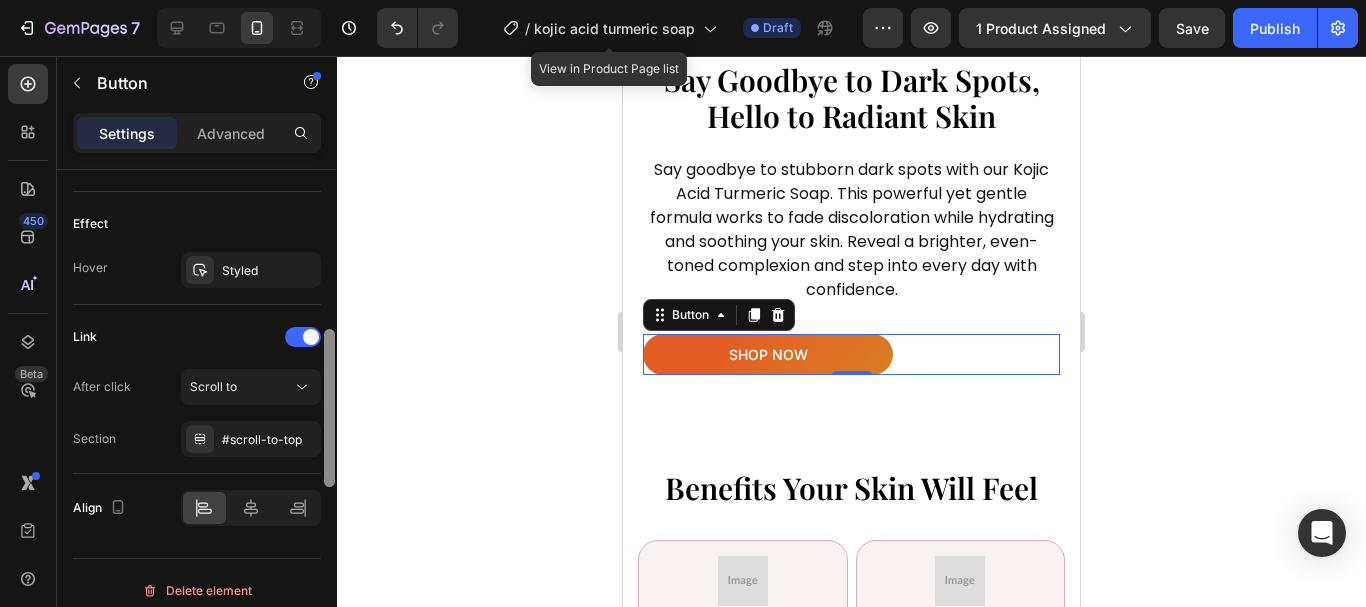 drag, startPoint x: 327, startPoint y: 467, endPoint x: 299, endPoint y: 513, distance: 53.851646 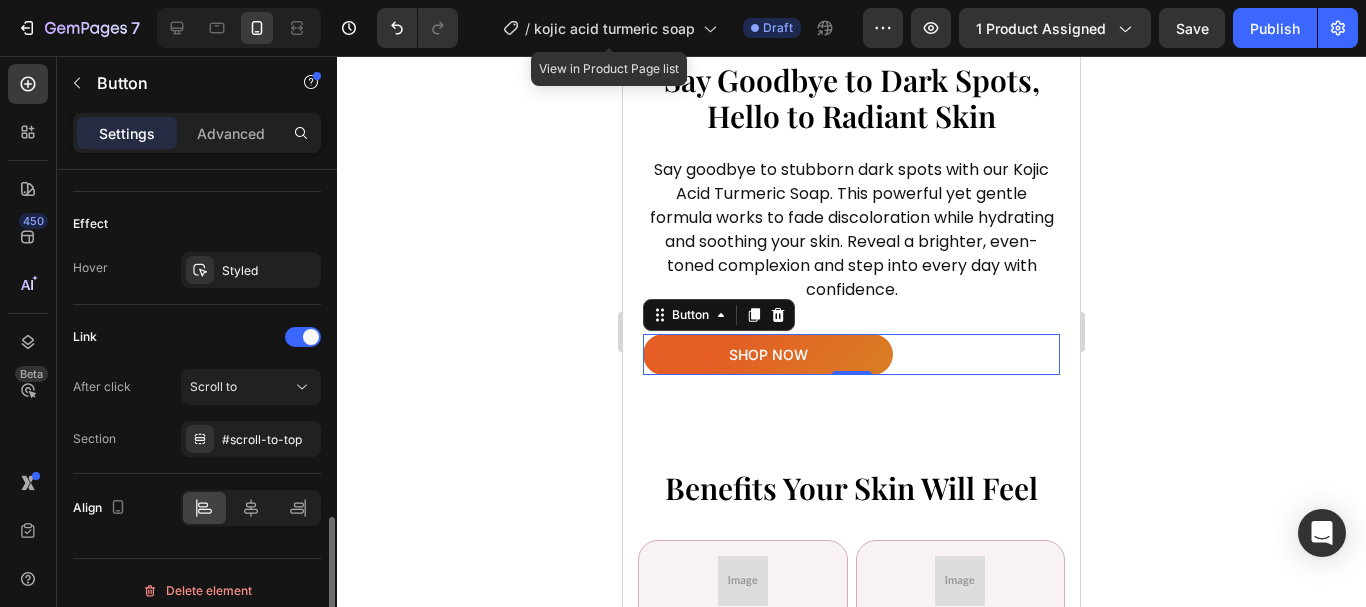 scroll, scrollTop: 1041, scrollLeft: 0, axis: vertical 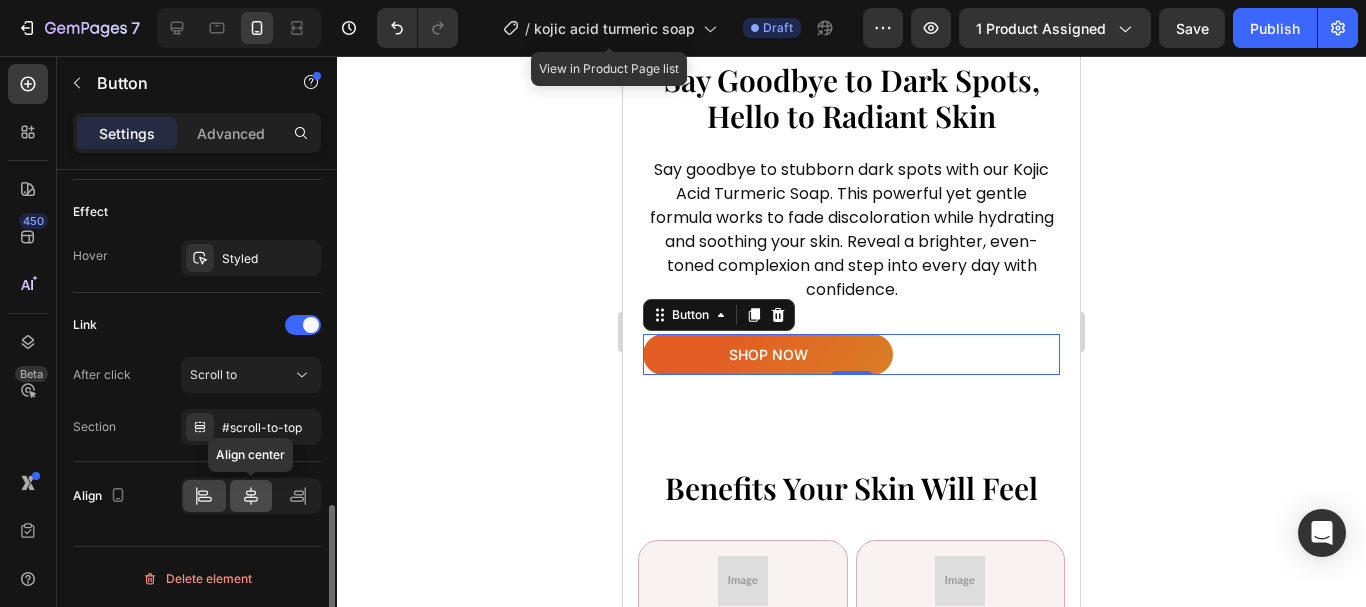 click 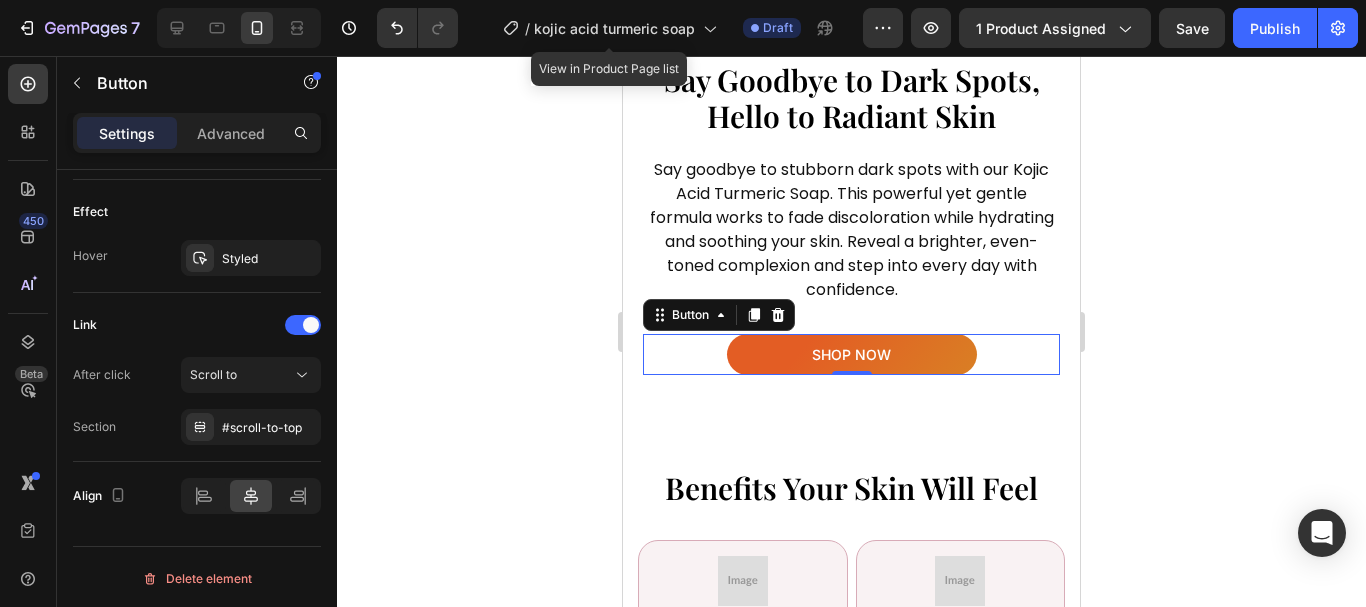 click 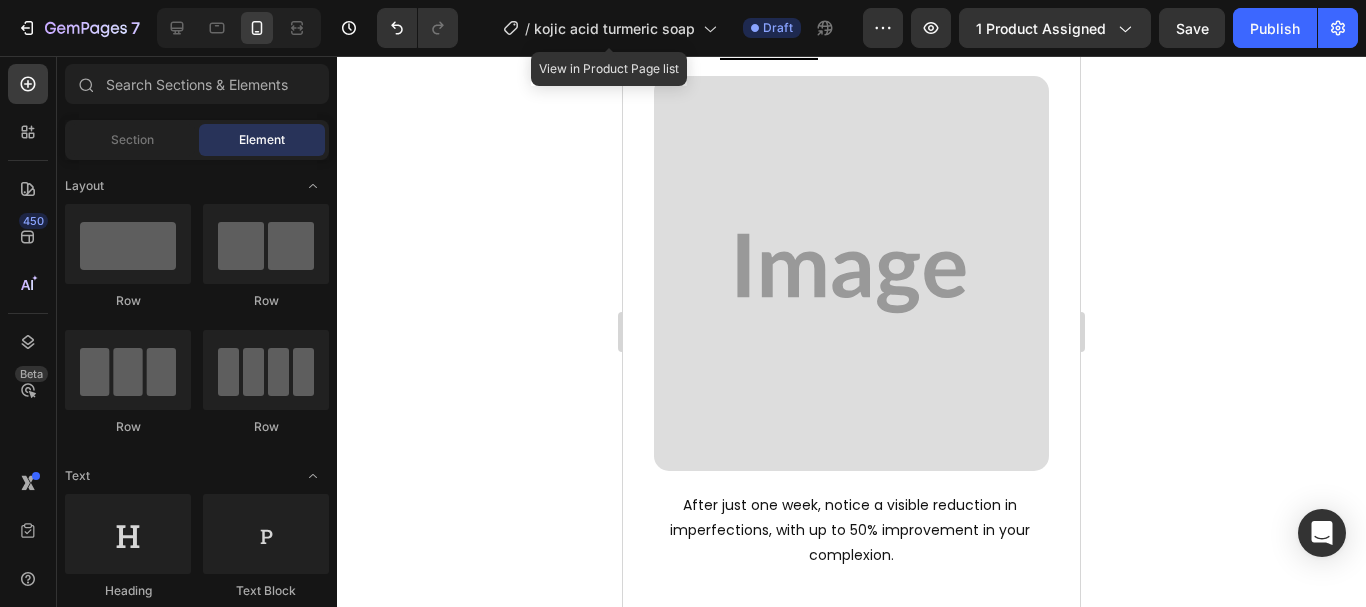 scroll, scrollTop: 3200, scrollLeft: 0, axis: vertical 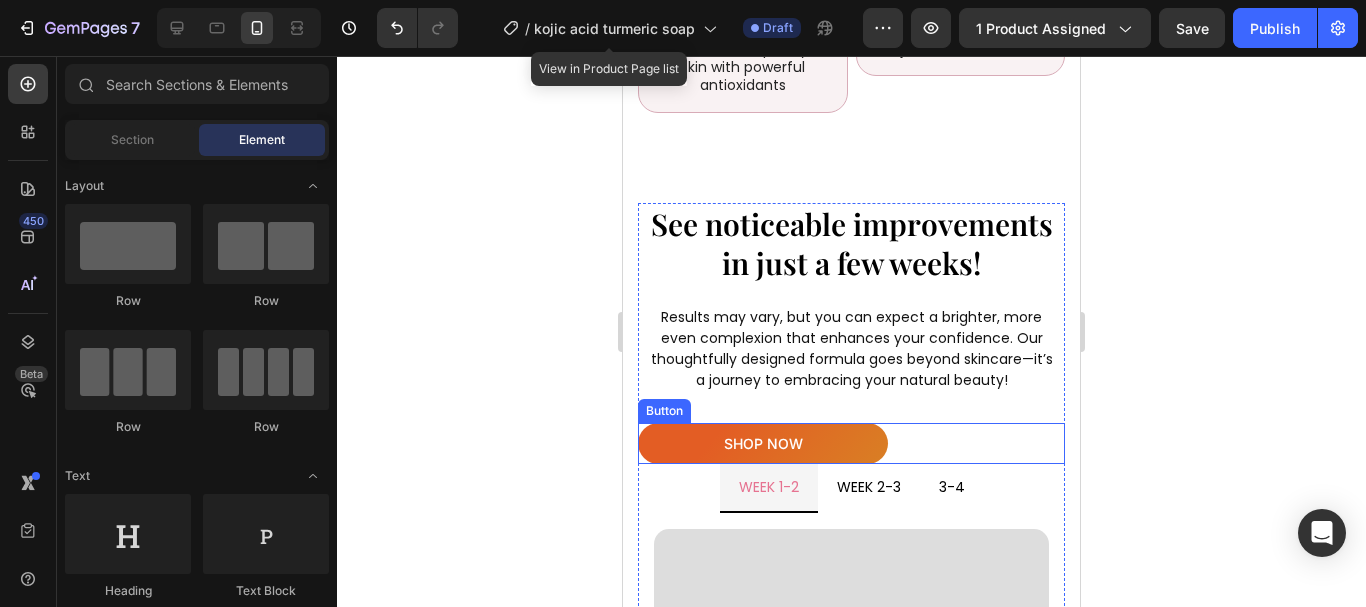 click on "shop now Button" at bounding box center [851, 443] 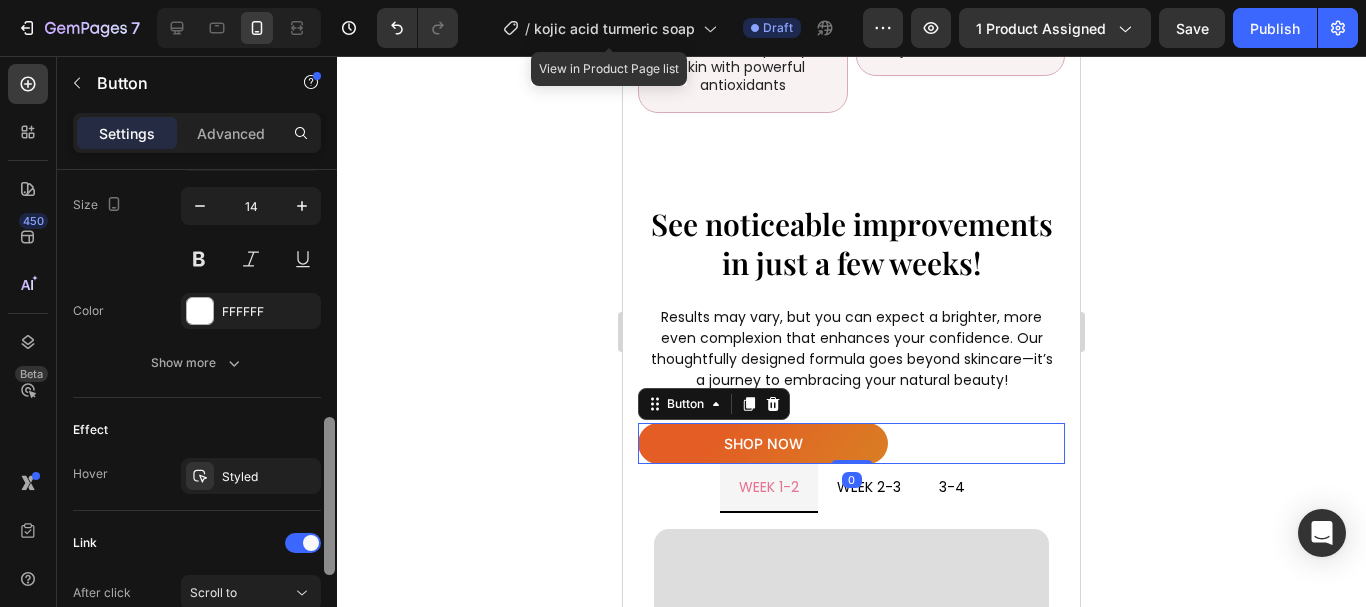 drag, startPoint x: 330, startPoint y: 286, endPoint x: 246, endPoint y: 508, distance: 237.36049 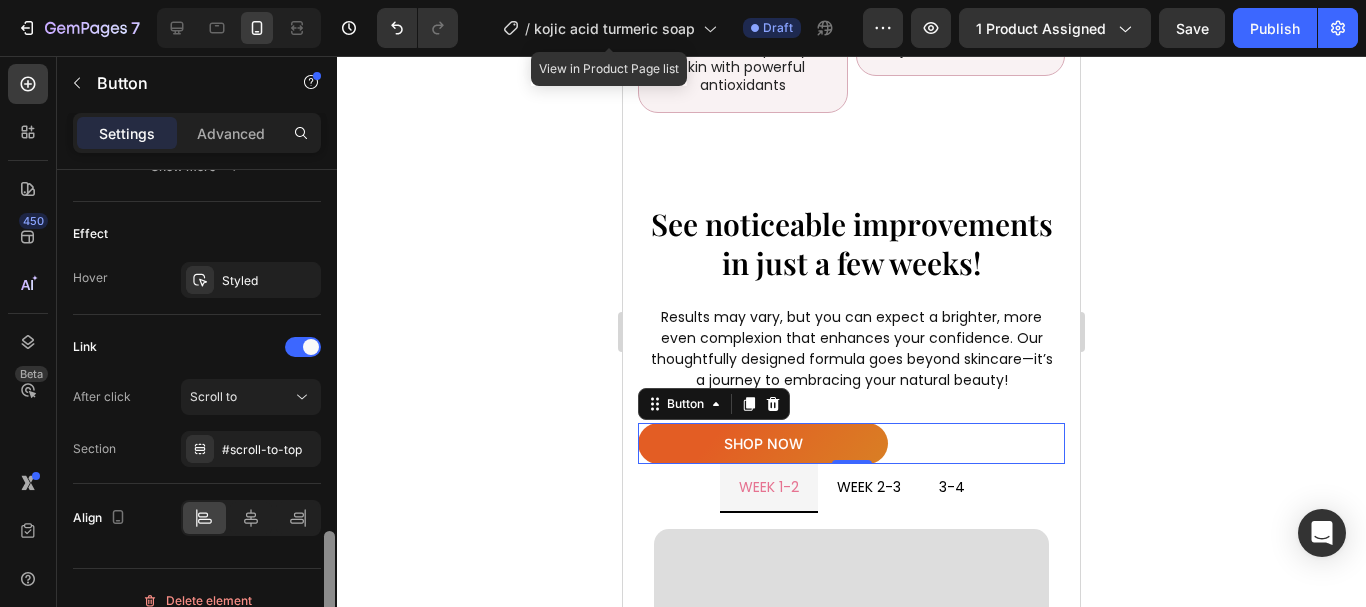 drag, startPoint x: 300, startPoint y: 504, endPoint x: 275, endPoint y: 523, distance: 31.400637 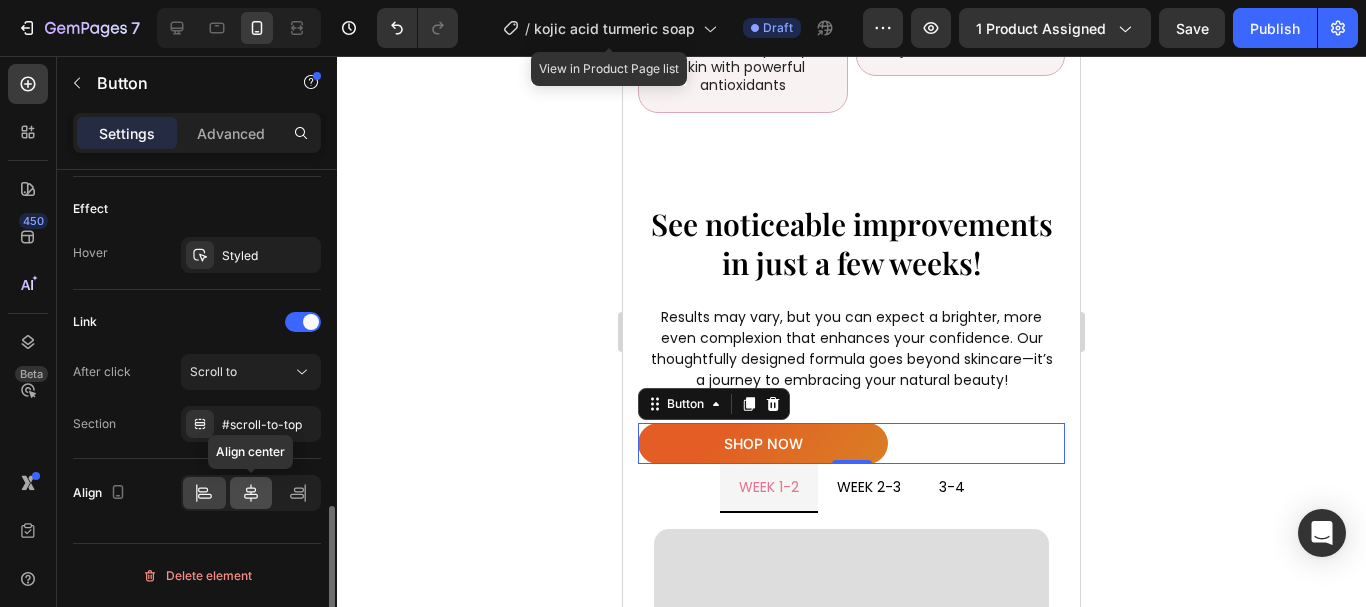 click 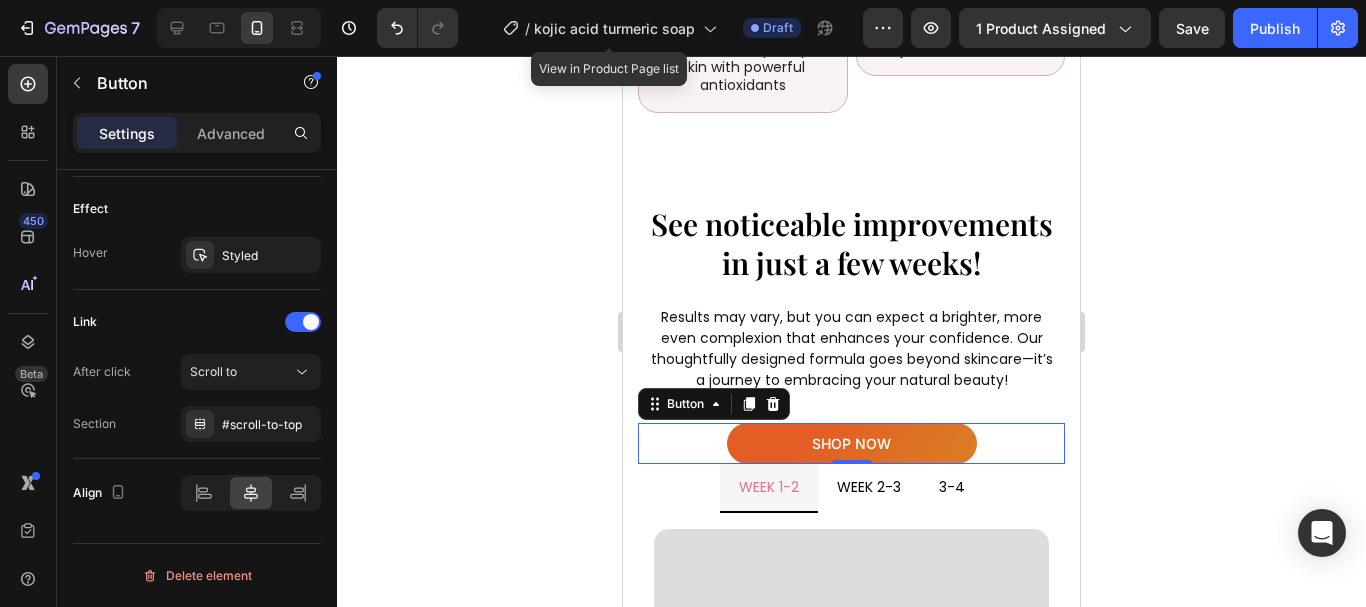 click 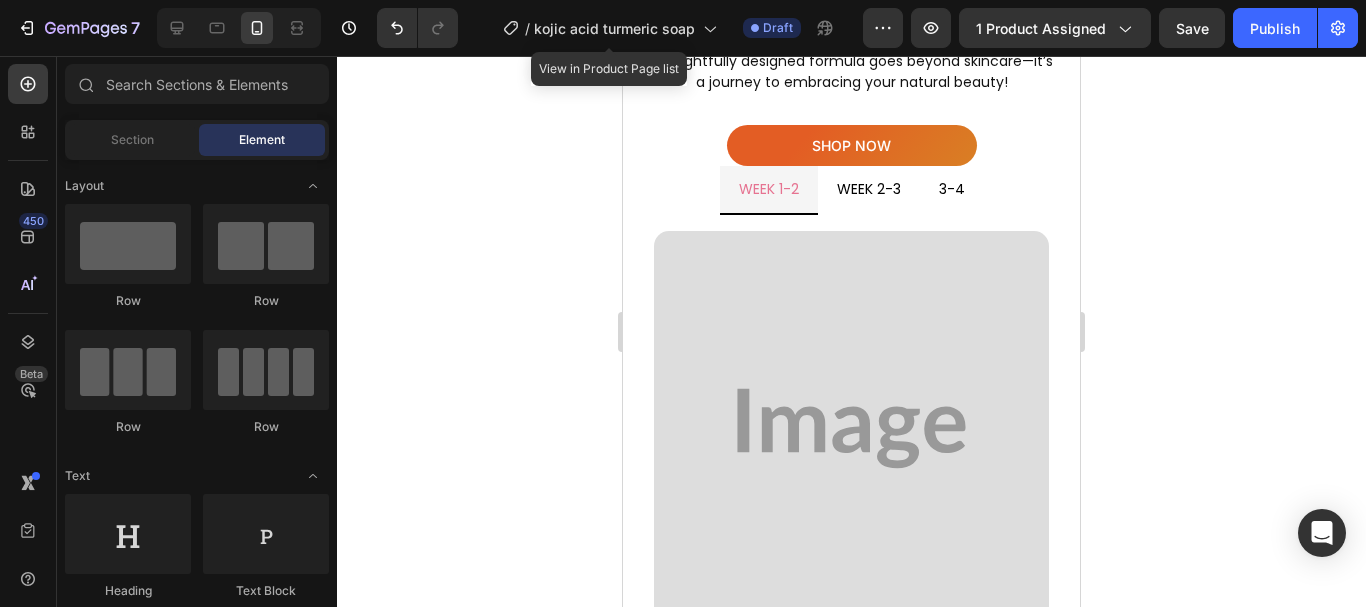 scroll, scrollTop: 3467, scrollLeft: 0, axis: vertical 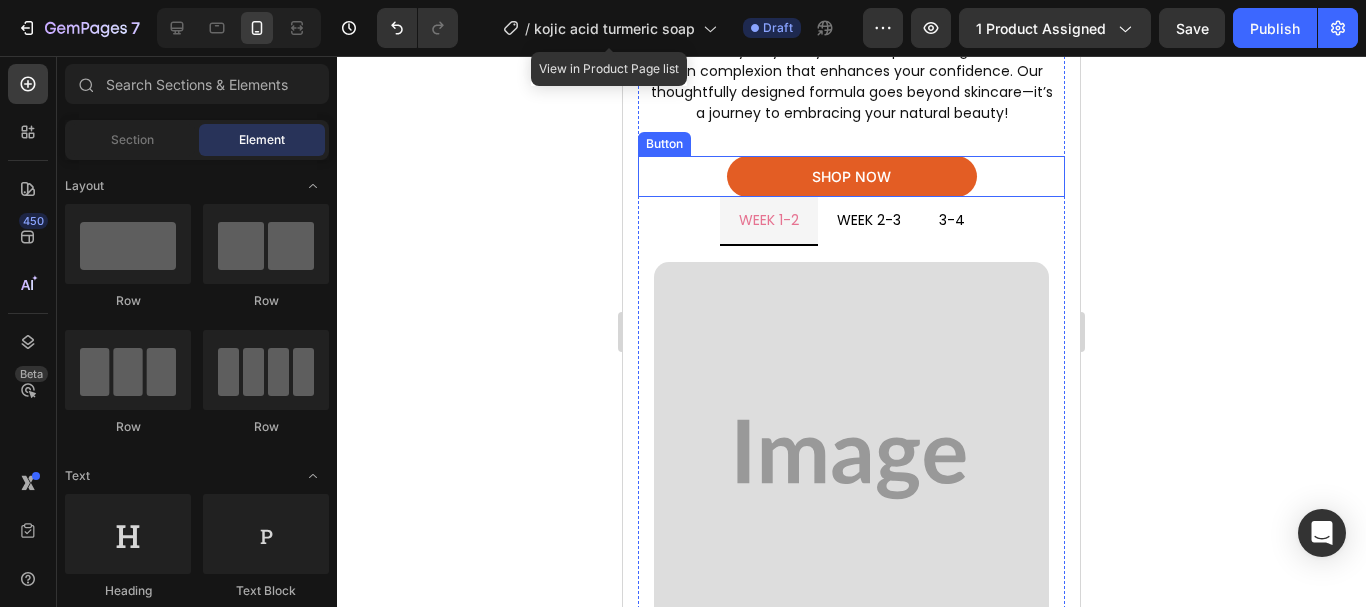 click on "shop now" at bounding box center (852, 176) 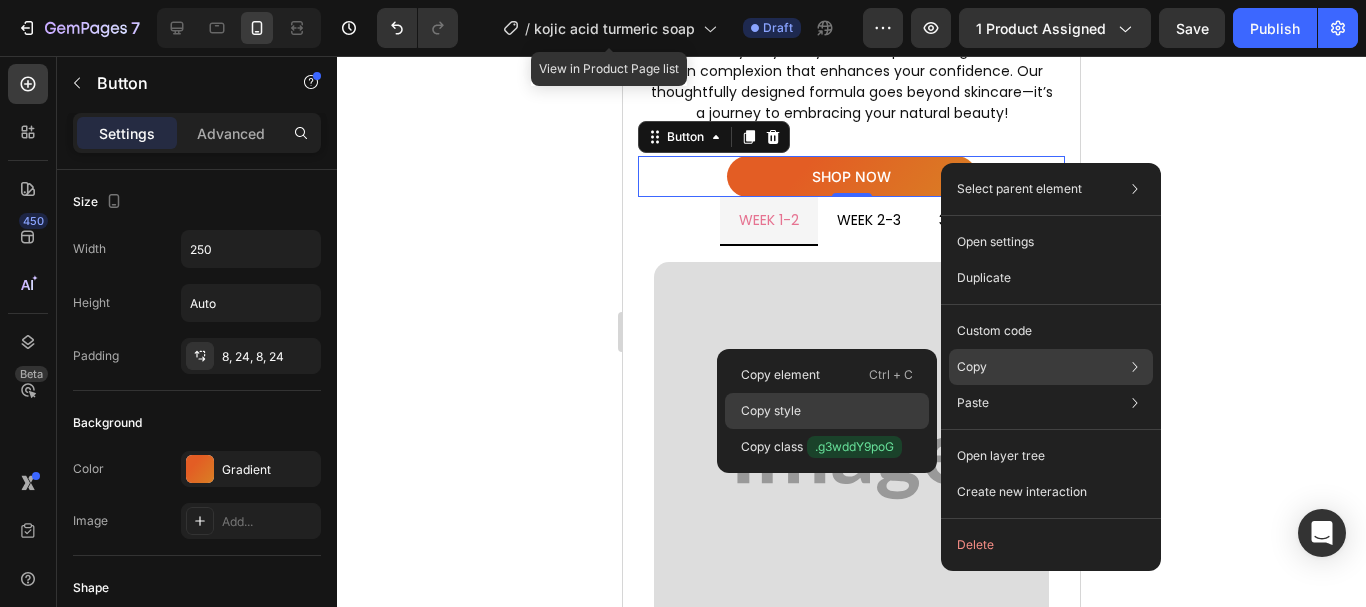 click on "Copy style" 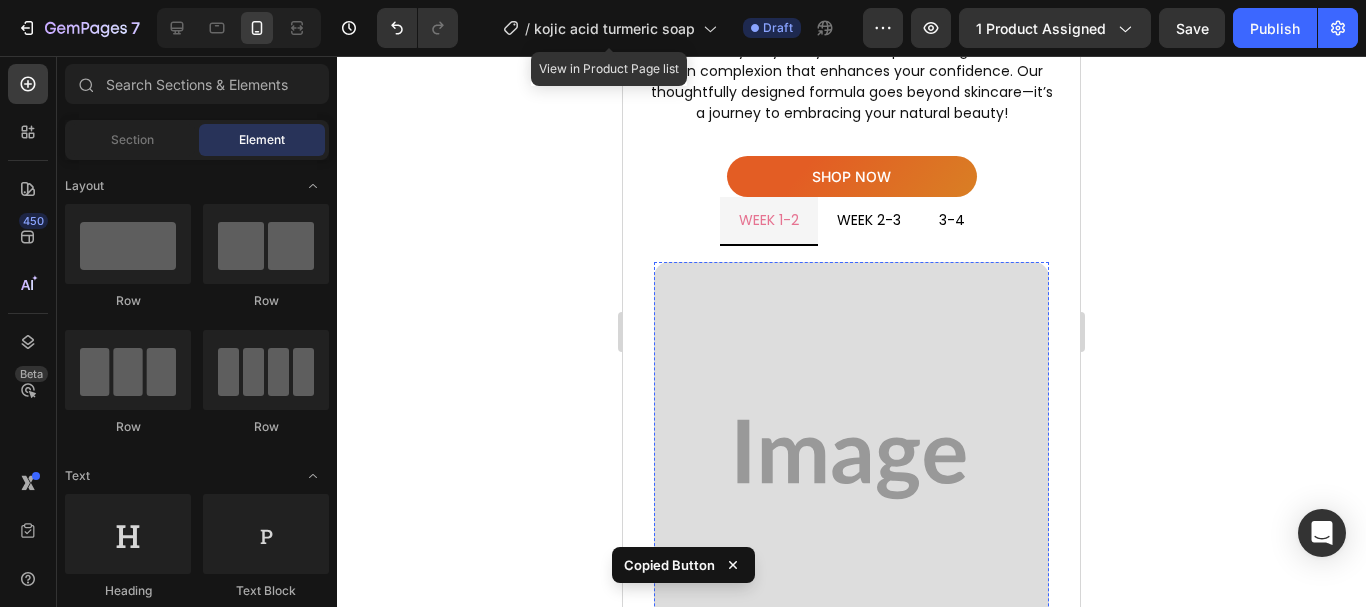 scroll, scrollTop: 3871, scrollLeft: 0, axis: vertical 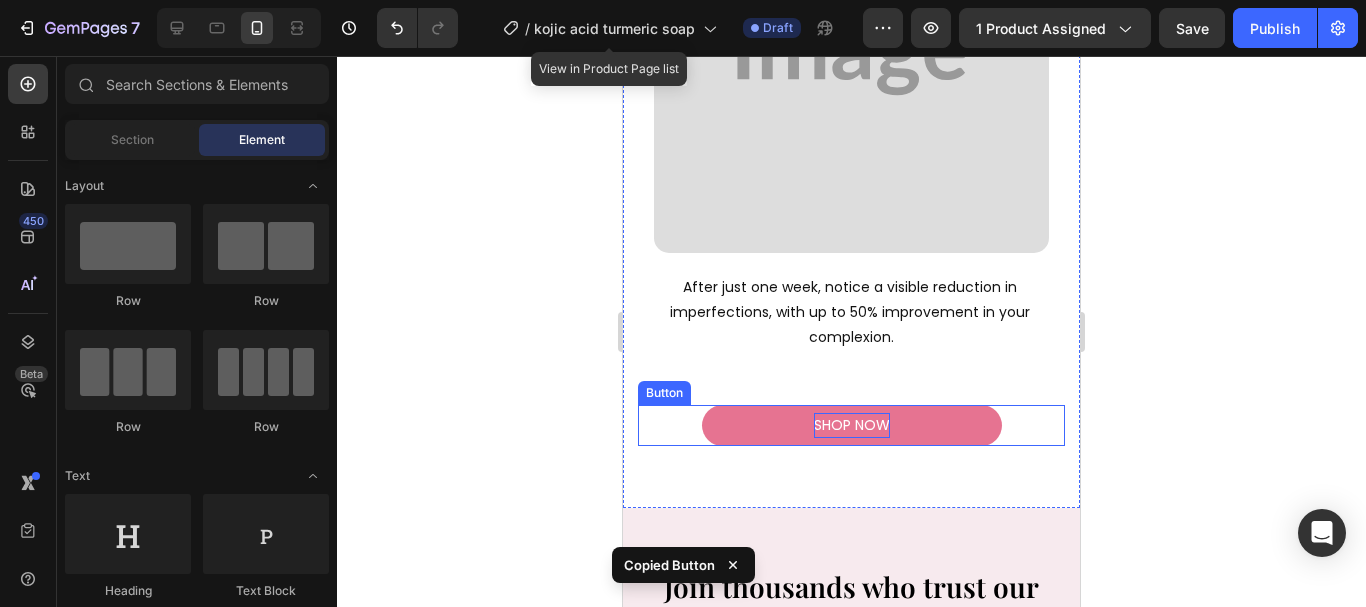 click on "shop now" at bounding box center [852, 425] 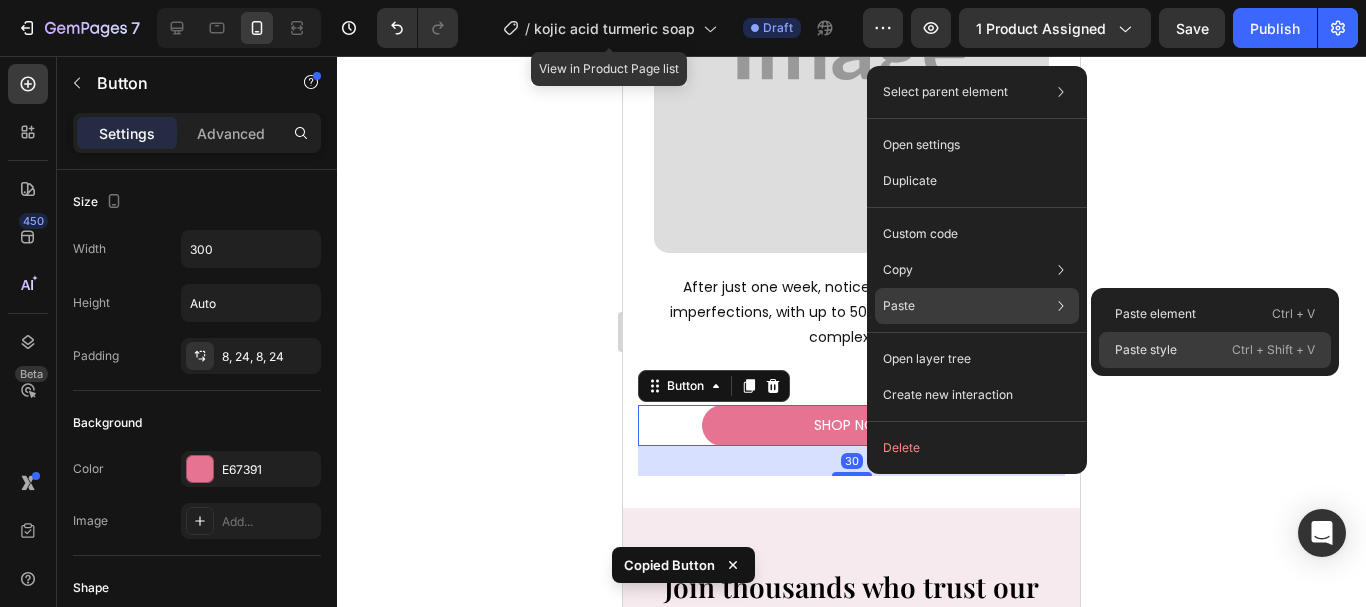 click on "Paste style" at bounding box center [1146, 350] 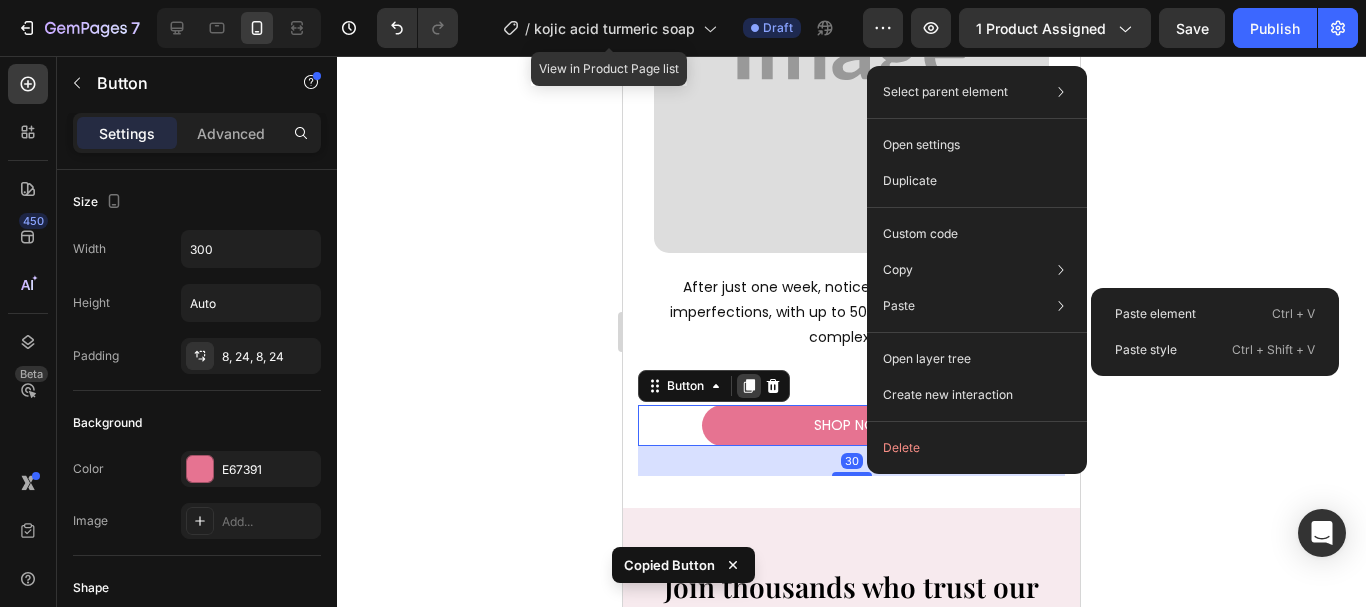 type on "250" 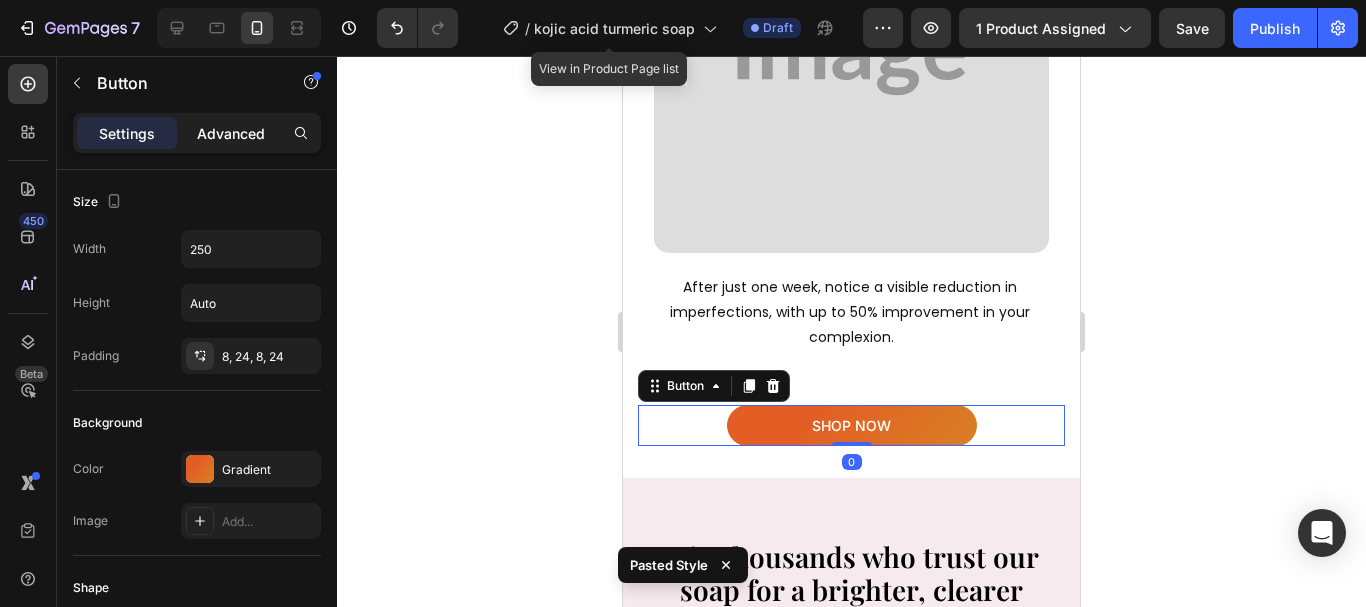 click on "Advanced" at bounding box center [231, 133] 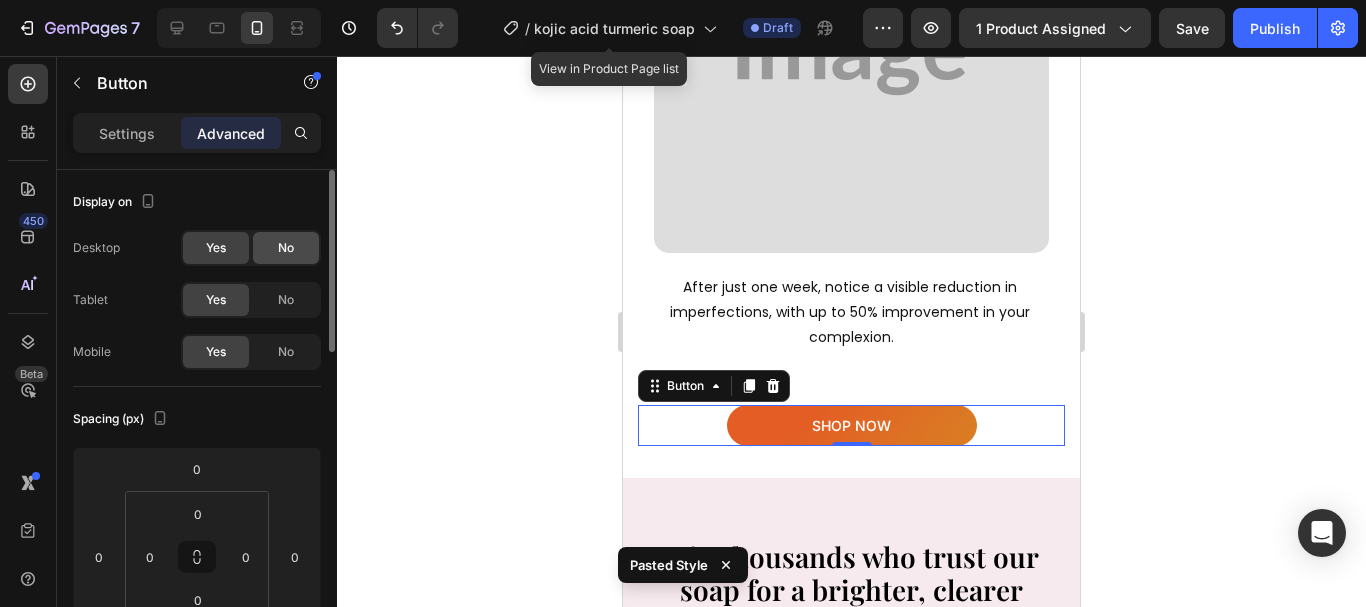 click on "No" 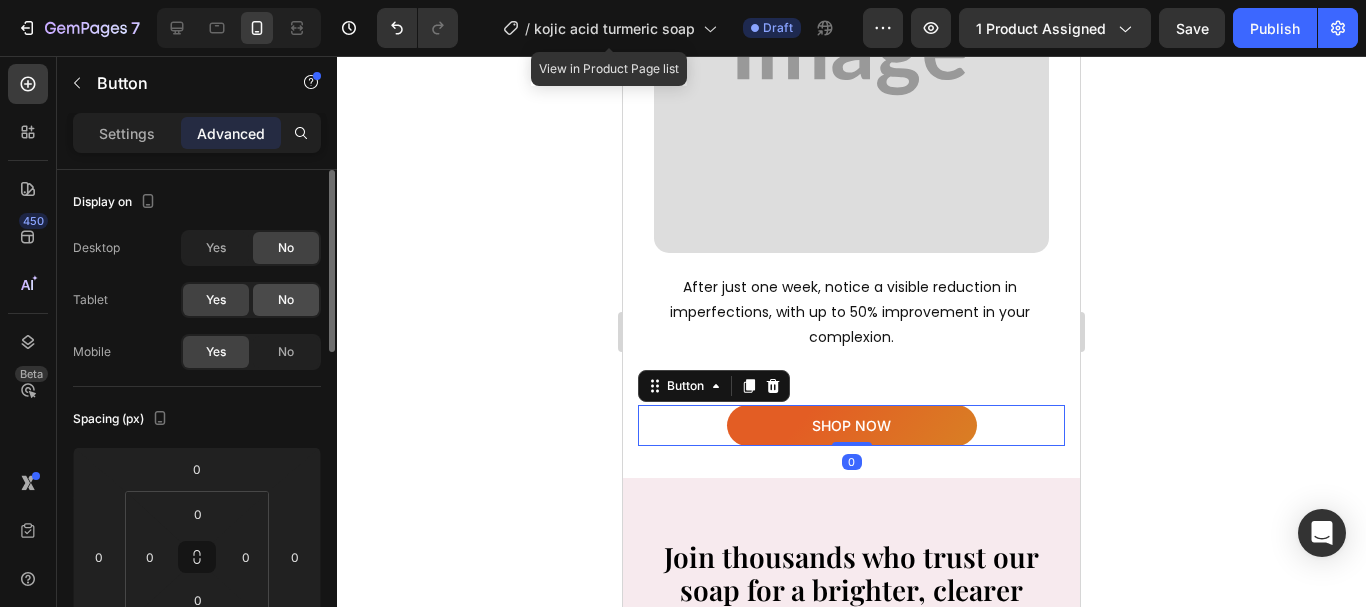 click on "No" 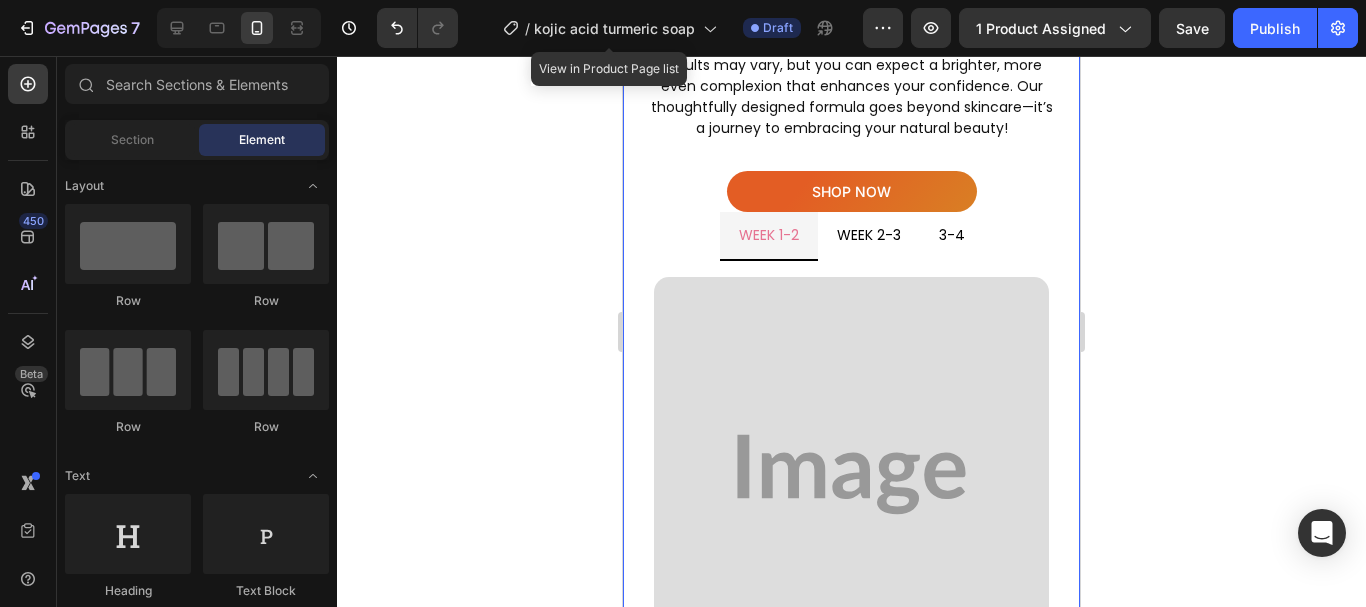 scroll, scrollTop: 3266, scrollLeft: 0, axis: vertical 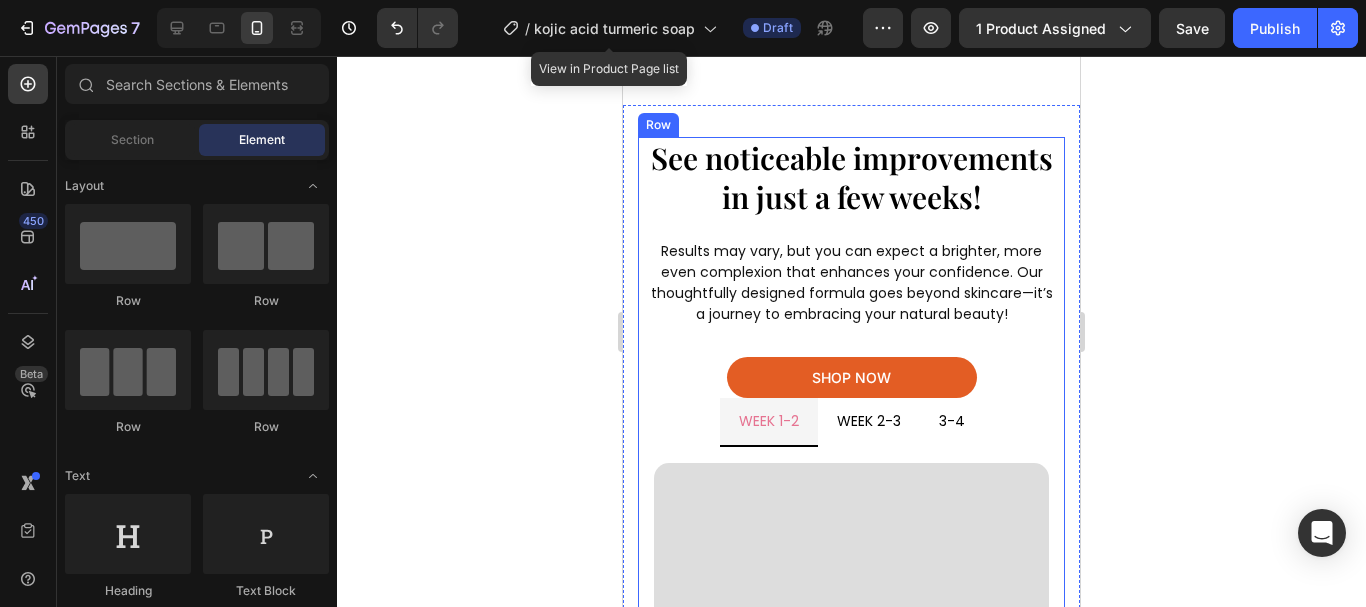 click on "shop now" at bounding box center [852, 377] 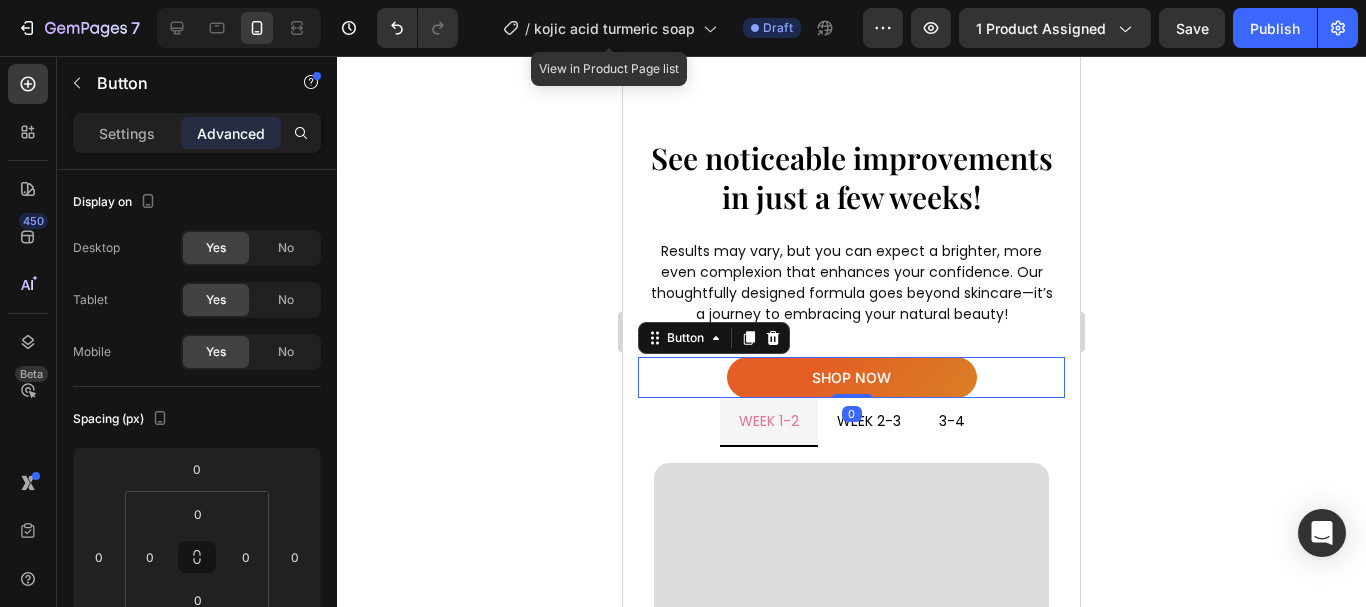 drag, startPoint x: 280, startPoint y: 362, endPoint x: 415, endPoint y: 324, distance: 140.24622 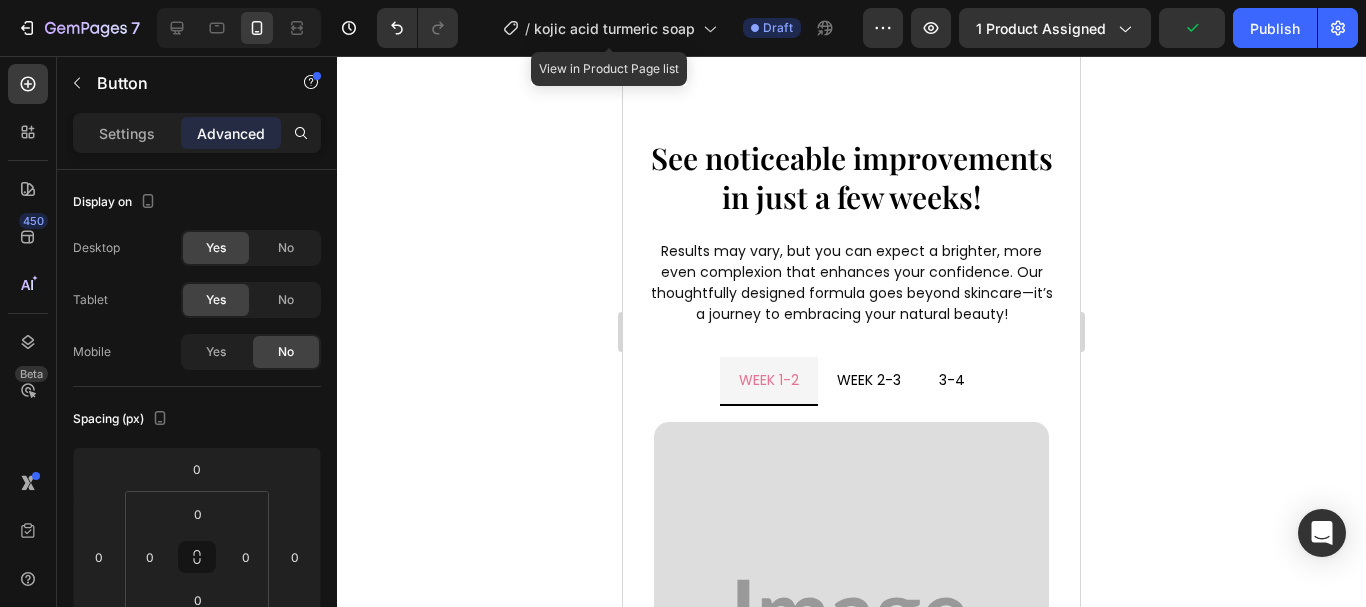 click 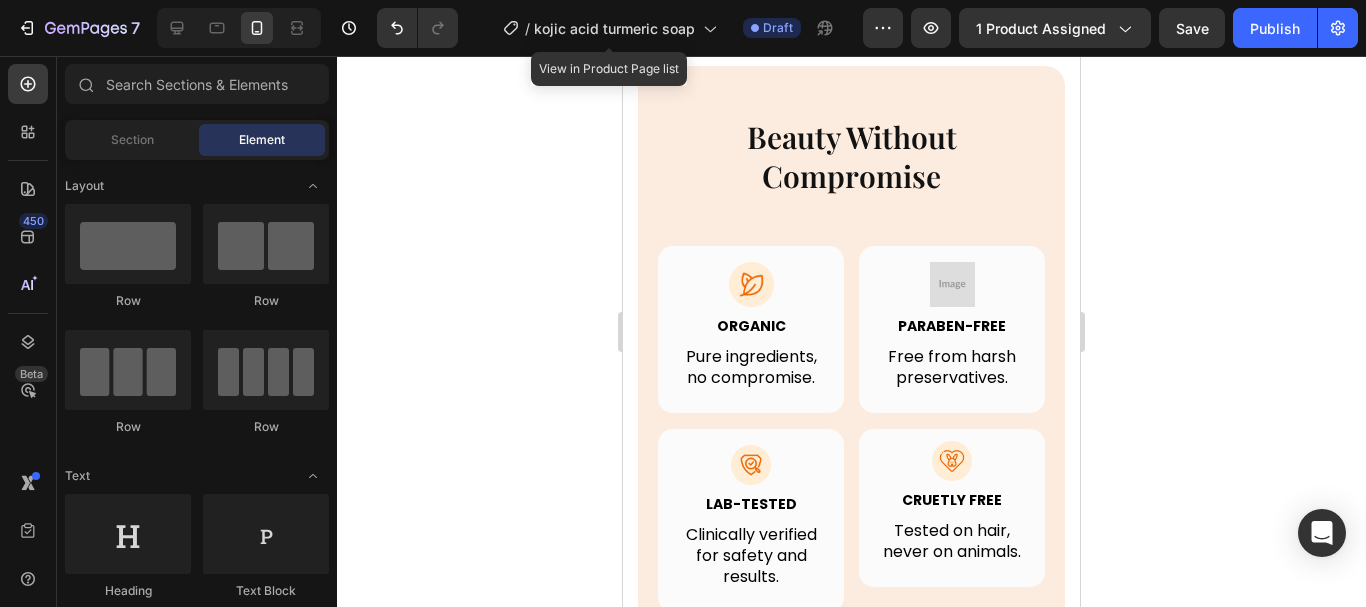 scroll, scrollTop: 5783, scrollLeft: 0, axis: vertical 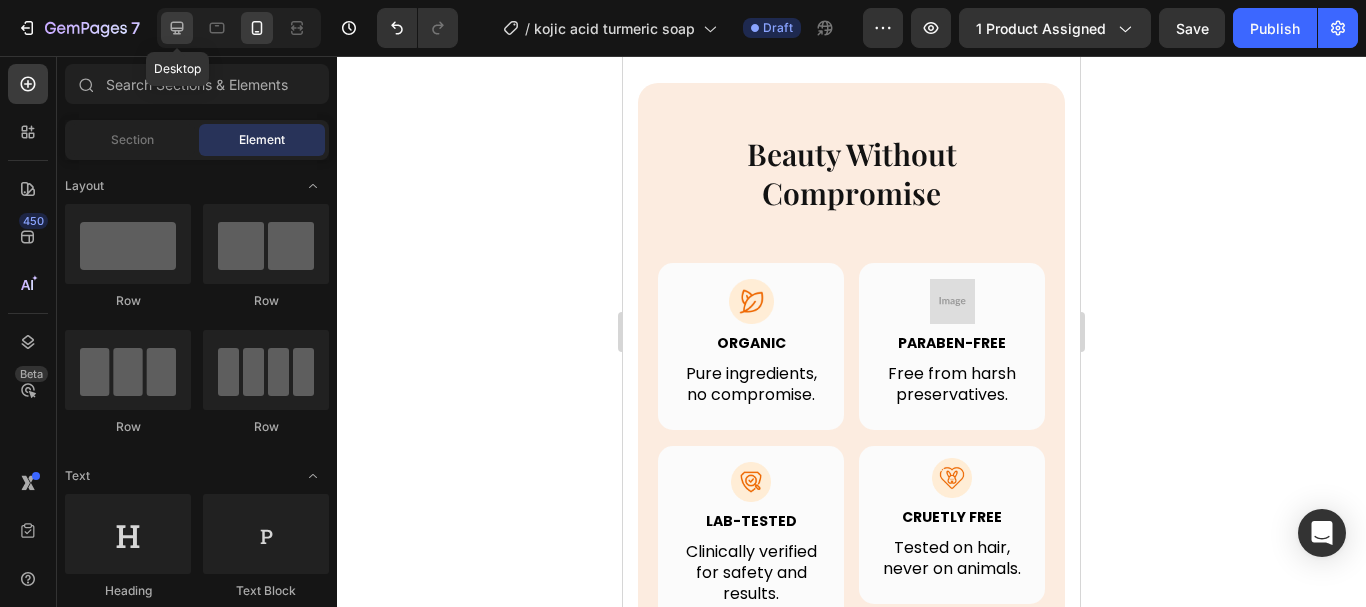 click 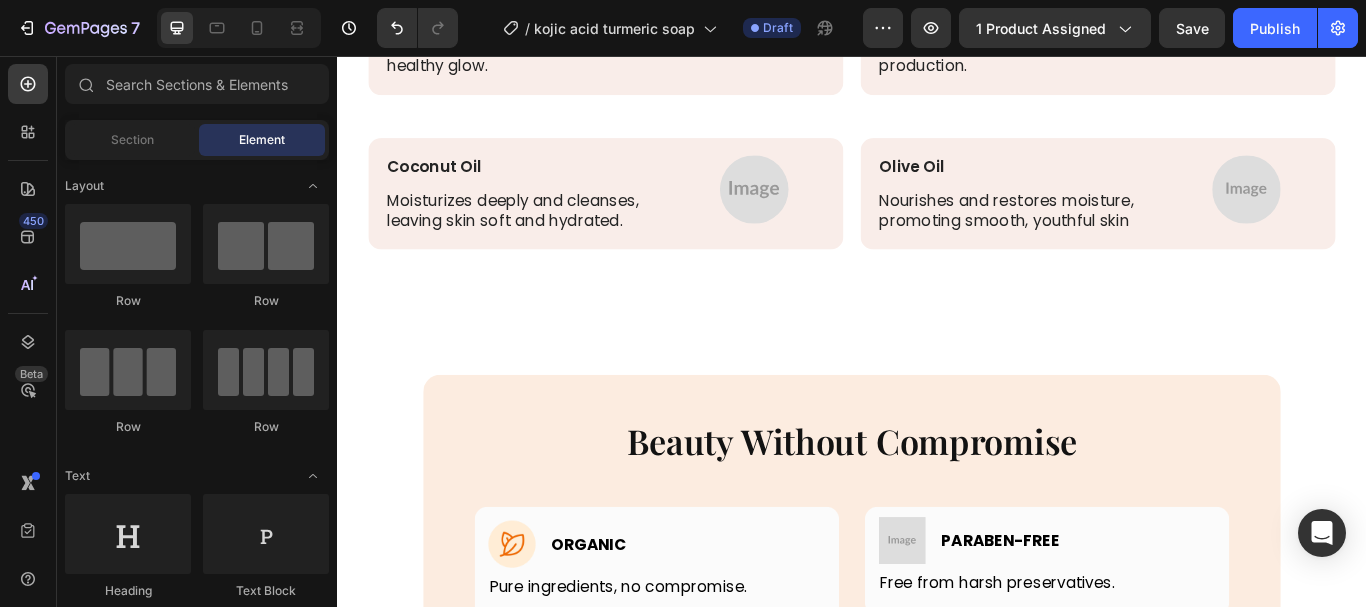scroll, scrollTop: 4892, scrollLeft: 0, axis: vertical 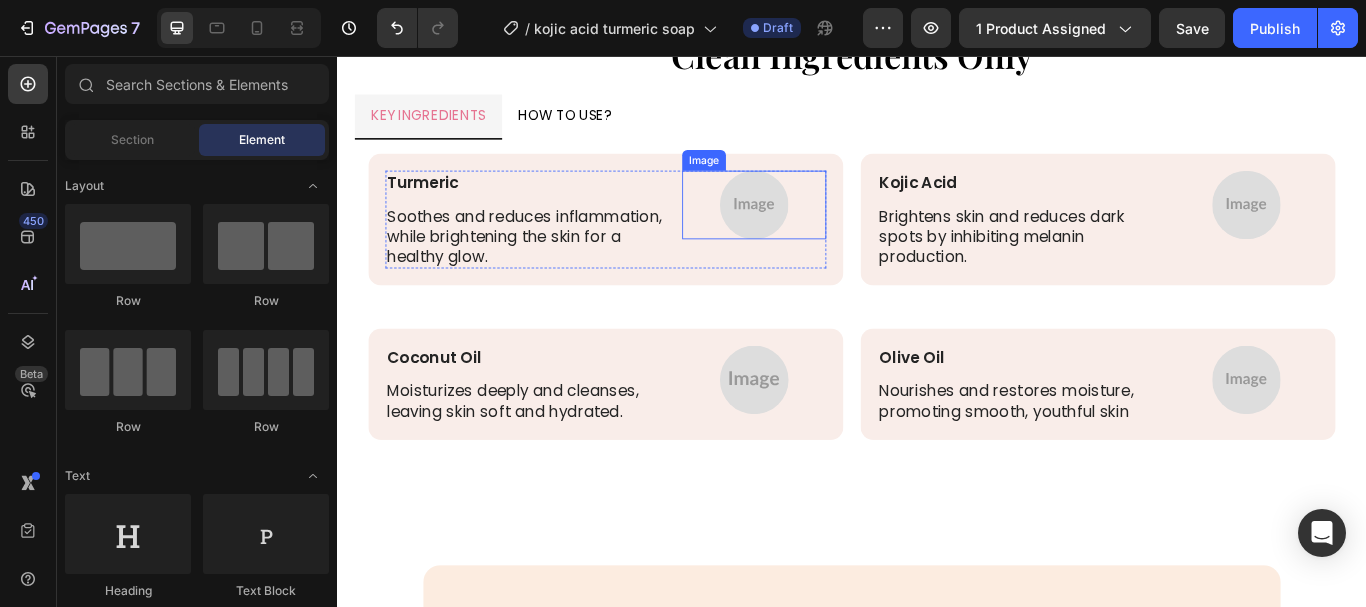 click at bounding box center [823, 230] 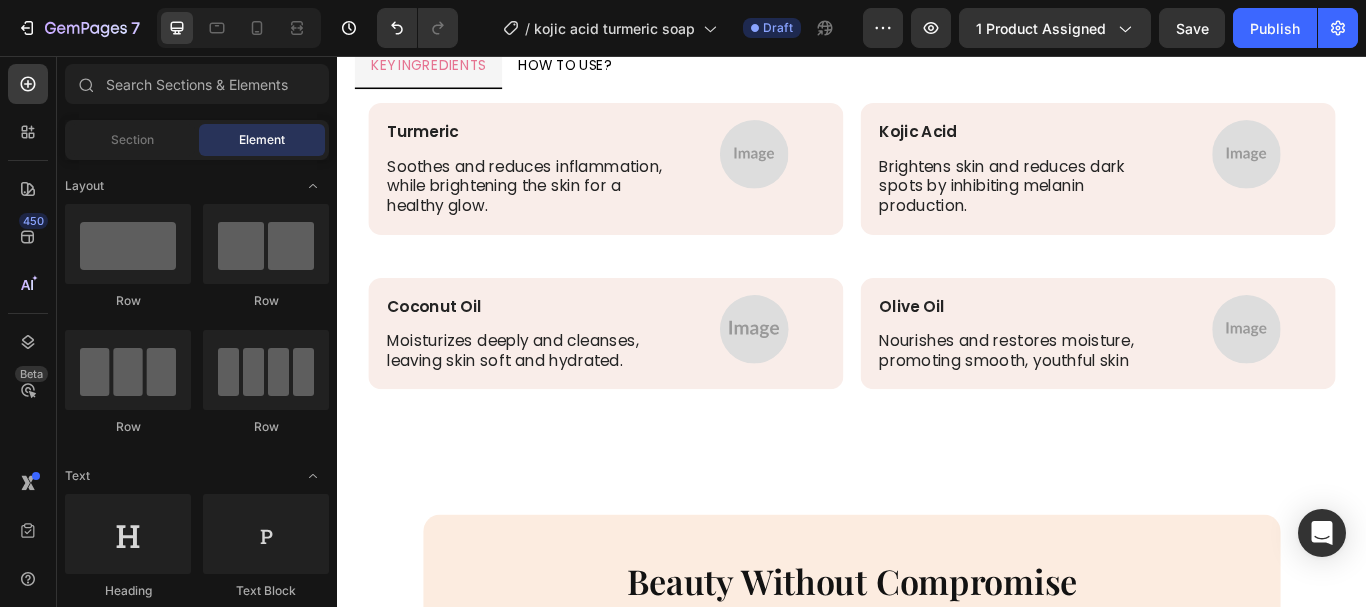 scroll, scrollTop: 4936, scrollLeft: 0, axis: vertical 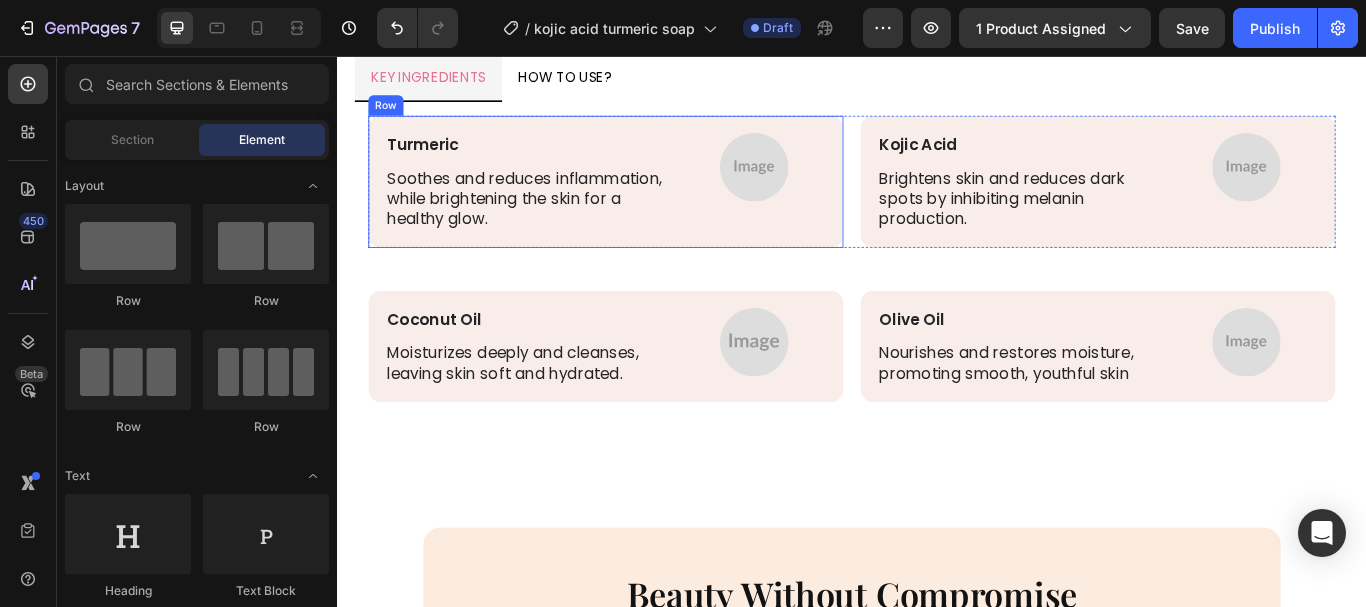 click on "Turmeric Text Block Soothes and reduces inflammation, while brightening the skin for a healthy glow. Text Block Image Row Row" at bounding box center (650, 203) 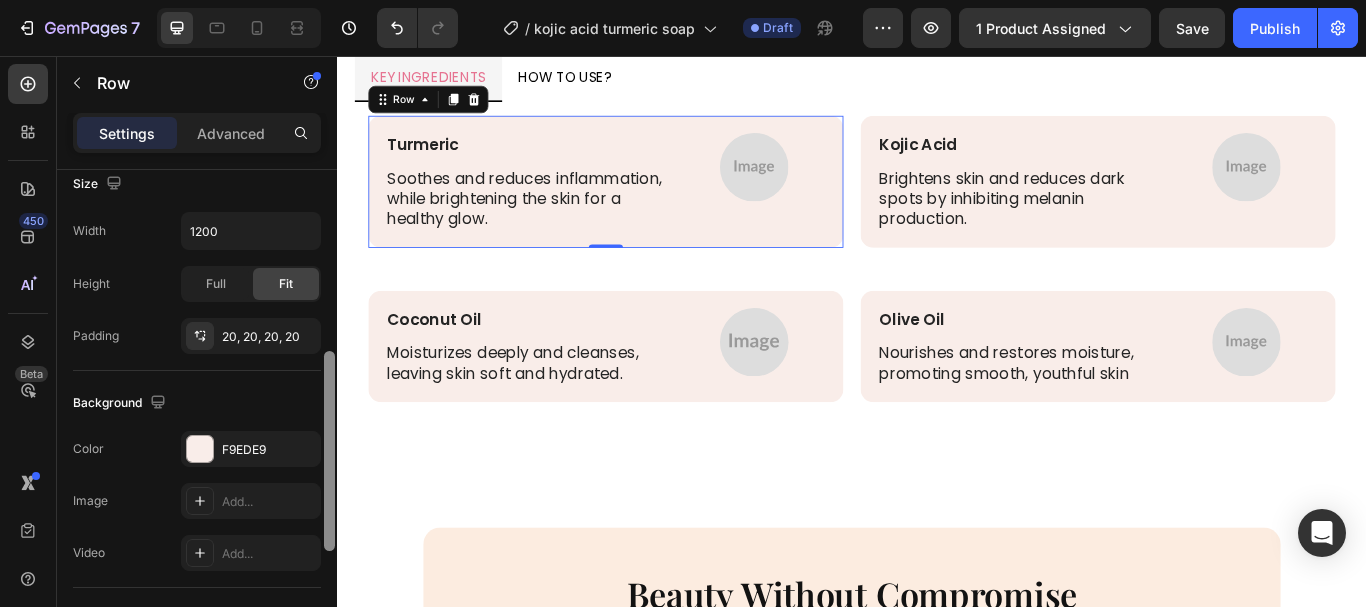 scroll, scrollTop: 516, scrollLeft: 0, axis: vertical 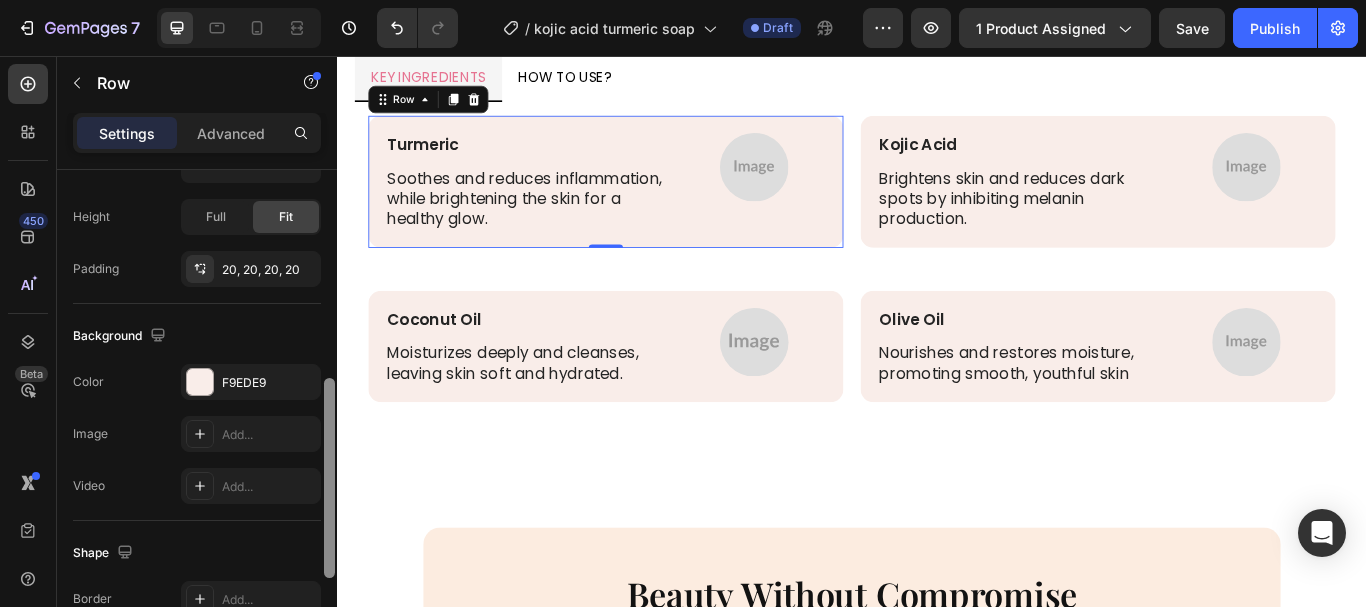 drag, startPoint x: 332, startPoint y: 196, endPoint x: 312, endPoint y: 405, distance: 209.95476 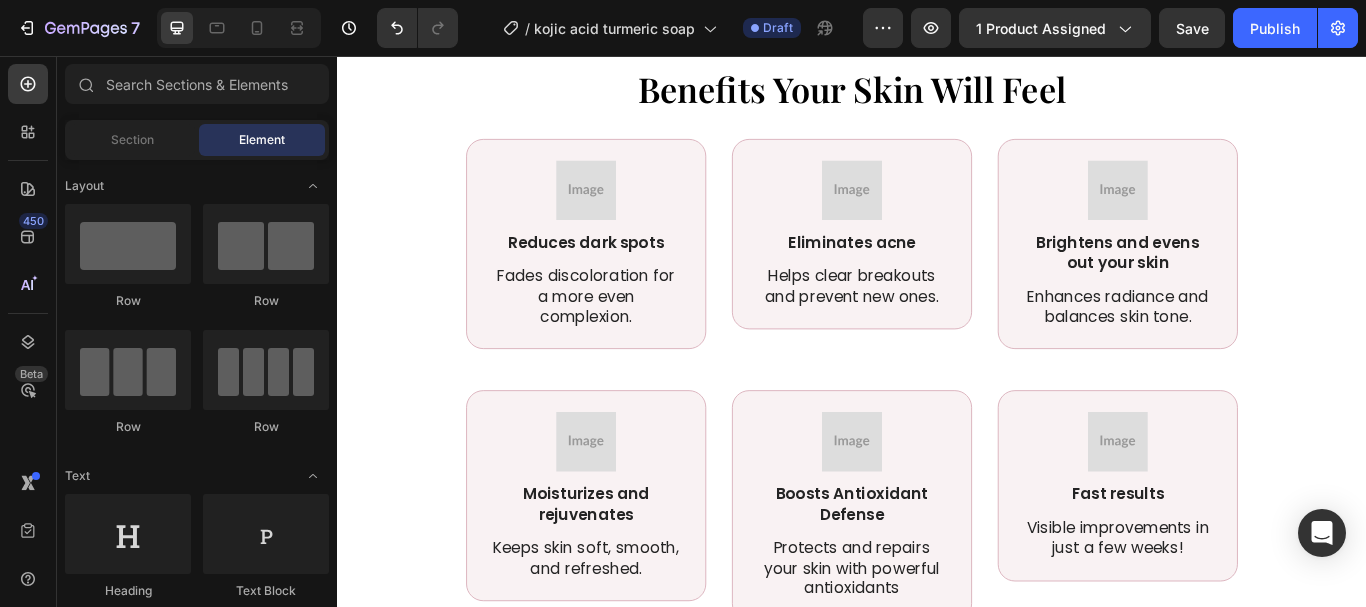 scroll, scrollTop: 1990, scrollLeft: 0, axis: vertical 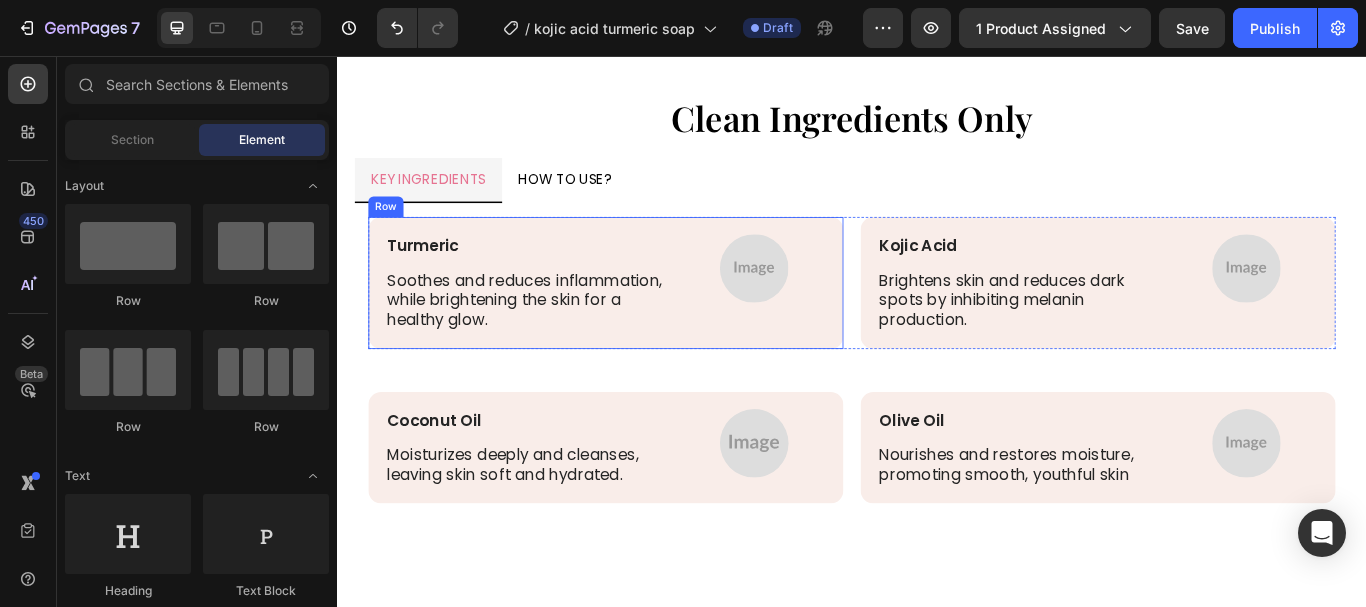 click on "Turmeric Text Block Soothes and reduces inflammation, while brightening the skin for a healthy glow. Text Block Image Row Row" at bounding box center (650, 321) 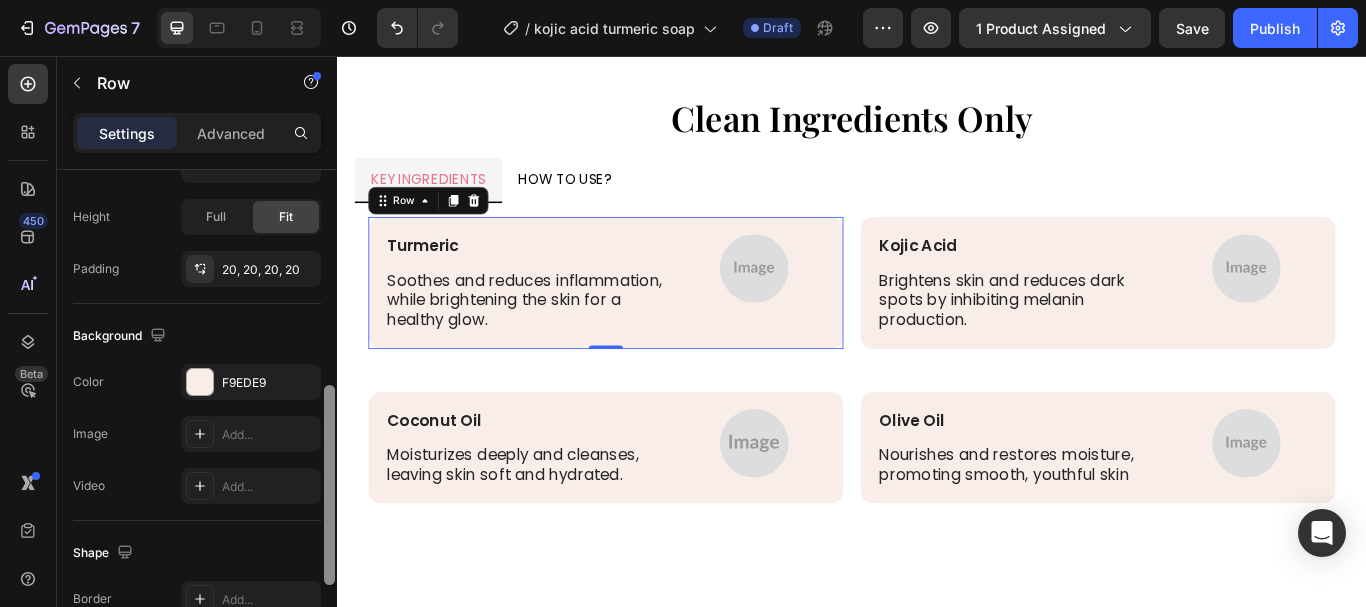 scroll, scrollTop: 546, scrollLeft: 0, axis: vertical 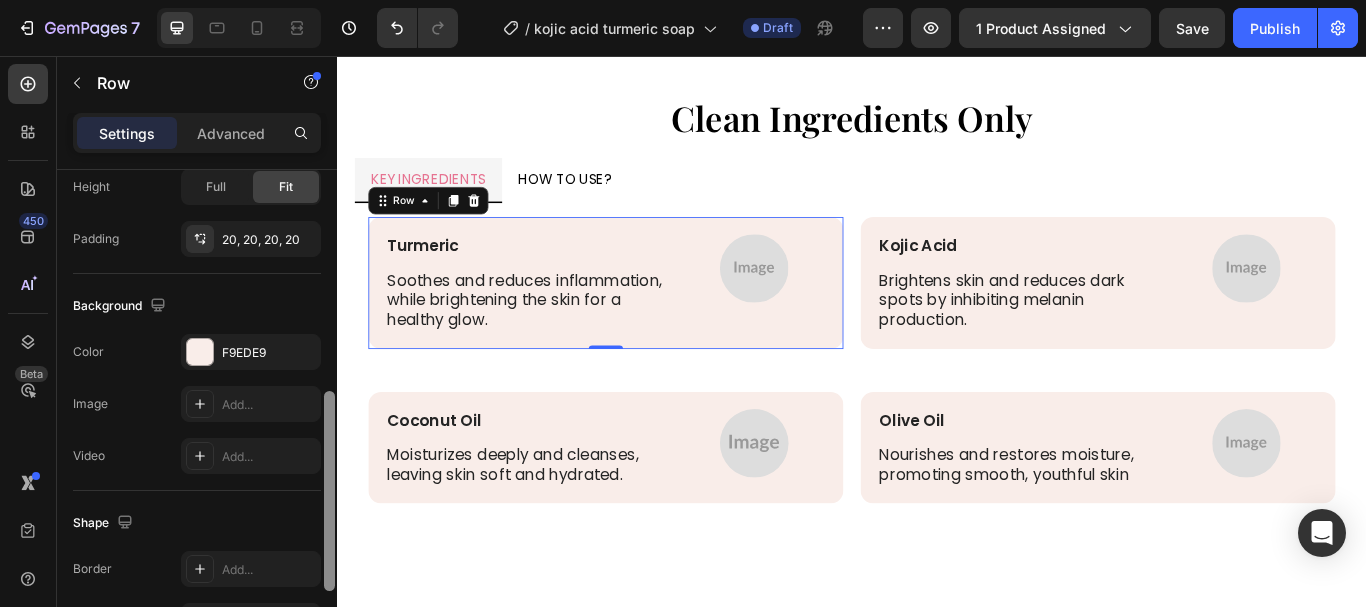 drag, startPoint x: 326, startPoint y: 315, endPoint x: 282, endPoint y: 501, distance: 191.13347 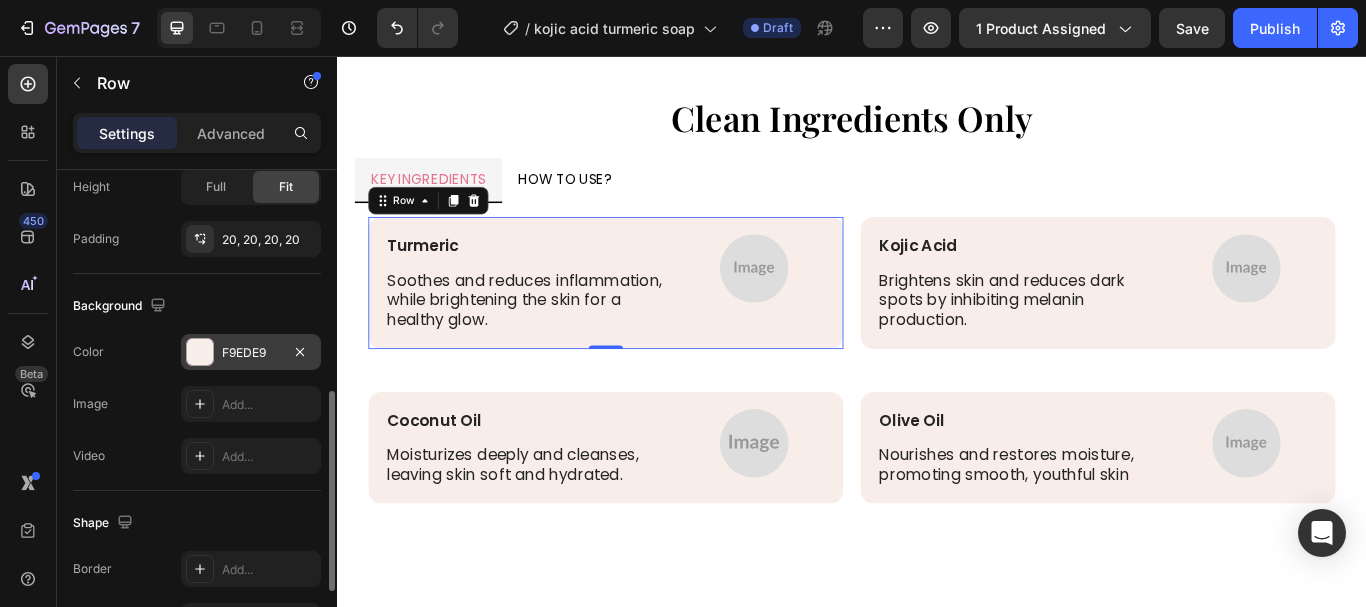 click at bounding box center [200, 352] 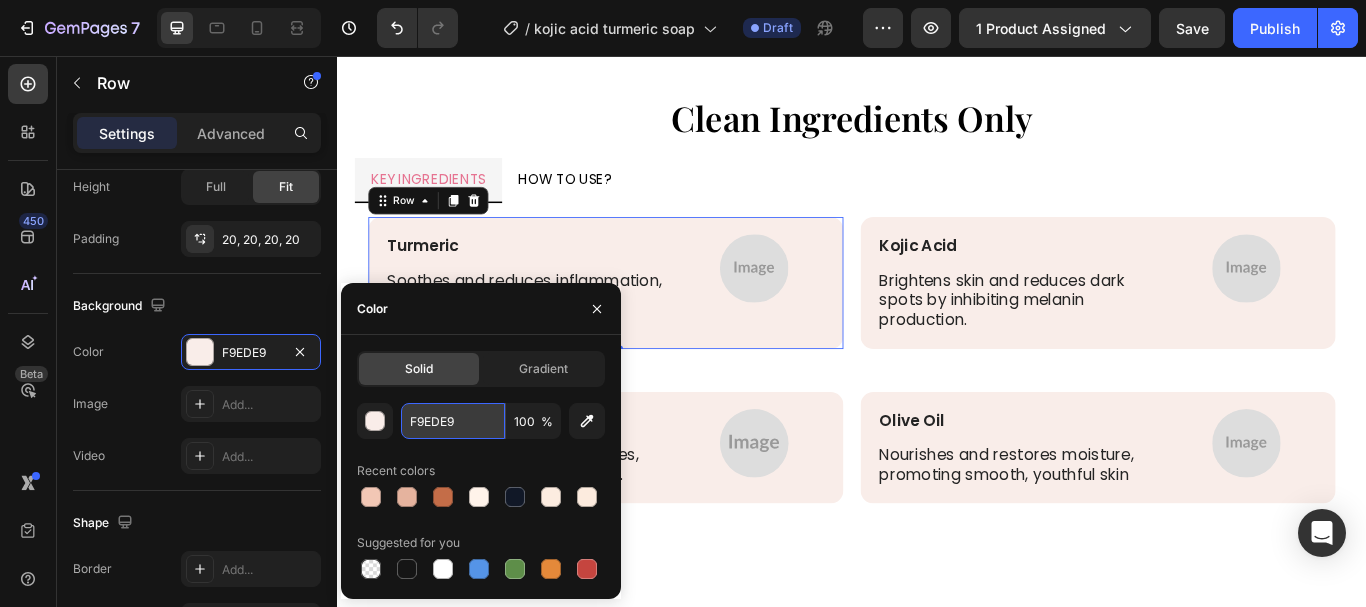 click on "F9EDE9" at bounding box center [453, 421] 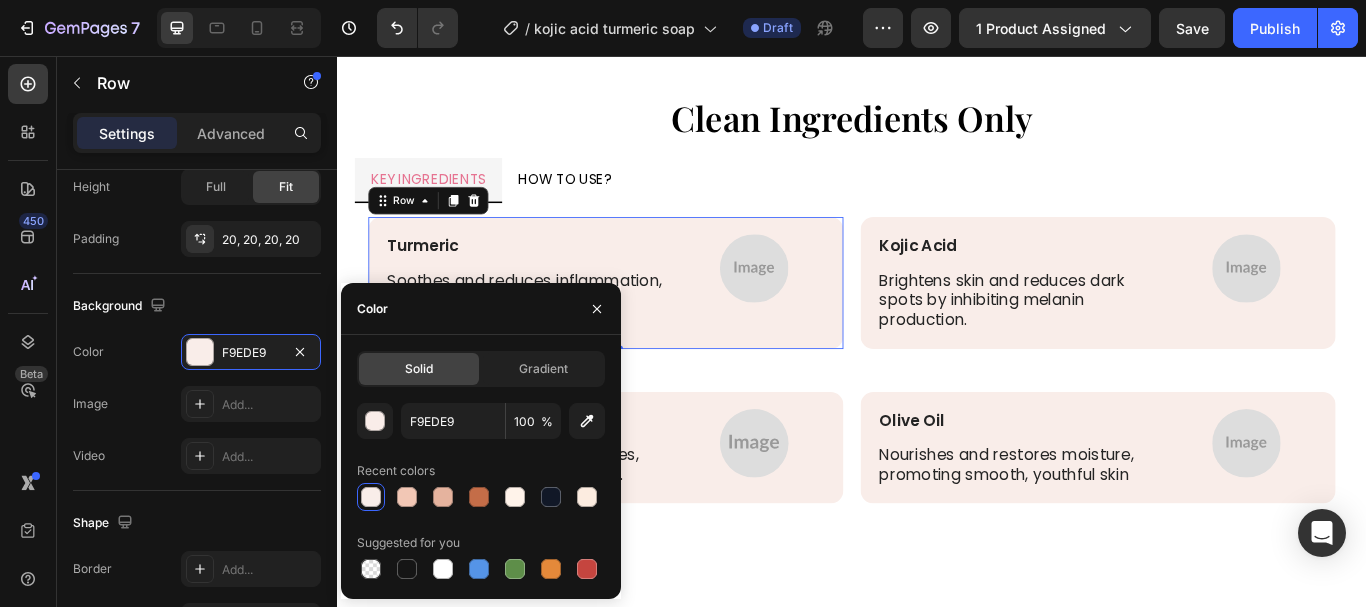 scroll, scrollTop: 0, scrollLeft: 0, axis: both 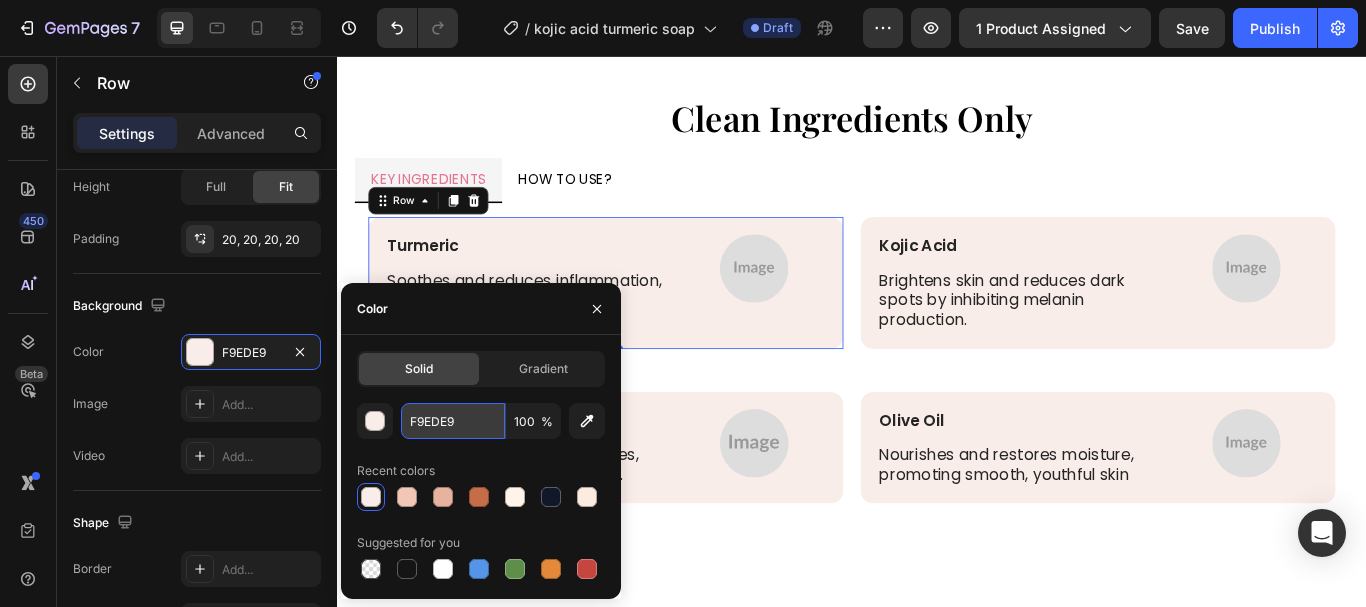 click on "F9EDE9" at bounding box center (453, 421) 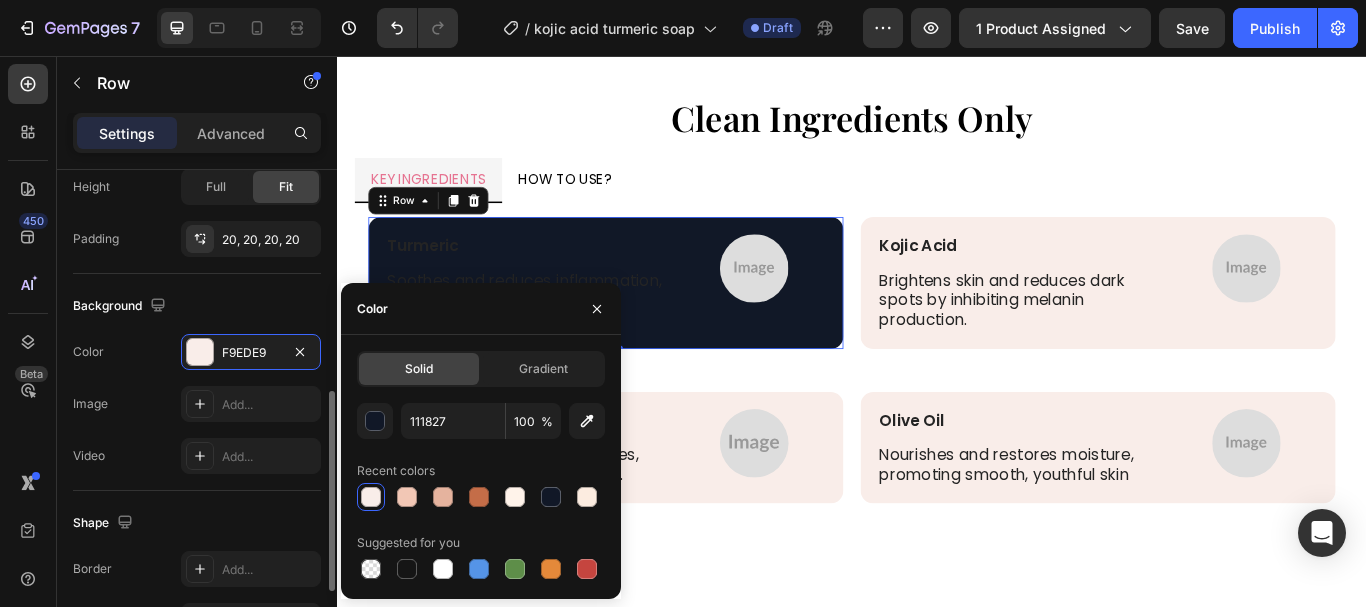 click on "Background" at bounding box center [197, 306] 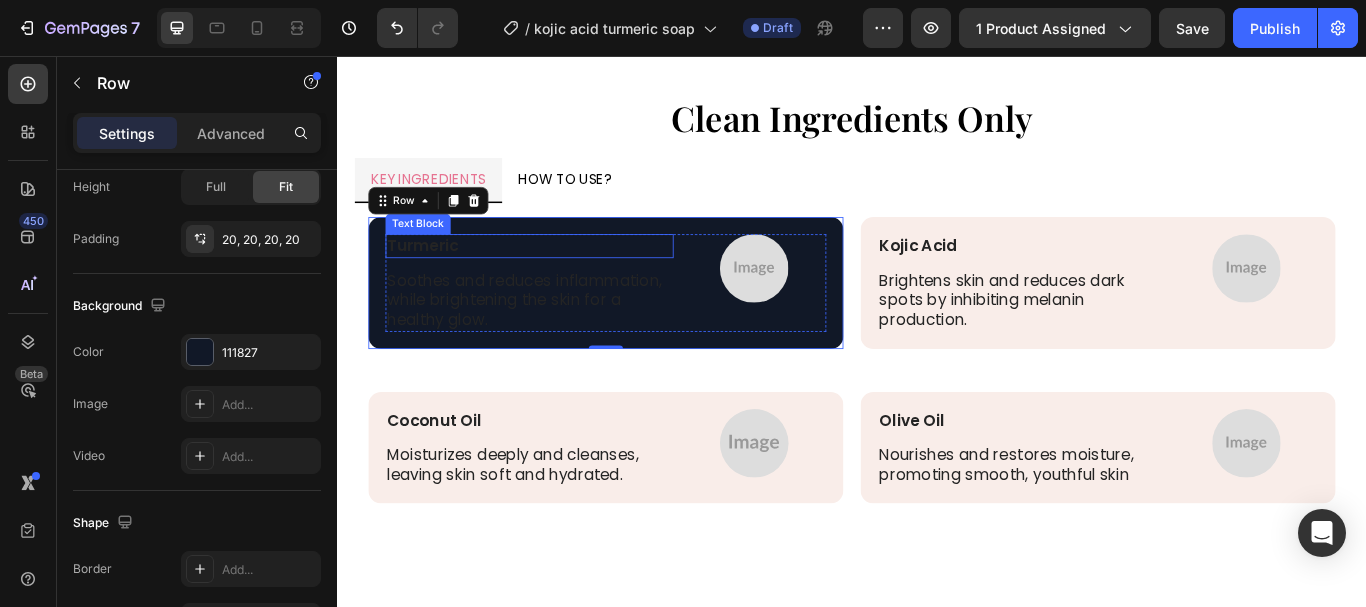 click on "Turmeric" at bounding box center (561, 277) 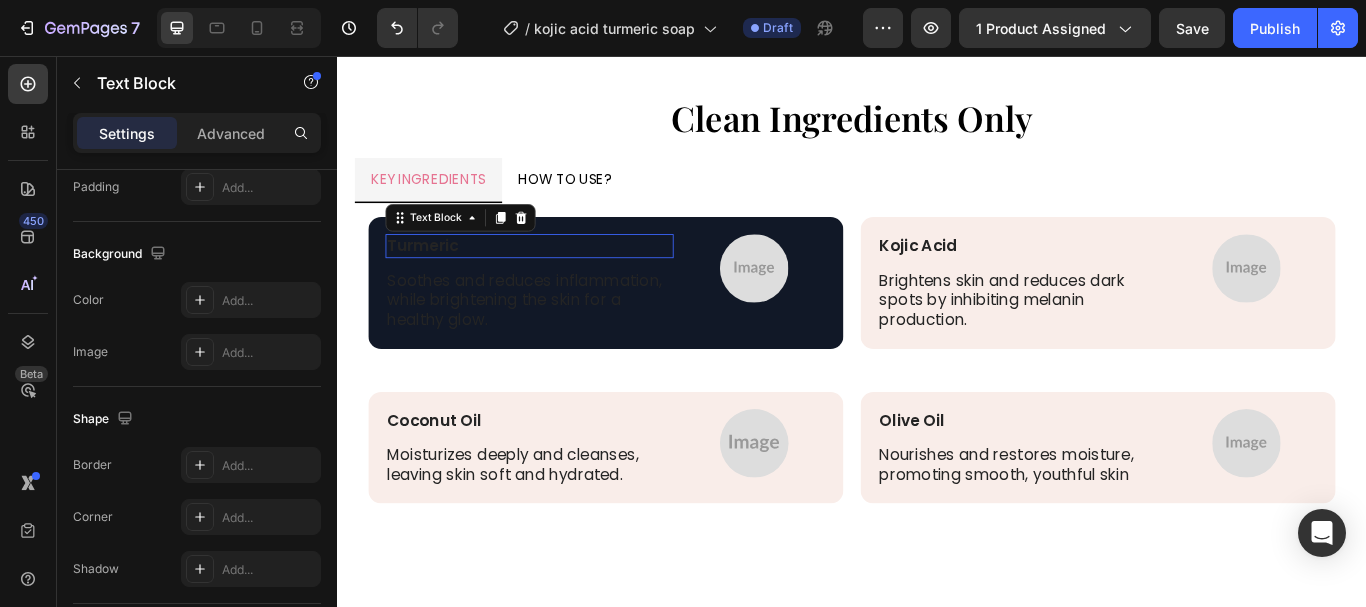 scroll, scrollTop: 0, scrollLeft: 0, axis: both 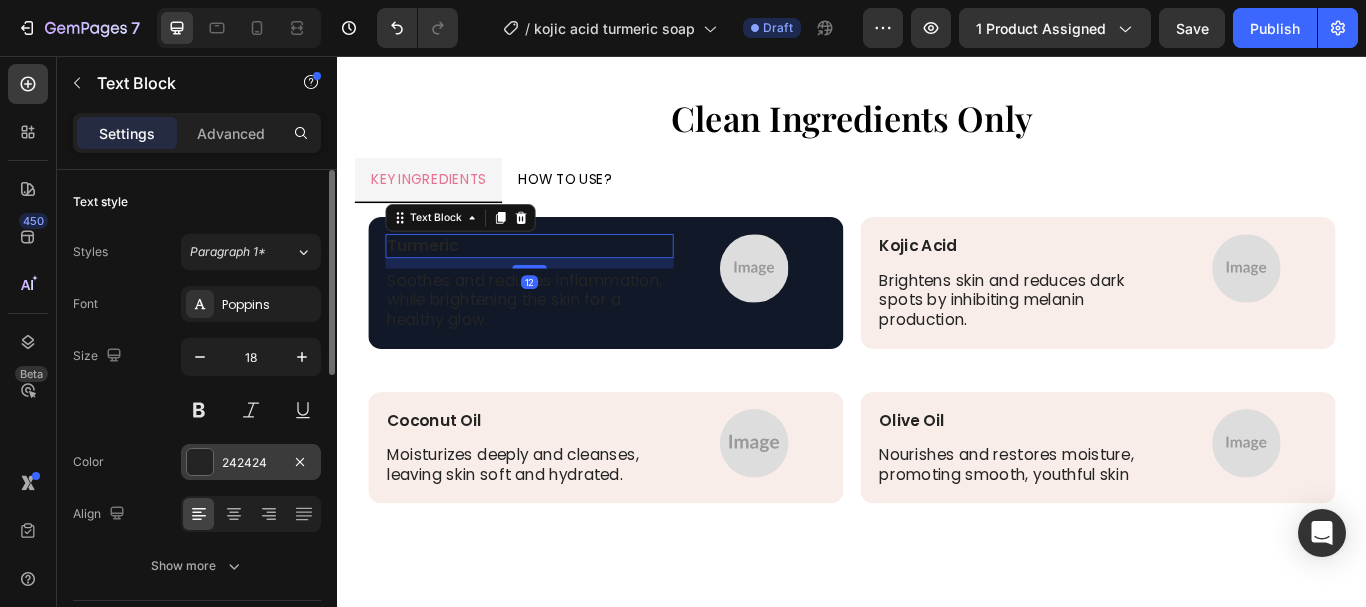 click at bounding box center [200, 462] 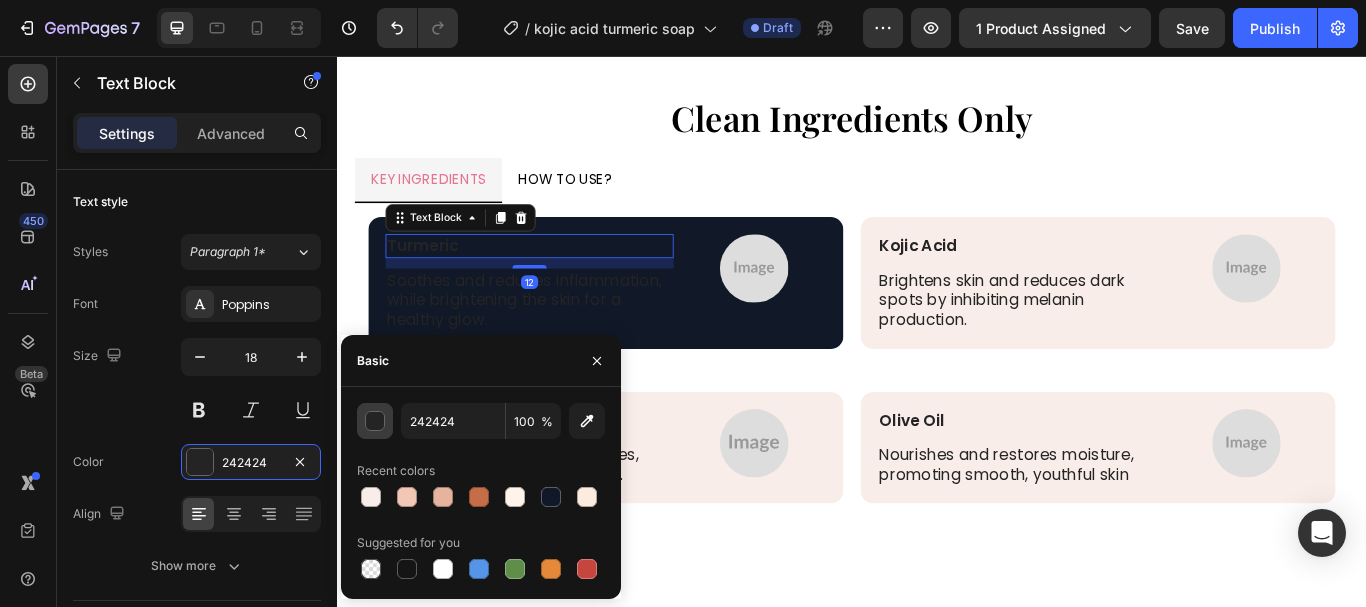 click at bounding box center (375, 421) 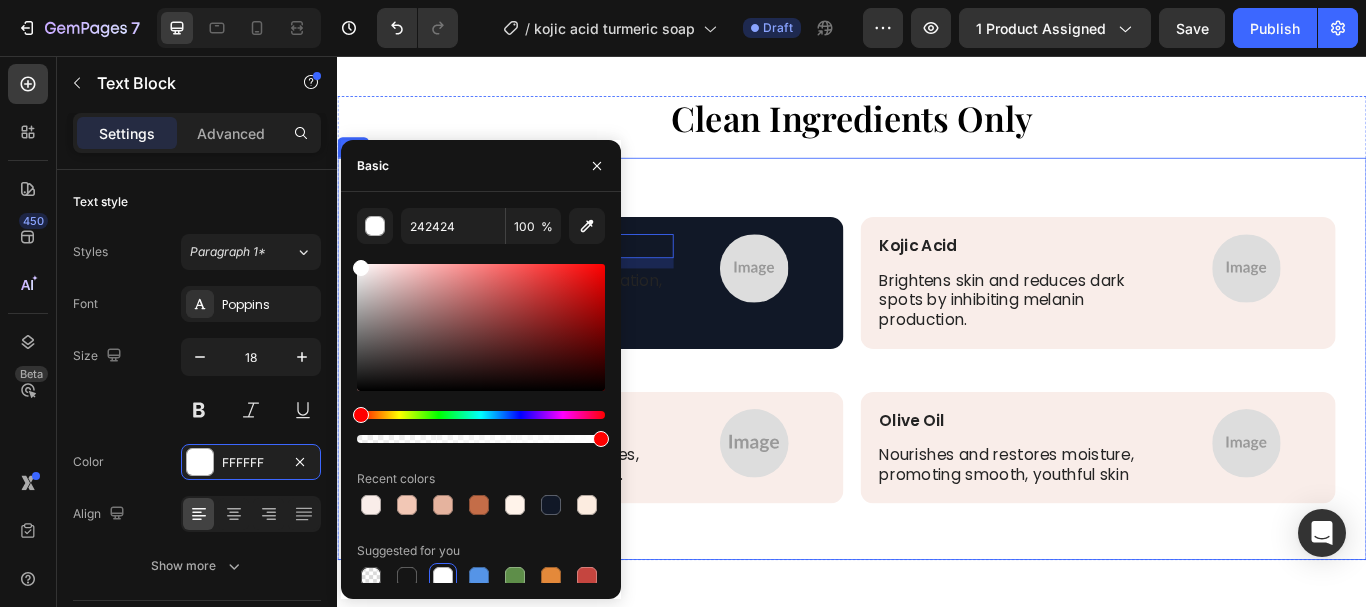 type on "FFFFFF" 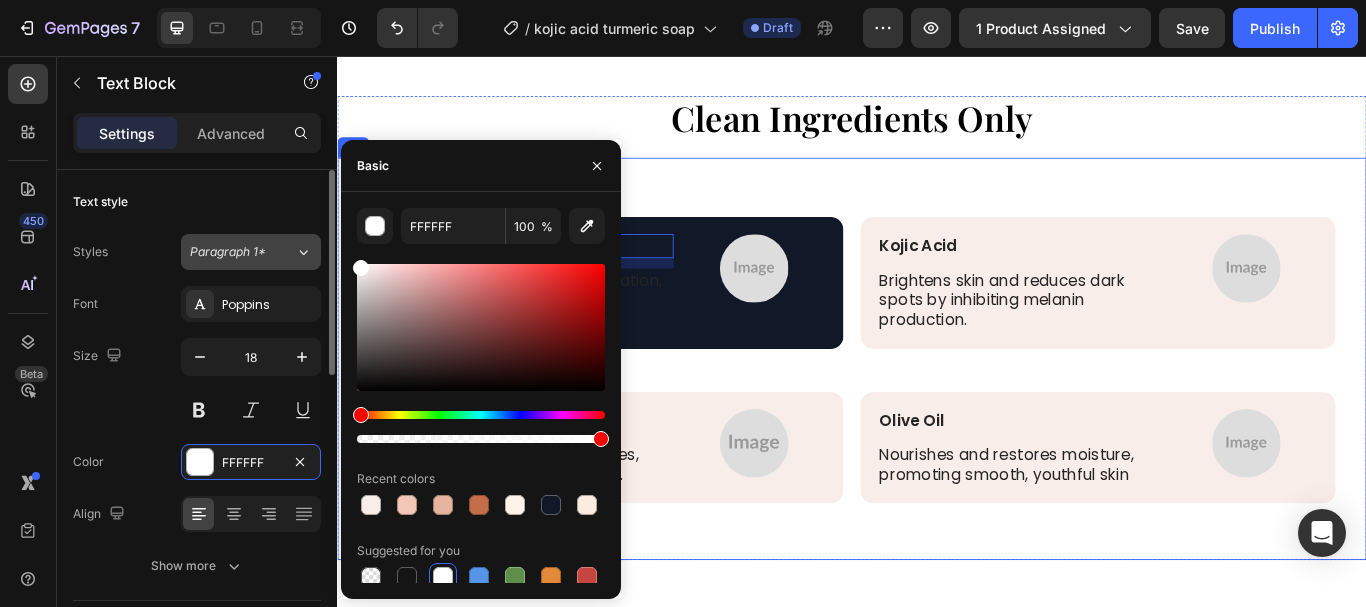 drag, startPoint x: 335, startPoint y: 249, endPoint x: 292, endPoint y: 255, distance: 43.416588 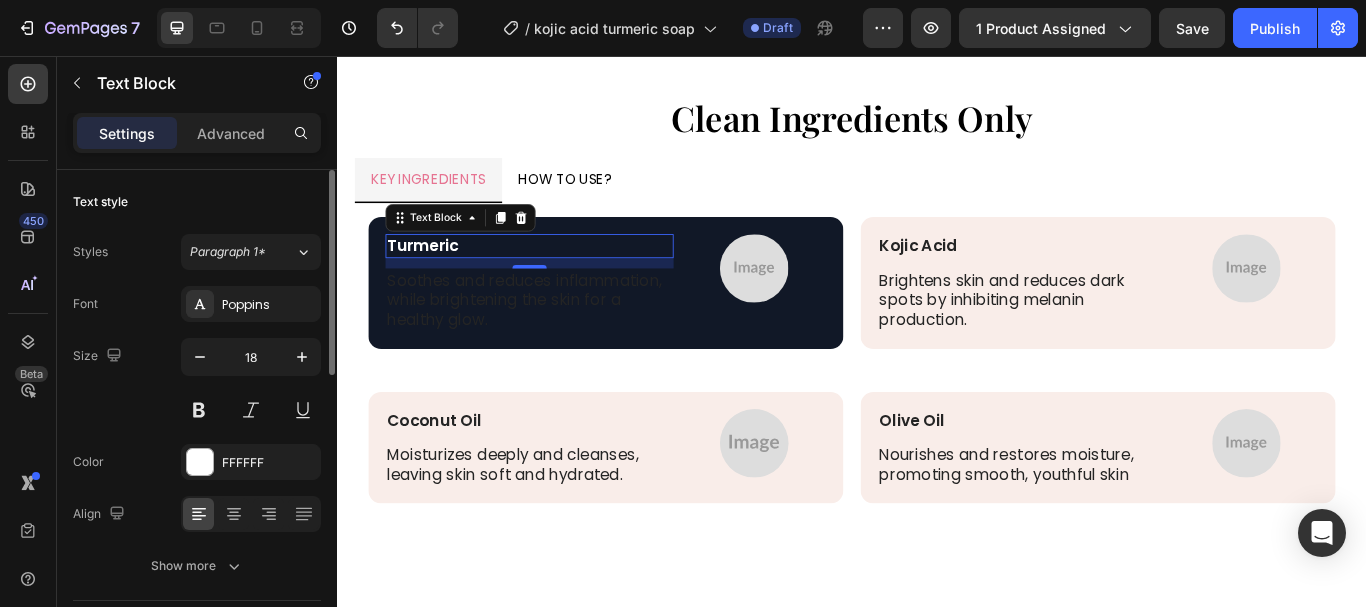 click on "Size 18" at bounding box center (197, 383) 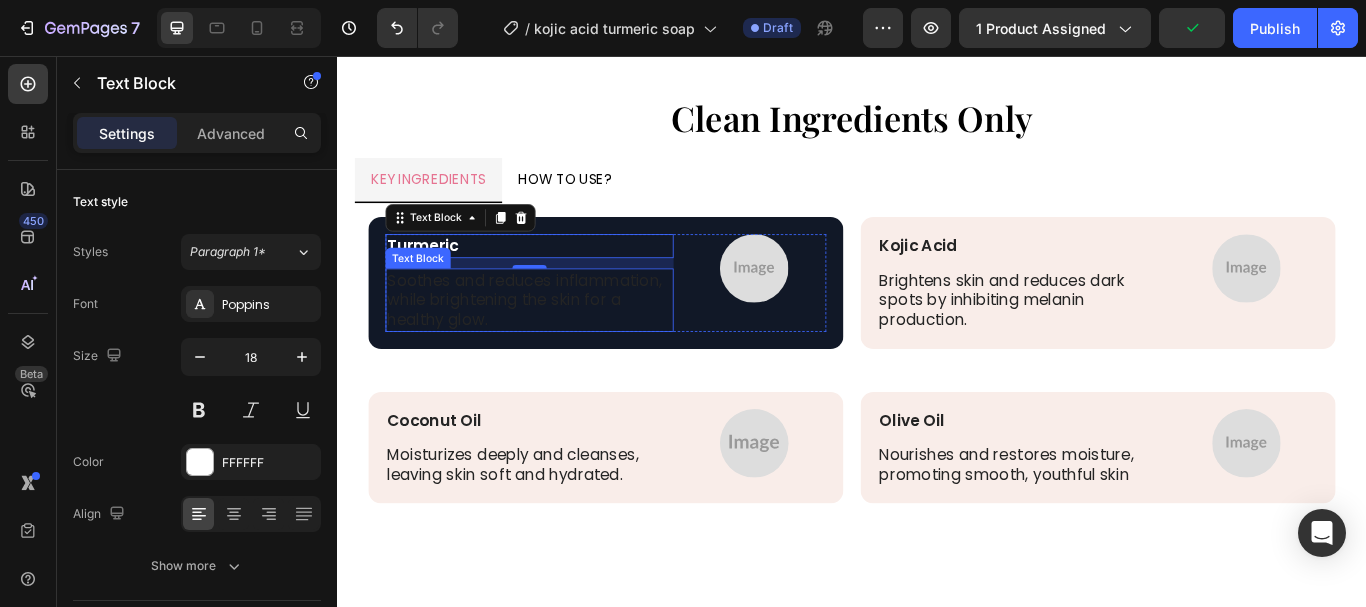click on "Soothes and reduces inflammation, while brightening the skin for a healthy glow." at bounding box center (561, 341) 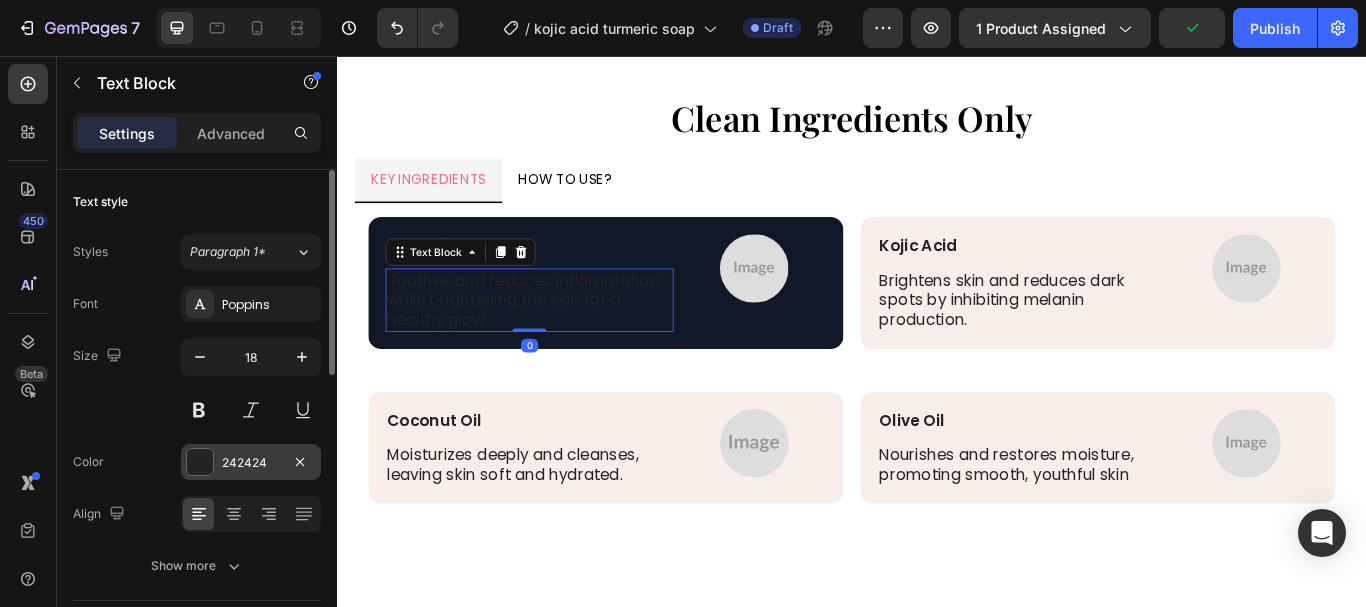 click at bounding box center [200, 462] 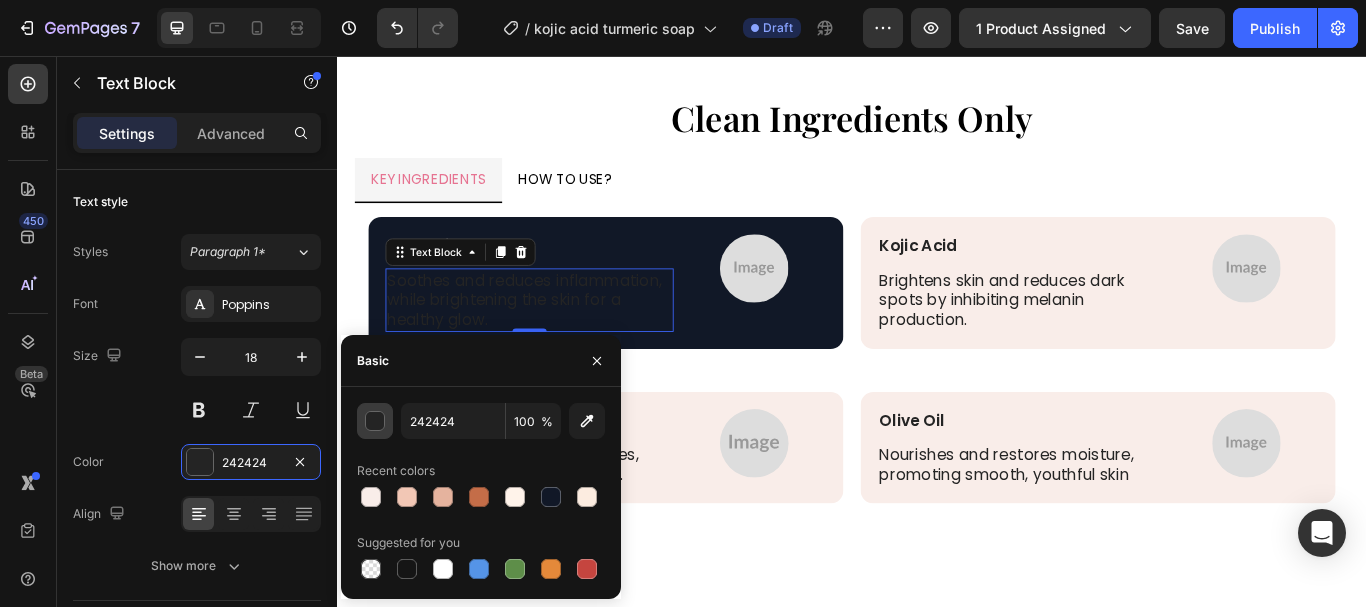 click at bounding box center [376, 422] 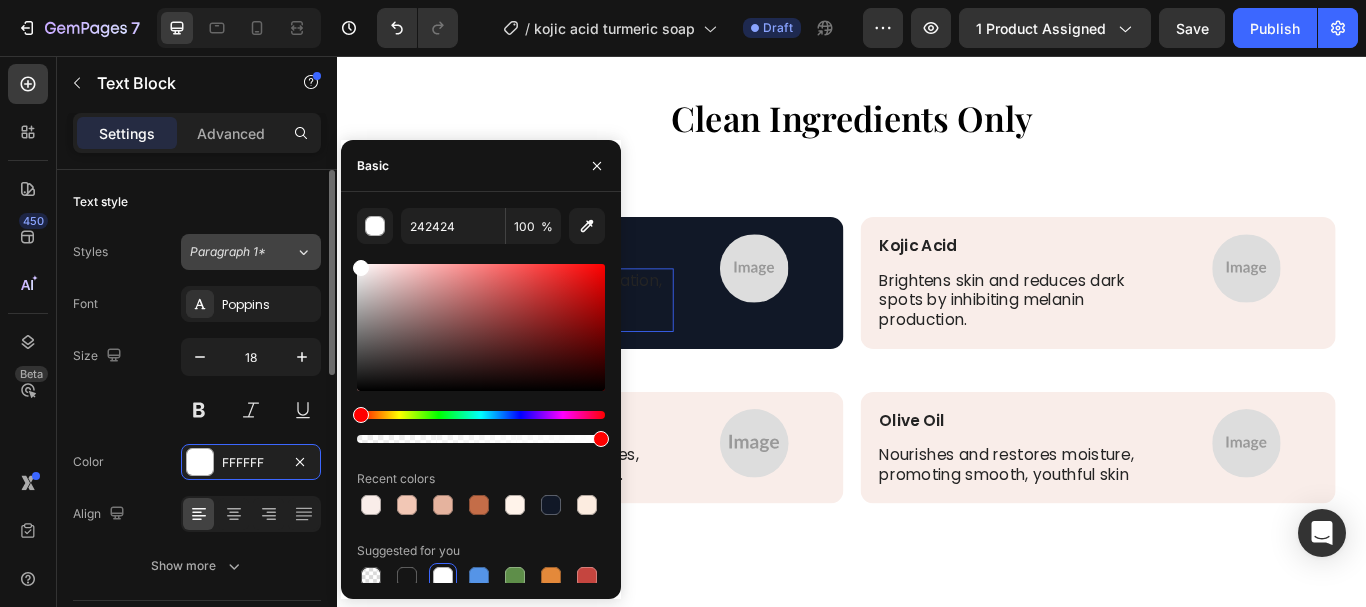type on "FFFFFF" 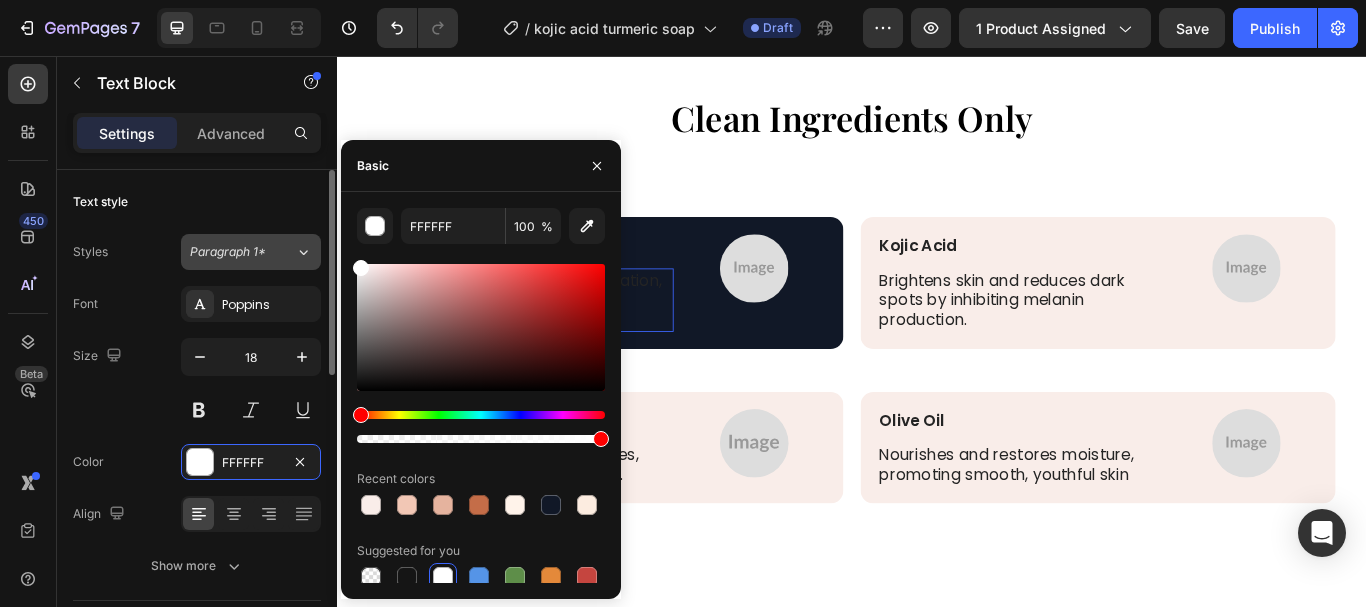 drag, startPoint x: 309, startPoint y: 245, endPoint x: 294, endPoint y: 244, distance: 15.033297 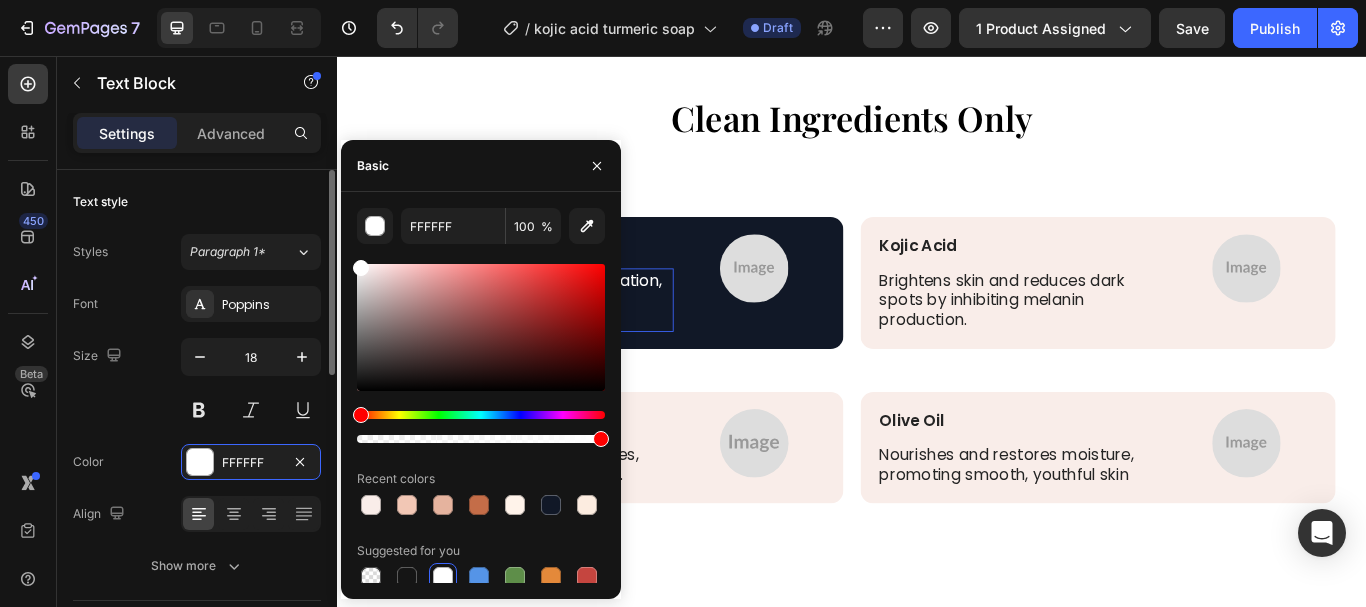click on "Text style" at bounding box center (197, 202) 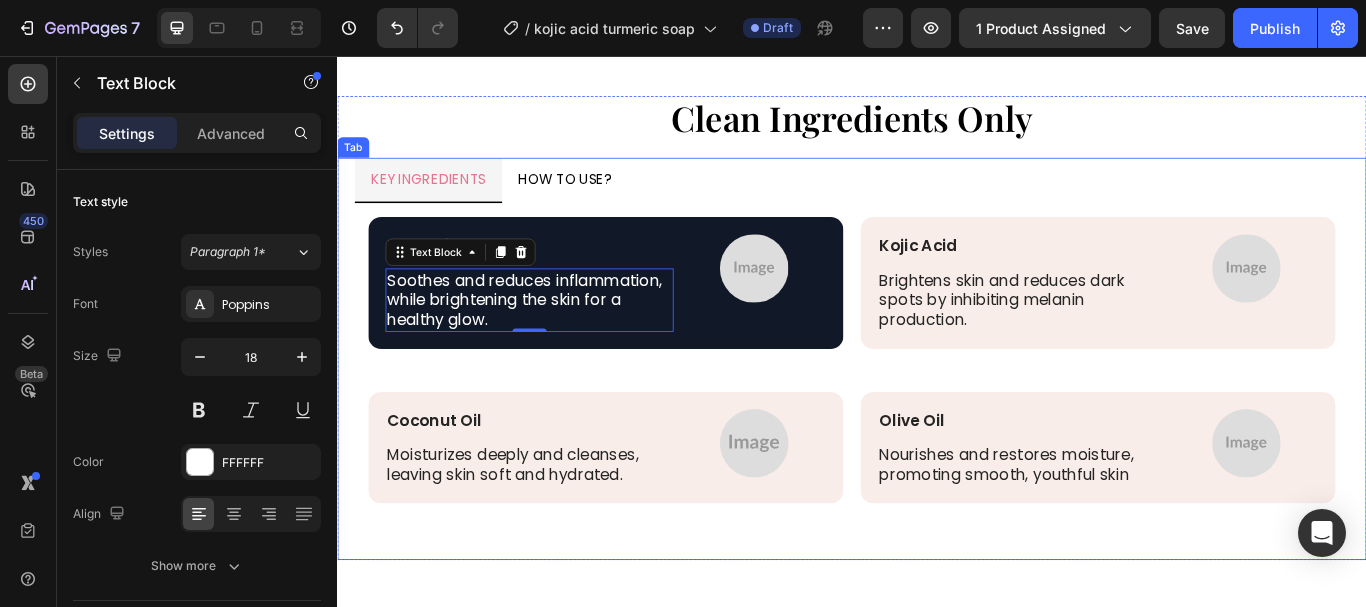 click on "KEY INGREDIENTS HOW TO USE?" at bounding box center [937, 201] 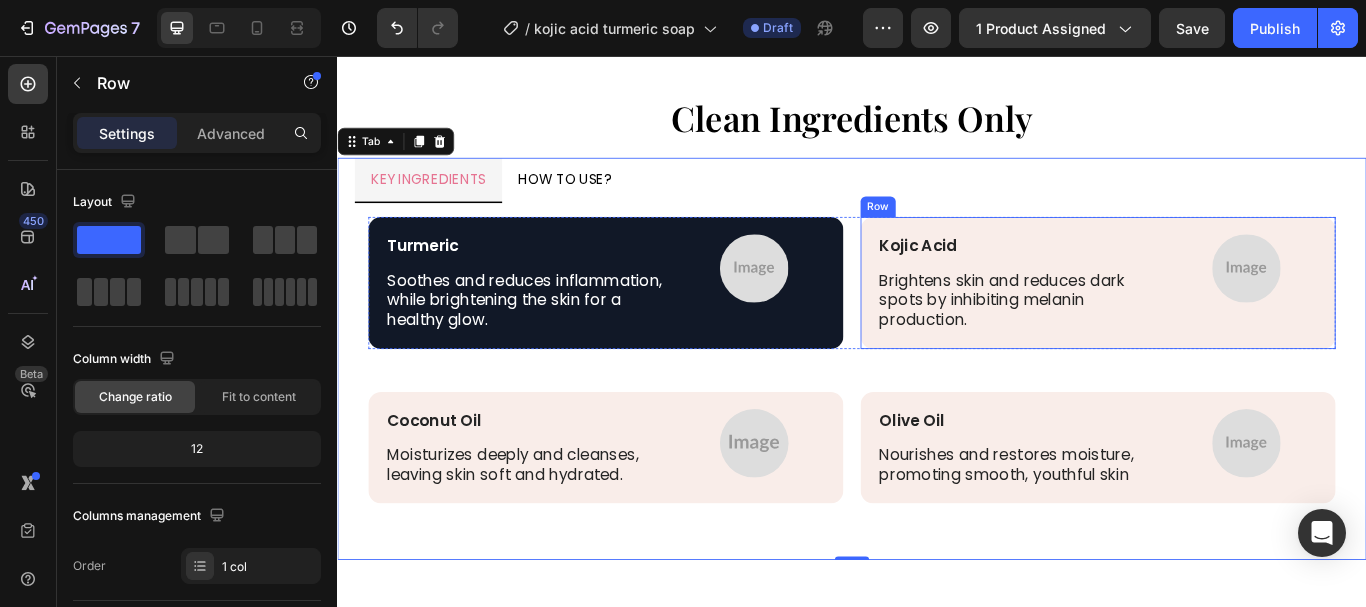 click on "Kojic Acid Text Block Brightens skin and reduces dark spots by inhibiting melanin production. Text Block Image Row Row" at bounding box center (1224, 321) 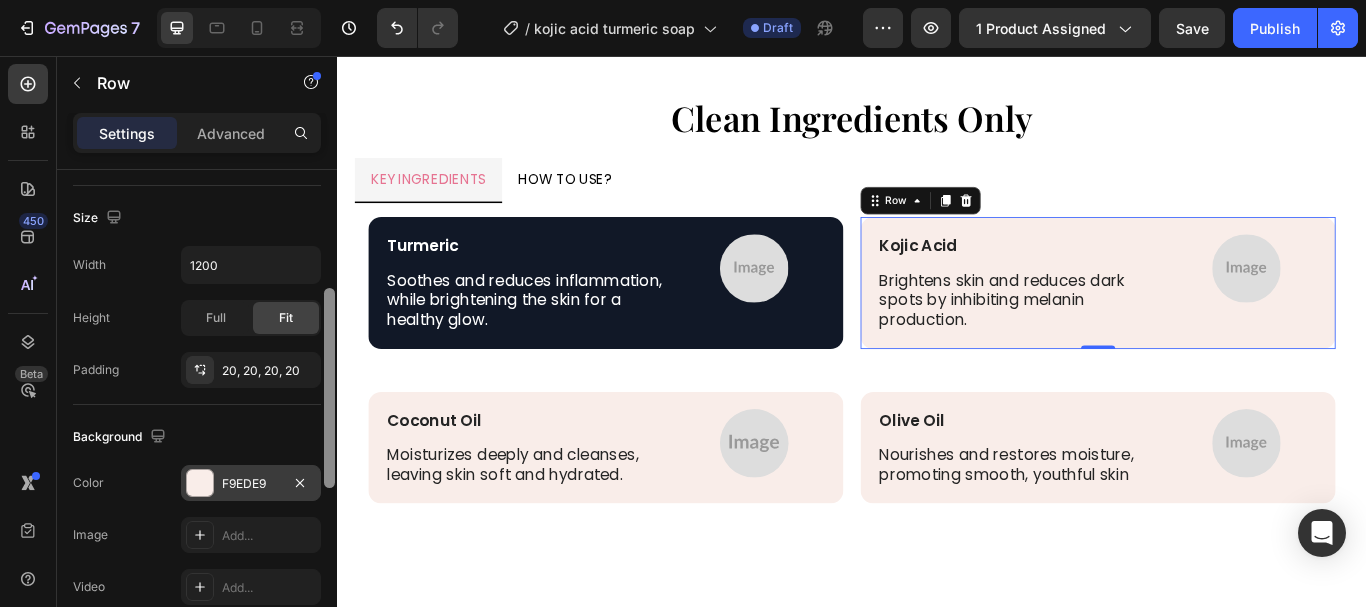 drag, startPoint x: 327, startPoint y: 295, endPoint x: 220, endPoint y: 442, distance: 181.81859 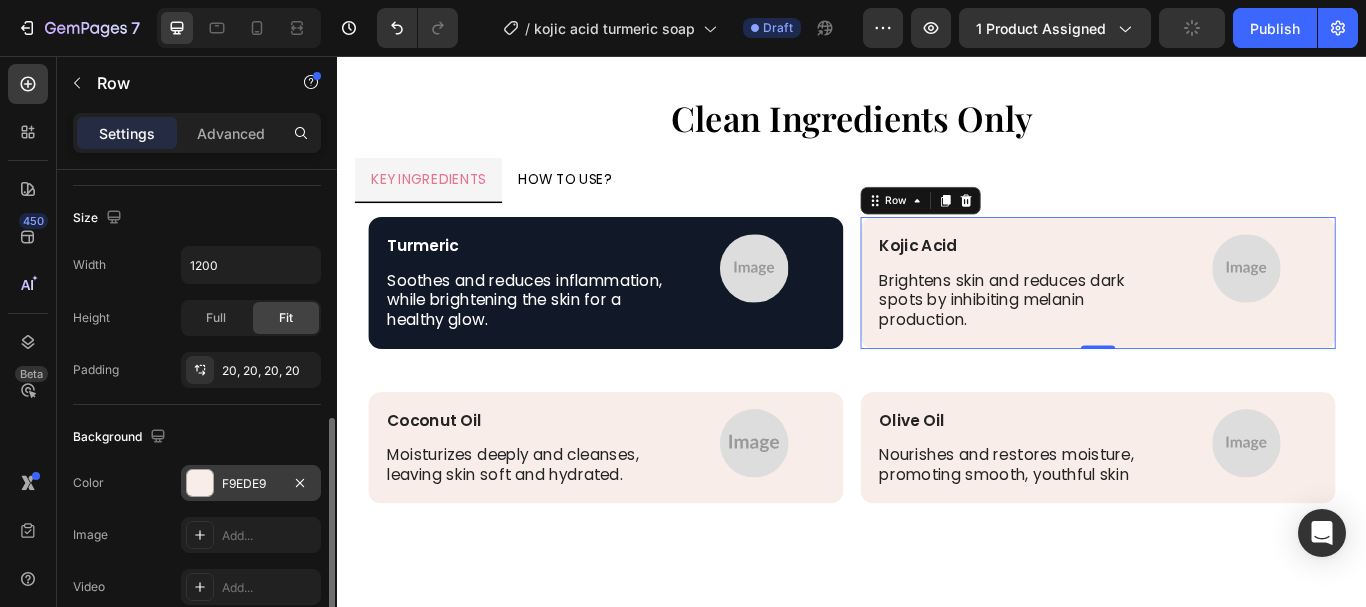 scroll, scrollTop: 472, scrollLeft: 0, axis: vertical 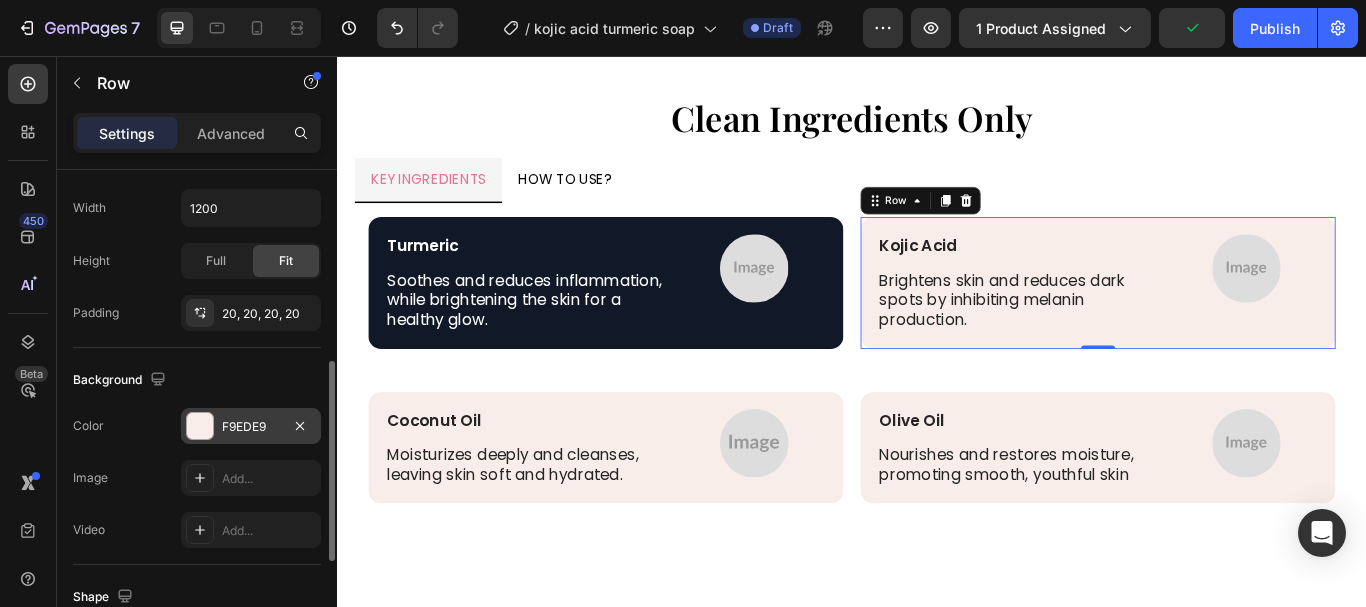 click on "F9EDE9" at bounding box center (251, 426) 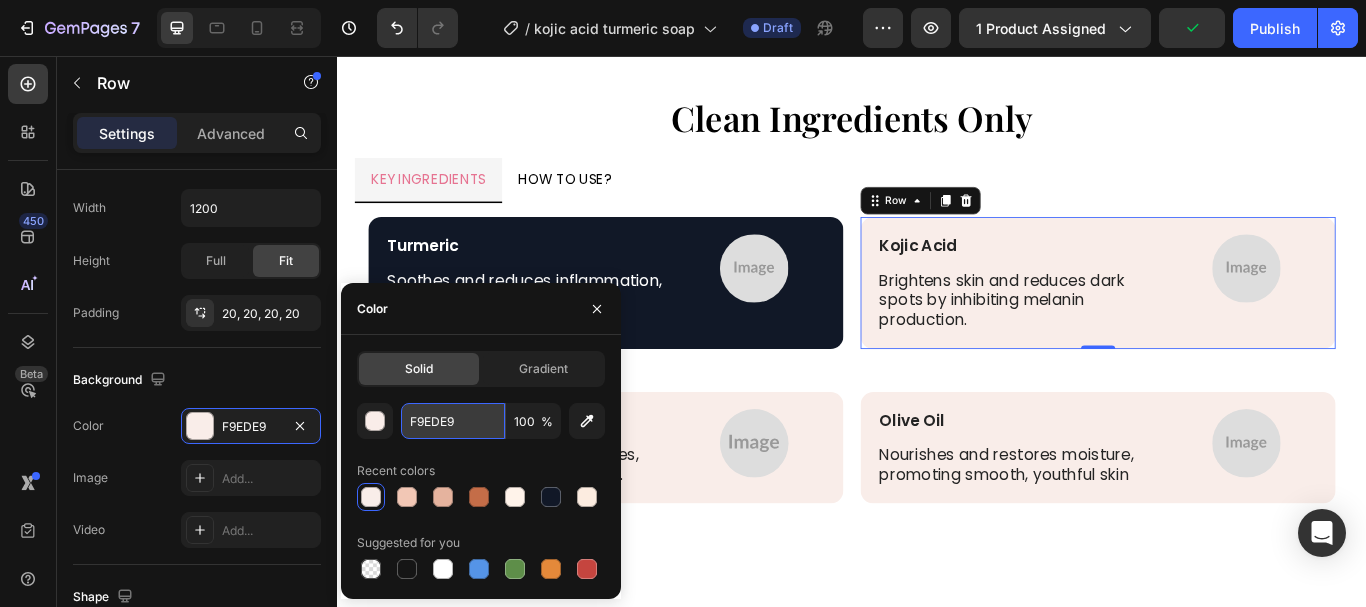 click on "F9EDE9" at bounding box center [453, 421] 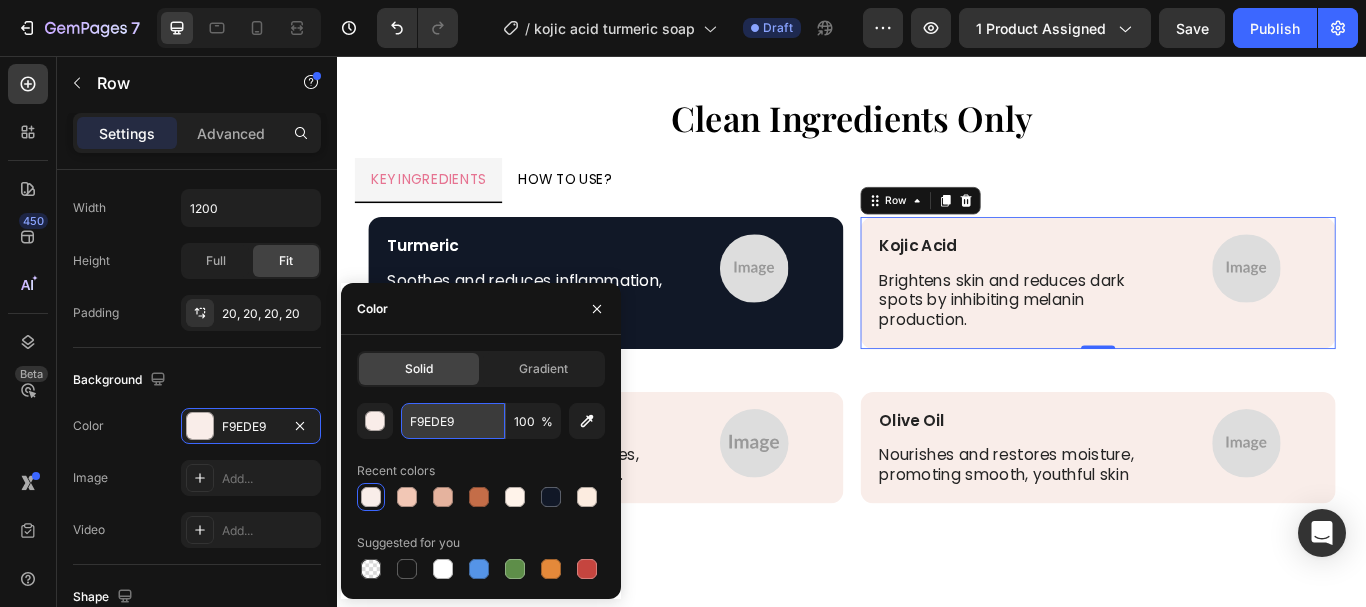 paste on "111827" 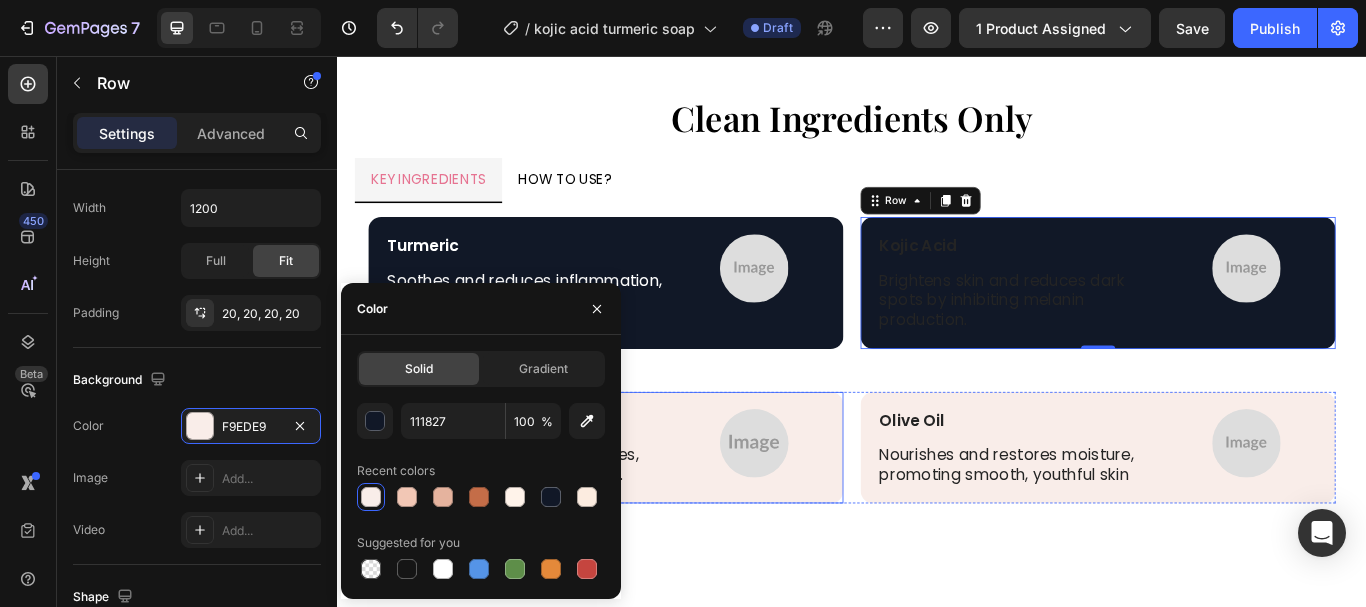 click on "Coconut Oil Text Block Moisturizes deeply and cleanses, leaving skin soft and hydrated. Text Block Image Row Row" at bounding box center [650, 513] 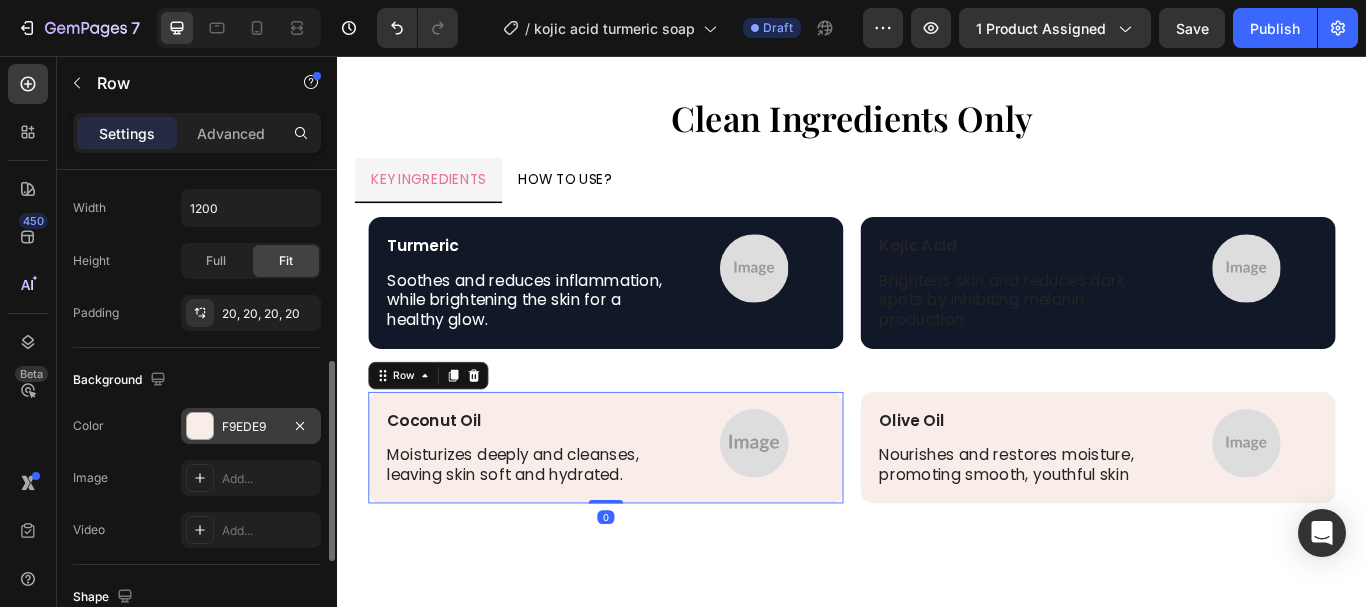 click at bounding box center [200, 426] 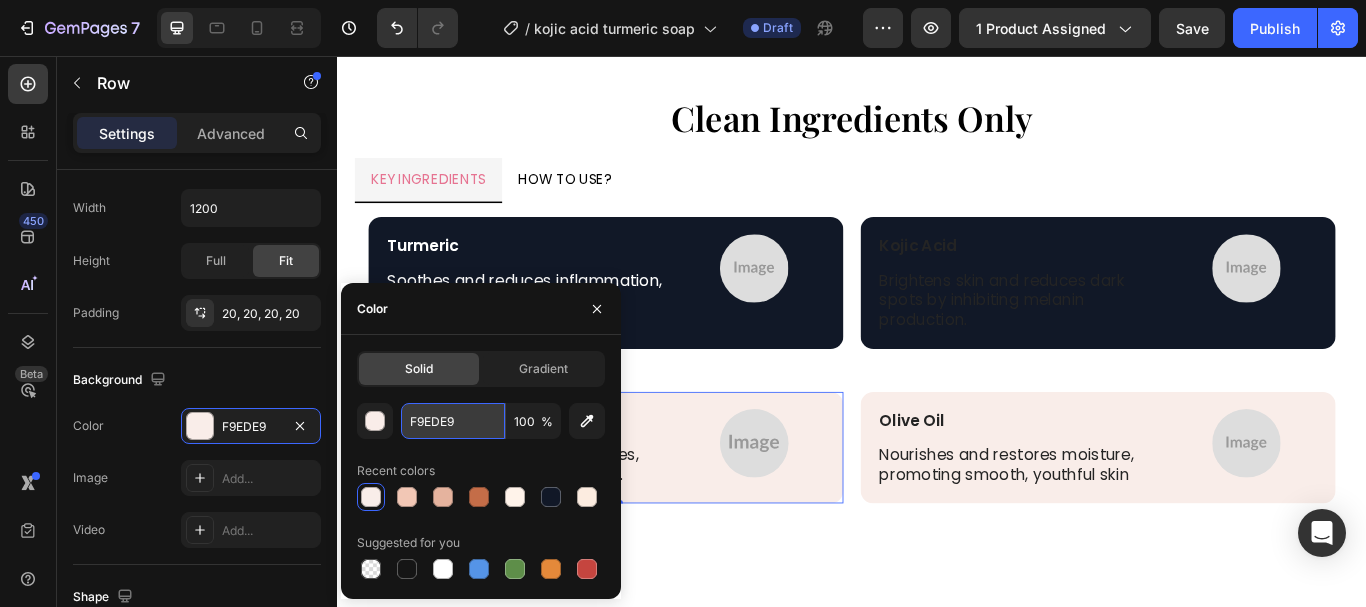 click on "F9EDE9" at bounding box center [453, 421] 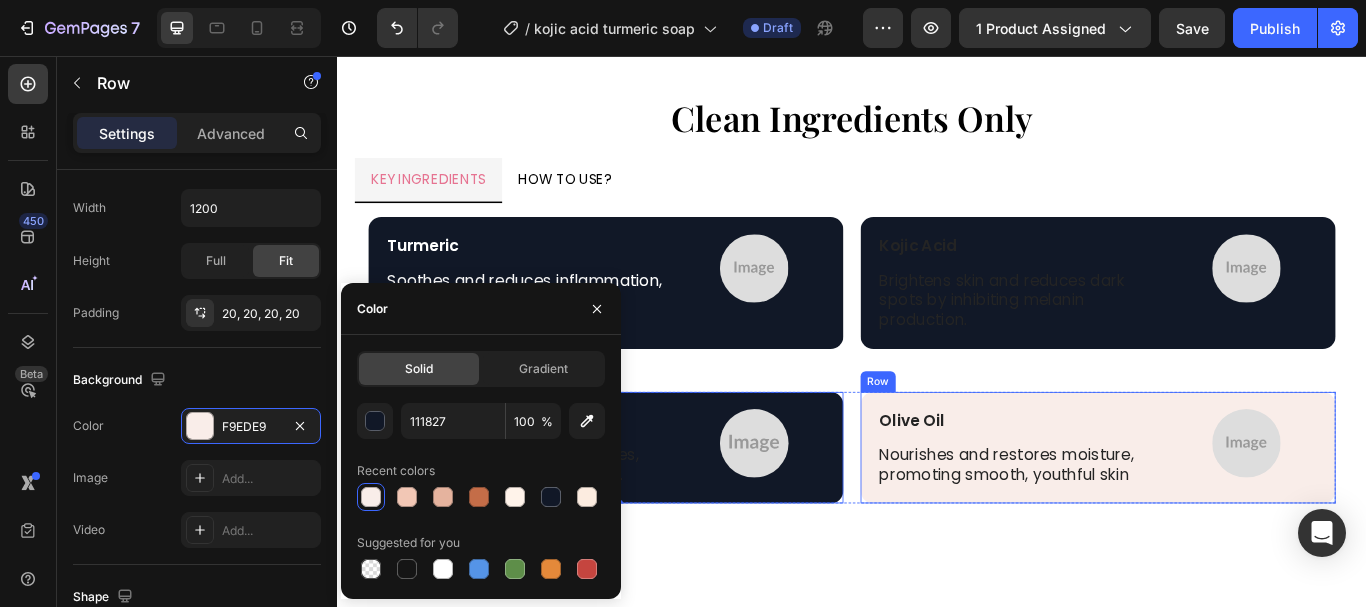 click on "Olive Oil Text Block Nourishes and restores moisture, promoting smooth, youthful skin Text Block Image Row Row" at bounding box center (1224, 513) 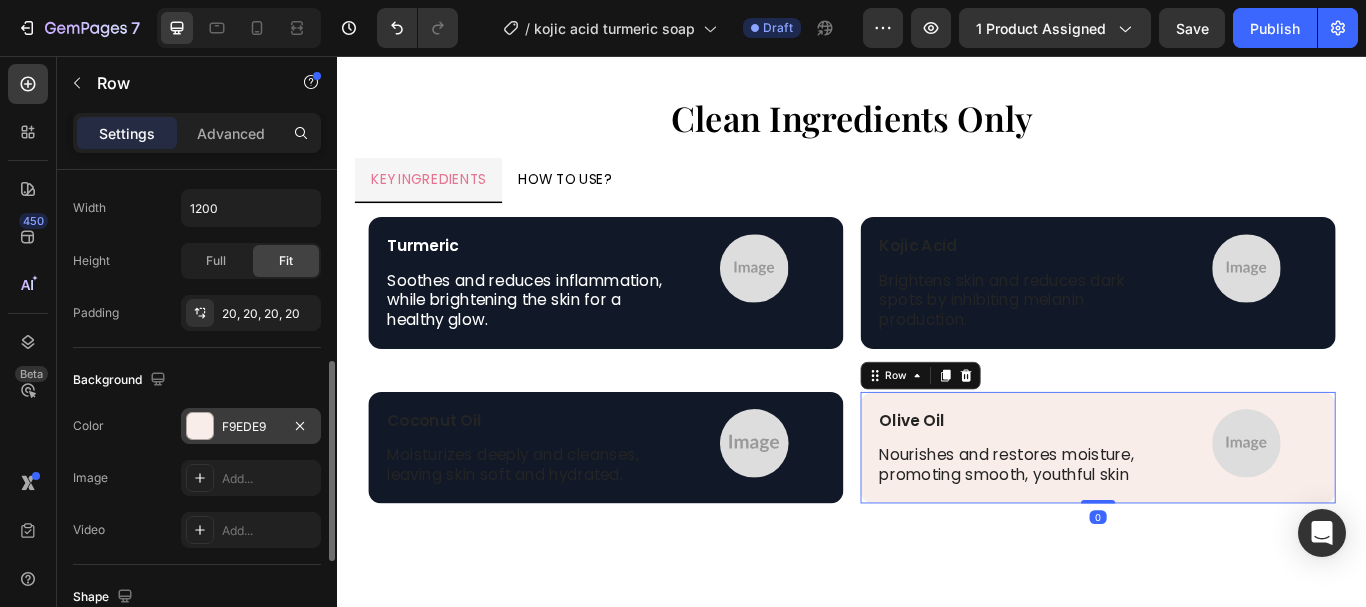 click on "F9EDE9" at bounding box center (251, 427) 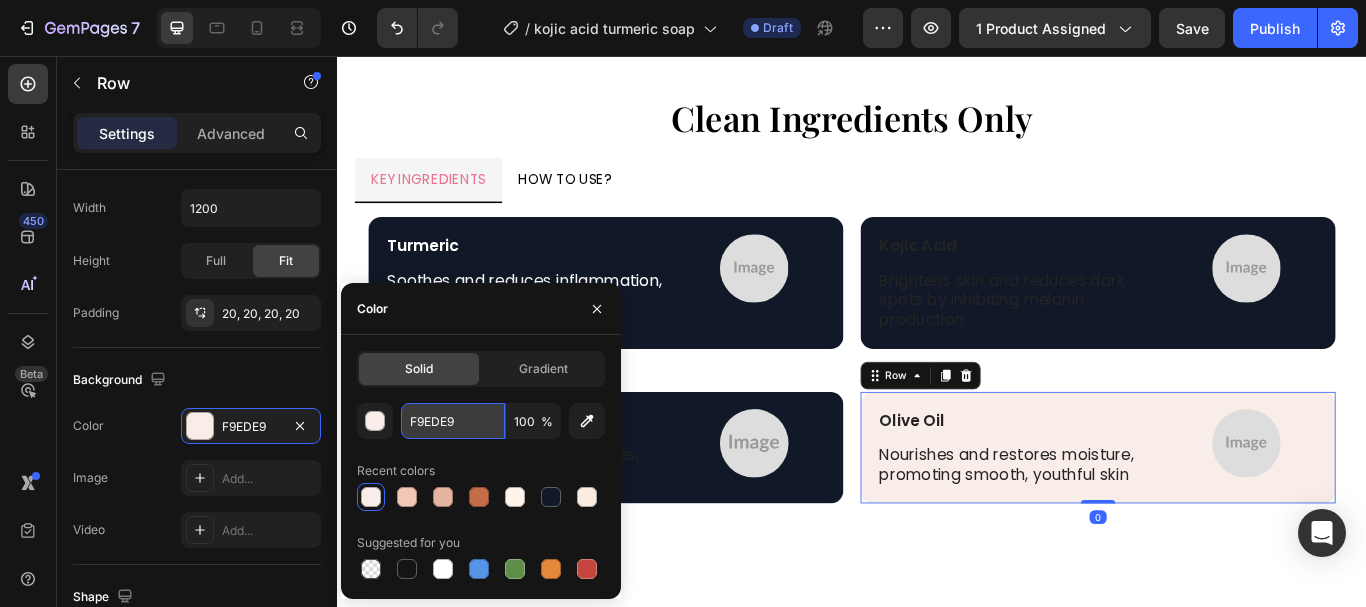 click on "F9EDE9" at bounding box center (453, 421) 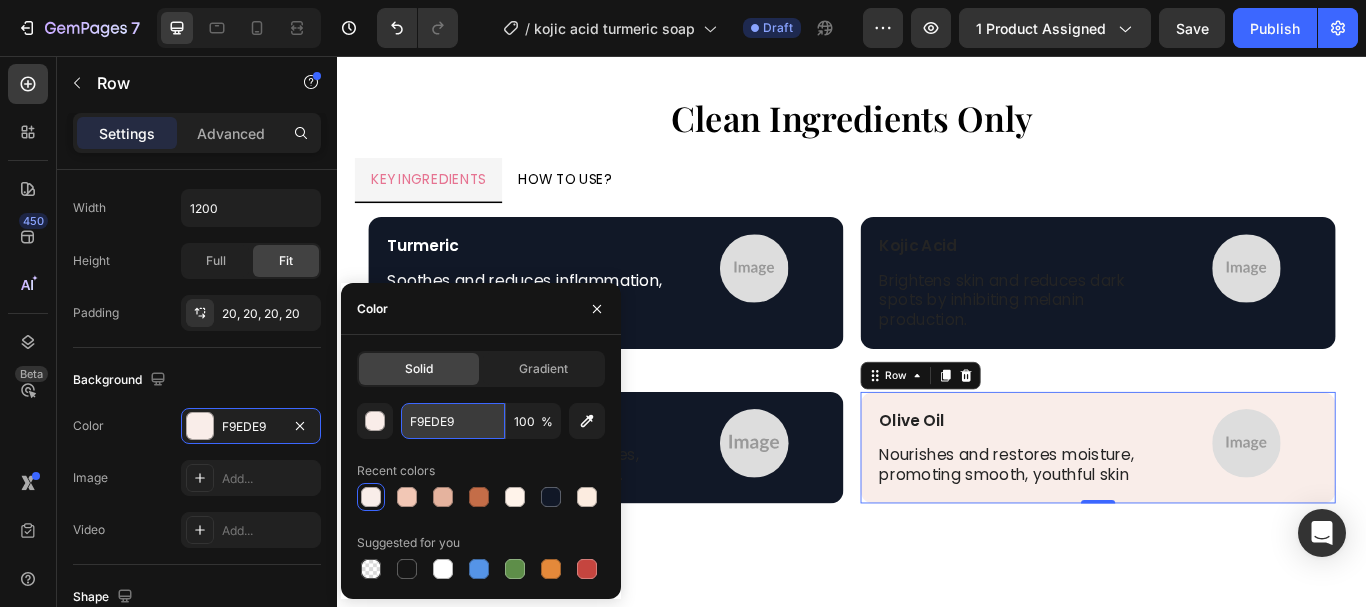 paste on "111827" 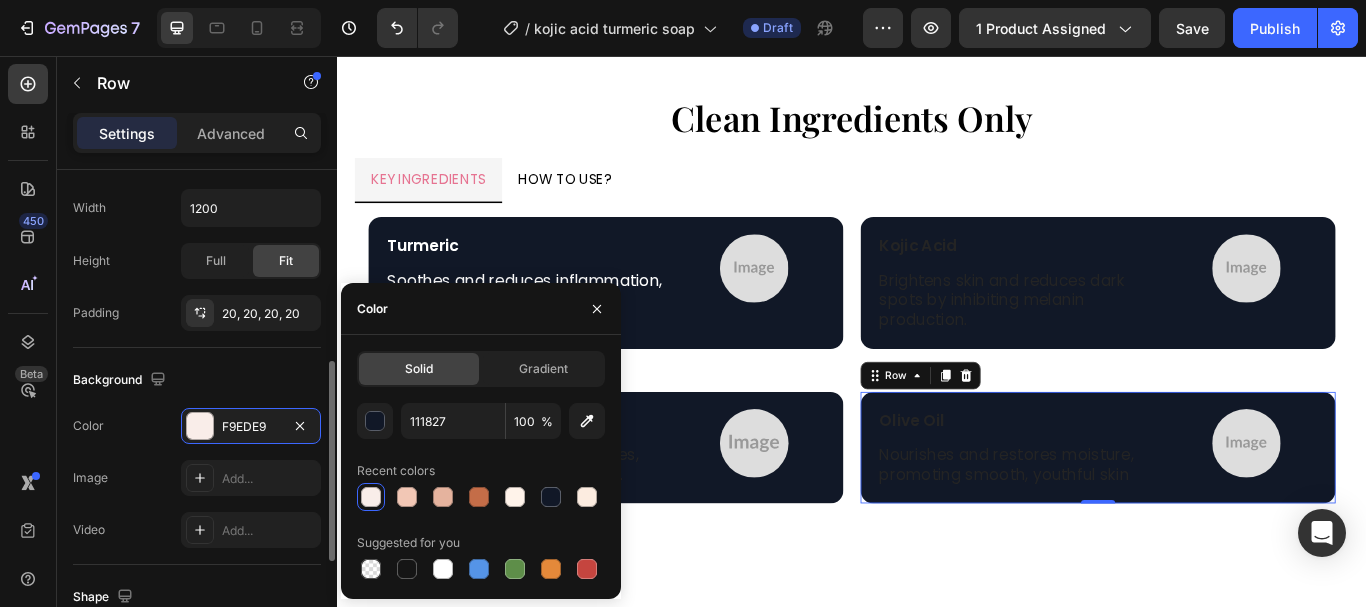 click on "Background" at bounding box center (197, 380) 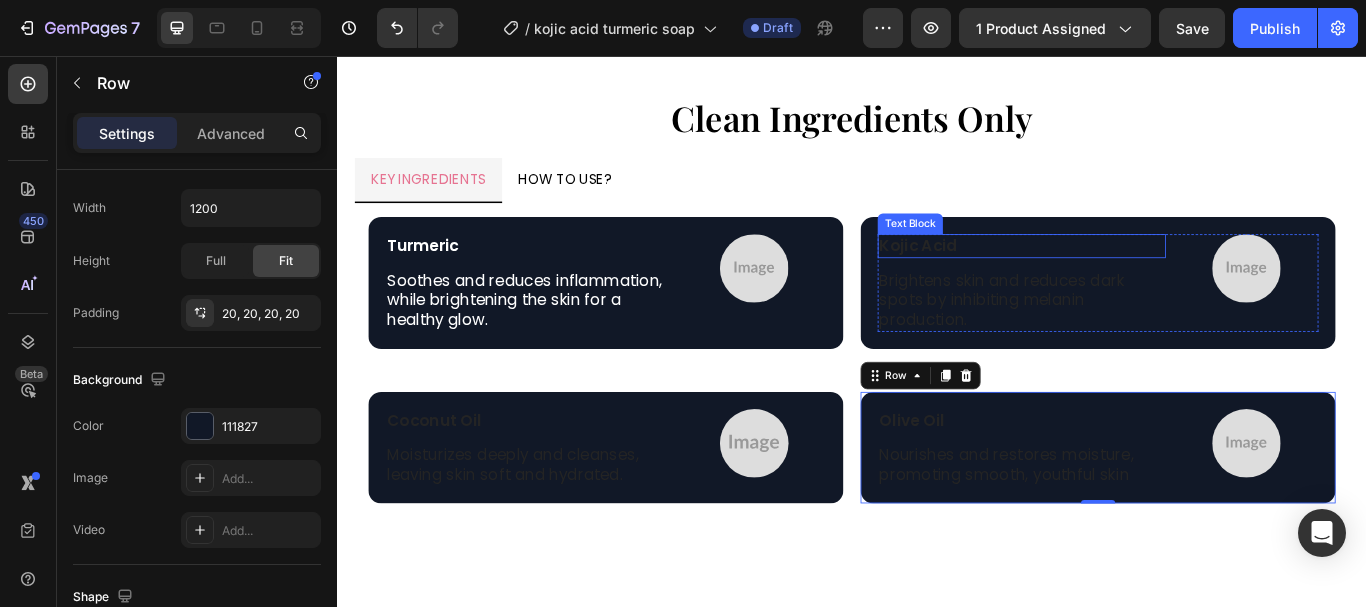 click on "Kojic Acid" at bounding box center (1135, 277) 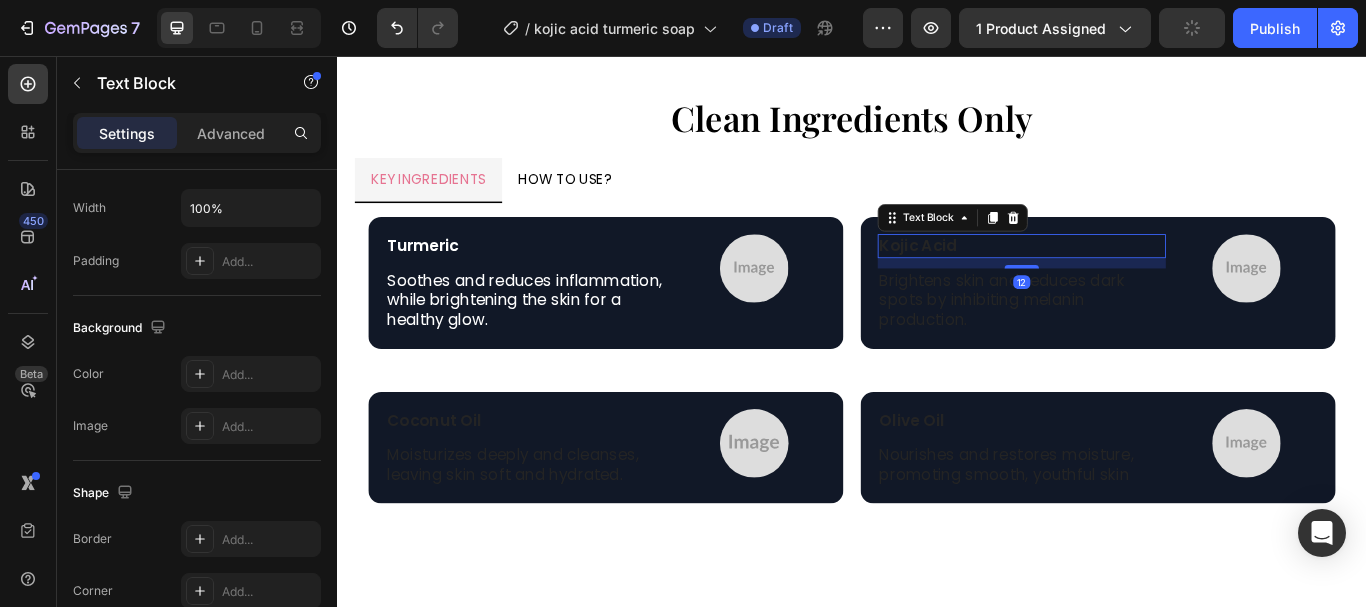 scroll, scrollTop: 0, scrollLeft: 0, axis: both 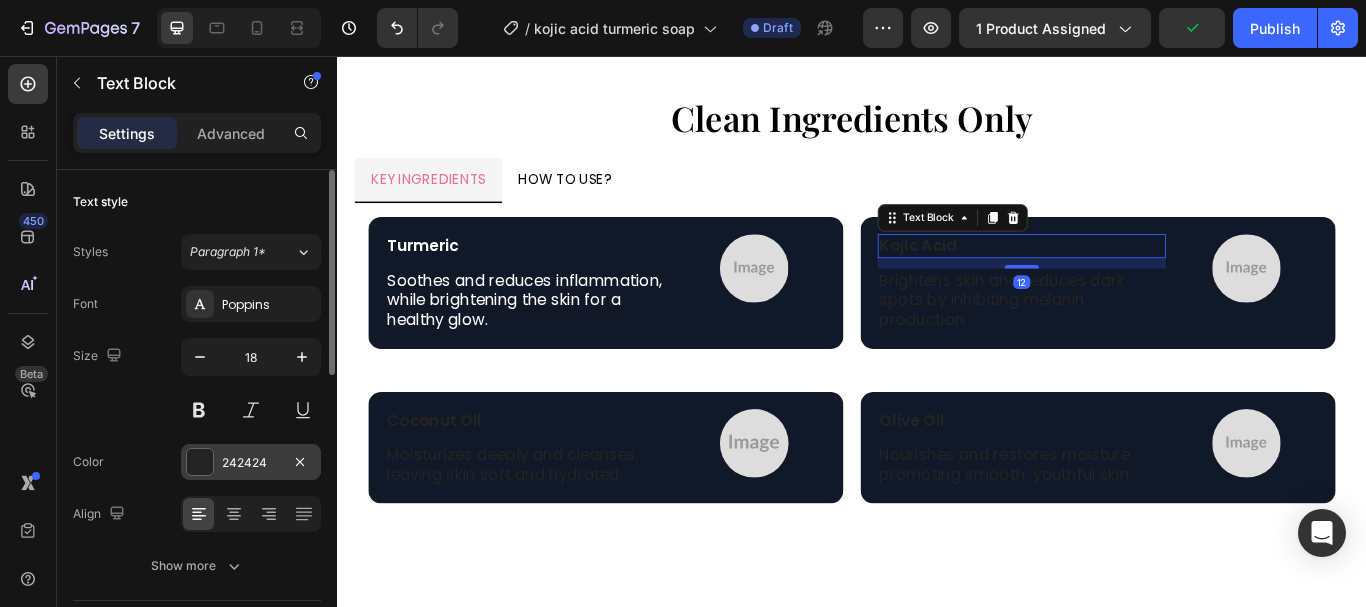 click at bounding box center (200, 462) 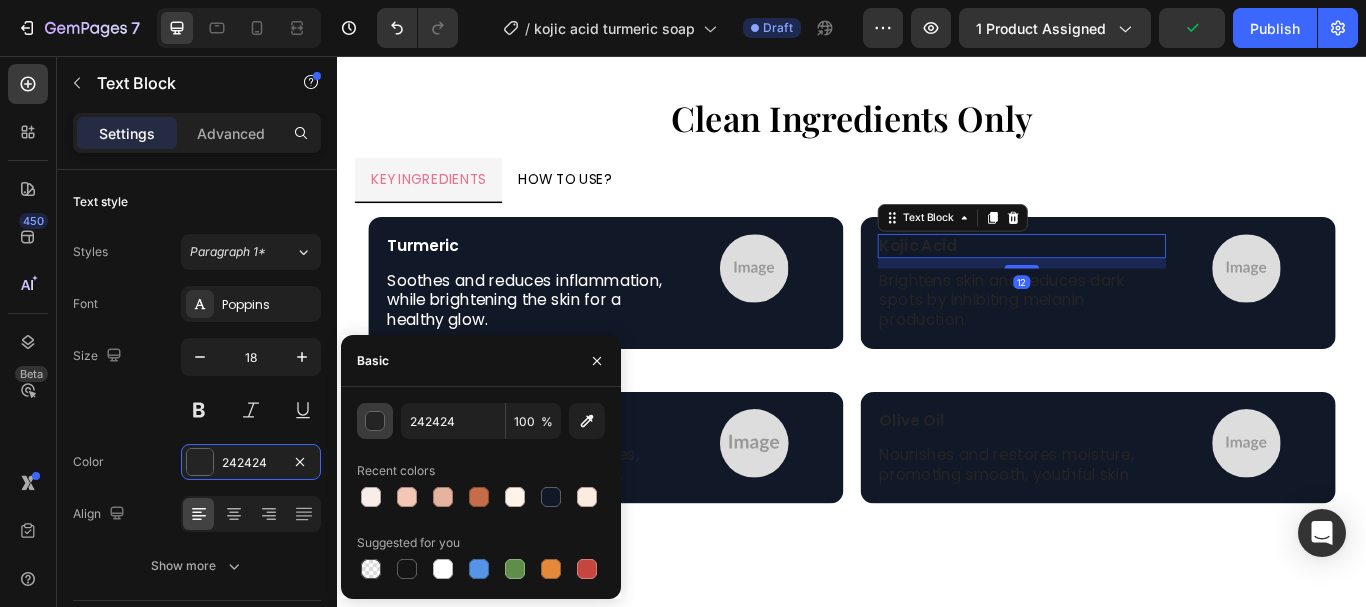 click at bounding box center (376, 422) 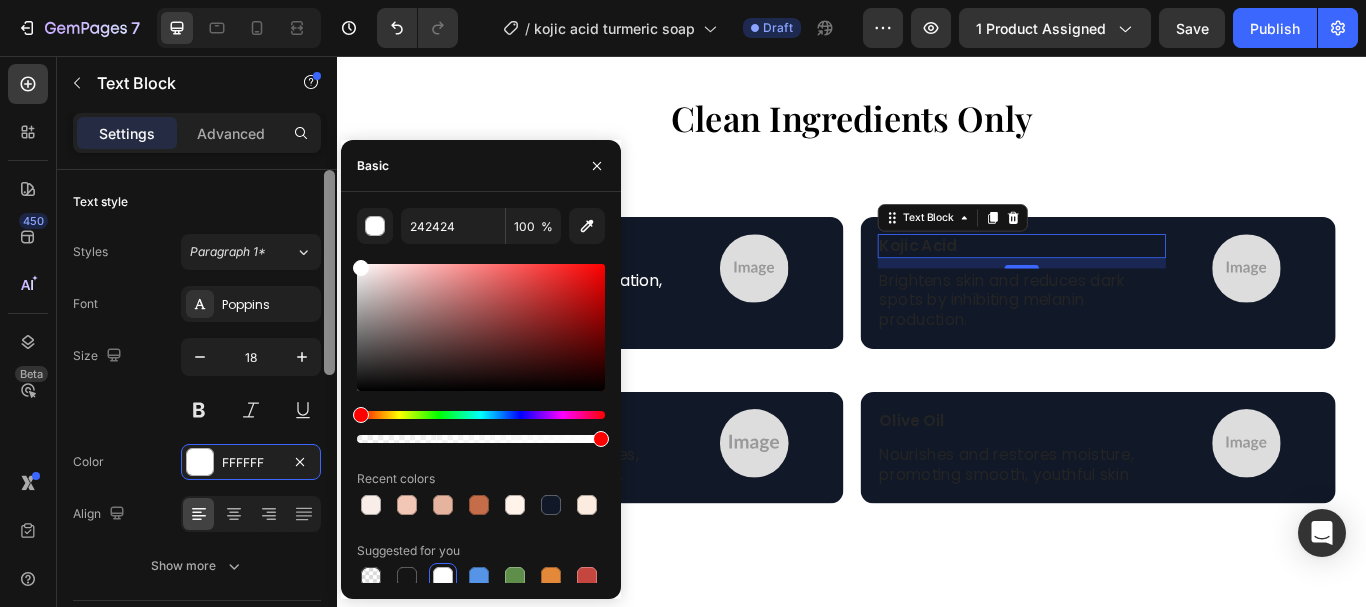 type on "FFFFFF" 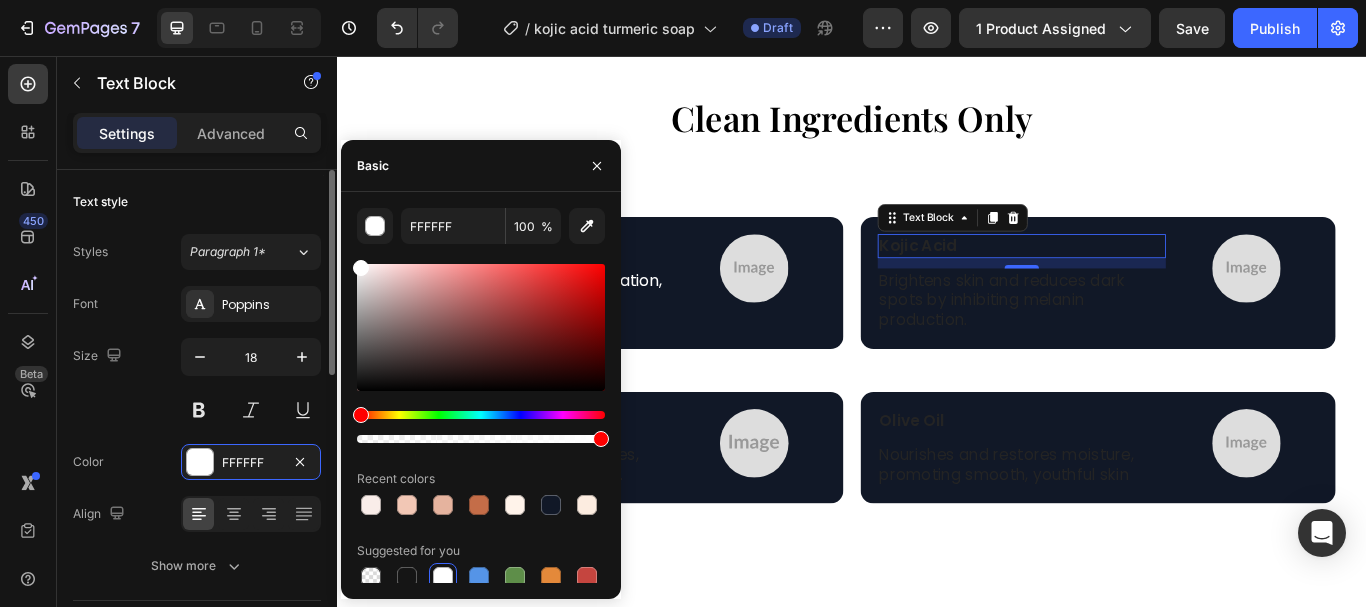drag, startPoint x: 394, startPoint y: 296, endPoint x: 305, endPoint y: 233, distance: 109.041275 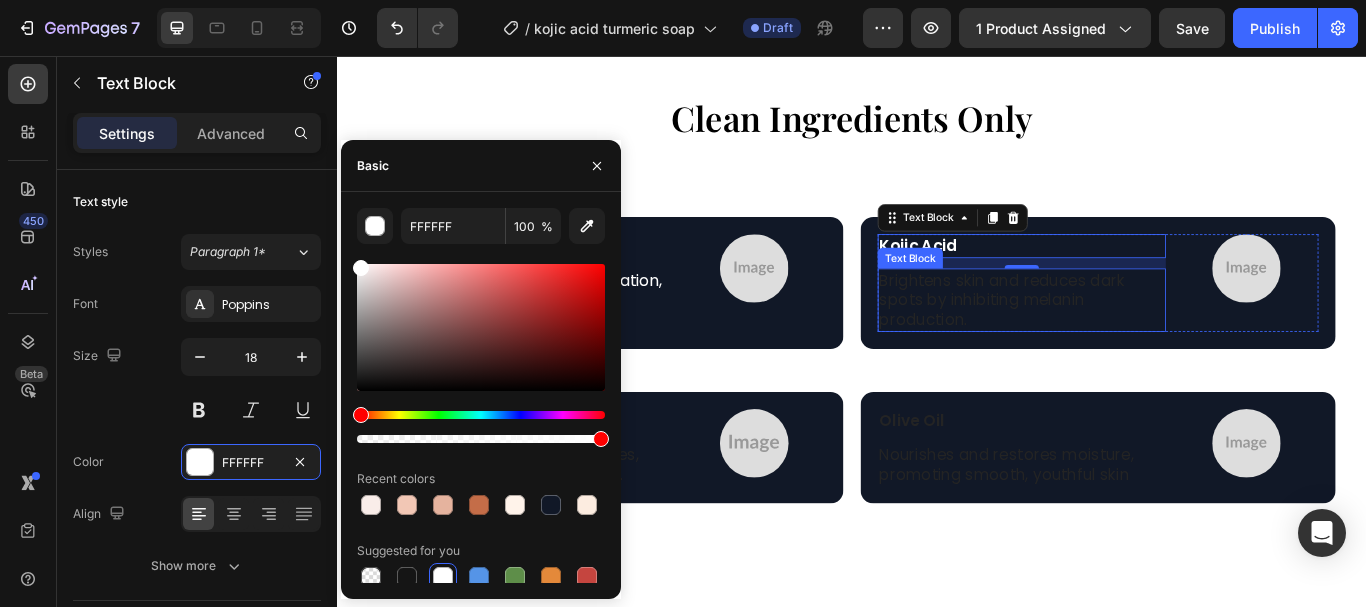 click on "Brightens skin and reduces dark spots by inhibiting melanin production." at bounding box center (1135, 341) 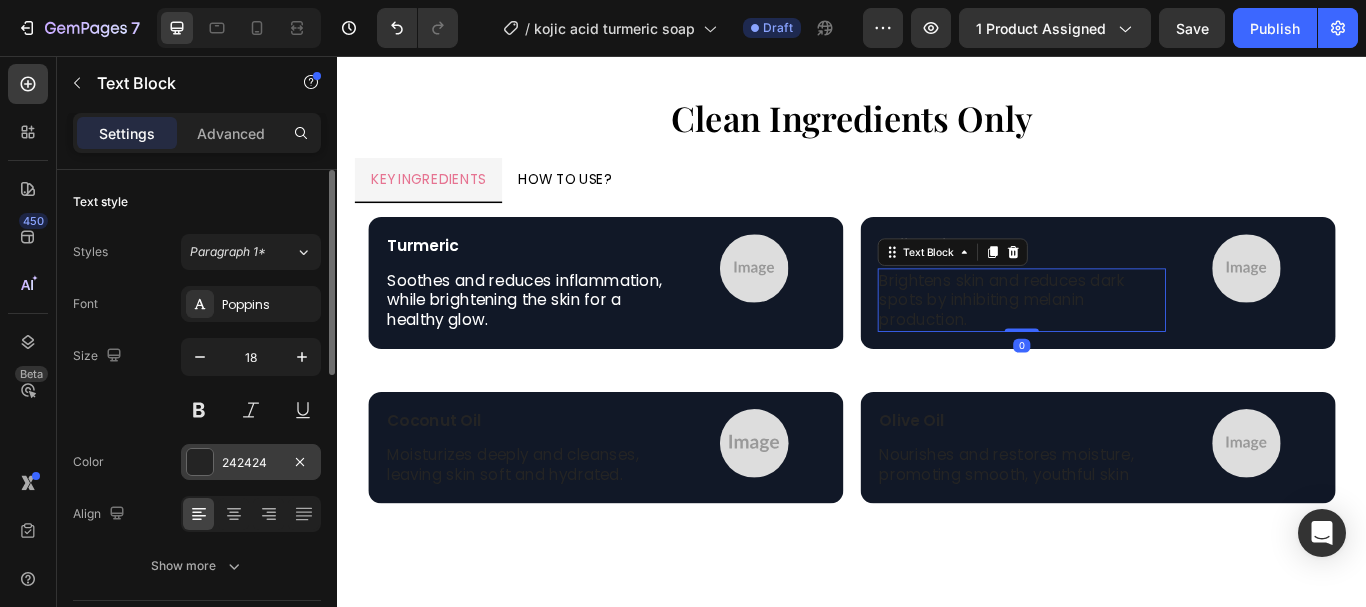 click at bounding box center (200, 462) 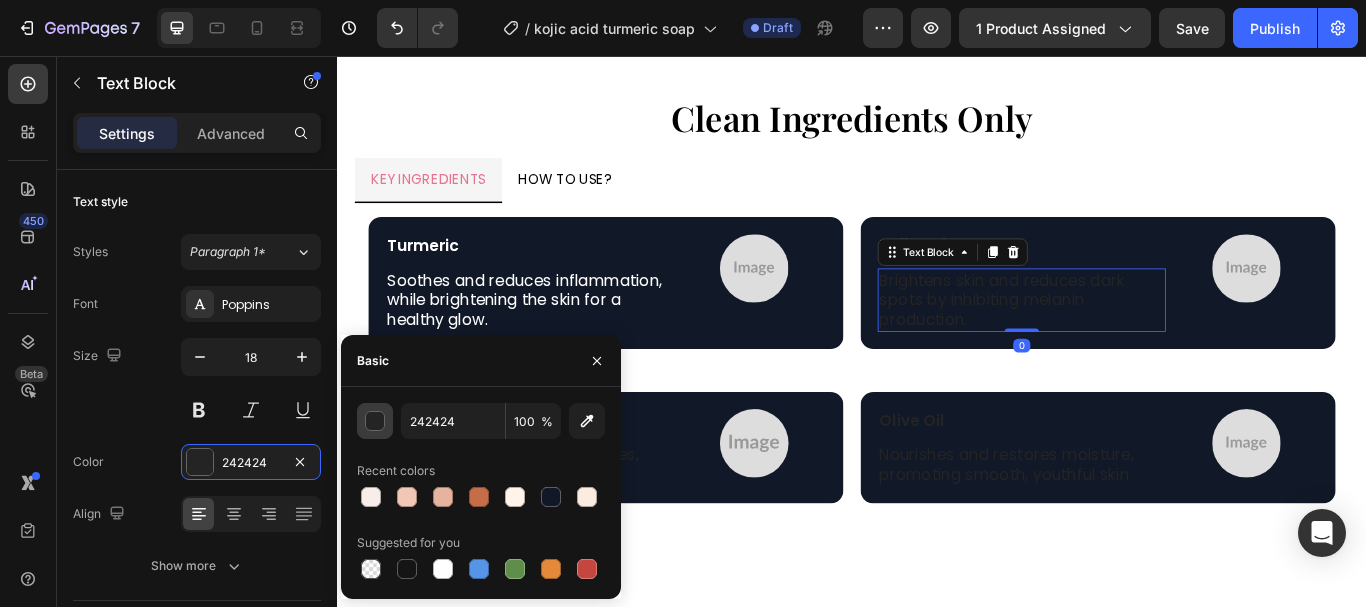 click at bounding box center [376, 422] 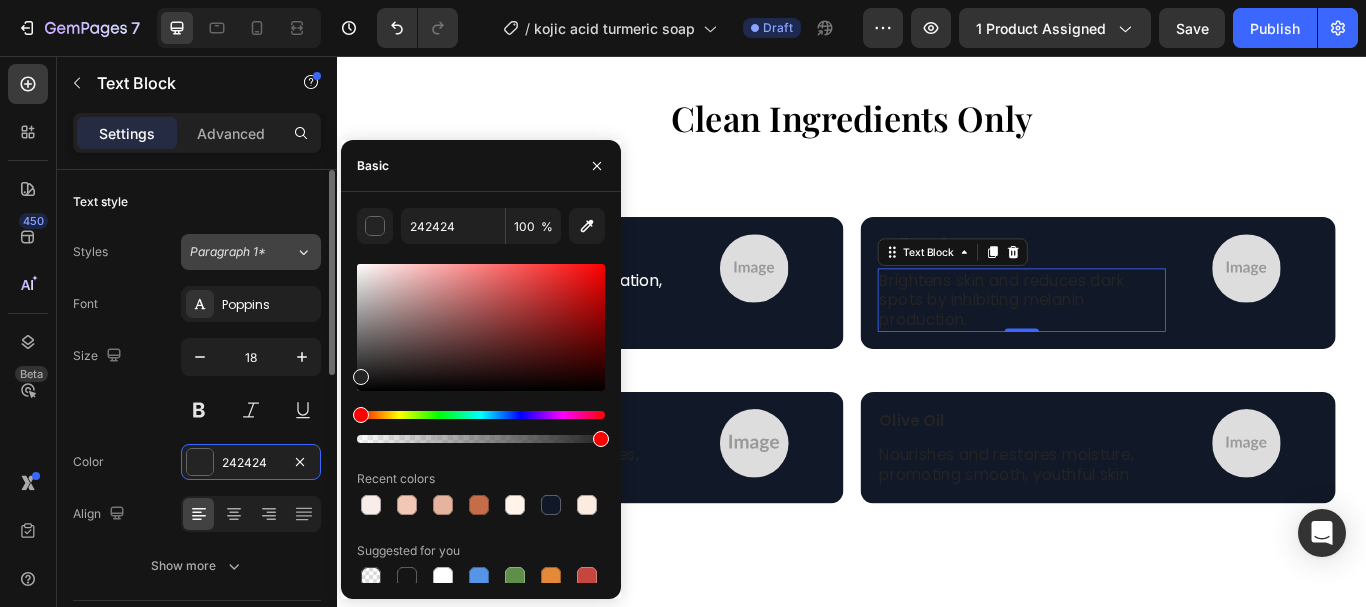 type on "FFFFFF" 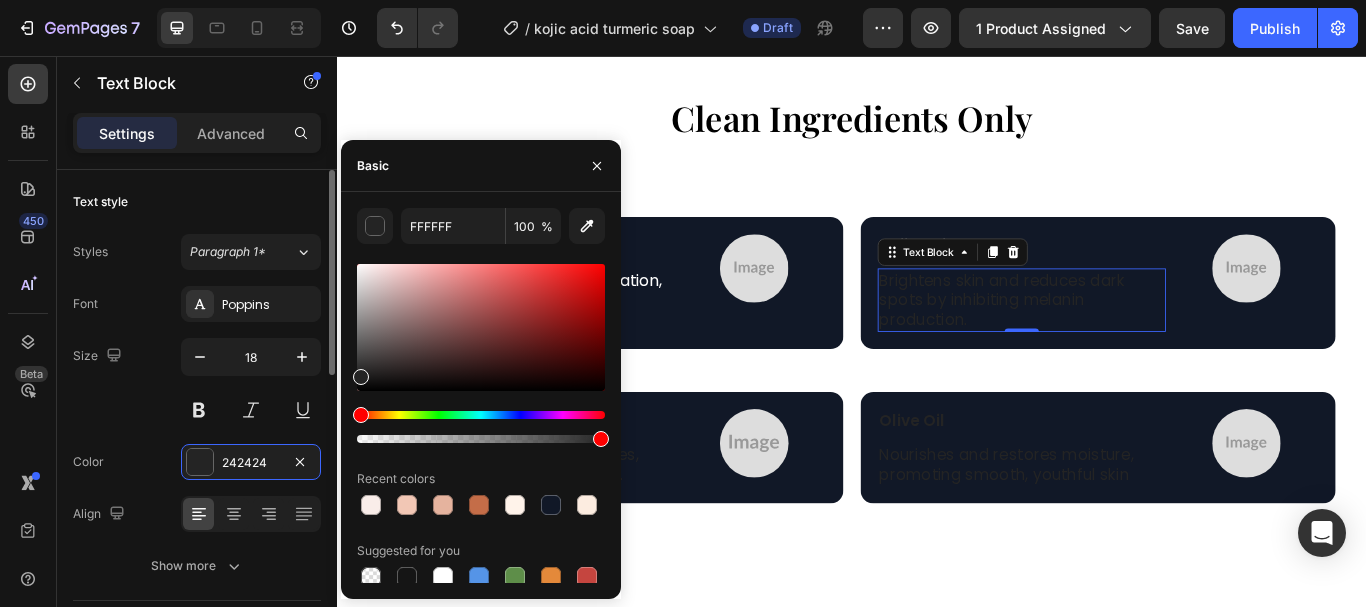 drag, startPoint x: 319, startPoint y: 239, endPoint x: 306, endPoint y: 231, distance: 15.264338 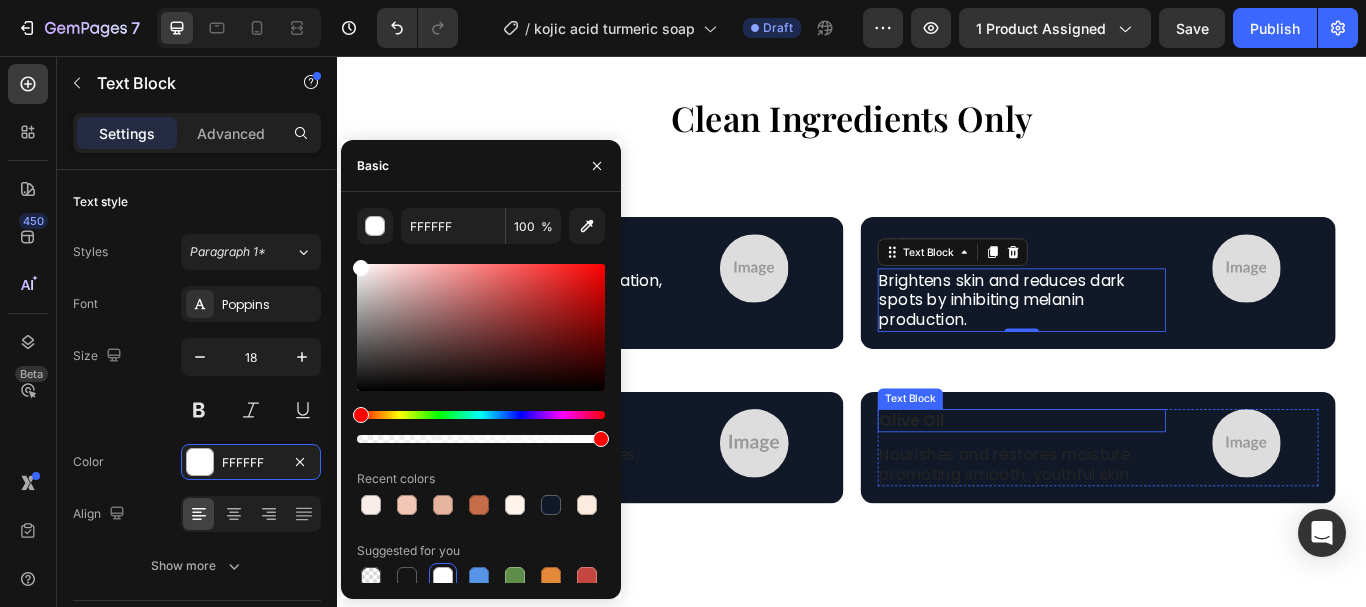 click on "Olive Oil" at bounding box center (1135, 481) 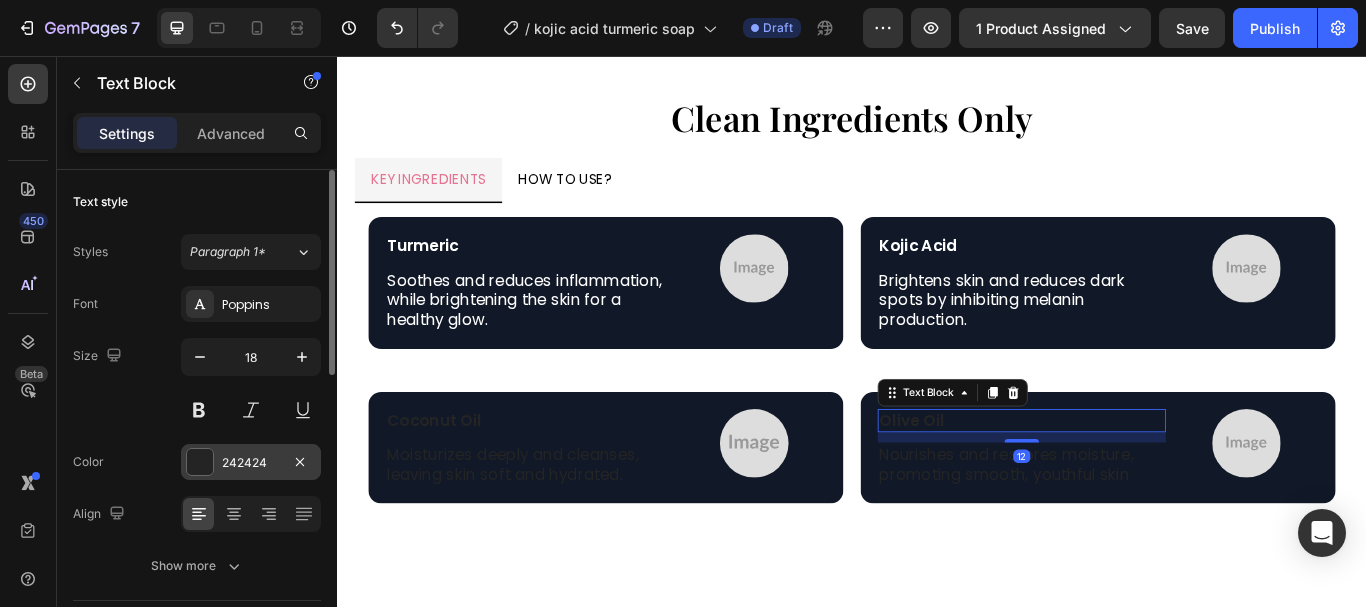 click at bounding box center (200, 462) 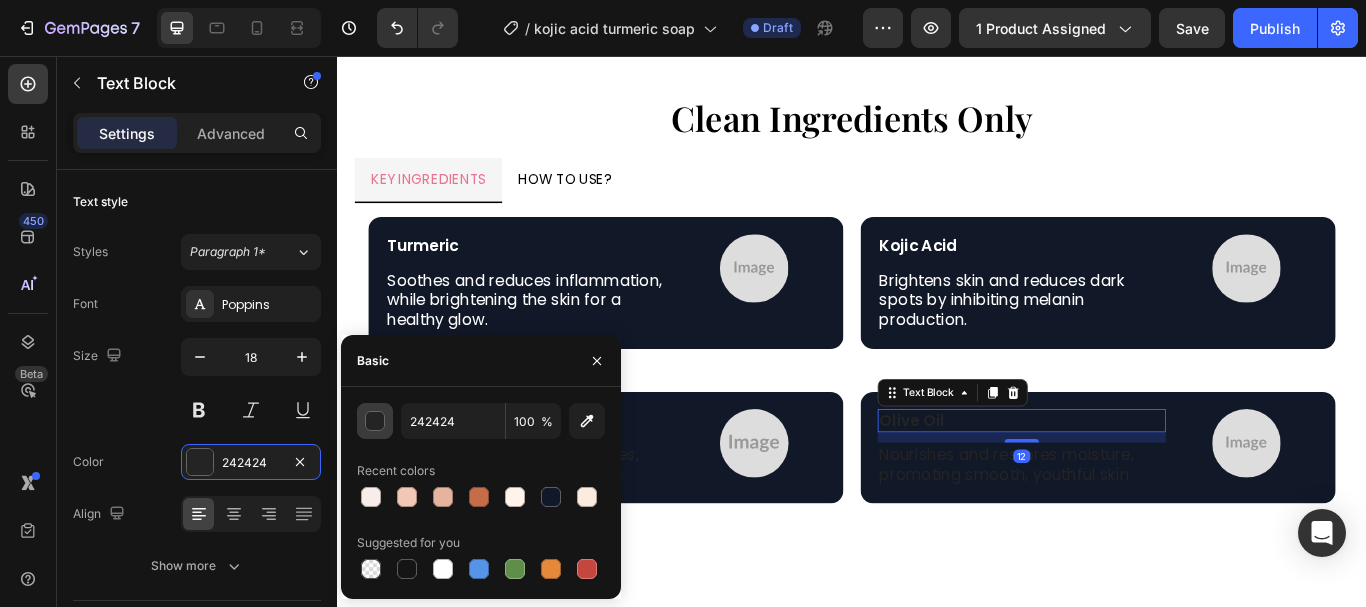 click at bounding box center [375, 421] 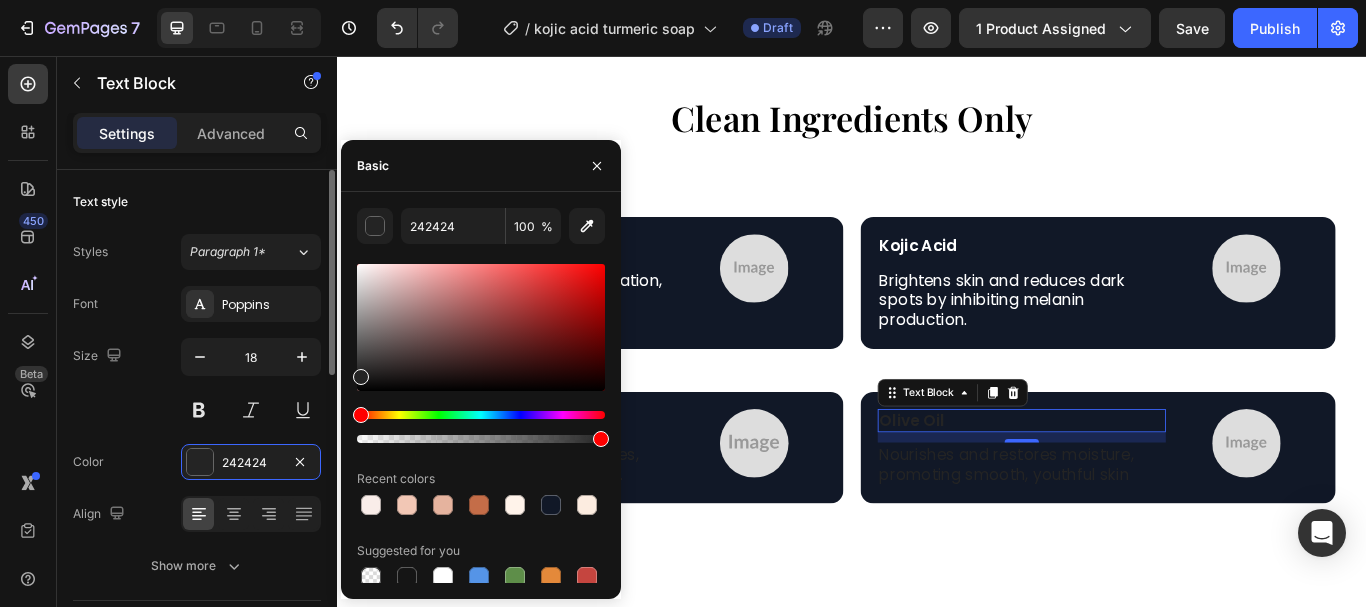 type on "FFFFFF" 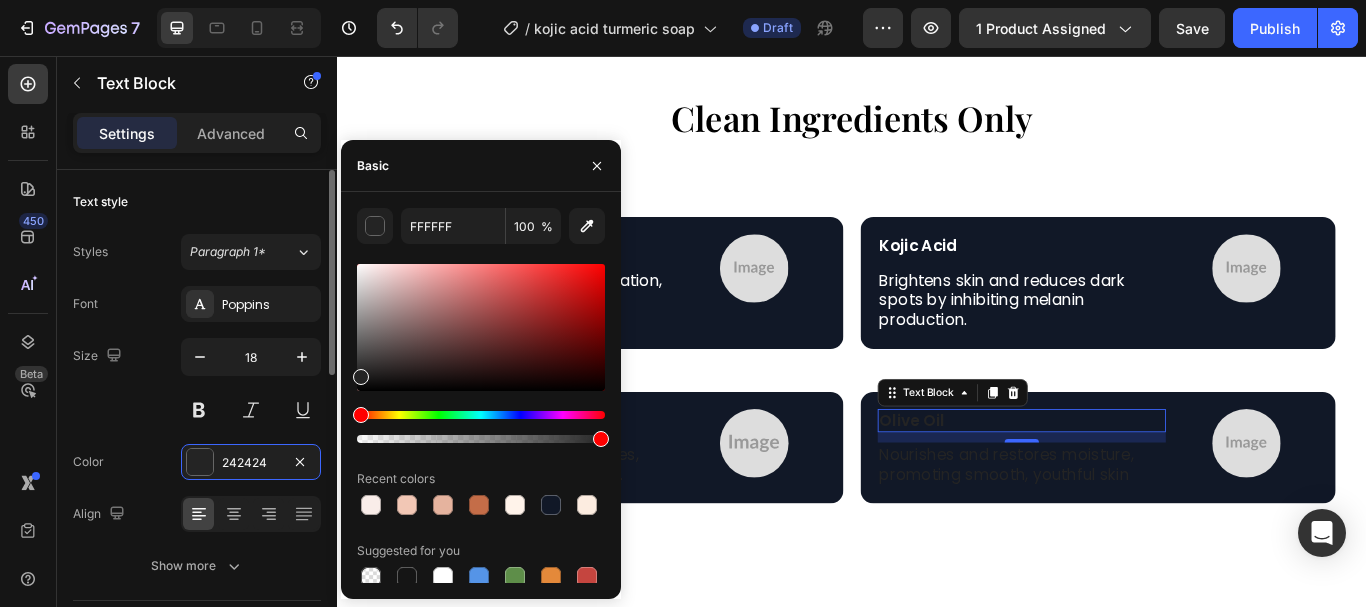 drag, startPoint x: 379, startPoint y: 288, endPoint x: 295, endPoint y: 177, distance: 139.2013 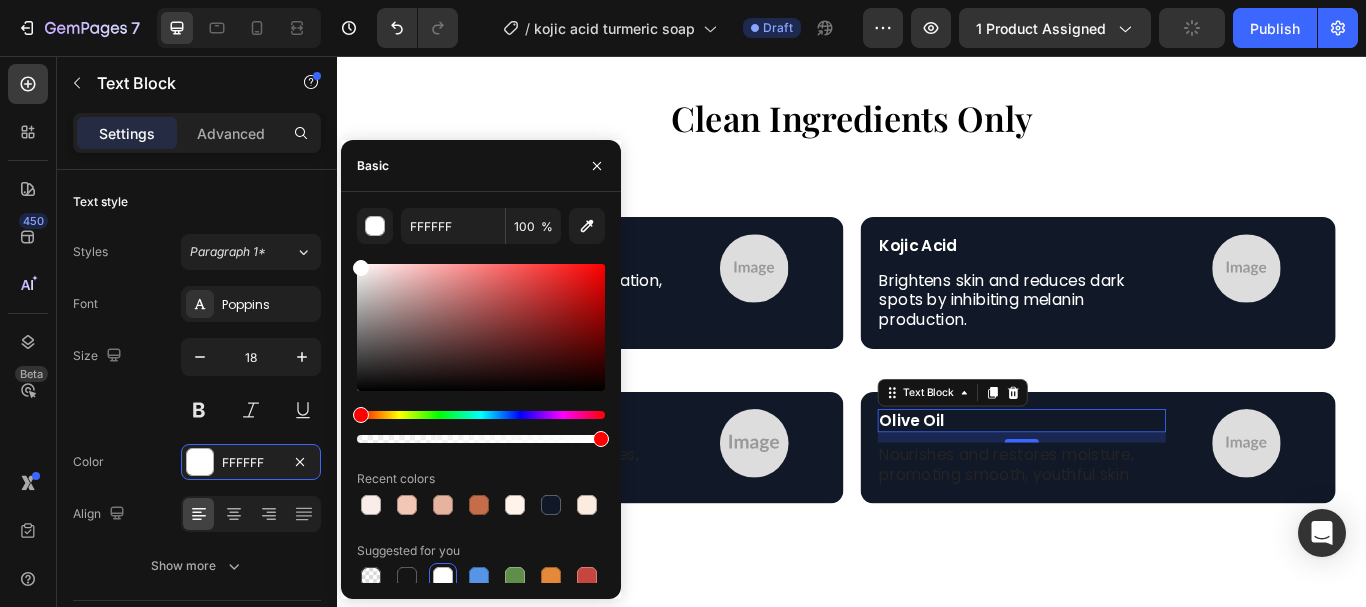 click on "Nourishes and restores moisture, promoting smooth, youthful skin" at bounding box center [1135, 532] 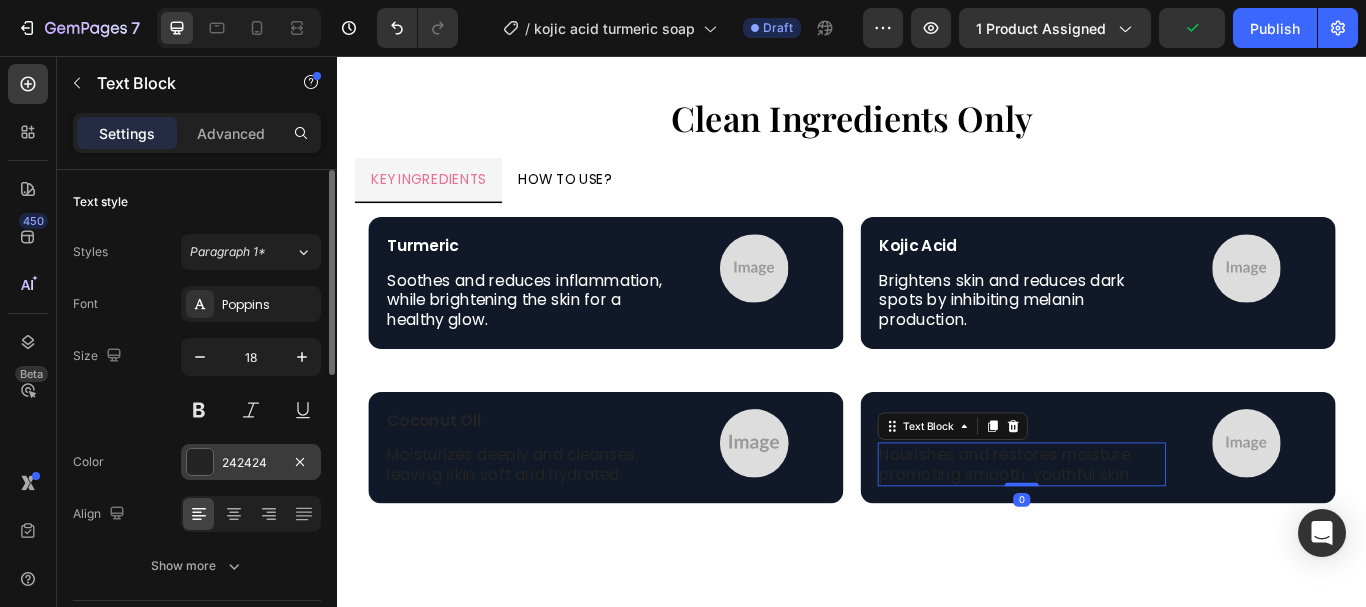 click at bounding box center (200, 462) 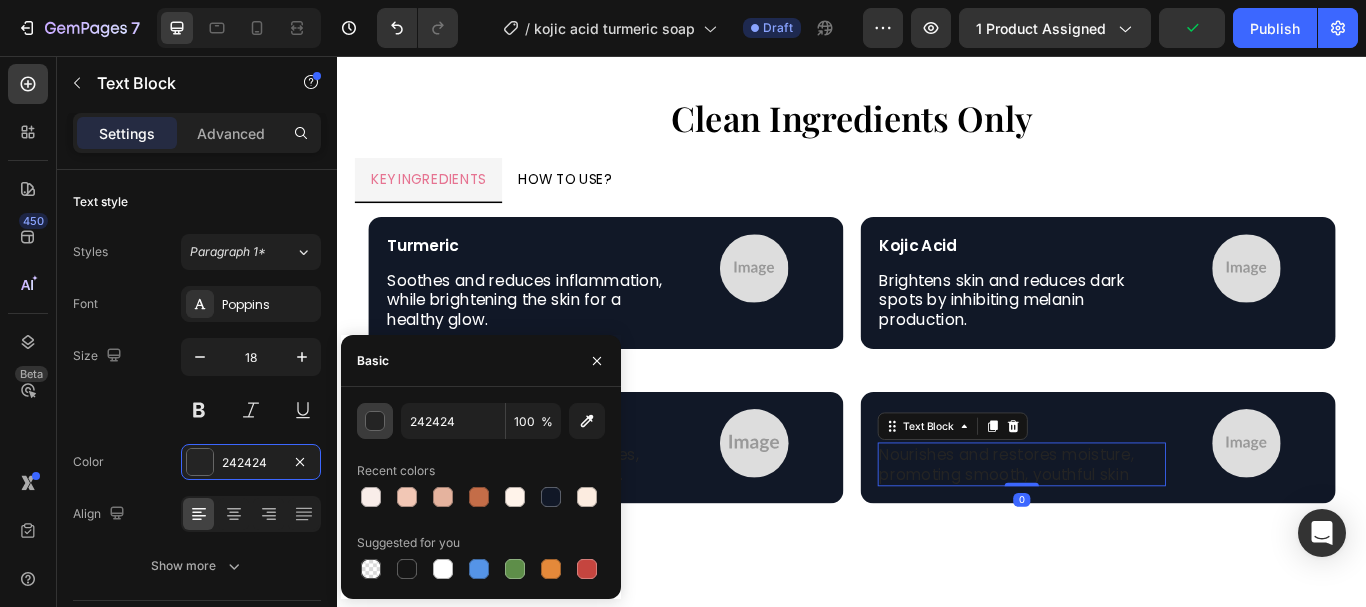 click at bounding box center [376, 422] 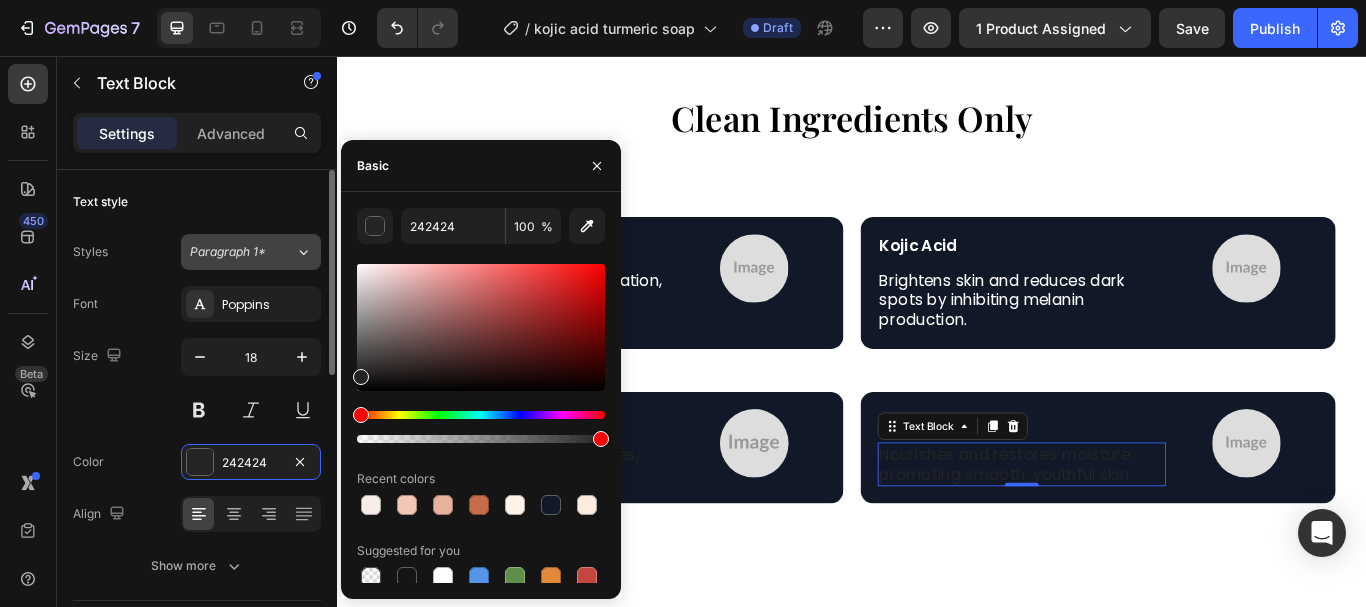 click on "450 Beta Sections(18) Elements(84) Section Element Hero Section Product Detail Brands Trusted Badges Guarantee Product Breakdown How to use Testimonials Compare Bundle FAQs Social Proof Brand Story Product List Collection Blog List Contact Sticky Add to Cart Custom Footer Browse Library 450 Layout
Row
Row
Row
Row Text
Heading
Text Block Button
Button
Button Media
Image
Image
Video" 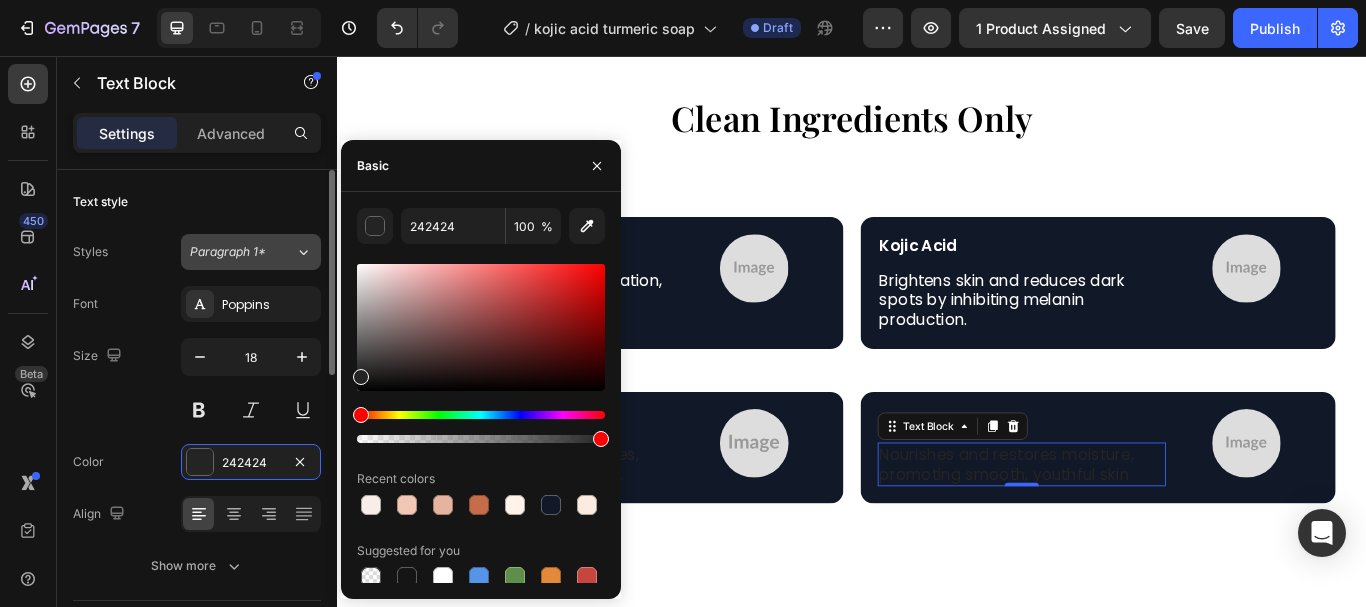 type on "FFFFFF" 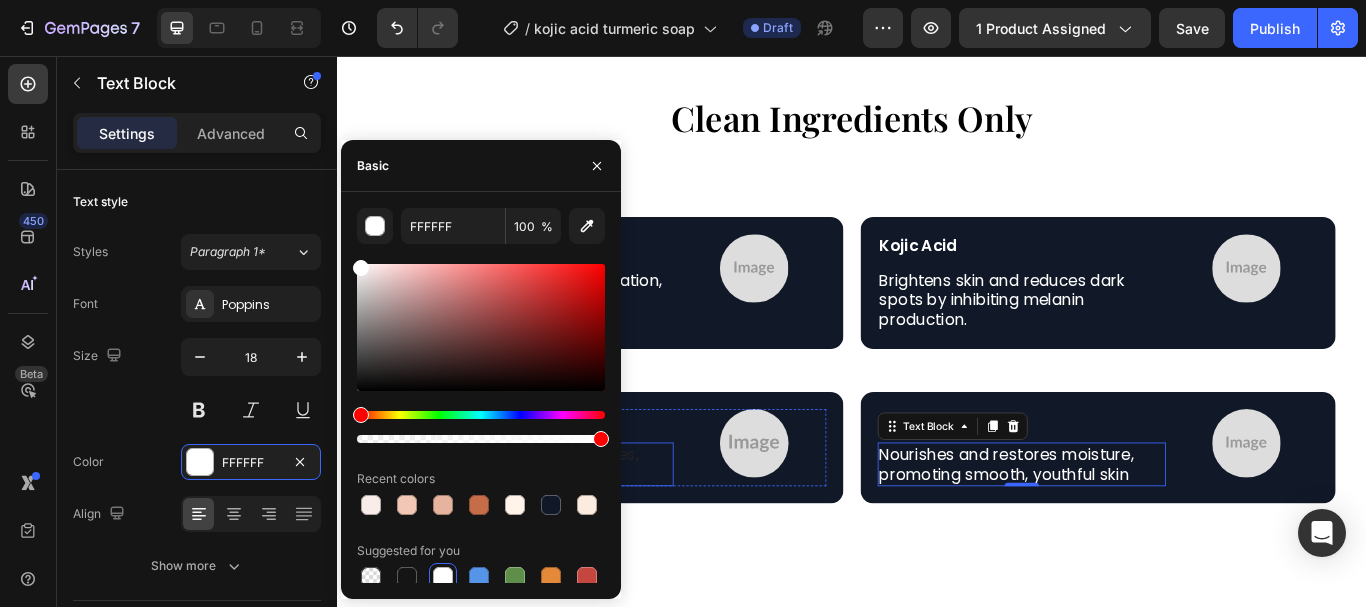 click on "Moisturizes deeply and cleanses, leaving skin soft and hydrated." at bounding box center [561, 532] 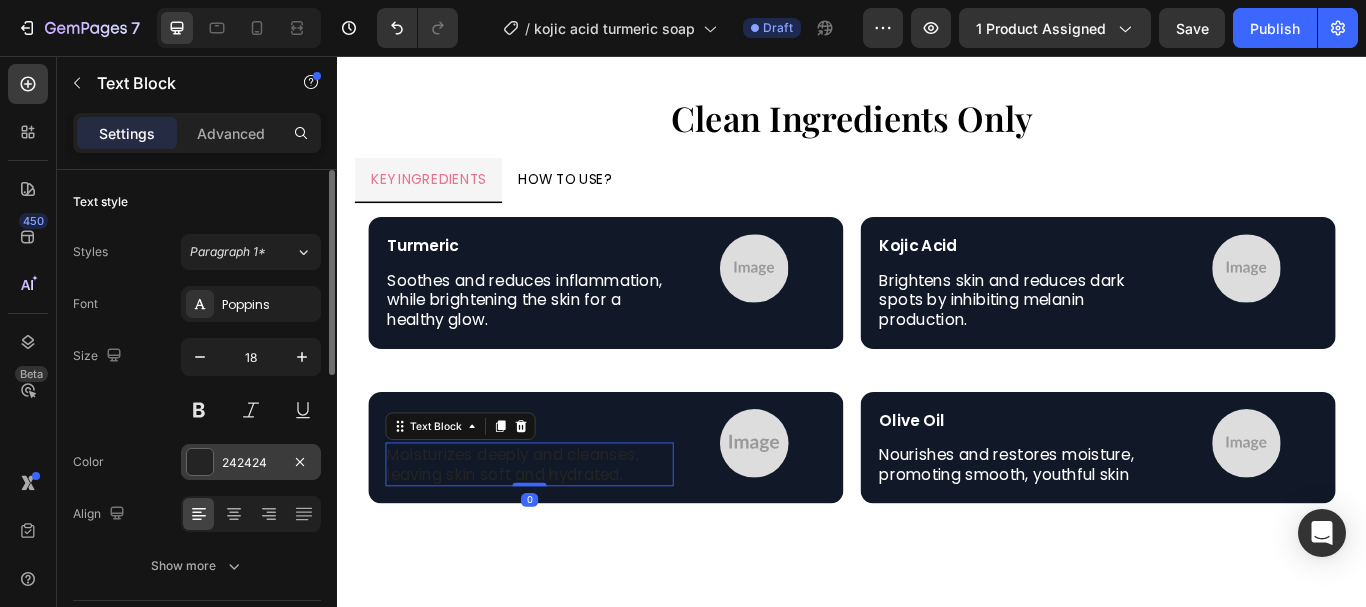 click at bounding box center (200, 462) 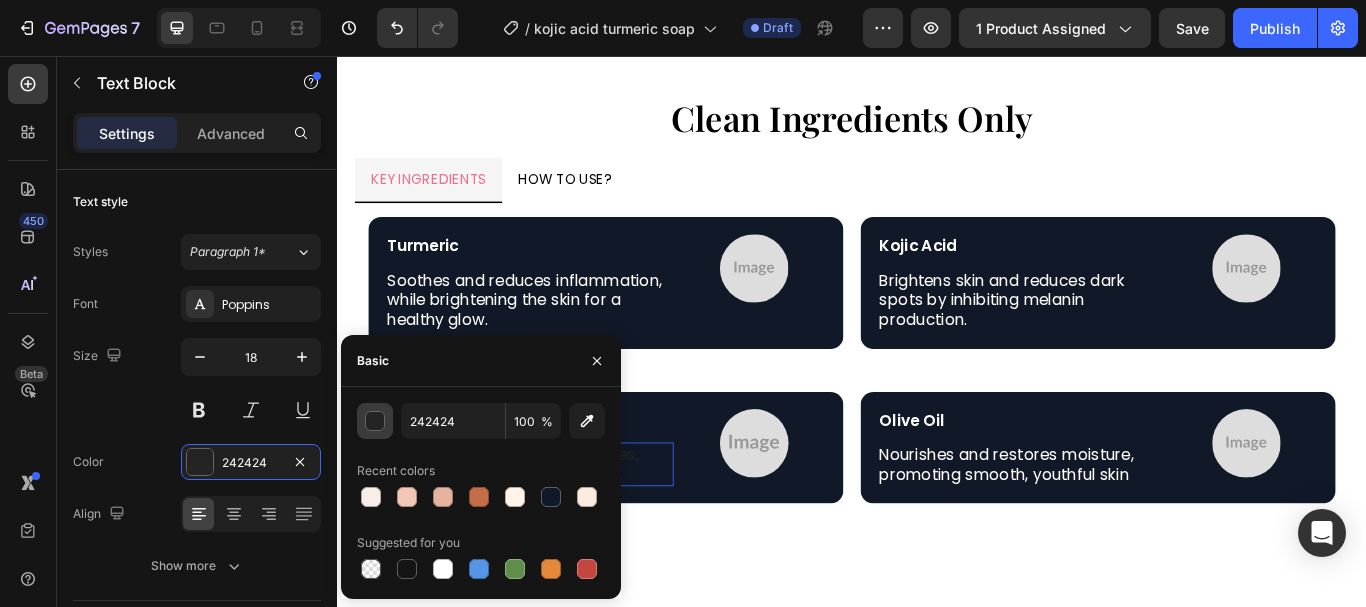 click at bounding box center [376, 422] 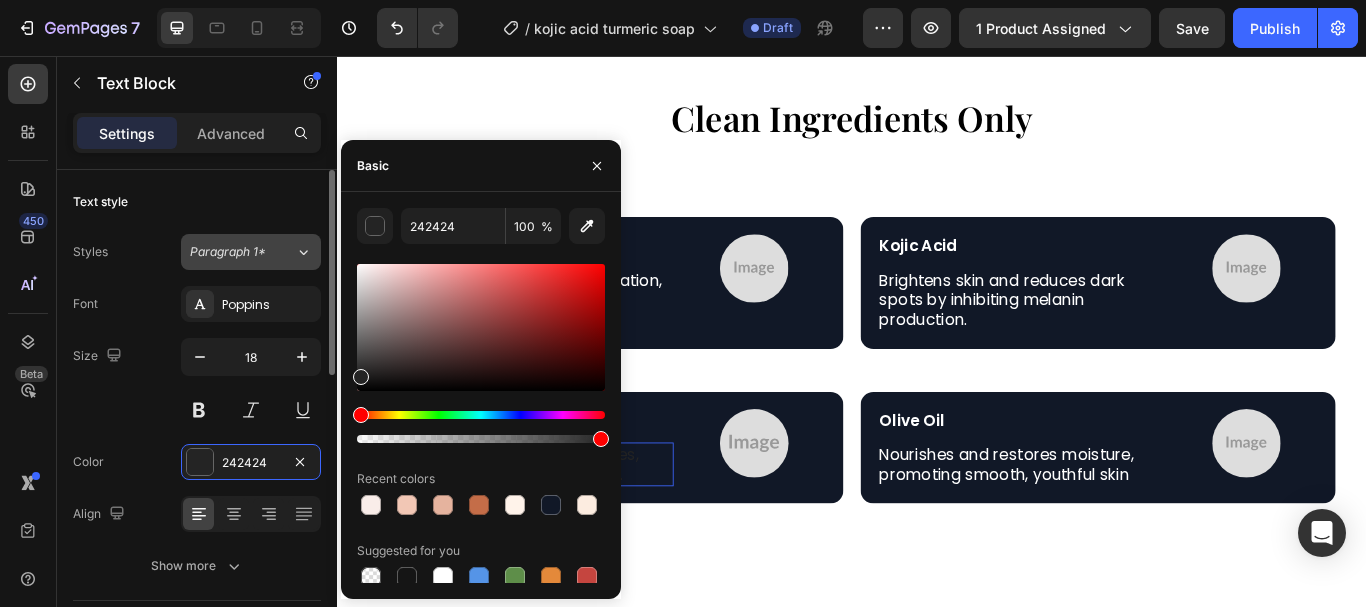 type on "FFFFFF" 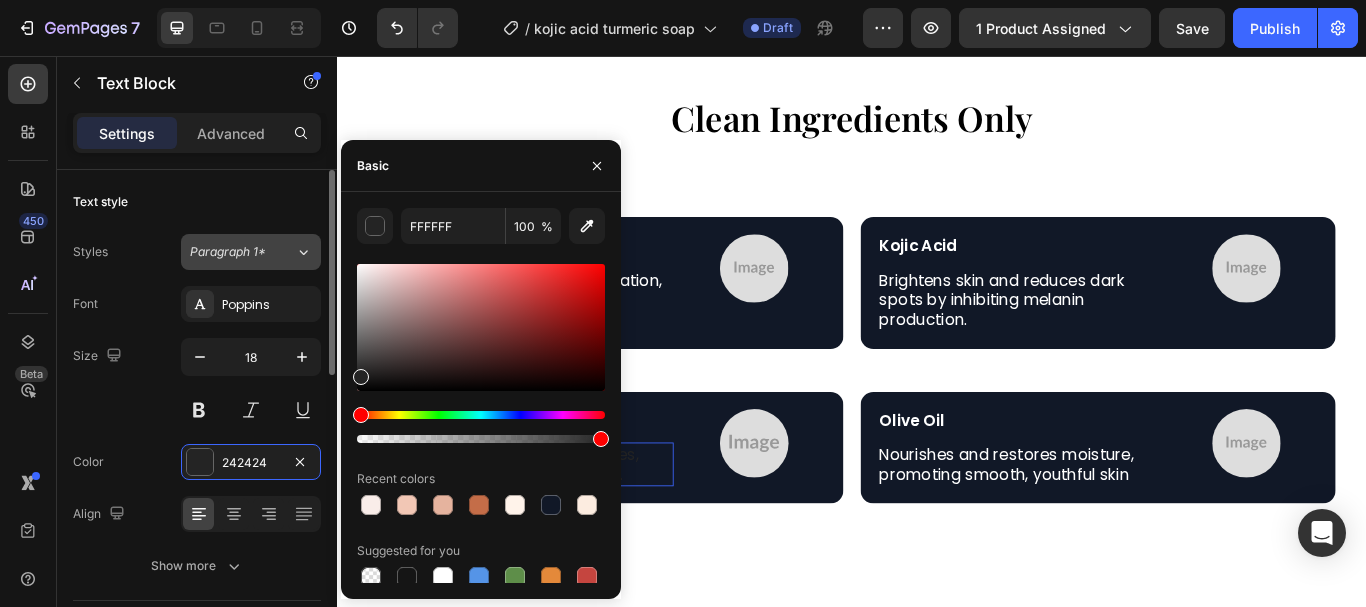drag, startPoint x: 381, startPoint y: 285, endPoint x: 310, endPoint y: 239, distance: 84.59905 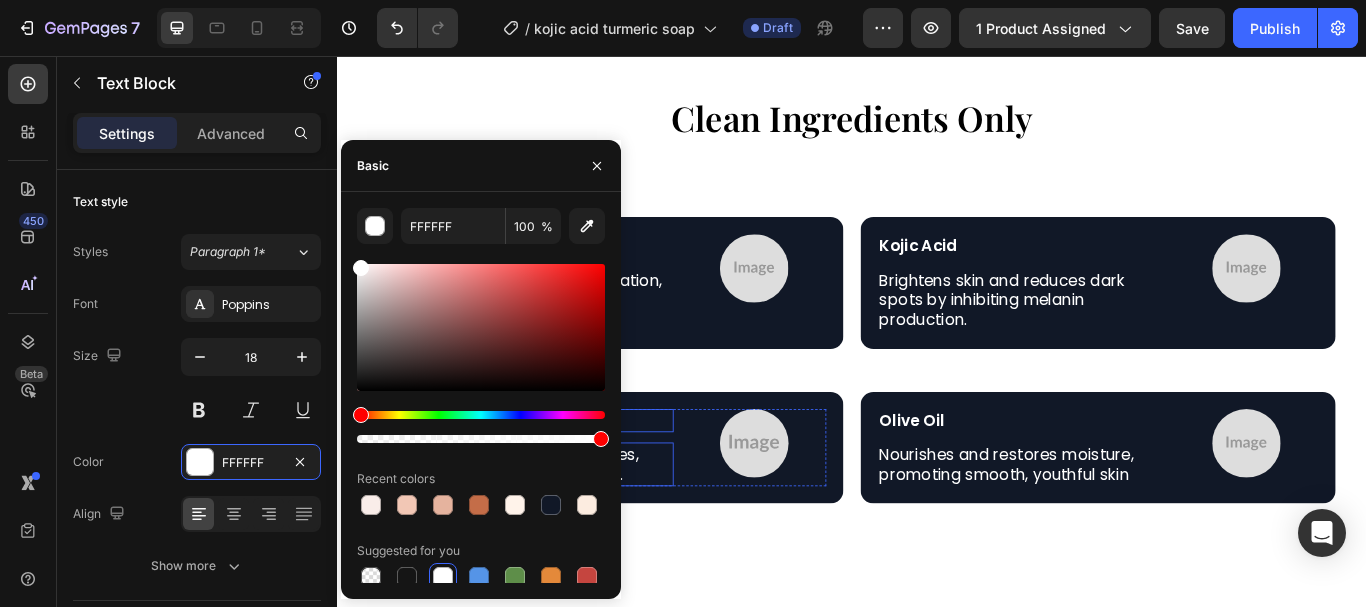 click on "Coconut Oil" at bounding box center [561, 481] 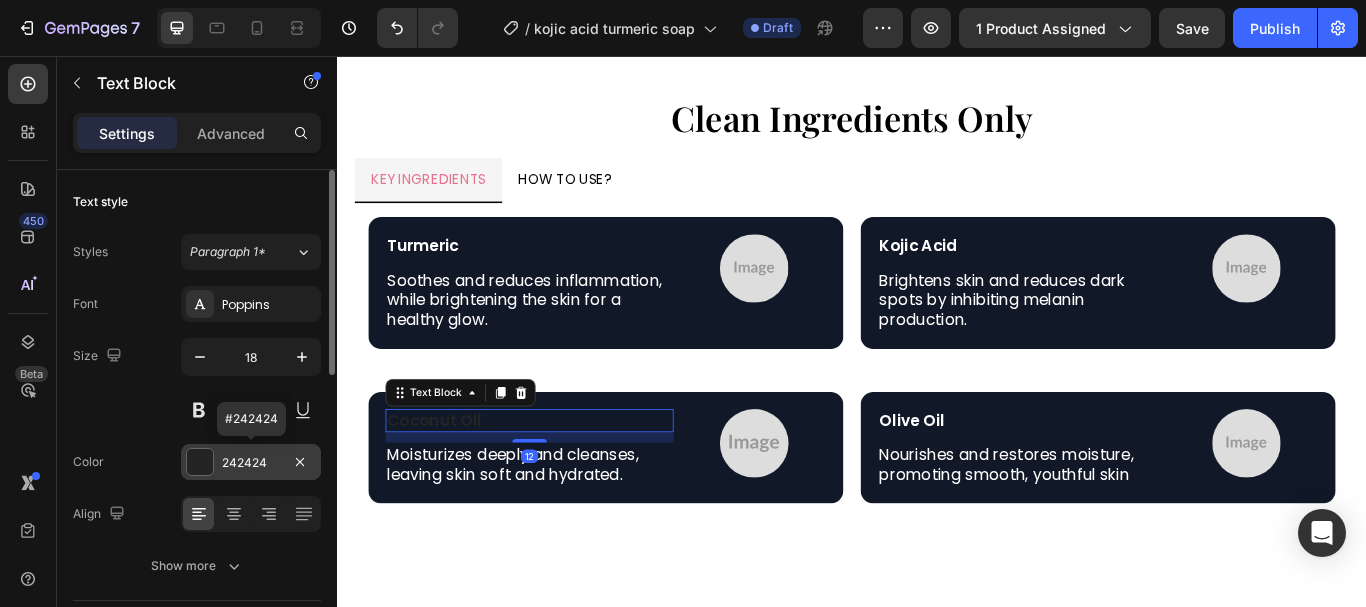 click at bounding box center [200, 462] 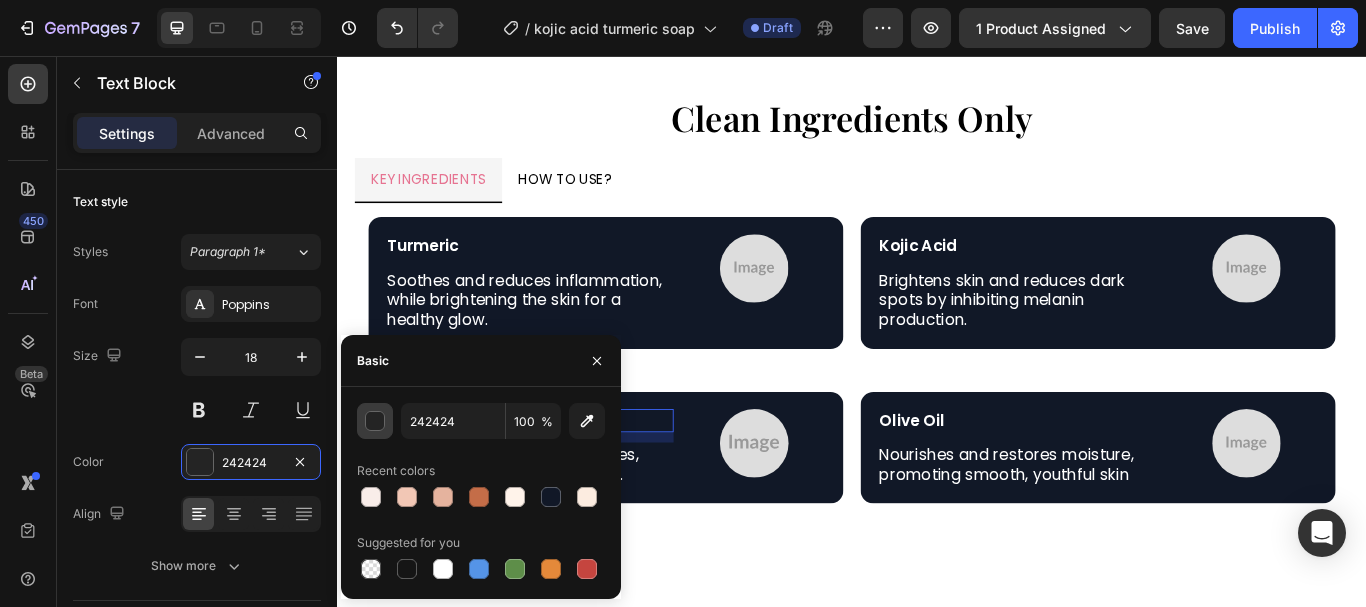 click at bounding box center [376, 422] 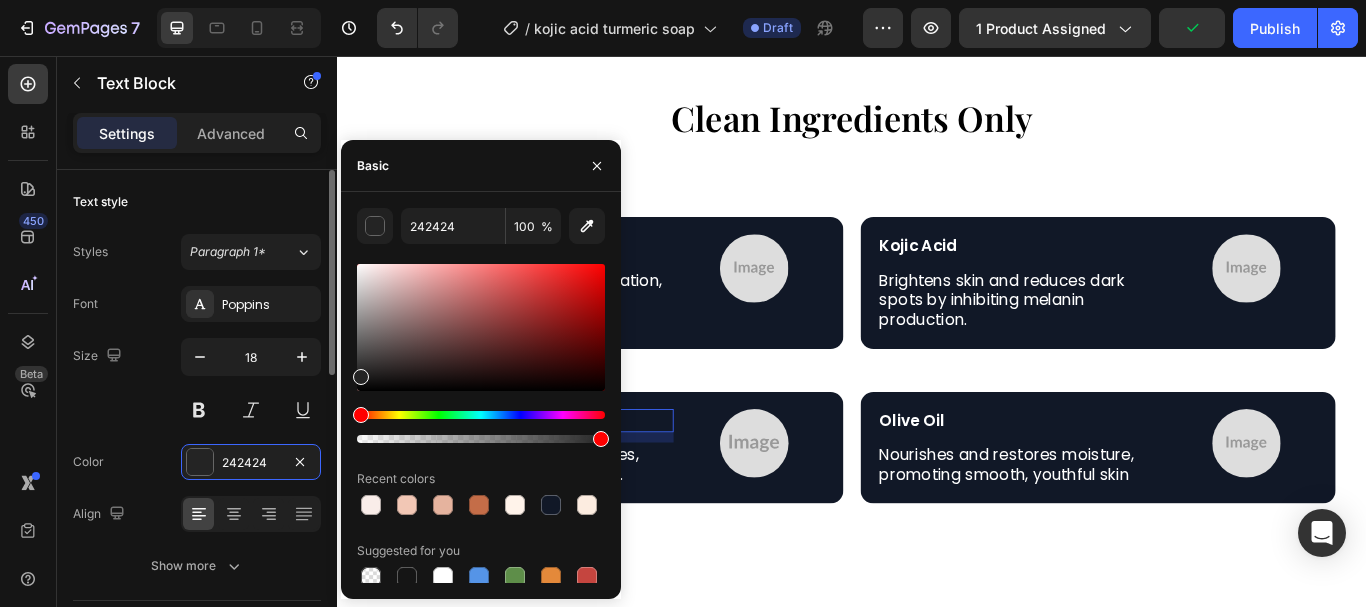 type on "FFFFFF" 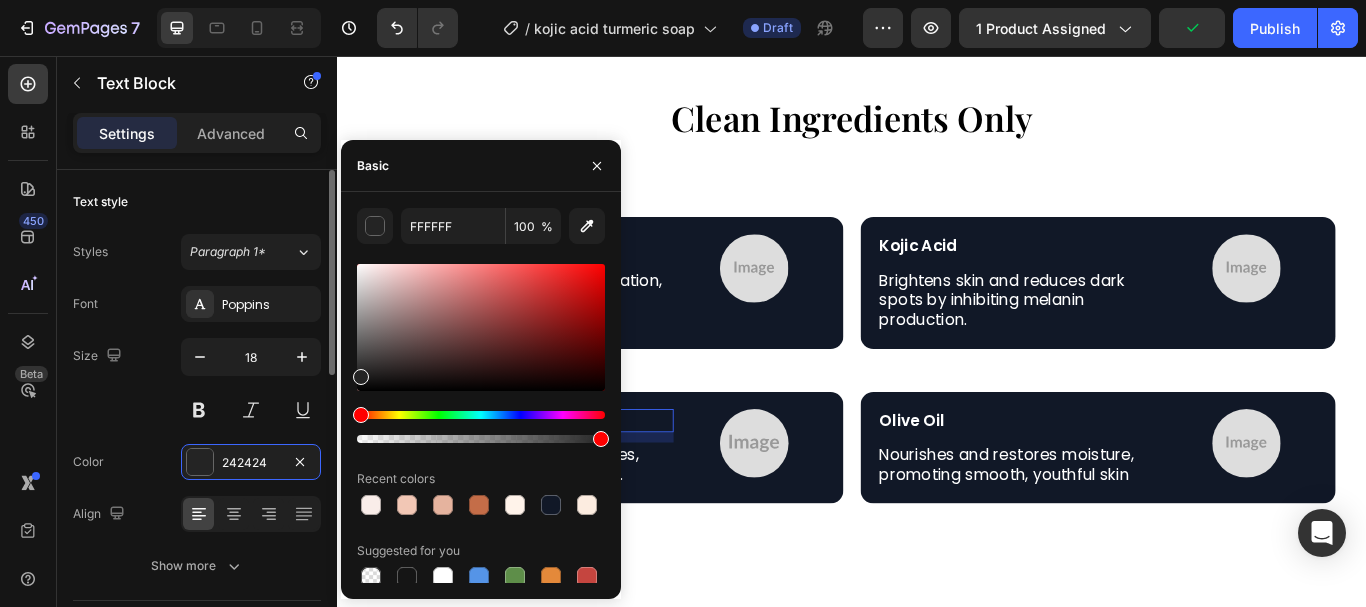 drag, startPoint x: 398, startPoint y: 299, endPoint x: 292, endPoint y: 227, distance: 128.14055 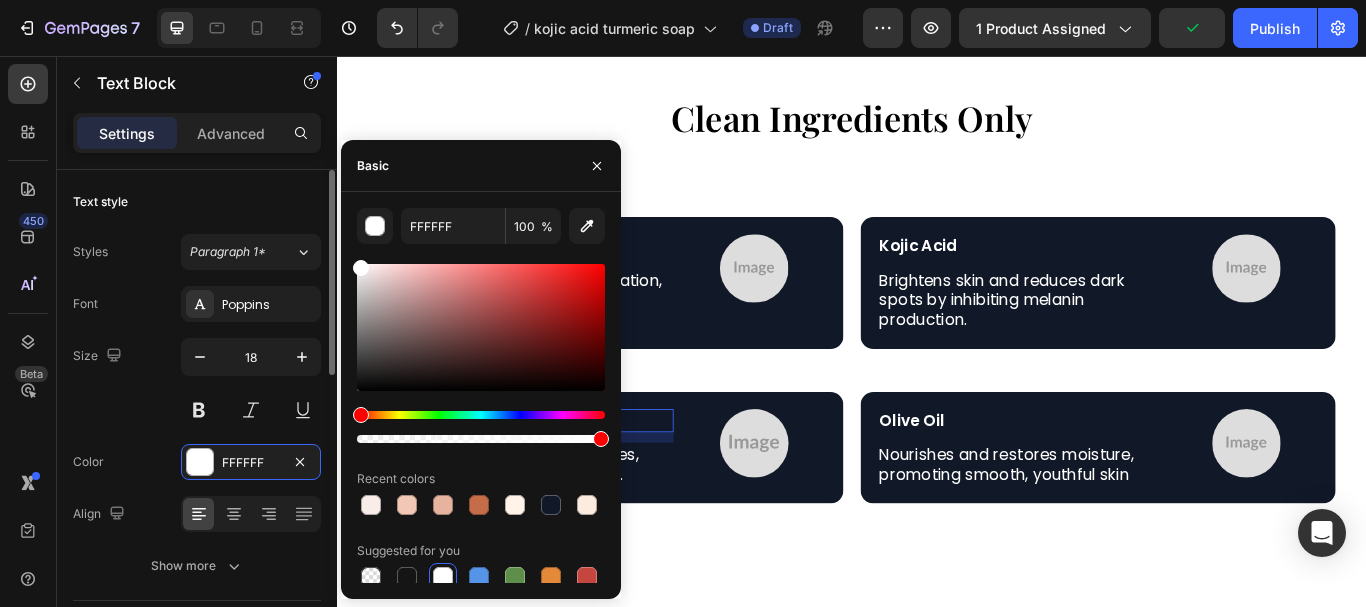 click on "Text style" at bounding box center (197, 202) 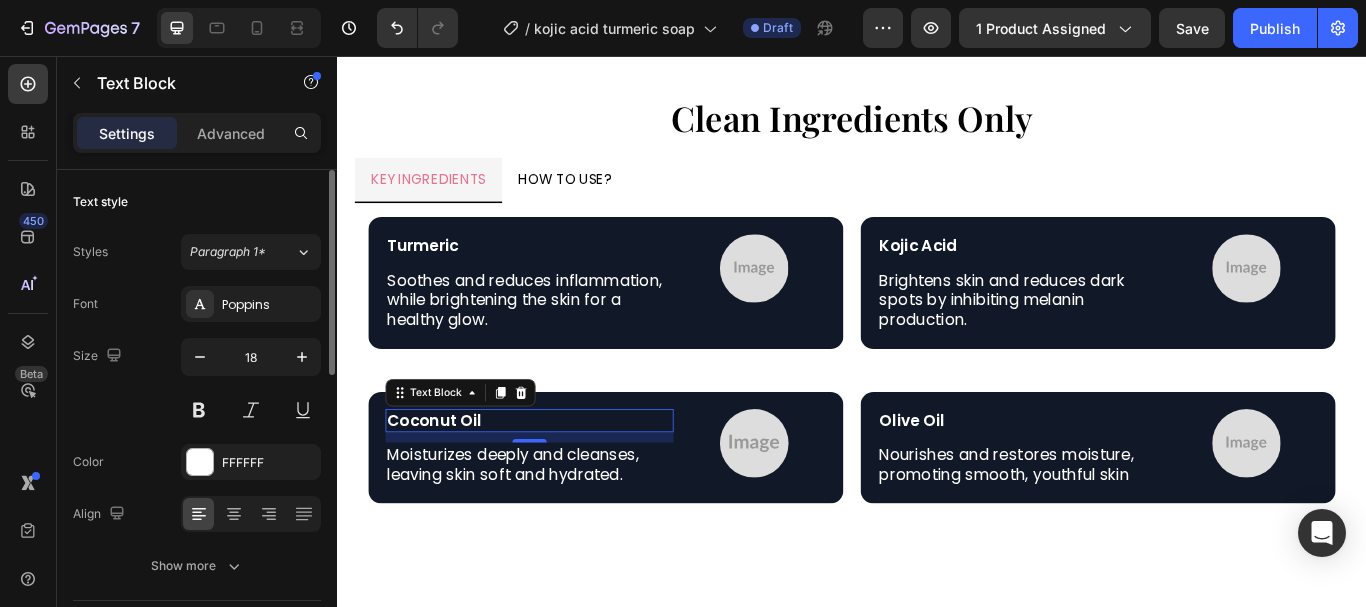 click on "Text style" at bounding box center (197, 202) 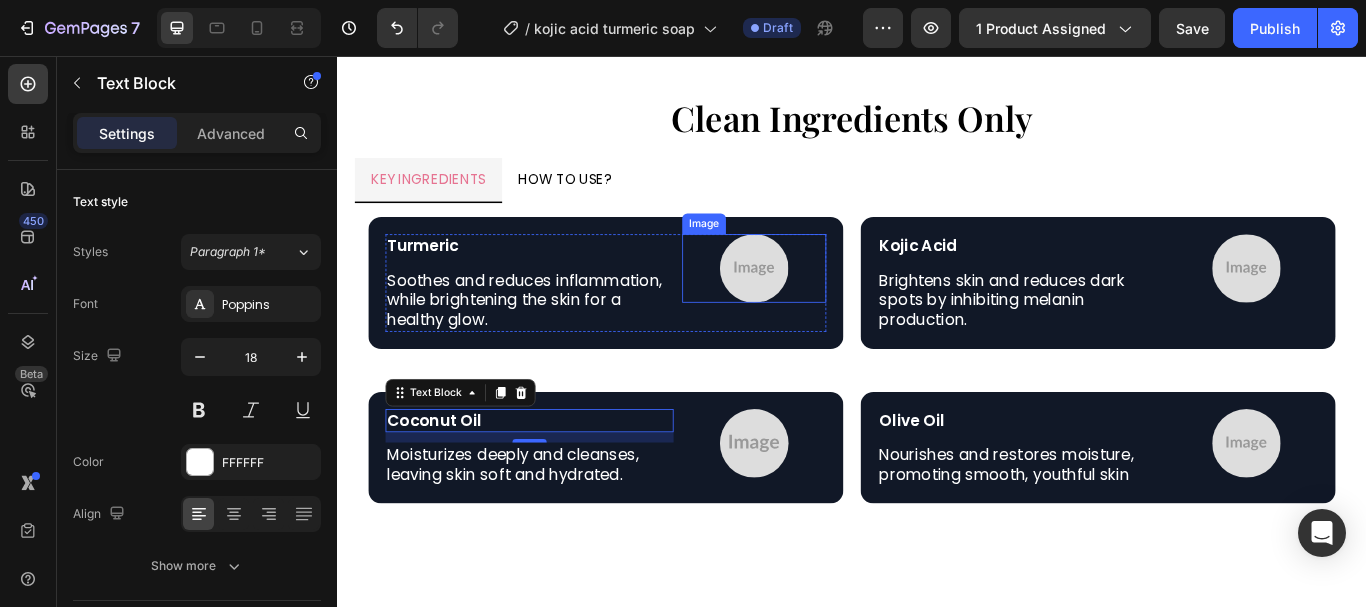 click at bounding box center [823, 304] 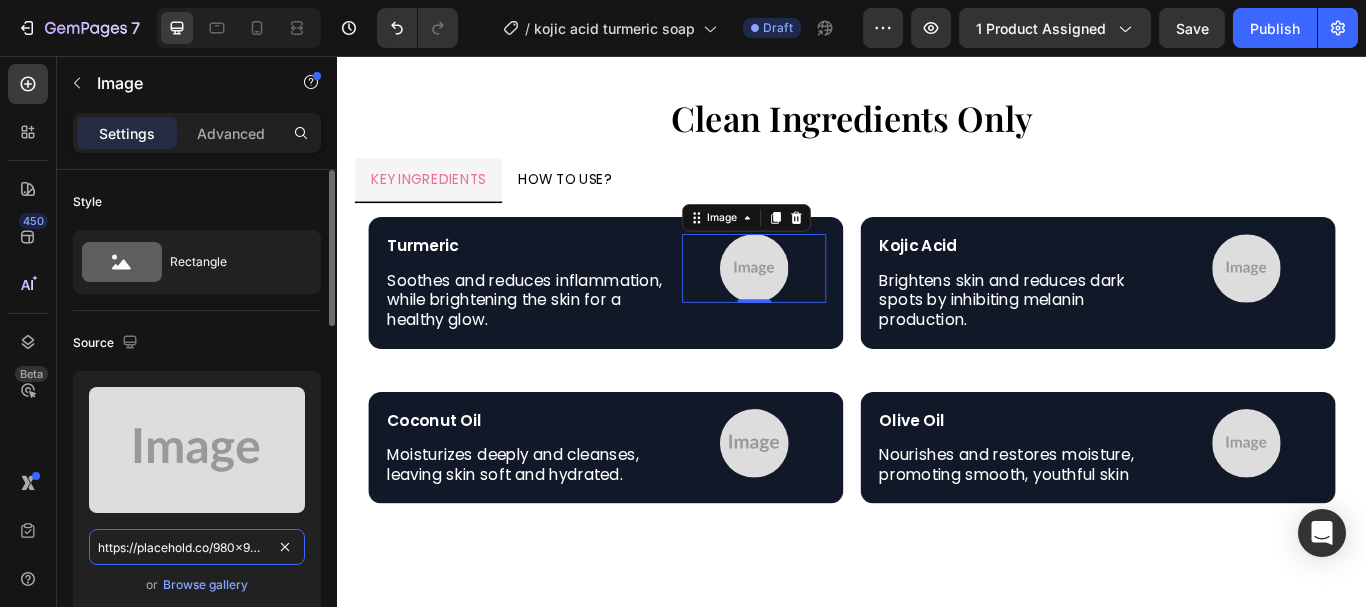 click on "https://placehold.co/980x980?text=Image" at bounding box center [197, 547] 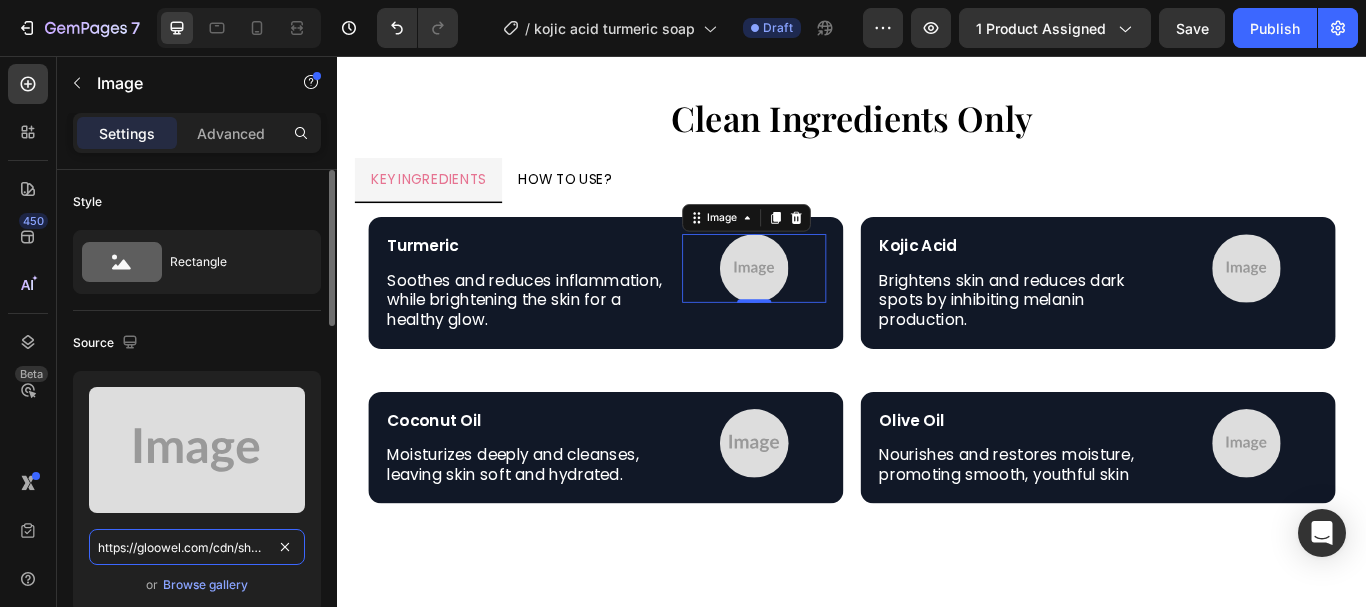 scroll, scrollTop: 0, scrollLeft: 664, axis: horizontal 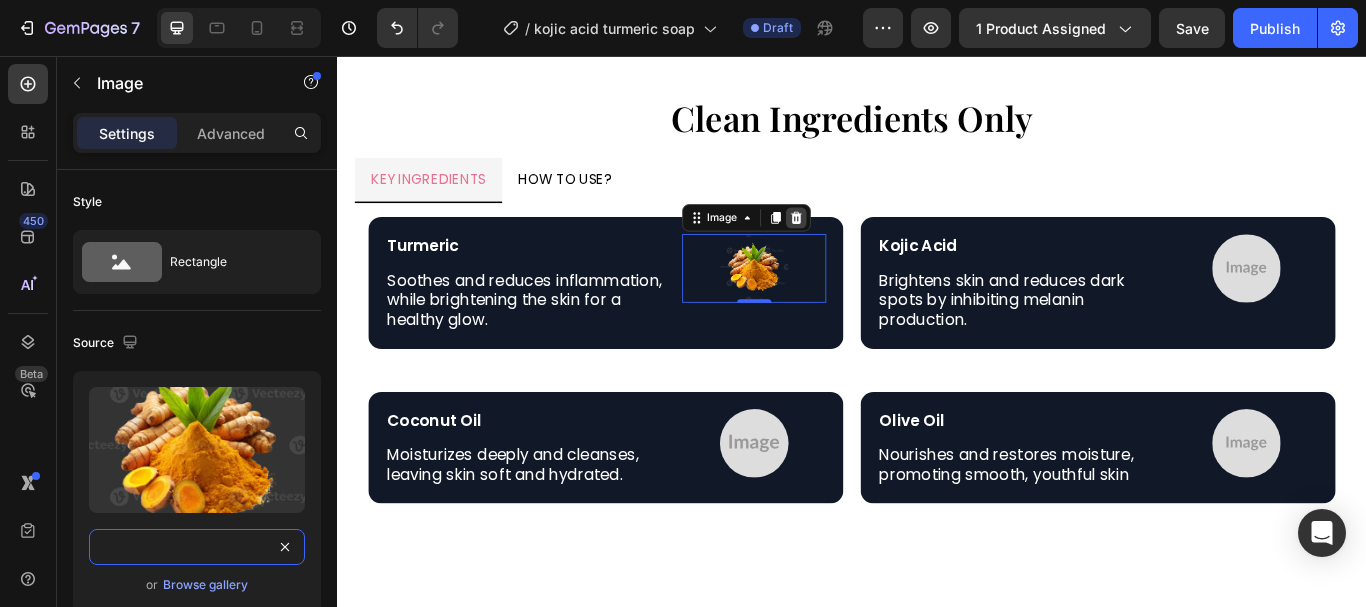 type on "https://gloowel.com/cdn/shop/files/gempages_561274182457885781-aa71702d-22cd-42df-9364-8b5eda80b03d.webp?v=4594135501437128792" 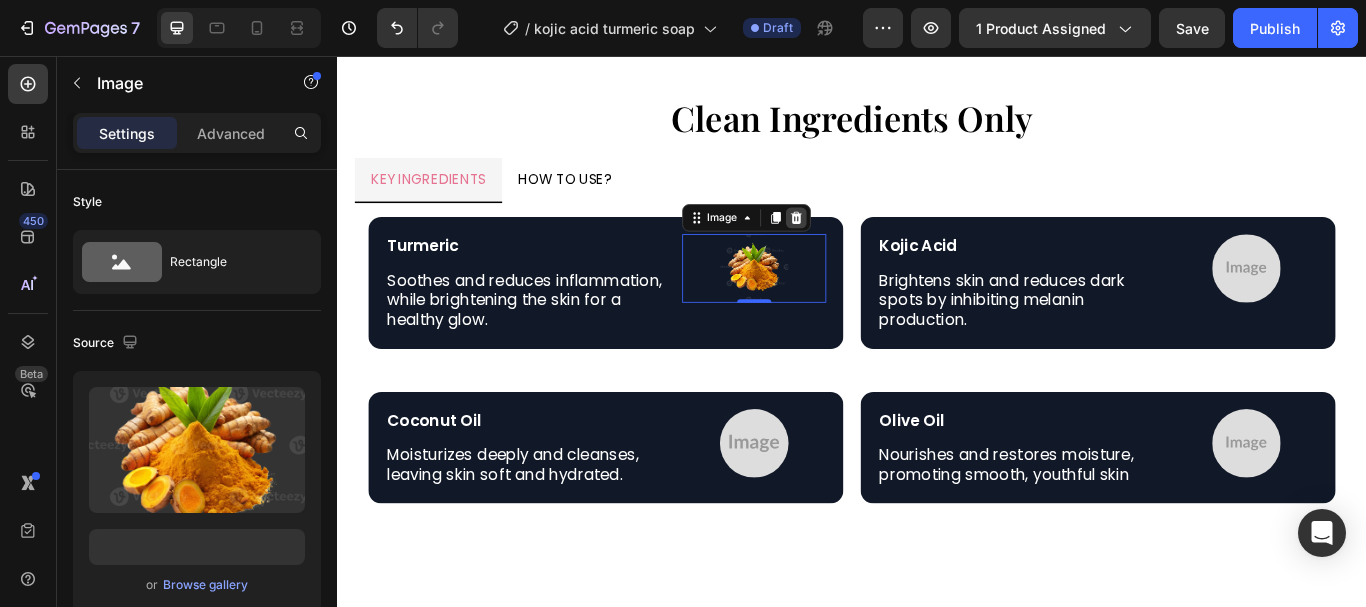 scroll, scrollTop: 0, scrollLeft: 0, axis: both 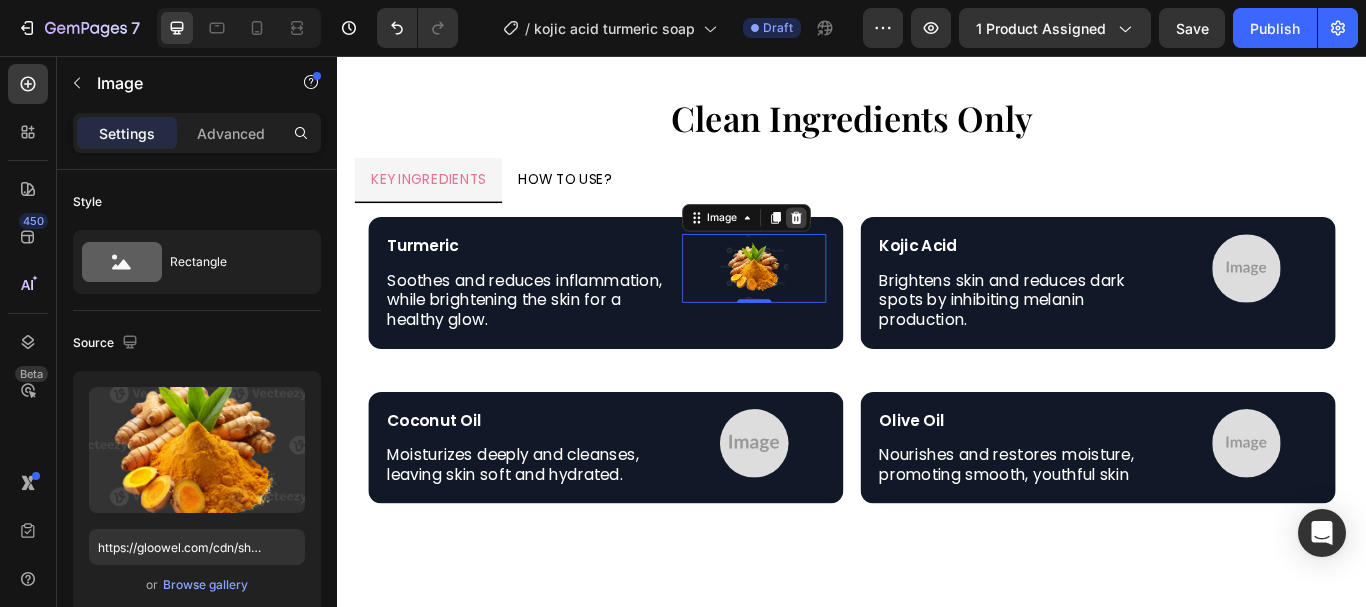 click 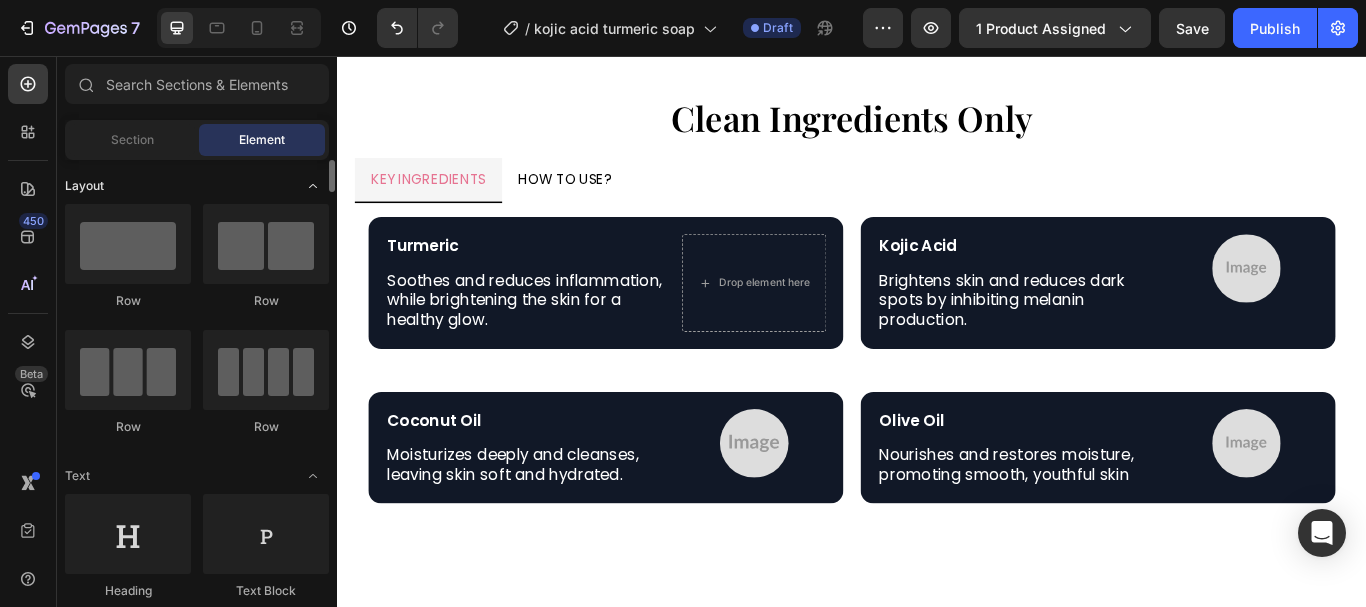 click on "Layout" 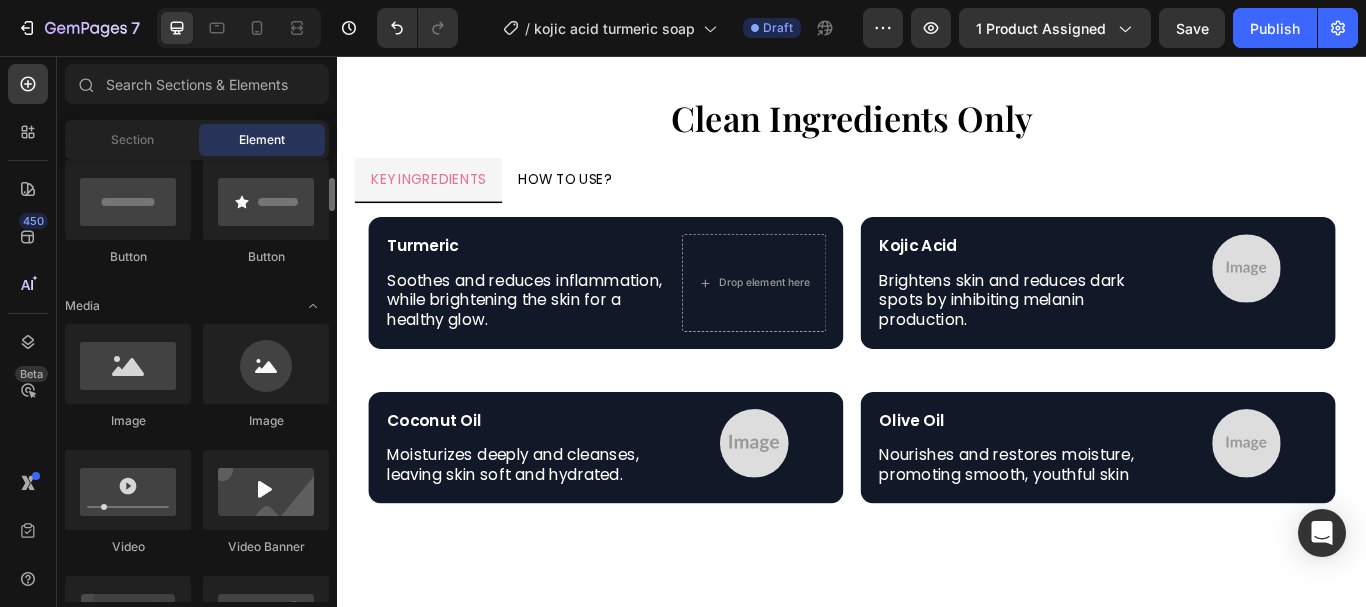 scroll, scrollTop: 270, scrollLeft: 0, axis: vertical 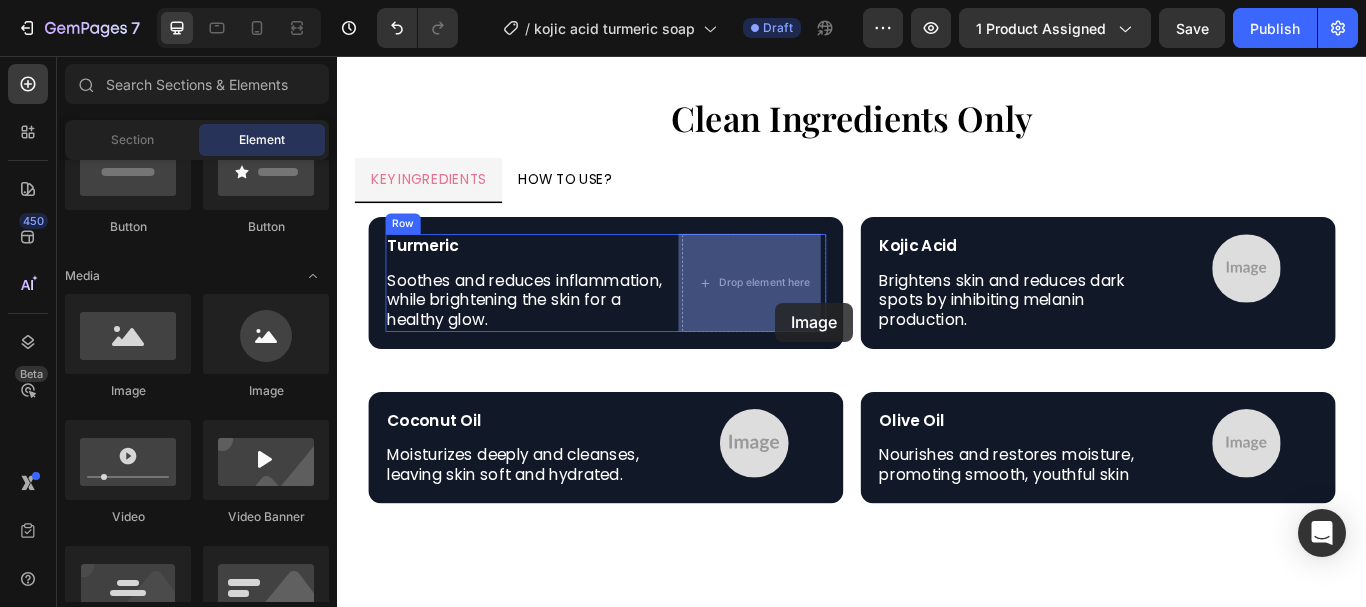 drag, startPoint x: 587, startPoint y: 402, endPoint x: 830, endPoint y: 334, distance: 252.3351 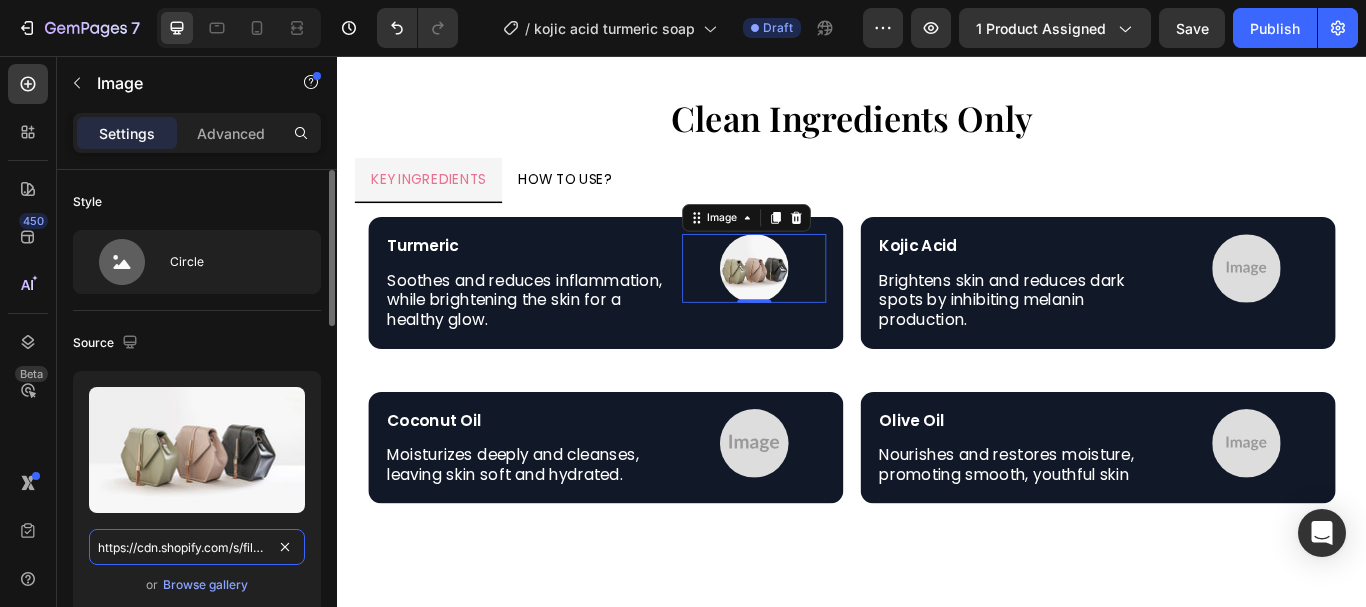 click on "https://cdn.shopify.com/s/files/1/2005/9307/files/image_demo.jpg" at bounding box center [197, 547] 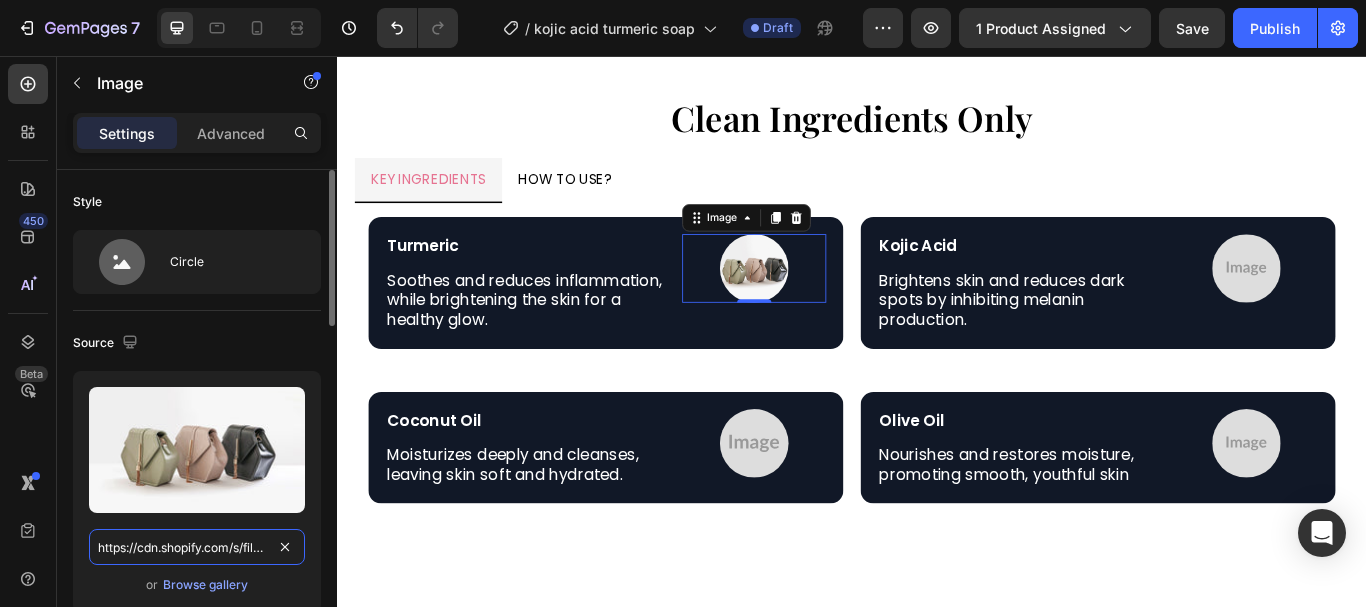 paste on "gloowel.com/cdn/shop/files/gempages_561274182457885781-aa71702d-22cd-42df-9364-8b5eda80b03d.webp?v=4594135501437128792" 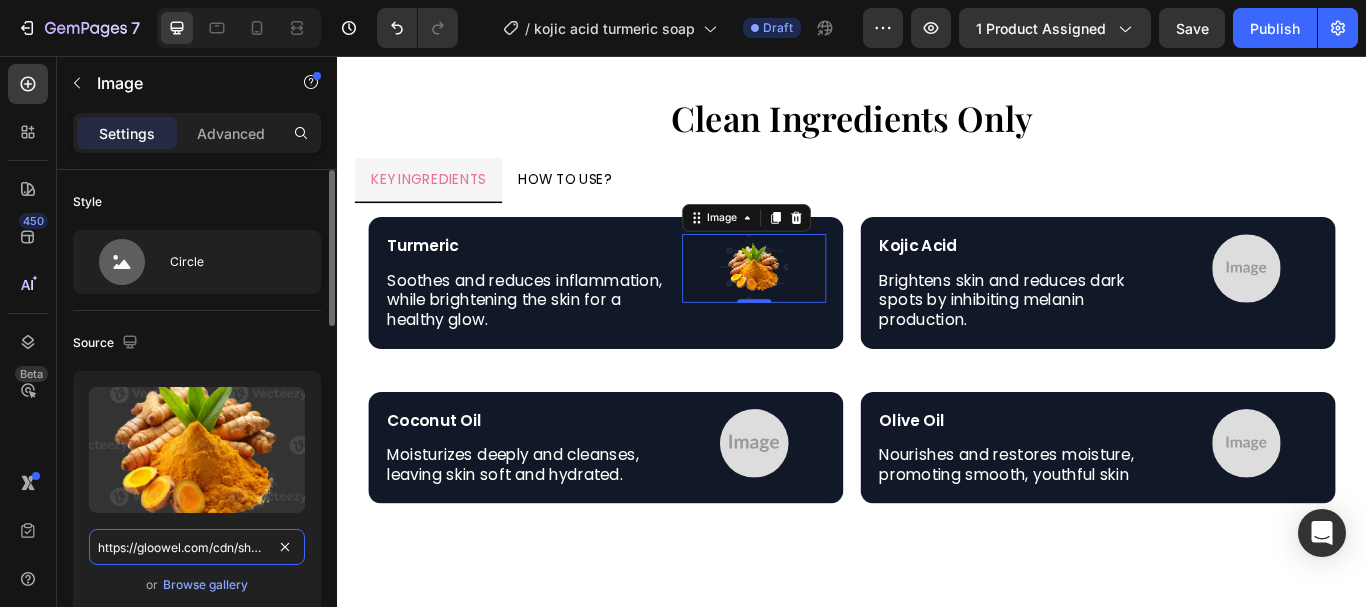 scroll, scrollTop: 0, scrollLeft: 664, axis: horizontal 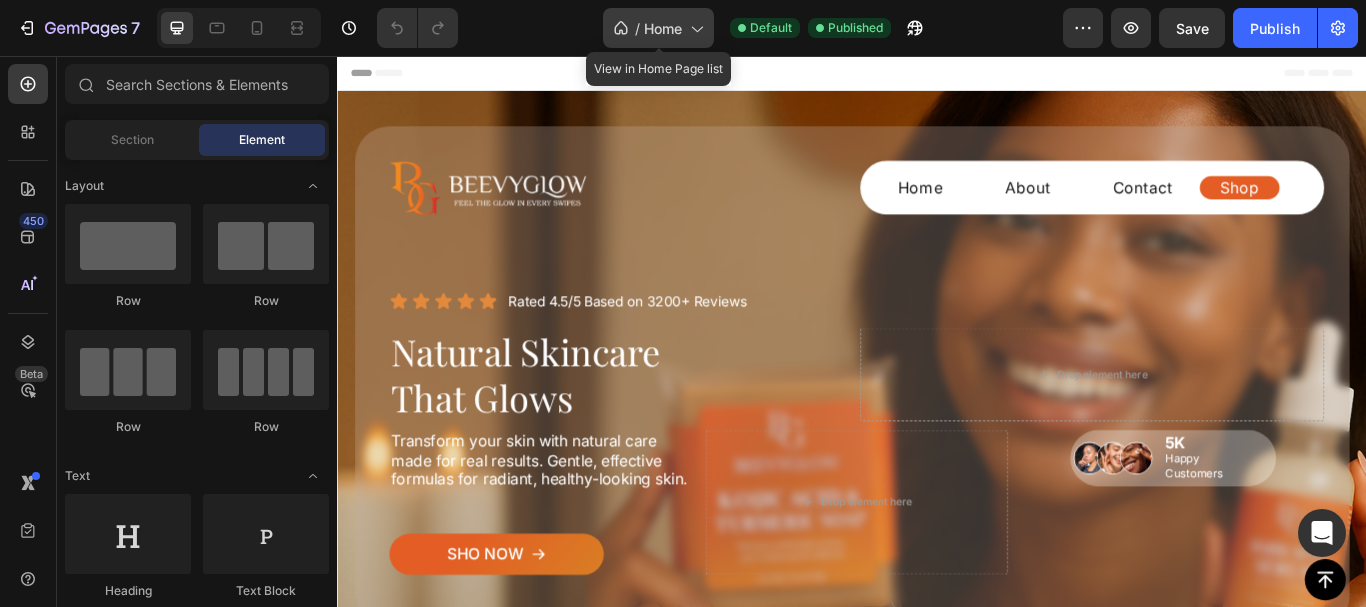 click 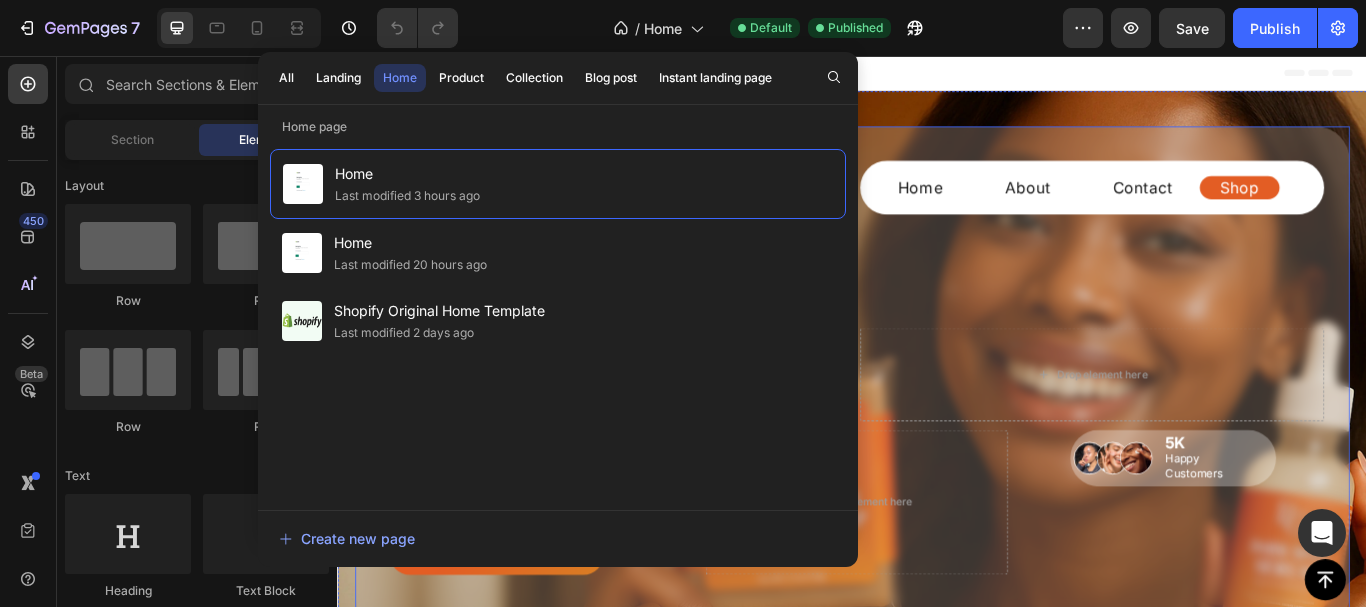 click on "Image Home Button About Button Contact Button Shop Button Row Row
Icon
Icon
Icon
Icon
Icon Icon List Rated 4.5/5 Based on 3200+ Reviews Text Block Row Natural Skincare  That Glows Heading
Drop element here Row Transform your skin with natural care made for real results. Gentle, effective formulas for radiant, healthy-looking skin. Text Block
Sho now Button
Drop element here Image Image Image Row 5K Happy Customers Text Block Row Row Row" at bounding box center [942, 431] 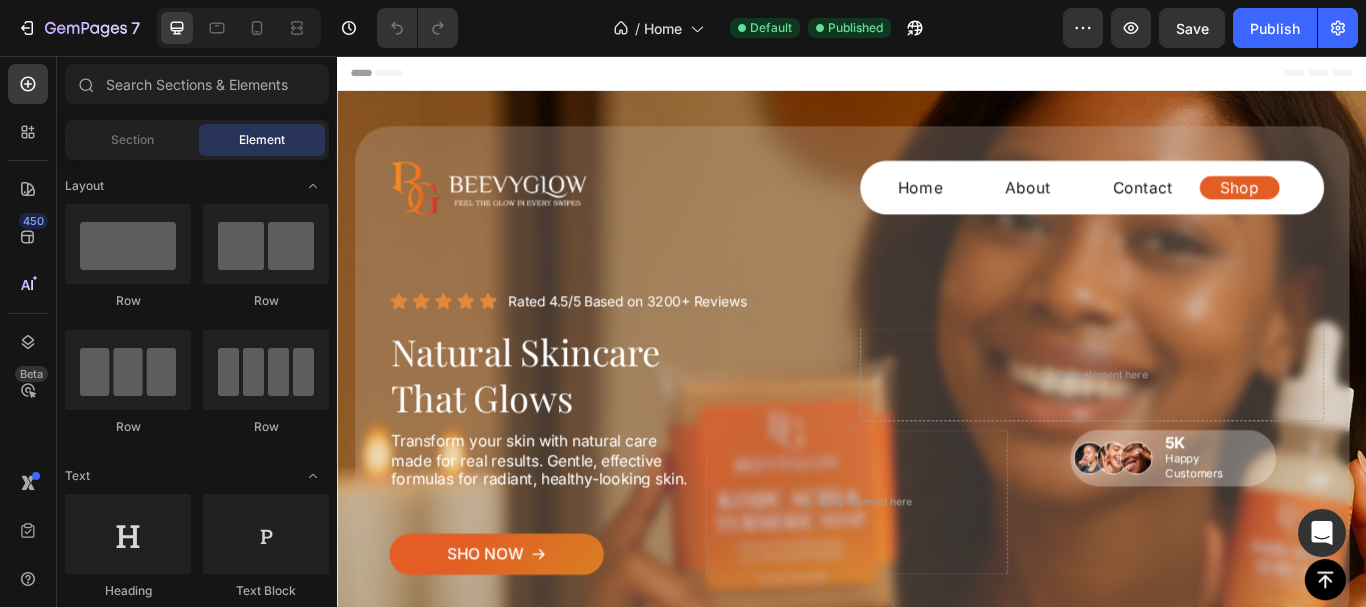 scroll, scrollTop: 159, scrollLeft: 0, axis: vertical 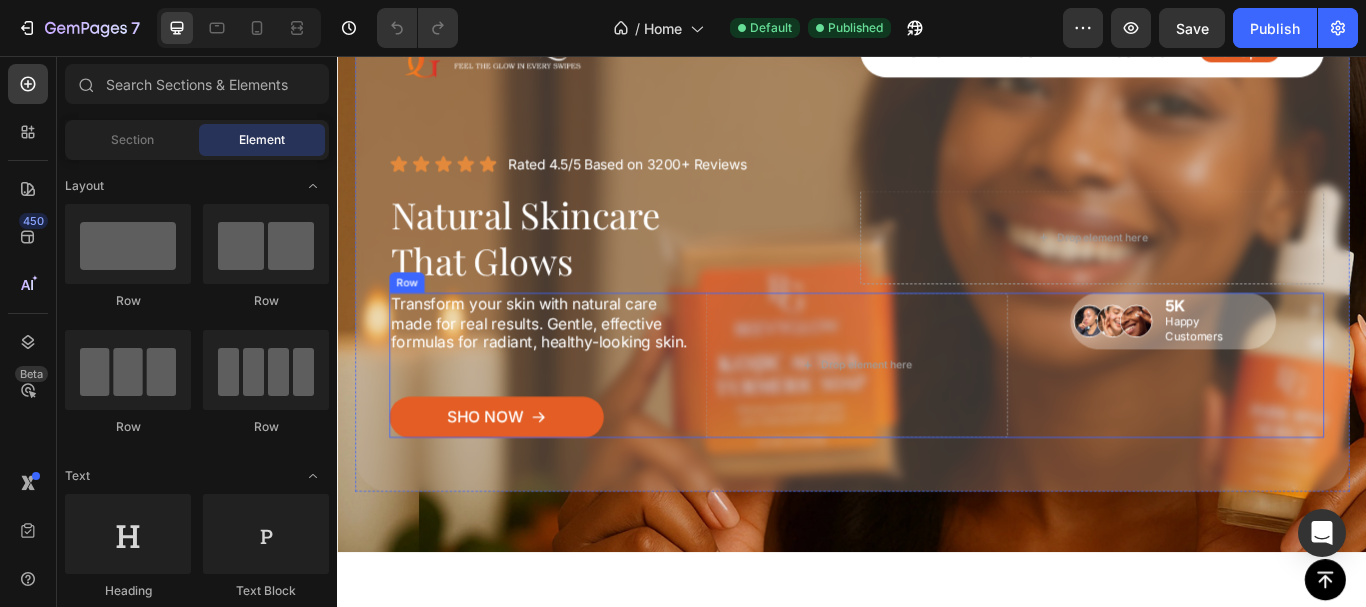 click on "Sho now" at bounding box center [522, 478] 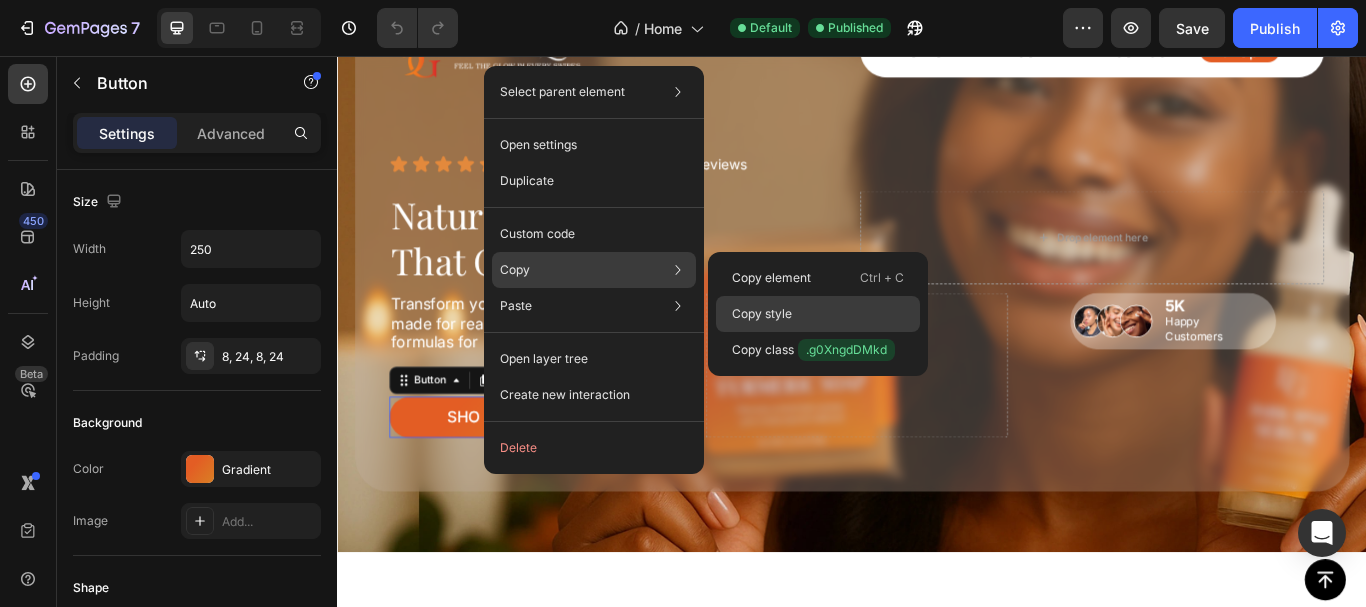click on "Copy style" 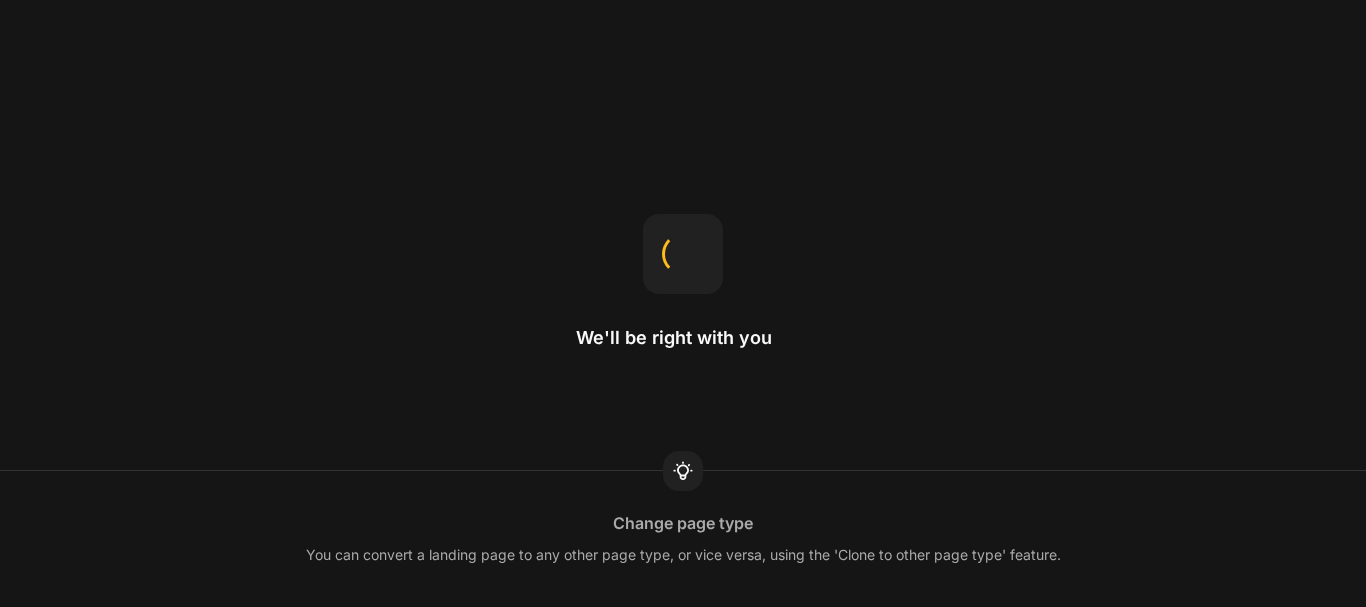 scroll, scrollTop: 0, scrollLeft: 0, axis: both 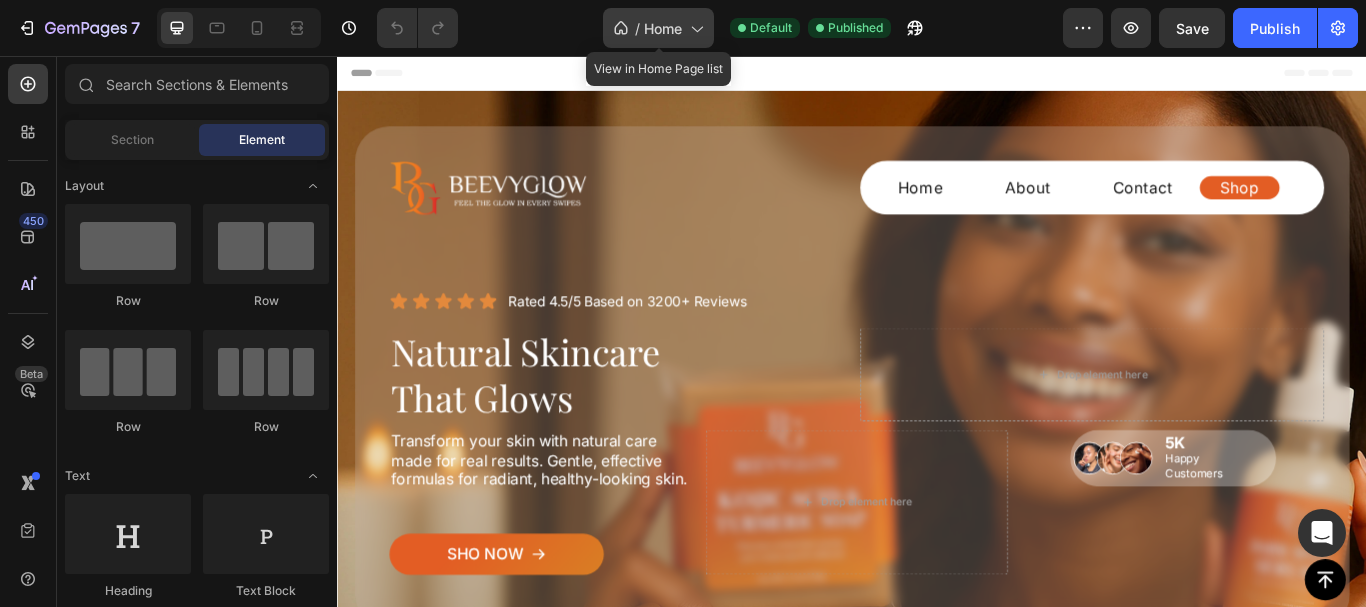 click 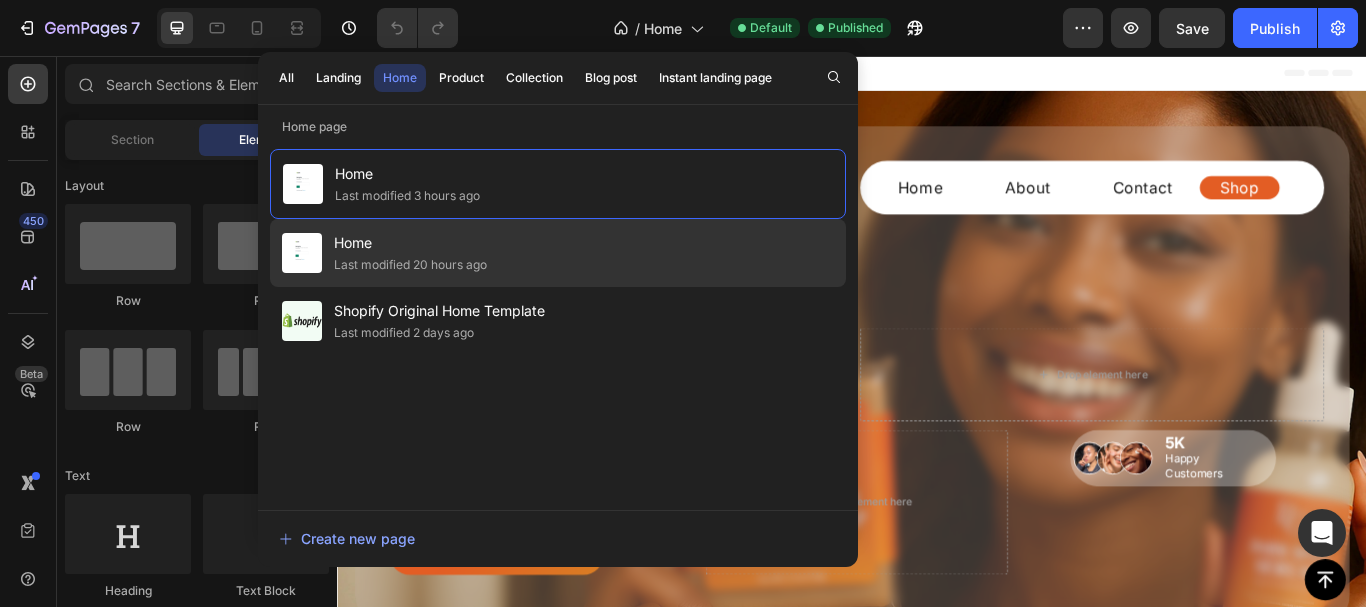 click on "Last modified 20 hours ago" 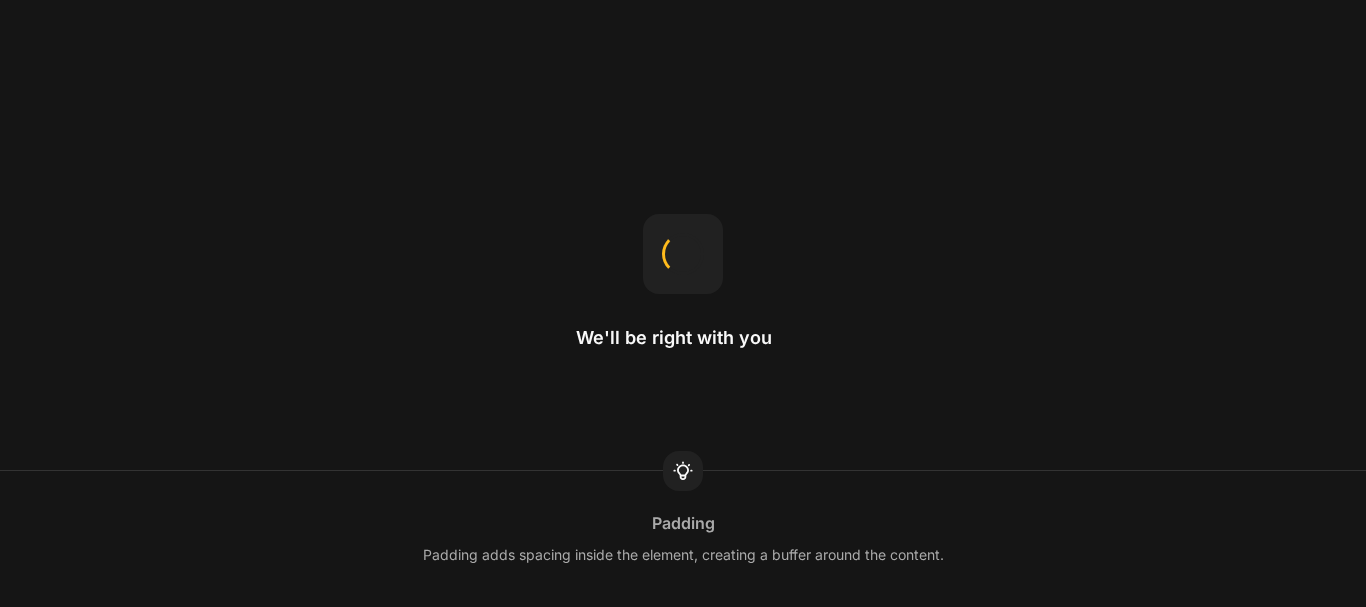 scroll, scrollTop: 0, scrollLeft: 0, axis: both 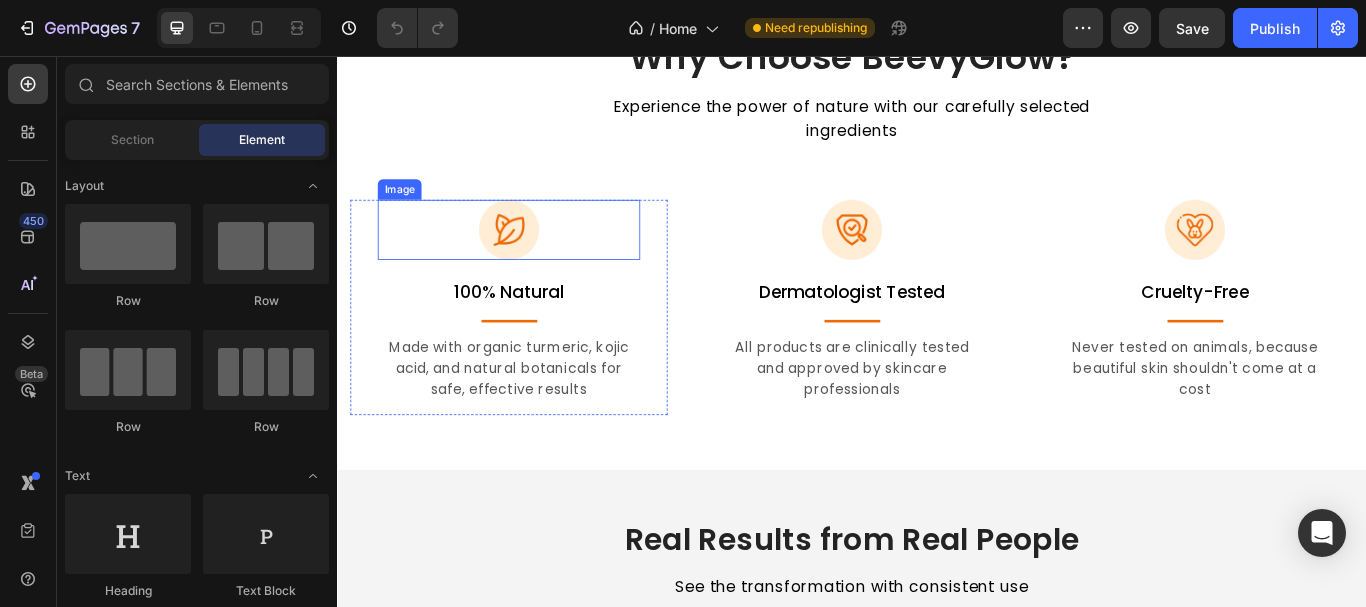 click at bounding box center (537, 259) 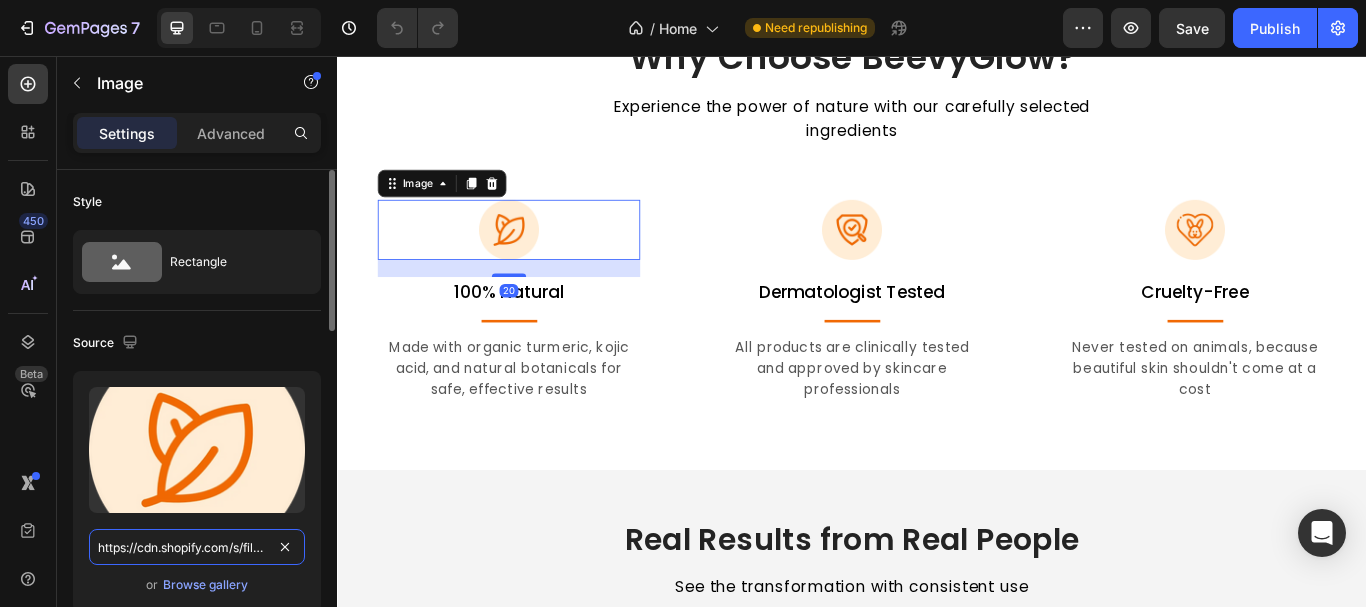 click on "https://cdn.shopify.com/s/files/1/0957/7467/1138/files/gempages_578069000072725008-b2e6dba3-5e20-4161-b494-c9953cb0aece.webp" at bounding box center [197, 547] 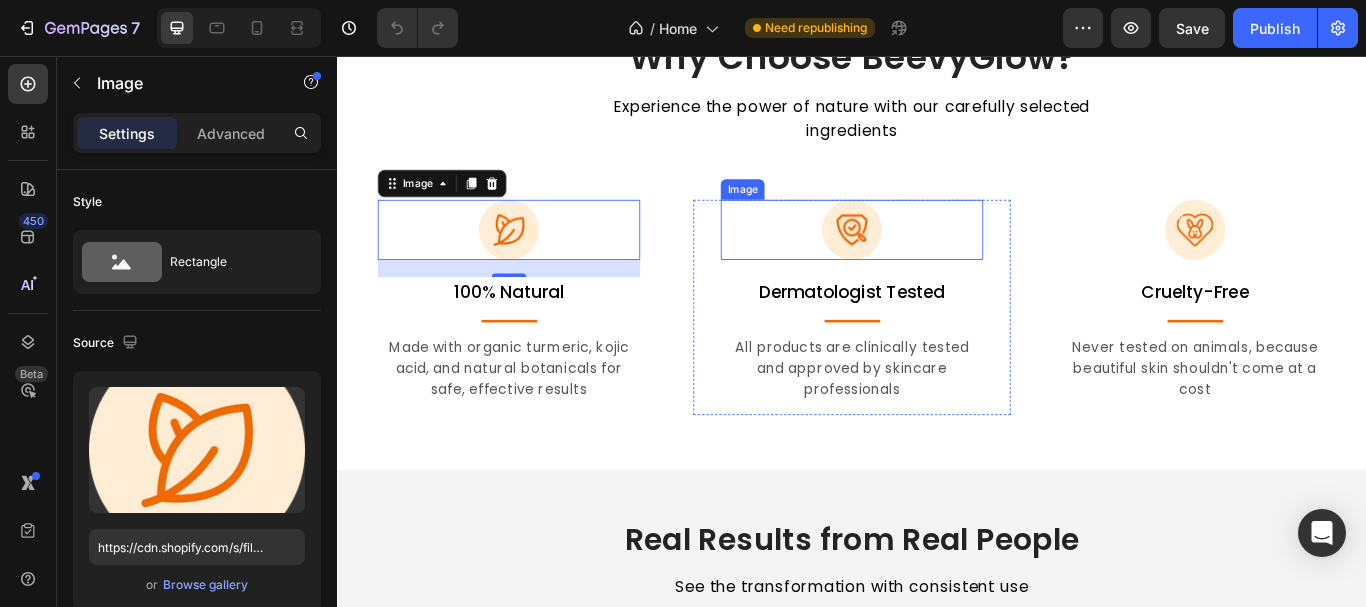click at bounding box center (937, 259) 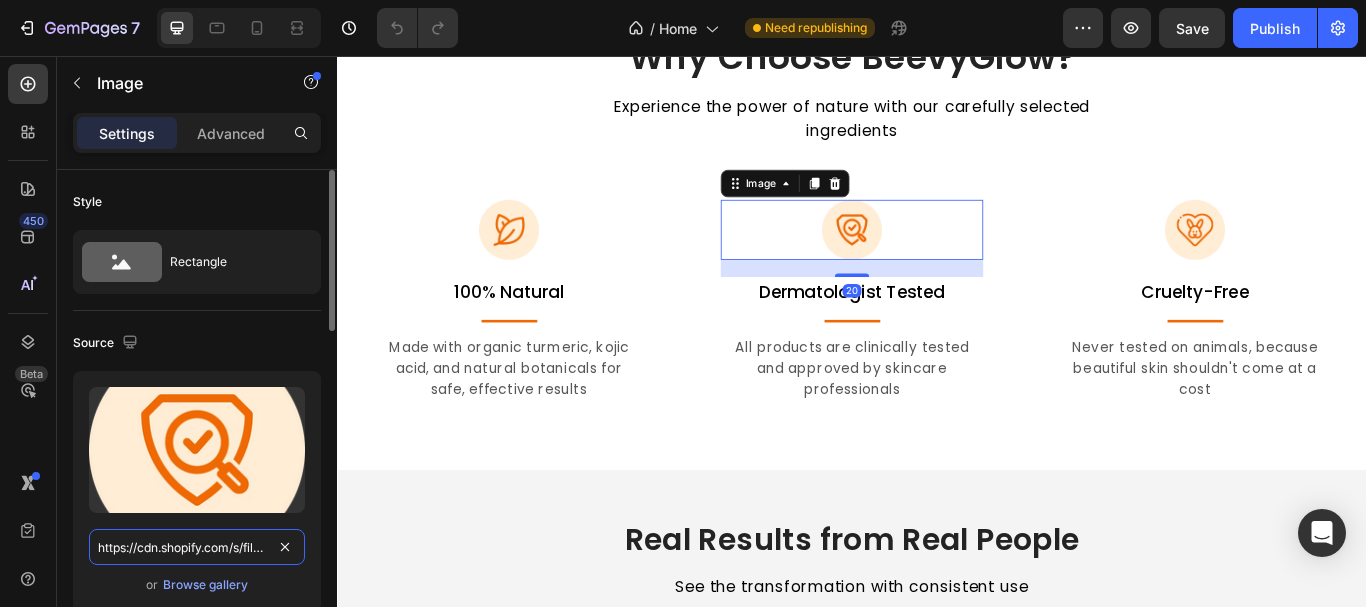 click on "https://cdn.shopify.com/s/files/1/0957/7467/1138/files/gempages_578069000072725008-82a4ca88-e401-4e2b-bc82-a6065b20a859.webp" at bounding box center [197, 547] 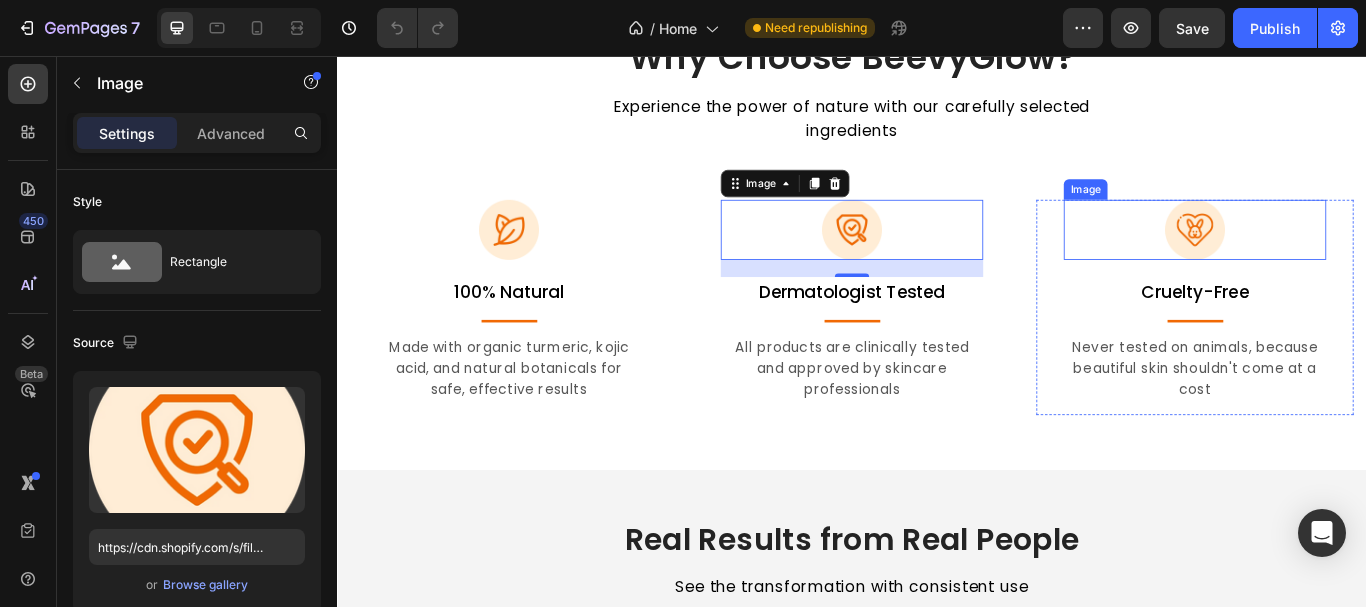 click at bounding box center (1337, 259) 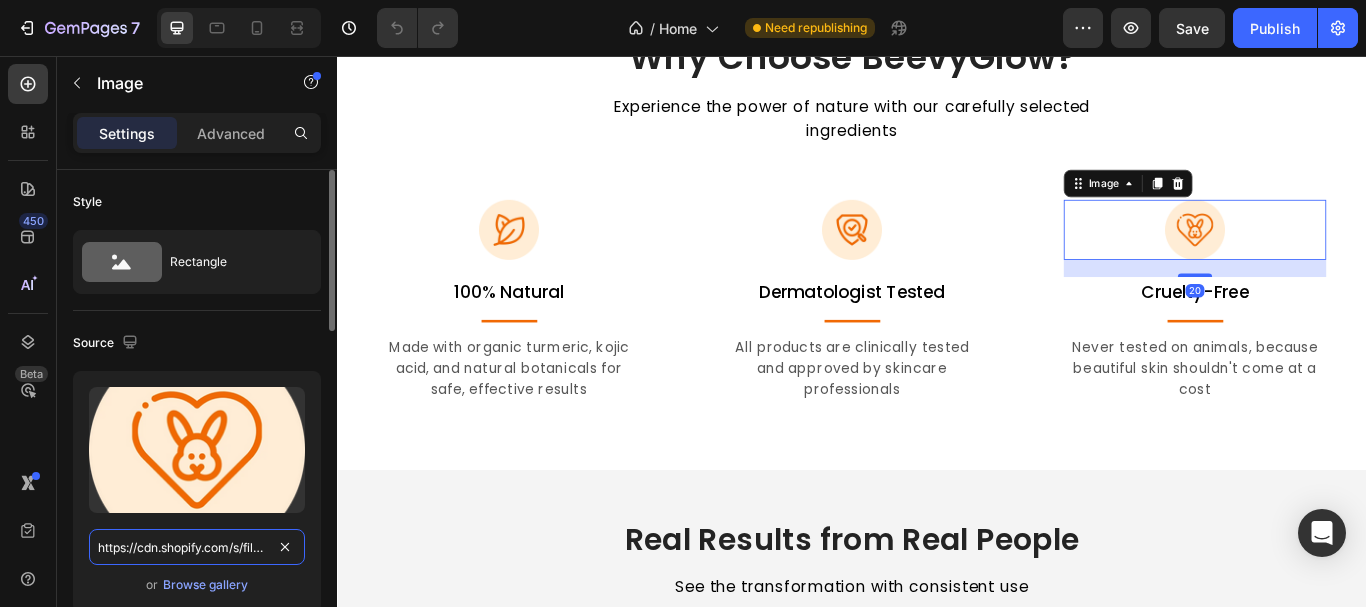 click on "https://cdn.shopify.com/s/files/1/0957/7467/1138/files/gempages_578069000072725008-1364abeb-315c-47c9-a1ec-ab790984f882.webp" at bounding box center (197, 547) 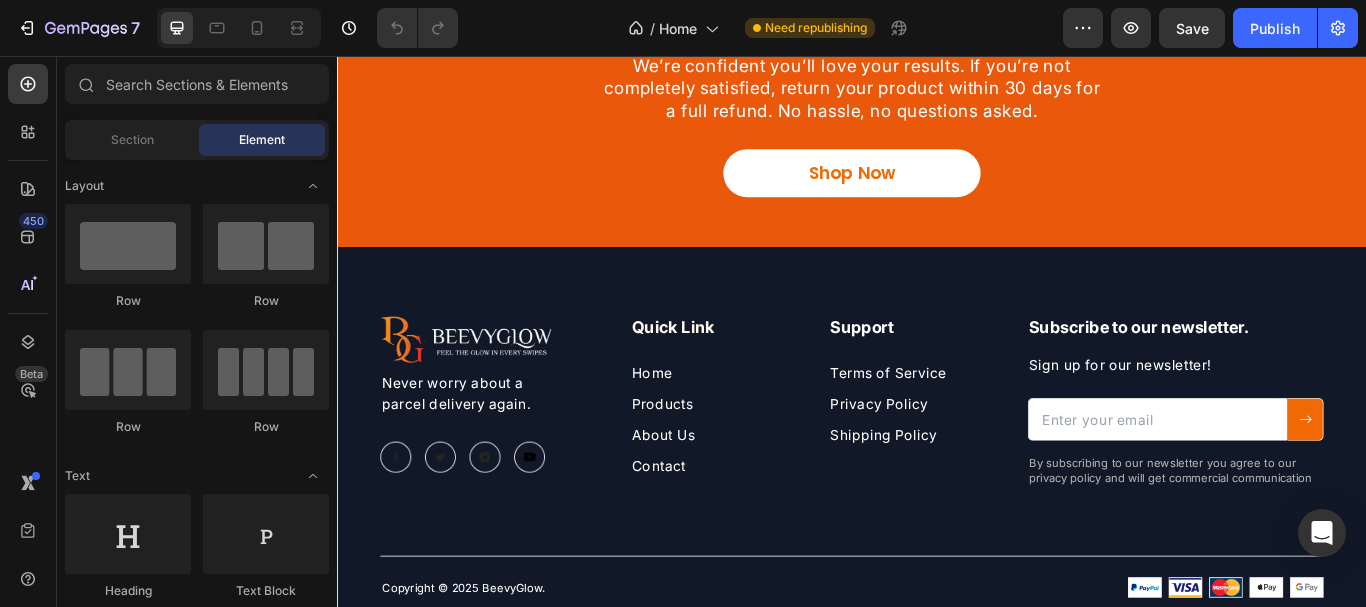 scroll, scrollTop: 5172, scrollLeft: 0, axis: vertical 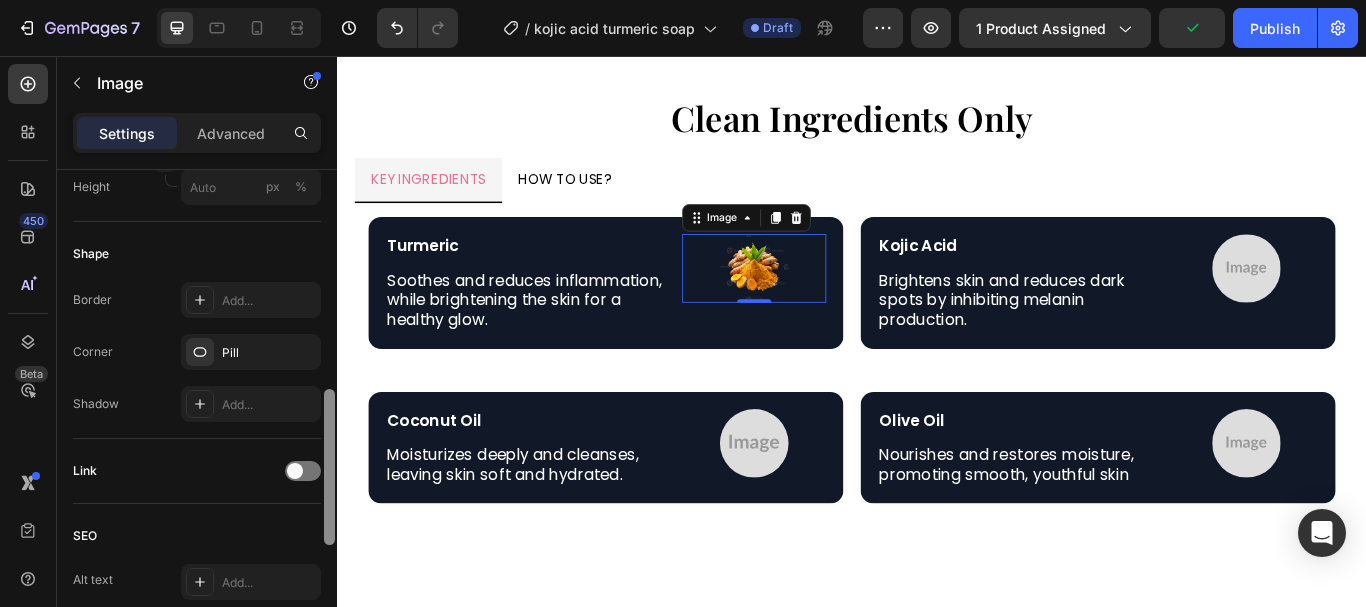 drag, startPoint x: 328, startPoint y: 281, endPoint x: 256, endPoint y: 500, distance: 230.532 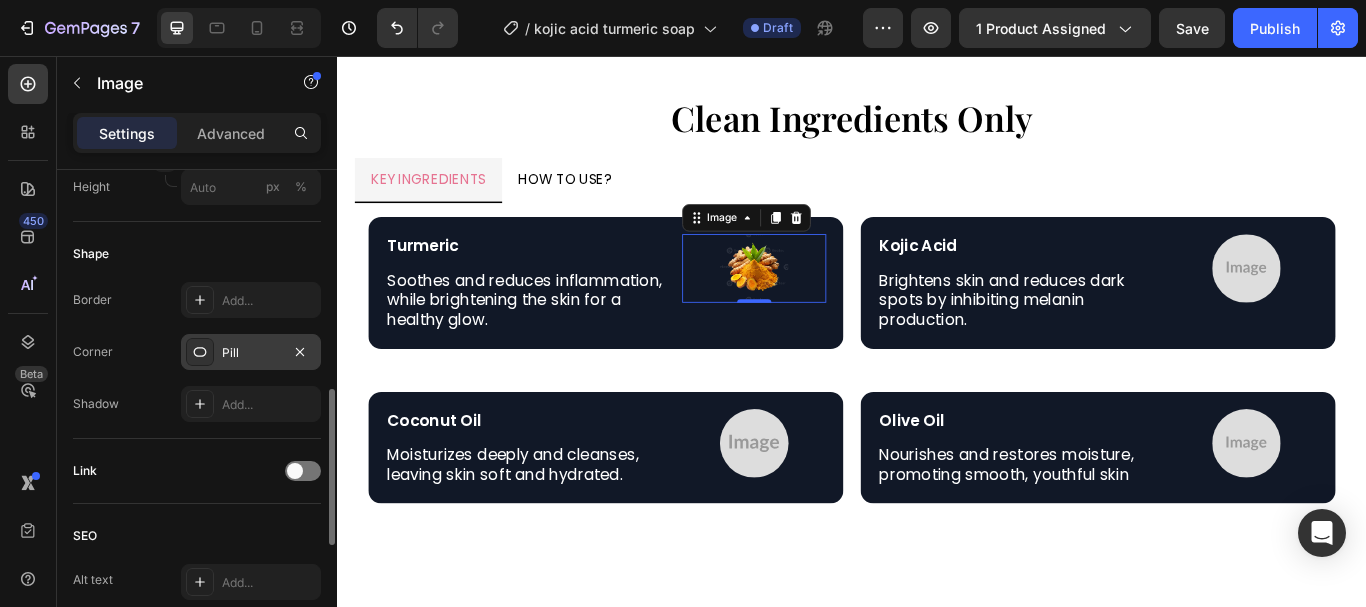 click on "Pill" at bounding box center (251, 353) 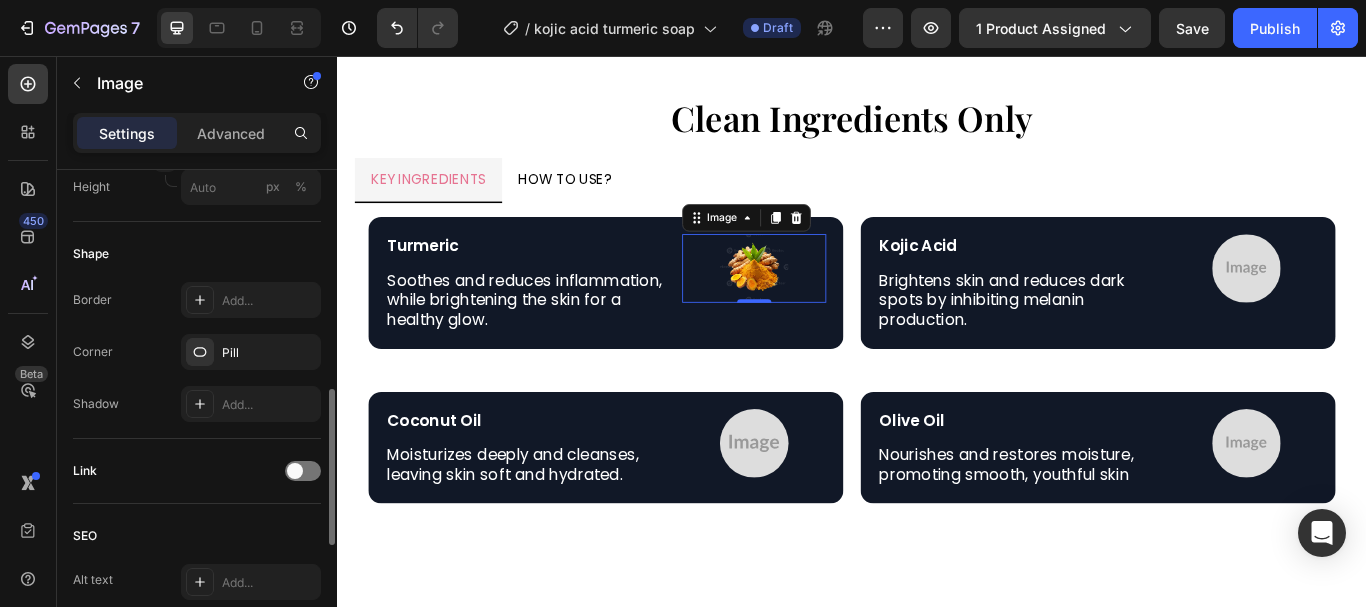 click on "Link" at bounding box center (197, 471) 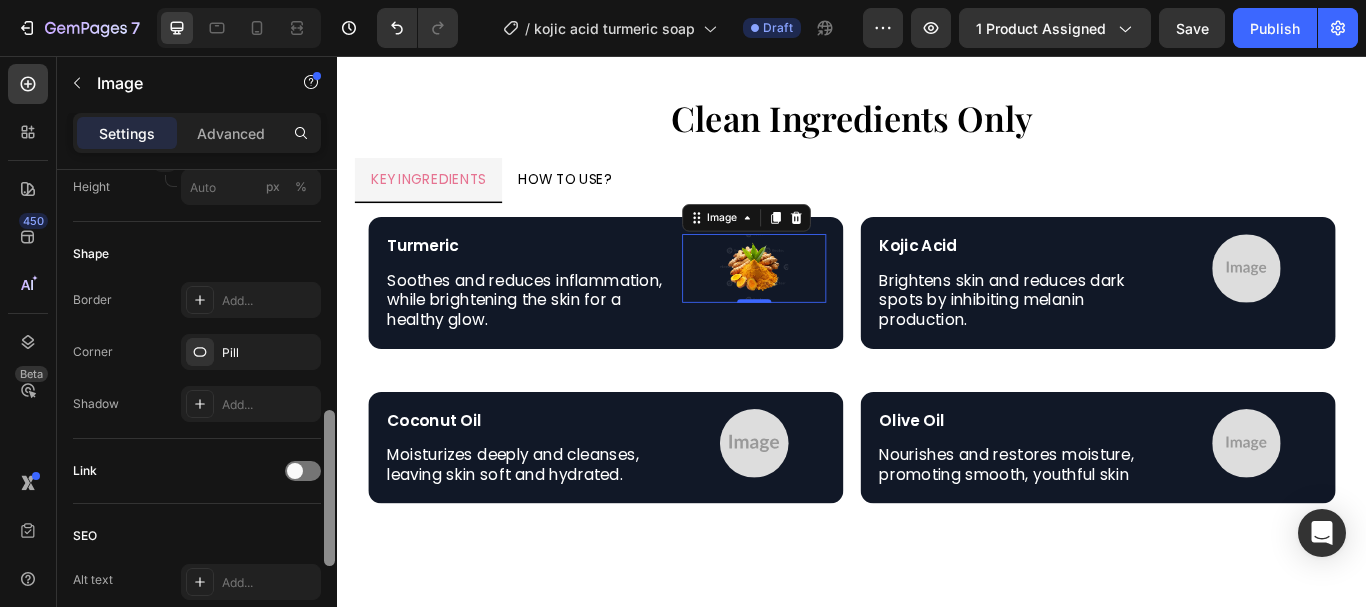 scroll, scrollTop: 760, scrollLeft: 0, axis: vertical 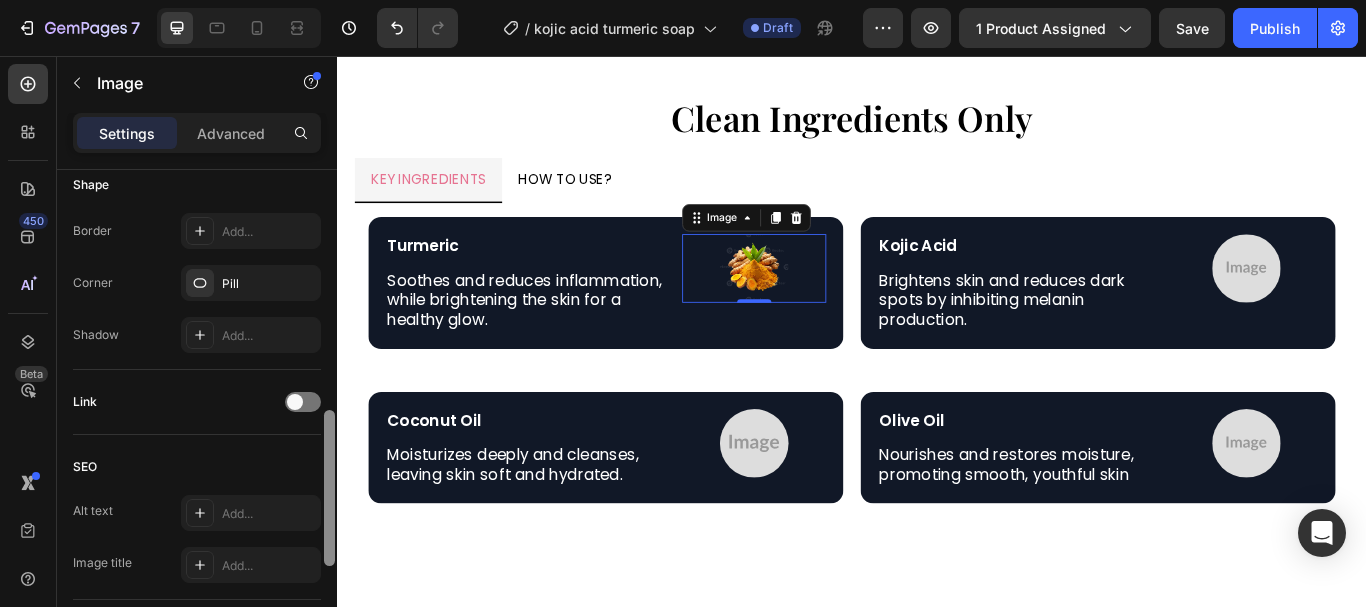 drag, startPoint x: 330, startPoint y: 417, endPoint x: 327, endPoint y: 439, distance: 22.203604 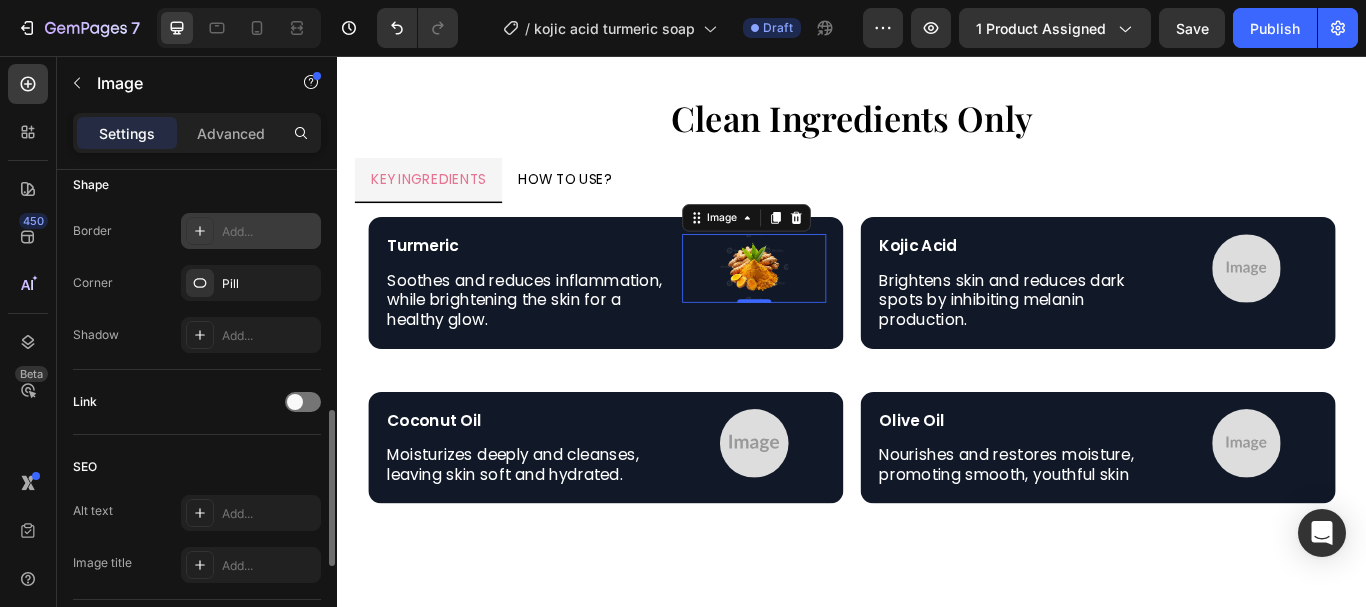 click on "Add..." at bounding box center (269, 232) 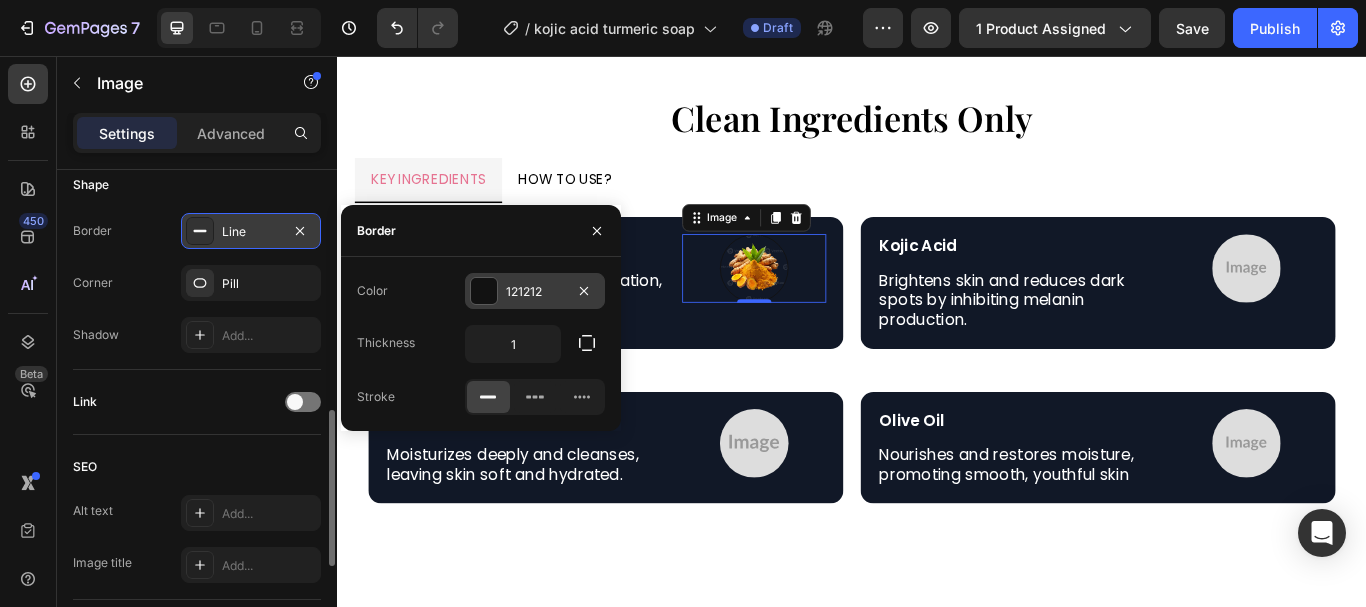 click at bounding box center (484, 291) 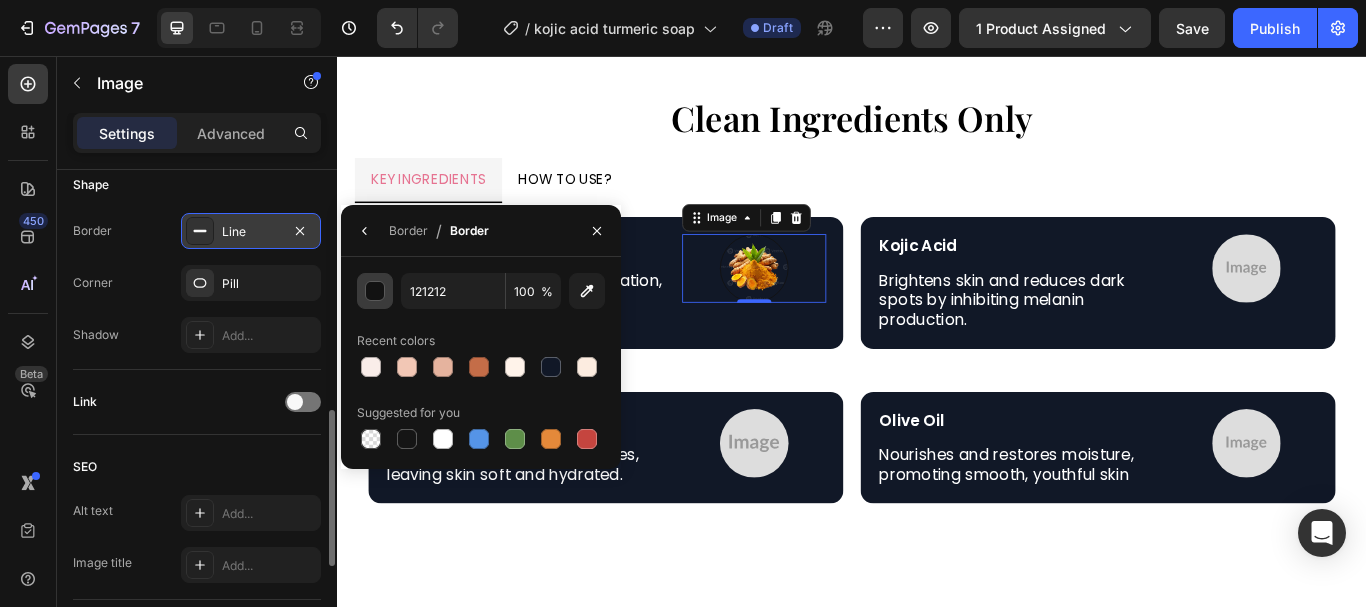 click at bounding box center (376, 292) 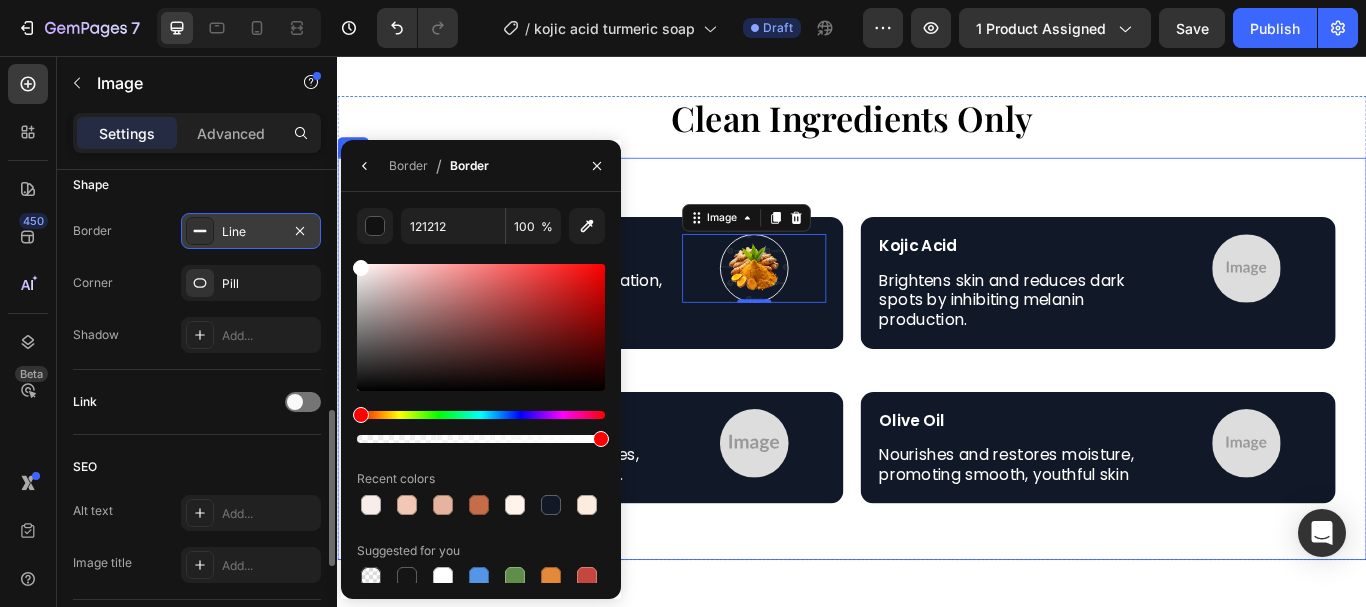 drag, startPoint x: 344, startPoint y: 251, endPoint x: 313, endPoint y: 221, distance: 43.13931 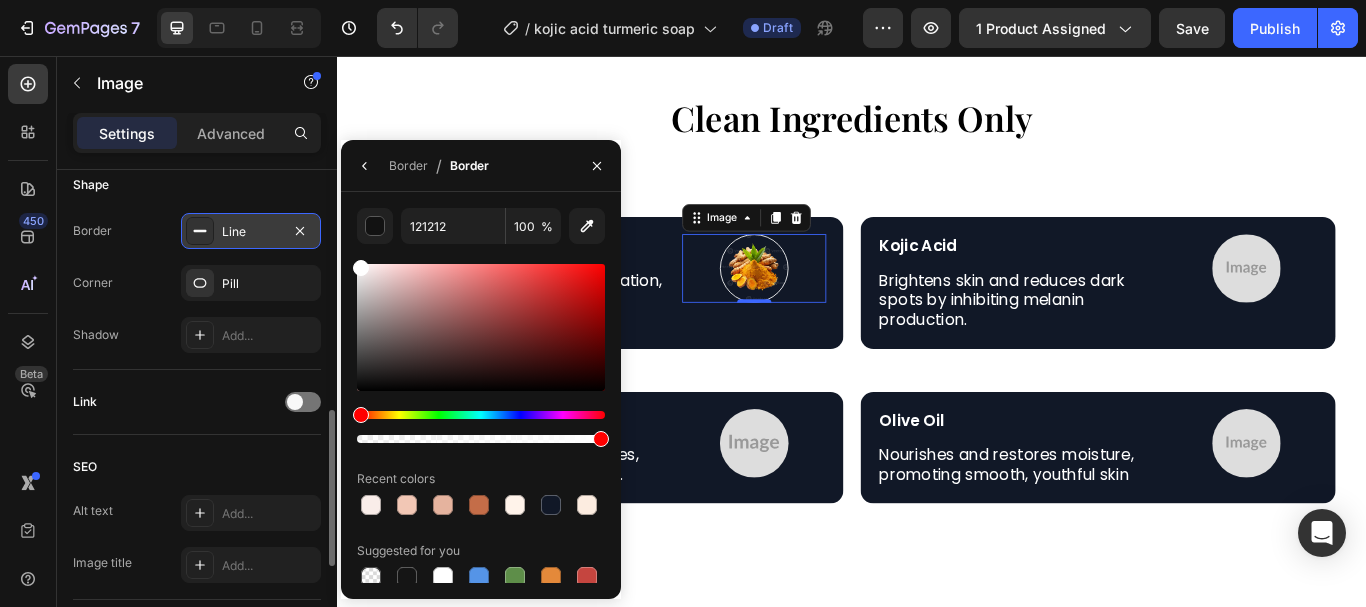 type on "FFFFFF" 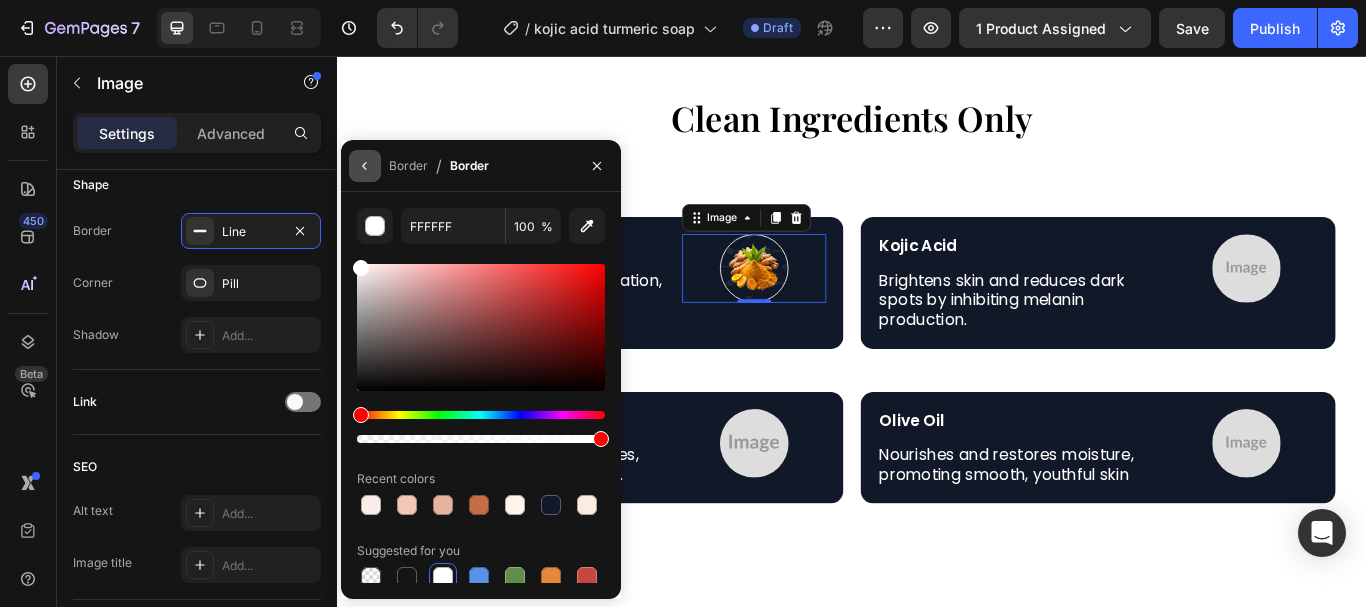click 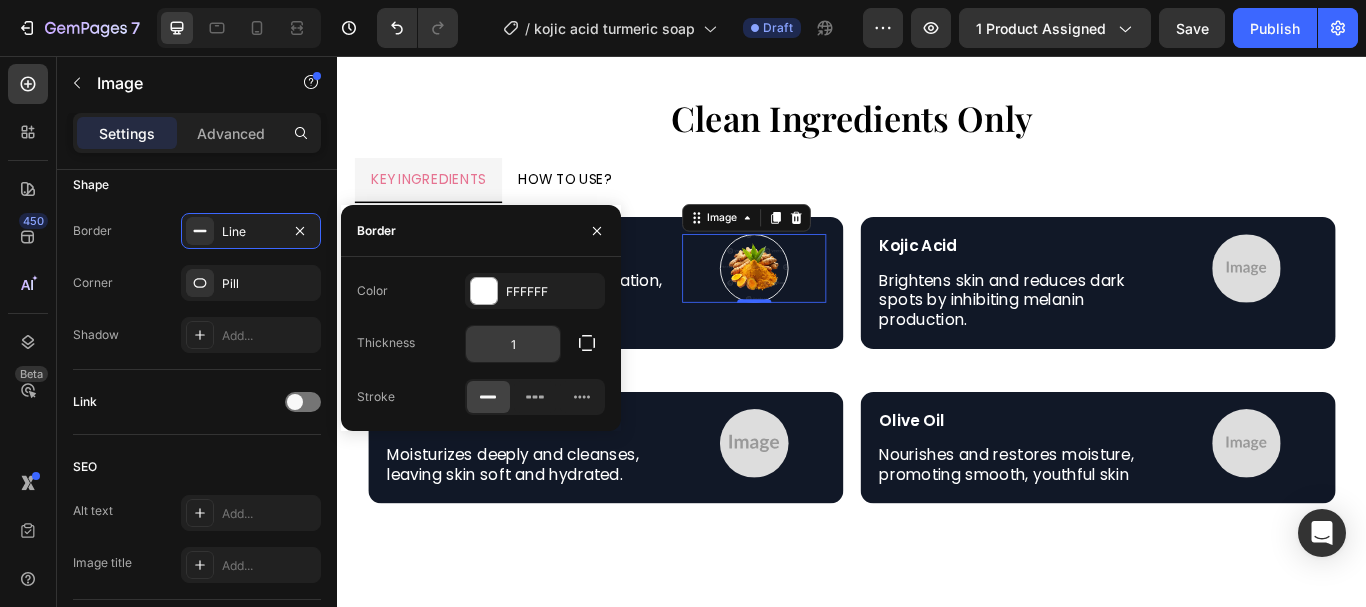 click on "1" at bounding box center [513, 344] 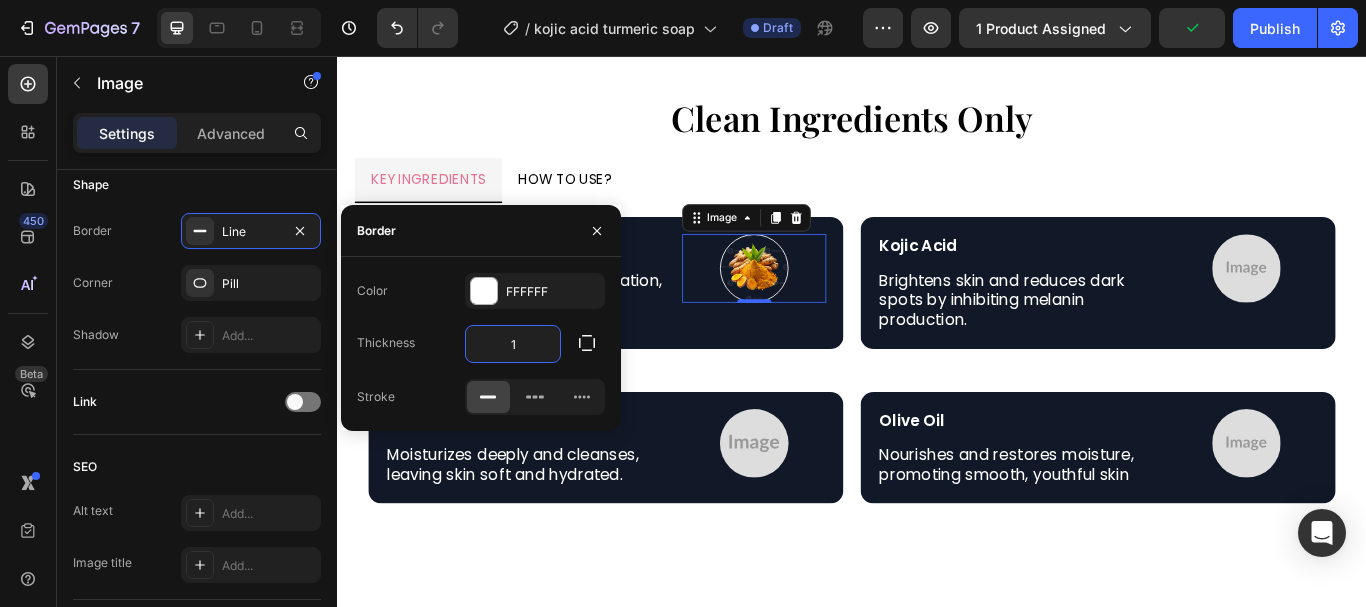type on "3" 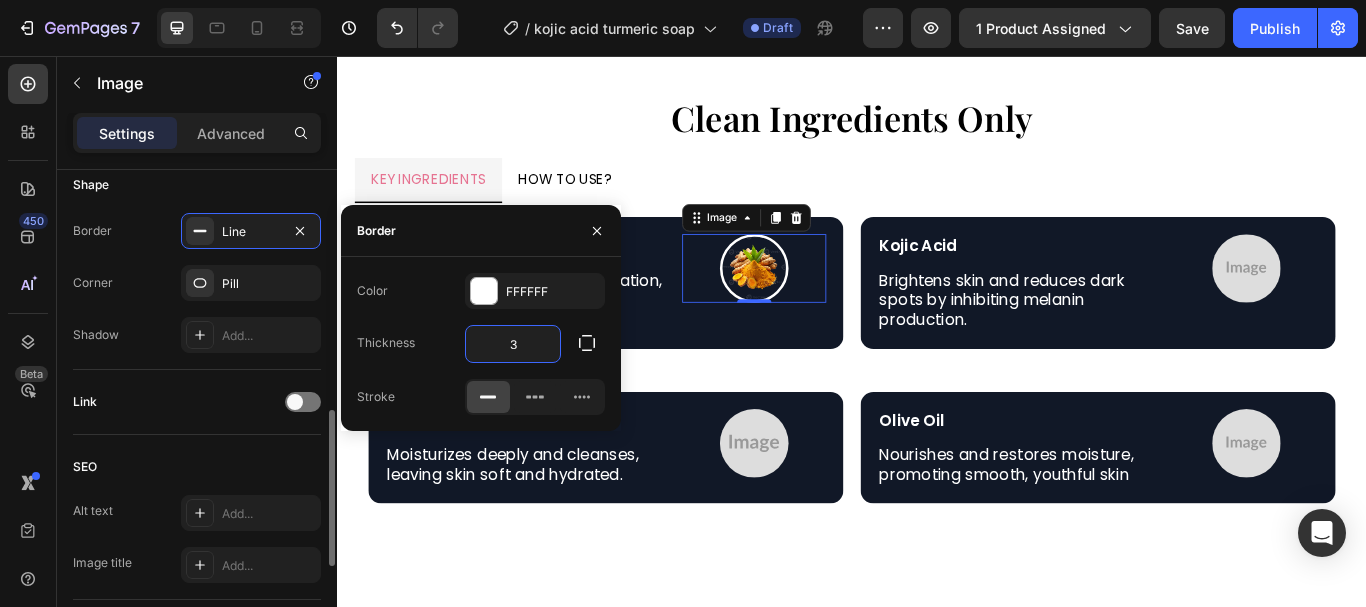 click on "Link" at bounding box center [197, 402] 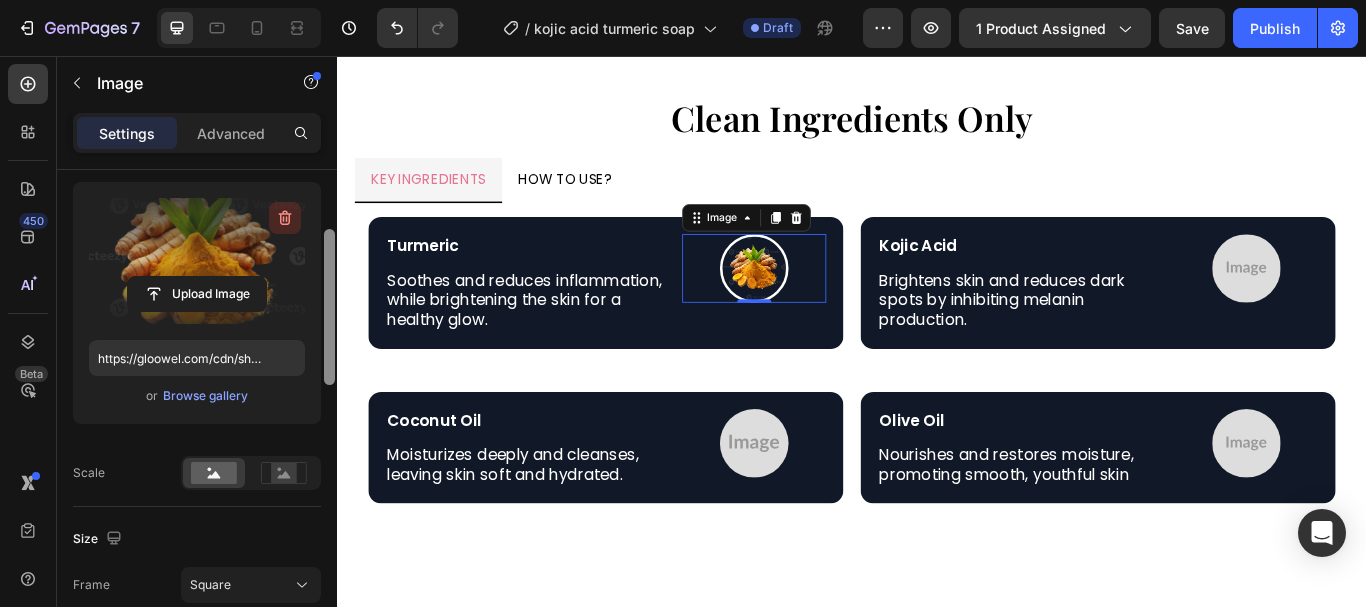 scroll, scrollTop: 164, scrollLeft: 0, axis: vertical 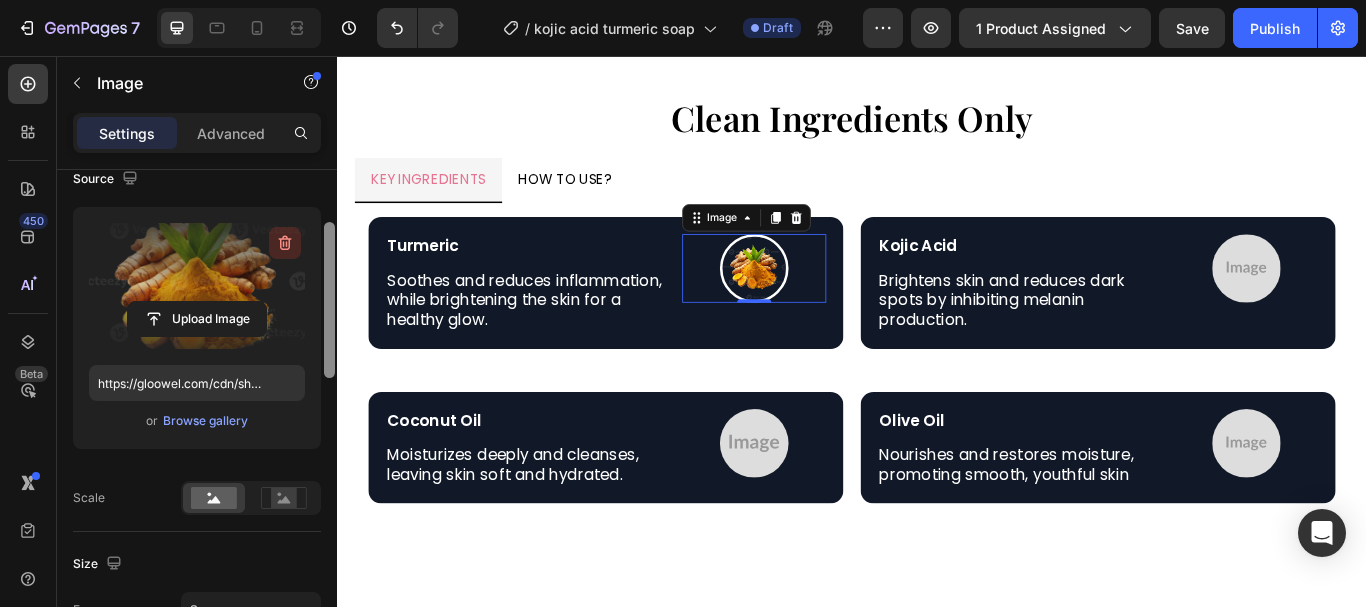drag, startPoint x: 328, startPoint y: 425, endPoint x: 292, endPoint y: 236, distance: 192.39803 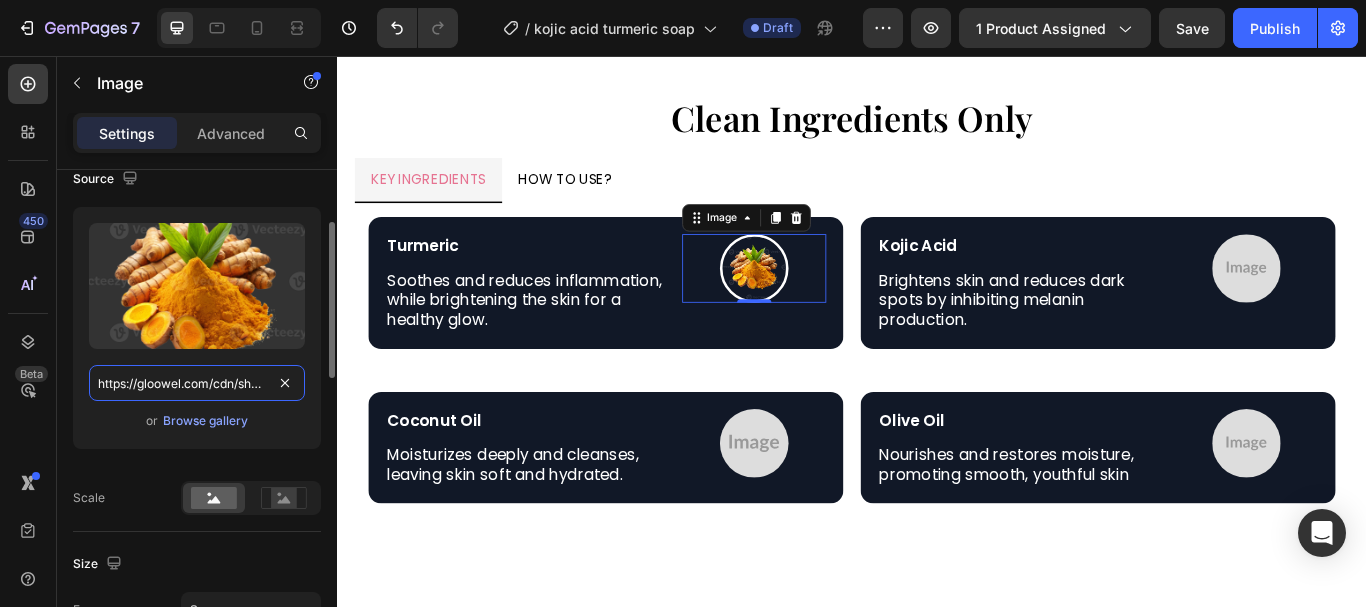 click on "https://gloowel.com/cdn/shop/files/gempages_561274182457885781-aa71702d-22cd-42df-9364-8b5eda80b03d.webp?v=4594135501437128792" at bounding box center [197, 383] 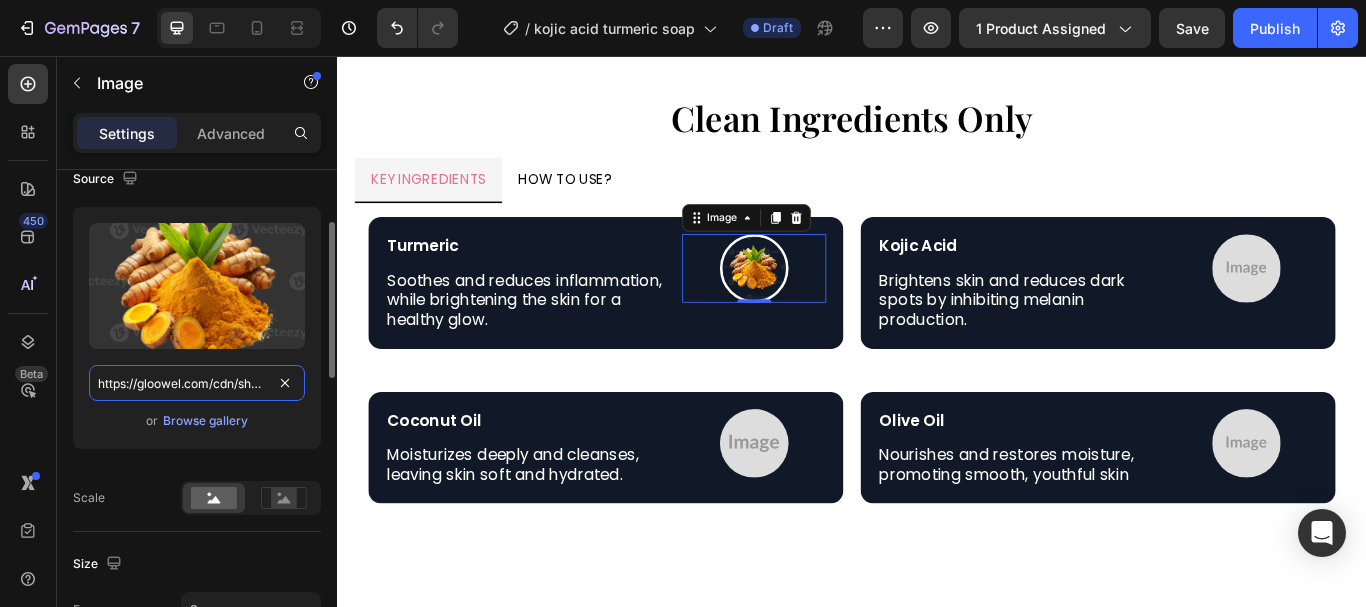 paste on "www.viralspices.com/wp-content/uploads/2022/01/Evaluating-the-Differences-between-Fresh-and-Dried-Turmeric-624x312.jpg" 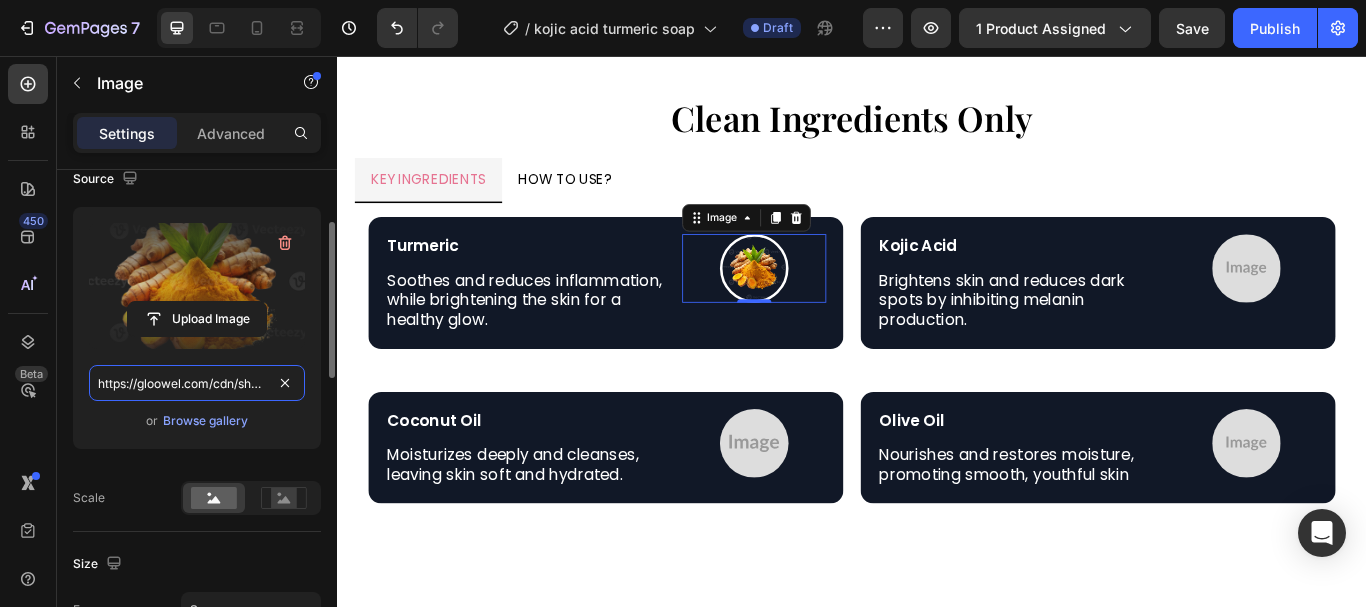type on "https://www.viralspices.com/wp-content/uploads/2022/01/Evaluating-the-Differences-between-Fresh-and-Dried-Turmeric-624x312.jpg" 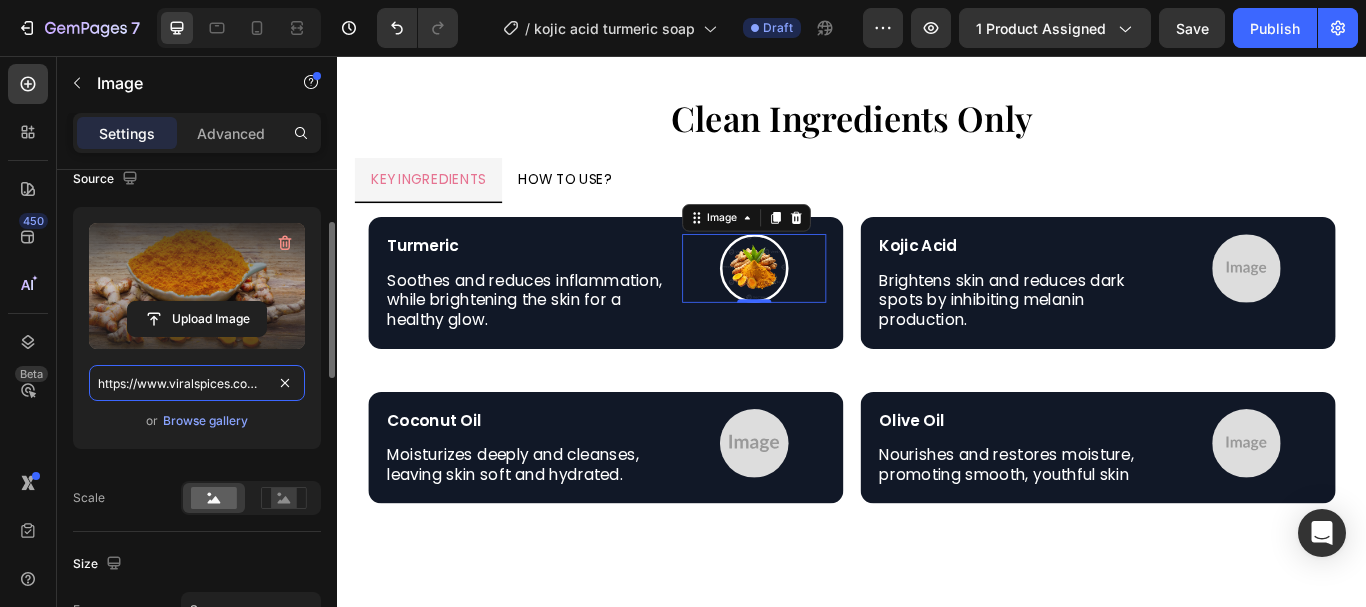scroll, scrollTop: 0, scrollLeft: 608, axis: horizontal 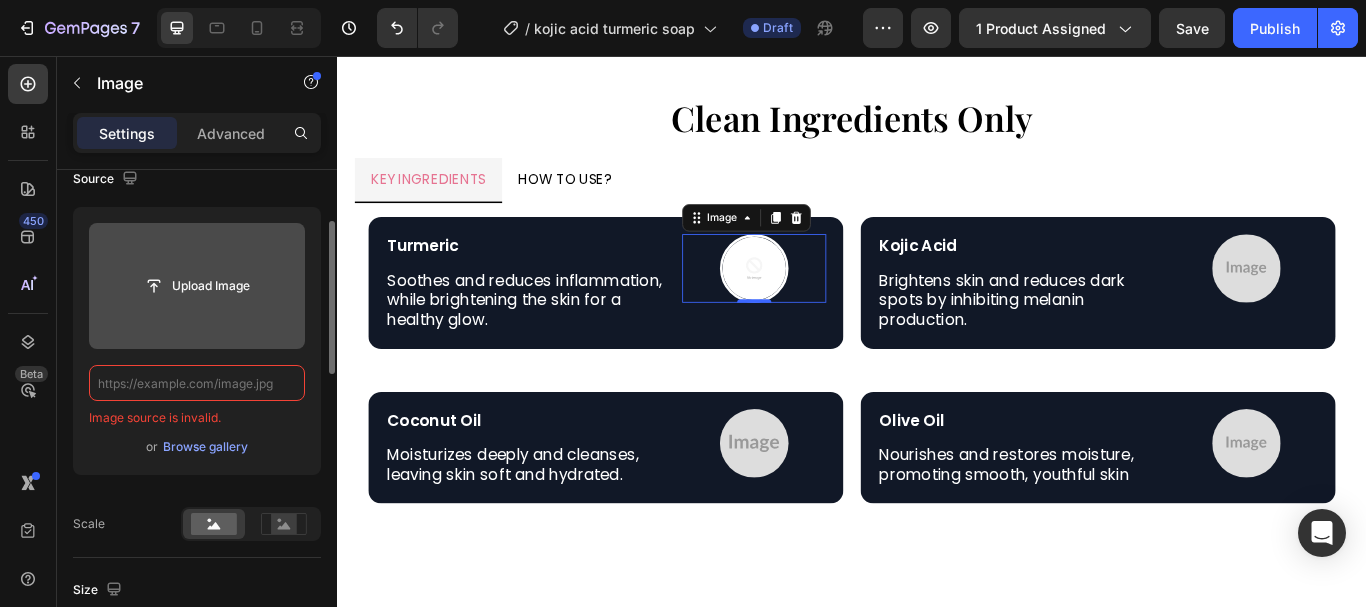 paste on "https://www.viralspices.com/wp-content/uploads/2022/01/Evaluating-the-Differences-between-Fresh-and-Dried-Turmeric-624x312.jpg" 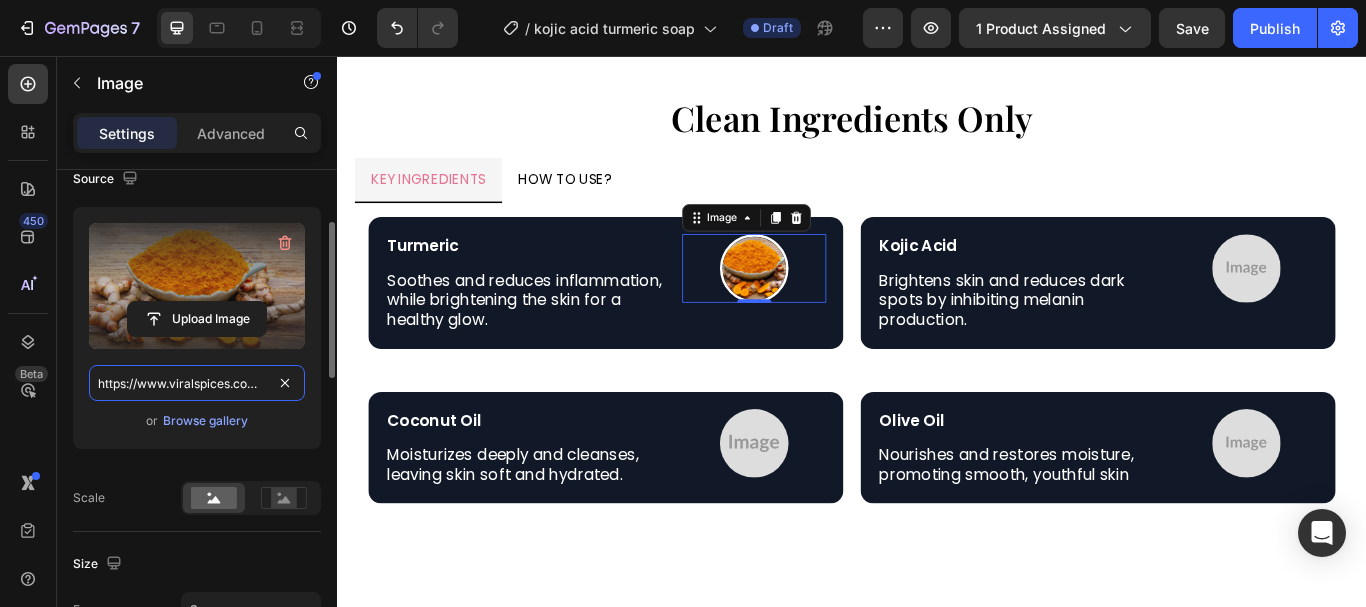 scroll, scrollTop: 0, scrollLeft: 608, axis: horizontal 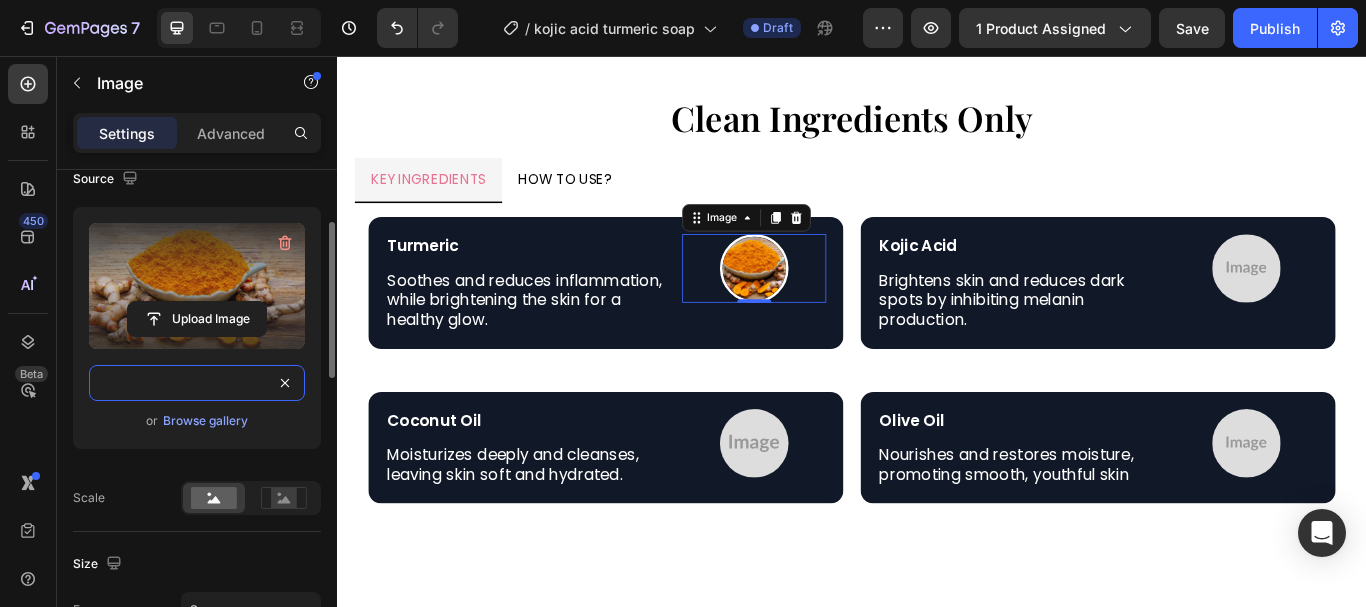 type on "https://www.viralspices.com/wp-content/uploads/2022/01/Evaluating-the-Differences-between-Fresh-and-Dried-Turmeric-624x312.jpg" 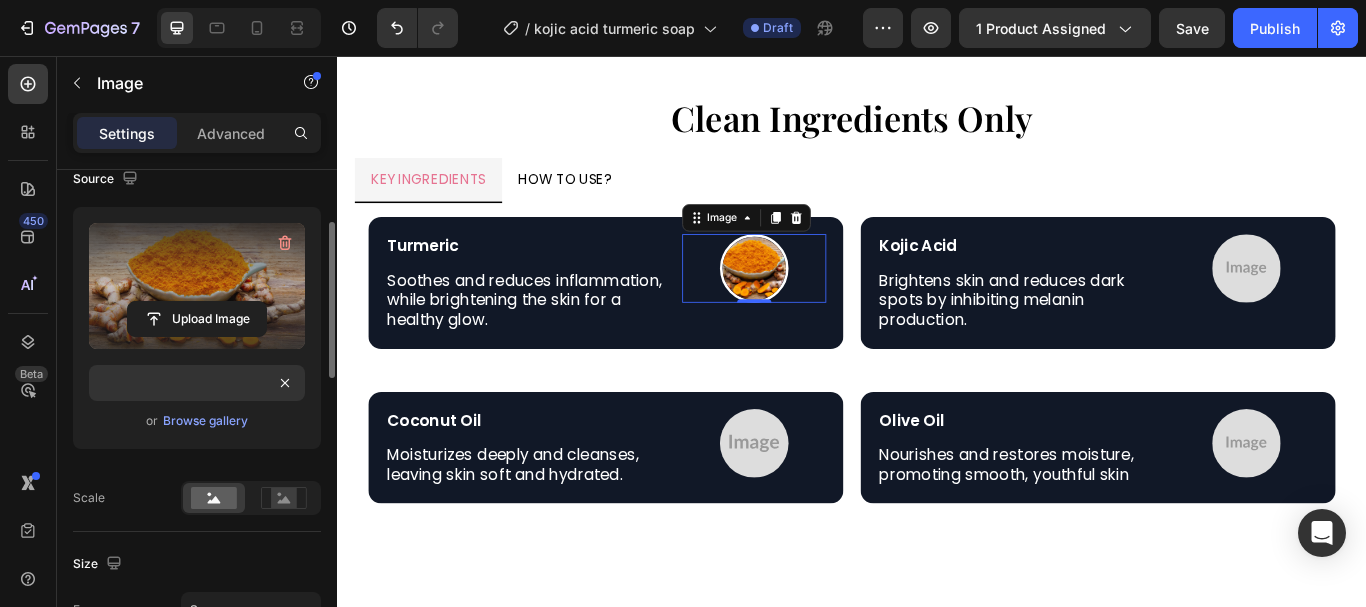 drag, startPoint x: 228, startPoint y: 465, endPoint x: 254, endPoint y: 425, distance: 47.707443 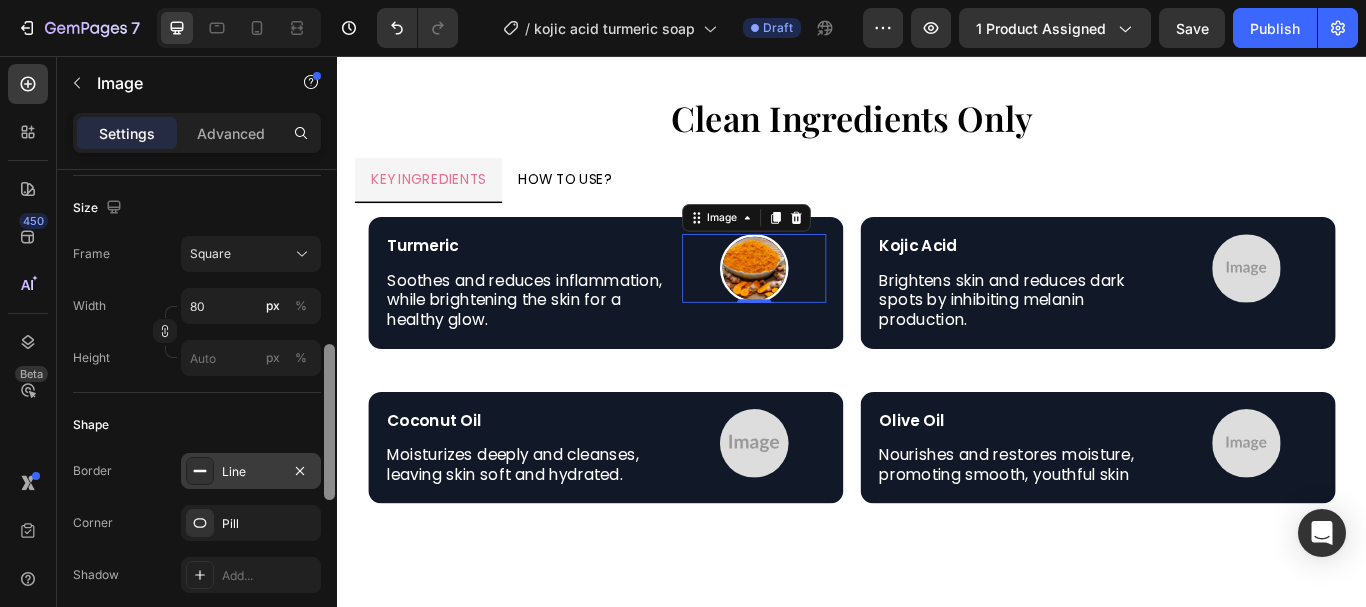 scroll, scrollTop: 527, scrollLeft: 0, axis: vertical 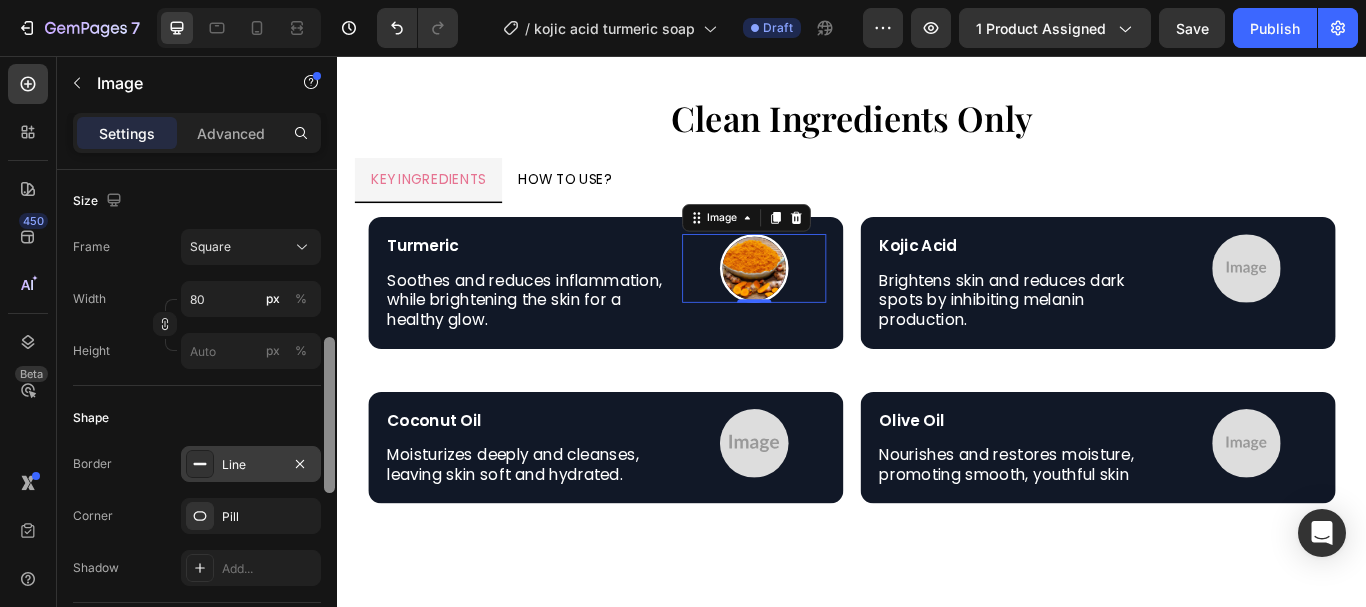 drag, startPoint x: 331, startPoint y: 334, endPoint x: 312, endPoint y: 449, distance: 116.559 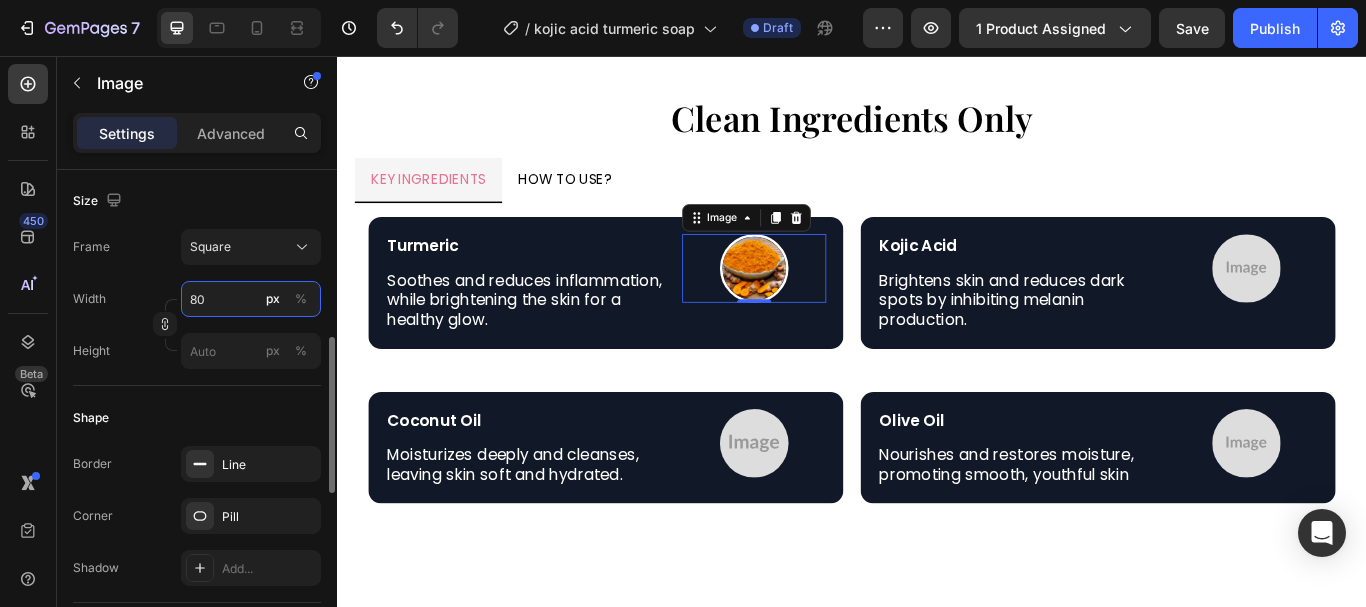 click on "80" at bounding box center (251, 299) 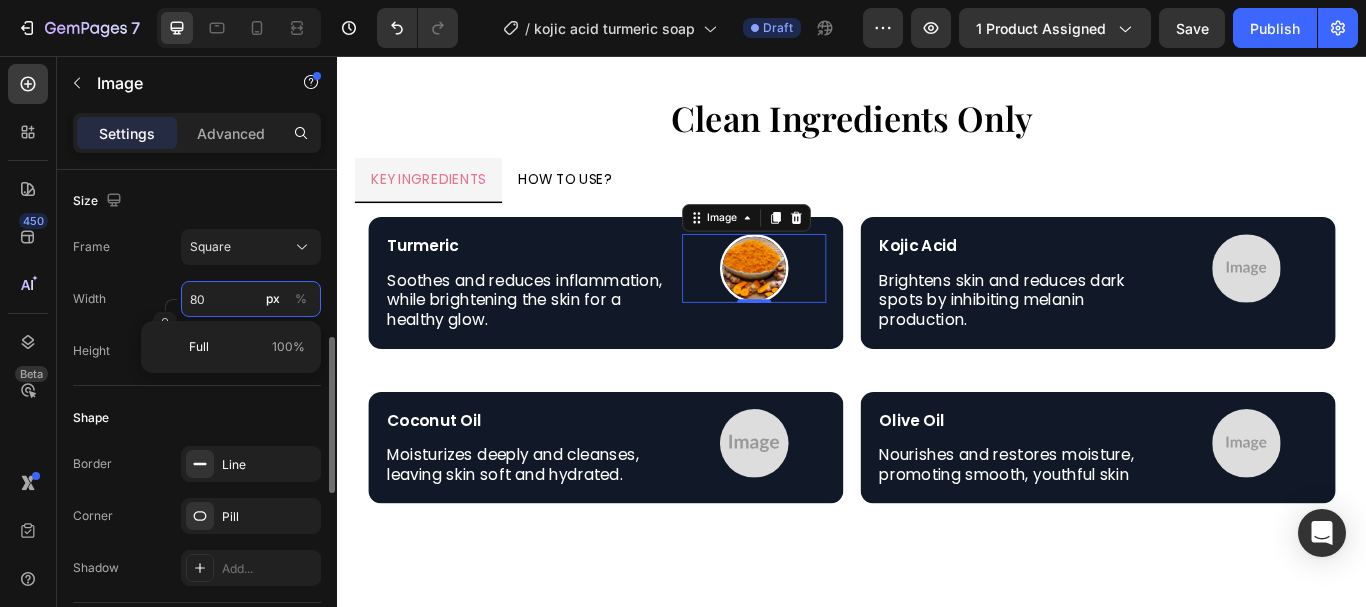 type on "1" 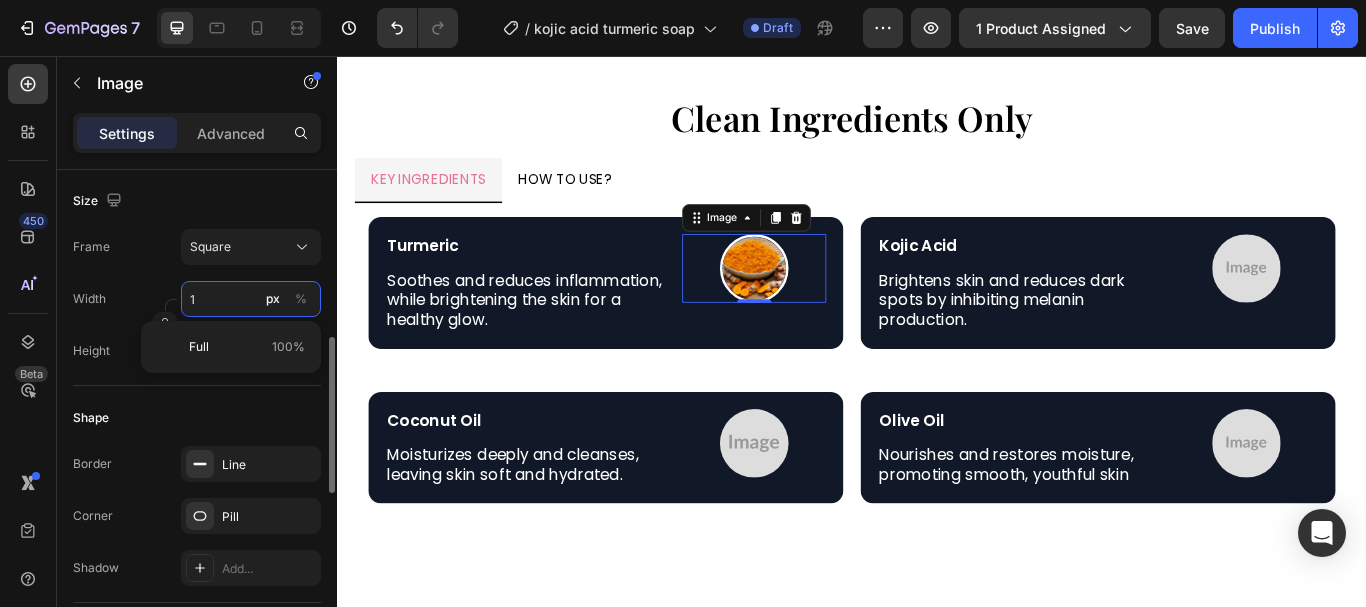 type on "1" 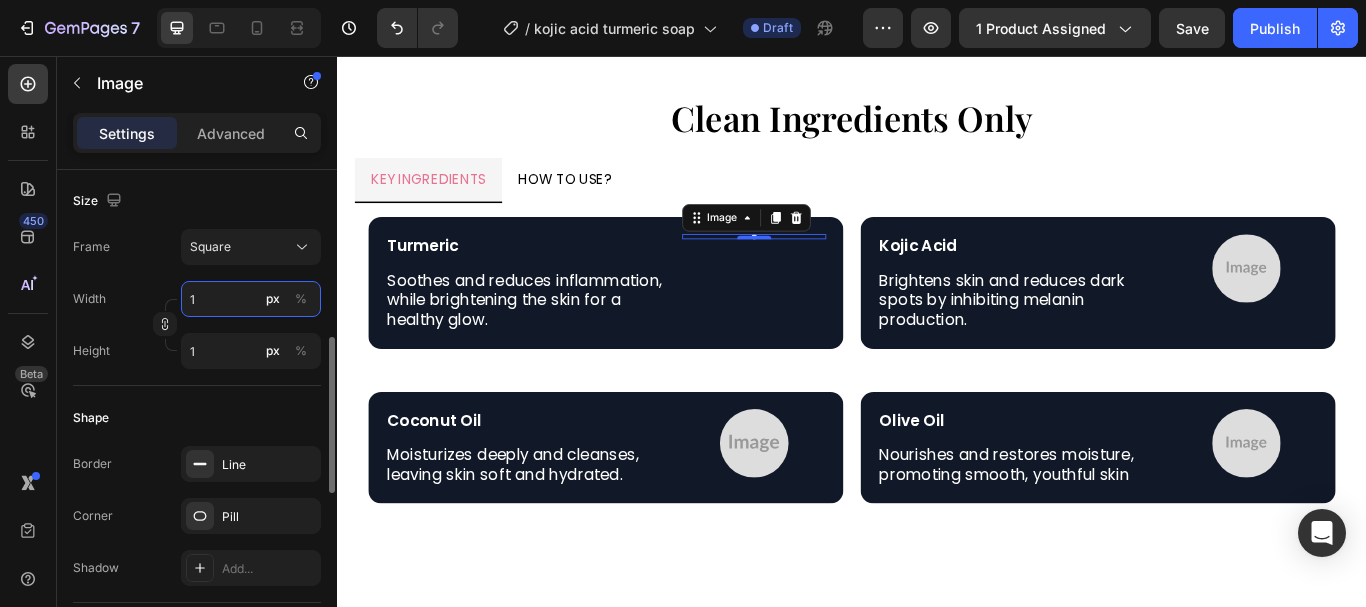 type on "10" 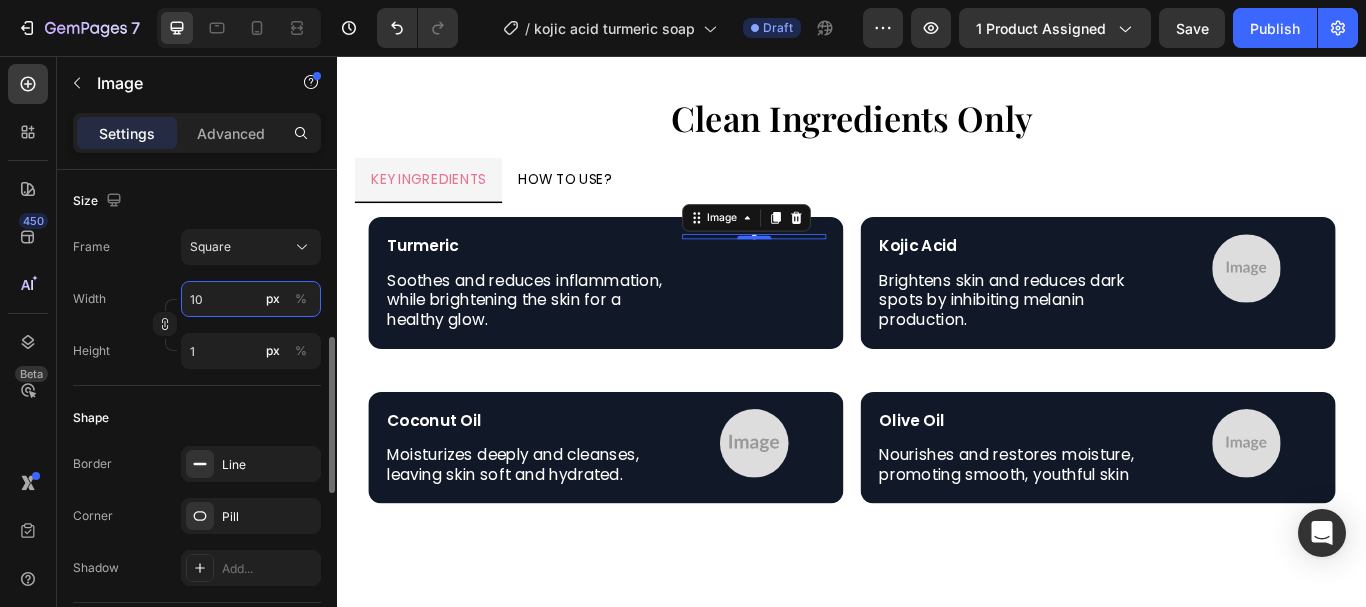 type on "10" 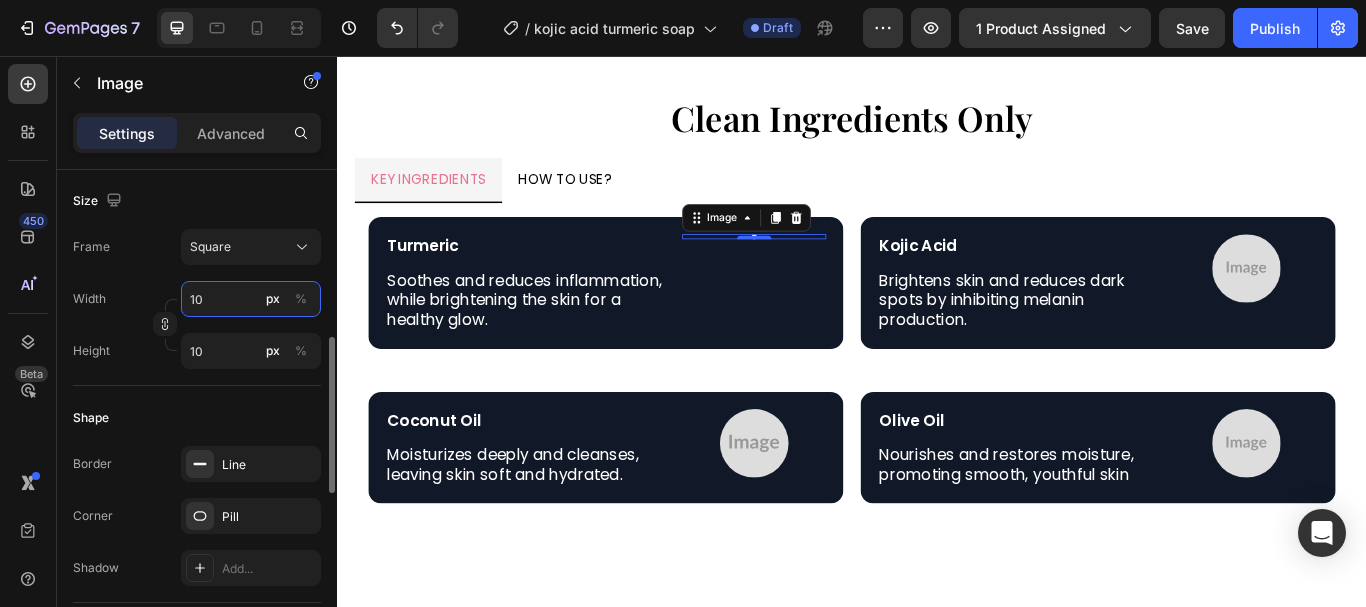 type on "100" 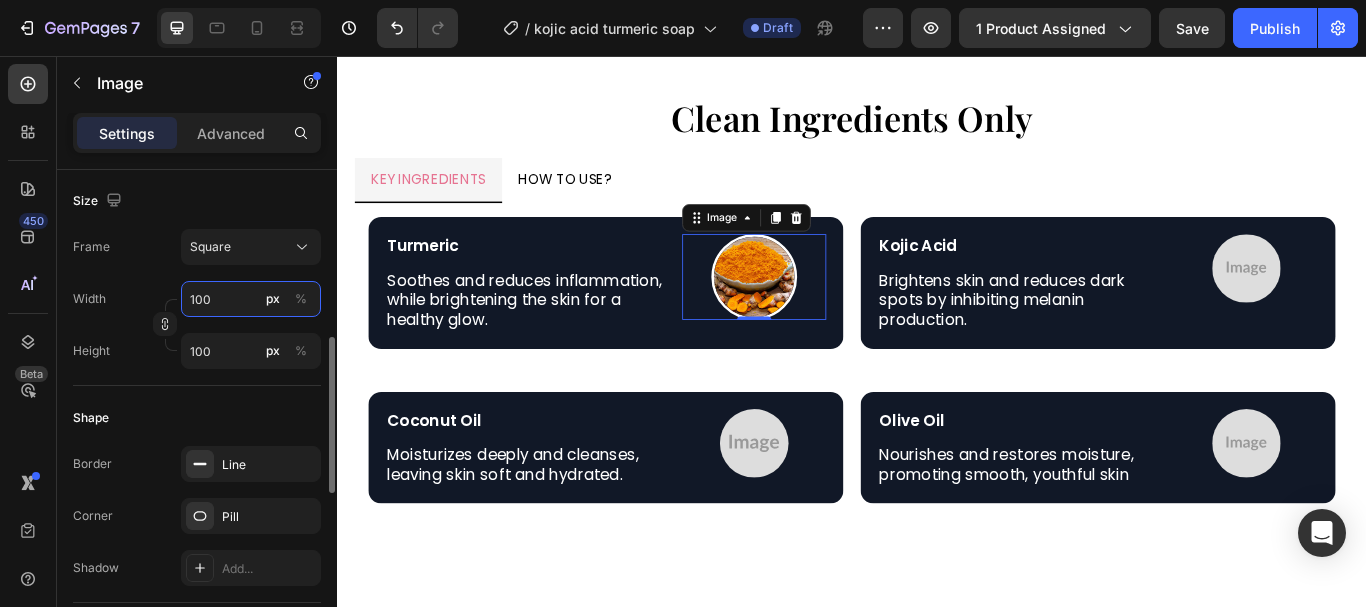 type on "10" 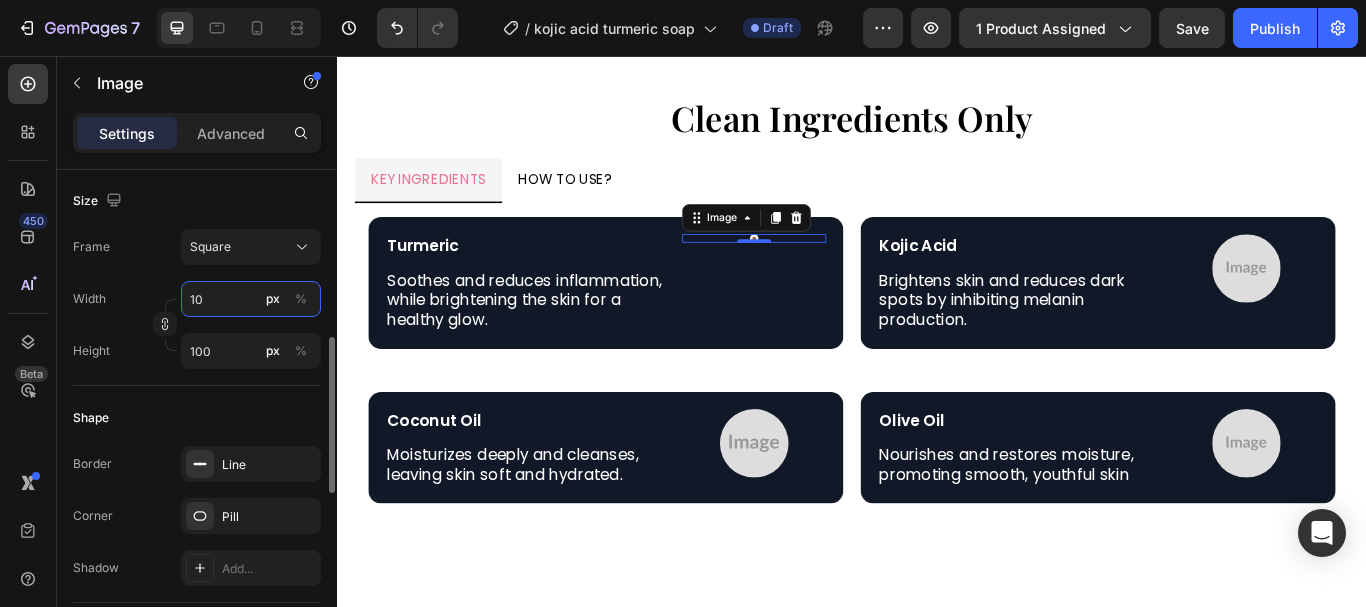 type on "10" 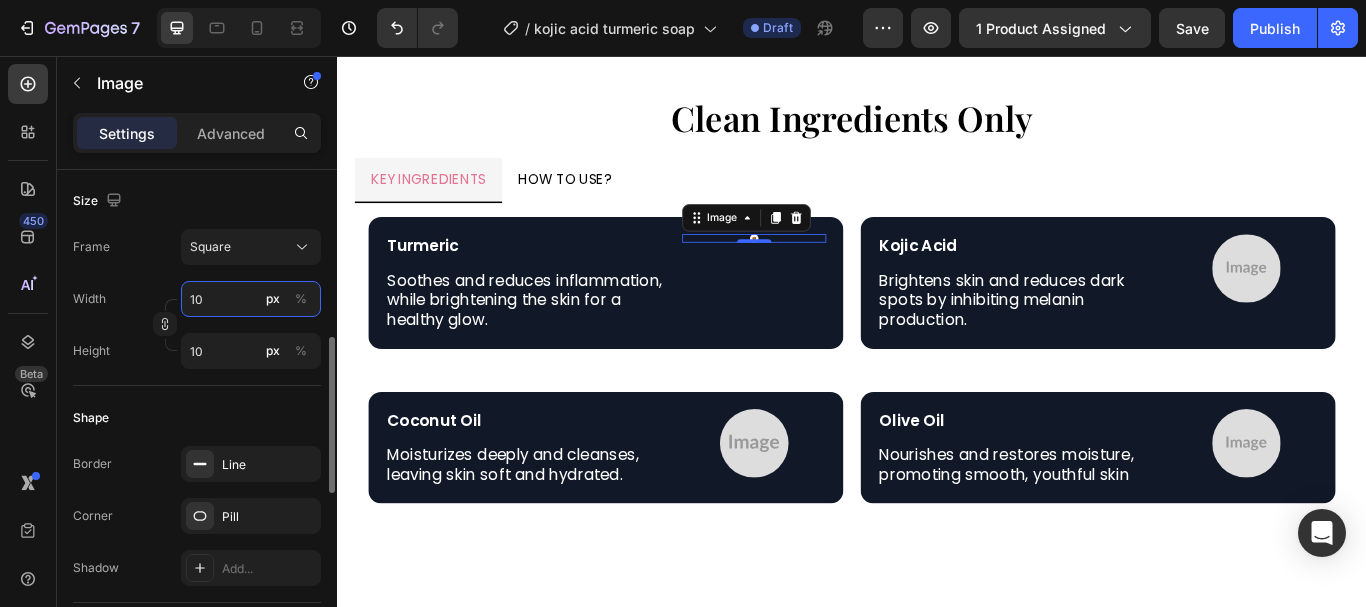 type on "1" 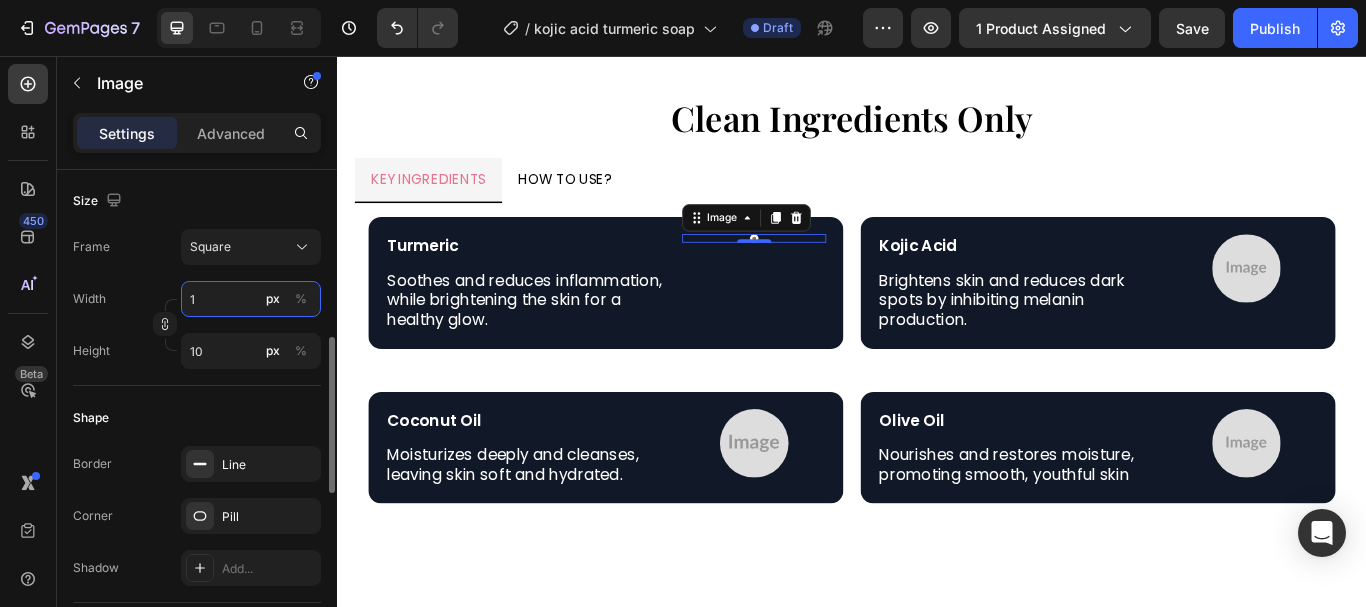 type on "1" 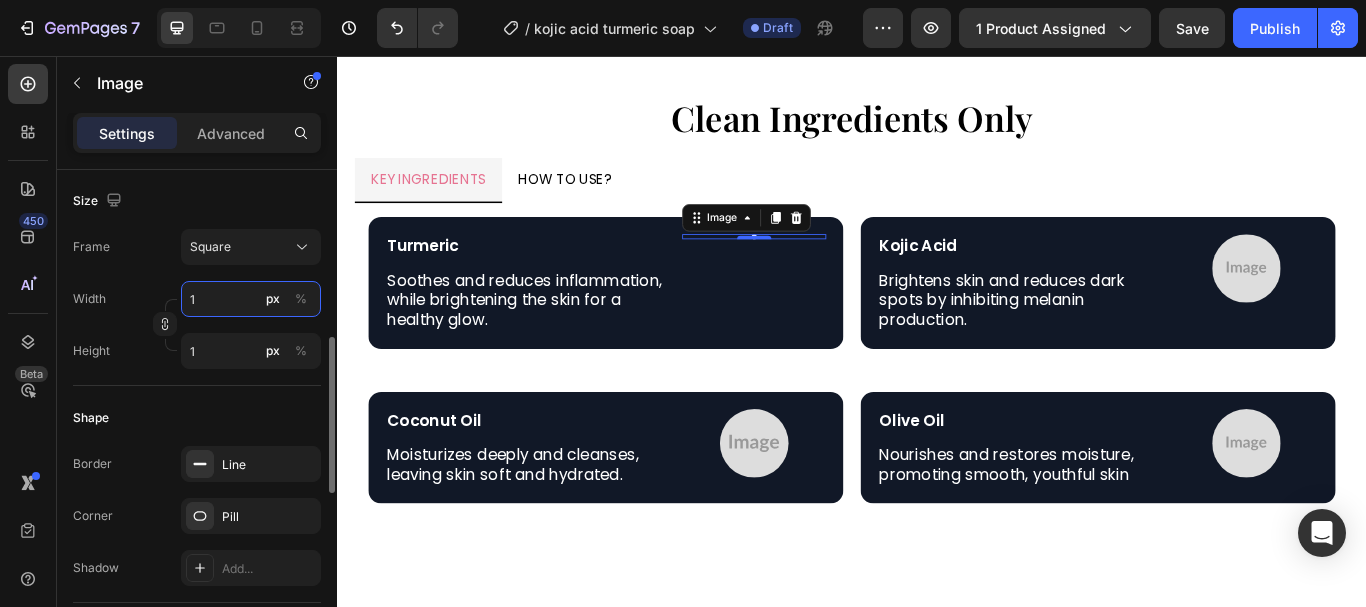 type on "18" 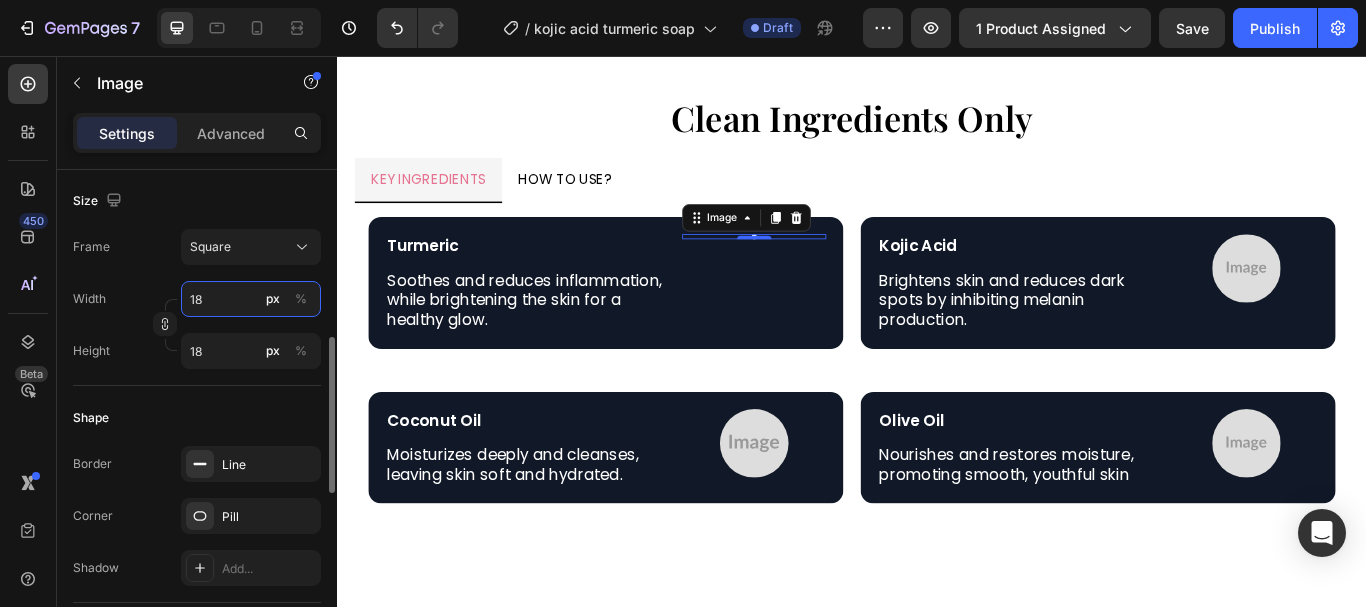 type on "180" 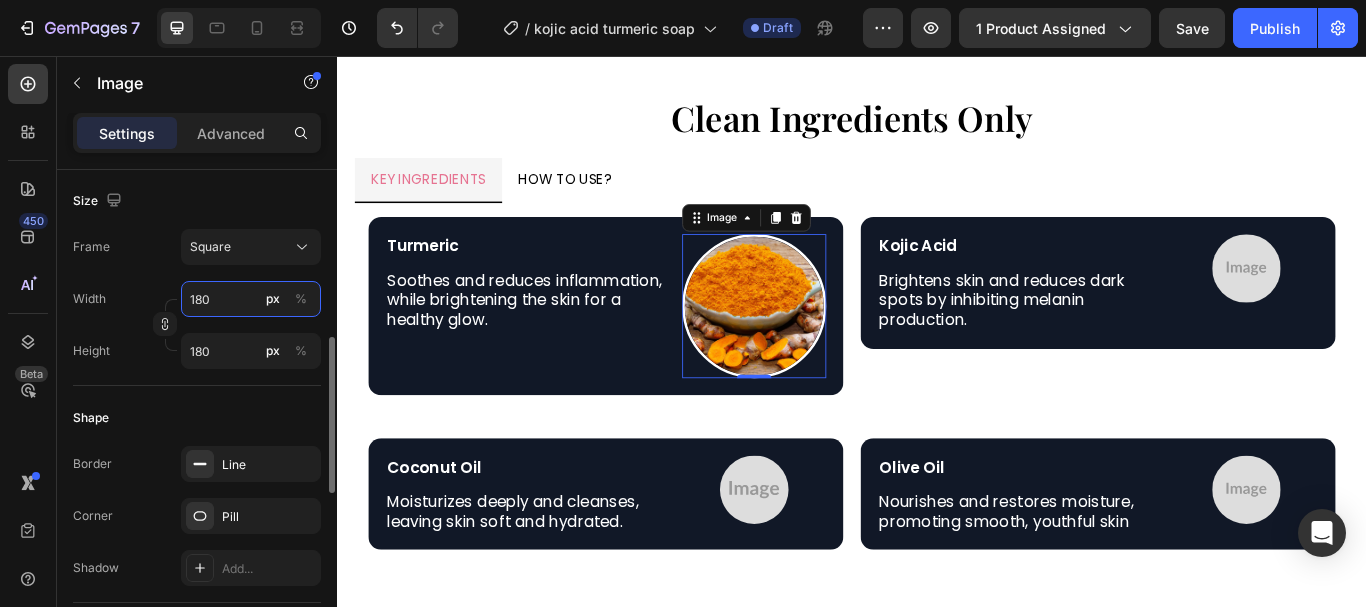 type on "18" 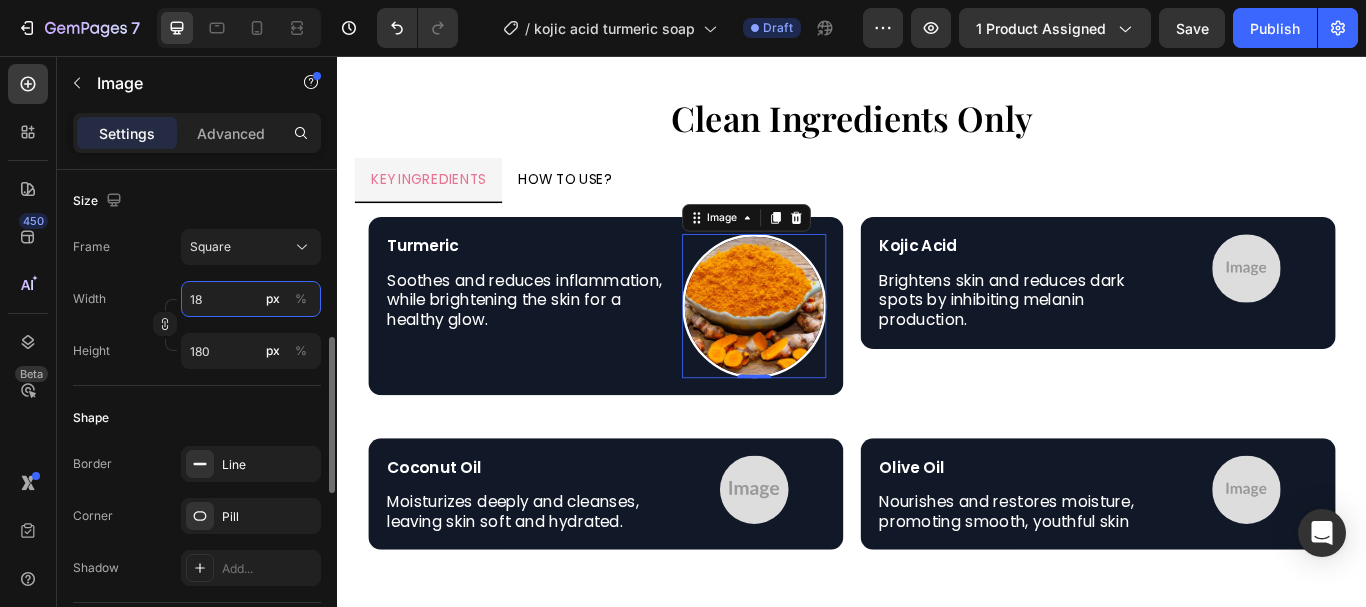 type on "18" 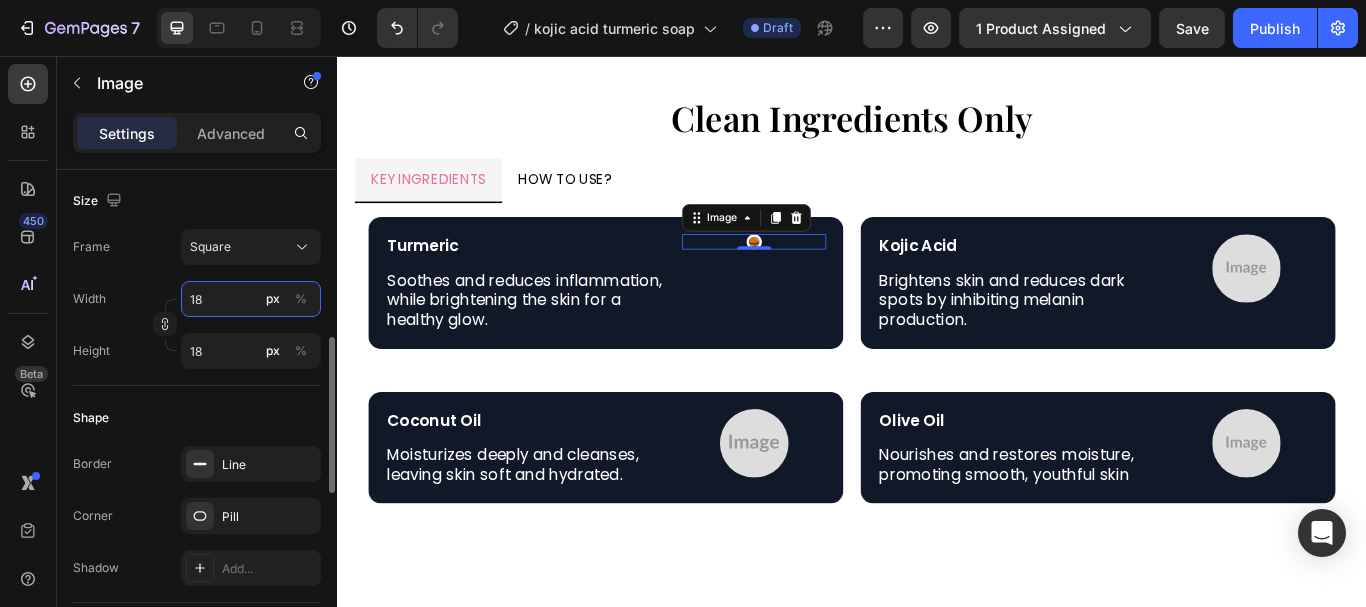 type on "1" 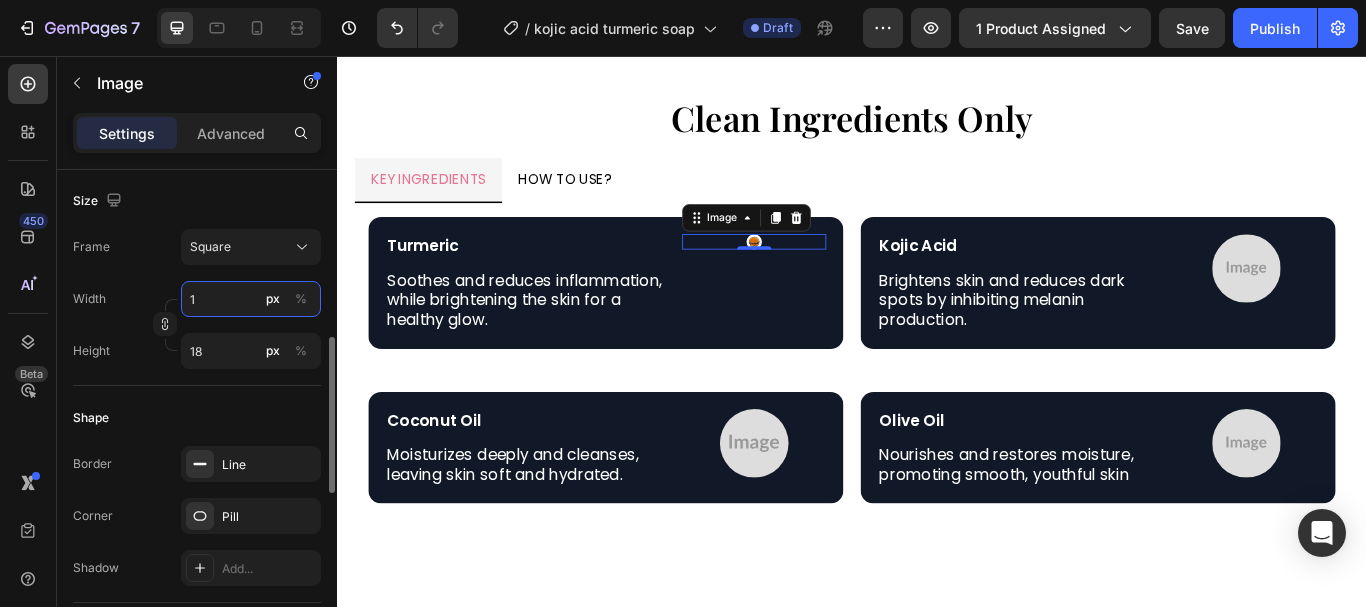 type on "1" 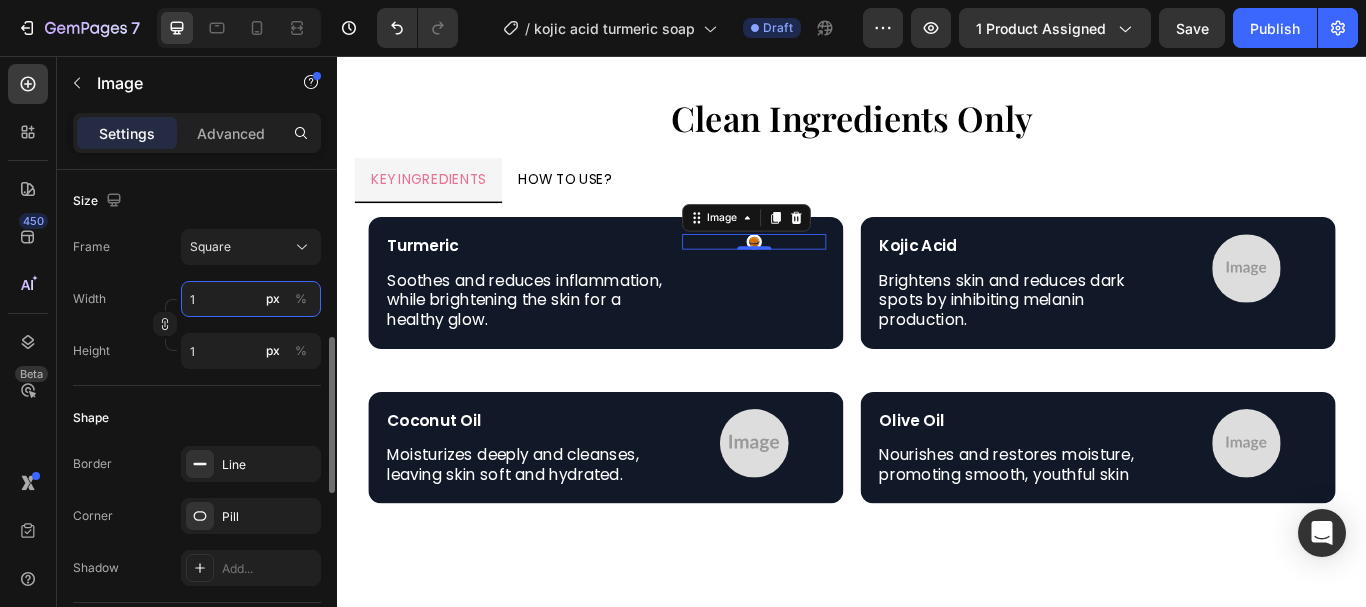 type 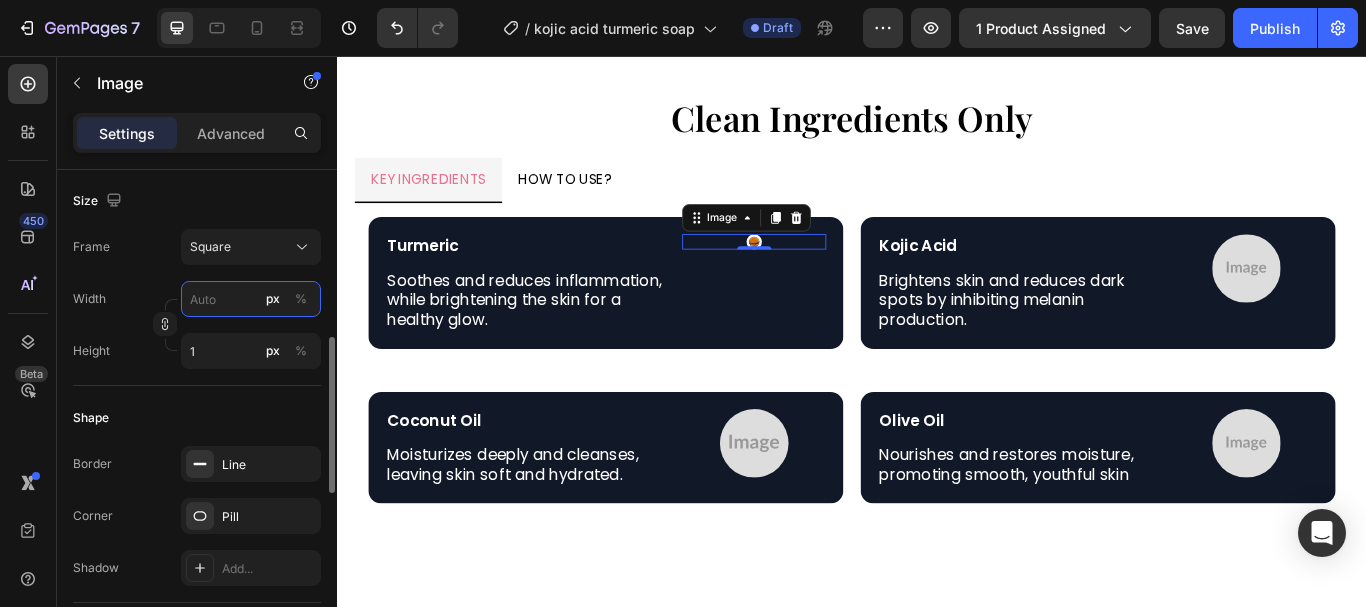 type 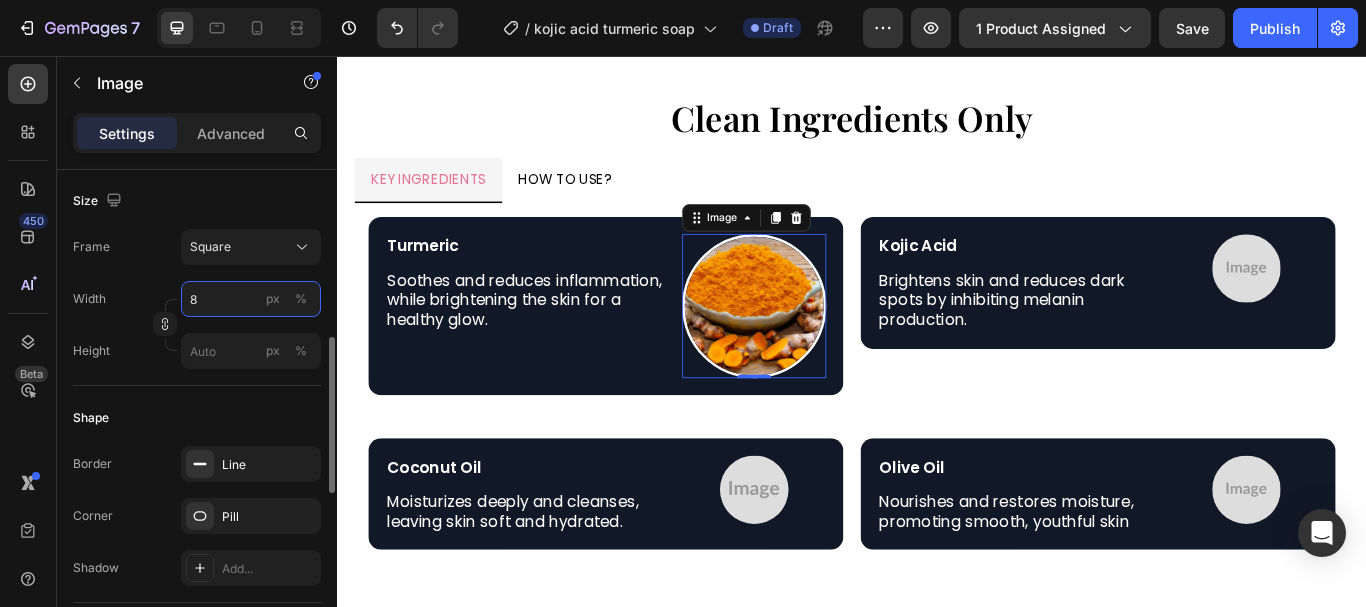 type on "80" 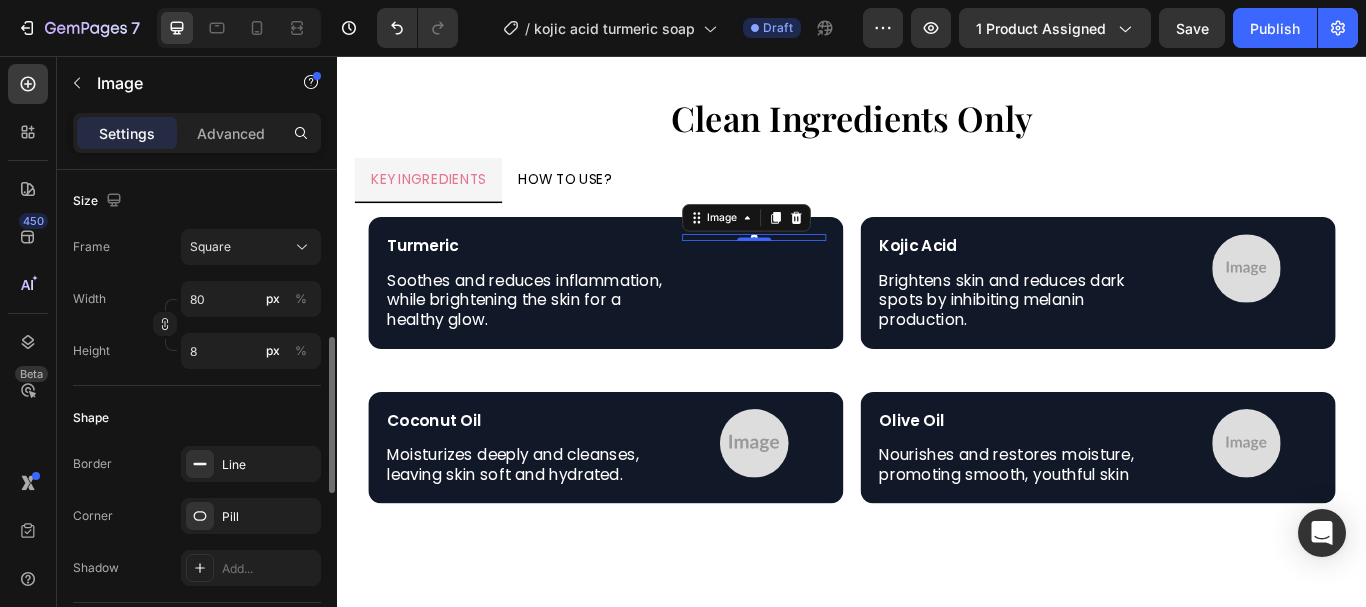 click on "Shape" at bounding box center (197, 418) 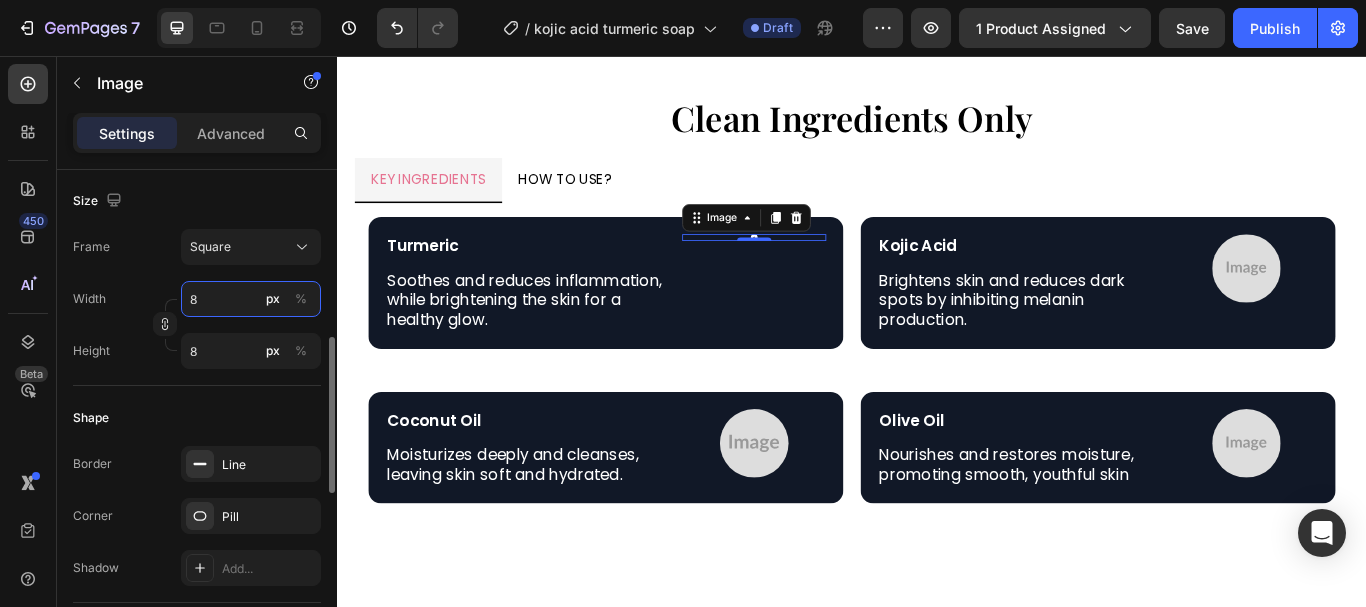 click on "8" at bounding box center (251, 299) 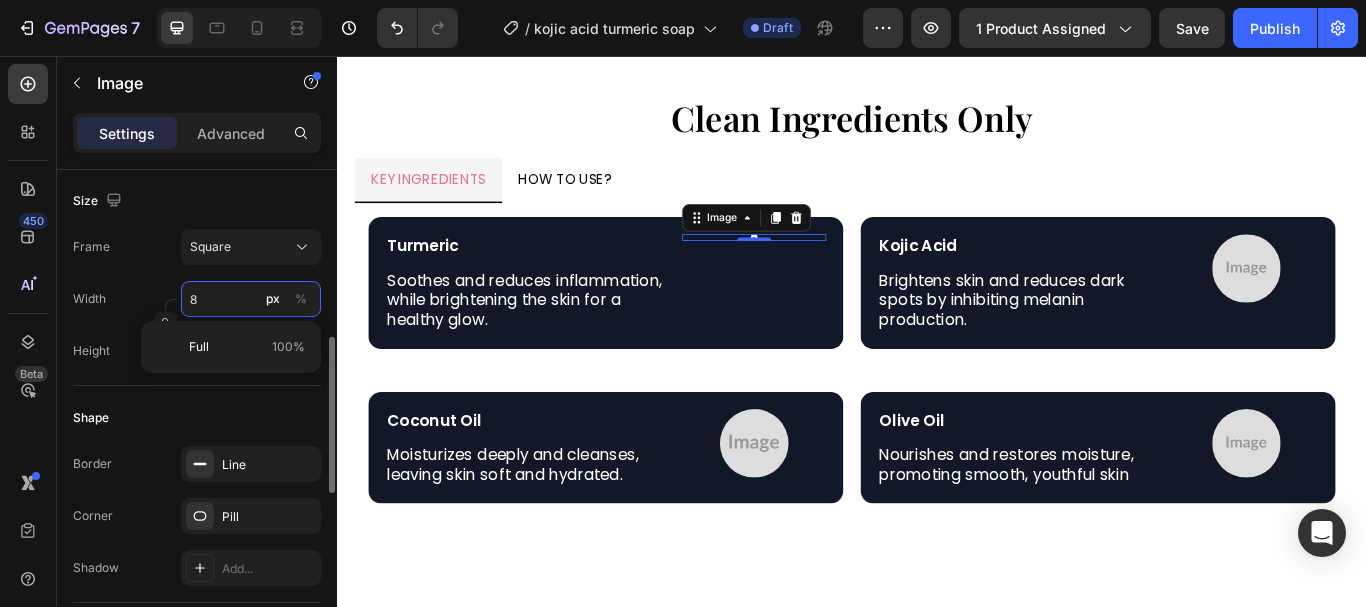 type on "80" 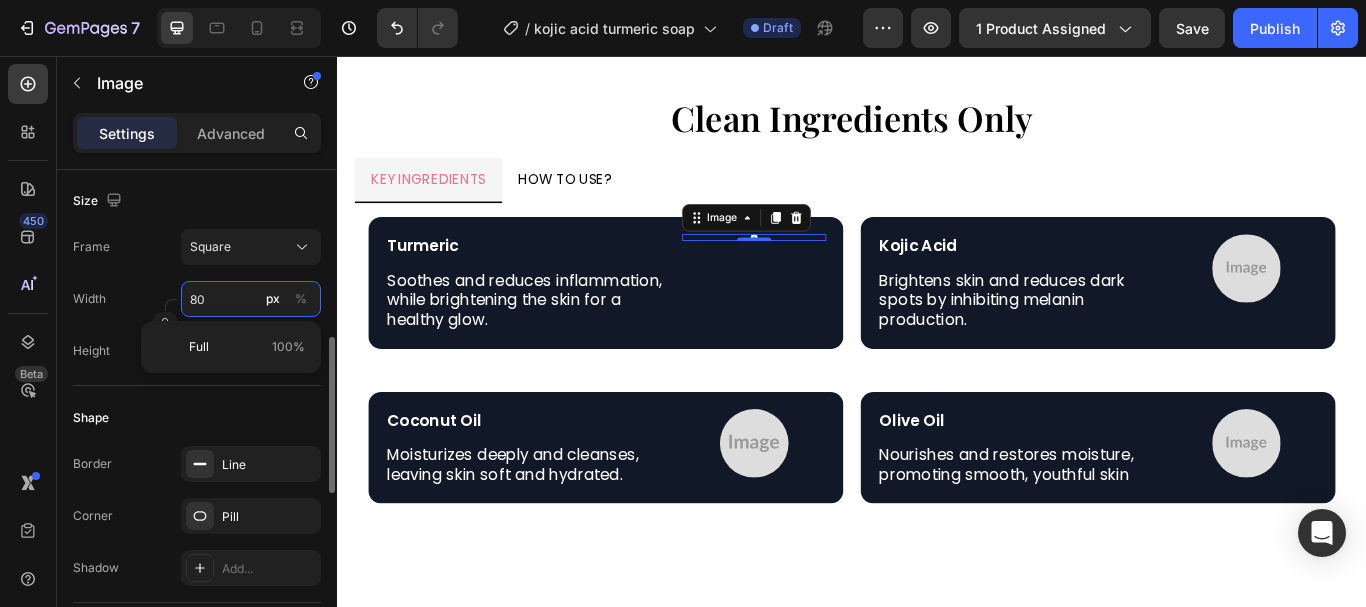 type on "80" 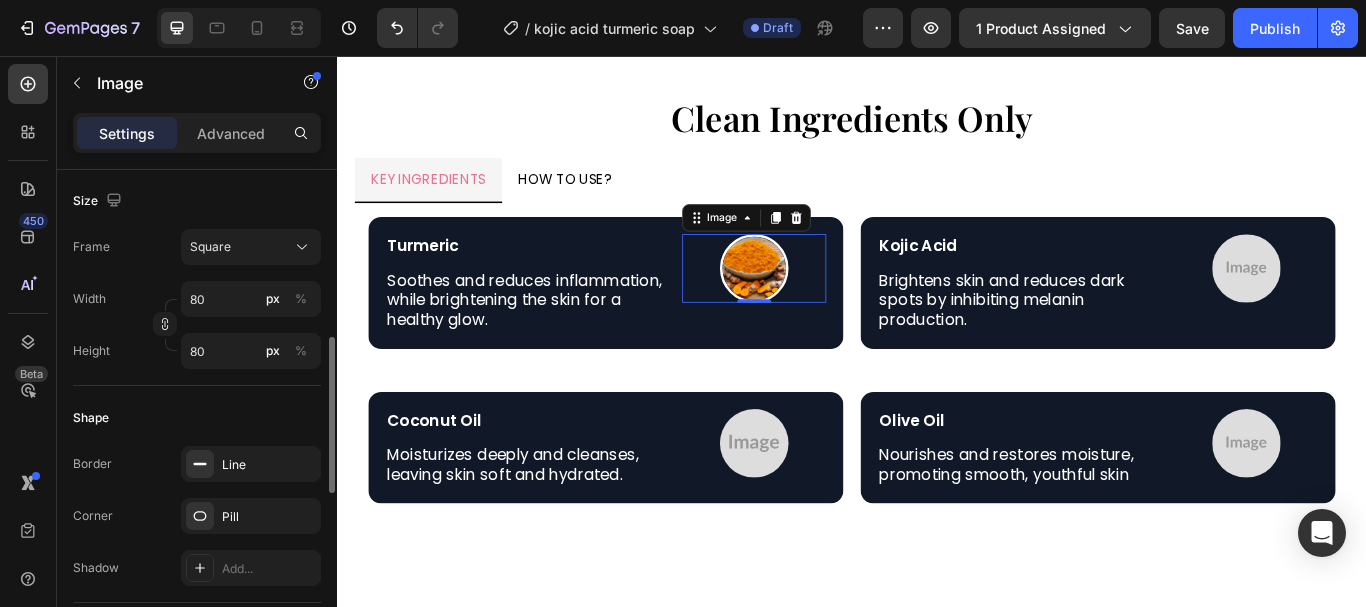 click on "Shape" at bounding box center [197, 418] 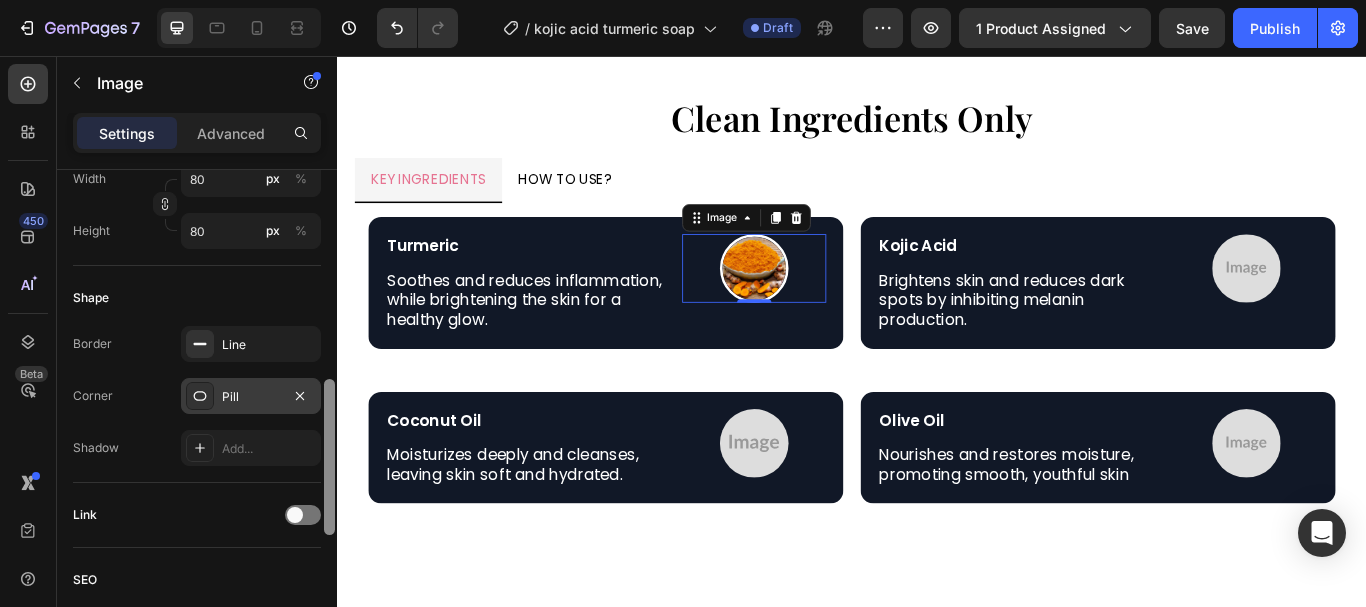 drag, startPoint x: 329, startPoint y: 367, endPoint x: 263, endPoint y: 383, distance: 67.911705 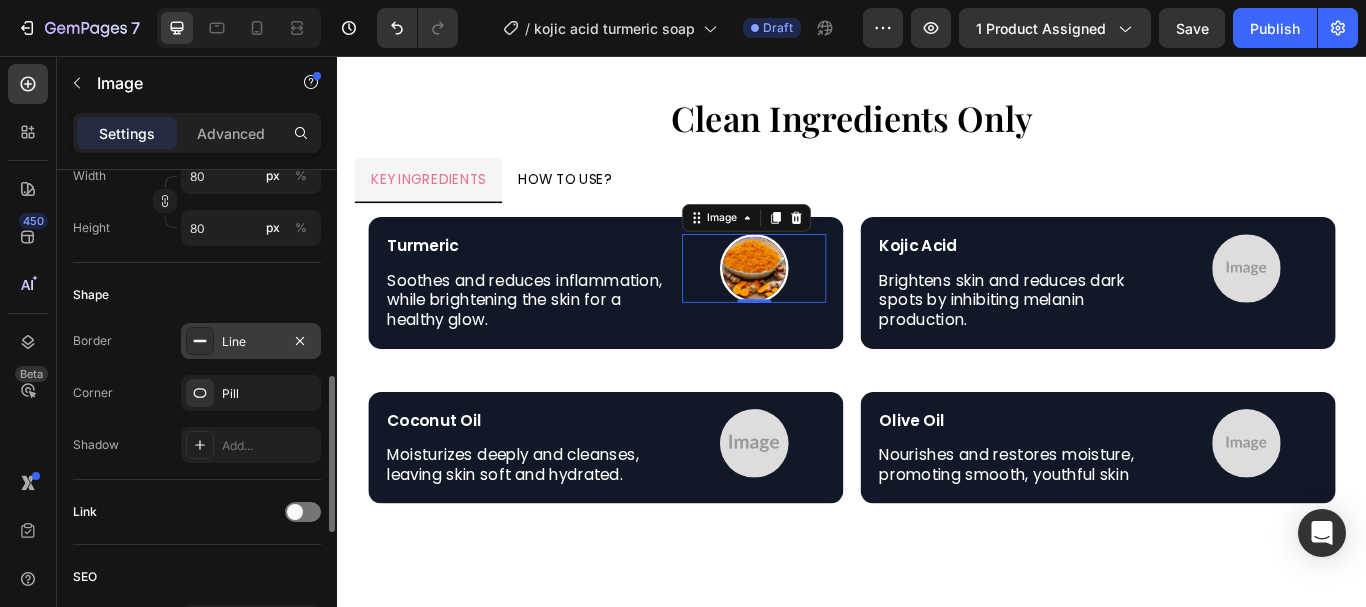 click on "Line" at bounding box center (251, 342) 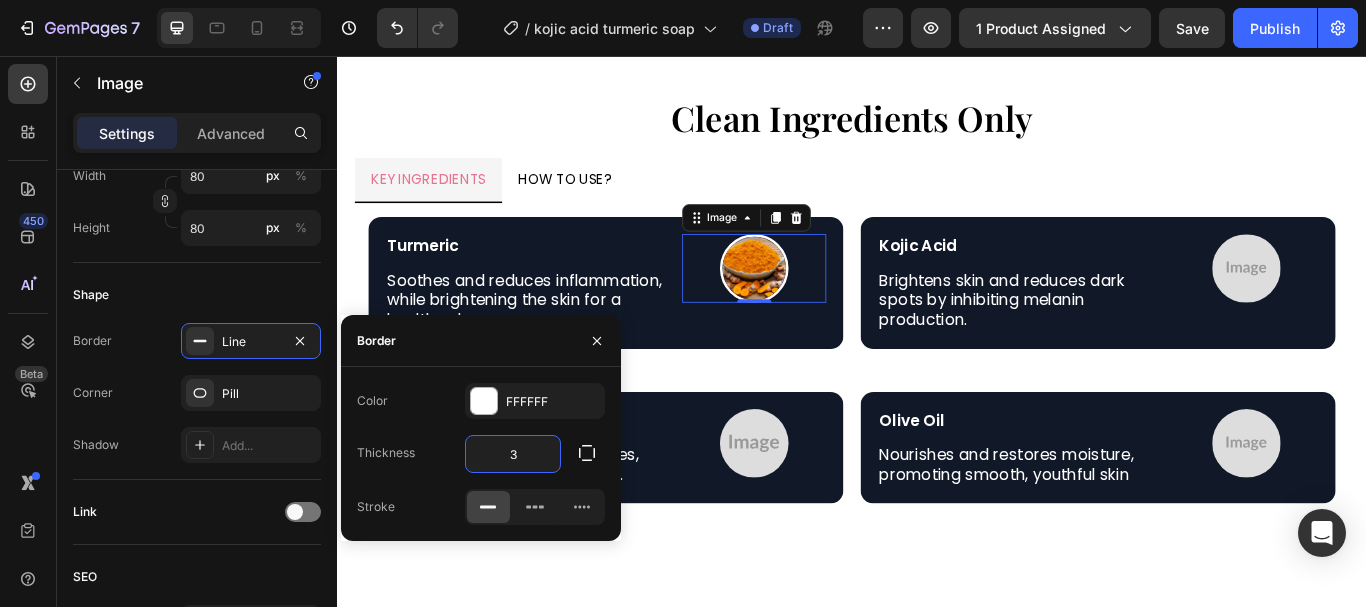 click on "3" at bounding box center [513, 454] 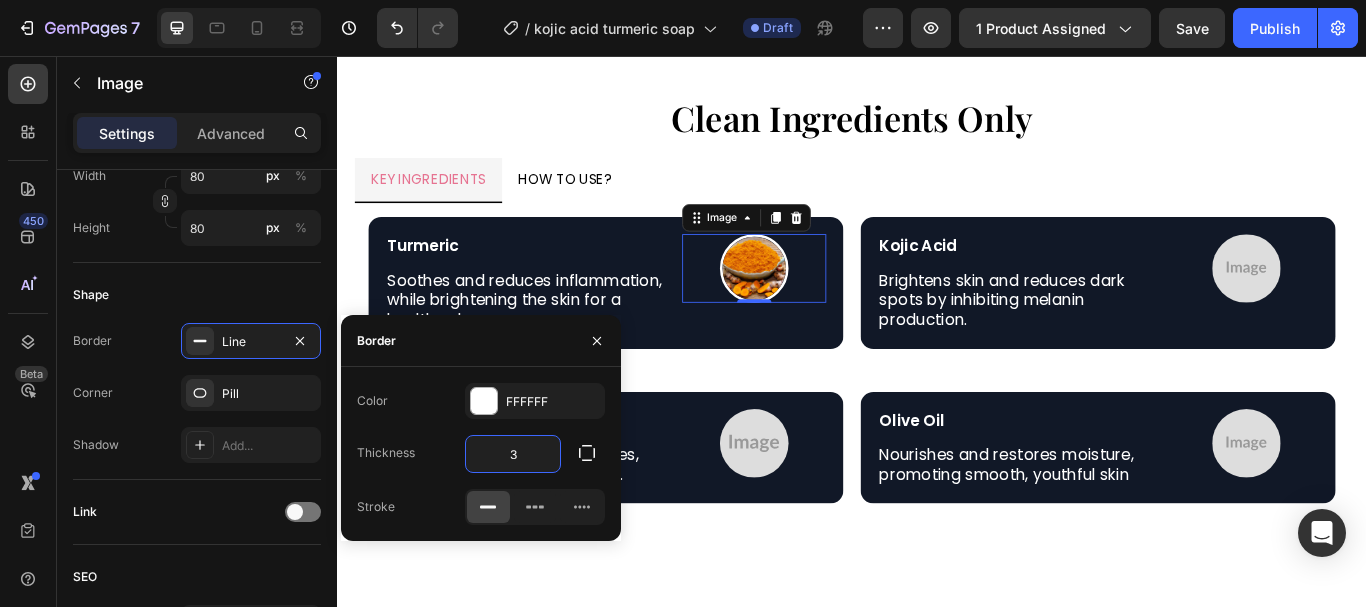 type on "5" 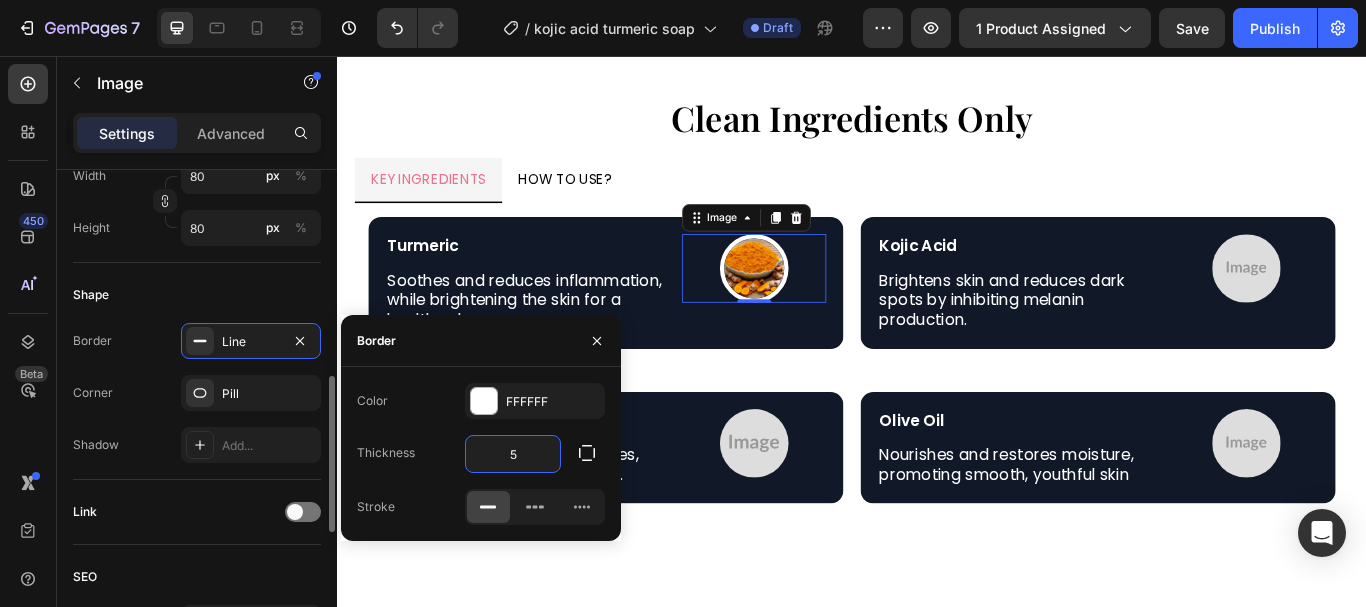click on "Shape" at bounding box center (197, 295) 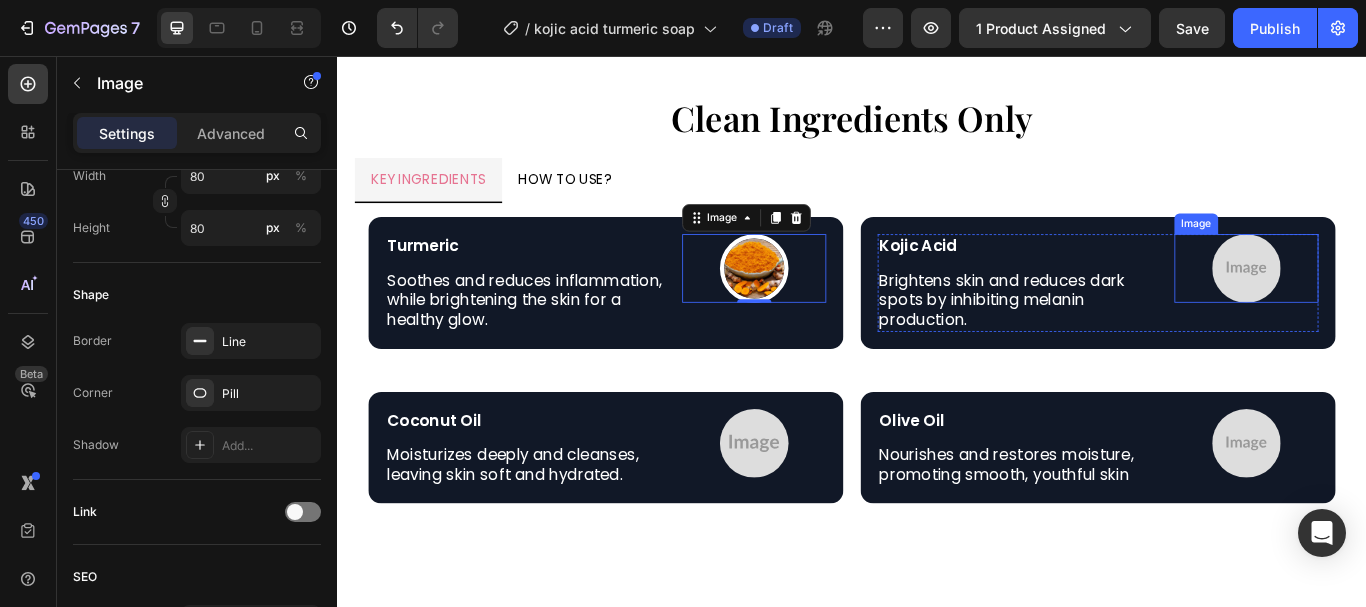 click at bounding box center (1397, 304) 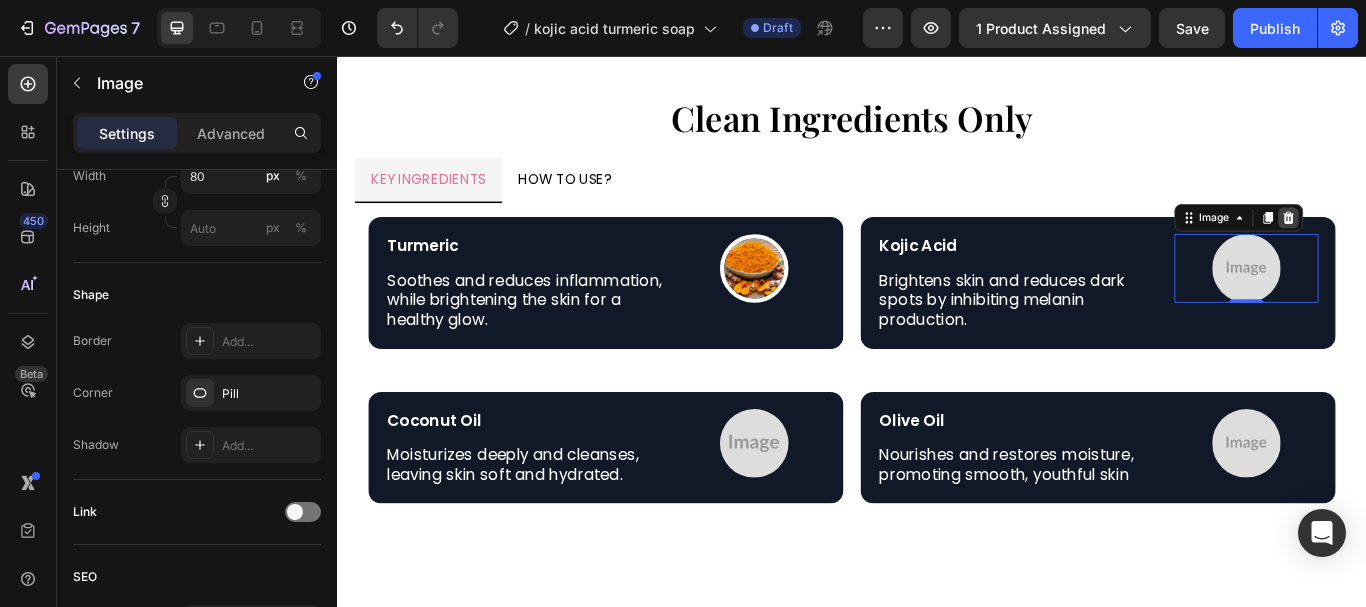 click 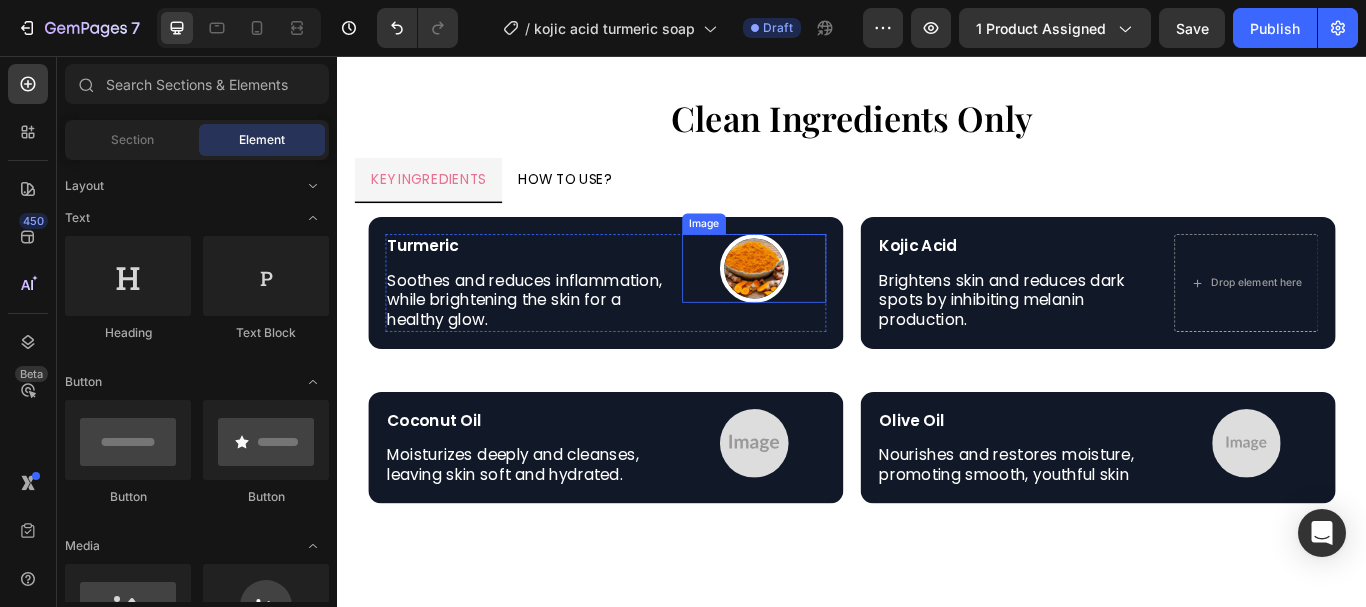 click at bounding box center [823, 304] 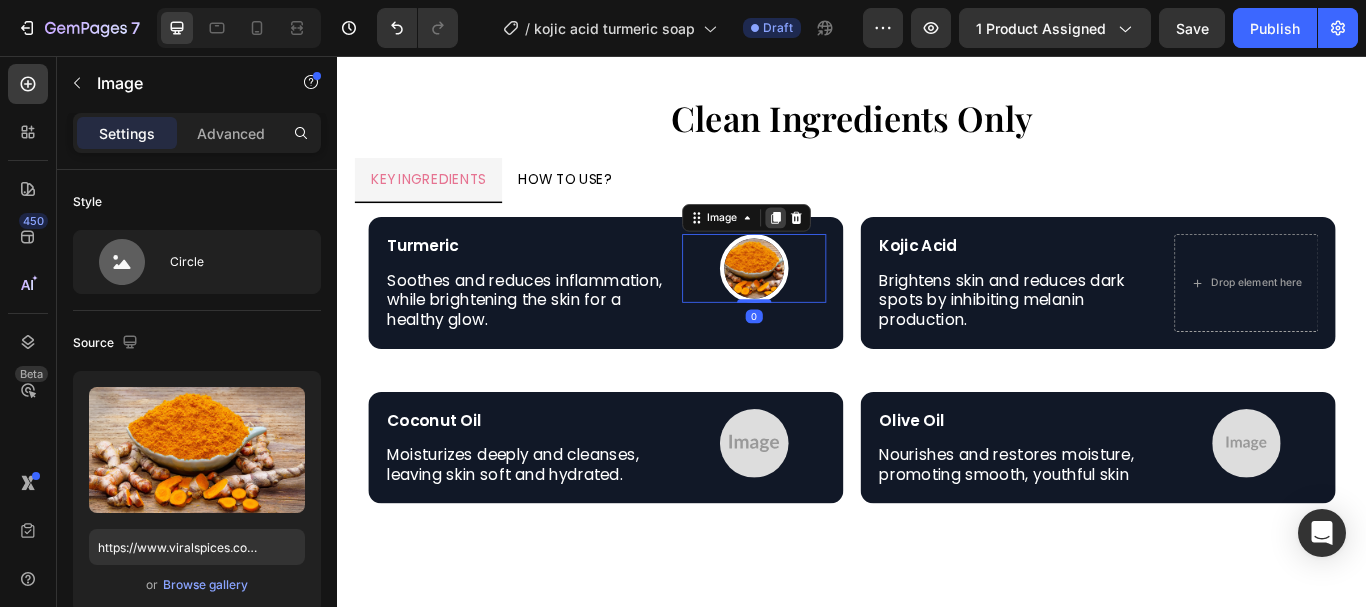 click 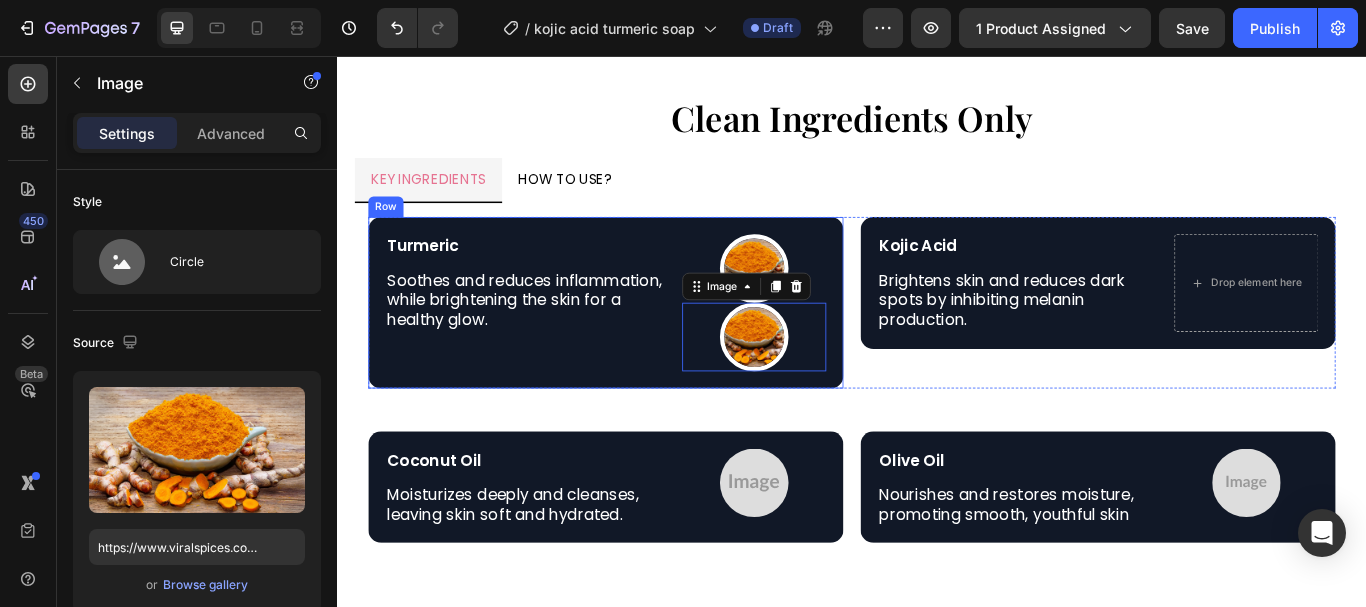 scroll, scrollTop: 650, scrollLeft: 0, axis: vertical 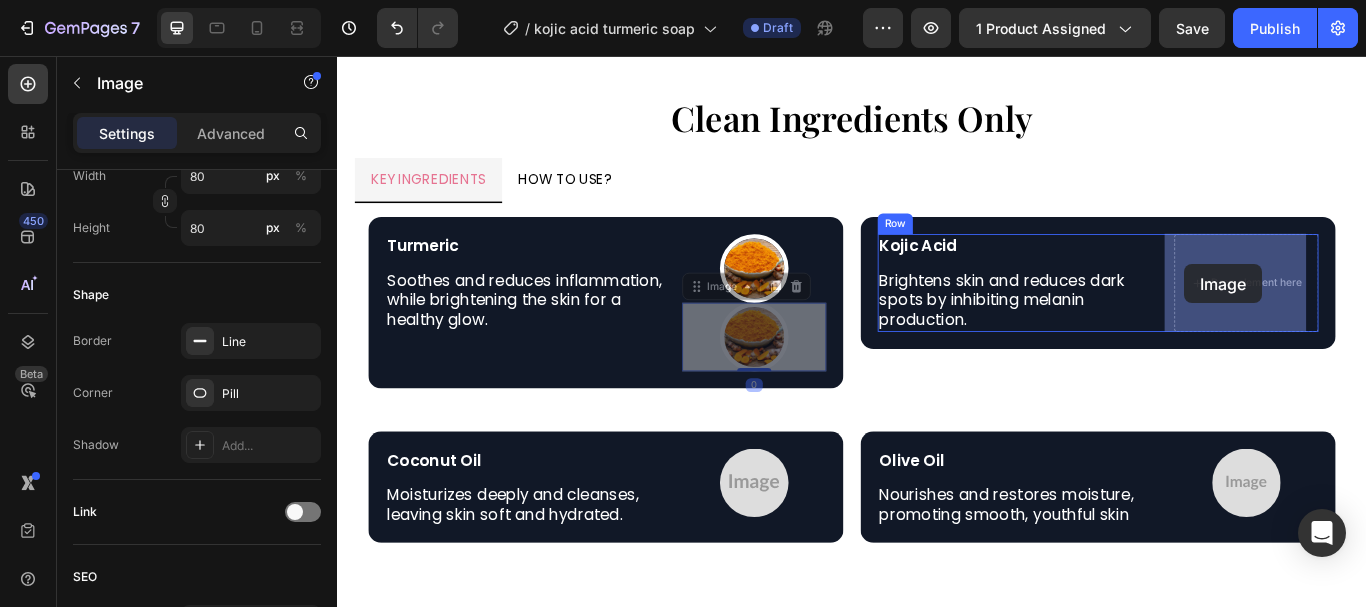 drag, startPoint x: 769, startPoint y: 323, endPoint x: 1303, endPoint y: 303, distance: 534.3744 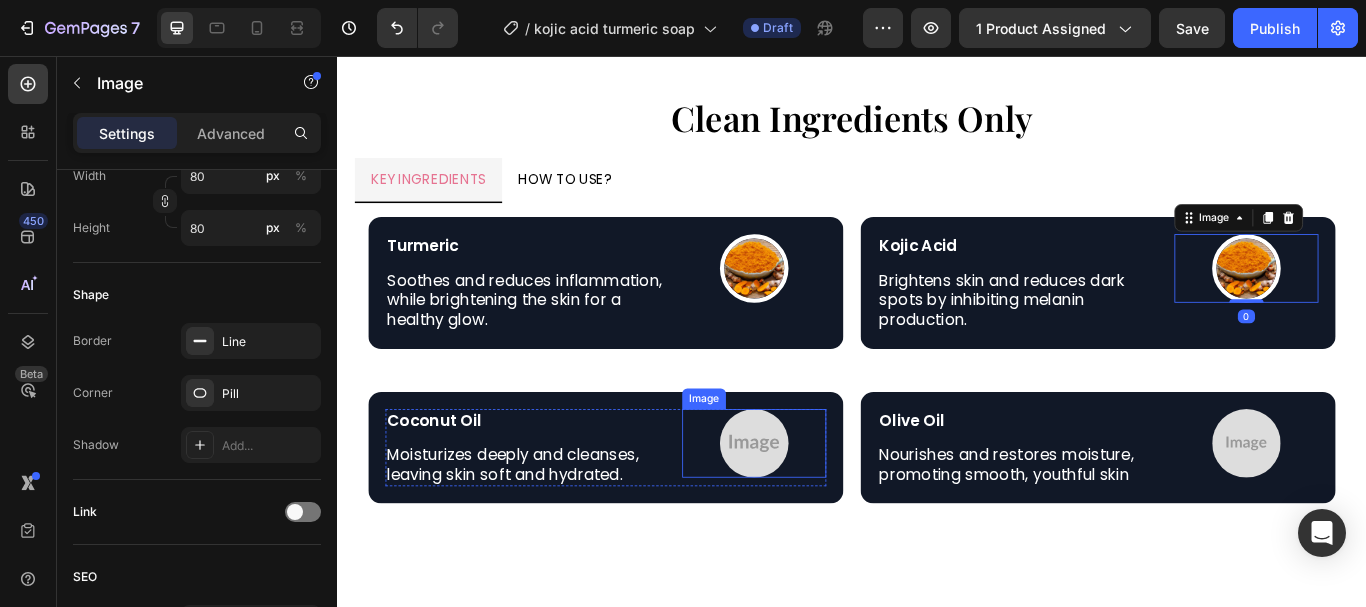 click at bounding box center (823, 508) 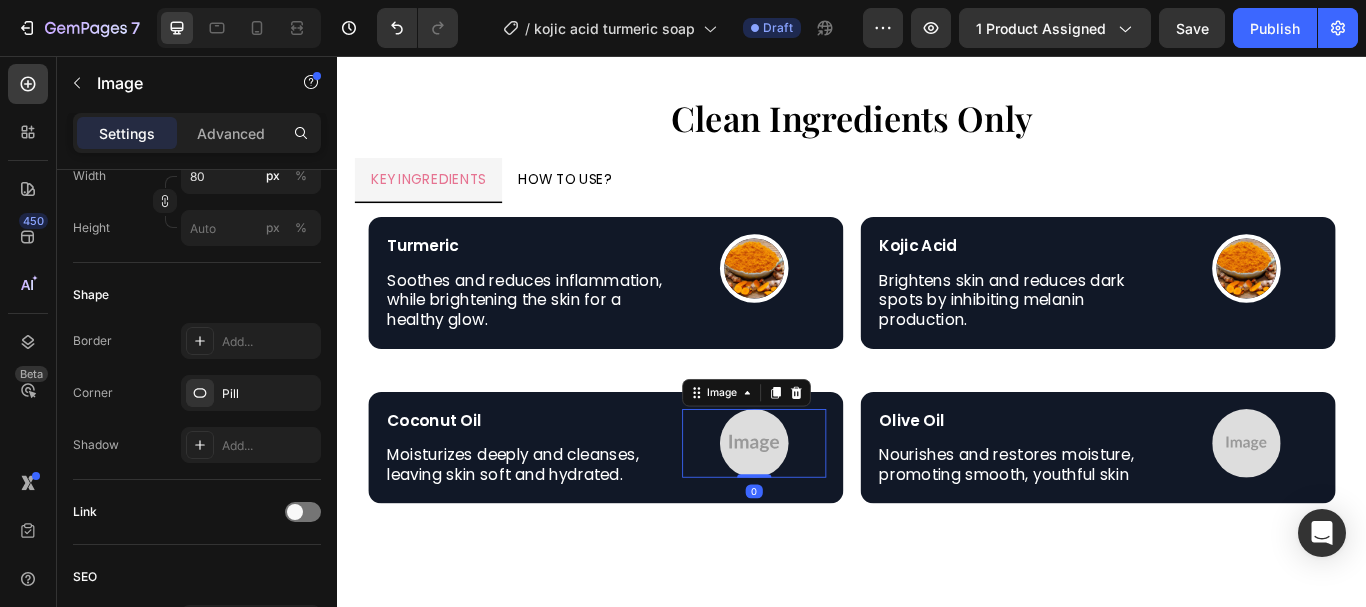 click at bounding box center [872, 449] 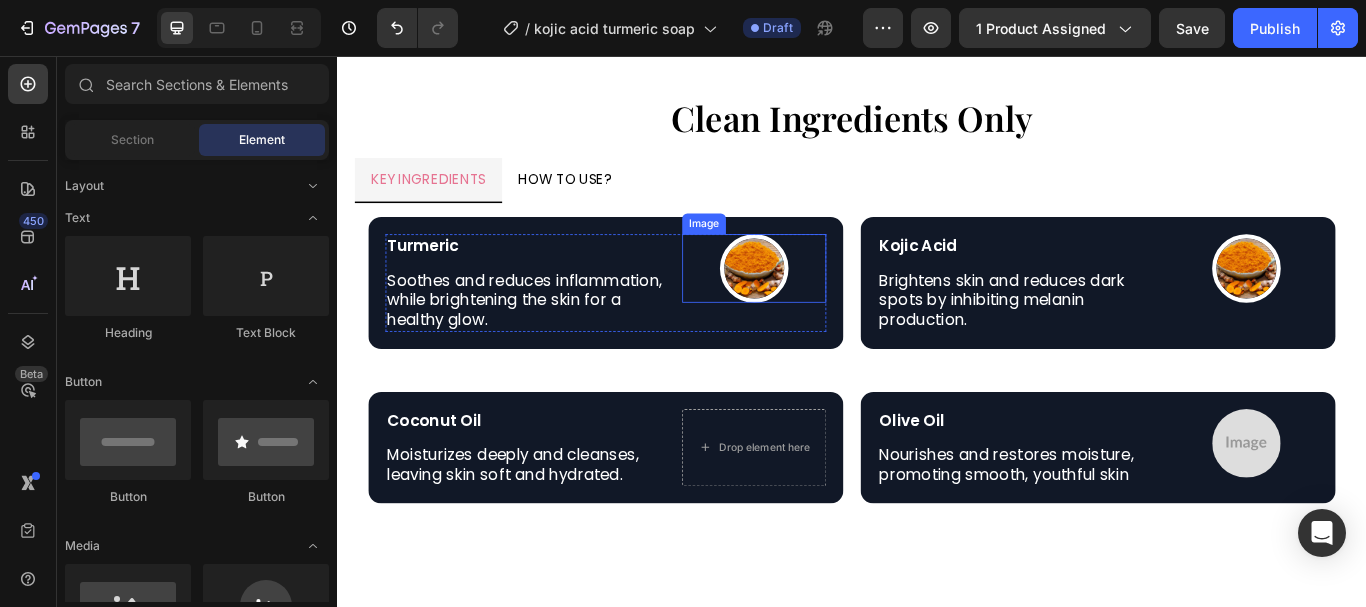 click at bounding box center (823, 304) 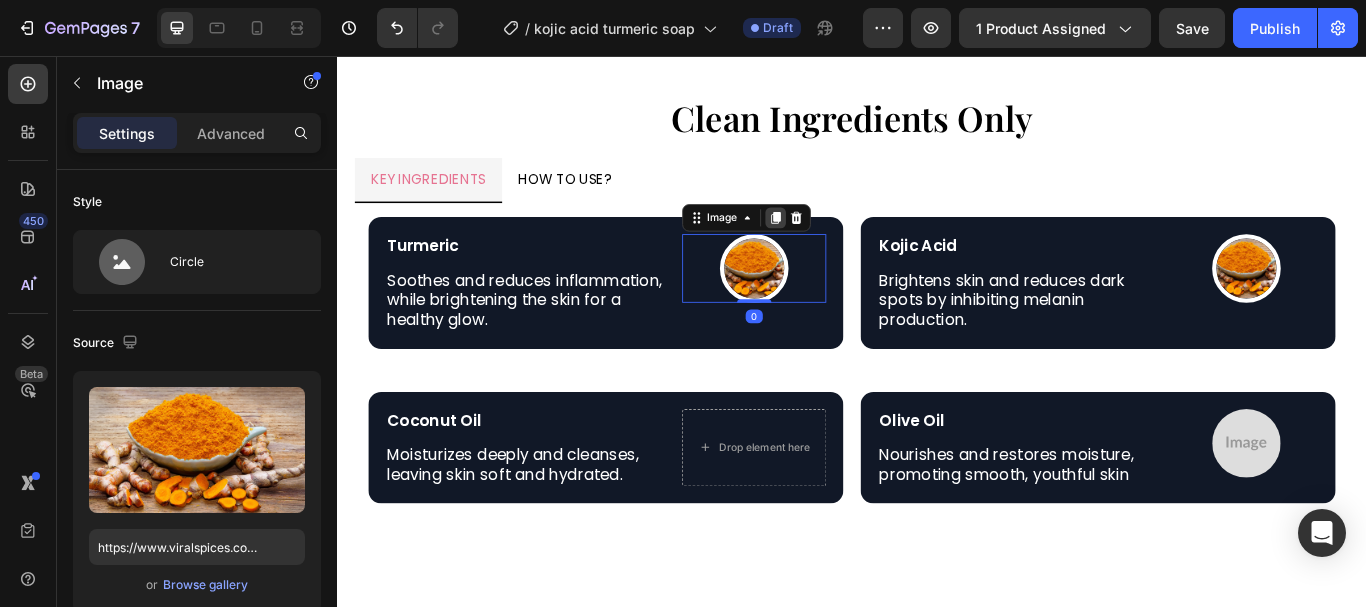 click 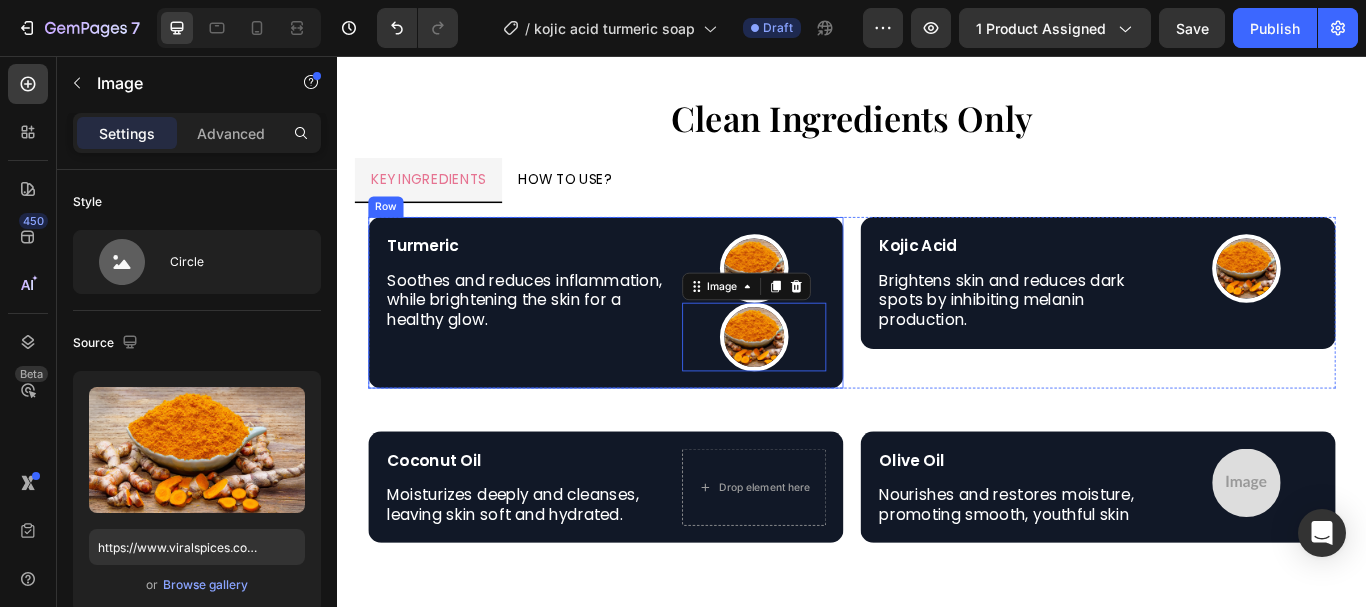 scroll, scrollTop: 650, scrollLeft: 0, axis: vertical 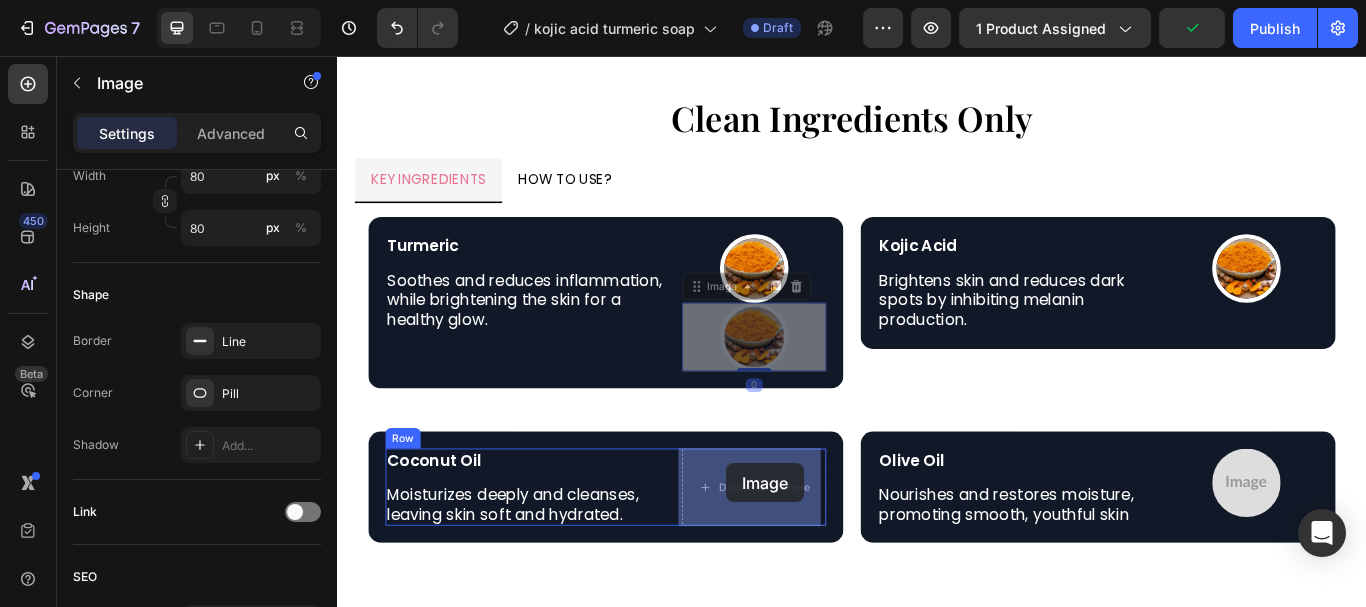 drag, startPoint x: 769, startPoint y: 318, endPoint x: 796, endPoint y: 518, distance: 201.81427 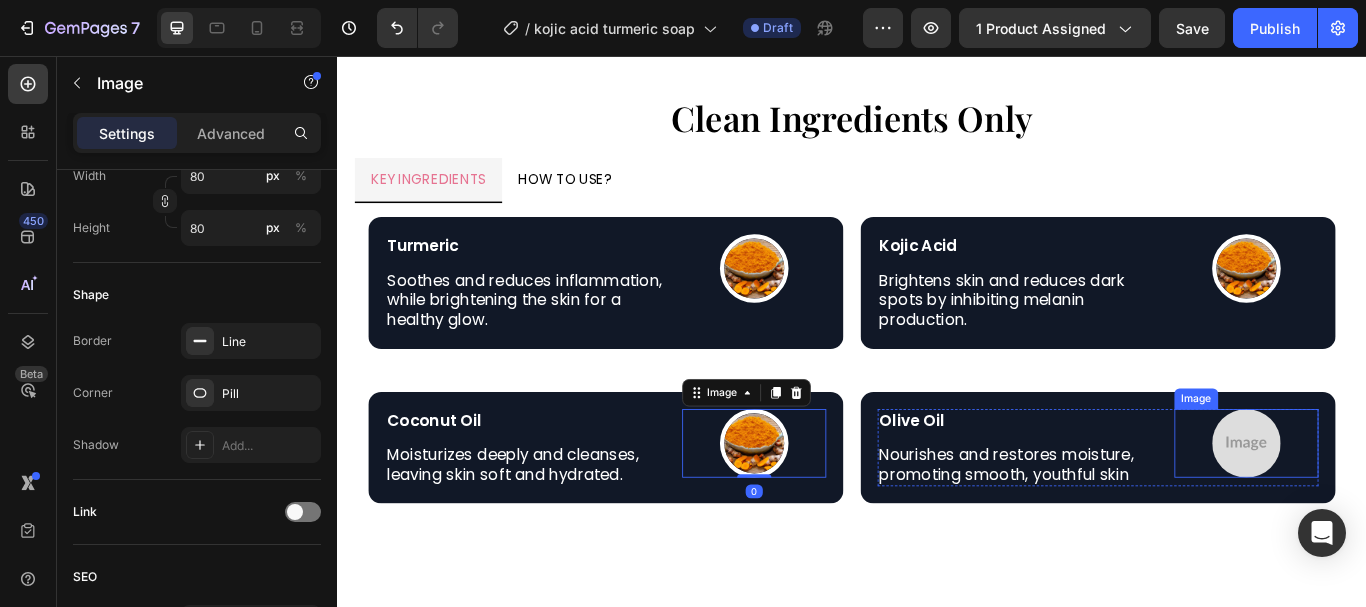 click at bounding box center (1397, 508) 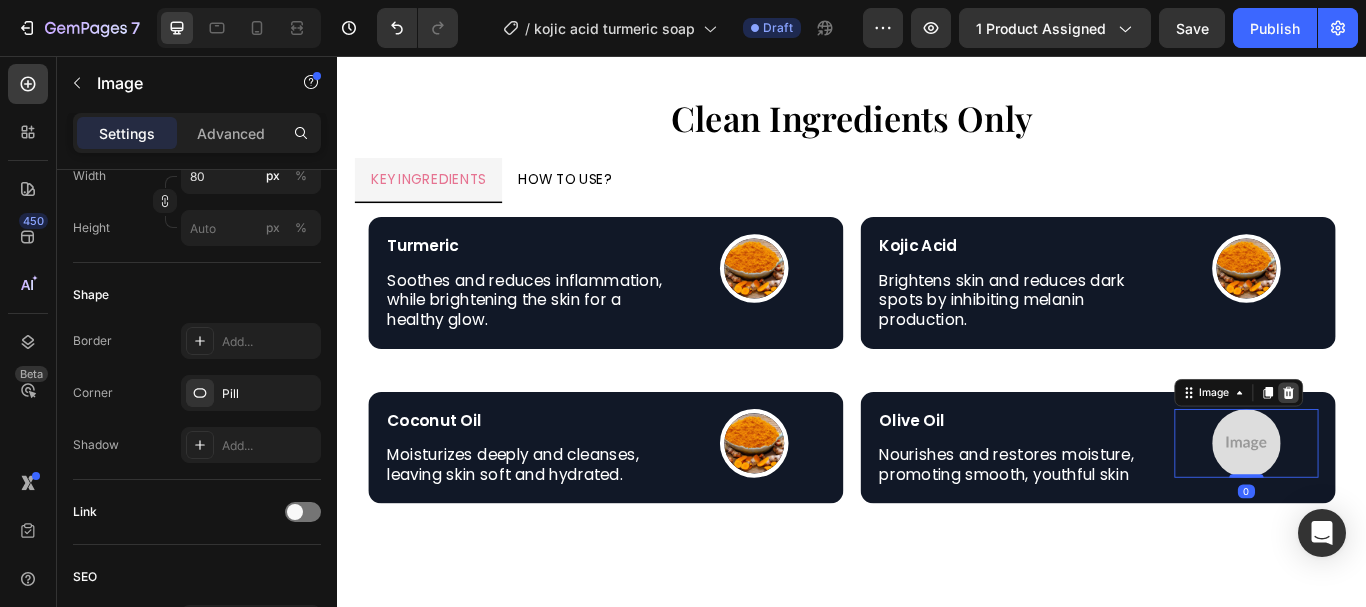 click 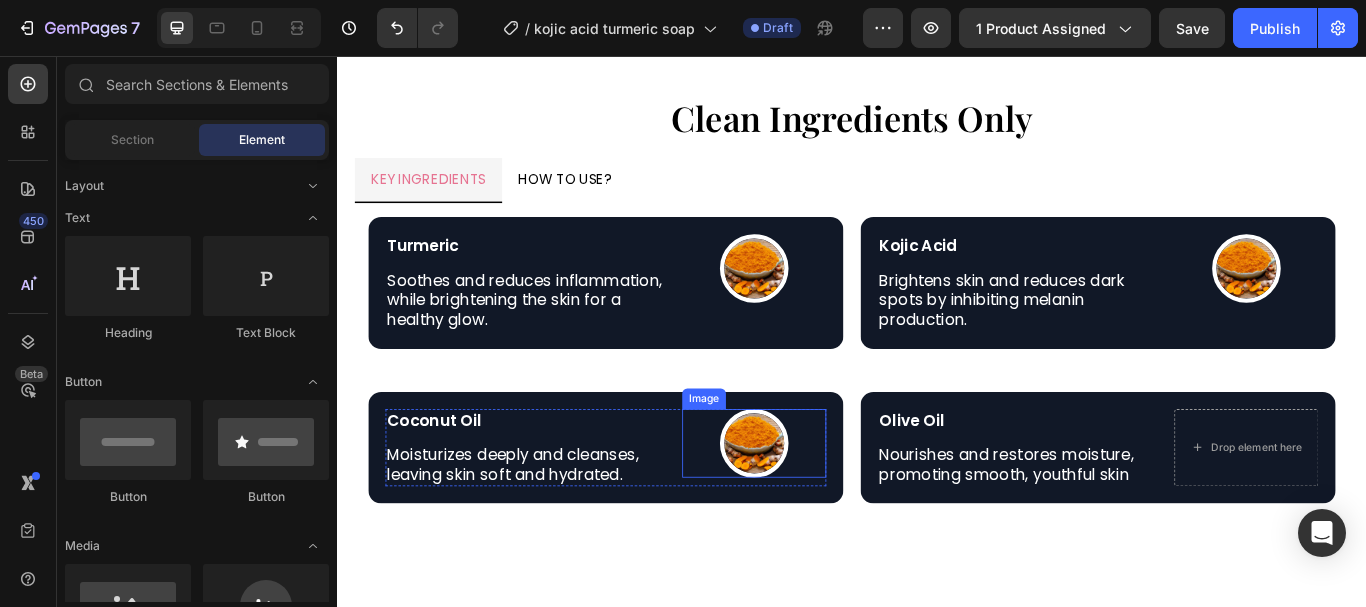 click at bounding box center [823, 508] 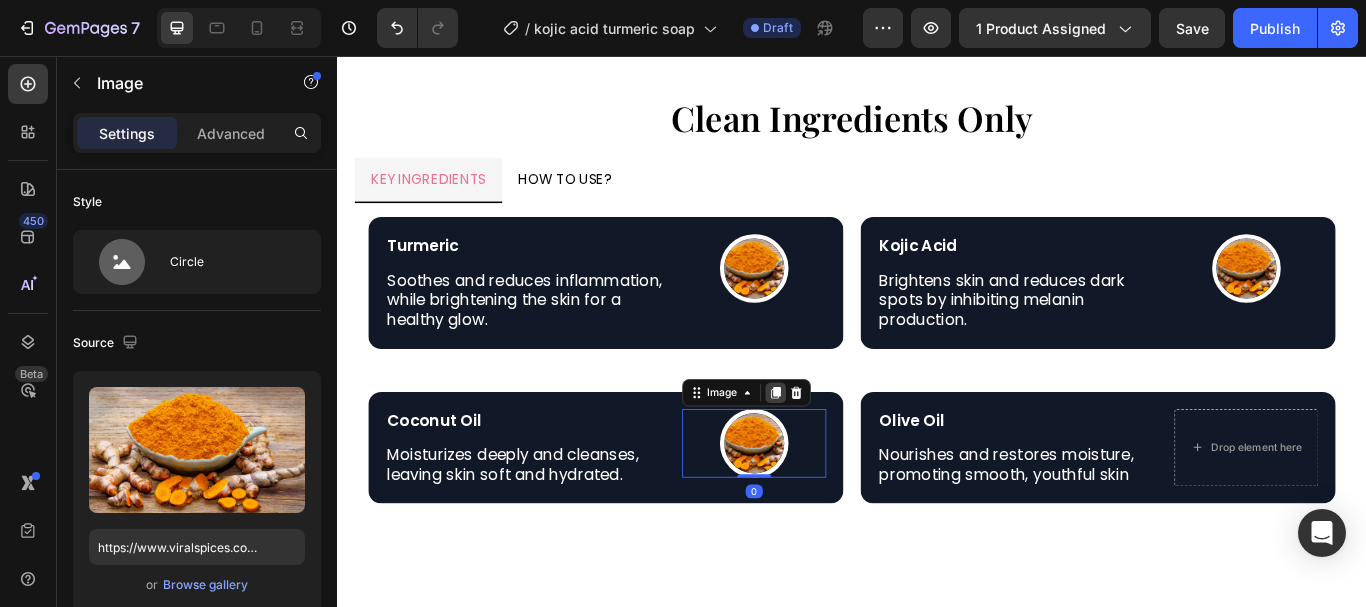 click 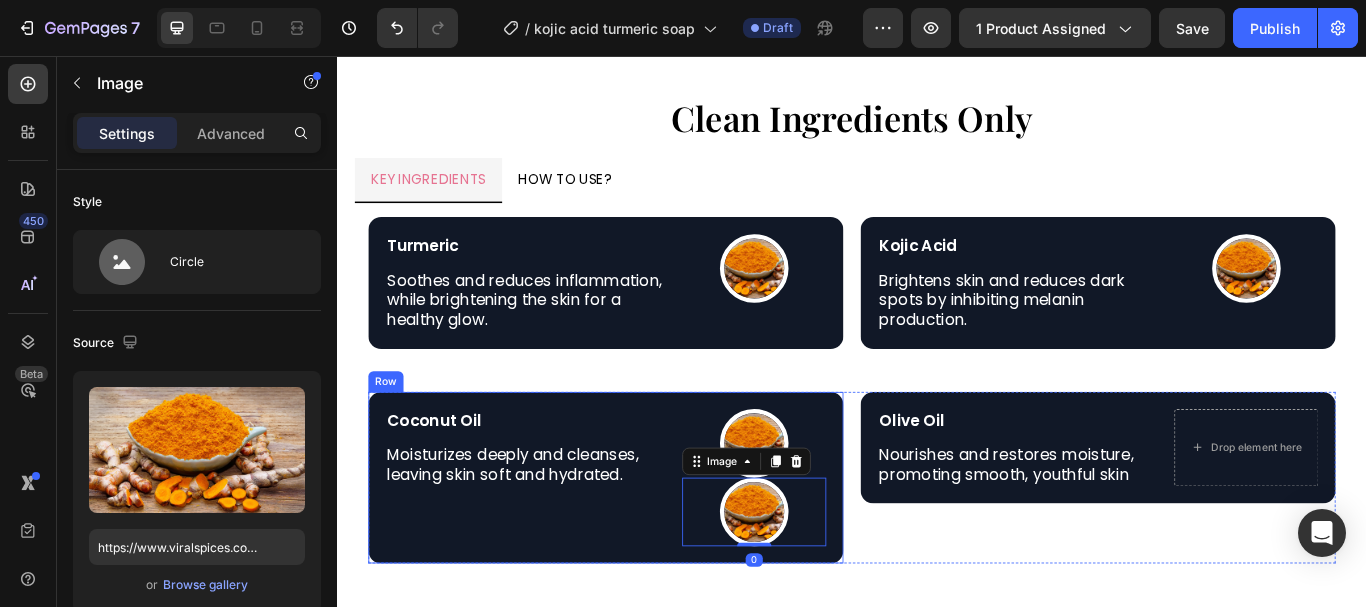 scroll, scrollTop: 650, scrollLeft: 0, axis: vertical 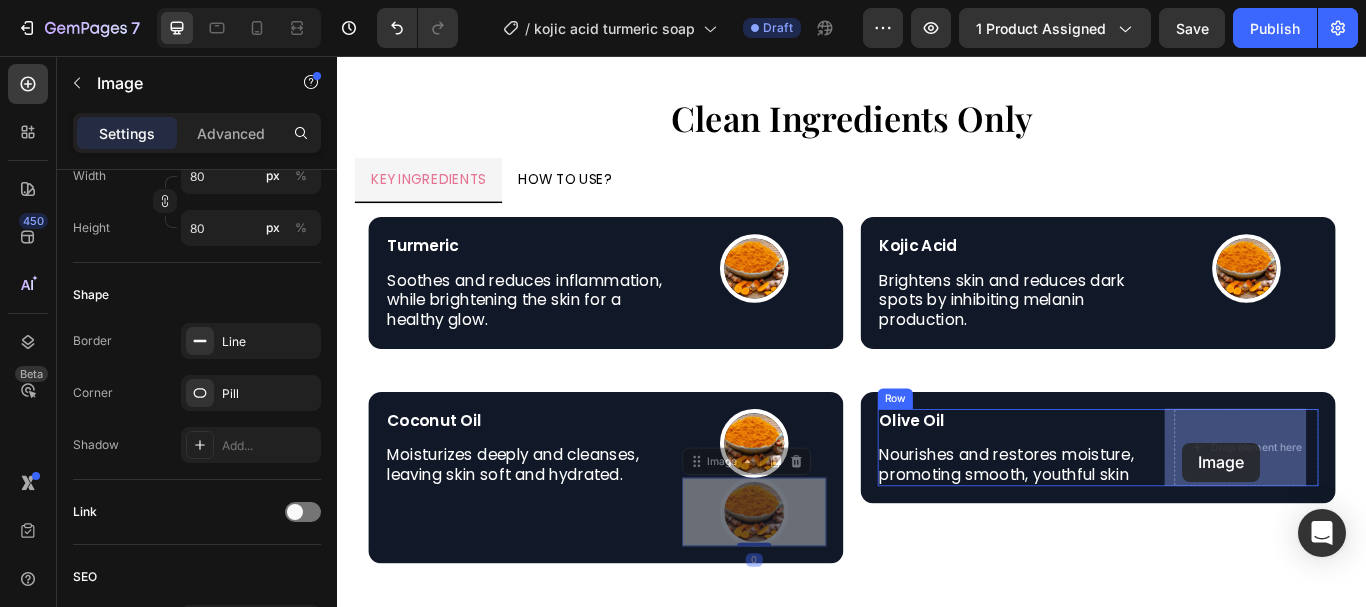 drag, startPoint x: 769, startPoint y: 528, endPoint x: 1304, endPoint y: 504, distance: 535.538 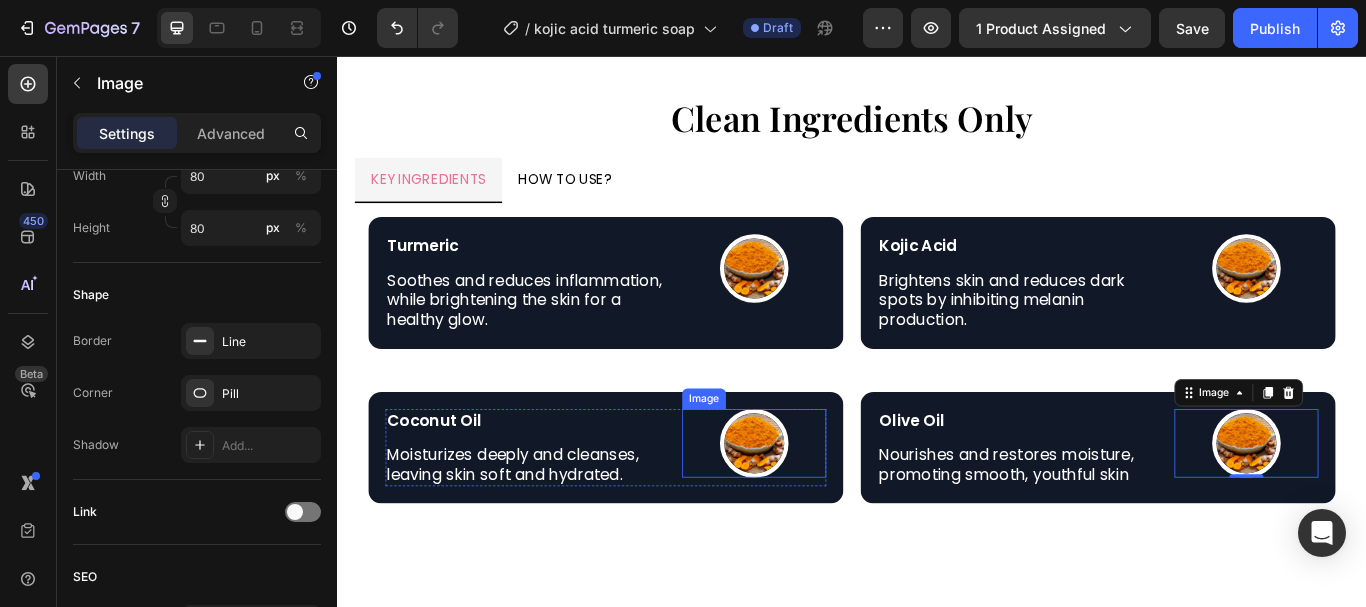 click at bounding box center [823, 508] 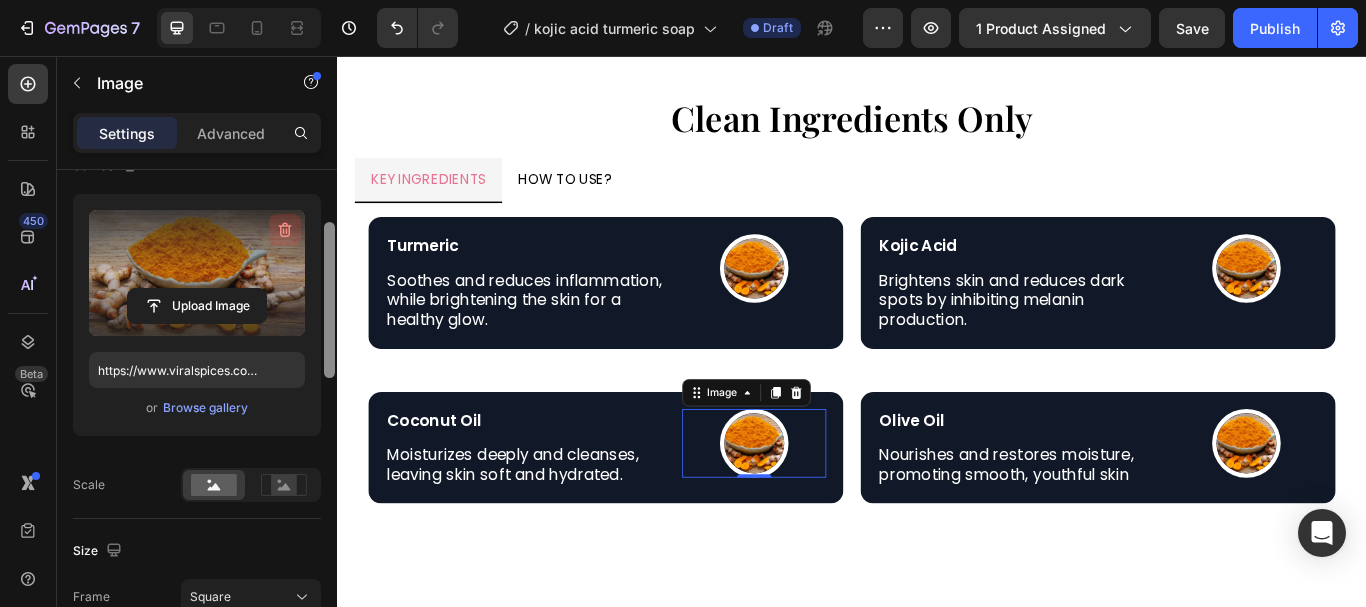 scroll, scrollTop: 174, scrollLeft: 0, axis: vertical 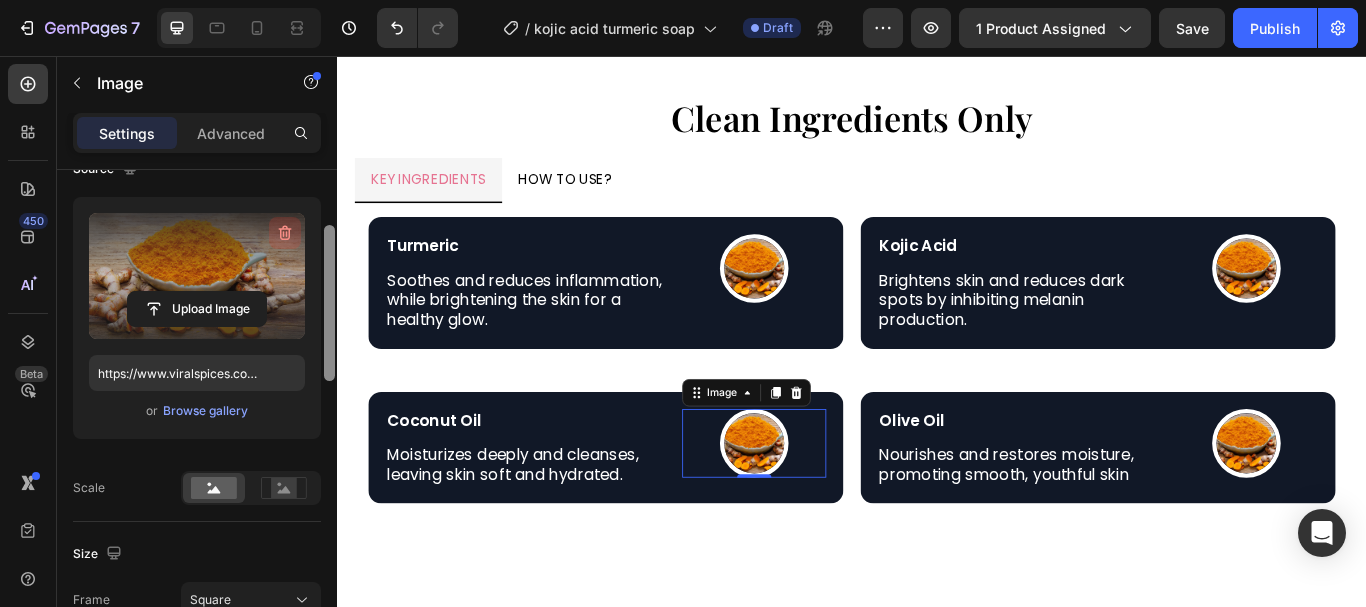 drag, startPoint x: 324, startPoint y: 395, endPoint x: 296, endPoint y: 244, distance: 153.57408 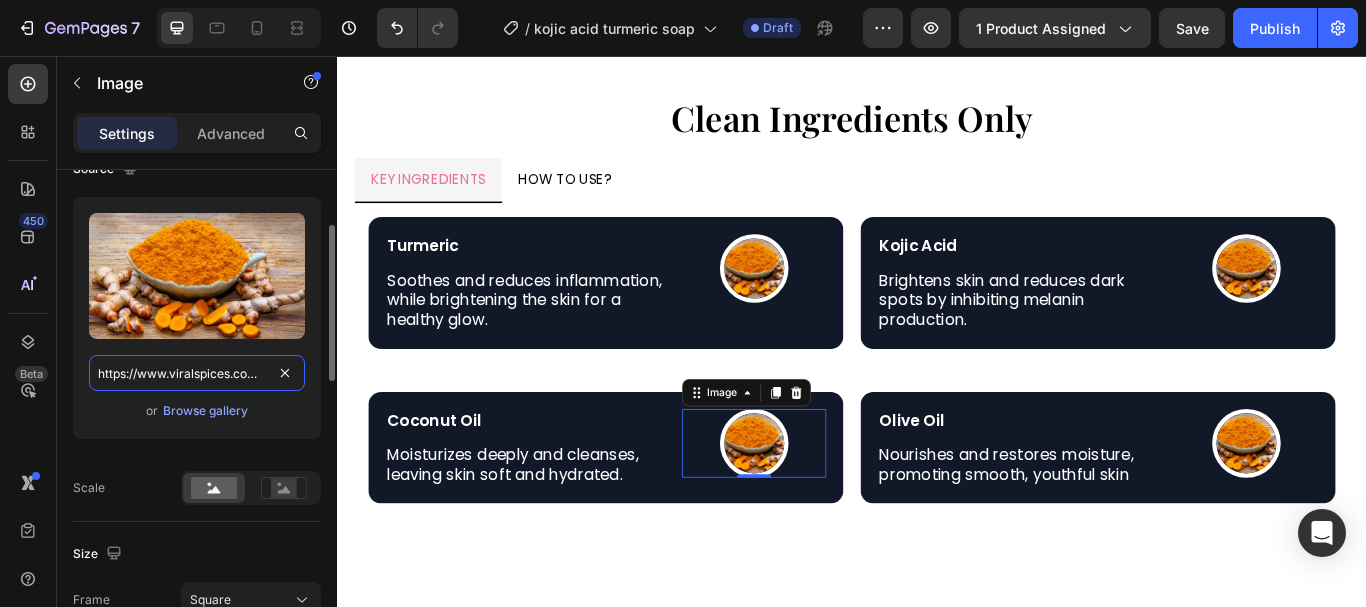 click on "https://www.viralspices.com/wp-content/uploads/2022/01/Evaluating-the-Differences-between-Fresh-and-Dried-Turmeric-624x312.jpg" at bounding box center [197, 373] 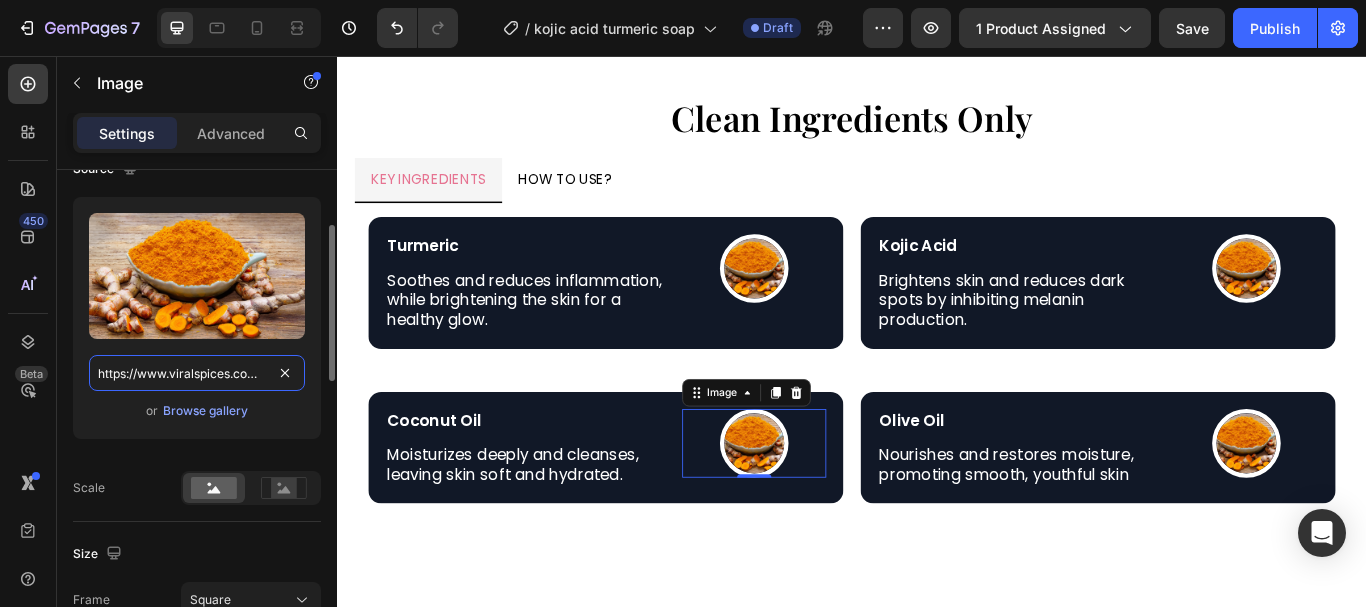 paste on "corolilife.com/wp-content/uploads/2020/11/shutterstock_1450760213-scaled" 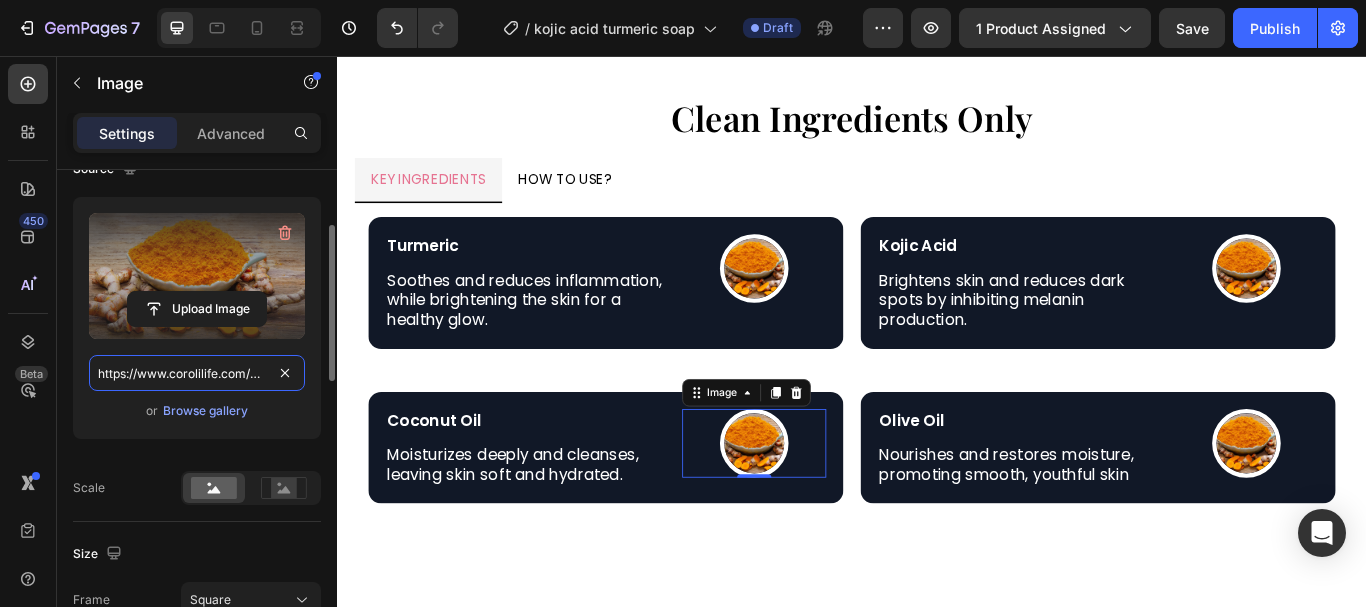 scroll, scrollTop: 0, scrollLeft: 361, axis: horizontal 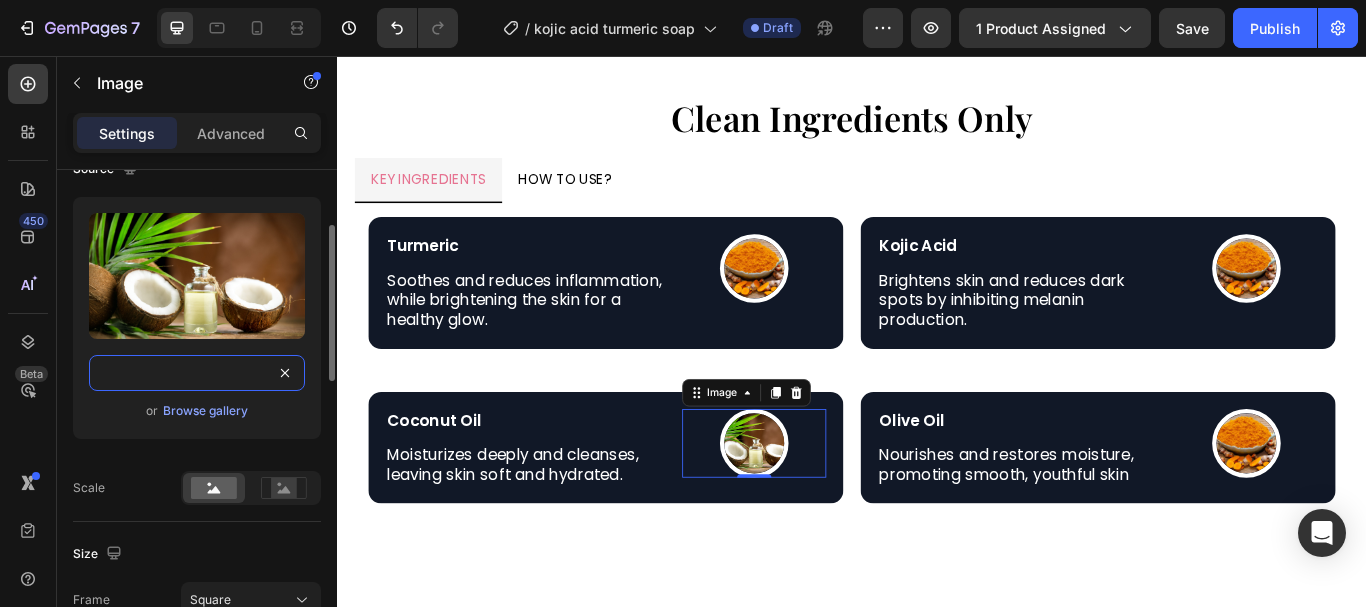 type on "https://www.corolilife.com/wp-content/uploads/2020/11/shutterstock_1450760213-scaled.jpg" 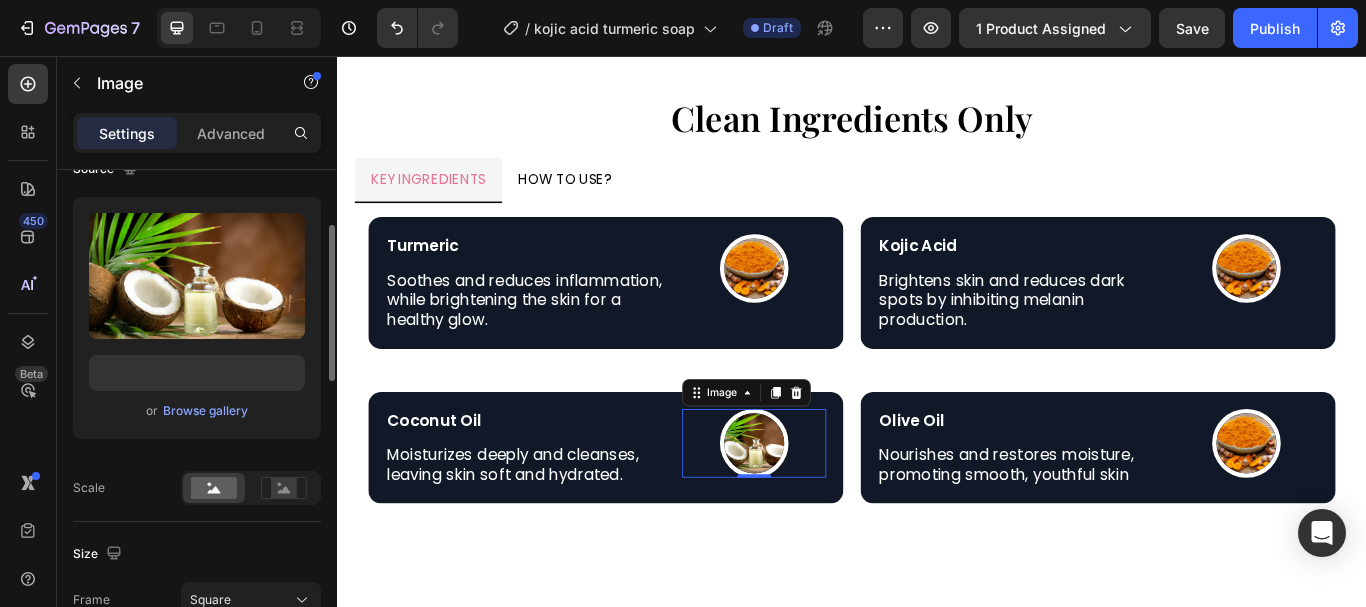scroll, scrollTop: 0, scrollLeft: 0, axis: both 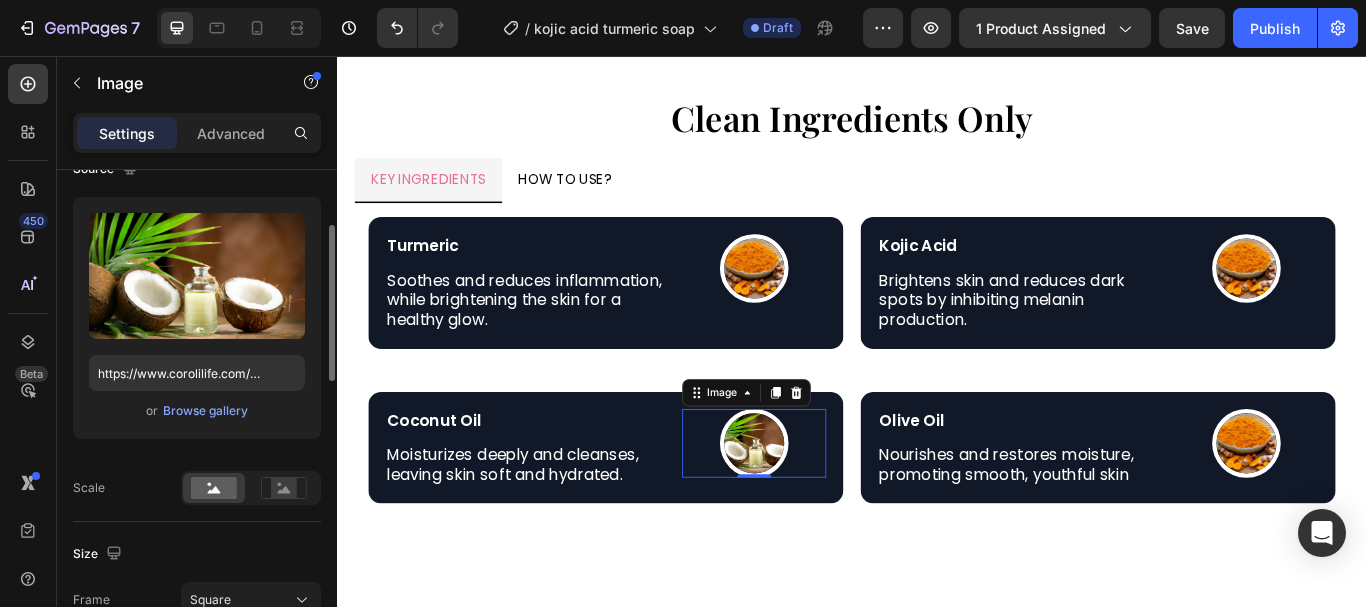 click on "Upload Image https://www.corolilife.com/wp-content/uploads/2020/11/shutterstock_1450760213-scaled.jpg or Browse gallery Scale" at bounding box center [197, 351] 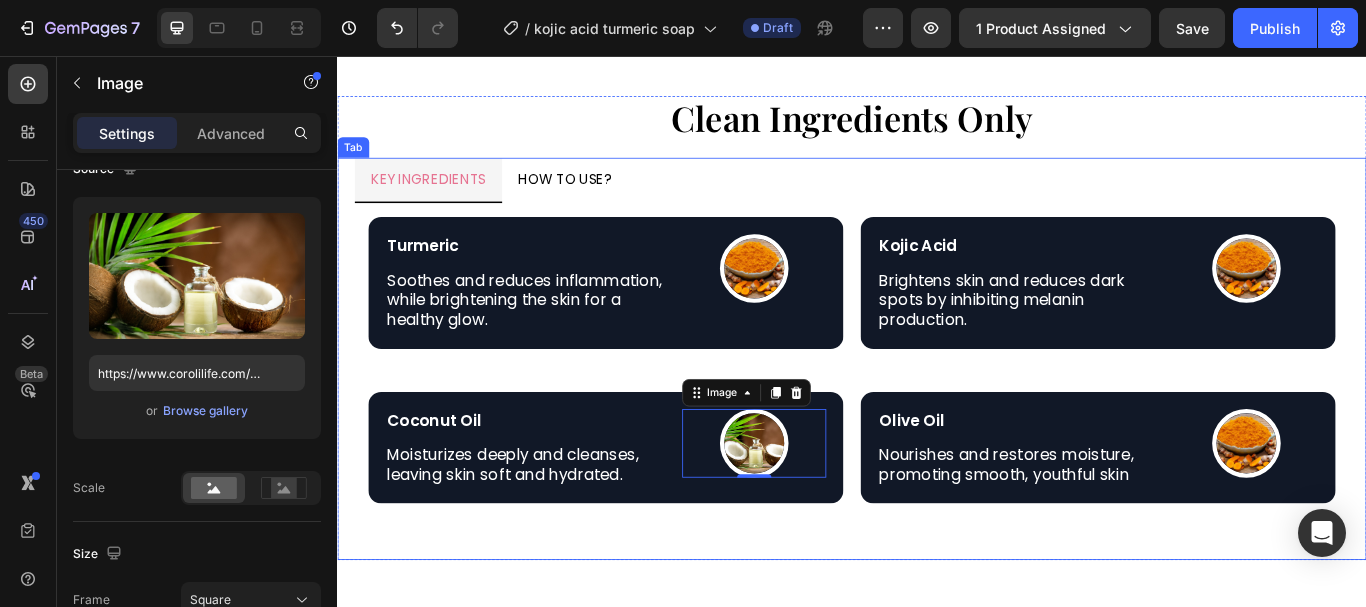 click on "KEY INGREDIENTS HOW TO USE?" at bounding box center [937, 201] 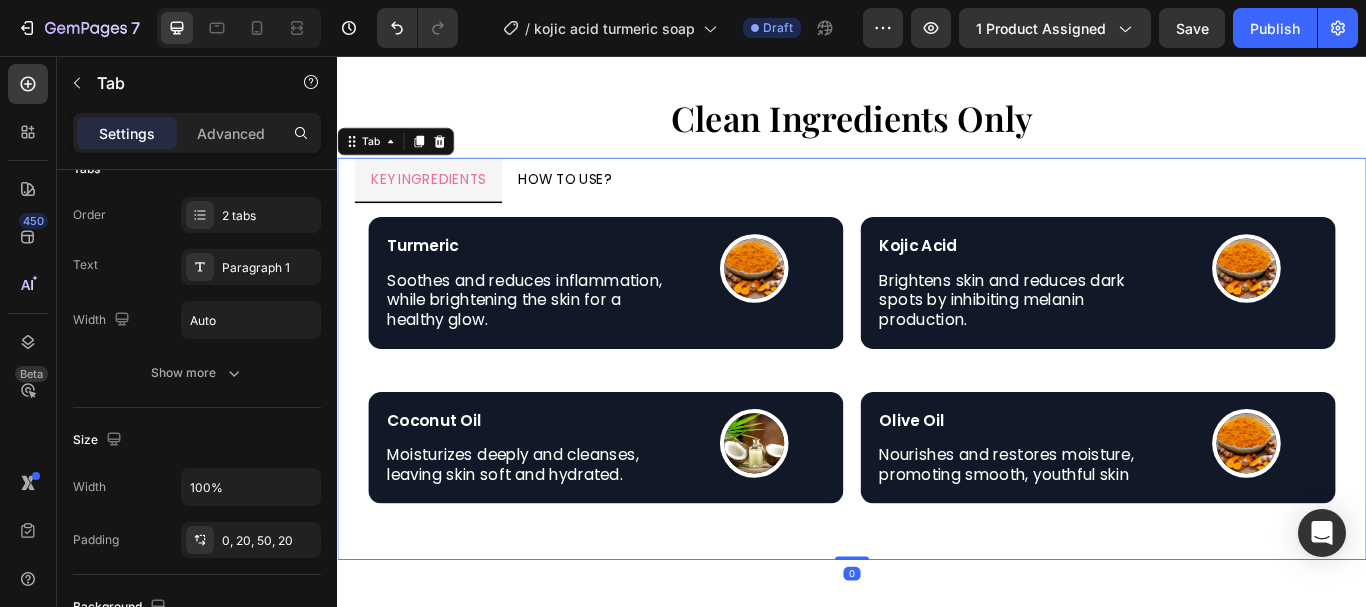 scroll, scrollTop: 0, scrollLeft: 0, axis: both 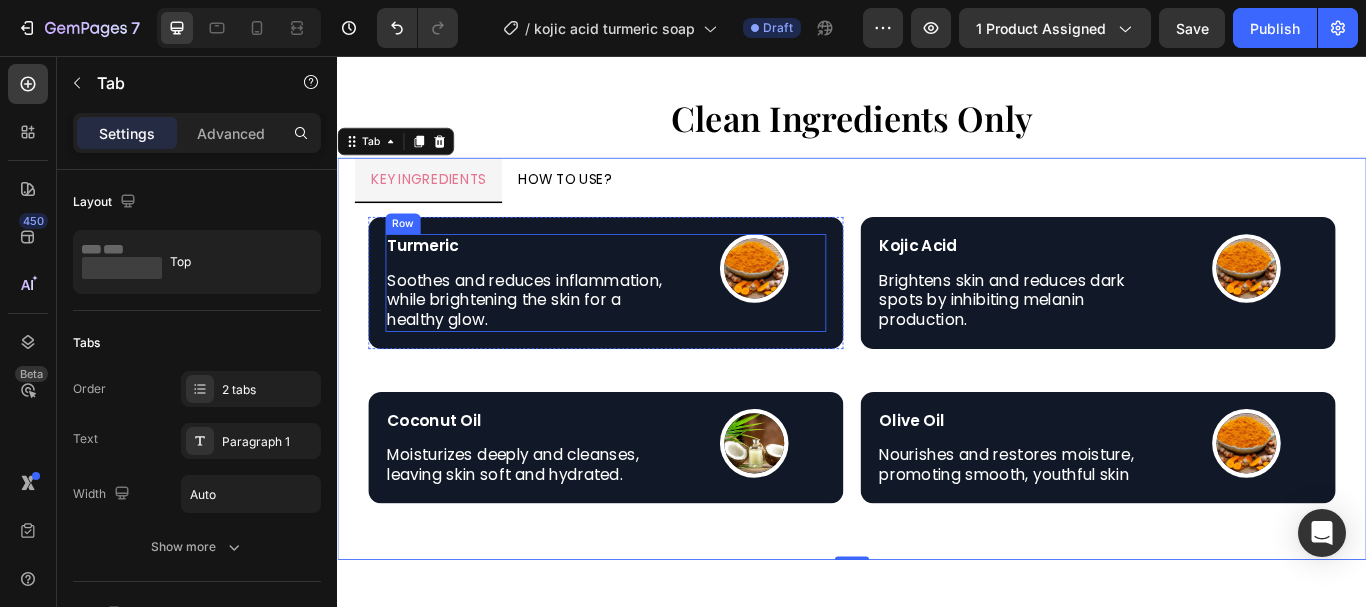 click on "Image" at bounding box center [823, 321] 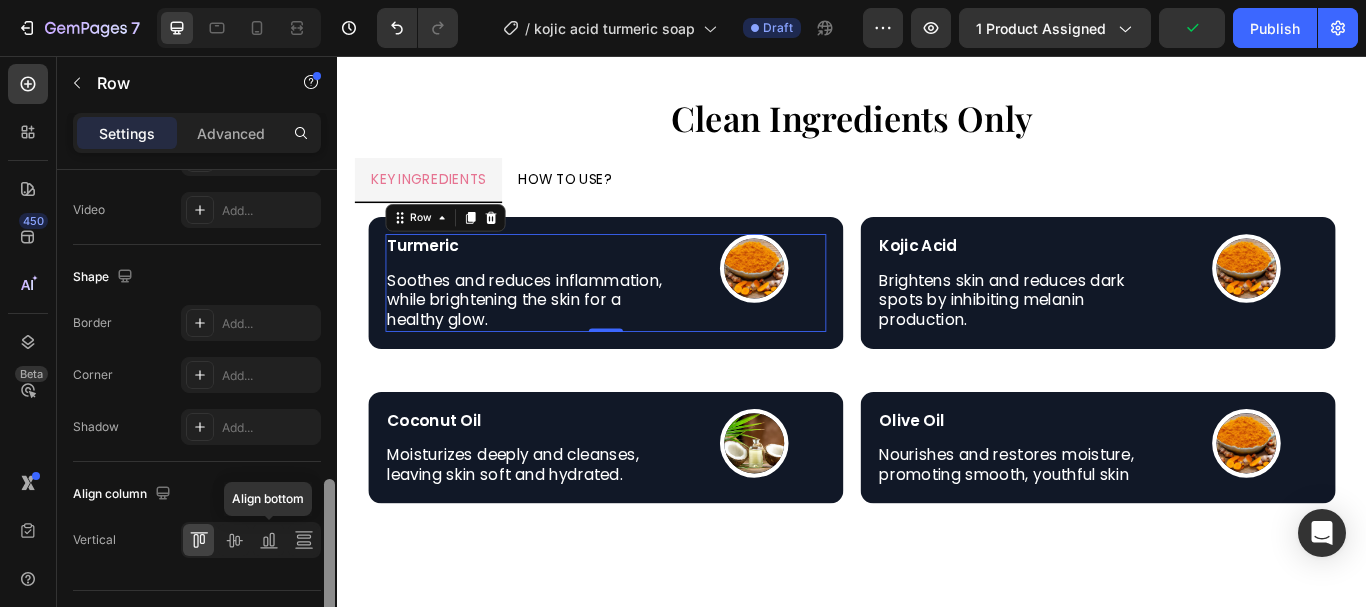 scroll, scrollTop: 954, scrollLeft: 0, axis: vertical 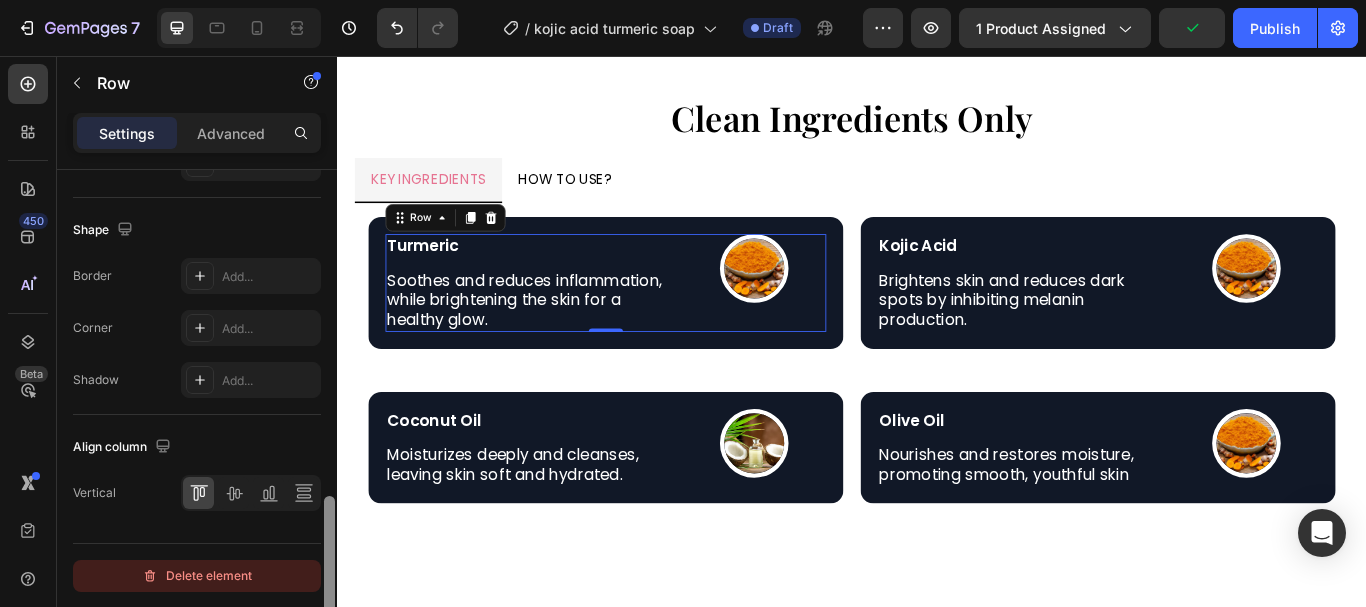 drag, startPoint x: 325, startPoint y: 214, endPoint x: 246, endPoint y: 562, distance: 356.8543 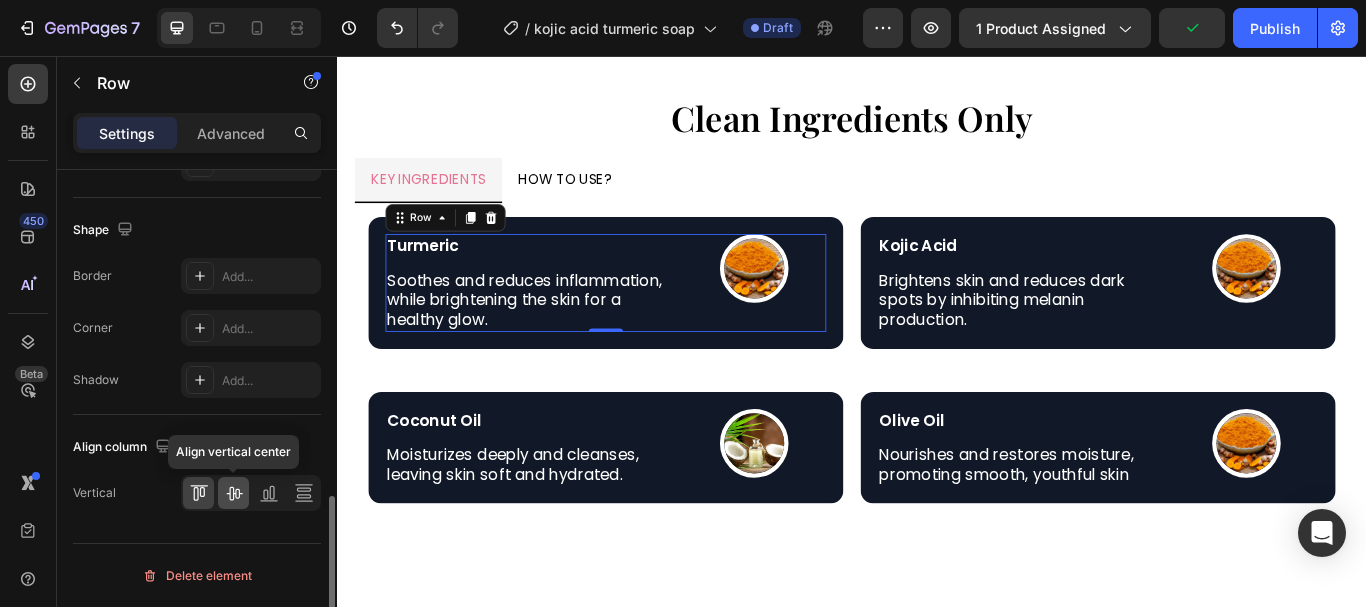 click 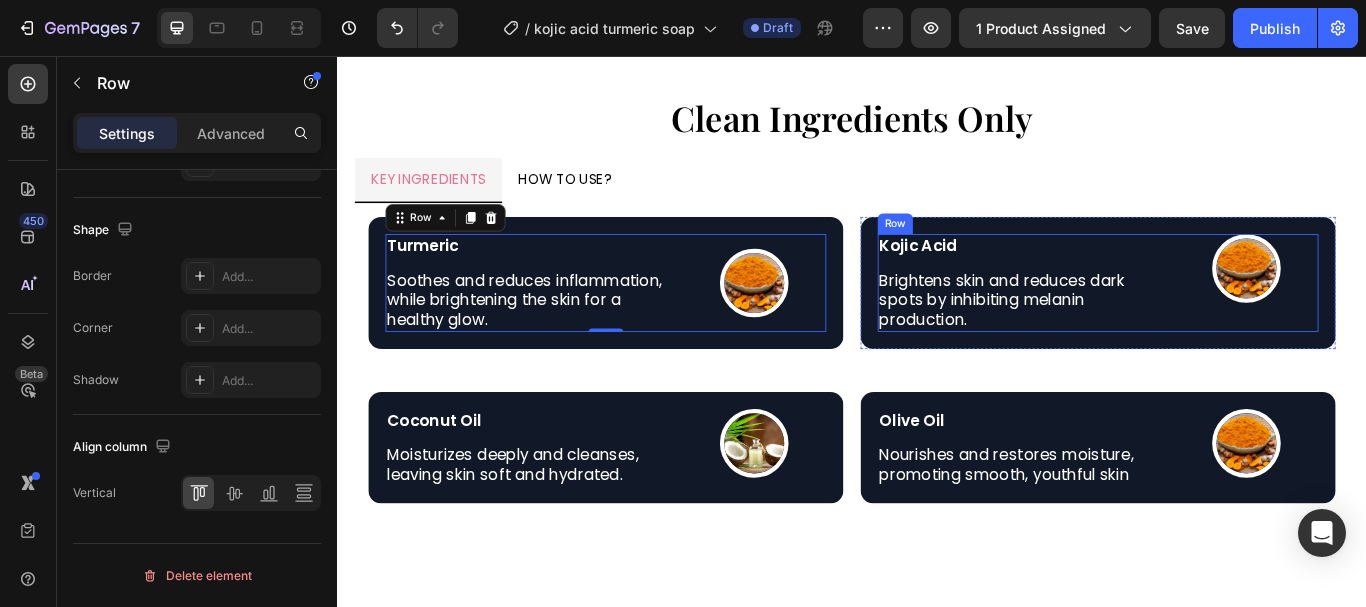 click on "Kojic Acid Text Block Brightens skin and reduces dark spots by inhibiting melanin production. Text Block Image Row" at bounding box center (1224, 321) 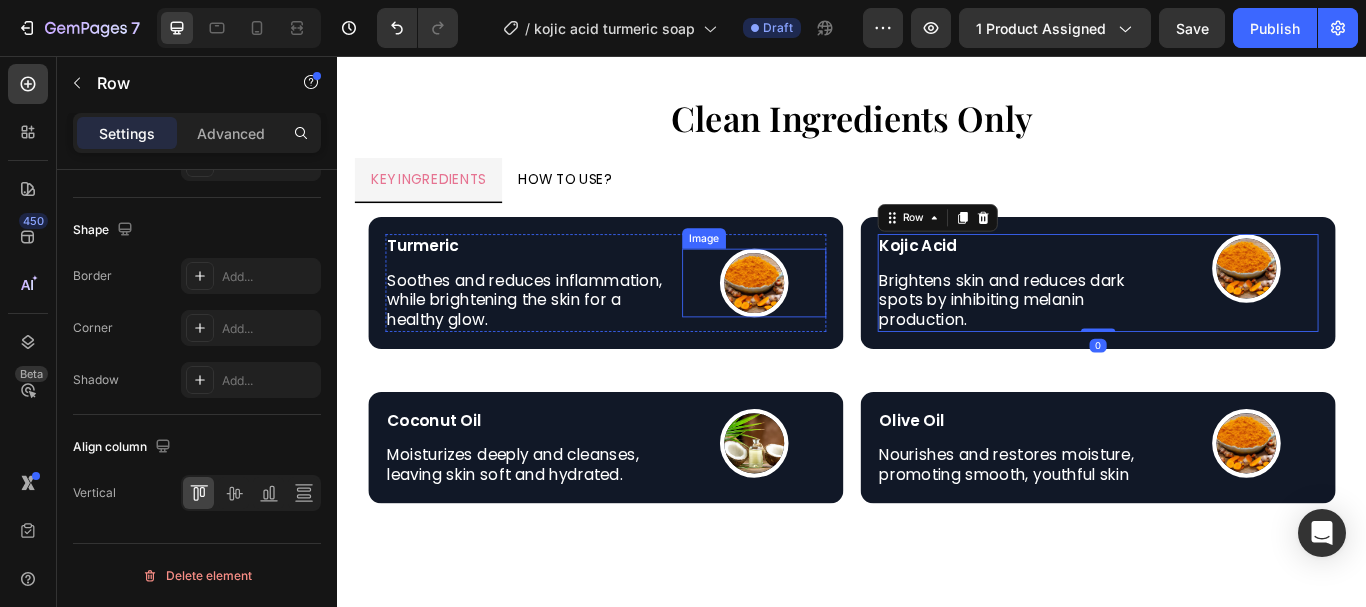 click at bounding box center [823, 321] 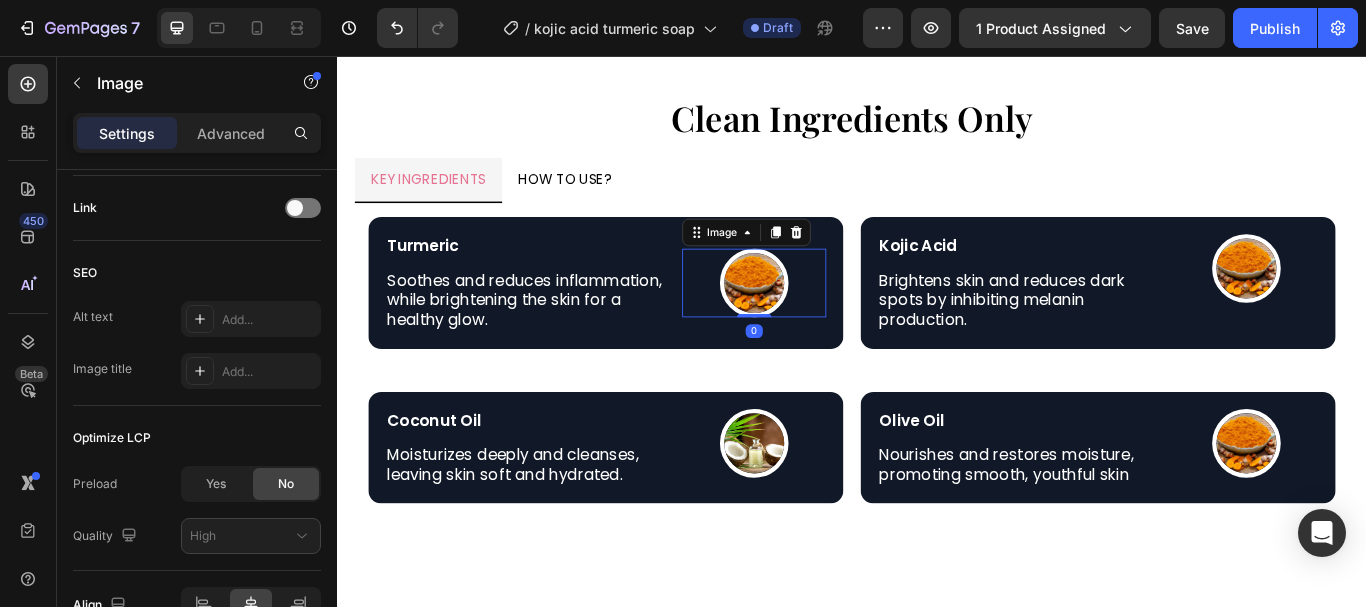 scroll, scrollTop: 0, scrollLeft: 0, axis: both 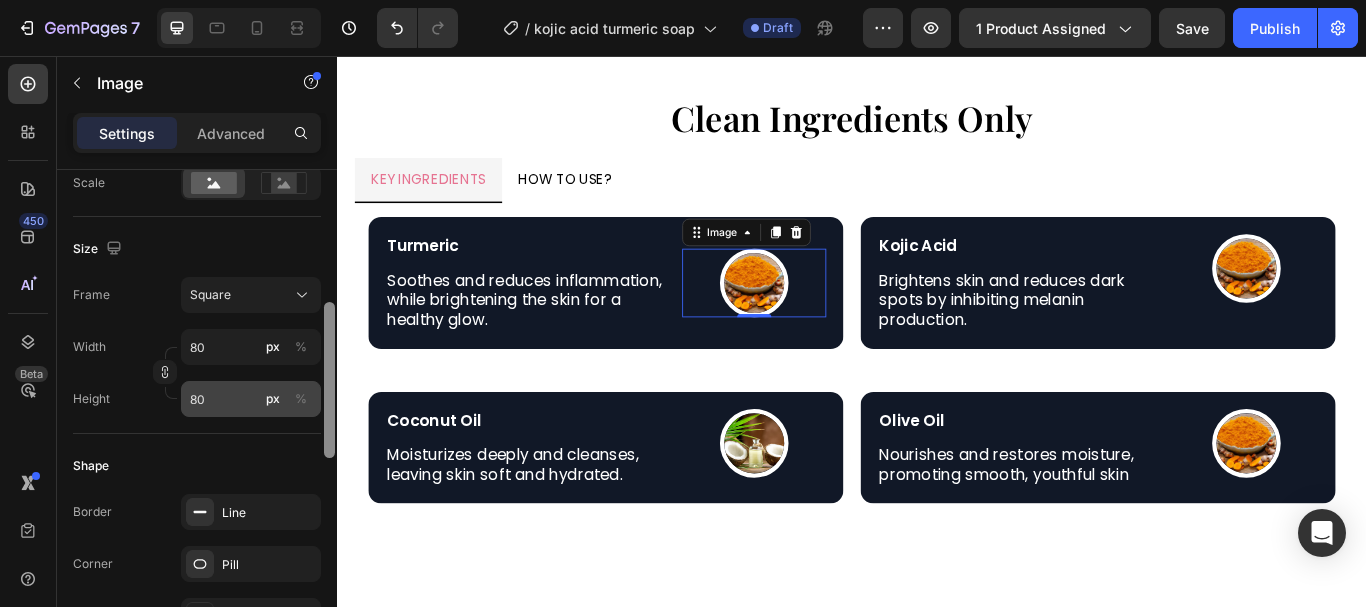drag, startPoint x: 329, startPoint y: 254, endPoint x: 270, endPoint y: 406, distance: 163.04907 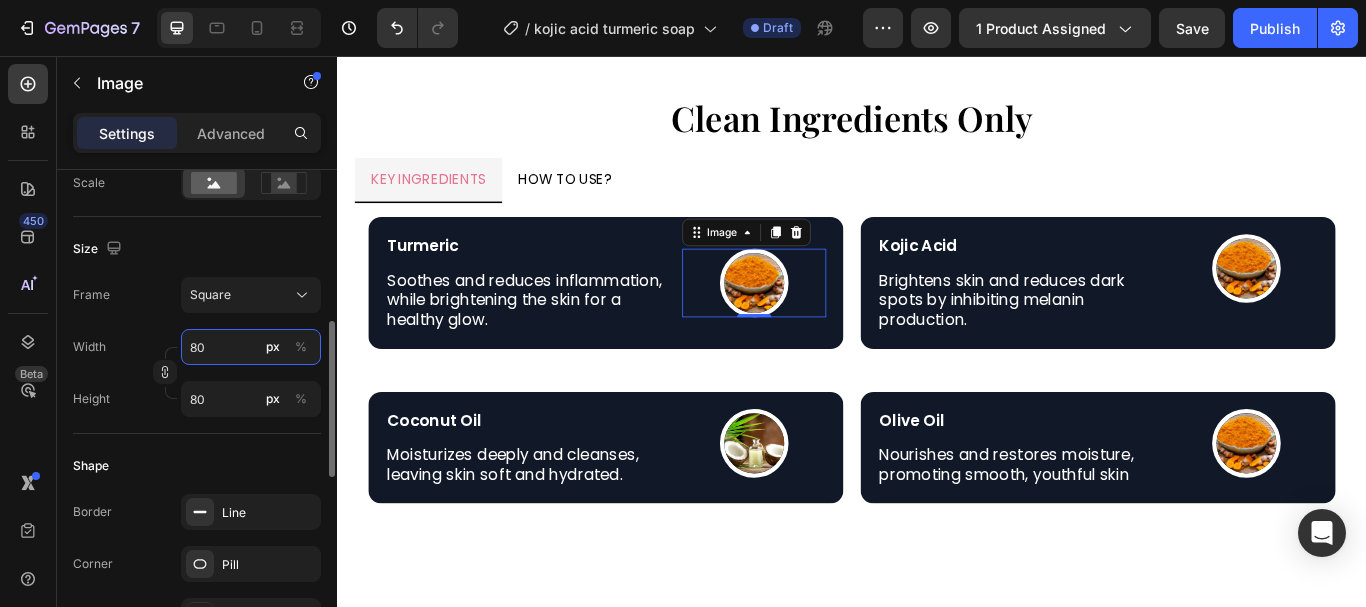 click on "80" at bounding box center [251, 347] 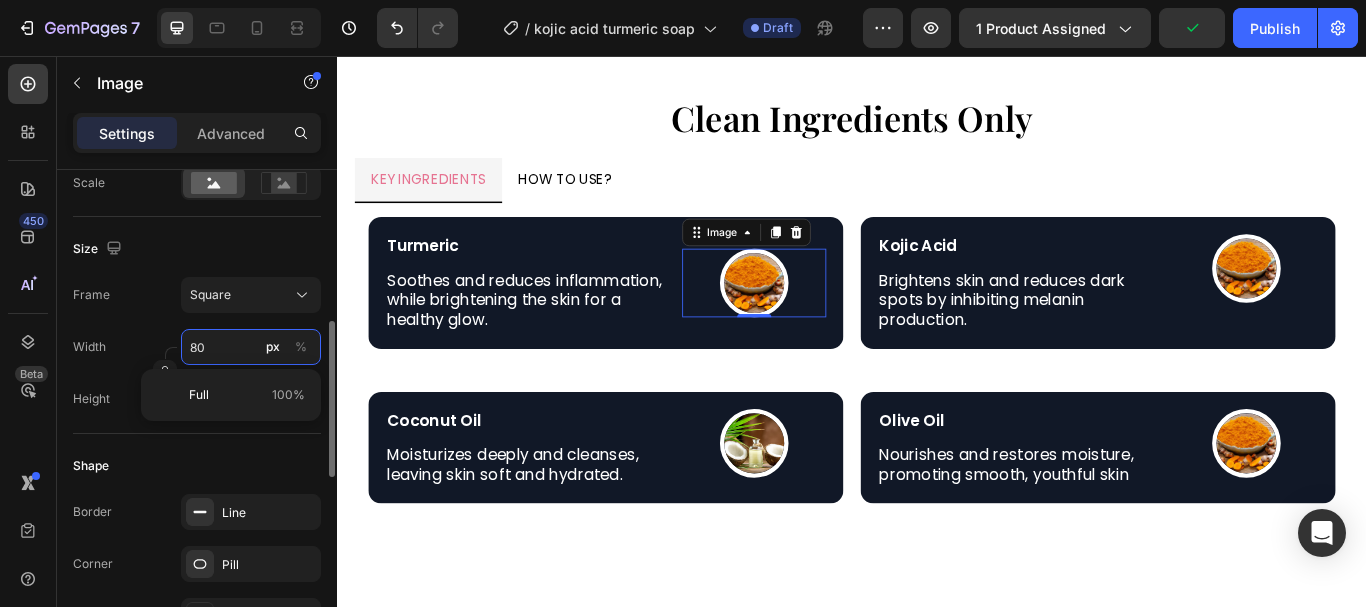 type on "1" 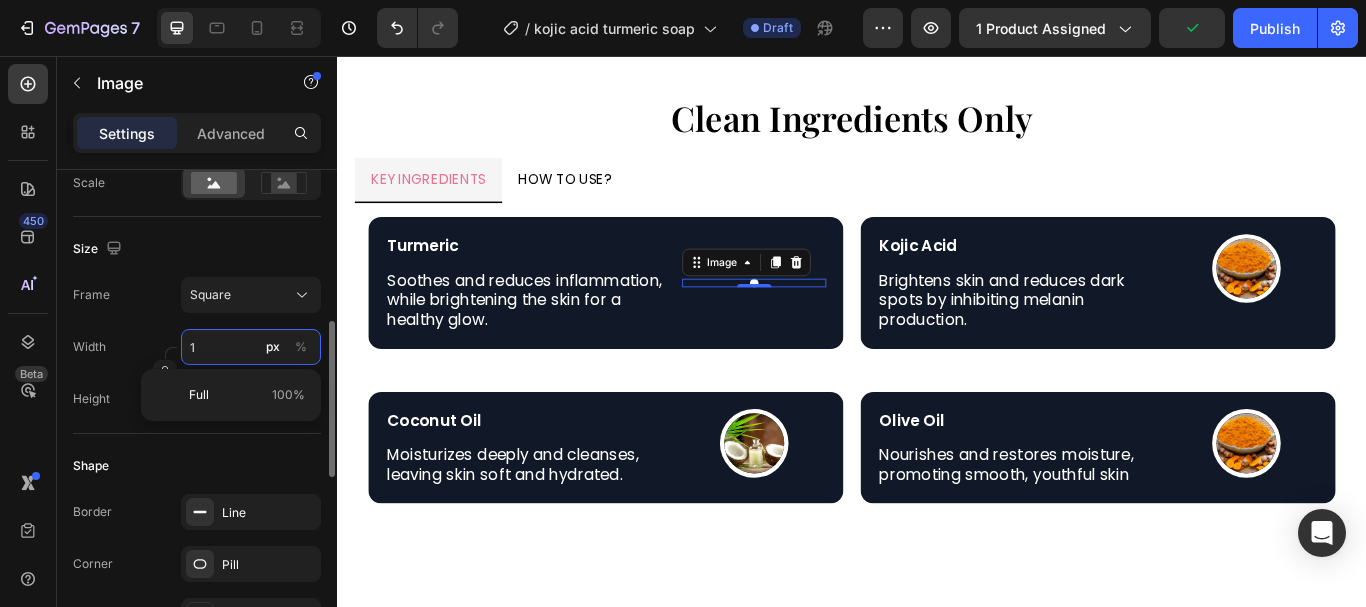 type on "10" 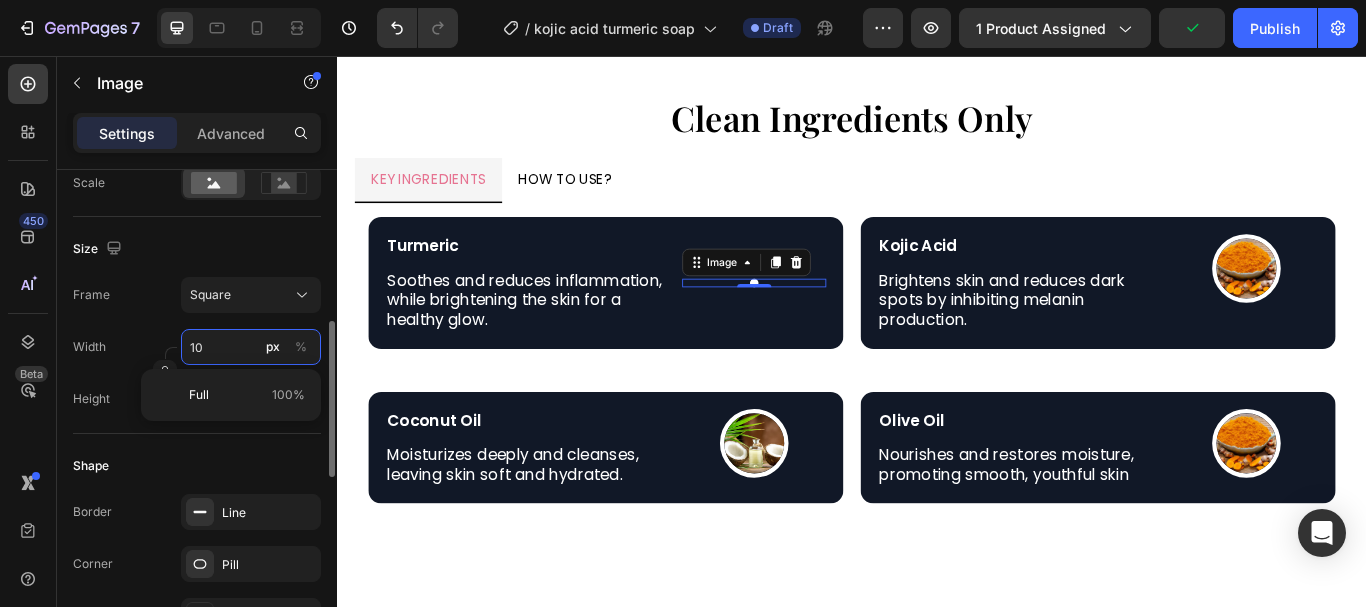 type on "10" 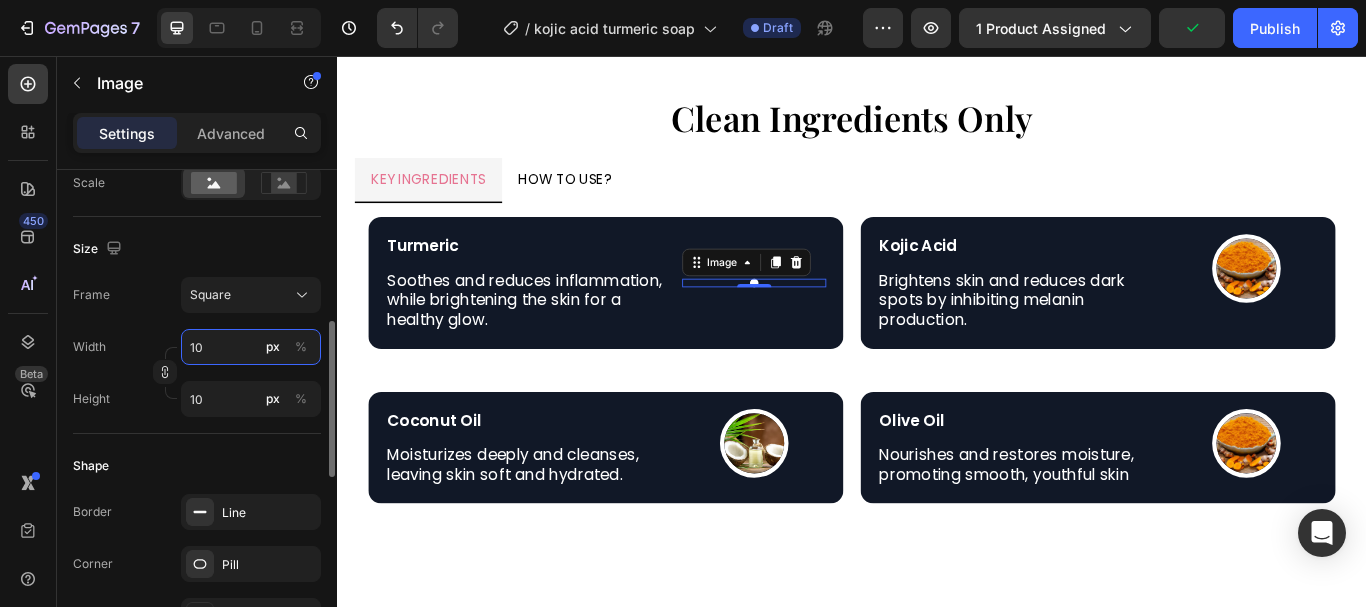 type on "100" 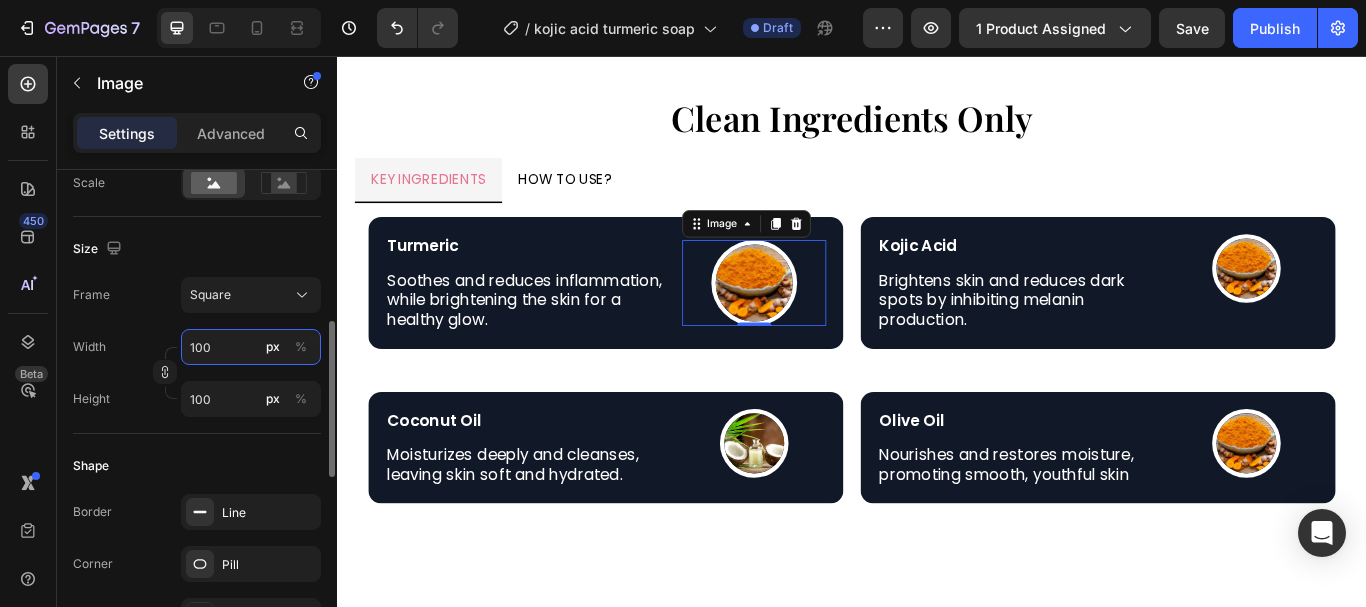 type on "100" 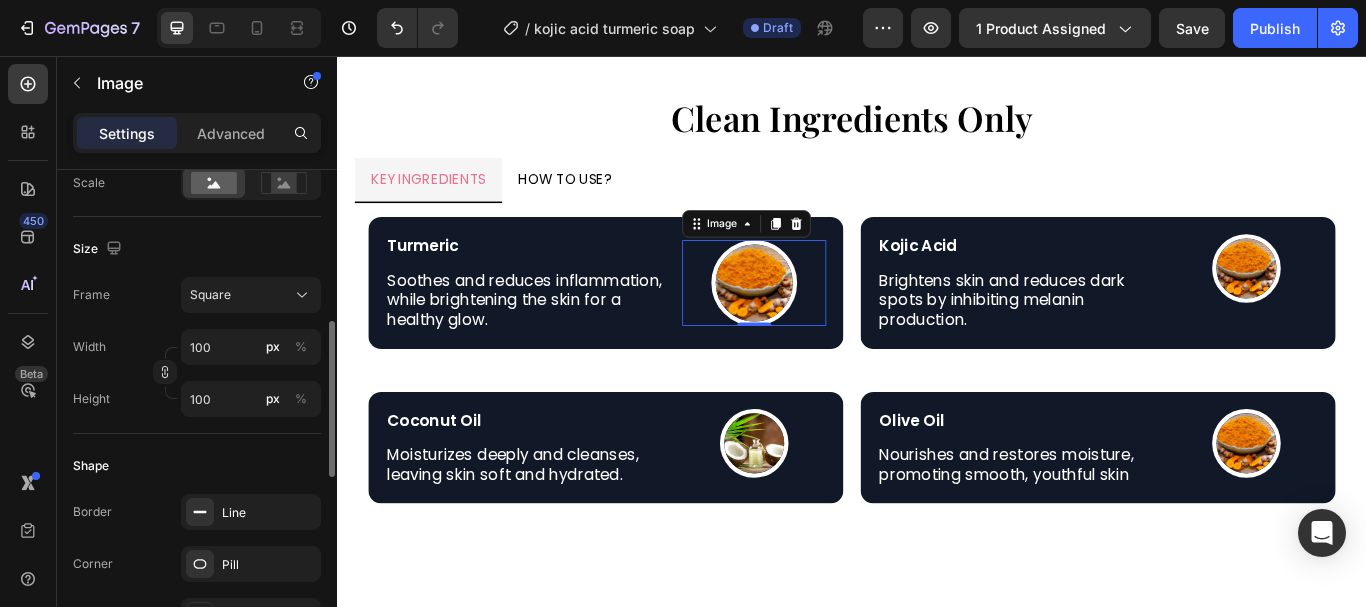 click on "Size" at bounding box center [197, 249] 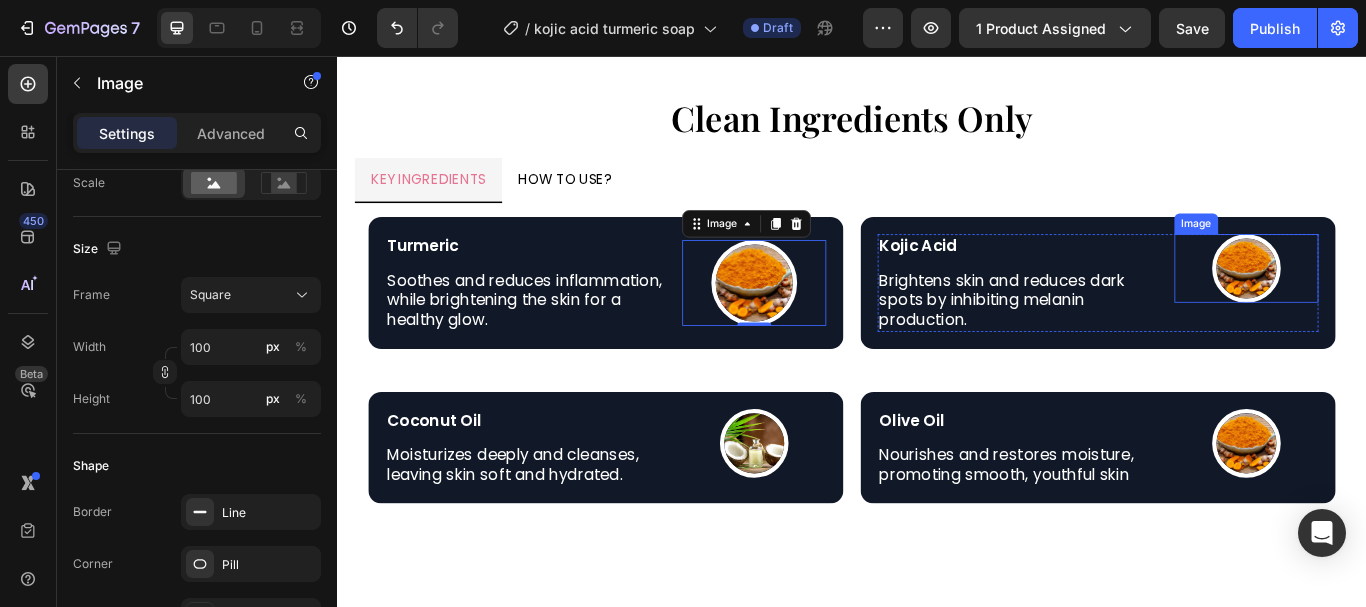click at bounding box center [1397, 304] 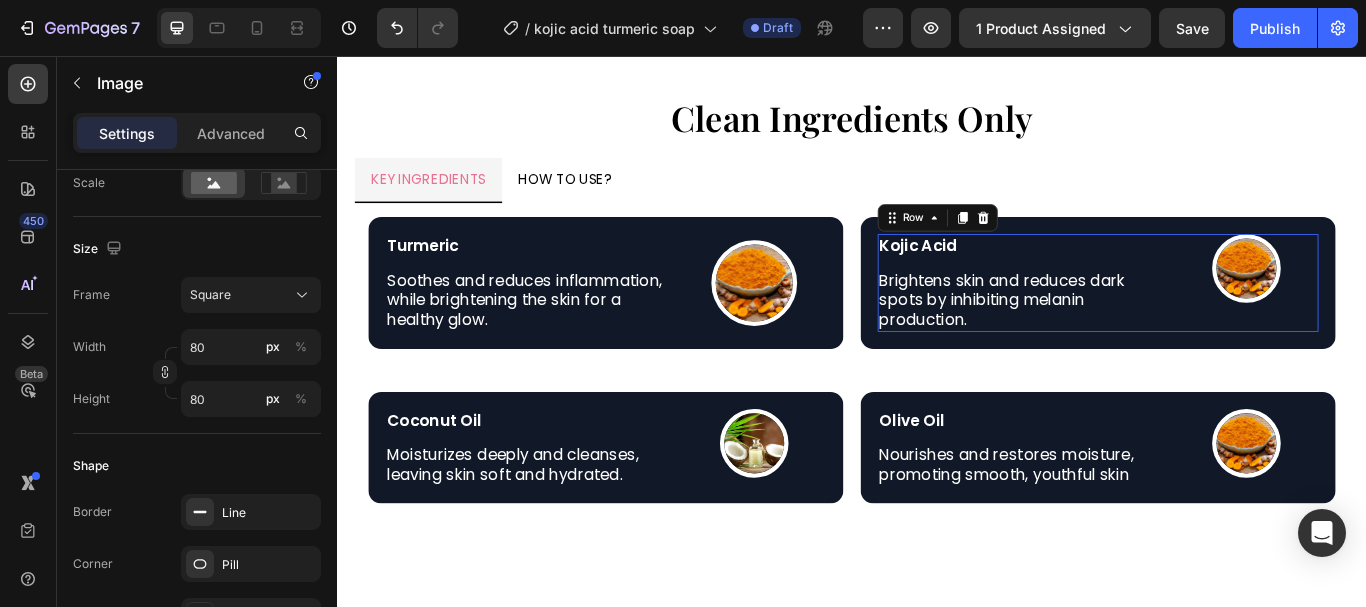 click on "Image" at bounding box center (1397, 321) 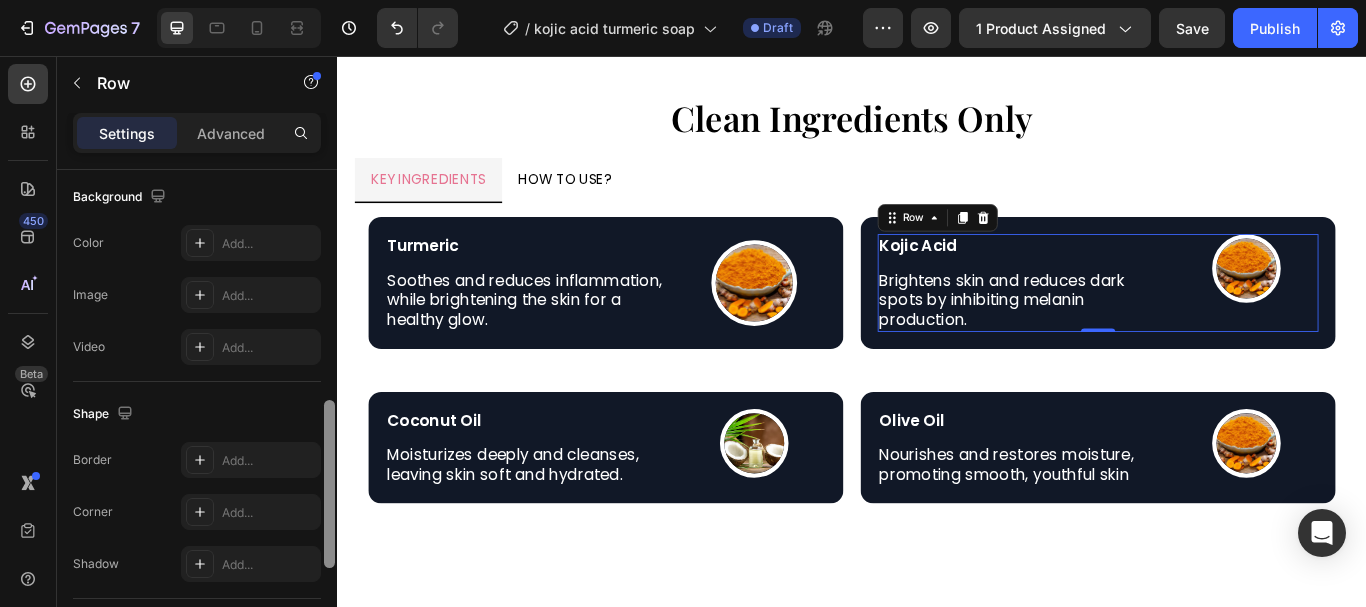 scroll, scrollTop: 729, scrollLeft: 0, axis: vertical 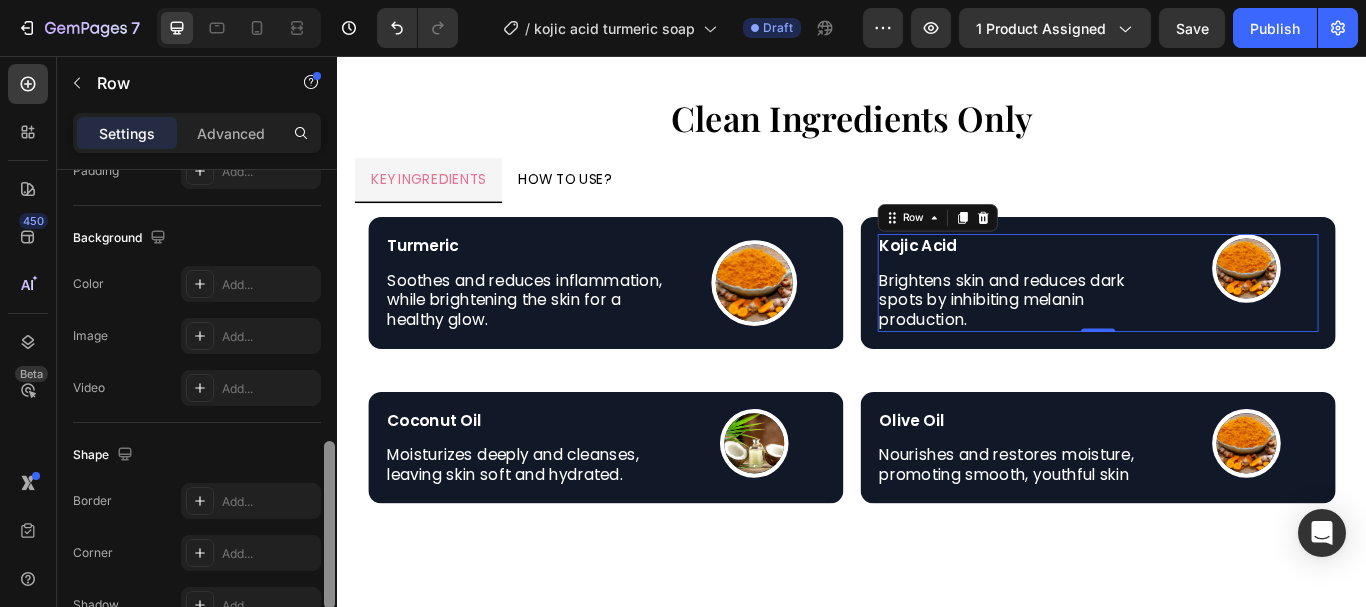 drag, startPoint x: 324, startPoint y: 277, endPoint x: 262, endPoint y: 526, distance: 256.6028 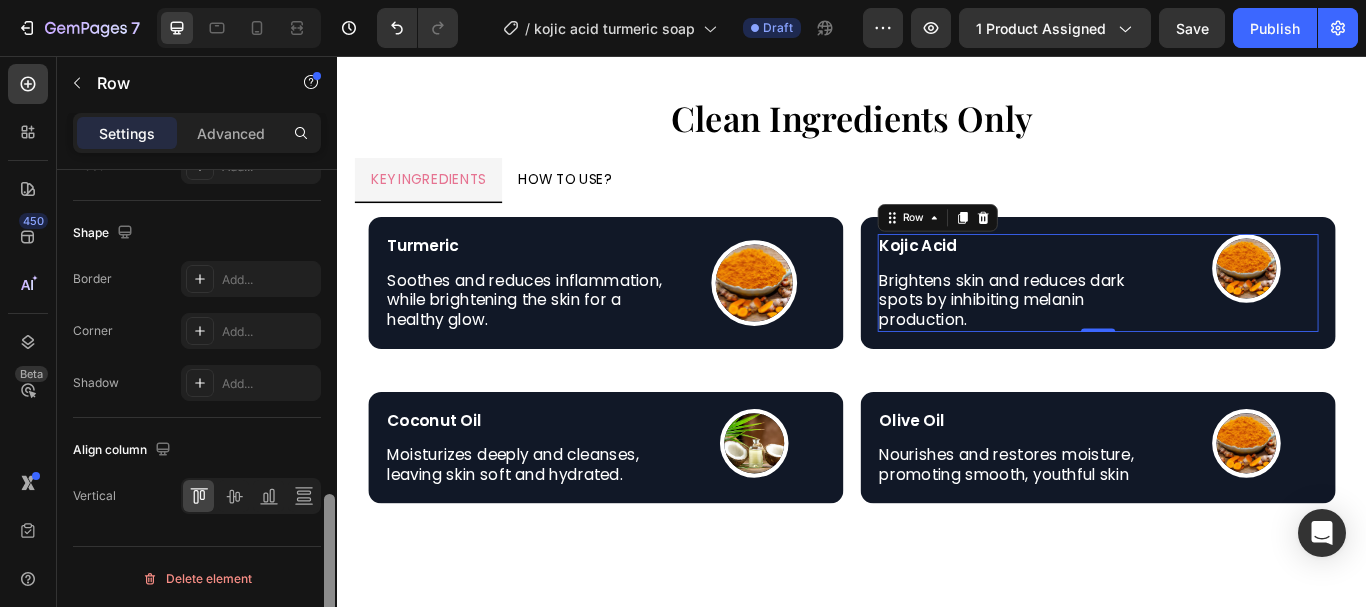 scroll, scrollTop: 954, scrollLeft: 0, axis: vertical 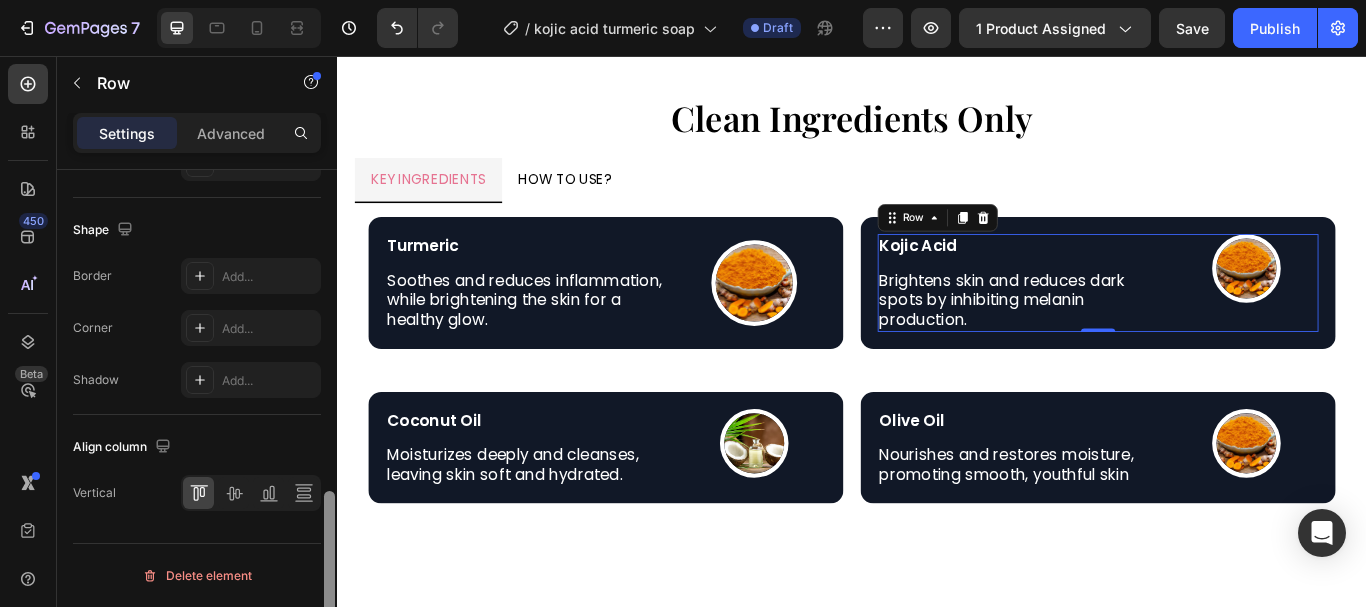 drag, startPoint x: 327, startPoint y: 445, endPoint x: 291, endPoint y: 552, distance: 112.89375 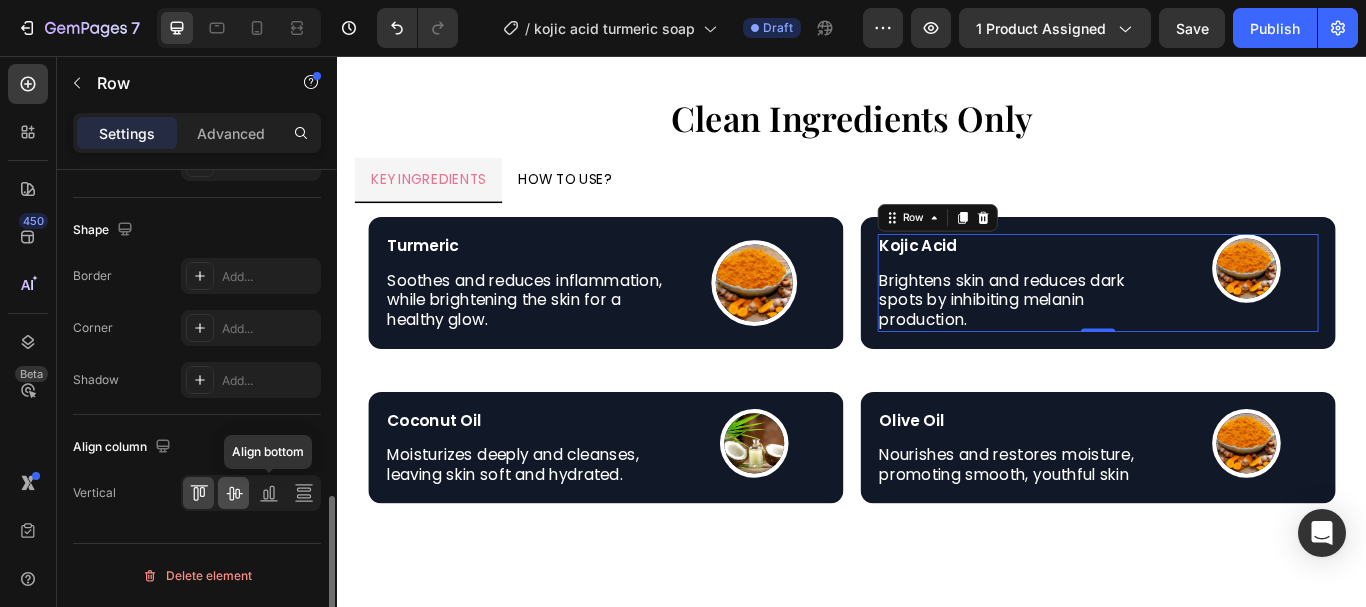 click 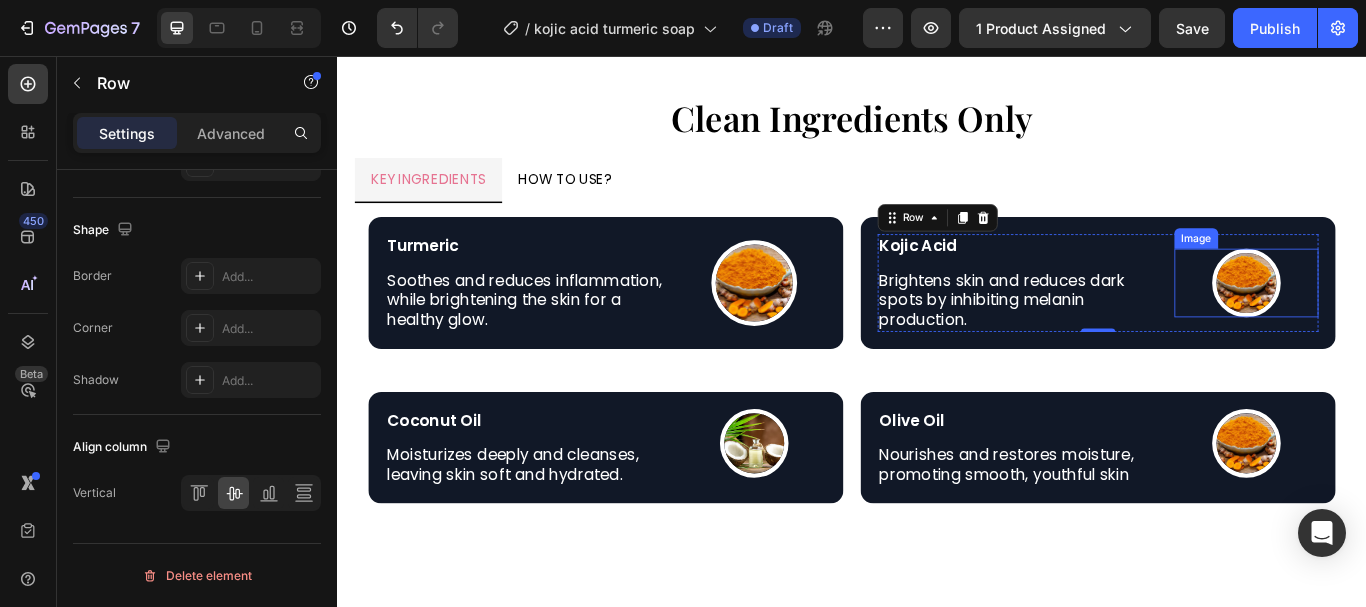 click at bounding box center (1397, 321) 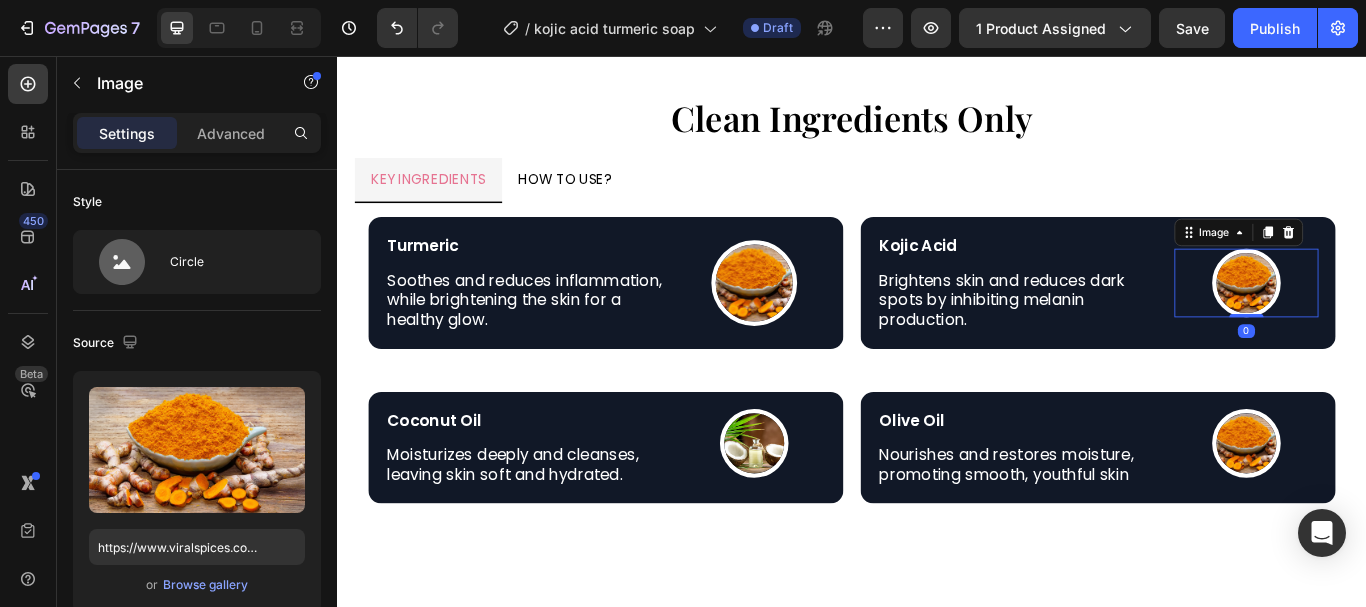scroll, scrollTop: 494, scrollLeft: 0, axis: vertical 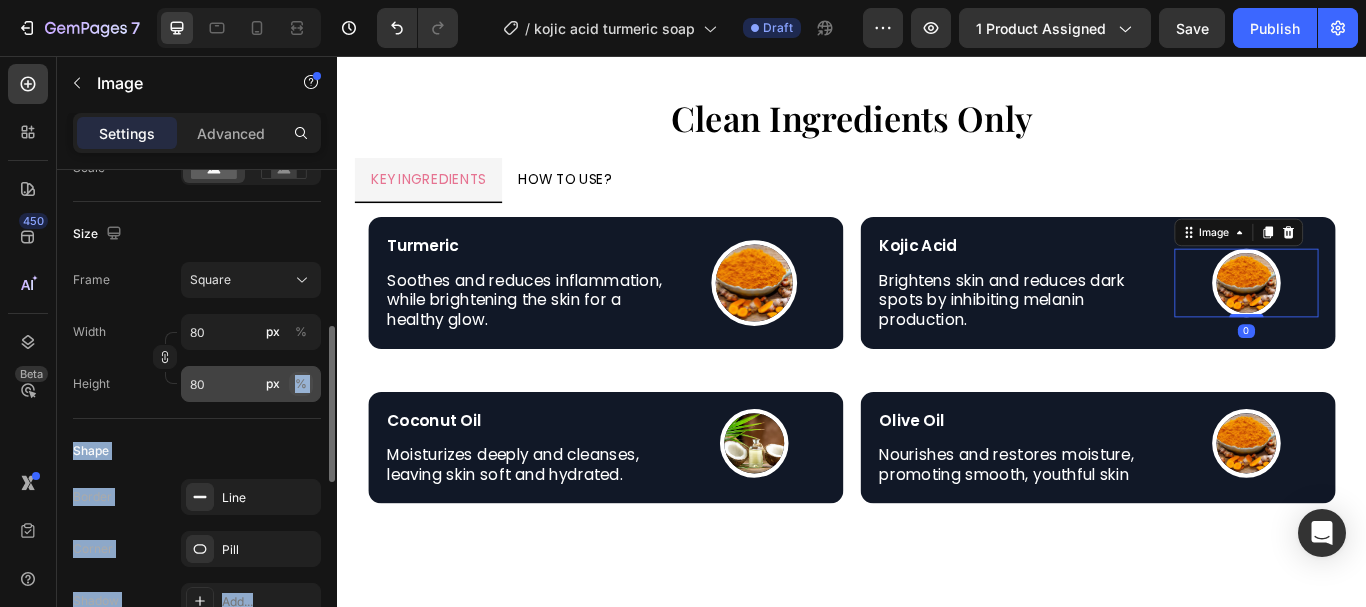drag, startPoint x: 323, startPoint y: 258, endPoint x: 298, endPoint y: 386, distance: 130.41856 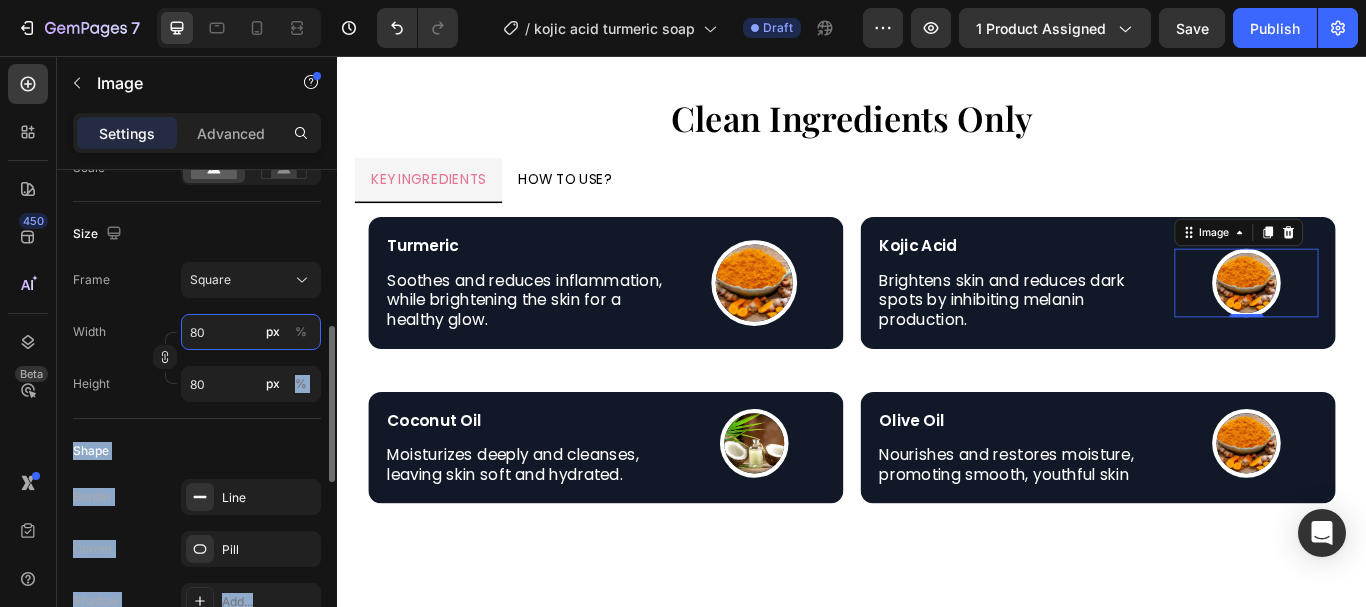 click on "80" at bounding box center (251, 332) 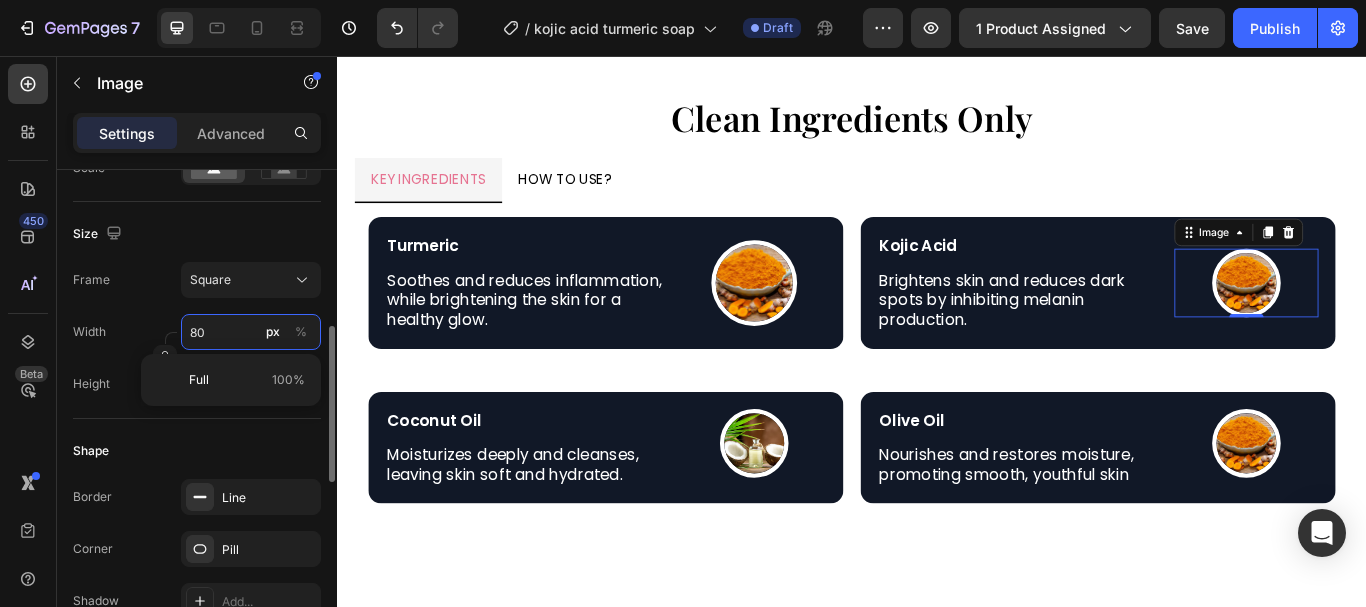 type on "1" 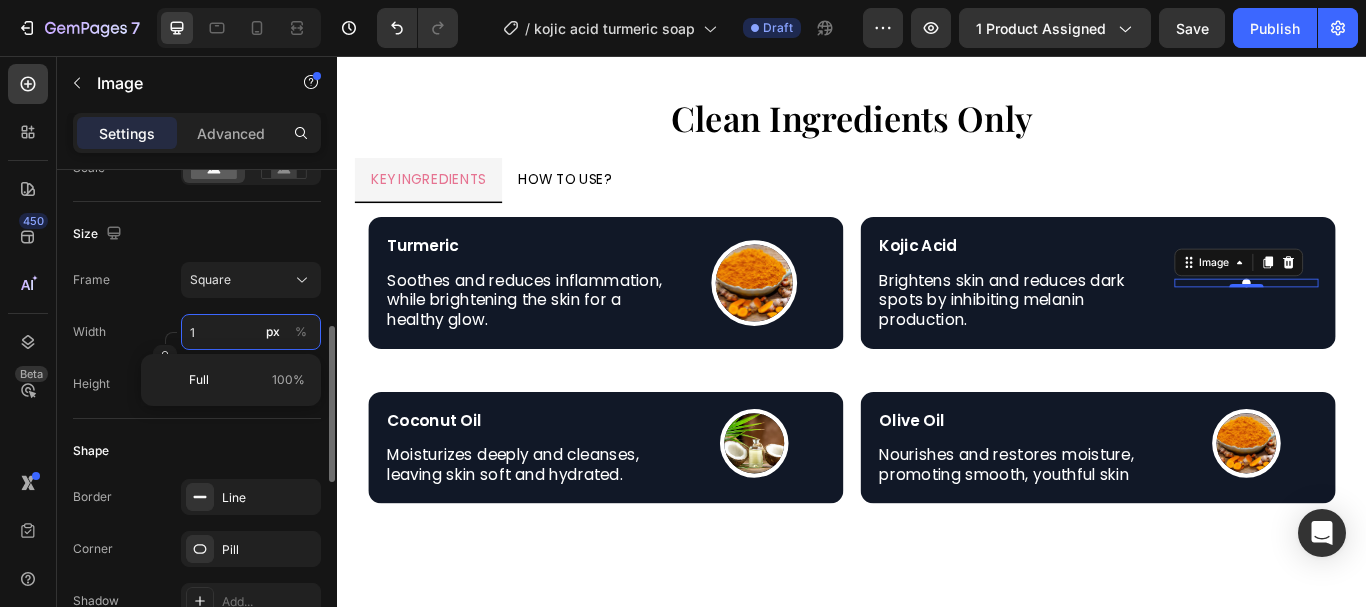 type on "10" 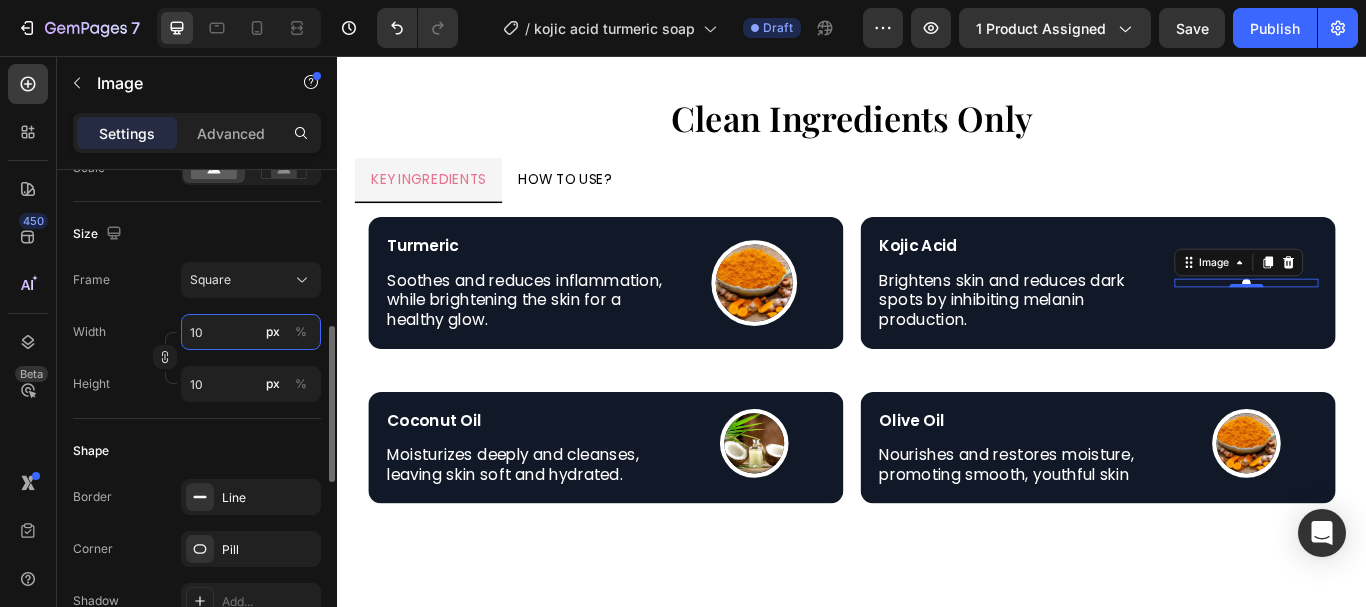 type on "100" 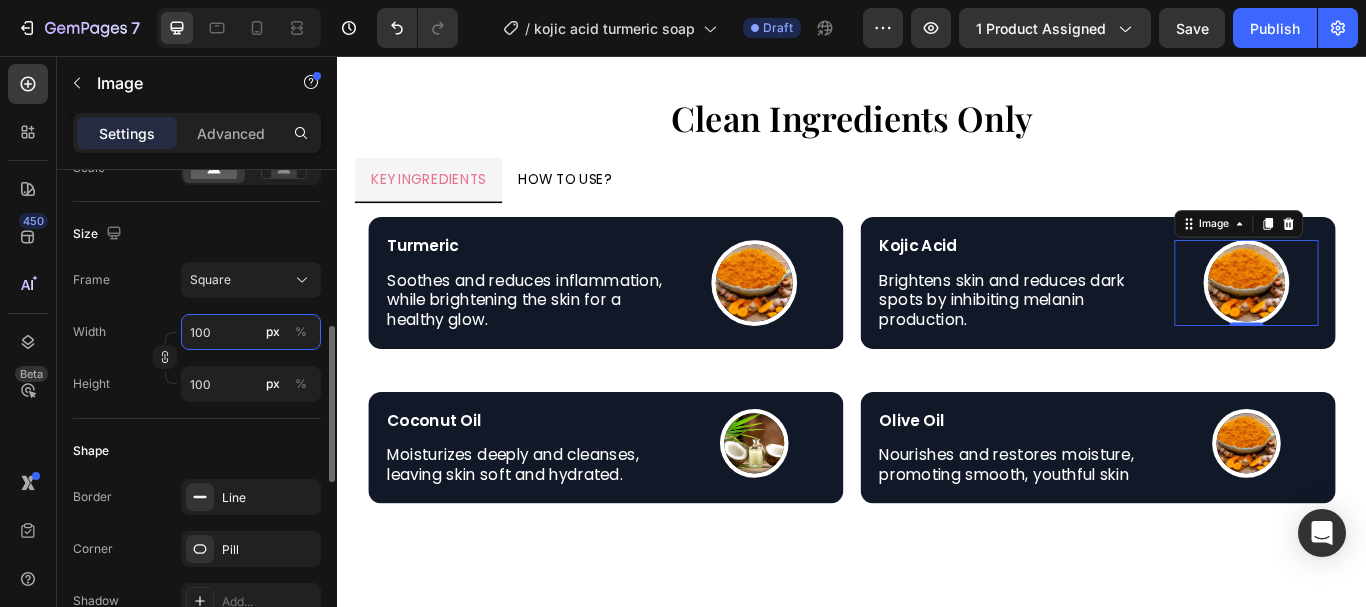 type on "100" 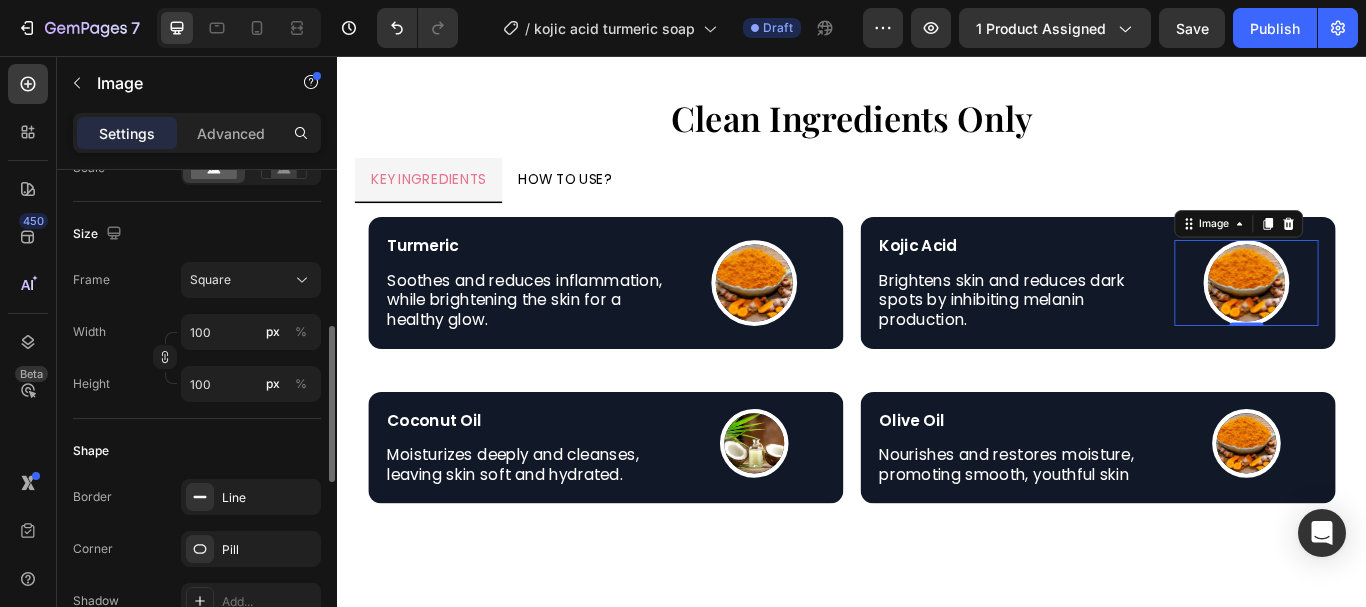 click on "Size Frame Square Width 100 px % Height 100 px %" 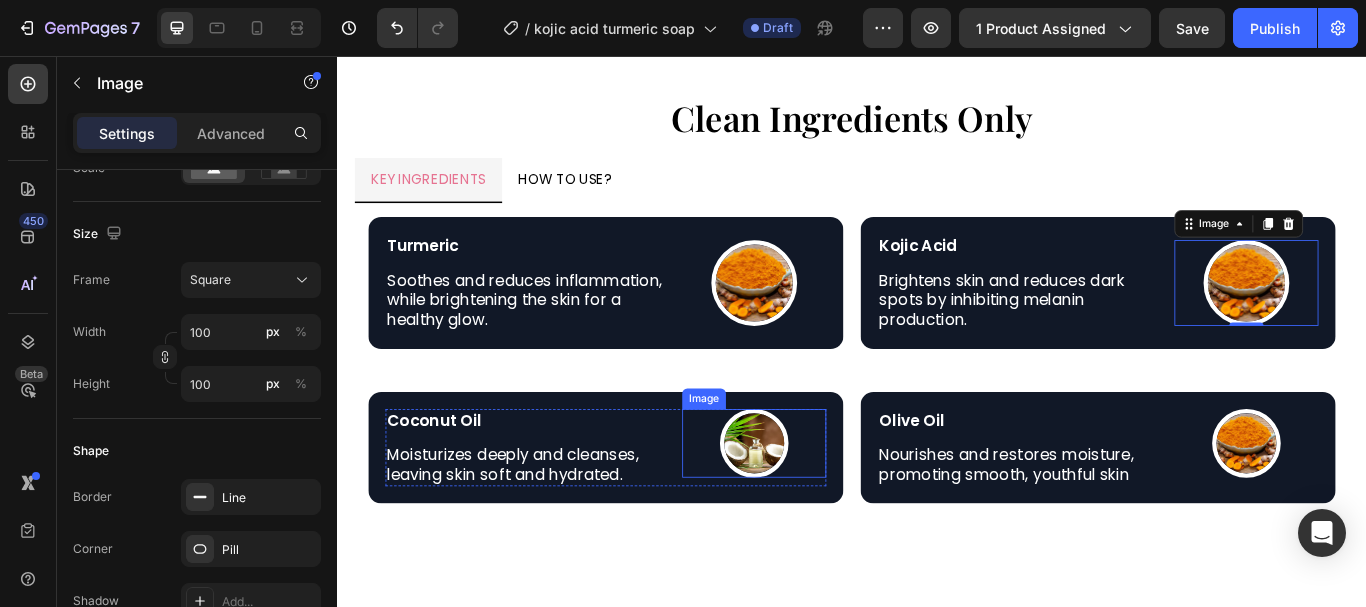 click at bounding box center [823, 508] 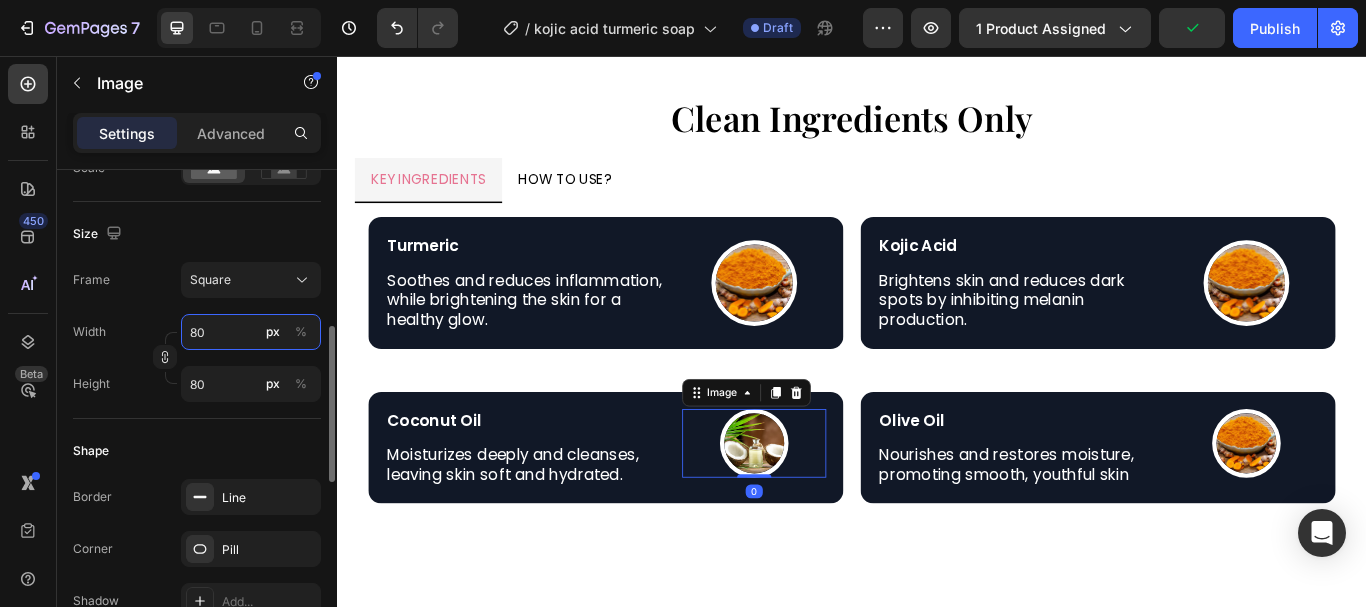 click on "80" at bounding box center (251, 332) 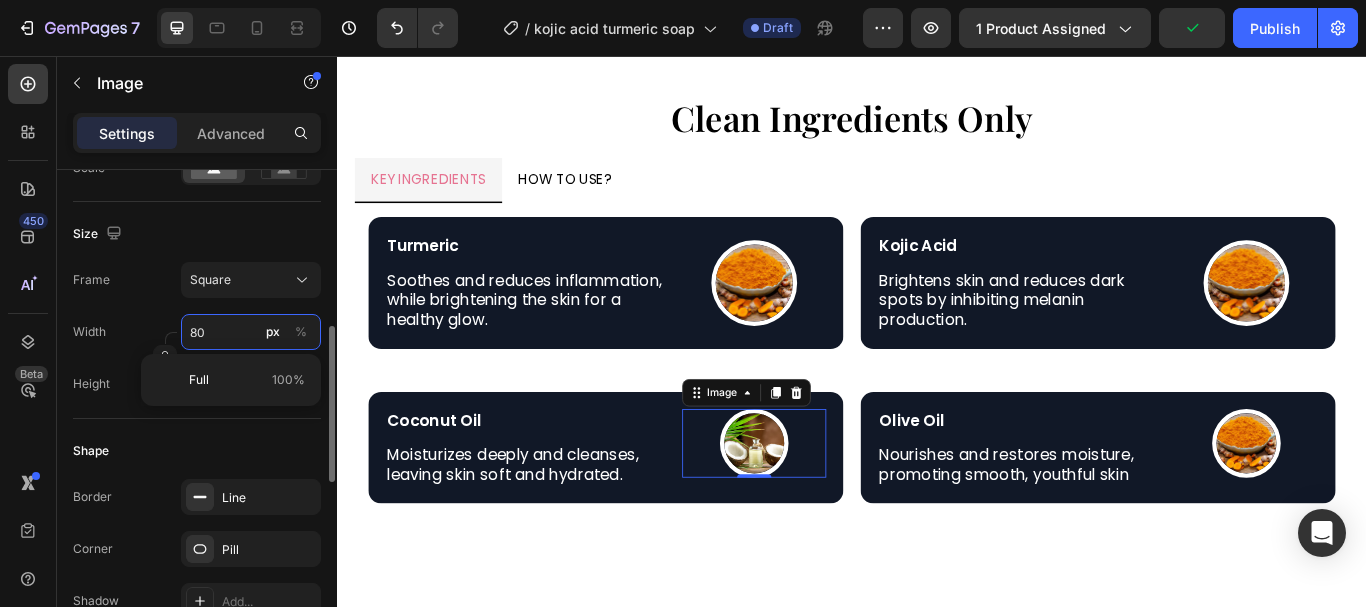 type on "1" 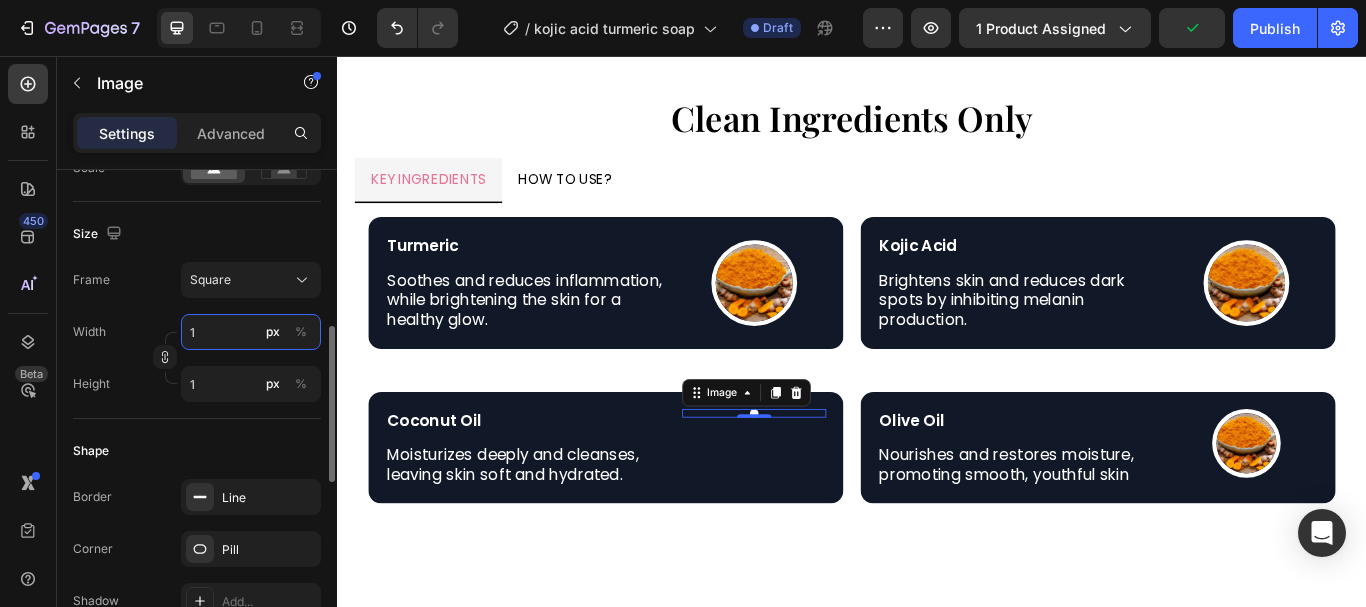 type on "10" 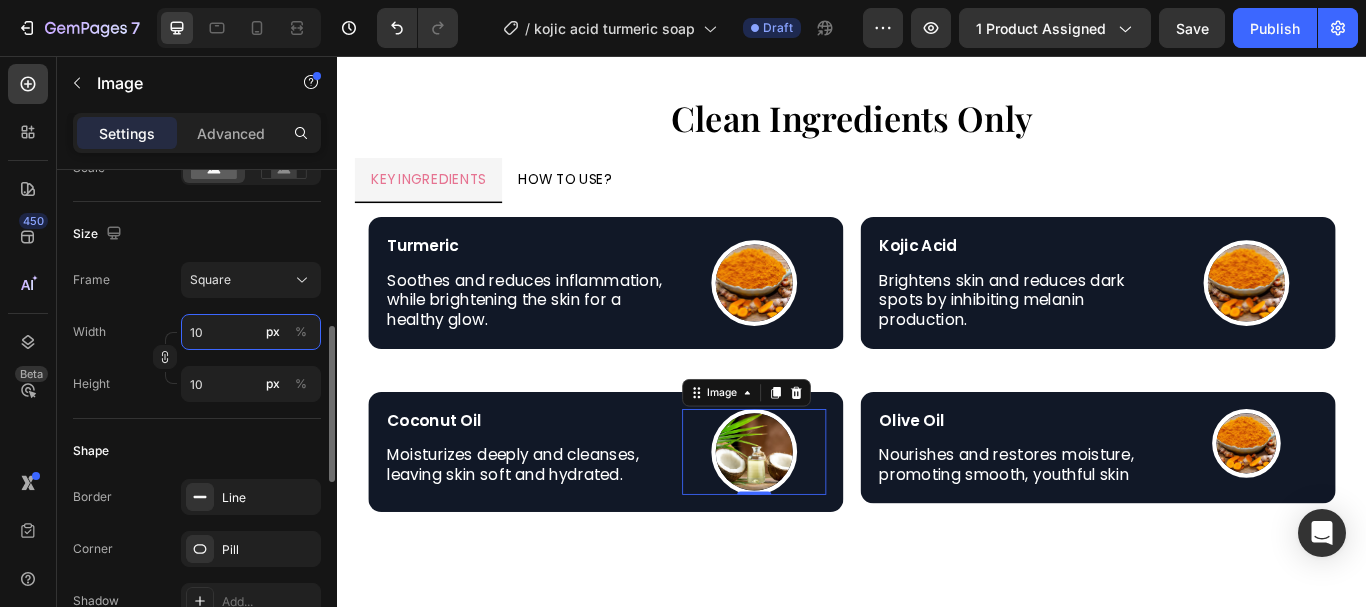 type on "100" 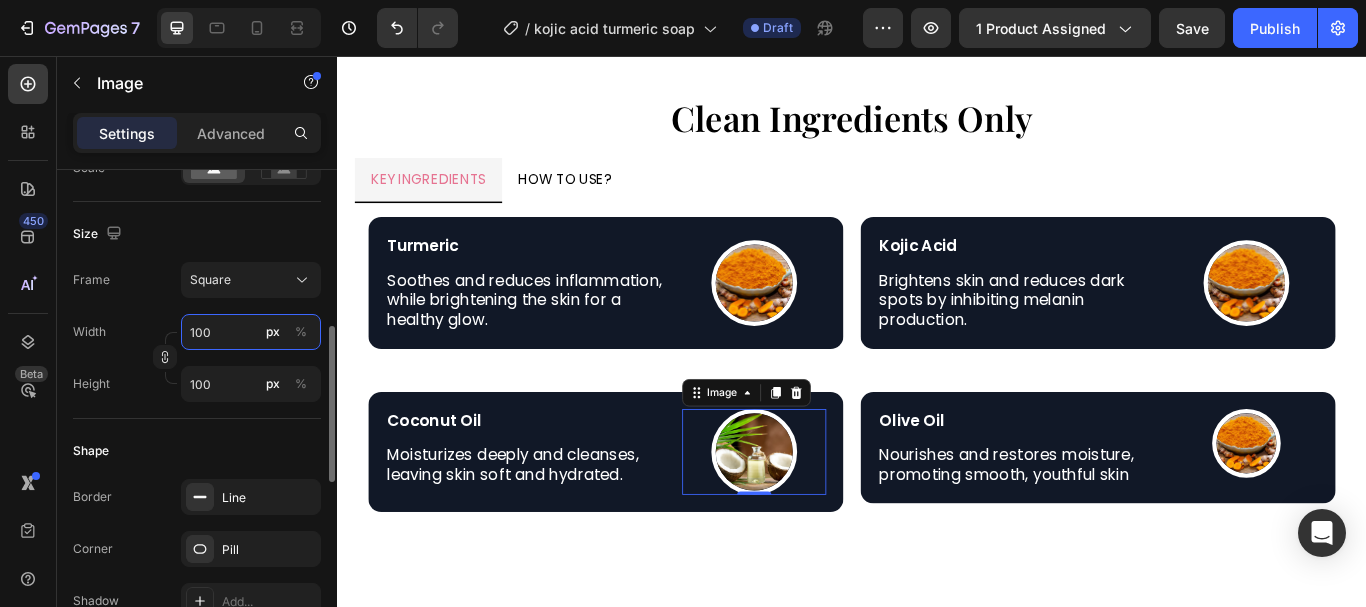 type on "100" 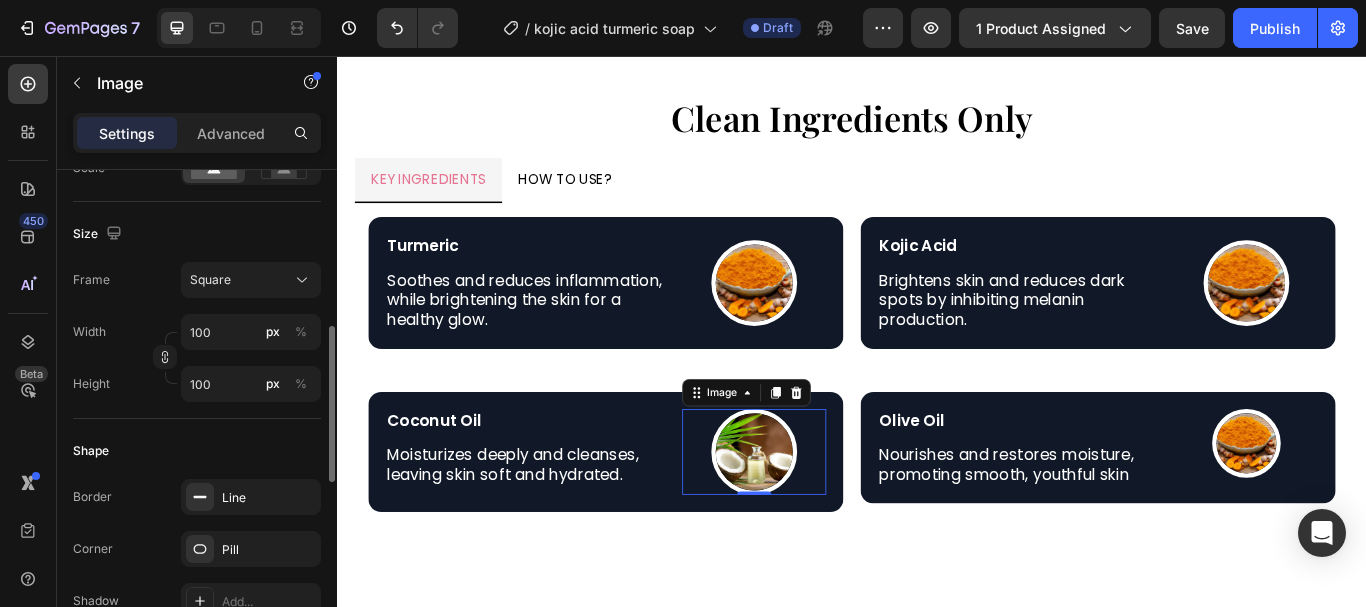 click on "Size" at bounding box center (197, 234) 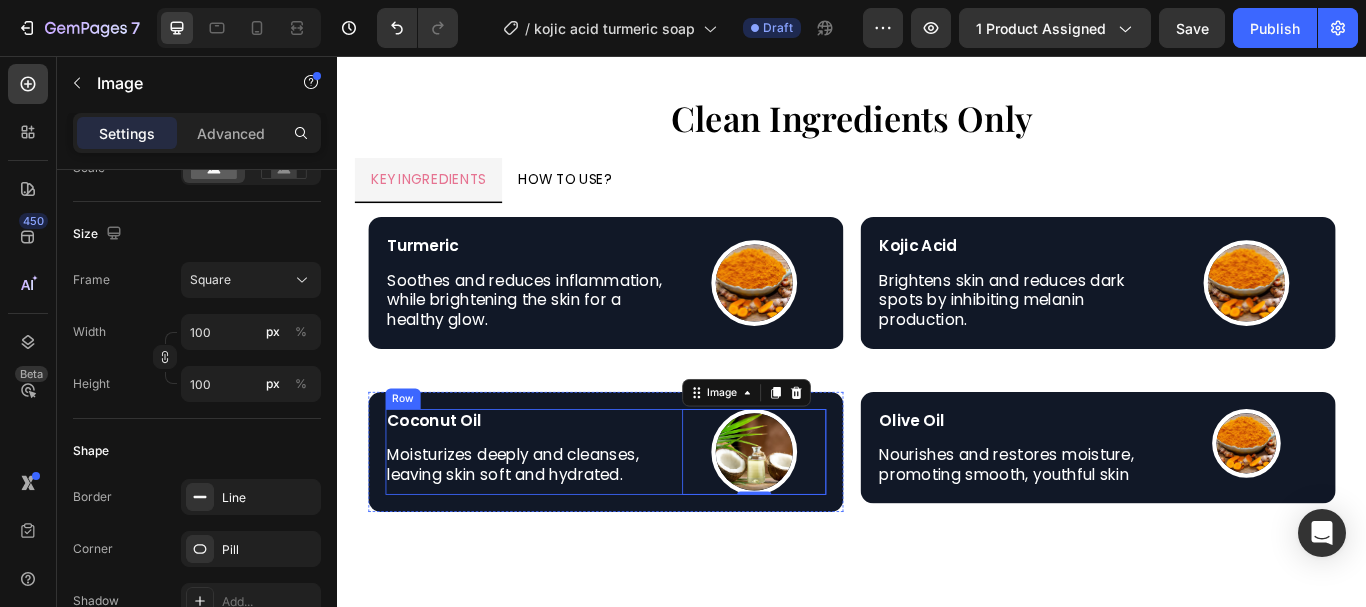 click on "Coconut Oil Text Block Moisturizes deeply and cleanses, leaving skin soft and hydrated. Text Block" at bounding box center [561, 518] 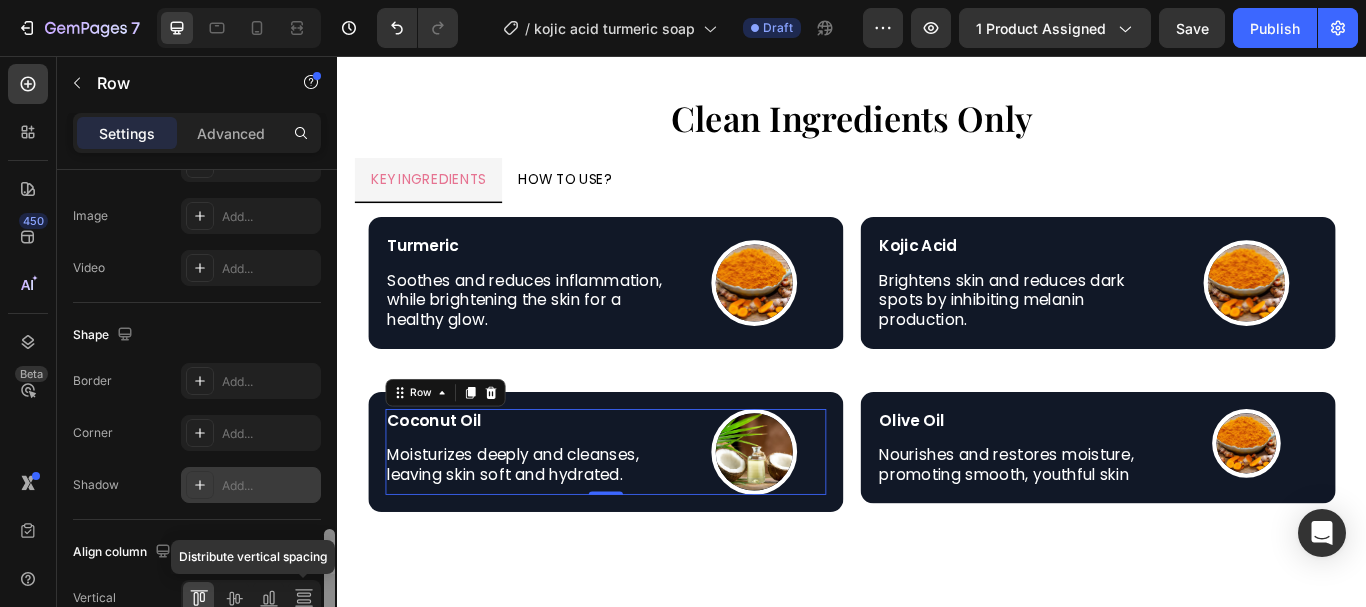 scroll, scrollTop: 811, scrollLeft: 0, axis: vertical 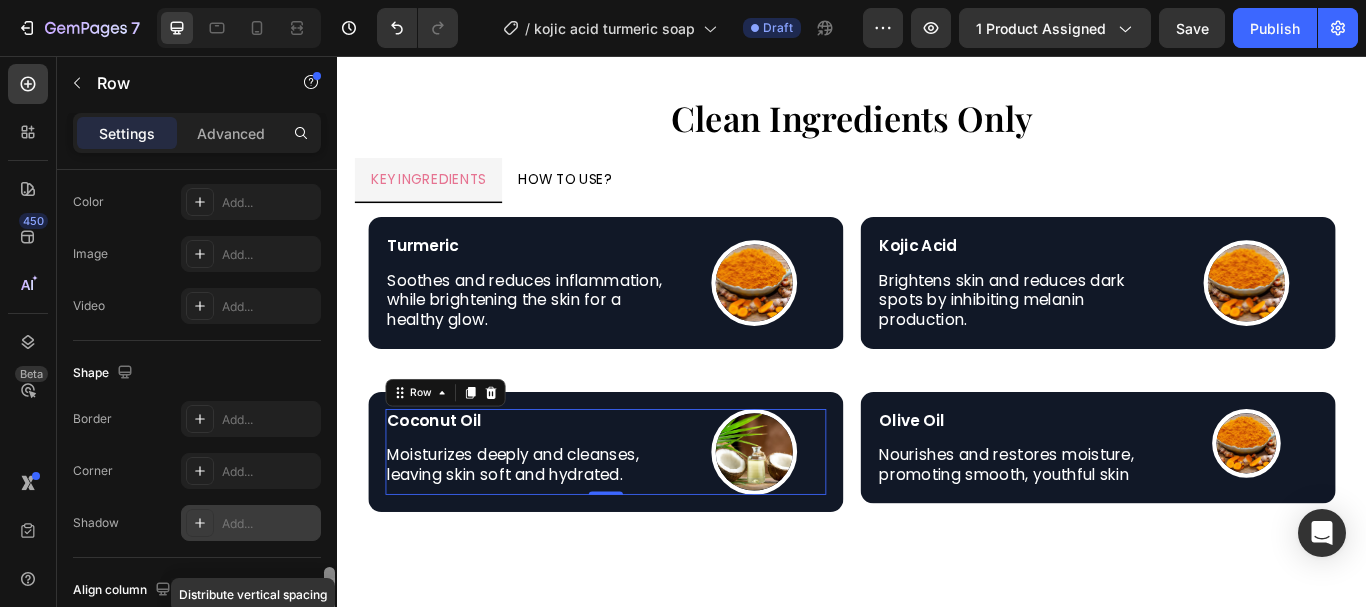 drag, startPoint x: 327, startPoint y: 233, endPoint x: 303, endPoint y: 510, distance: 278.03778 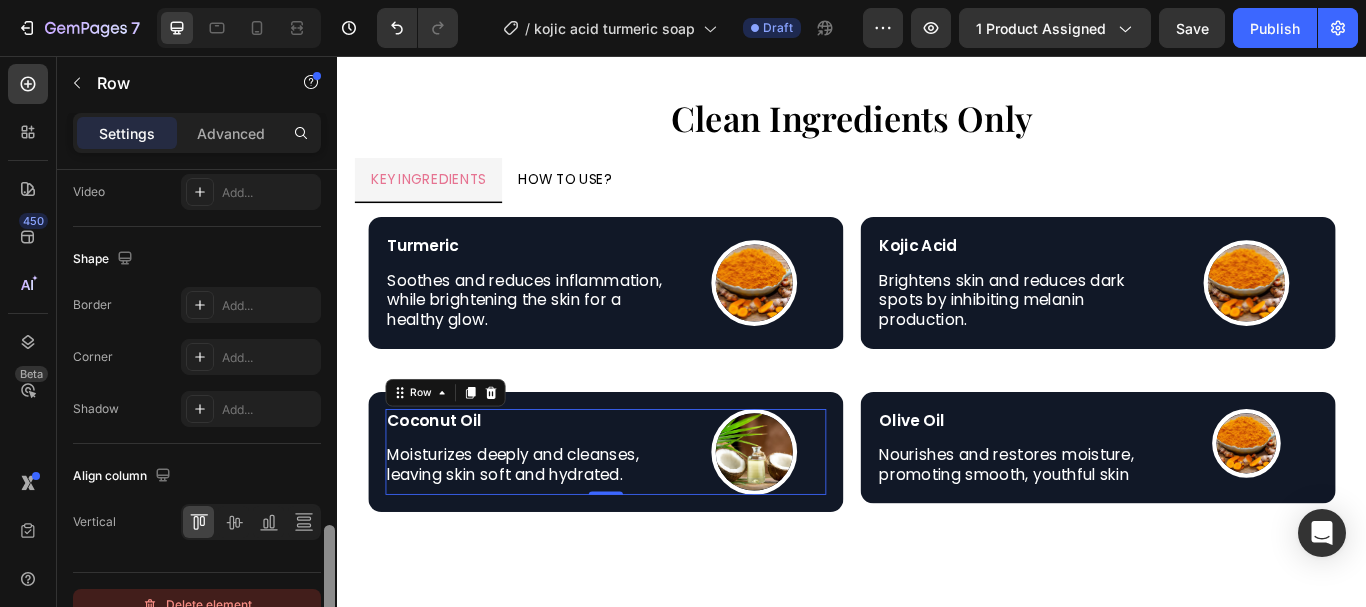 scroll, scrollTop: 954, scrollLeft: 0, axis: vertical 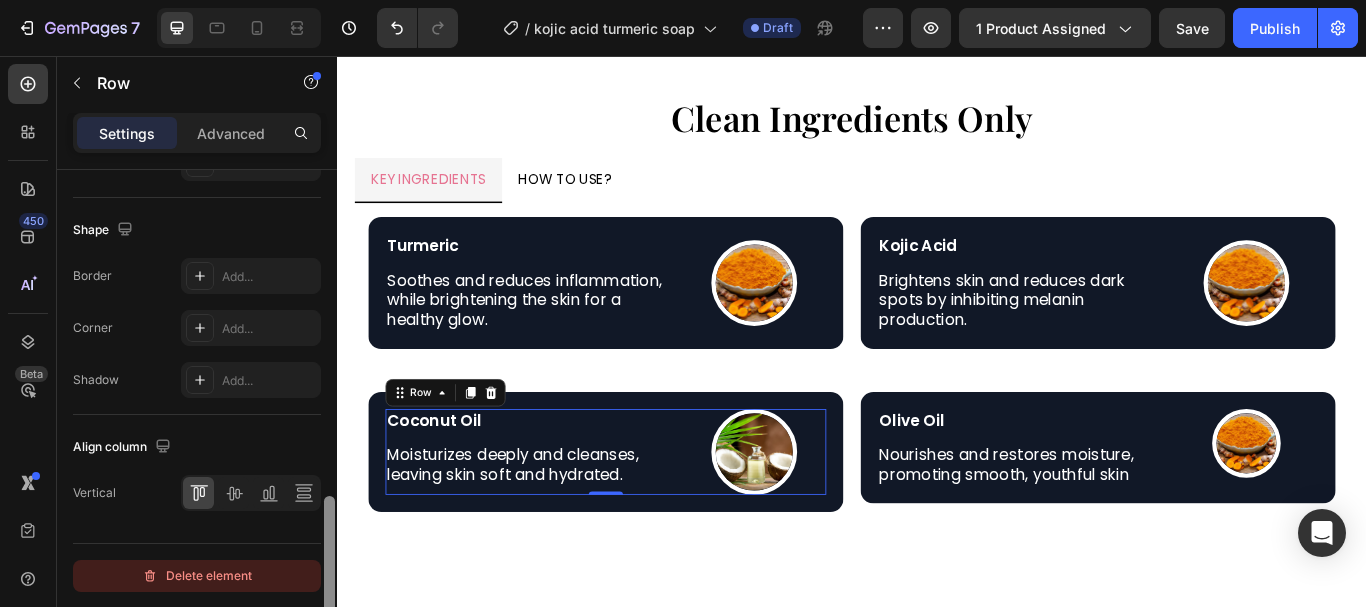drag, startPoint x: 327, startPoint y: 471, endPoint x: 297, endPoint y: 578, distance: 111.12605 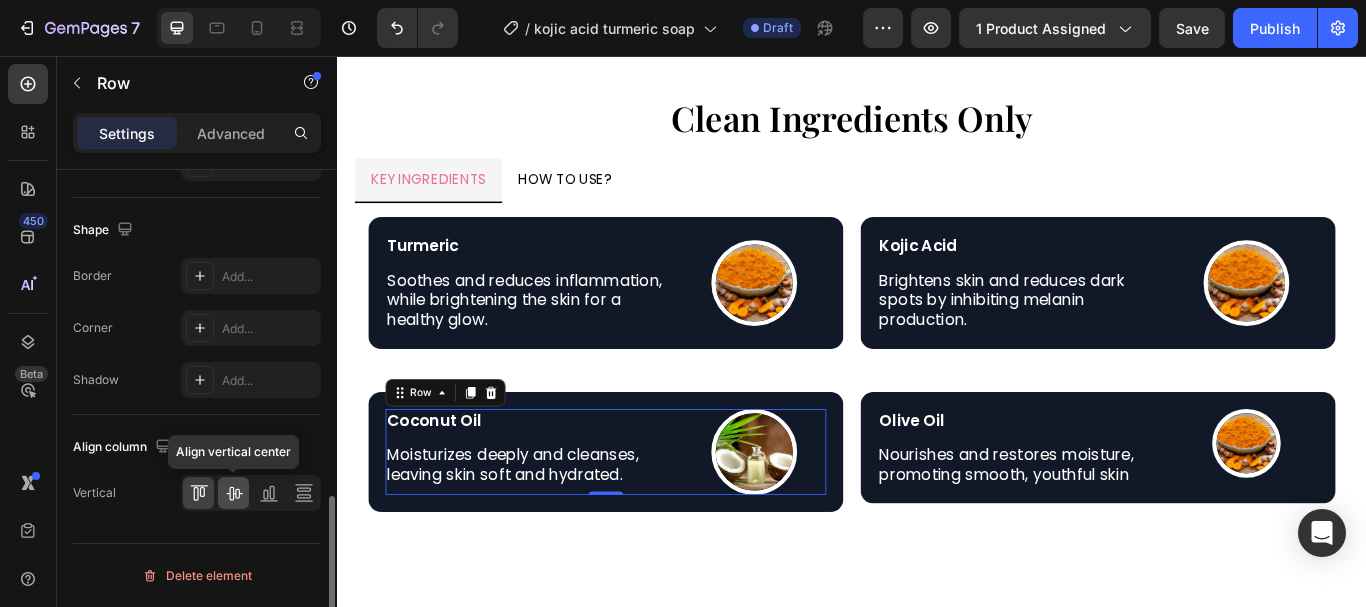 click 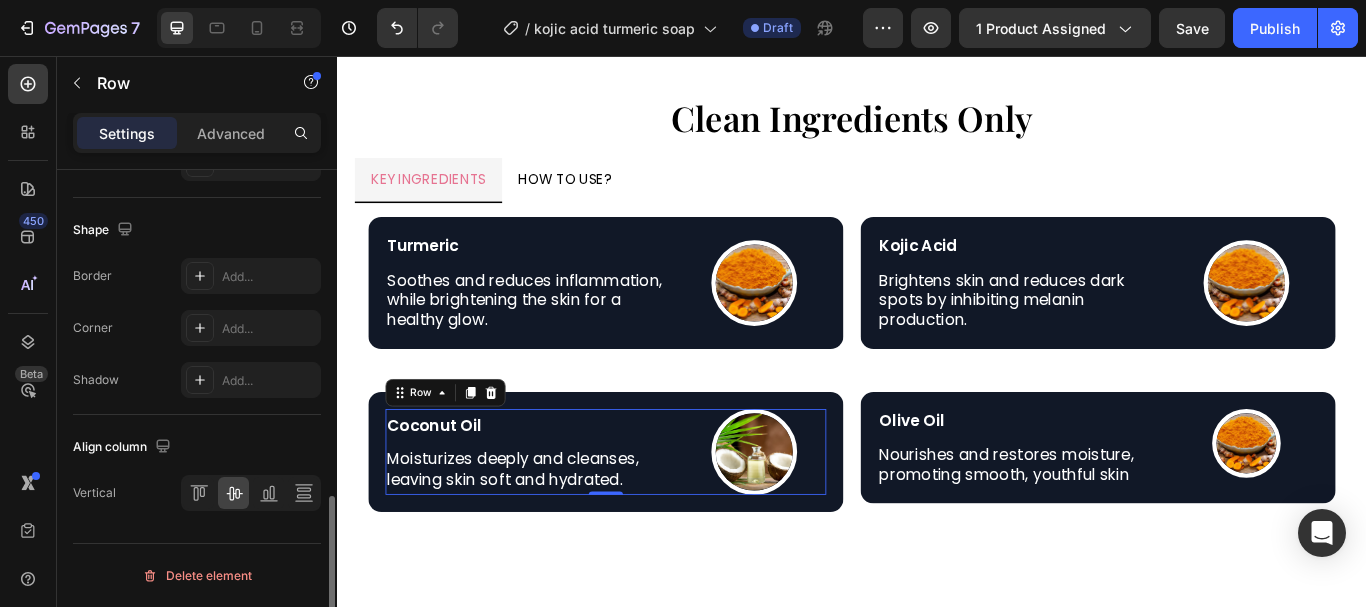 click on "Layout Column width Change ratio Fit to content 8 4 Columns management Order 2 cols Column spacing Gap 10 Size Width 1200 Height Full Fit Padding Add... Background The changes might be hidden by the video. Color Add... Image Add... Video Add... Shape Border Add... Corner Add... Shadow Add... Align column Vertical Delete element" at bounding box center [197, -60] 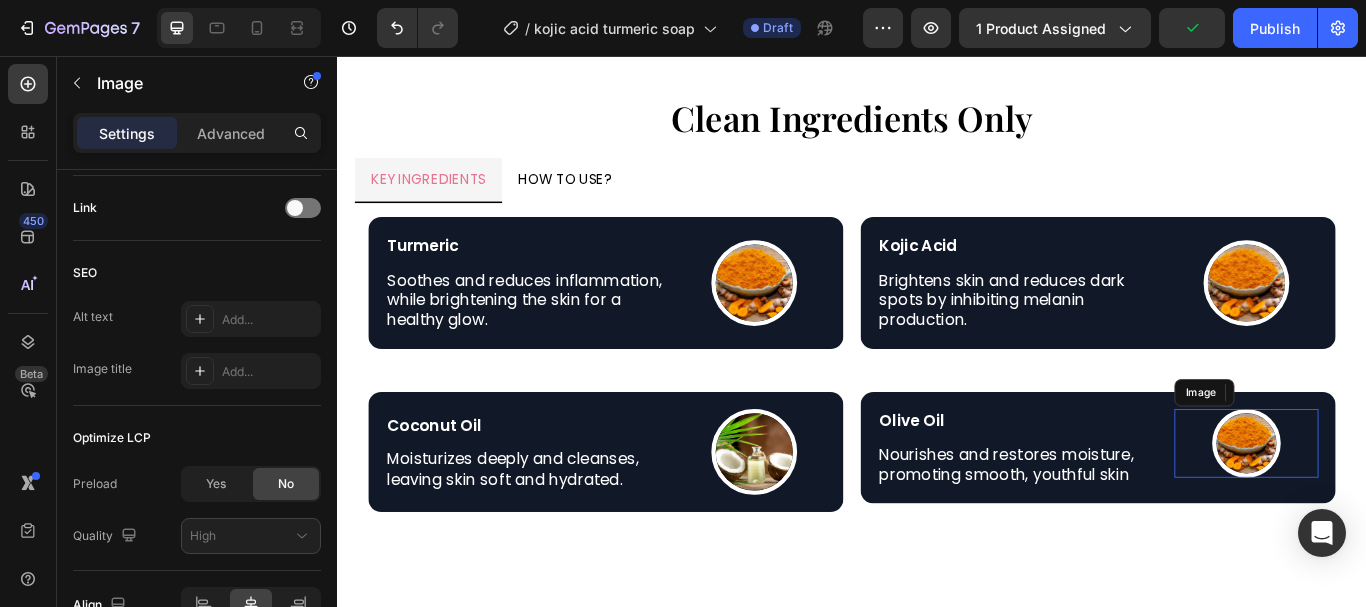 click at bounding box center (1397, 508) 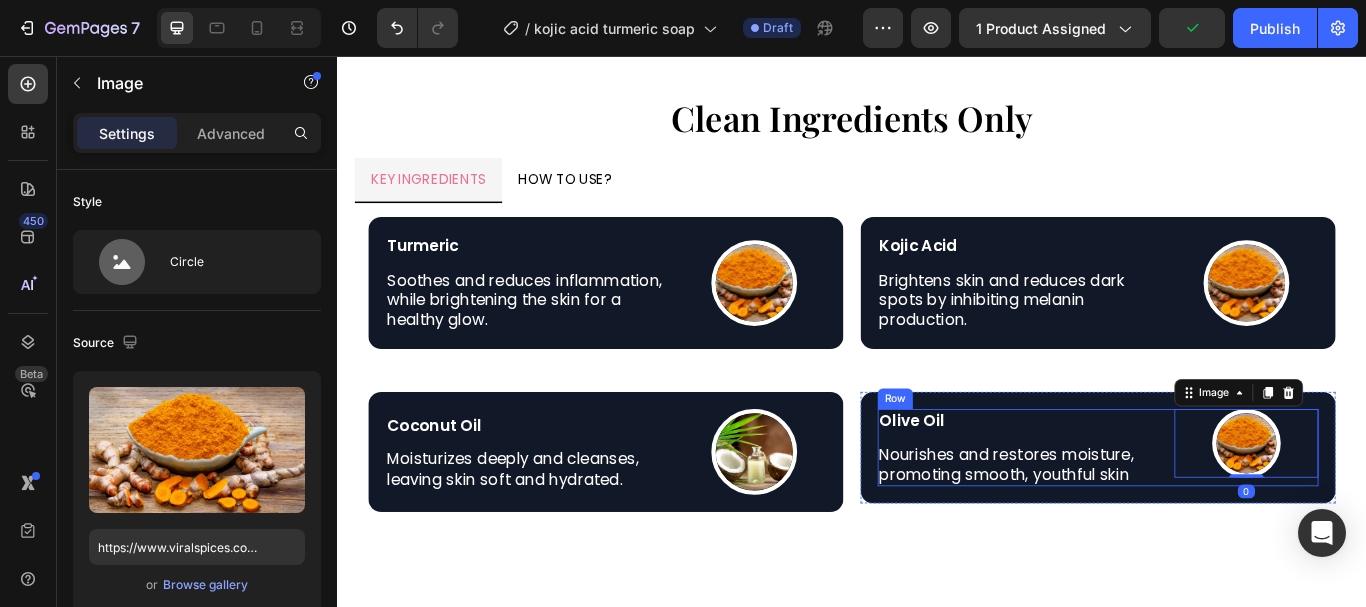 click on "Olive Oil Text Block Nourishes and restores moisture, promoting smooth, youthful skin Text Block Image 0 Row" at bounding box center [1224, 513] 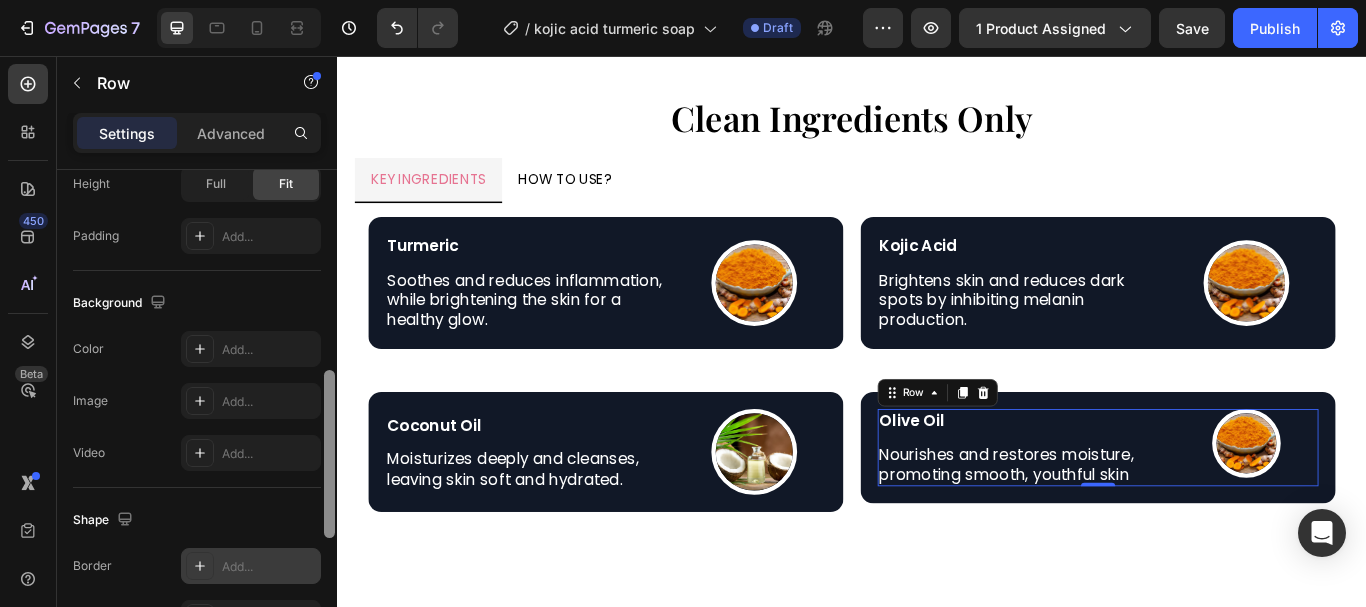drag, startPoint x: 329, startPoint y: 276, endPoint x: 278, endPoint y: 520, distance: 249.27295 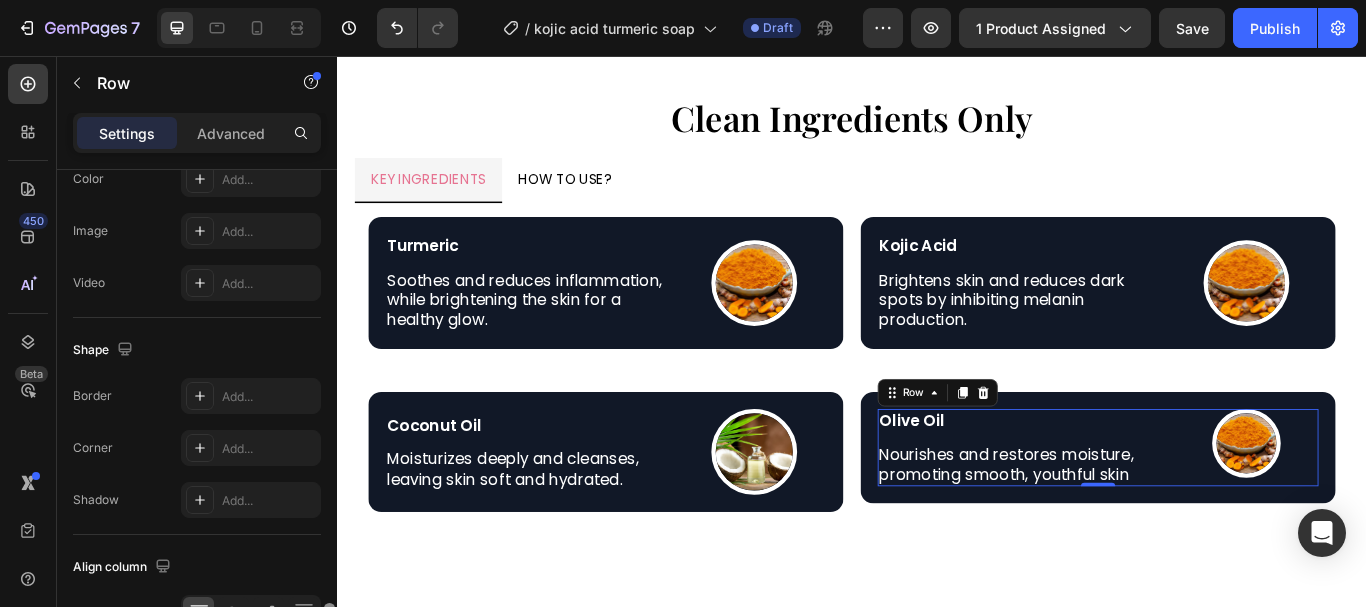 scroll, scrollTop: 954, scrollLeft: 0, axis: vertical 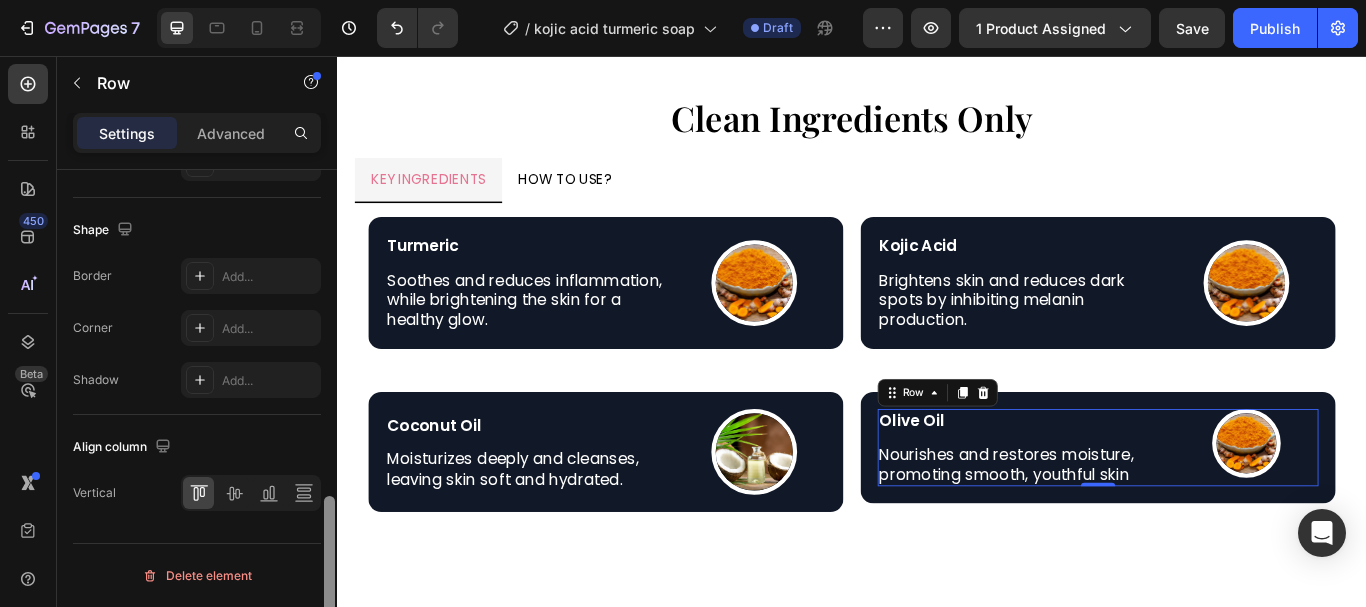 drag, startPoint x: 326, startPoint y: 434, endPoint x: 279, endPoint y: 557, distance: 131.67384 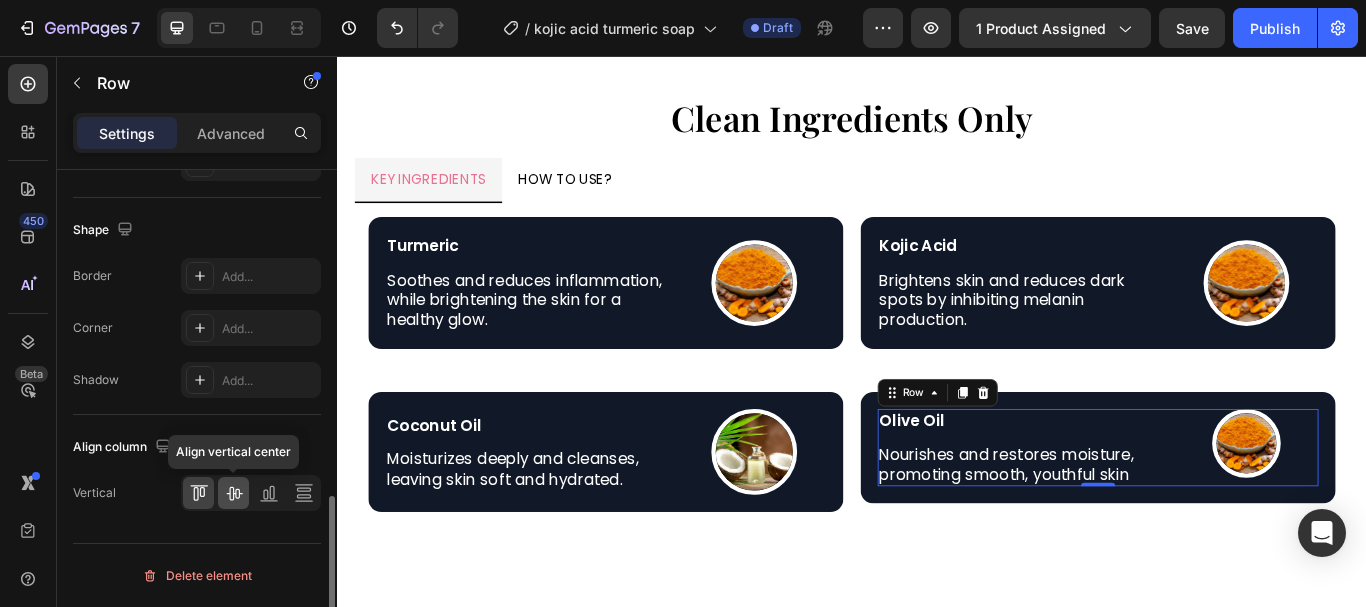 click 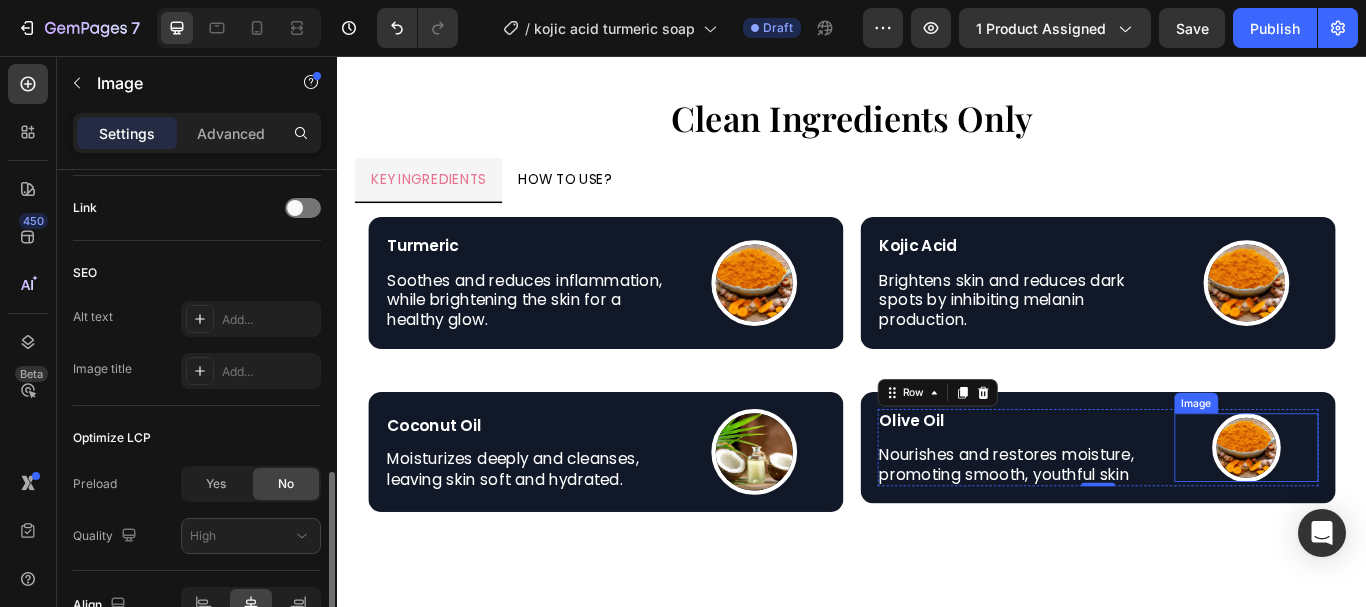 click at bounding box center [1397, 513] 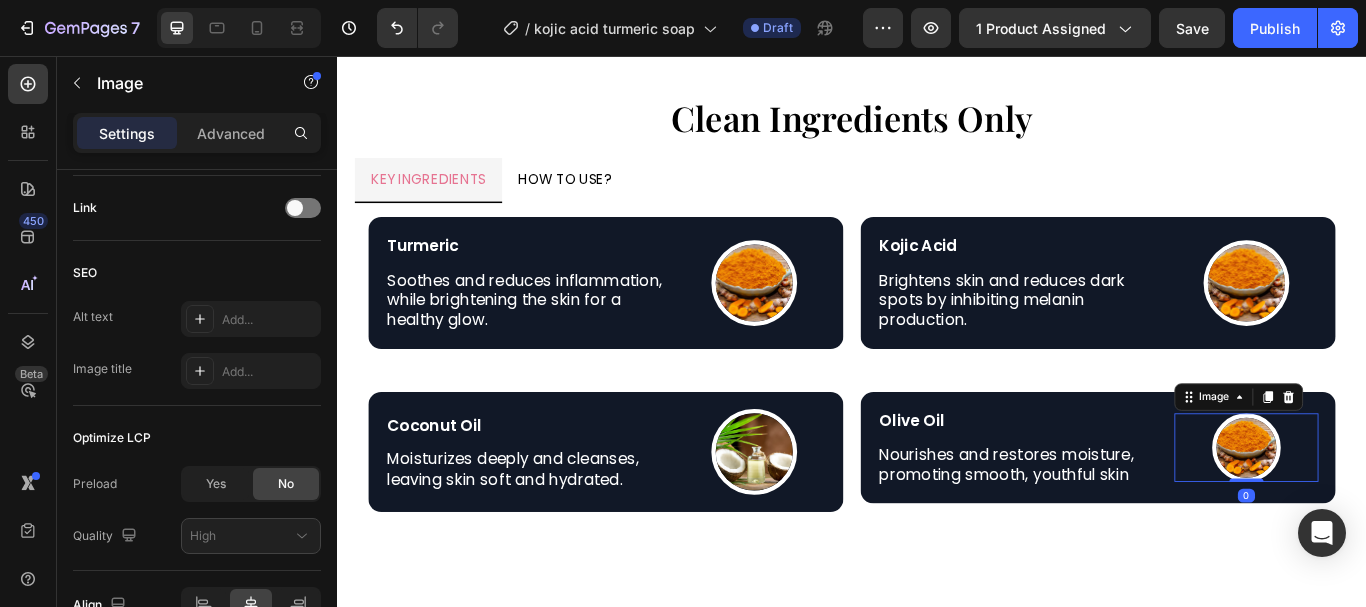 scroll, scrollTop: 0, scrollLeft: 0, axis: both 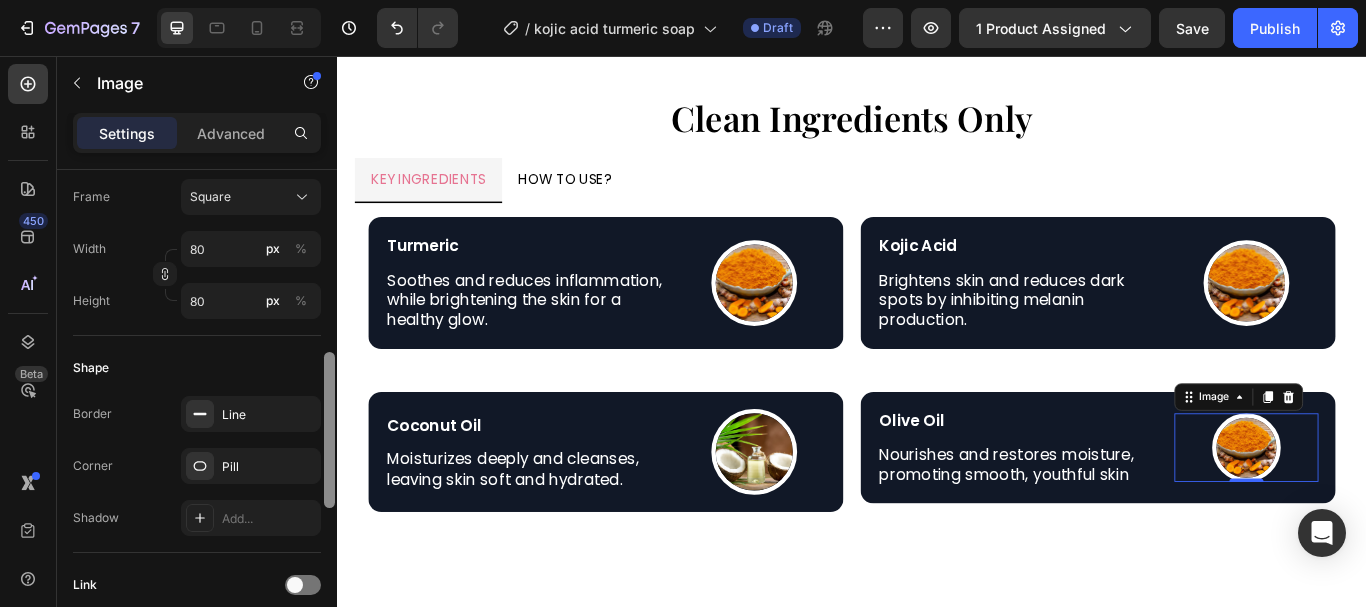 drag, startPoint x: 328, startPoint y: 286, endPoint x: 315, endPoint y: 473, distance: 187.45132 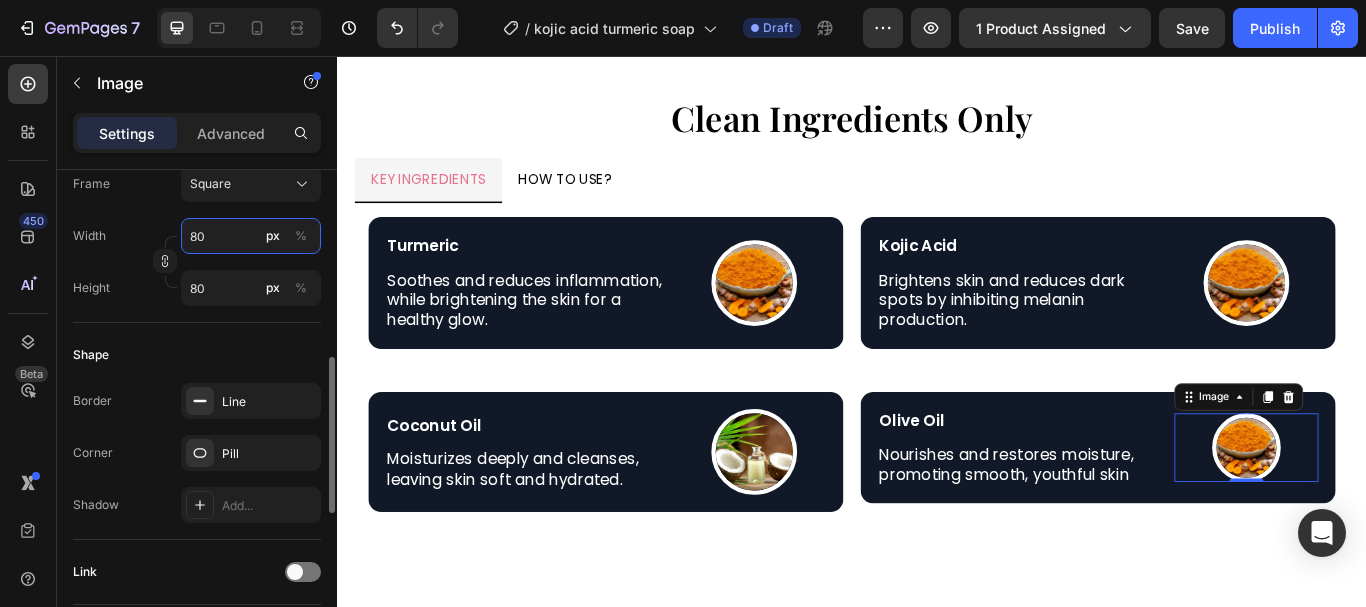 click on "80" at bounding box center [251, 236] 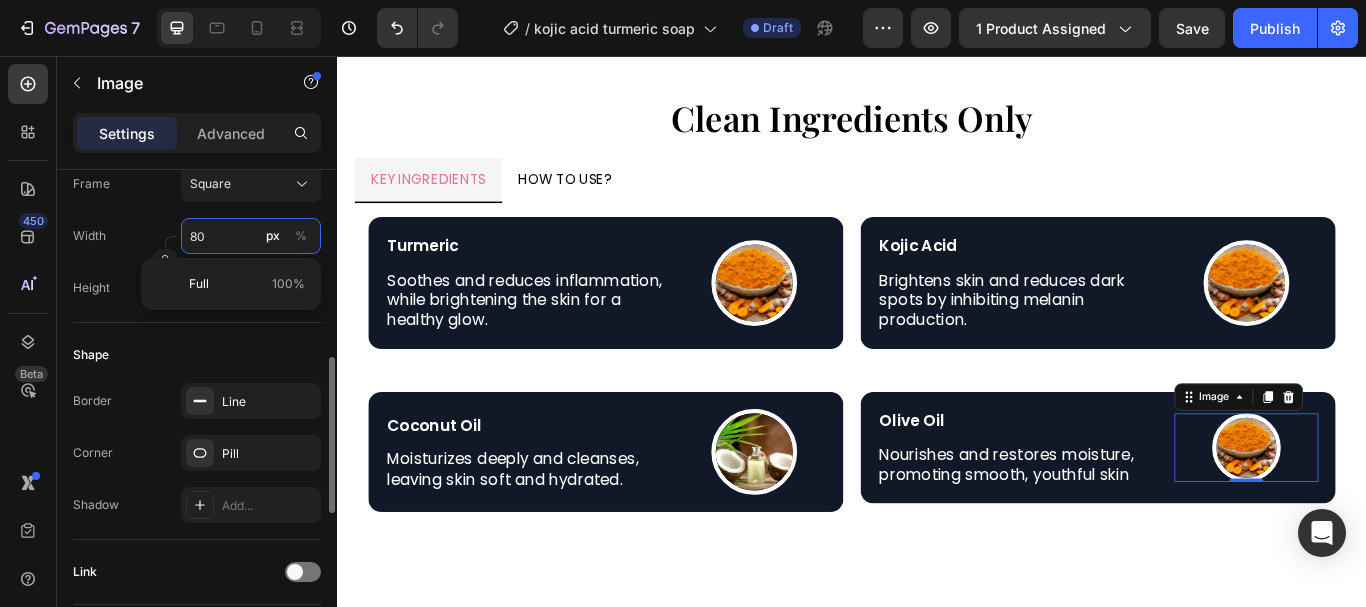 type on "1" 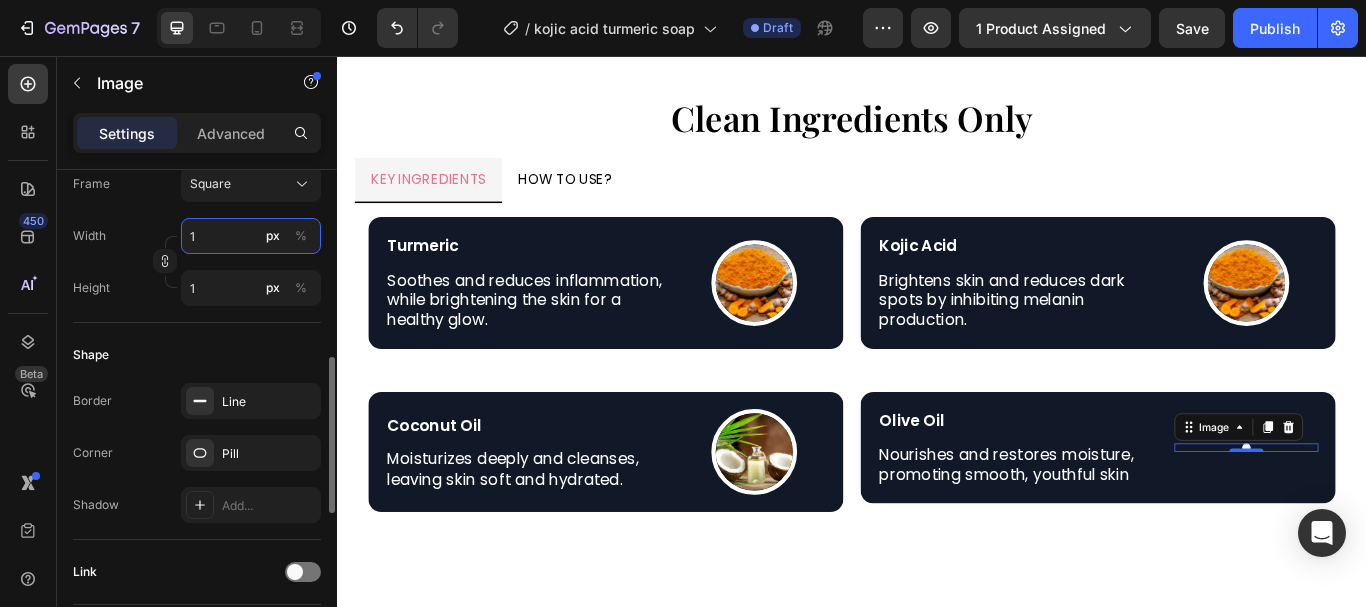 type on "10" 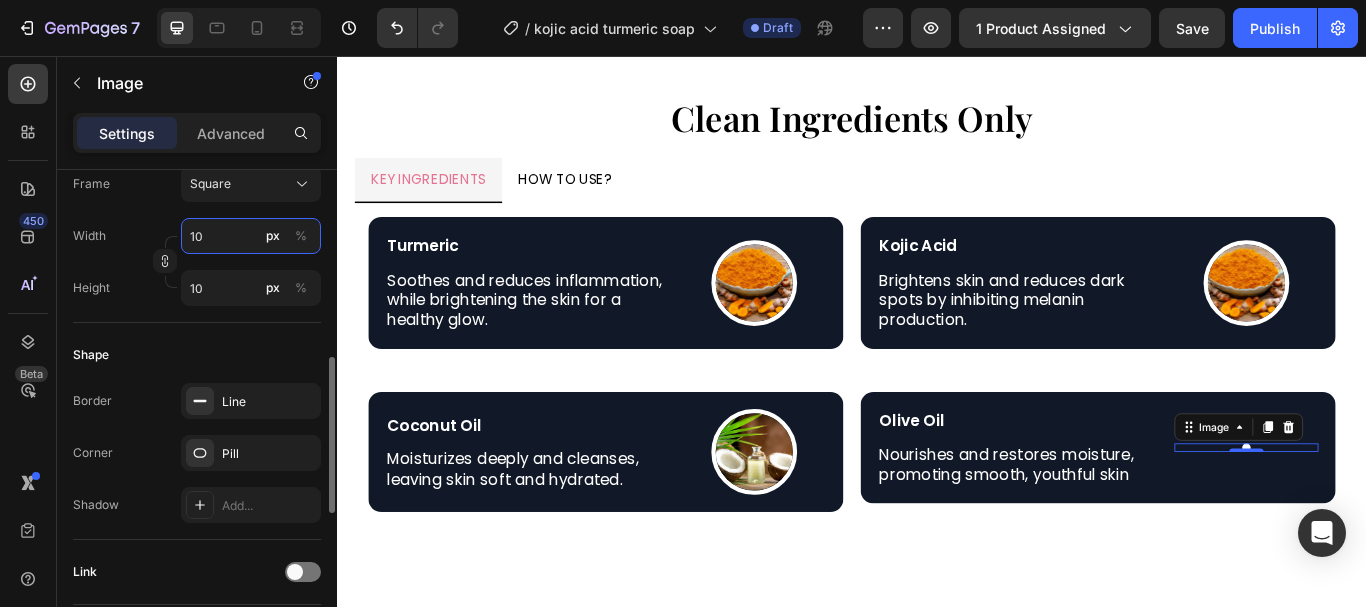 type on "100" 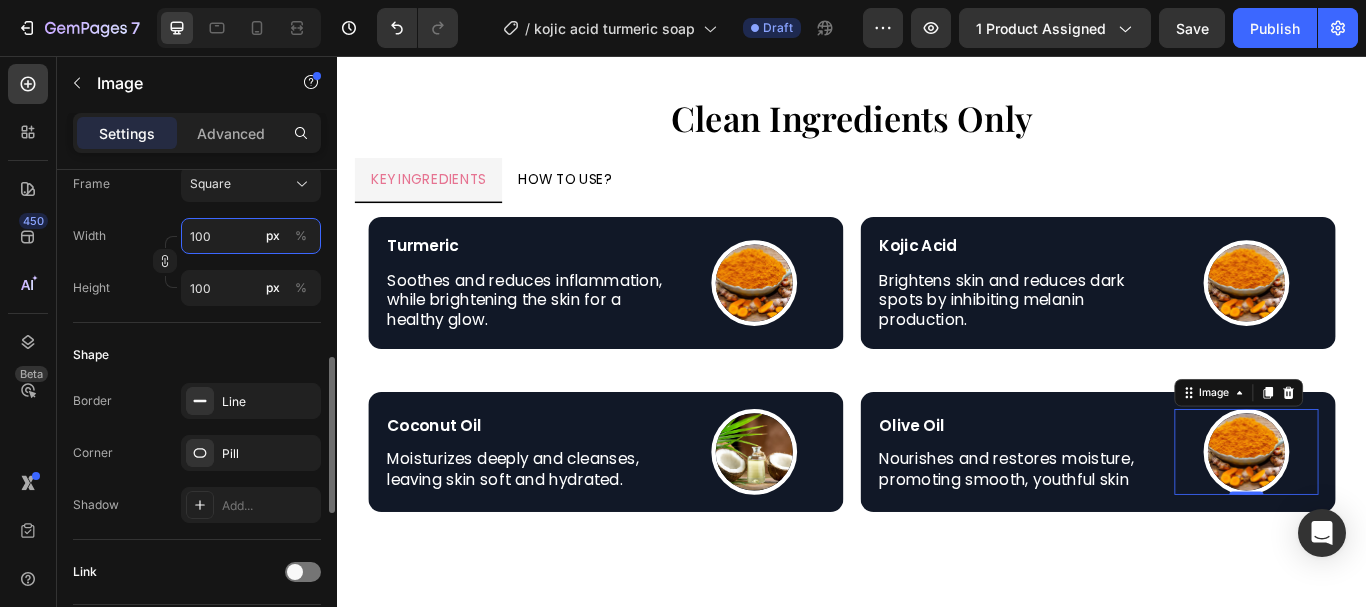 type on "100" 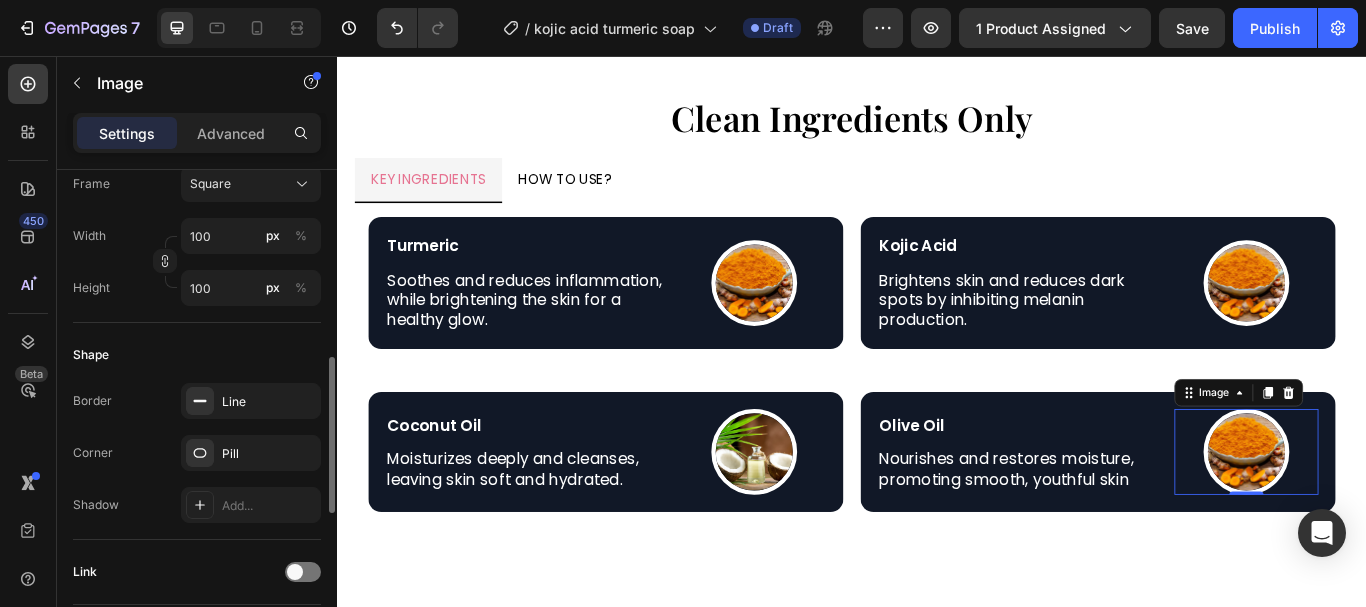 click on "Shape" at bounding box center (197, 355) 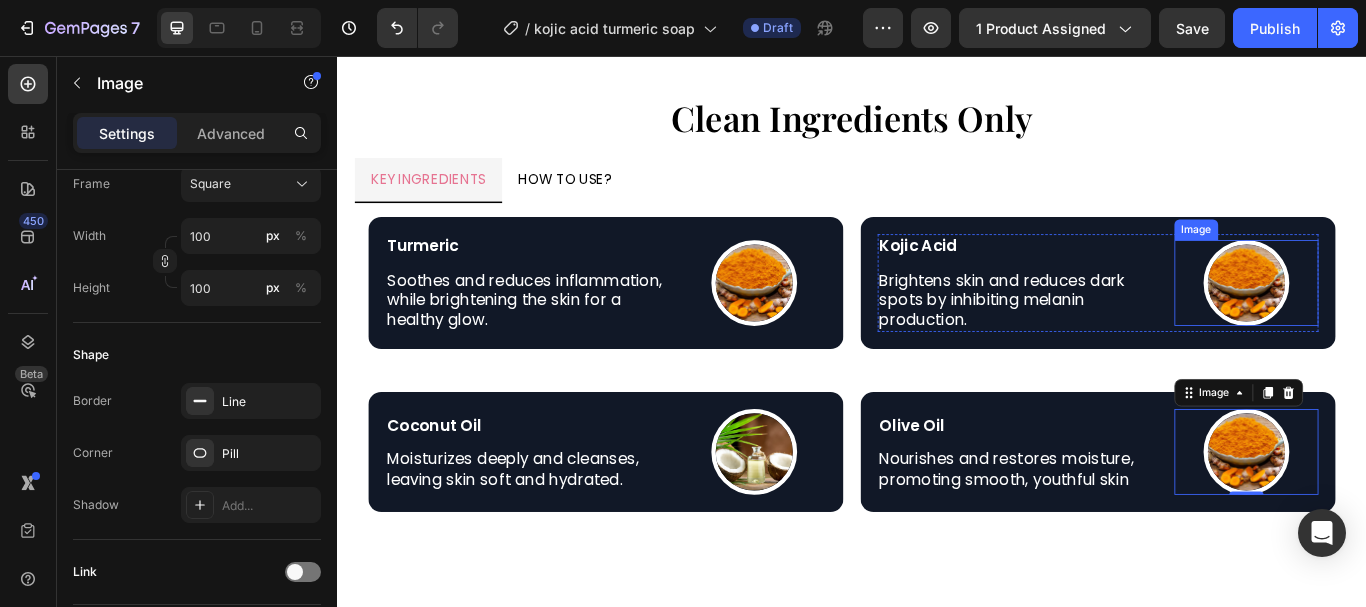 click at bounding box center [1397, 321] 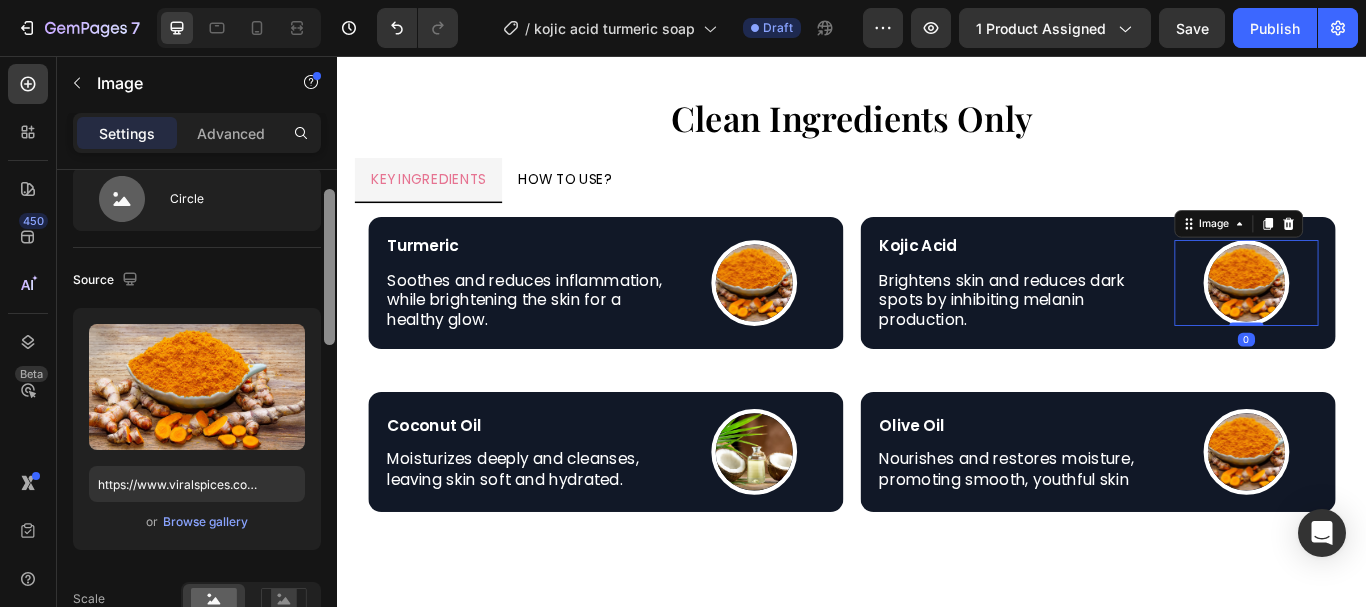 scroll, scrollTop: 0, scrollLeft: 0, axis: both 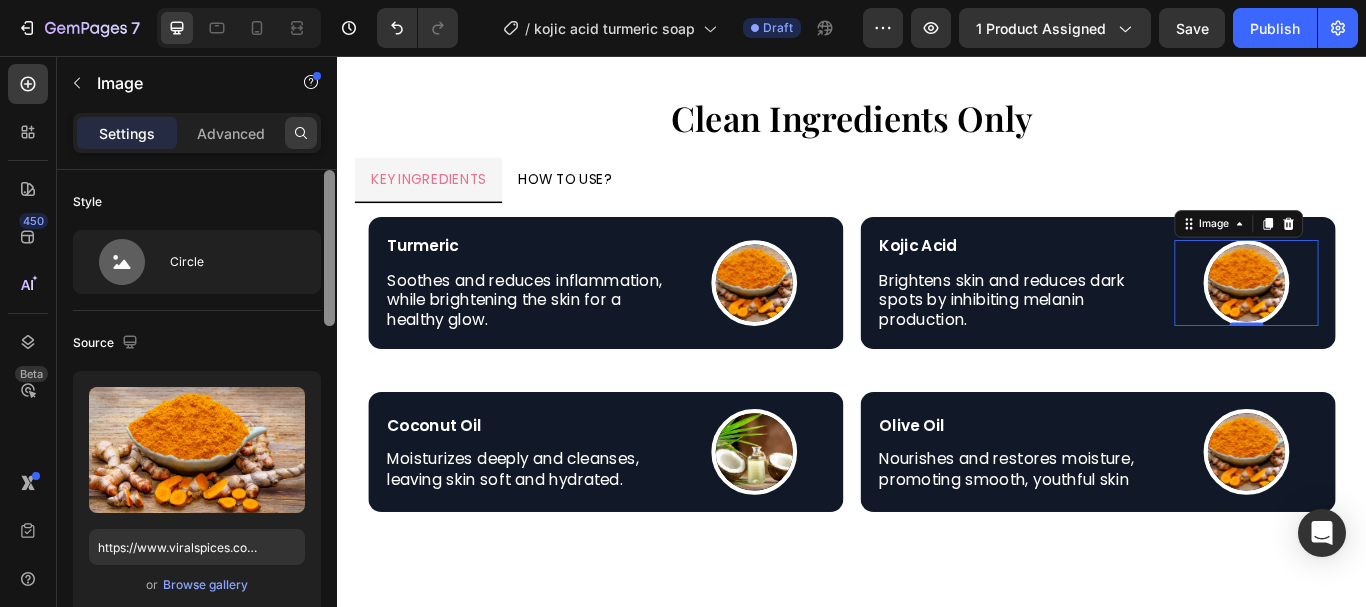 drag, startPoint x: 330, startPoint y: 376, endPoint x: 316, endPoint y: 124, distance: 252.3886 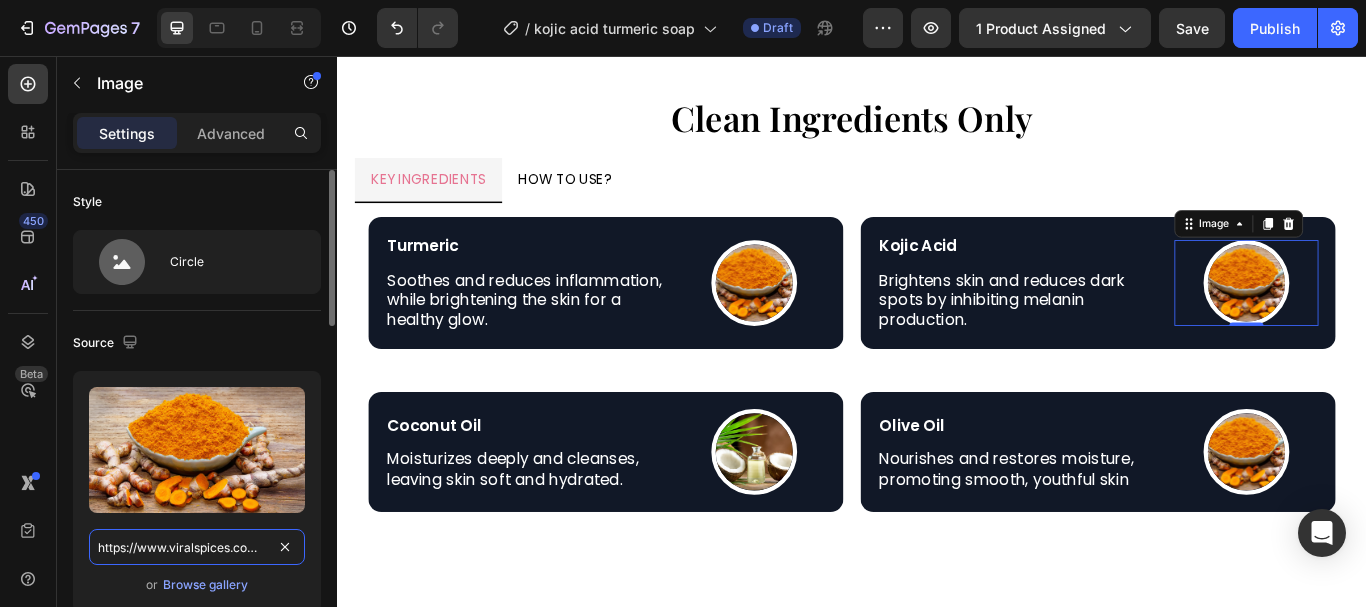 click on "https://www.viralspices.com/wp-content/uploads/2022/01/Evaluating-the-Differences-between-Fresh-and-Dried-Turmeric-624x312.jpg" at bounding box center (197, 547) 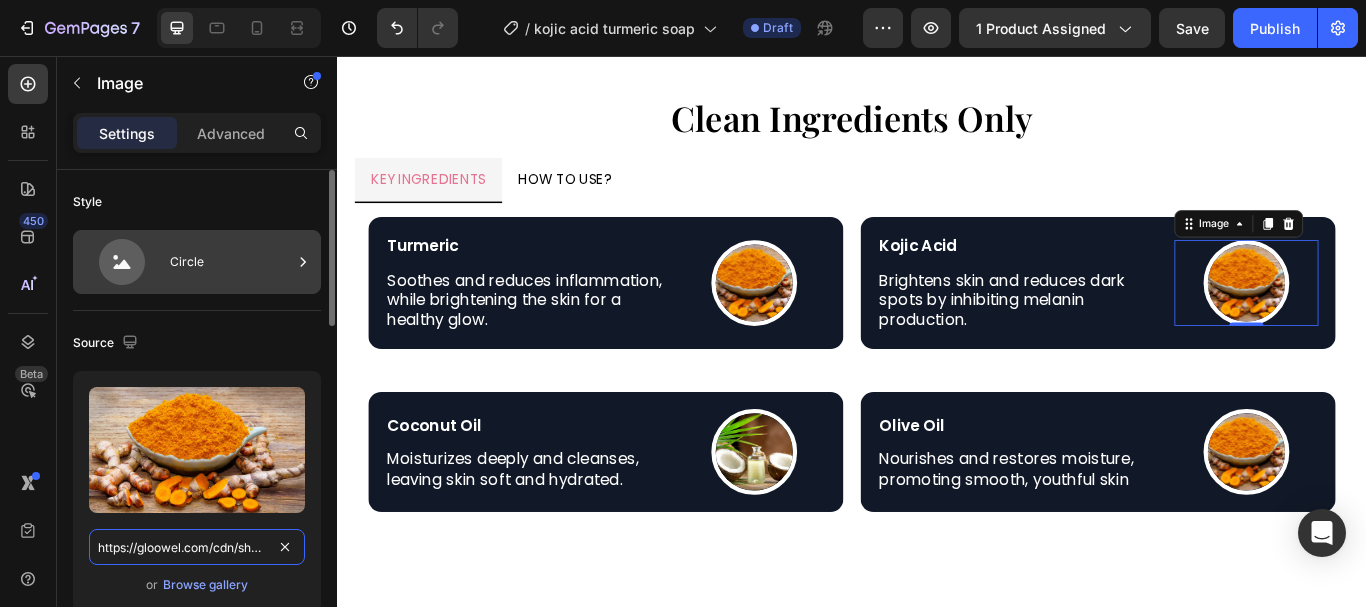 scroll, scrollTop: 0, scrollLeft: 654, axis: horizontal 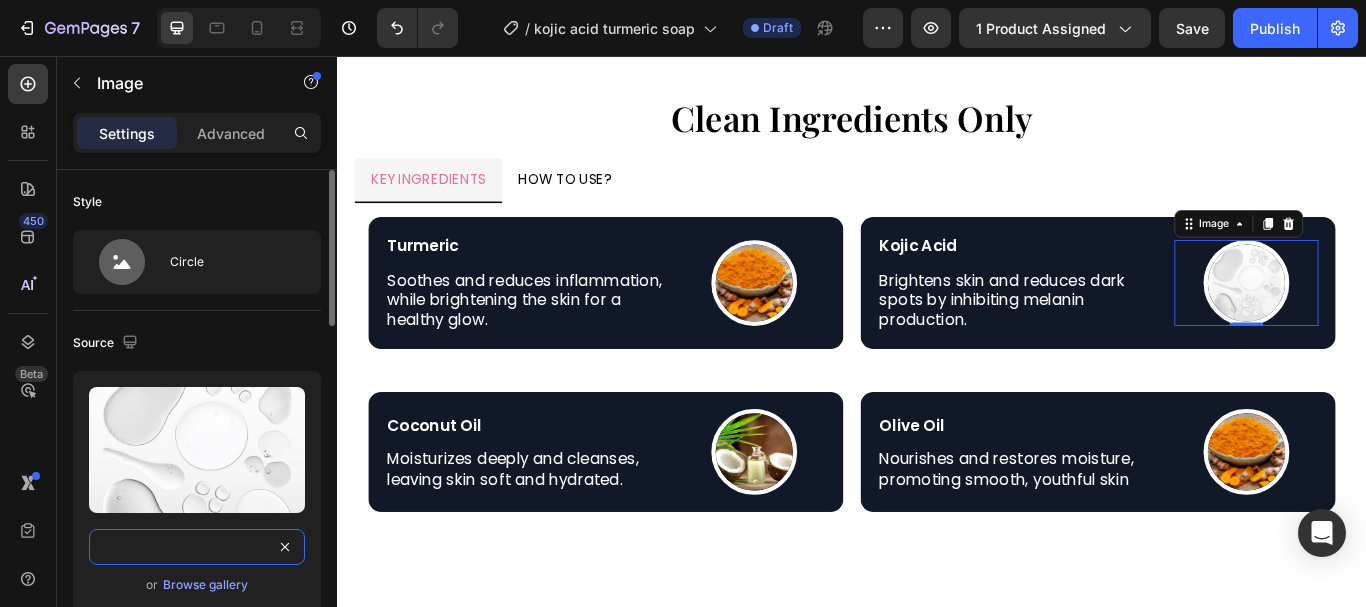 type on "https://gloowel.com/cdn/shop/files/gempages_561274182457885781-3814d1ab-4ebd-4105-8c07-9ba5f22da08c.jpg?v=6274320782223364680" 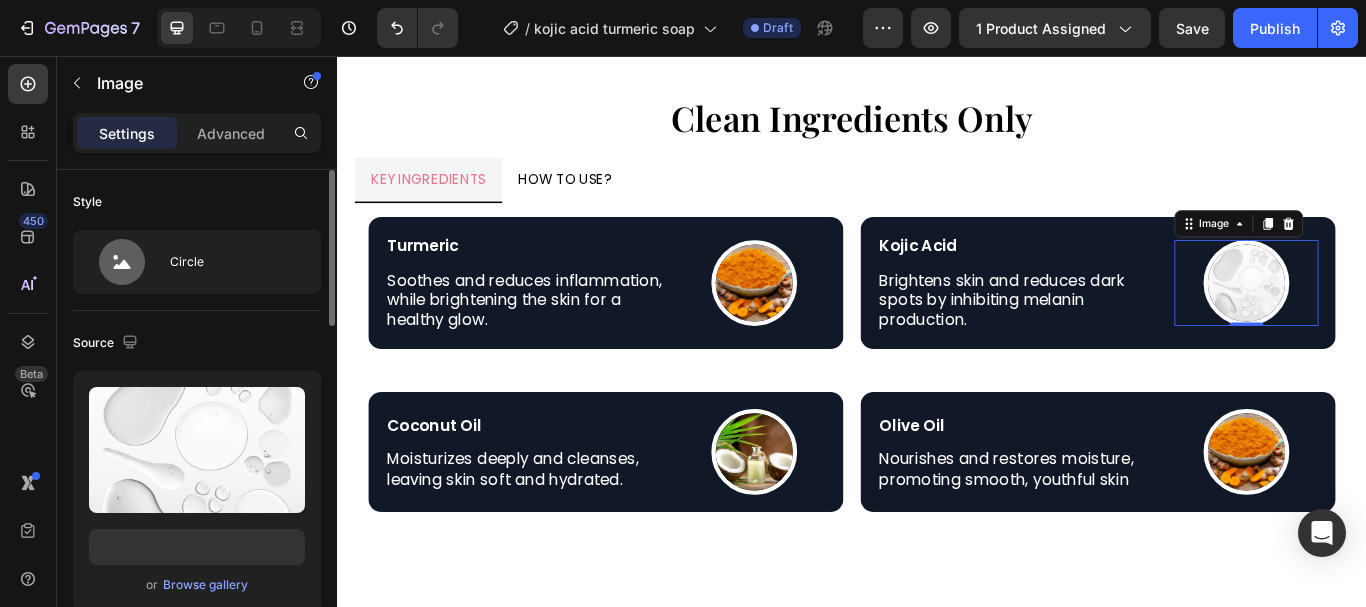 scroll, scrollTop: 0, scrollLeft: 0, axis: both 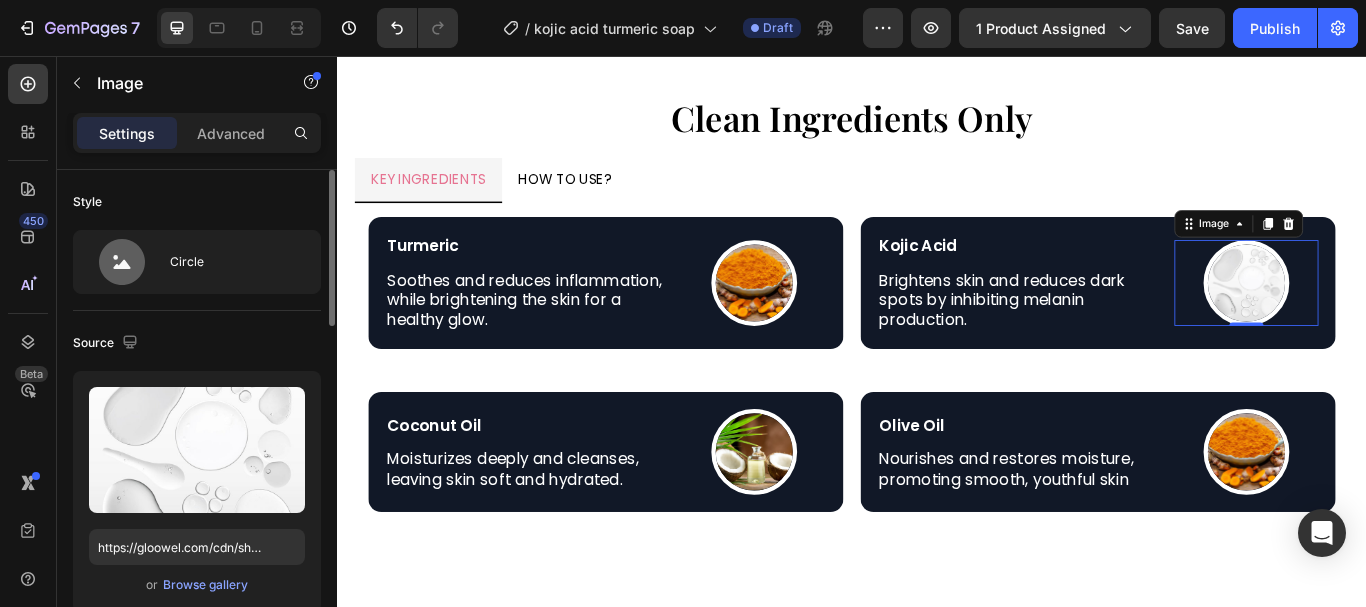click on "Source" at bounding box center (197, 343) 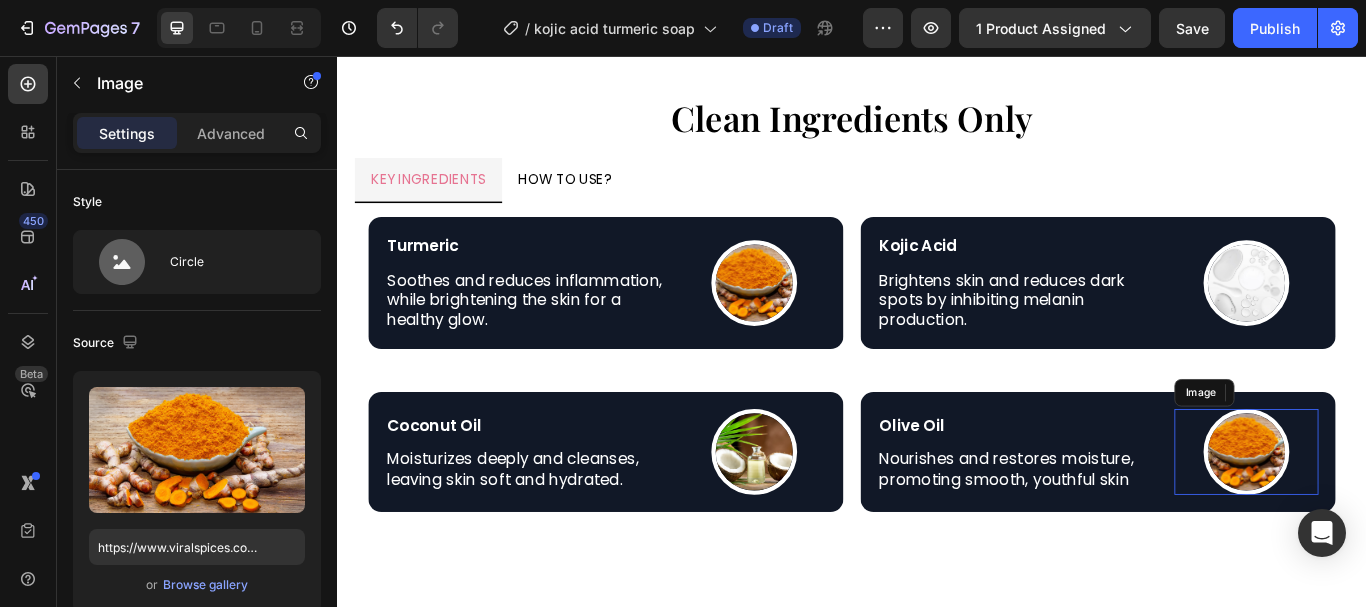 drag, startPoint x: 1365, startPoint y: 500, endPoint x: 469, endPoint y: 623, distance: 904.40314 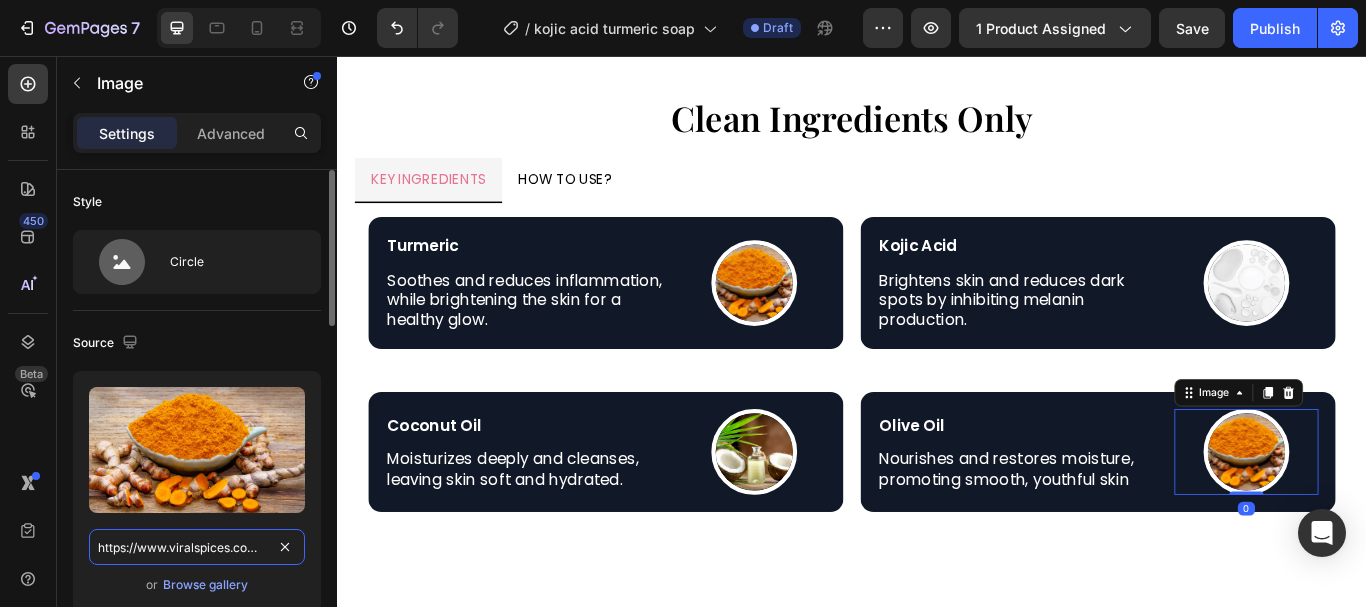 click on "https://www.viralspices.com/wp-content/uploads/2022/01/Evaluating-the-Differences-between-Fresh-and-Dried-Turmeric-624x312.jpg" at bounding box center (197, 547) 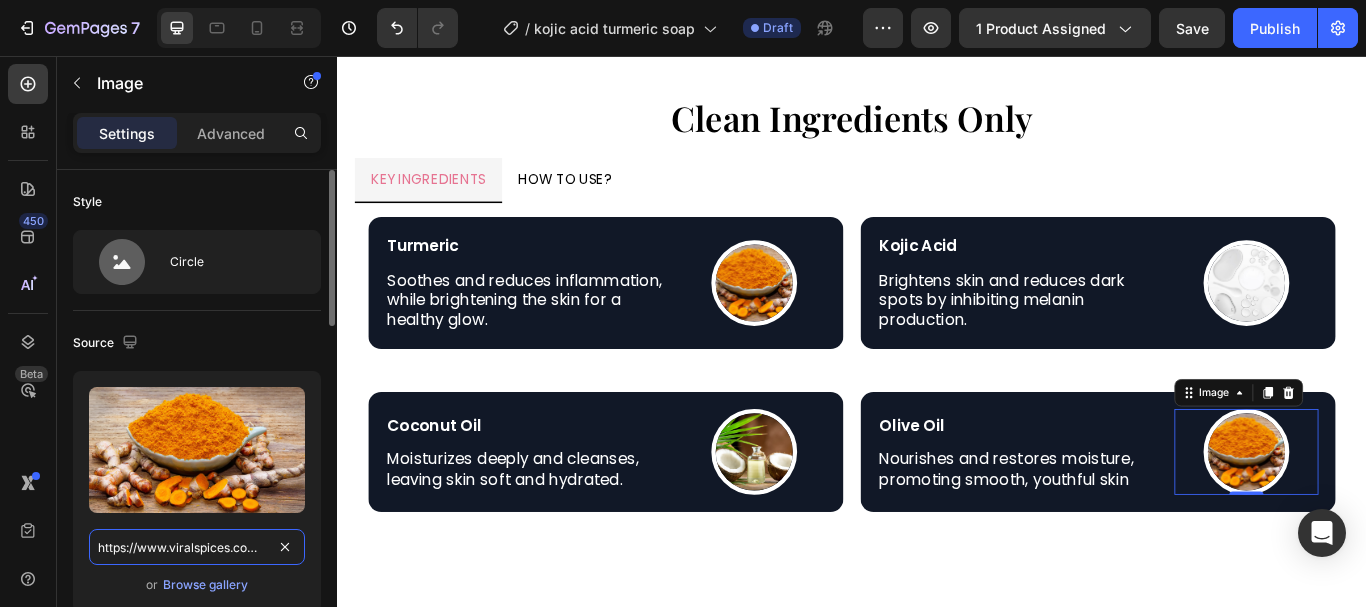 paste on "5.imimg.com/data5/SELLER/Default/2022/12/WY/JH/DF/12352081/olive-oil-4-500x500.pn" 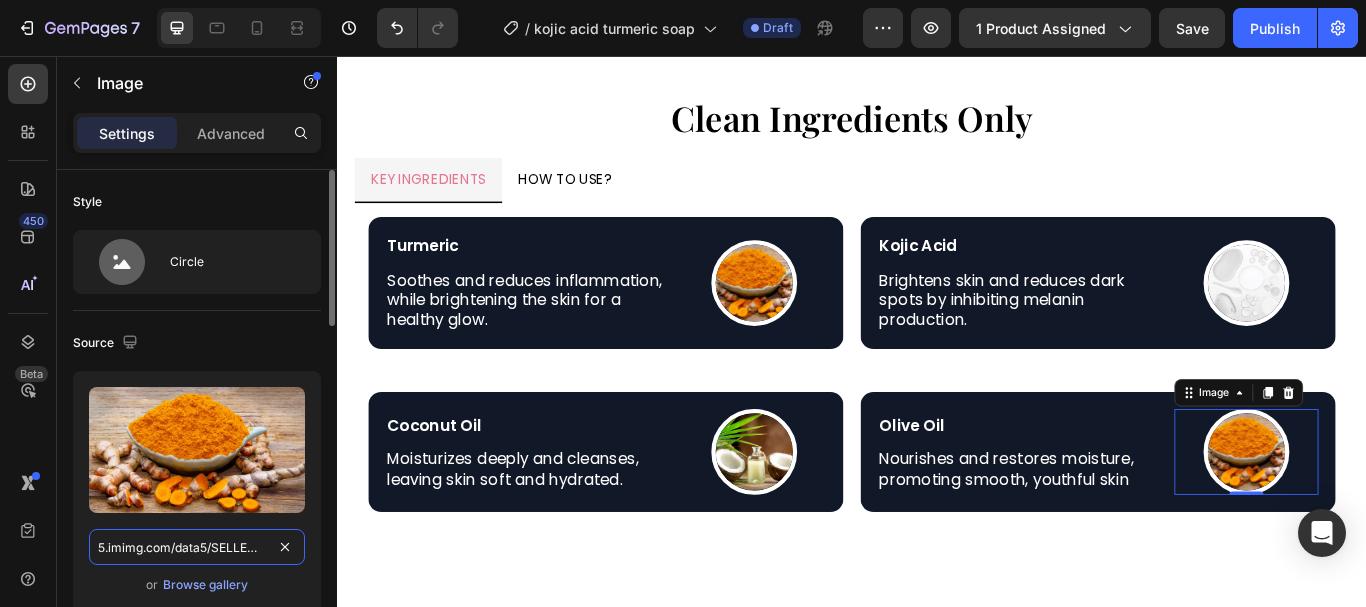 scroll, scrollTop: 0, scrollLeft: 394, axis: horizontal 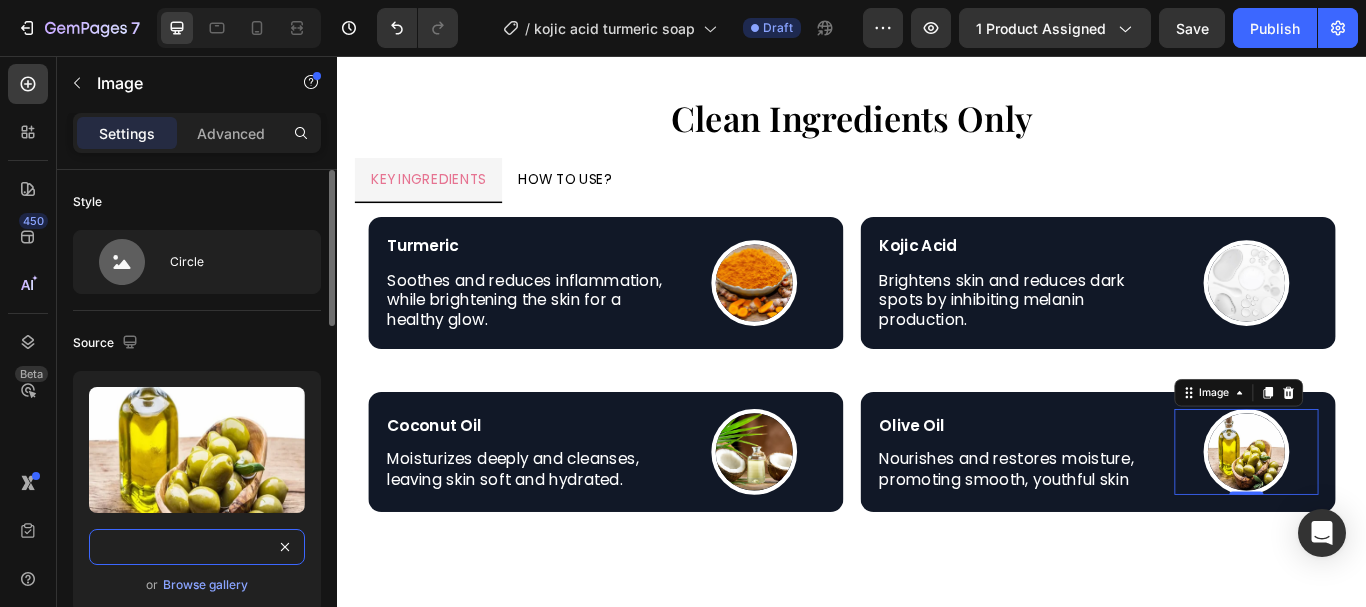 type on "5.imimg.com/data5/SELLER/Default/2022/12/WY/JH/DF/12352081/olive-oil-4-500x500.png" 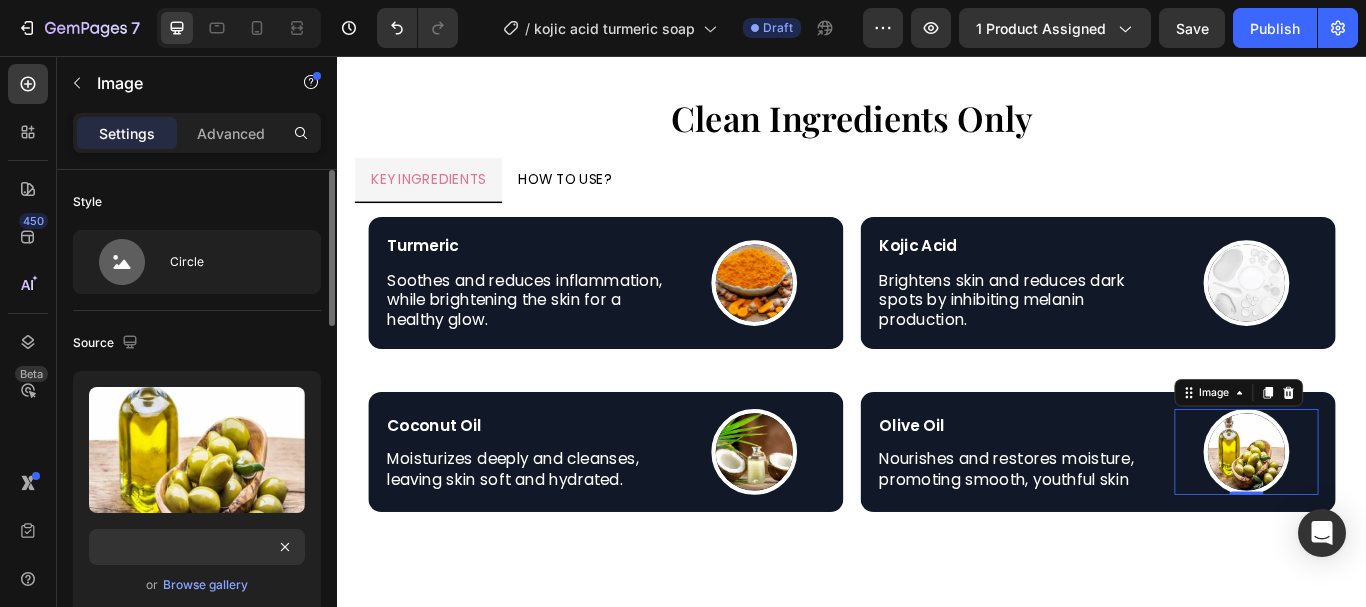 click on "Source" at bounding box center [197, 343] 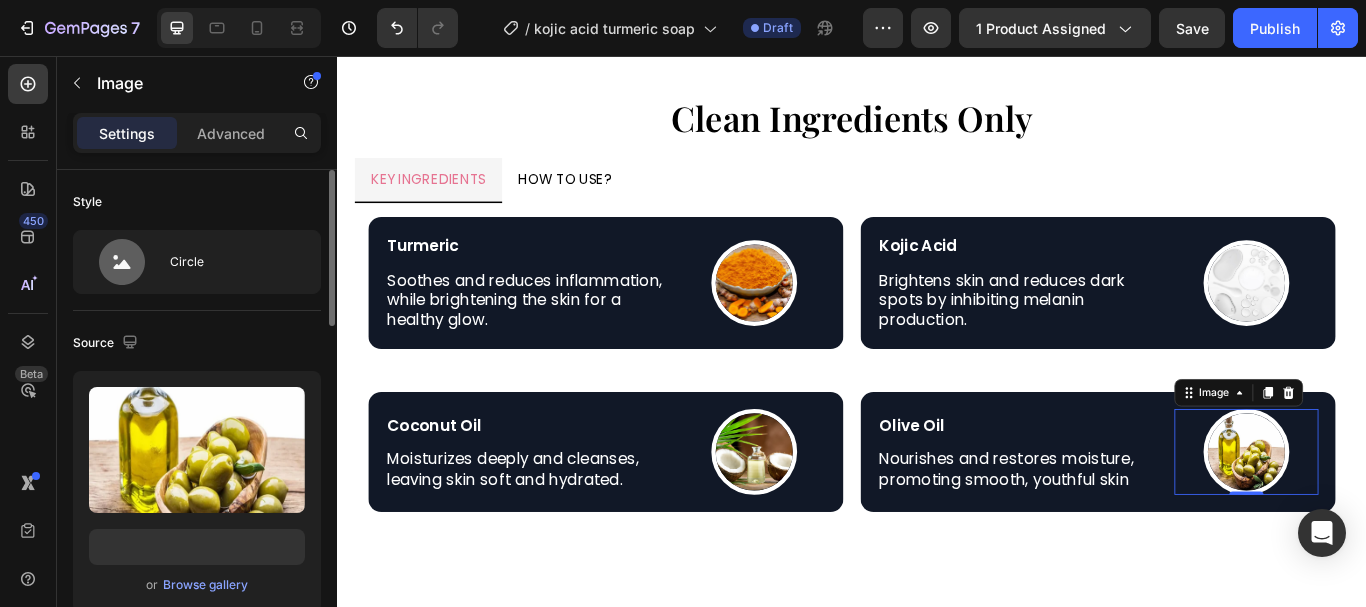 scroll, scrollTop: 0, scrollLeft: 0, axis: both 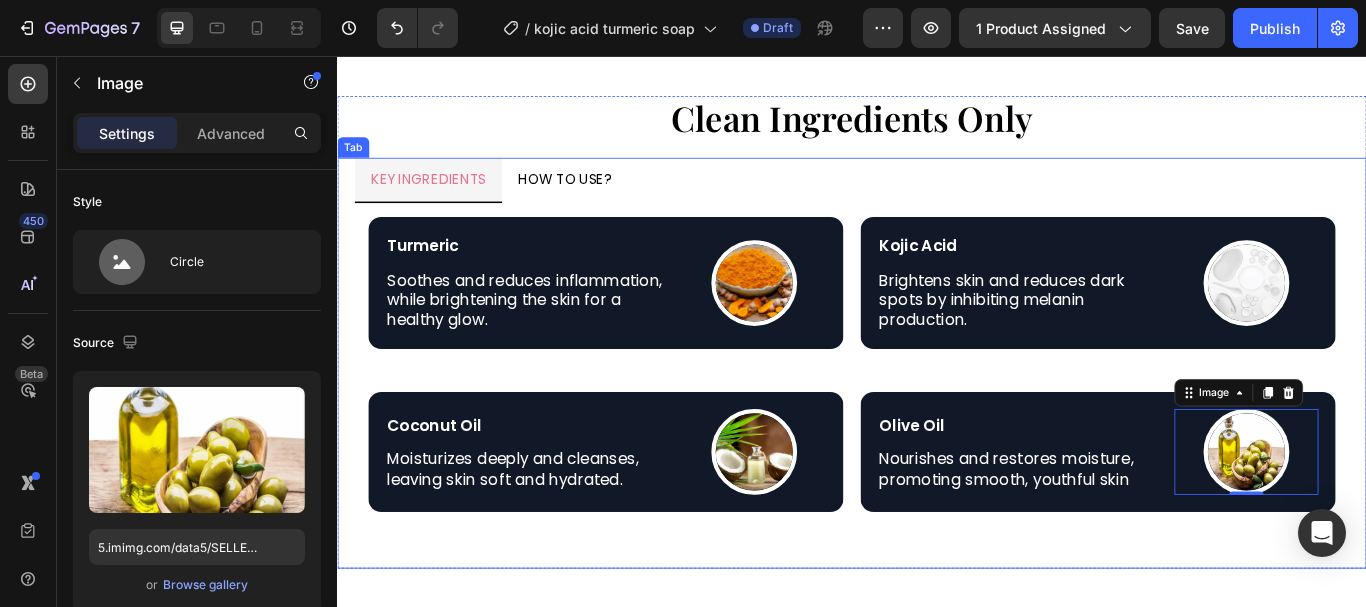 click on "KEY INGREDIENTS HOW TO USE?" at bounding box center (937, 201) 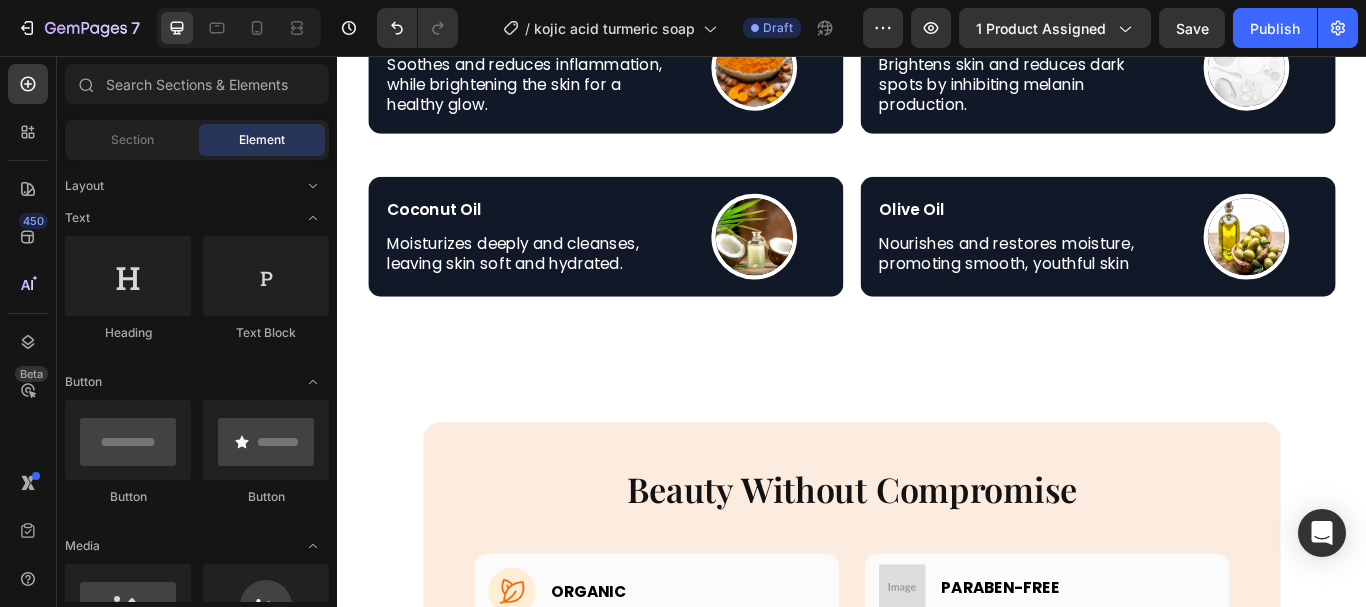 scroll, scrollTop: 3914, scrollLeft: 0, axis: vertical 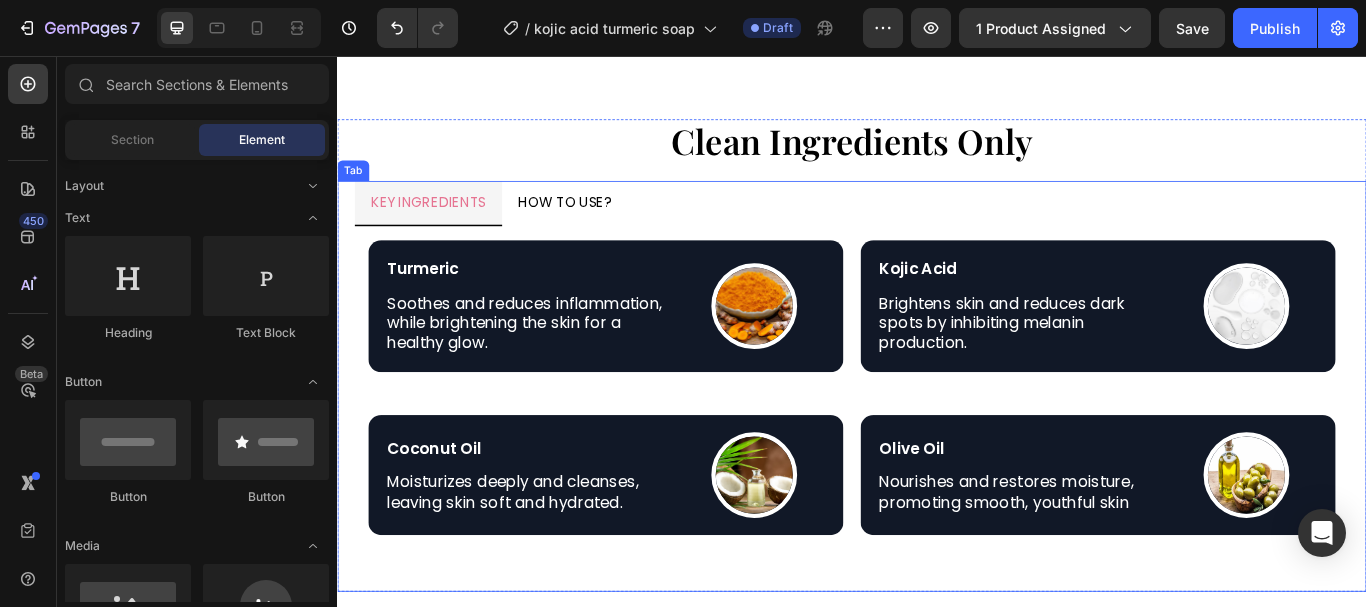 click on "KEY INGREDIENTS" at bounding box center (443, 227) 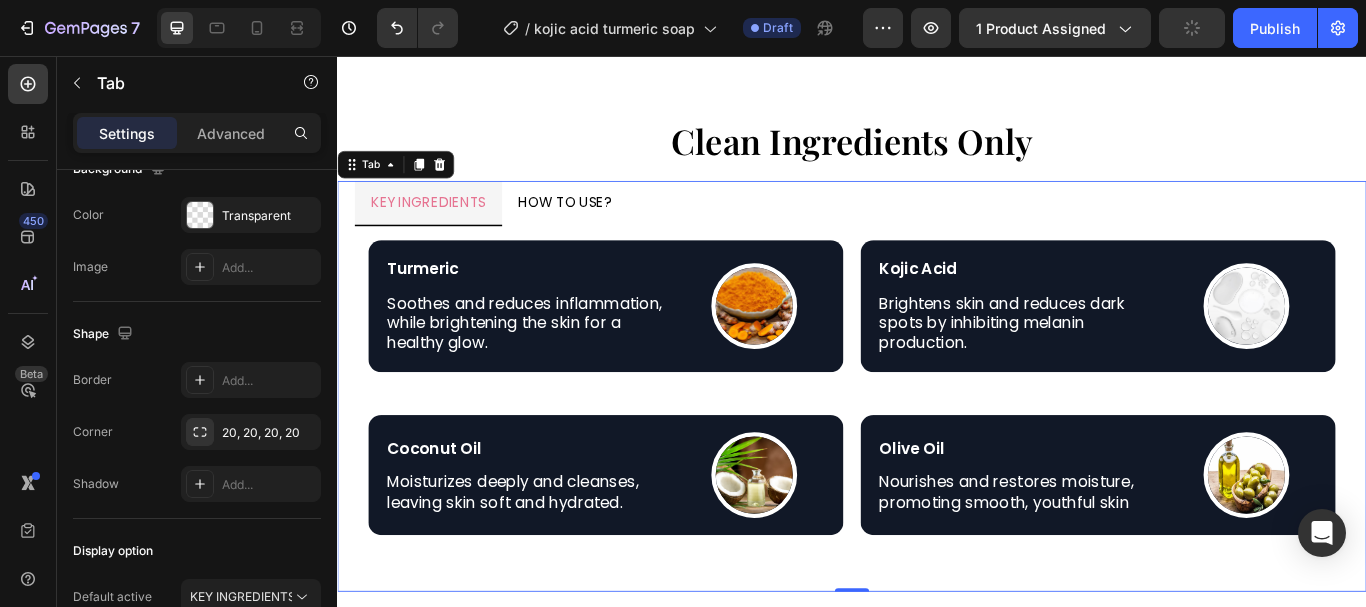 scroll, scrollTop: 785, scrollLeft: 0, axis: vertical 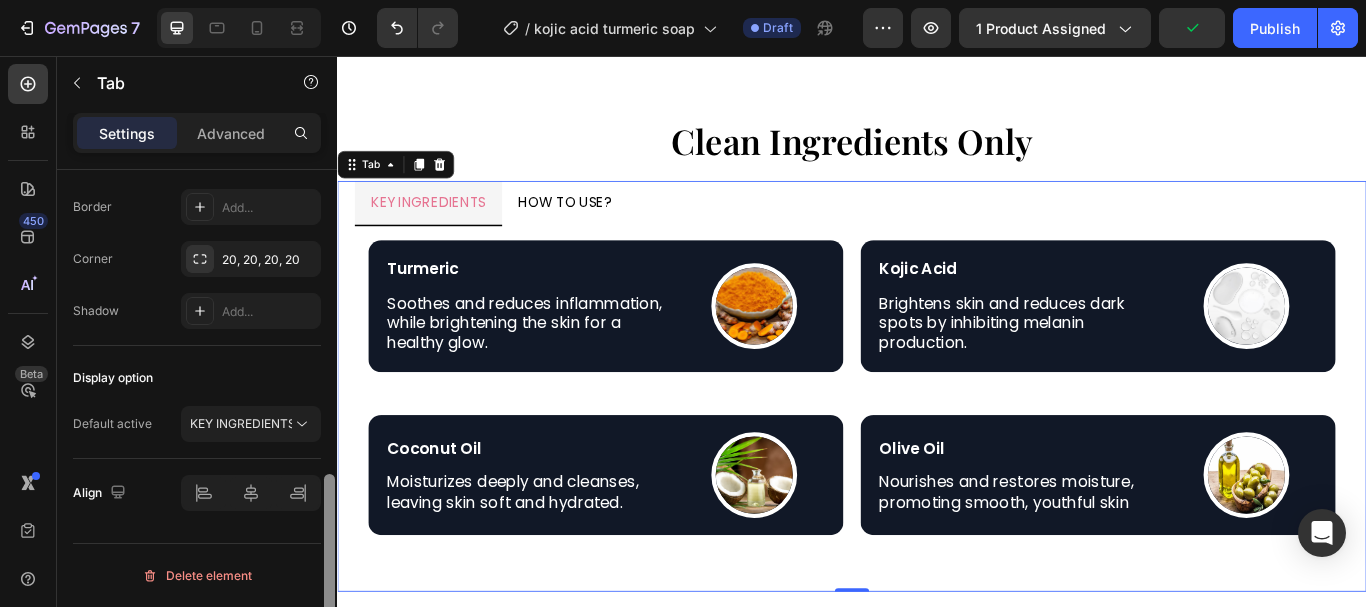 drag, startPoint x: 329, startPoint y: 195, endPoint x: 202, endPoint y: 549, distance: 376.09174 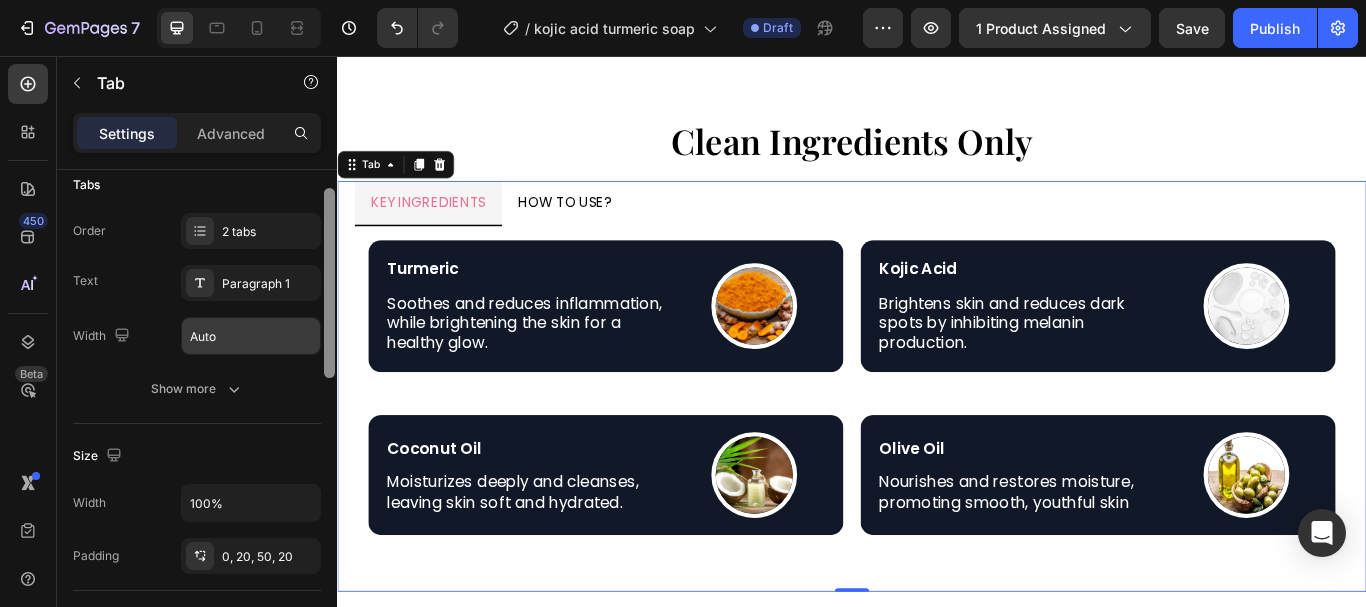 scroll, scrollTop: 201, scrollLeft: 0, axis: vertical 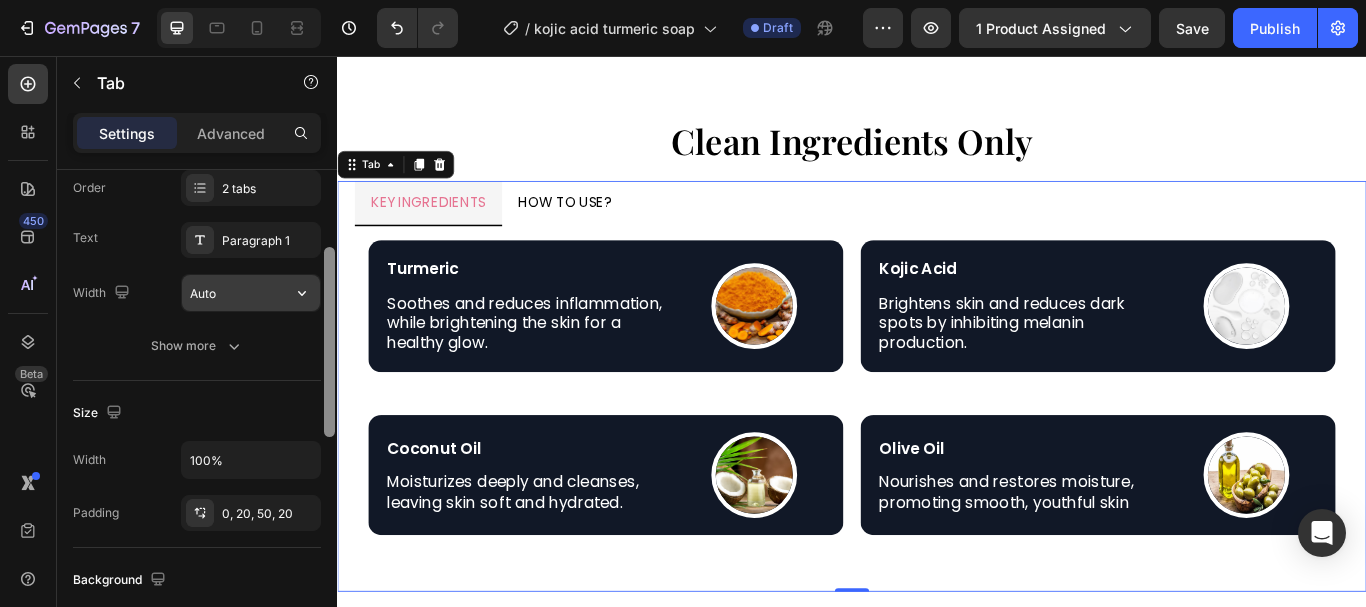 drag, startPoint x: 326, startPoint y: 526, endPoint x: 245, endPoint y: 300, distance: 240.07707 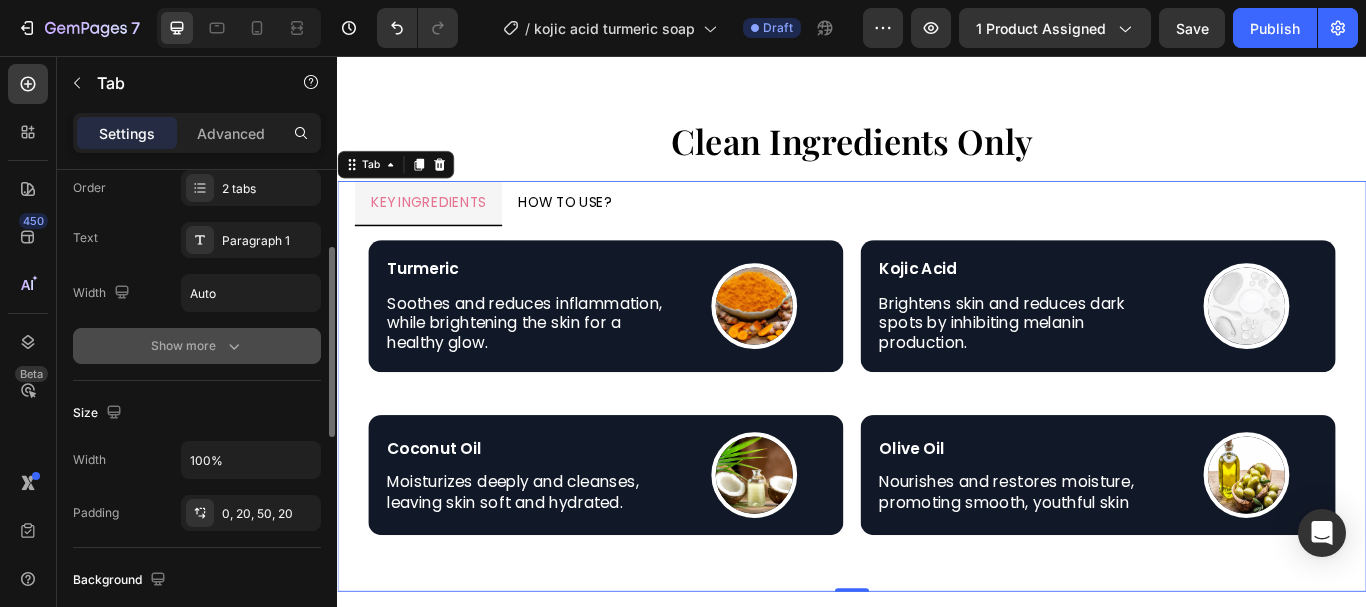 click on "Show more" at bounding box center (197, 346) 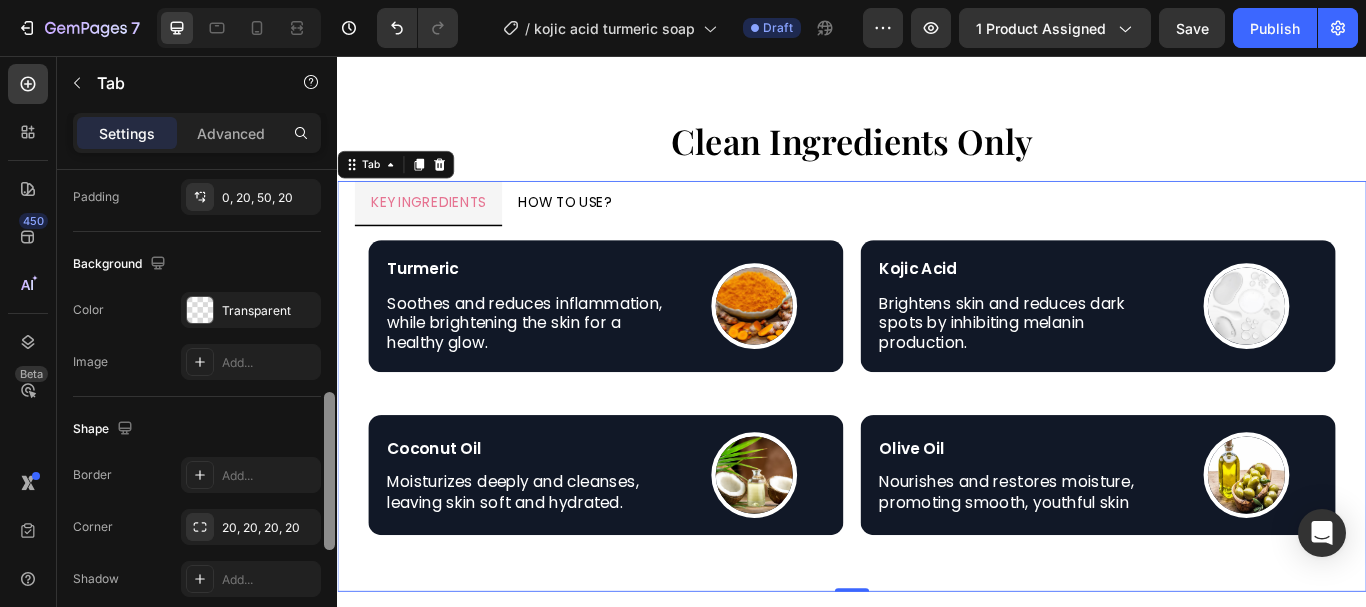 drag, startPoint x: 328, startPoint y: 327, endPoint x: 236, endPoint y: 544, distance: 235.69684 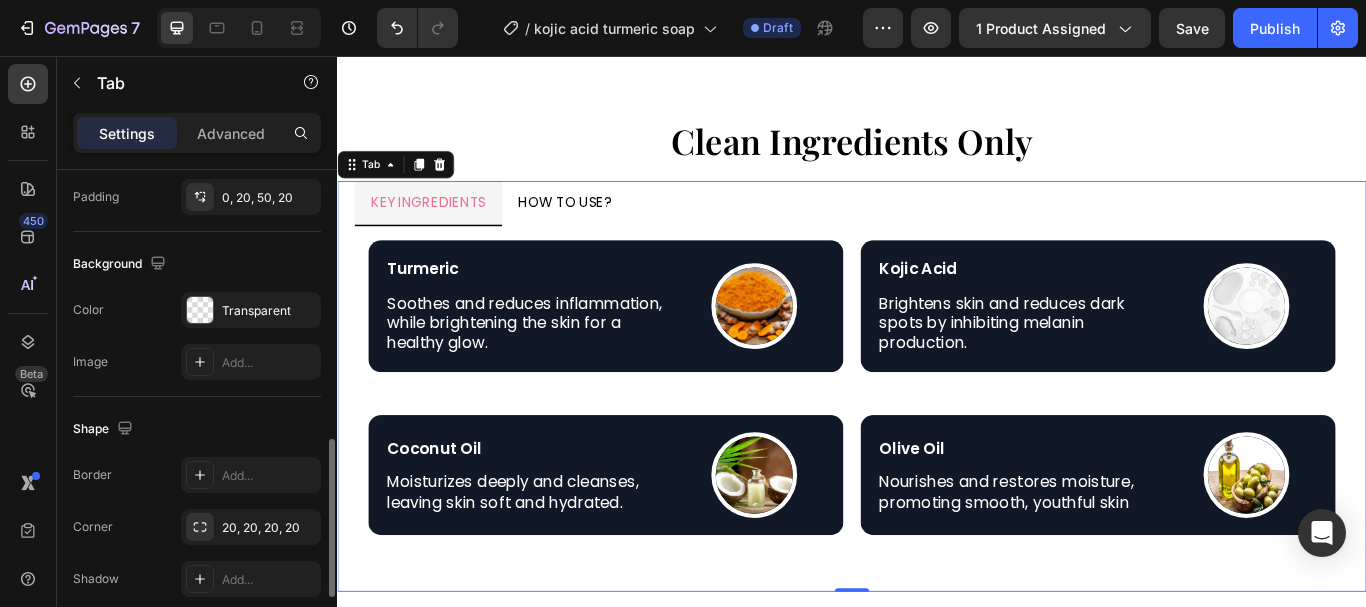 scroll, scrollTop: 792, scrollLeft: 0, axis: vertical 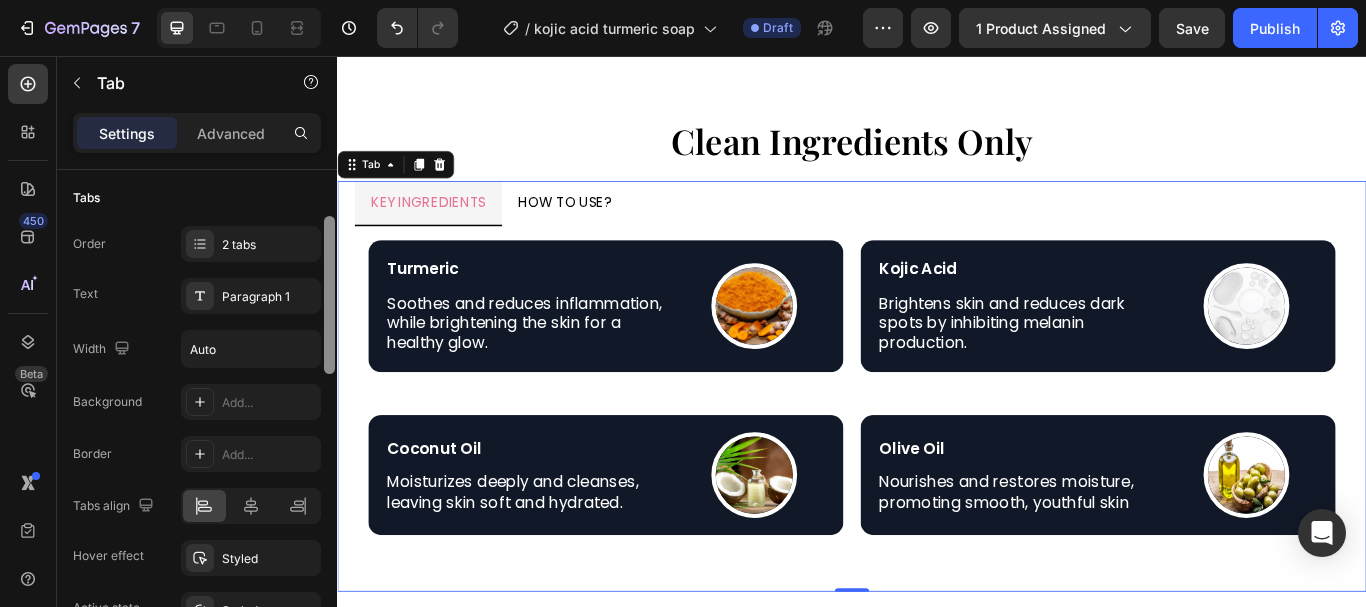 drag, startPoint x: 328, startPoint y: 470, endPoint x: 263, endPoint y: 260, distance: 219.82948 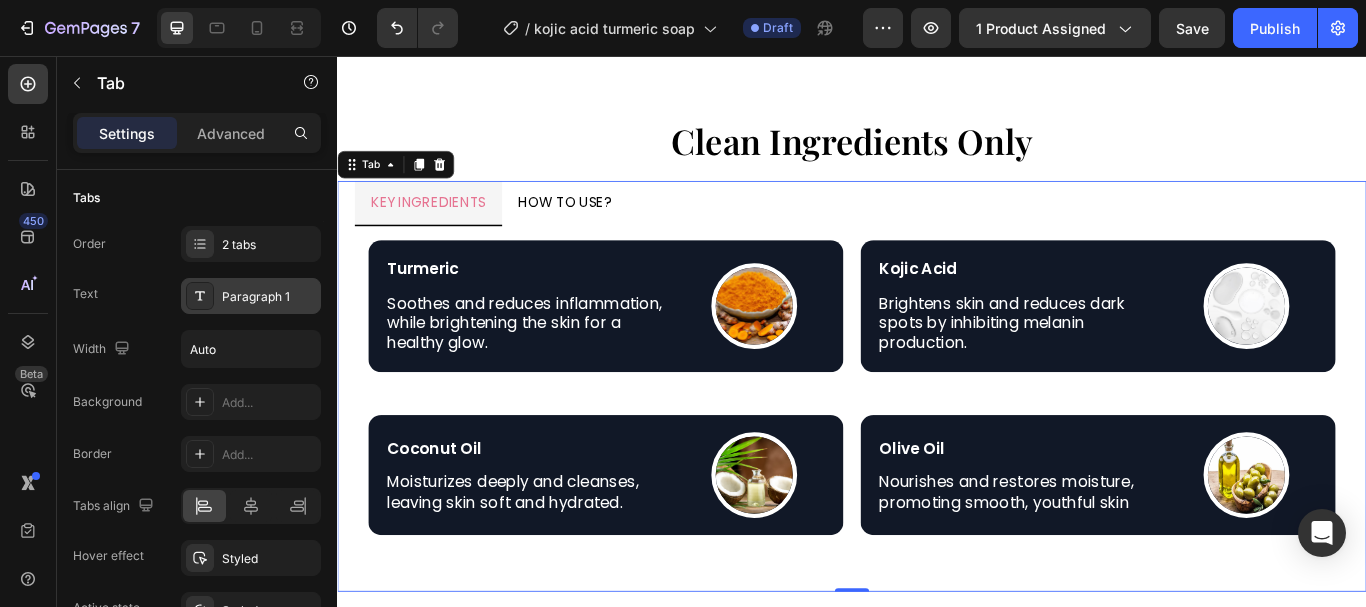 click on "Paragraph 1" at bounding box center [269, 297] 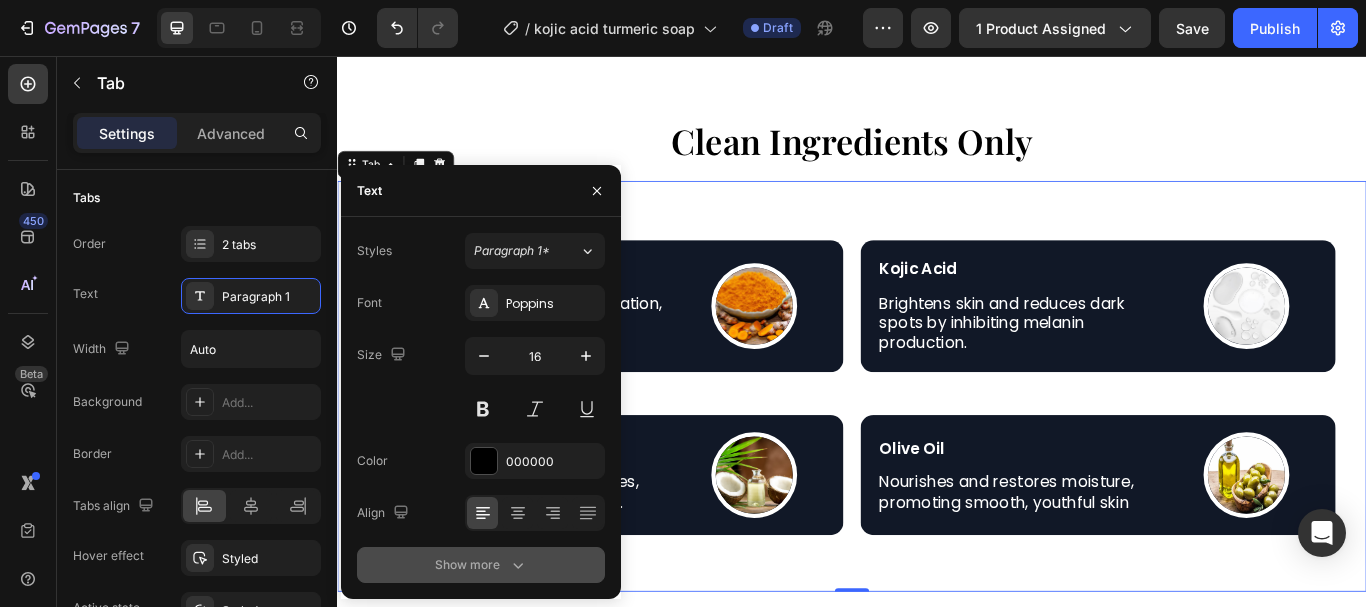 click on "Show more" at bounding box center [481, 565] 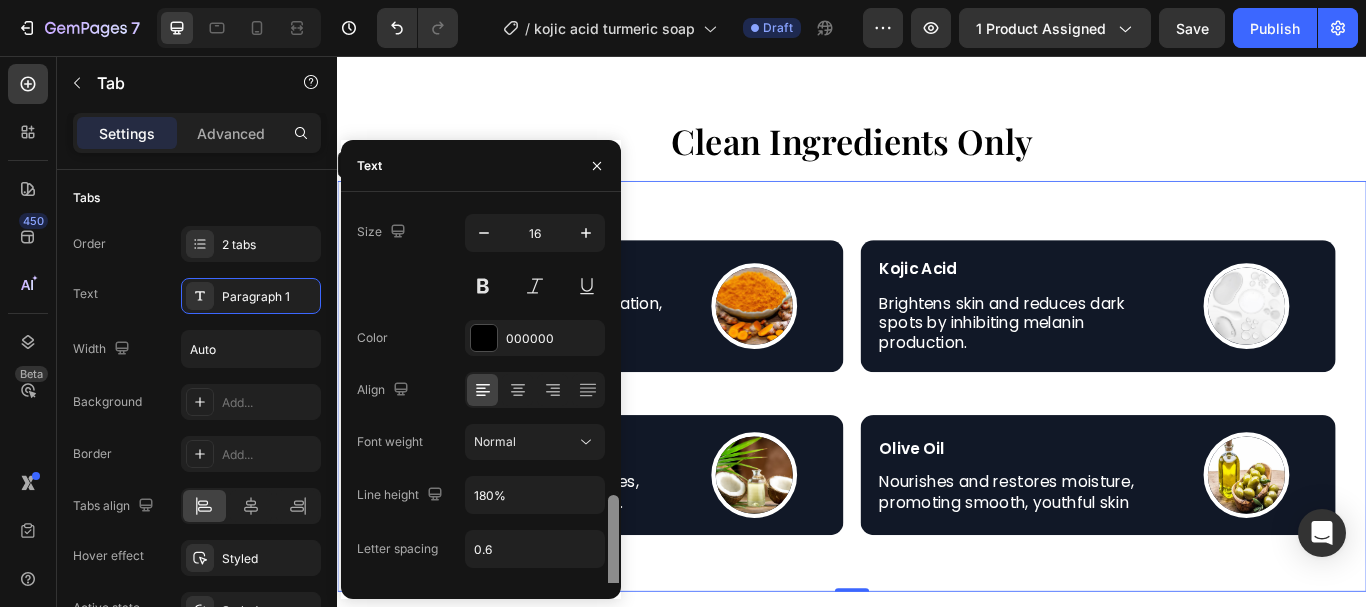 scroll, scrollTop: 239, scrollLeft: 0, axis: vertical 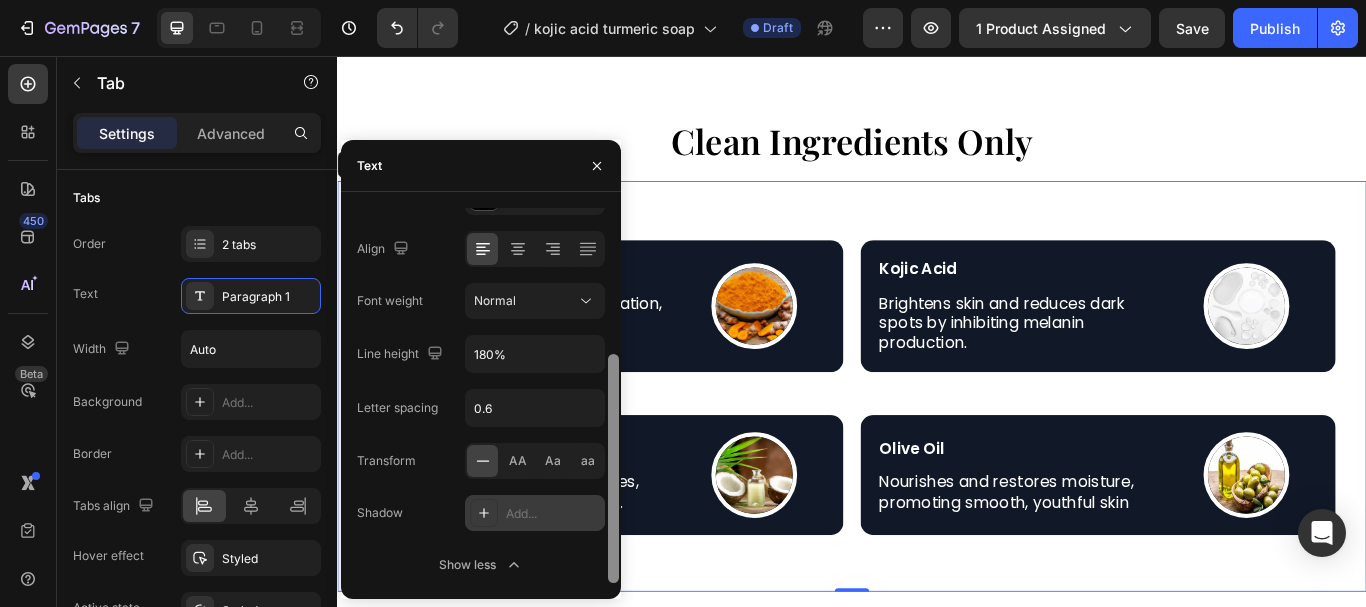 drag, startPoint x: 614, startPoint y: 333, endPoint x: 595, endPoint y: 497, distance: 165.09694 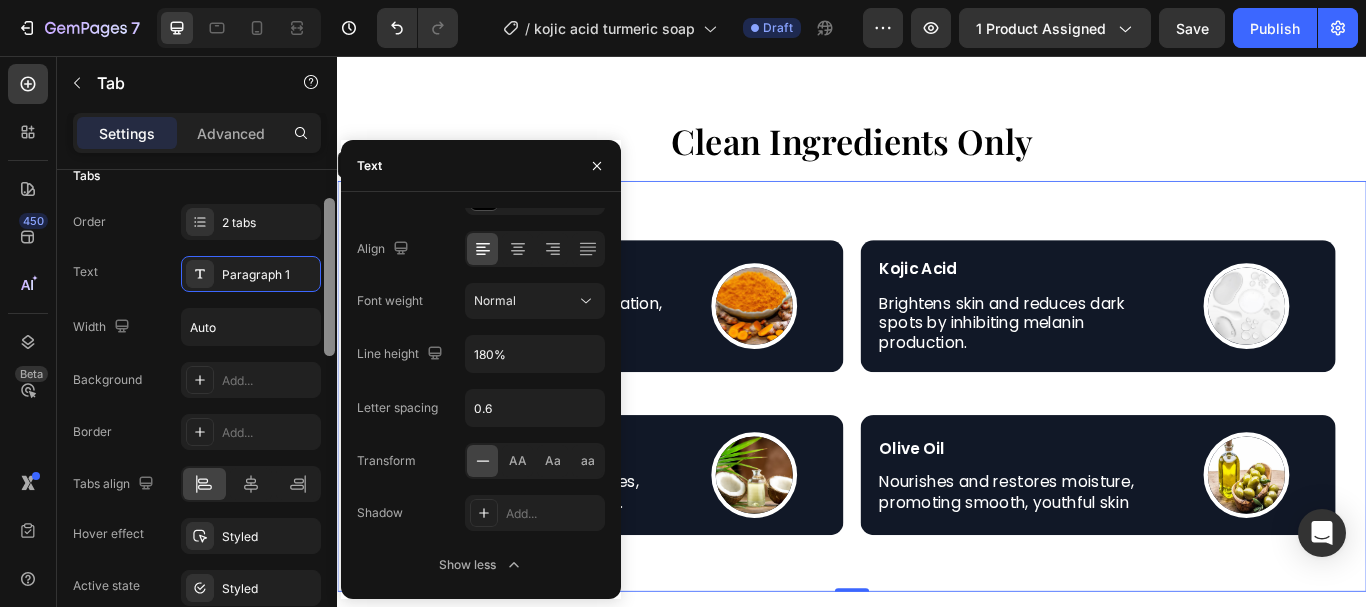 scroll, scrollTop: 192, scrollLeft: 0, axis: vertical 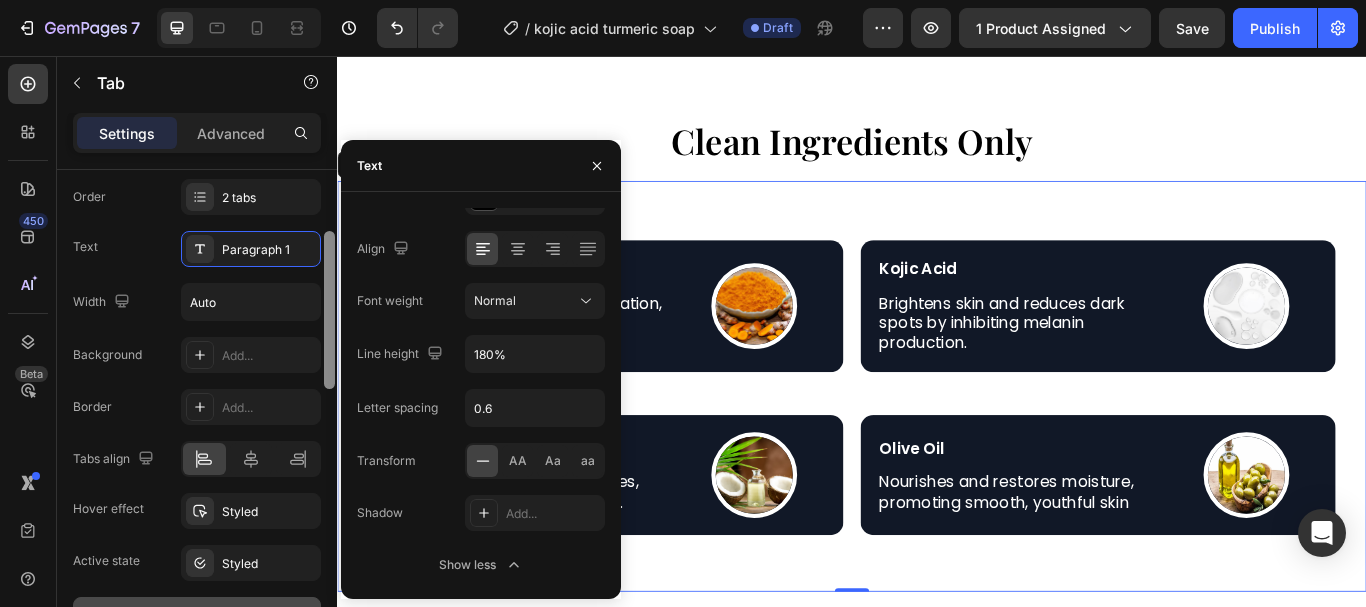 drag, startPoint x: 327, startPoint y: 266, endPoint x: 323, endPoint y: 280, distance: 14.56022 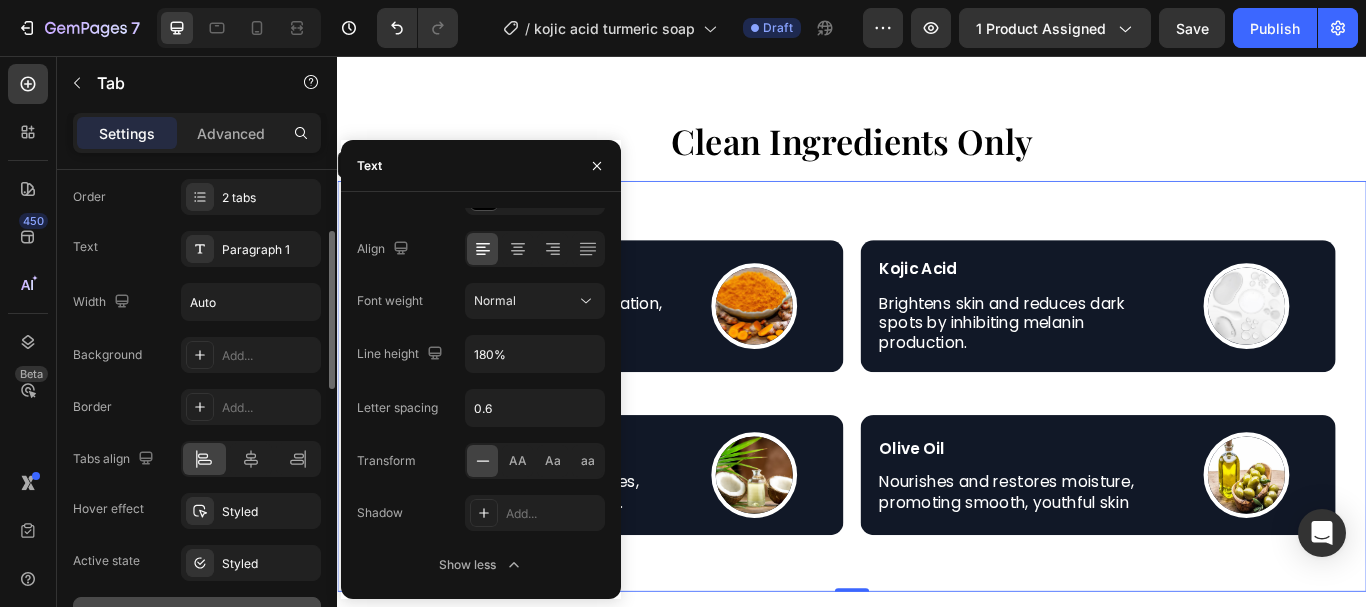 click on "Order 2 tabs Text Paragraph 1 Width Auto" at bounding box center [197, 250] 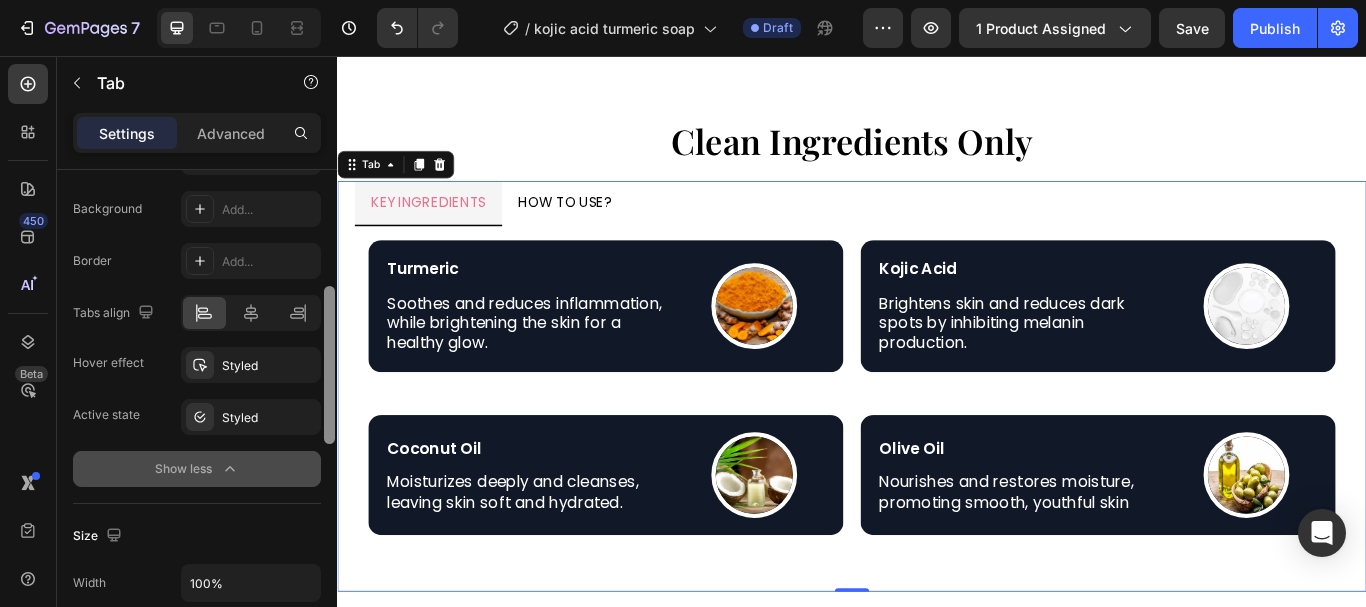 scroll, scrollTop: 348, scrollLeft: 0, axis: vertical 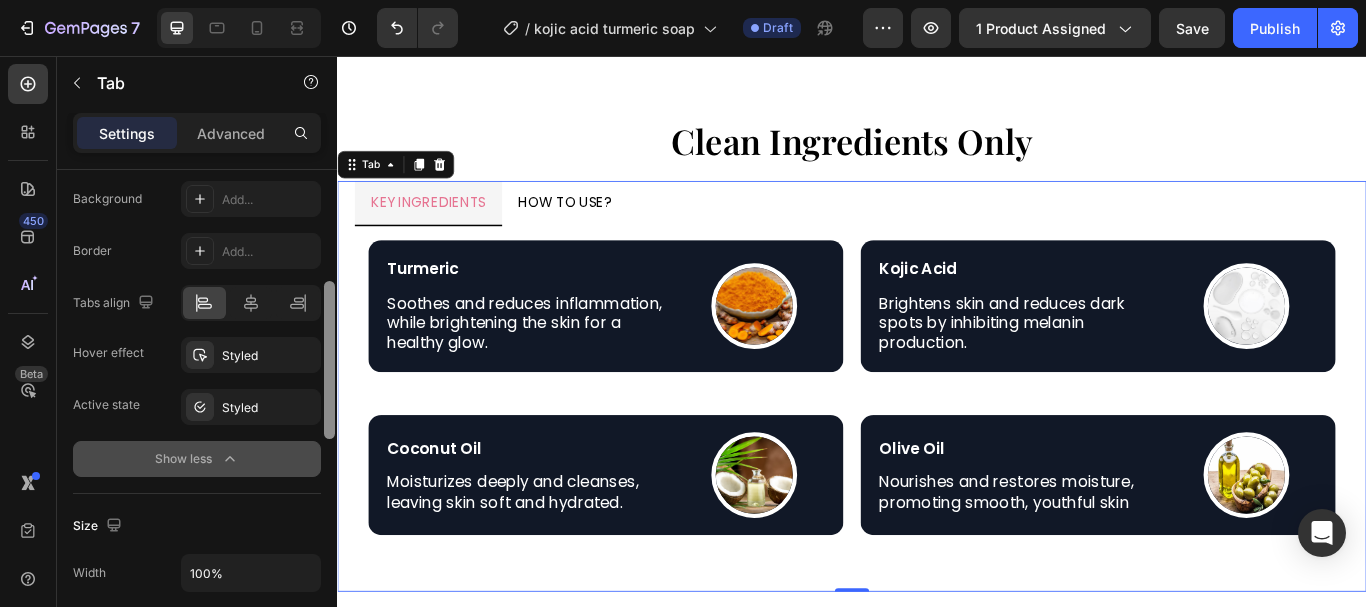 drag, startPoint x: 327, startPoint y: 306, endPoint x: 322, endPoint y: 356, distance: 50.24938 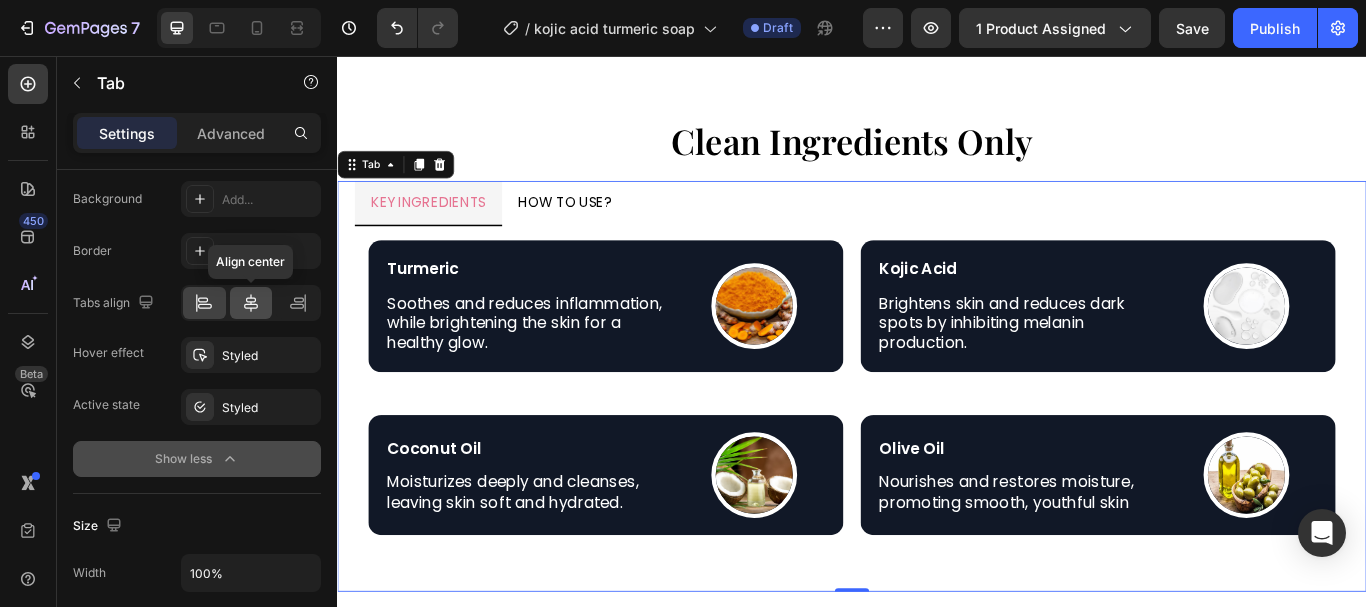 click 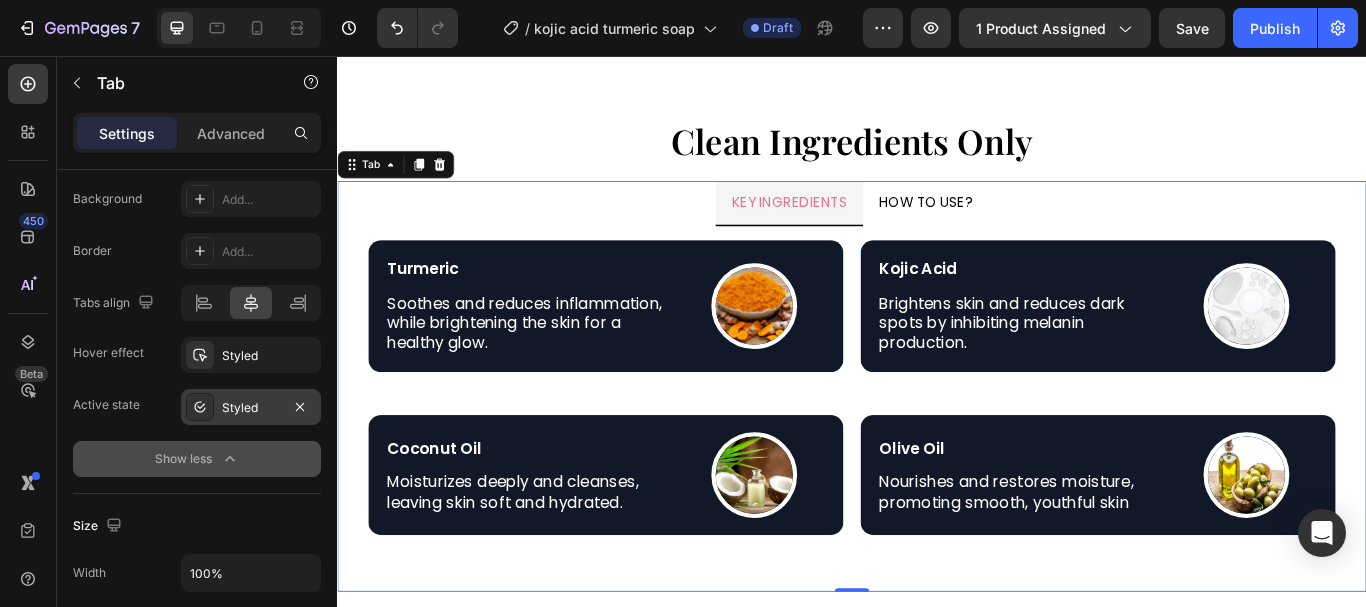 click on "Styled" at bounding box center [251, 408] 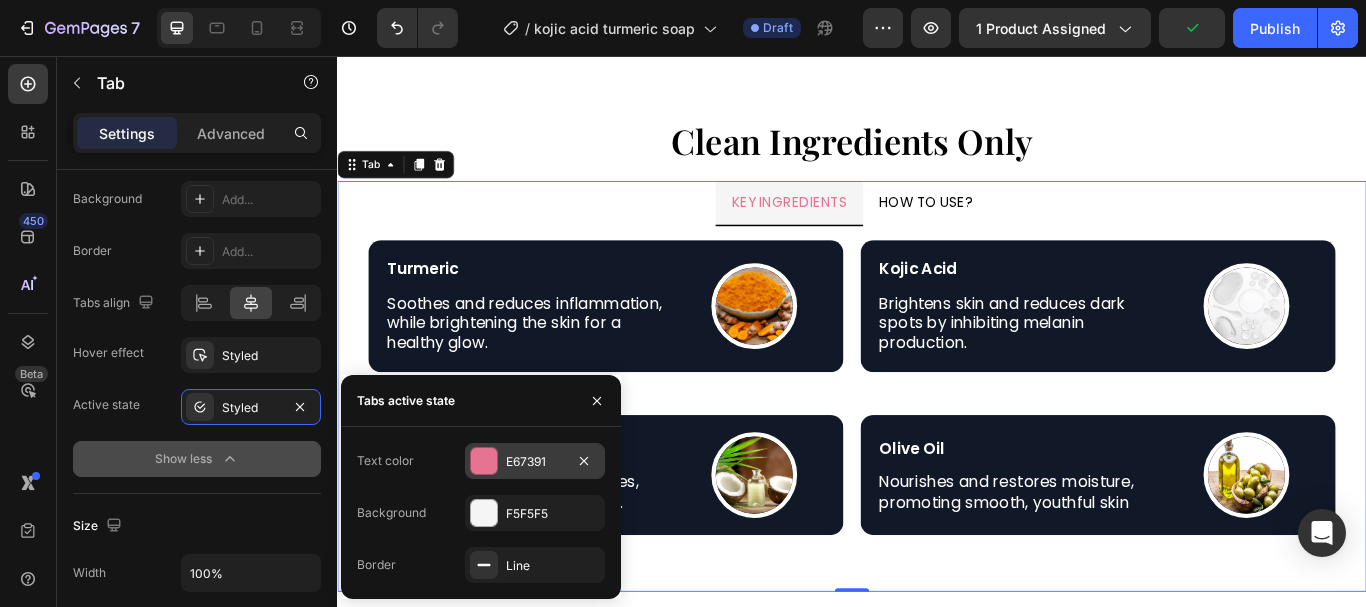 click at bounding box center (484, 461) 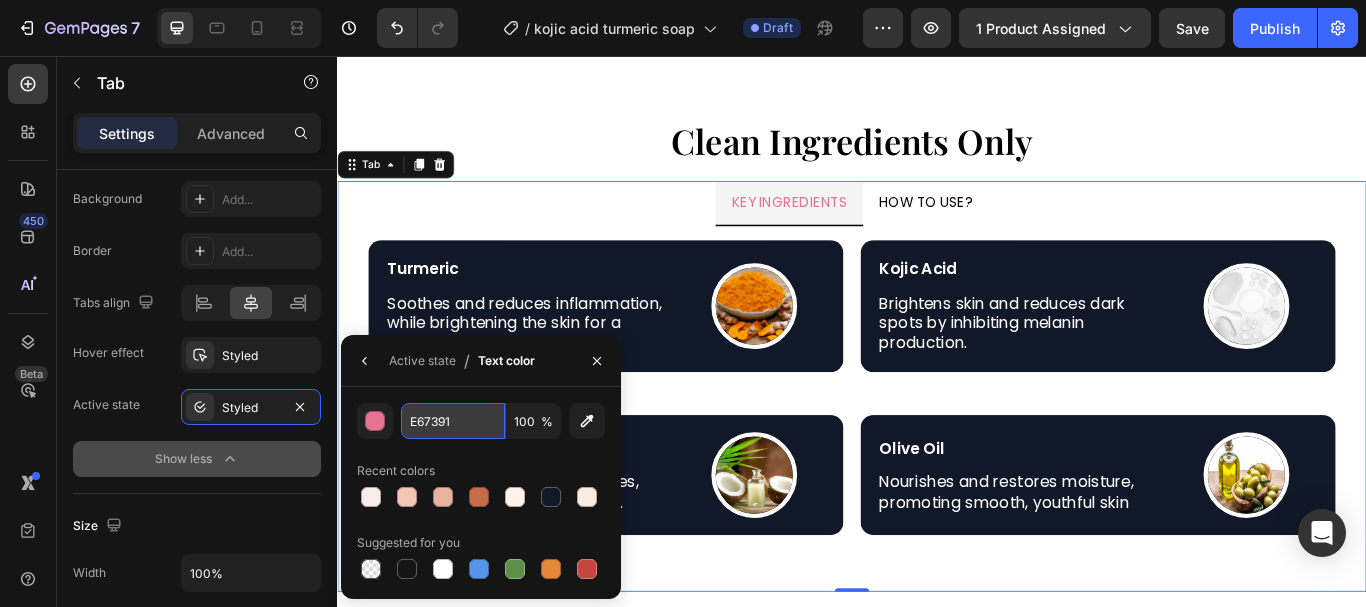 click on "E67391" at bounding box center [453, 421] 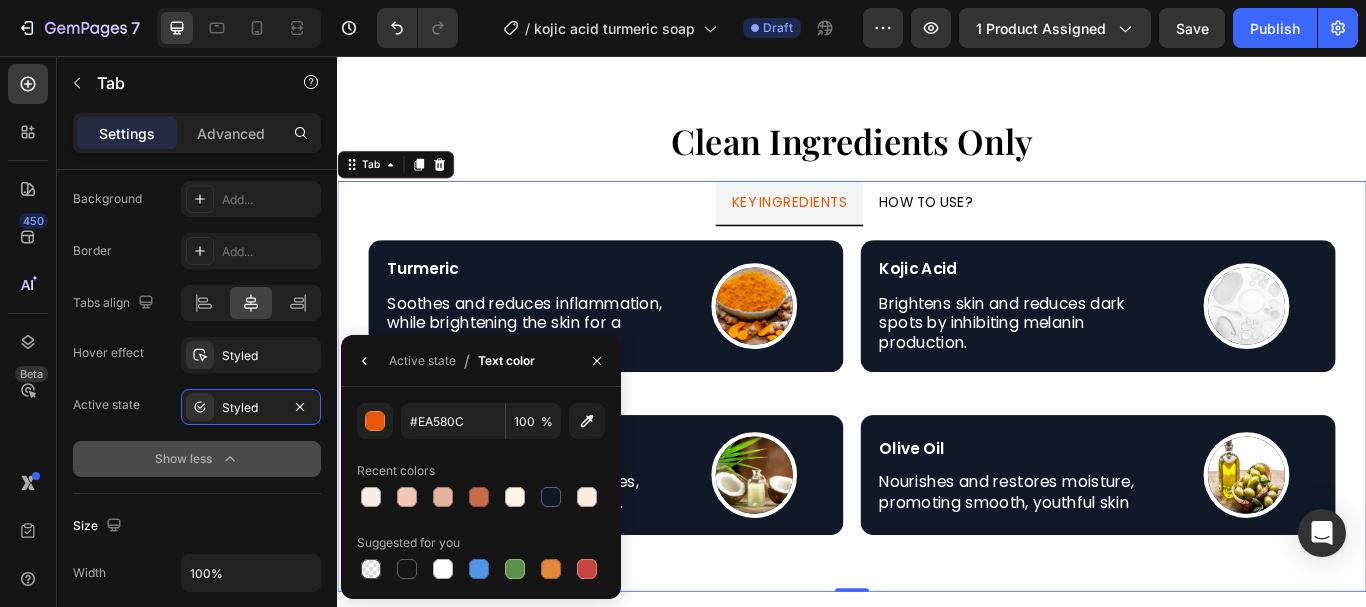 click on "Show less" 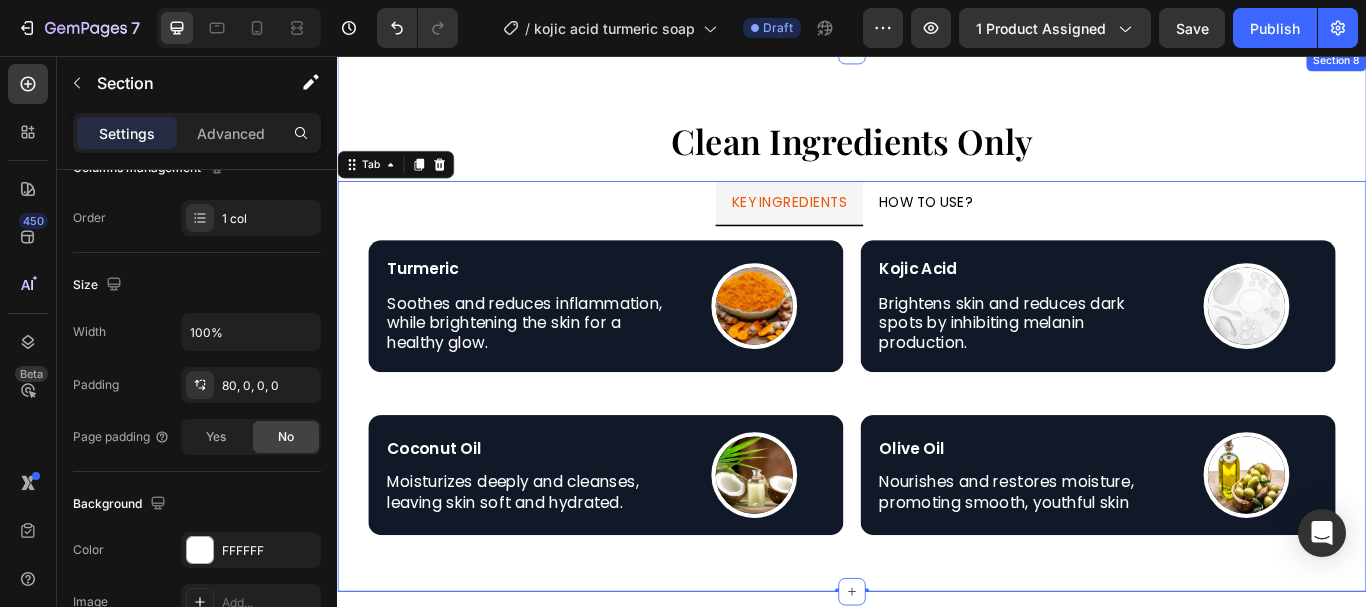 click on "Clean Ingredients Only Heading KEY INGREDIENTS HOW TO USE? Turmeric Text Block Soothes and reduces inflammation, while brightening the skin for a healthy glow. Text Block Image Row Row Kojic Acid Text Block Brightens skin and reduces dark spots by inhibiting melanin production. Text Block Image Row Row Row Coconut Oil Text Block Moisturizes deeply and cleanses, leaving skin soft and hydrated. Text Block Image Row Row Olive Oil Text Block Nourishes and restores moisture, promoting smooth, youthful skin Text Block Image Row Row Row 1️⃣ Wet your skin with lukewarm water. 2️⃣ Lather the soap between your hands and apply the foam to your face and body. 3️⃣ Gently massage in circular motions for 20-30 seconds , avoiding the eye area. 4️⃣ Leave on for up to 1 minute , depending on your skin's sensitivity. 5️⃣ Rinse thoroughly with water and pat dry. 6️⃣ Follow up with our Hydration Skin Cream to keep your skin nourished and glowing. Text Block Tab 0 Row Section 8" at bounding box center (937, 365) 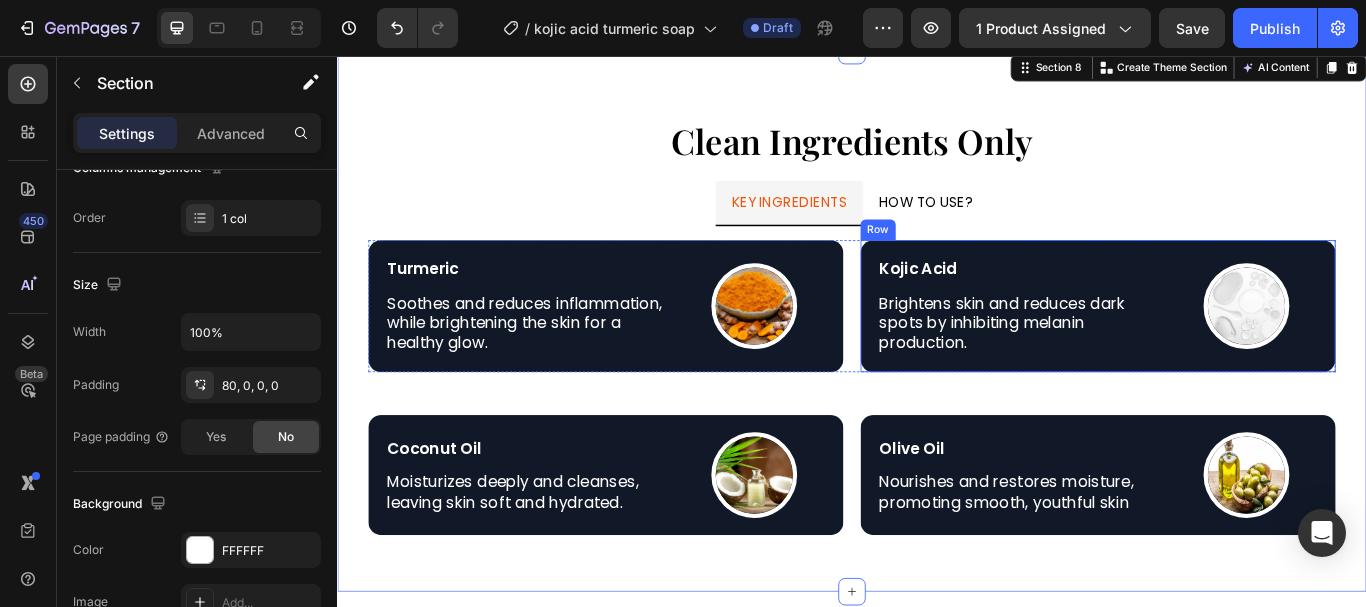 scroll, scrollTop: 0, scrollLeft: 0, axis: both 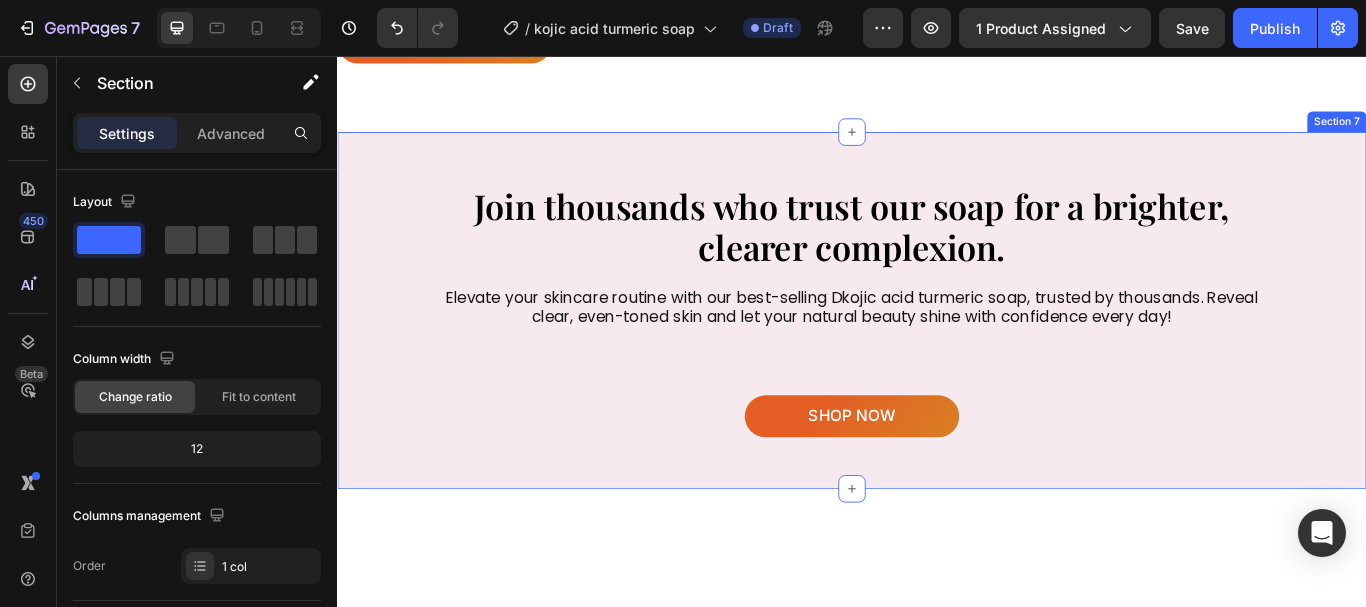 click on "Join thousands who trust our soap for a brighter, clearer complexion. Heading Elevate your skincare routine with our best-selling Dkojic acid turmeric soap, trusted by thousands. Reveal clear, even-toned skin and let your natural beauty shine with confidence every day! Text Block Row Image Image Image Image Carousel shop now Button Section 7" at bounding box center [937, 353] 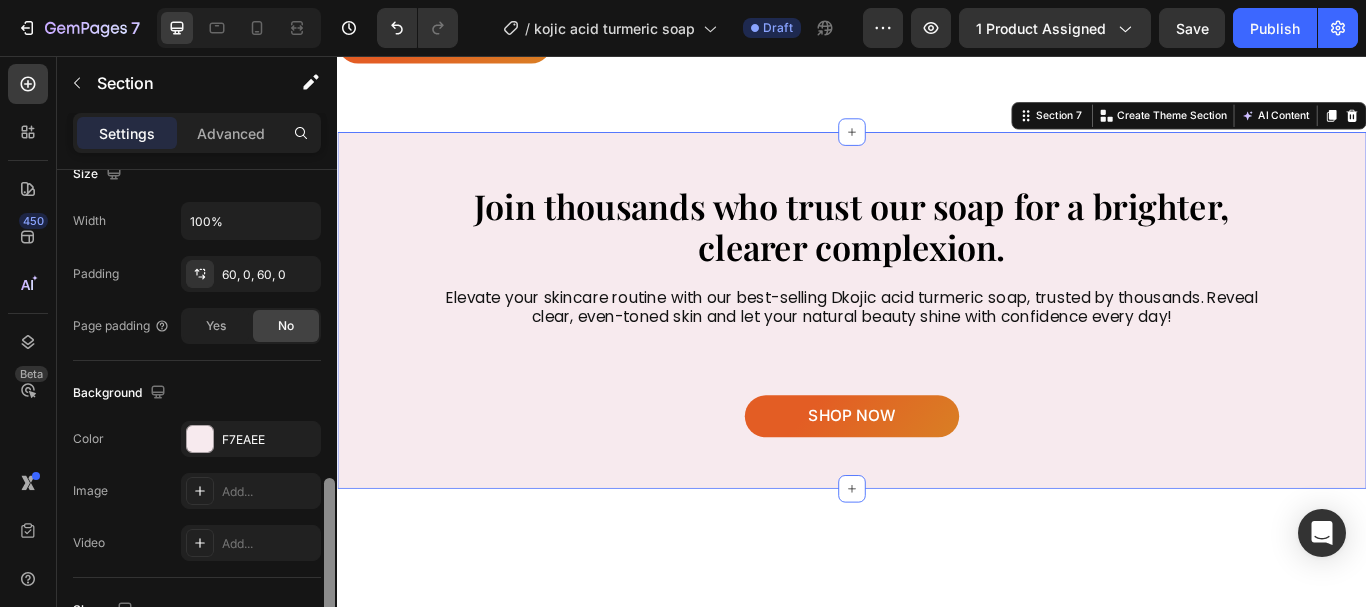 scroll, scrollTop: 558, scrollLeft: 0, axis: vertical 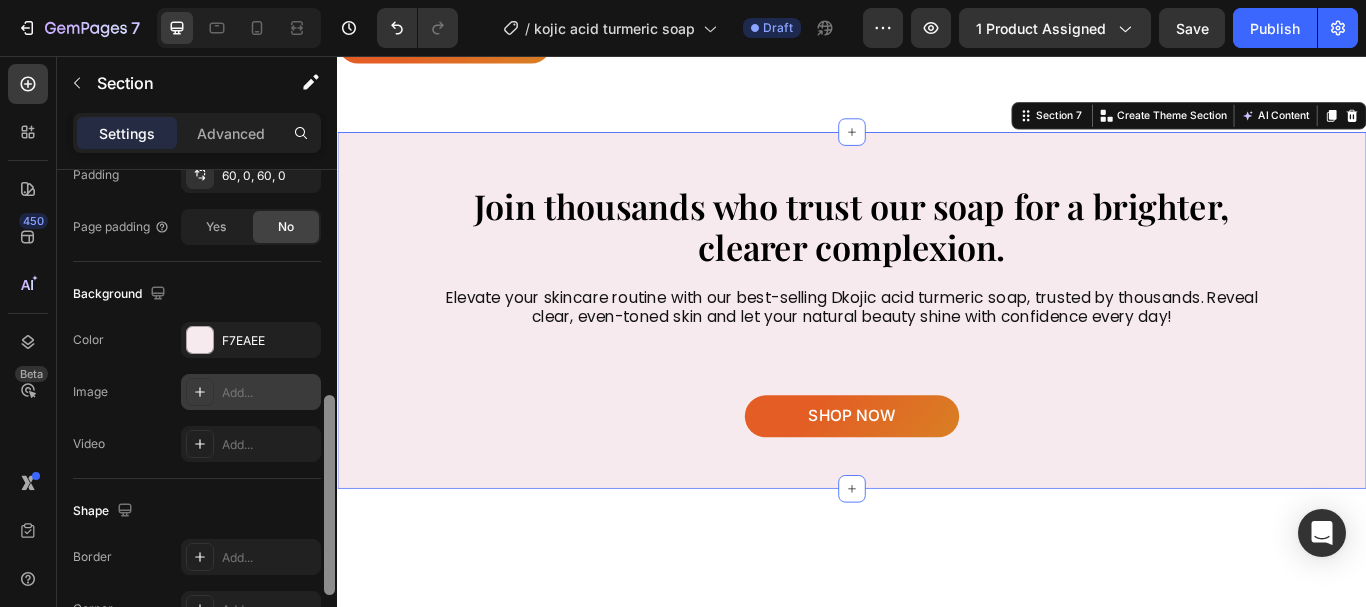 drag, startPoint x: 327, startPoint y: 209, endPoint x: 242, endPoint y: 399, distance: 208.14658 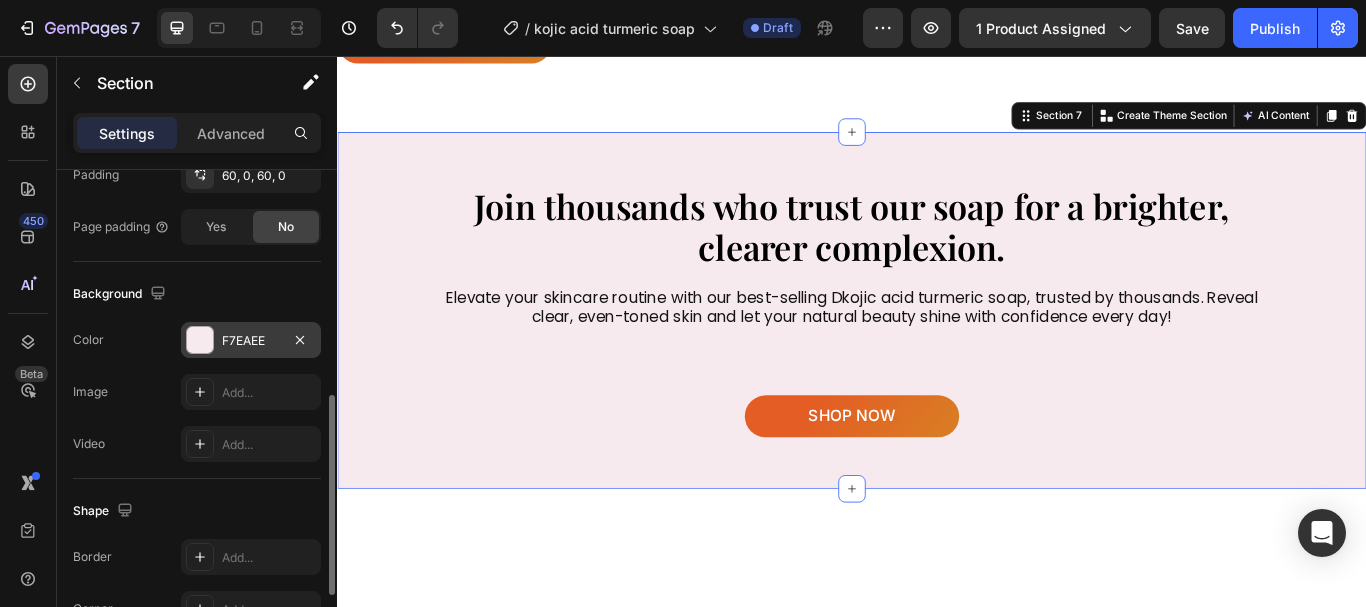 click at bounding box center [200, 340] 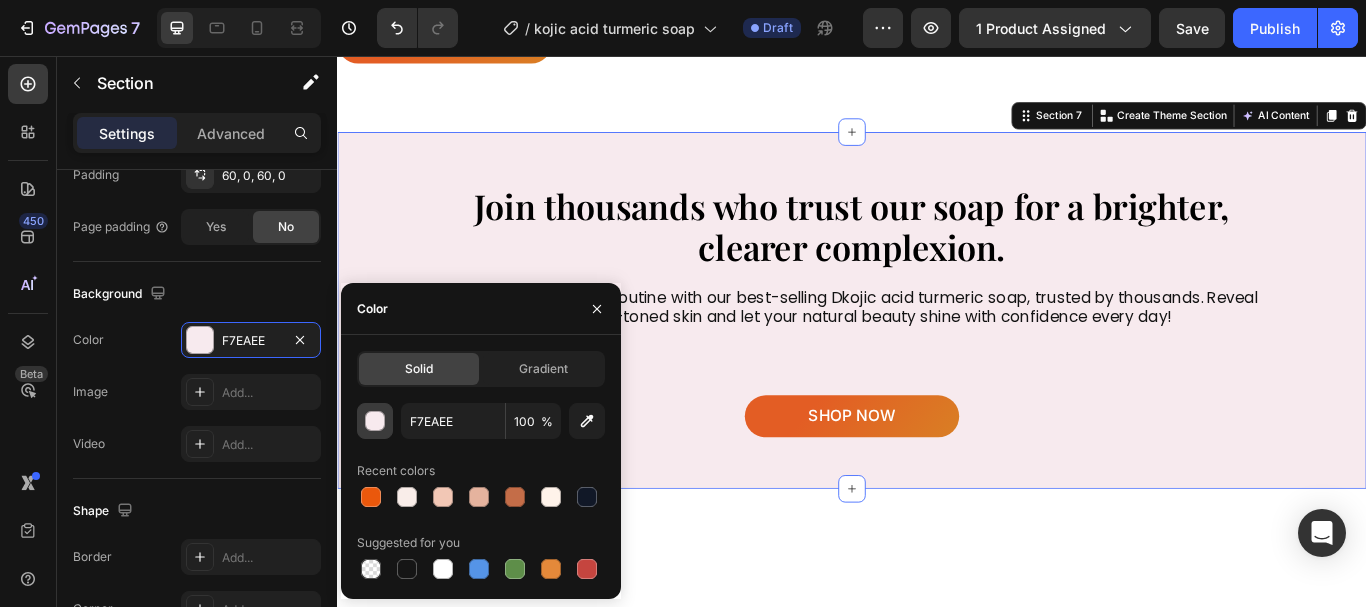 click at bounding box center (376, 422) 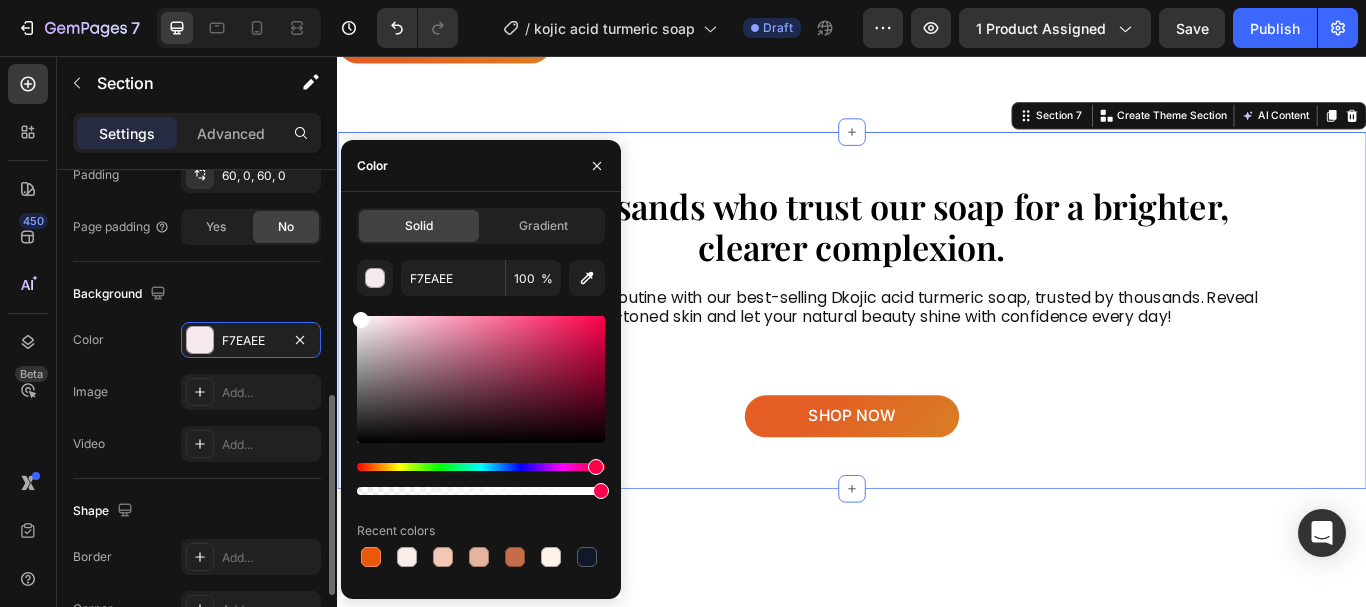 click on "450 Beta Sections(18) Elements(84) Section Element Hero Section Product Detail Brands Trusted Badges Guarantee Product Breakdown How to use Testimonials Compare Bundle FAQs Social Proof Brand Story Product List Collection Blog List Contact Sticky Add to Cart Custom Footer Browse Library 450 Layout Text Heading Text Block Button Button Button Button Media Image Image Video Video Banner Hero Banner" 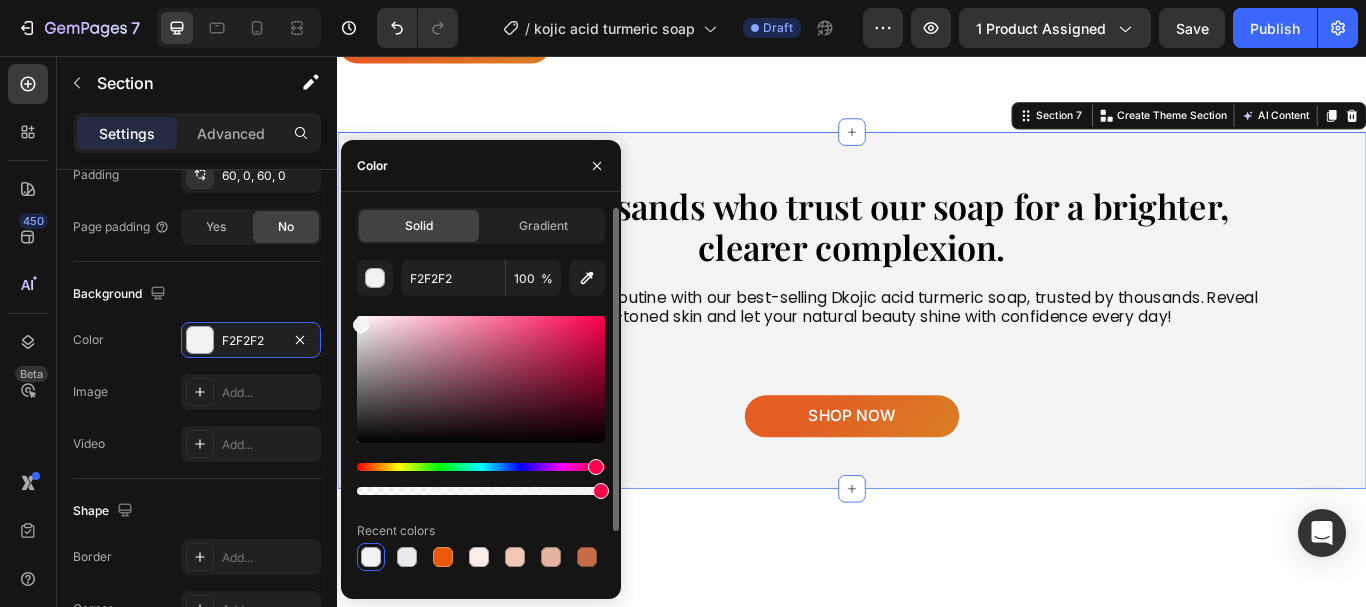 type on "F4F4F4" 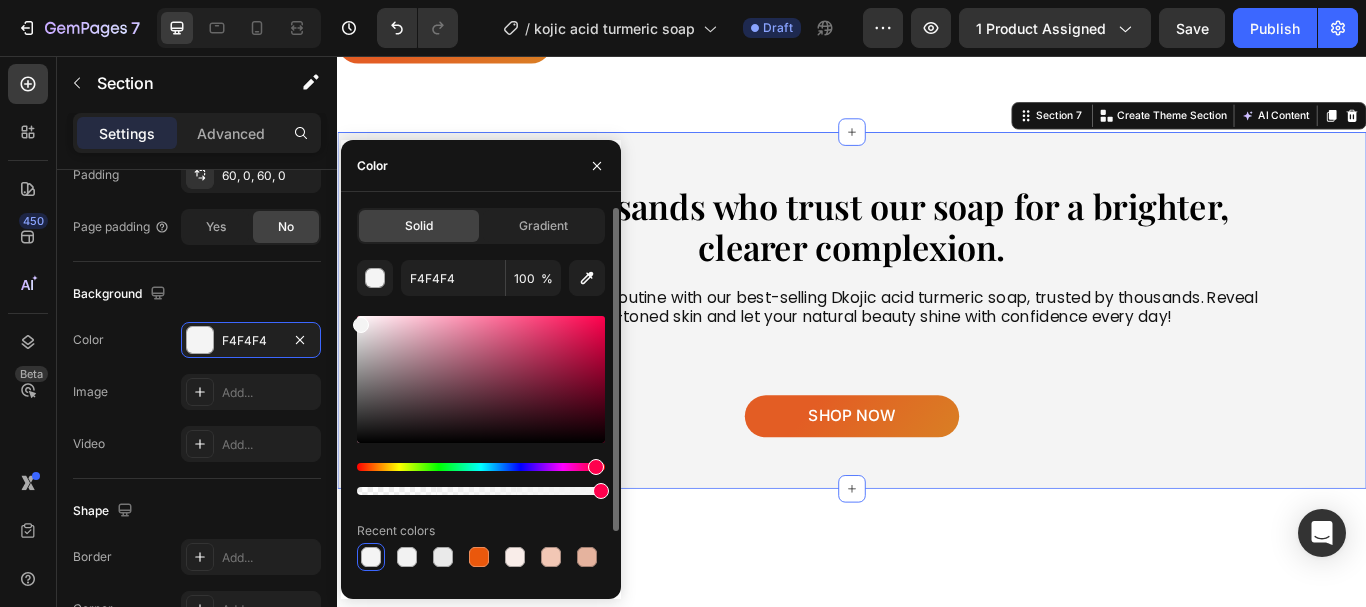 click on "Solid Gradient F4F4F4 100 % Recent colors Suggested for you" at bounding box center [481, 425] 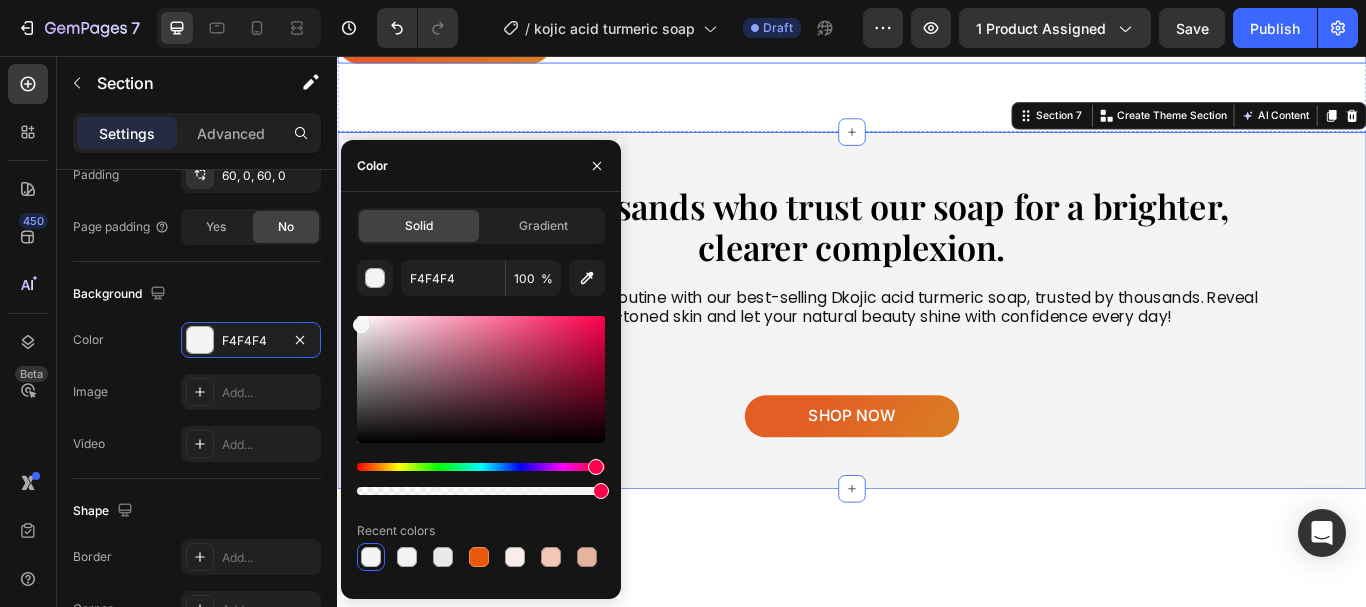 click on "See noticeable improvements in just a few weeks! Heading Results may vary, but you can expect a brighter, more even complexion that enhances your confidence. Our thoughtfully designed formula goes beyond skincare—it’s a journey to embracing your natural beauty! Text Block shop now Button" at bounding box center (624, -80) 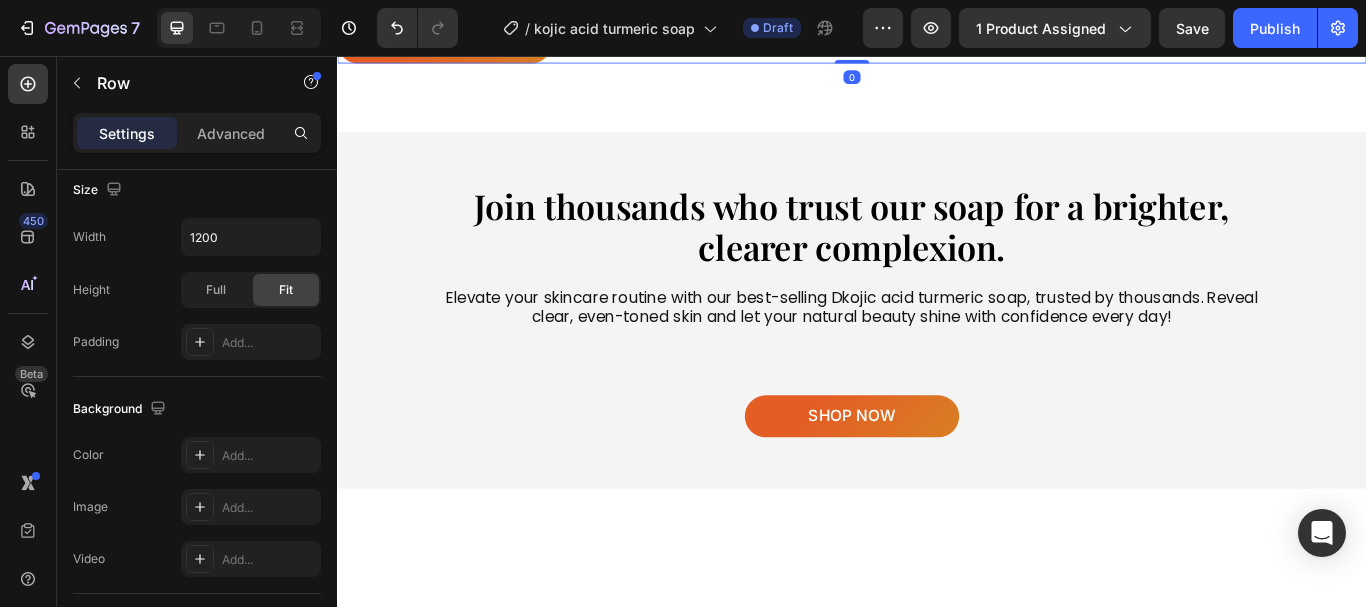 scroll, scrollTop: 0, scrollLeft: 0, axis: both 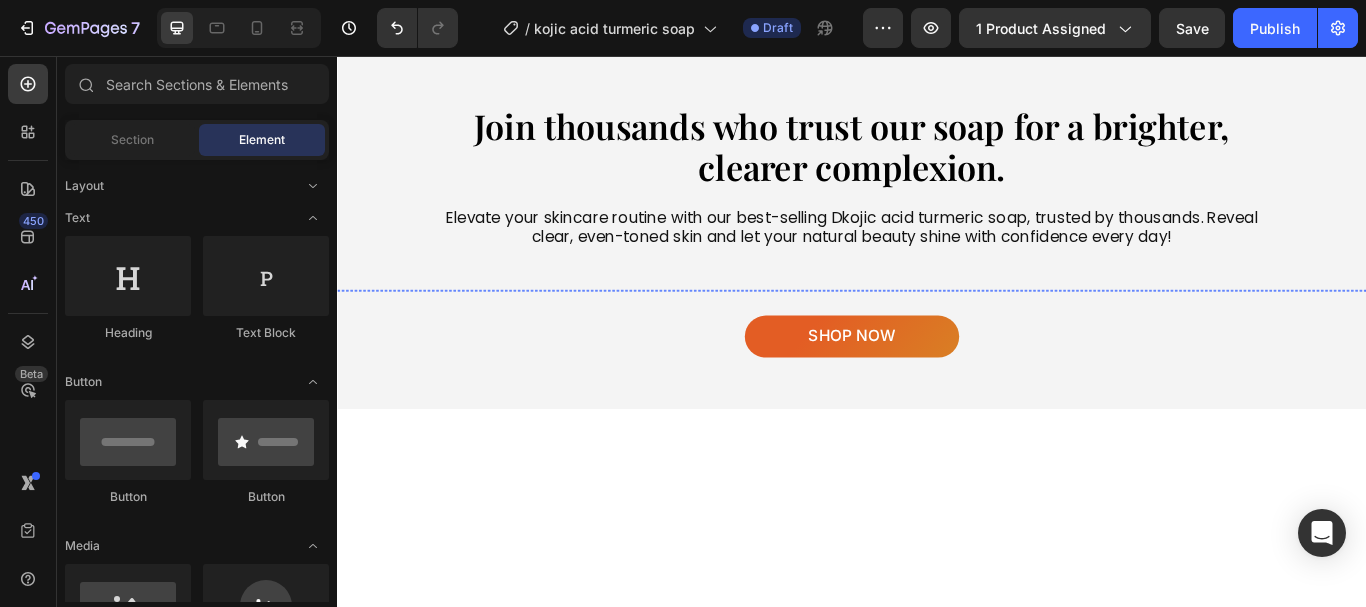 click at bounding box center [479, 329] 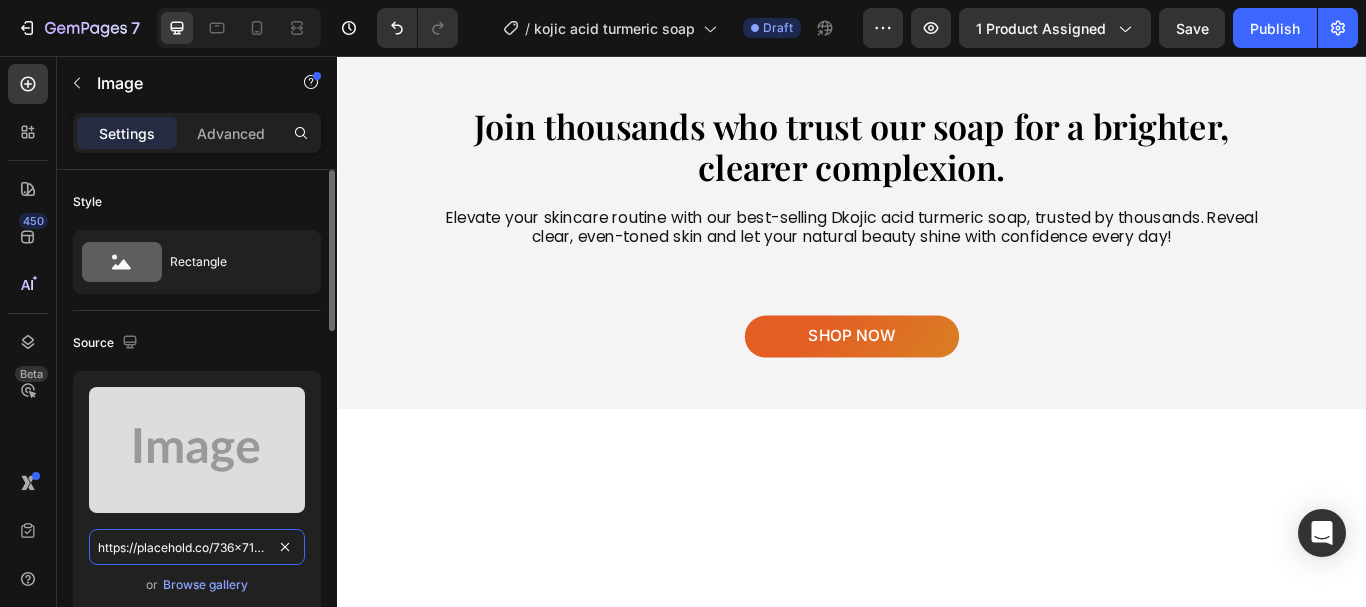 click on "https://placehold.co/736x712?text=Image" at bounding box center (197, 547) 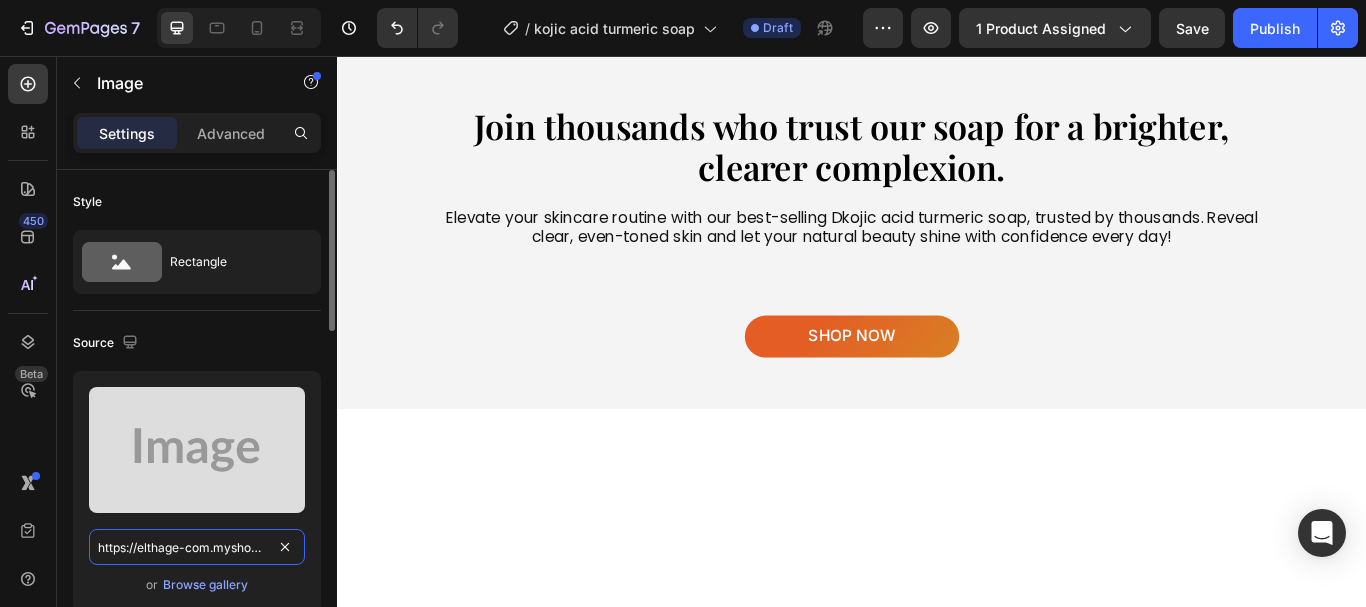 scroll, scrollTop: 0, scrollLeft: 754, axis: horizontal 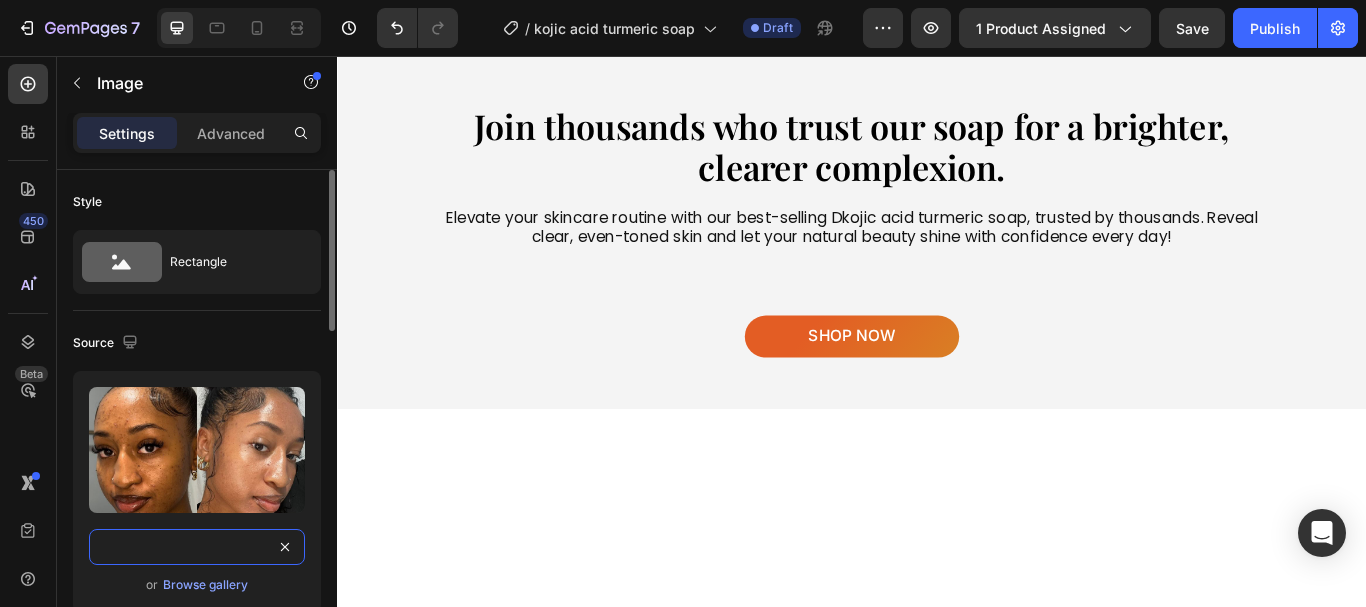 type on "https://elthage-com.myshopify.com/cdn/shop/files/gempages_576152080687825439-9d5eb30c-a04f-4bb4-924c-5b8b47c8e620.jpg?v=1001503149400899487" 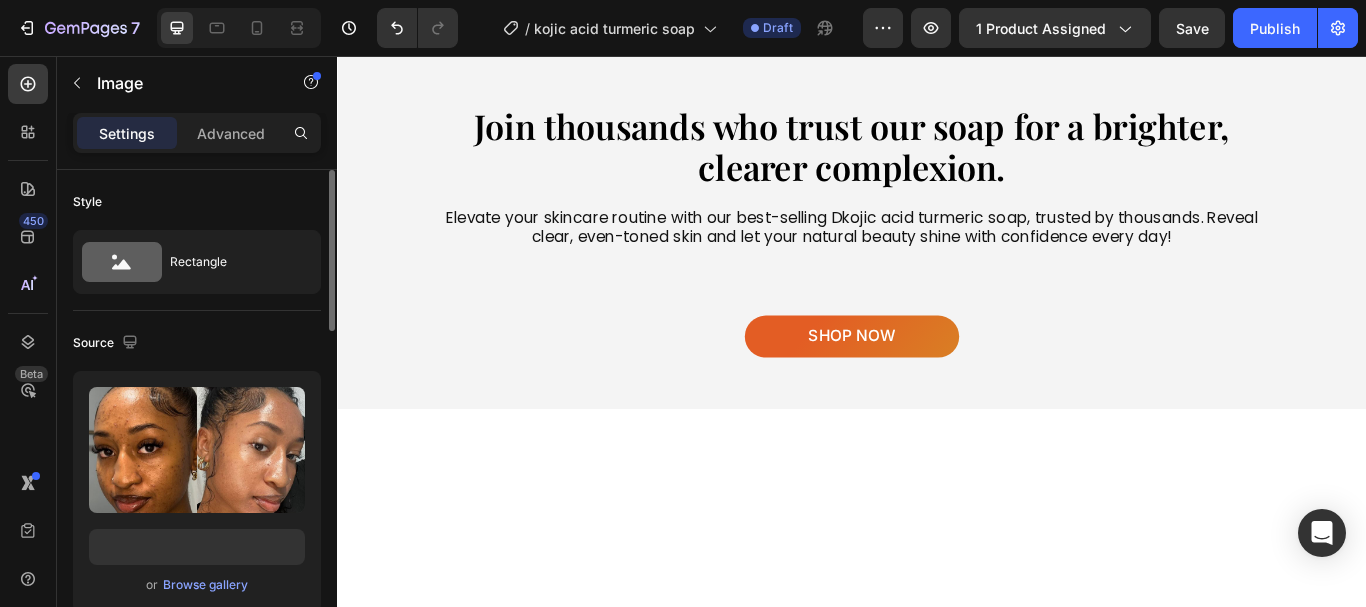 click on "Source Upload Image https://elthage-com.myshopify.com/cdn/shop/files/gempages_576152080687825439-9d5eb30c-a04f-4bb4-924c-5b8b47c8e620.jpg?v=1001503149400899487 or Browse gallery" 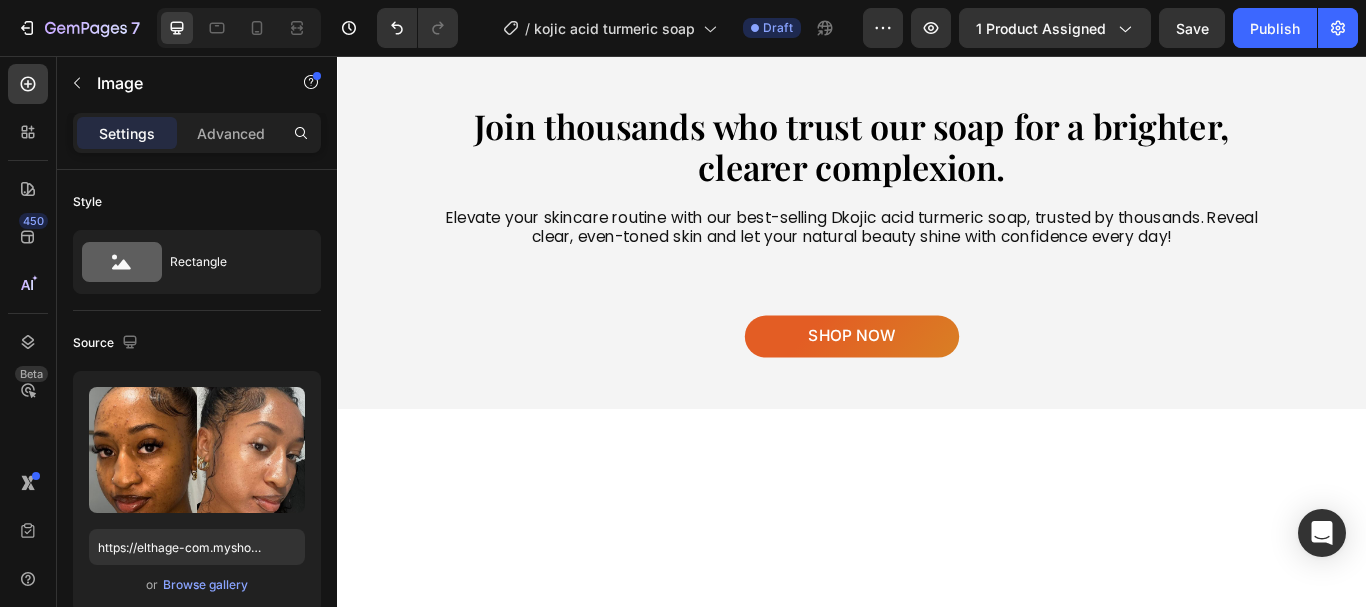 click at bounding box center [779, 329] 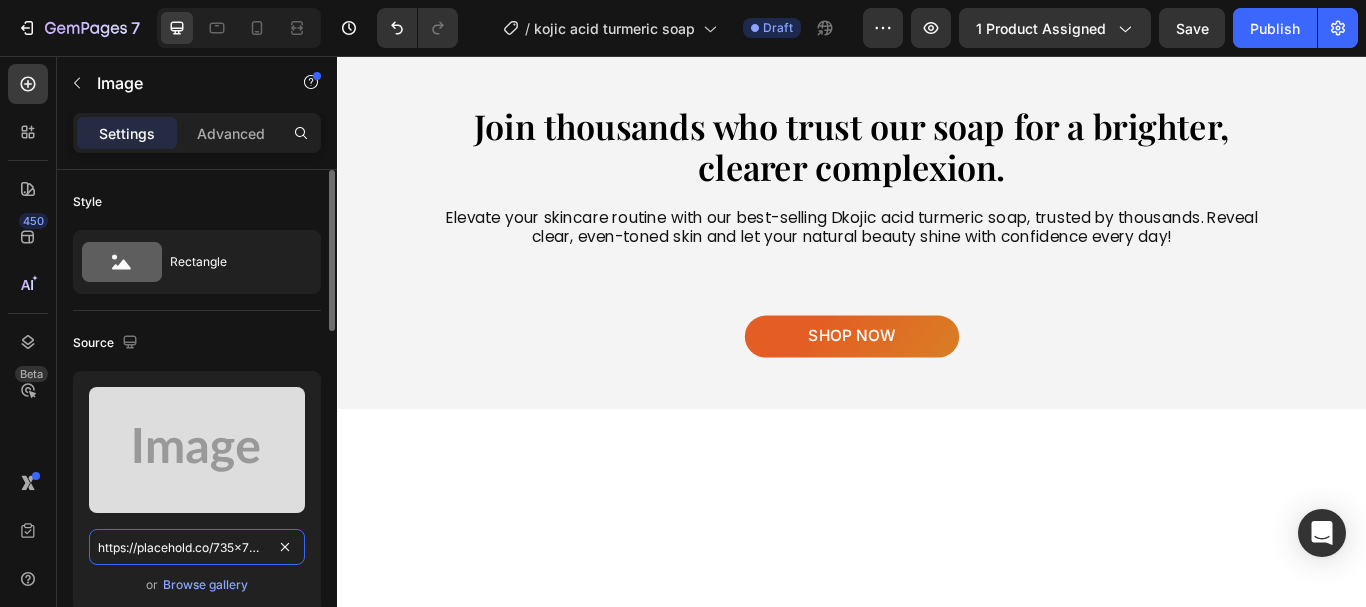 click on "https://placehold.co/735x726?text=Image" at bounding box center (197, 547) 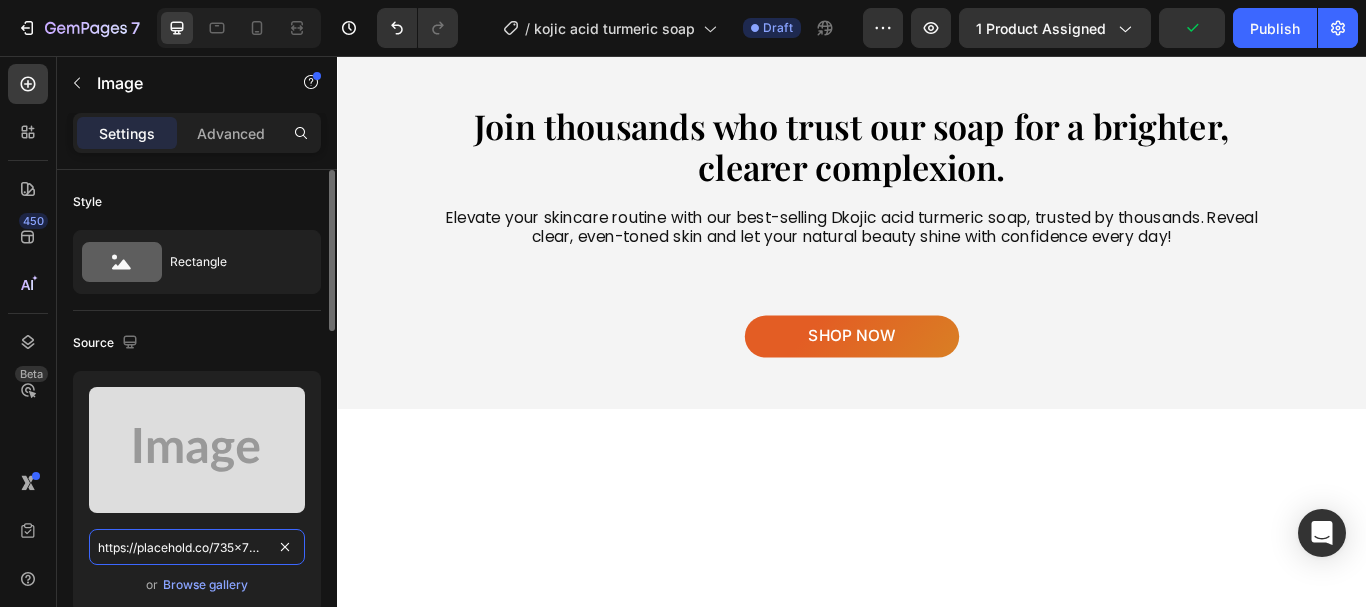 paste on "skinessen.myshopify.com/cdn/shop/files/gempages_570655895764075335-a4dbde77-662c-4fae-aae1-2e73fb90c3c1.jpg?v=8598933464932788597" 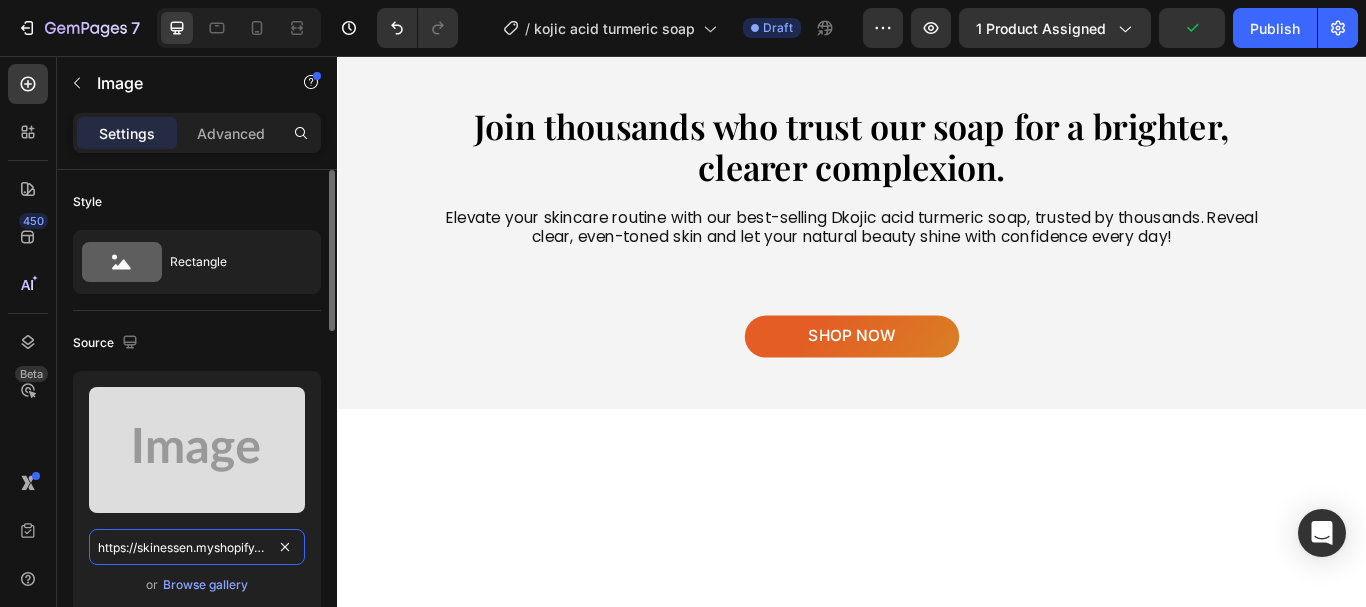 scroll, scrollTop: 0, scrollLeft: 731, axis: horizontal 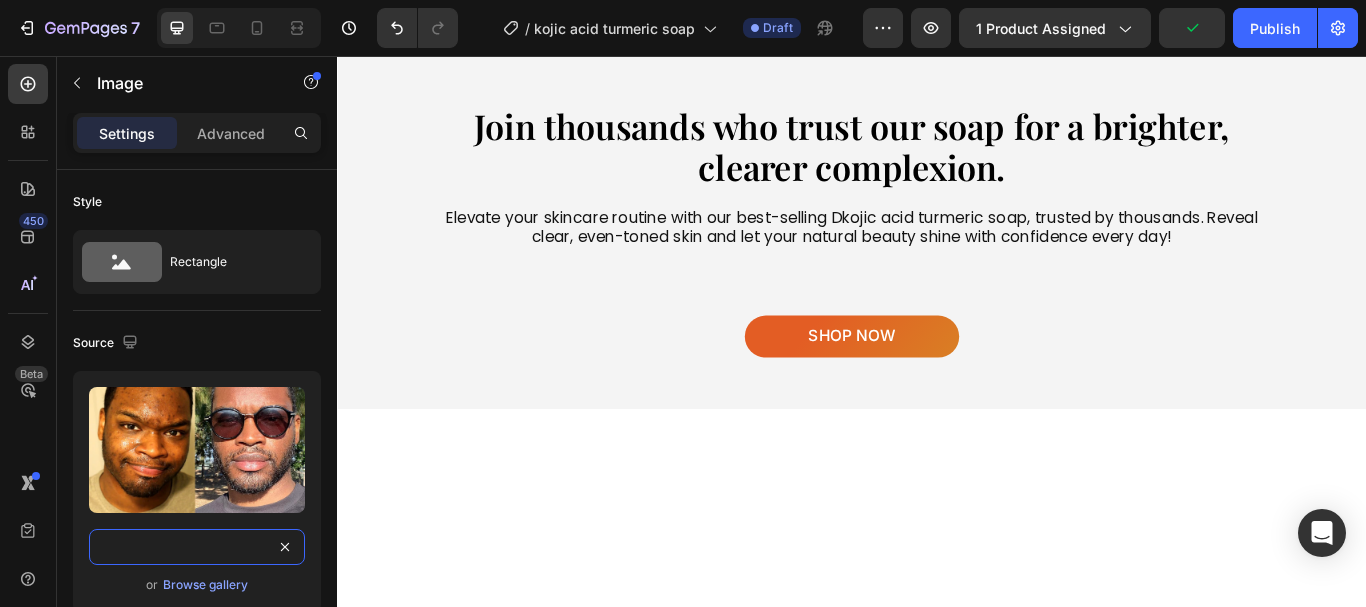 type on "https://skinessen.myshopify.com/cdn/shop/files/gempages_570655895764075335-a4dbde77-662c-4fae-aae1-2e73fb90c3c1.jpg?v=8598933464932788597" 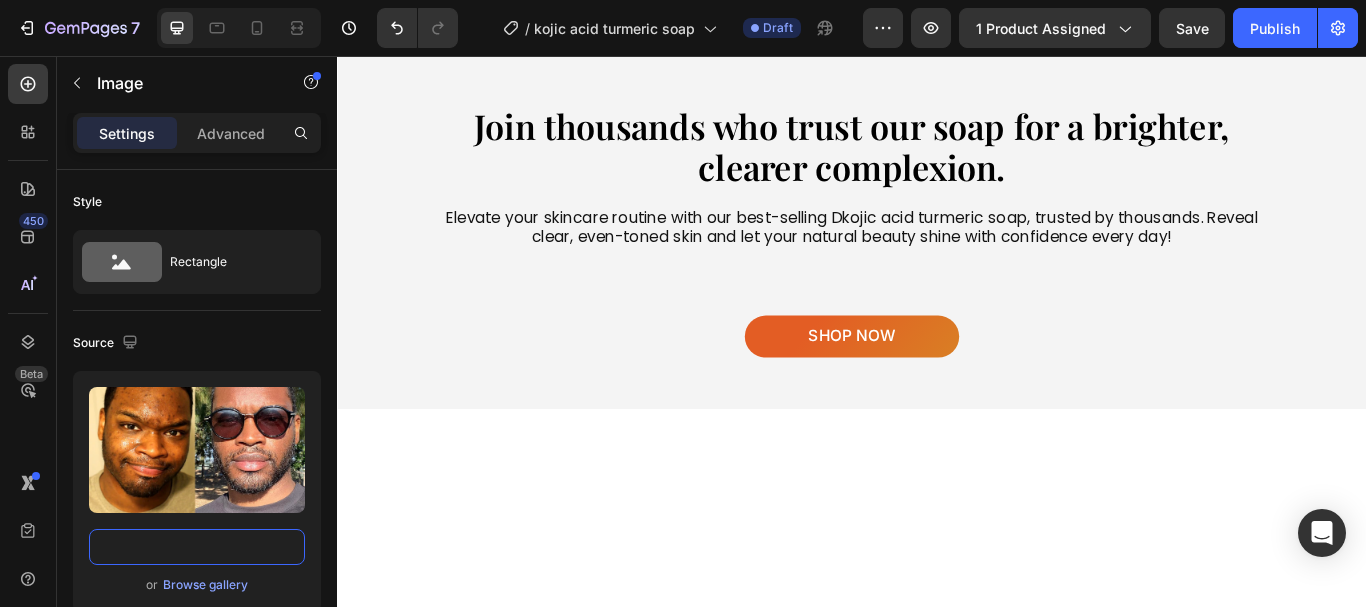 scroll, scrollTop: 0, scrollLeft: 0, axis: both 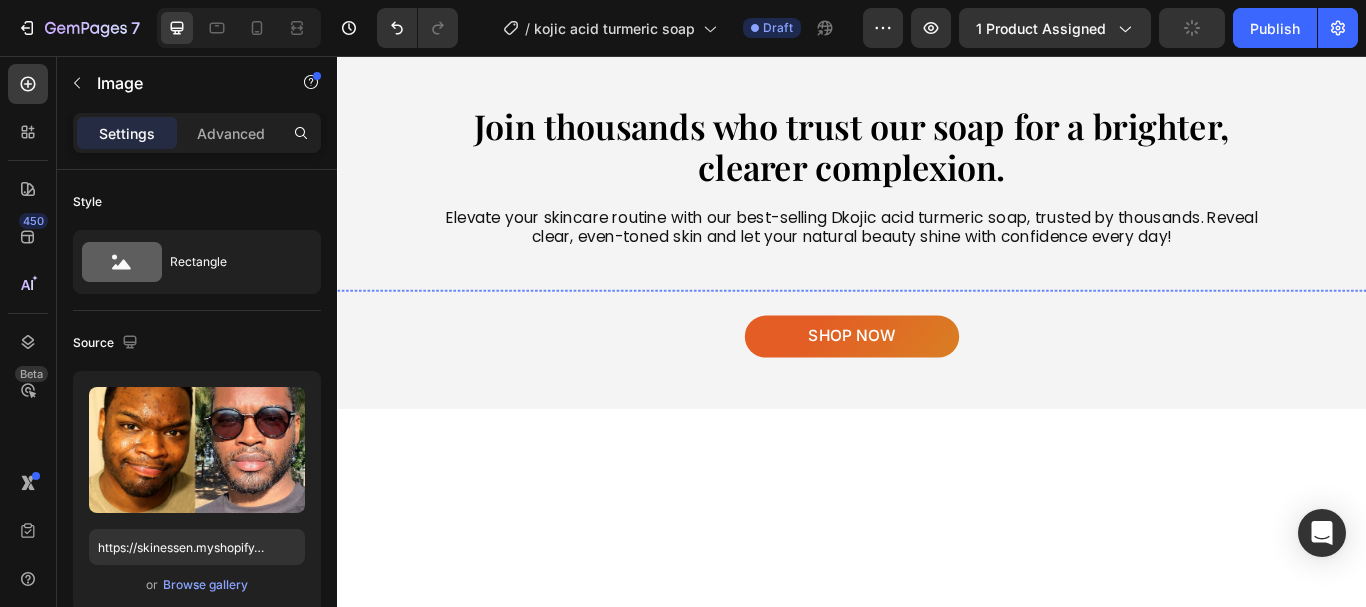 click at bounding box center (1080, 329) 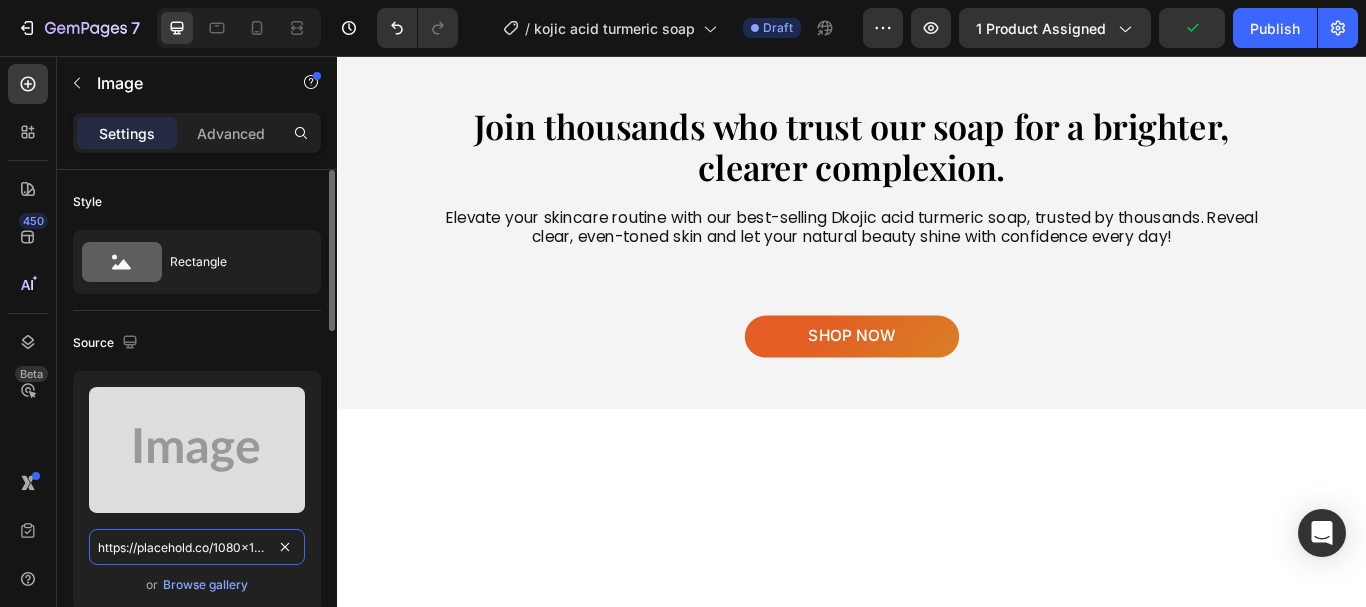 click on "https://placehold.co/1080x1080?text=Image" at bounding box center (197, 547) 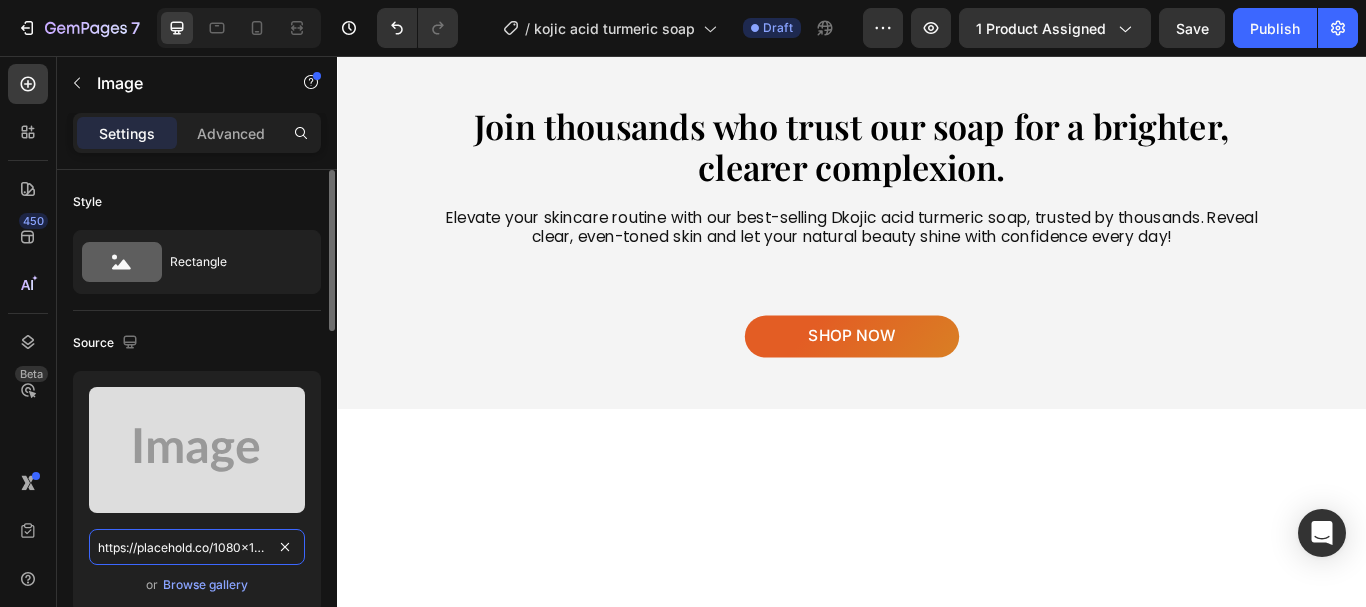 paste on "[URL]" 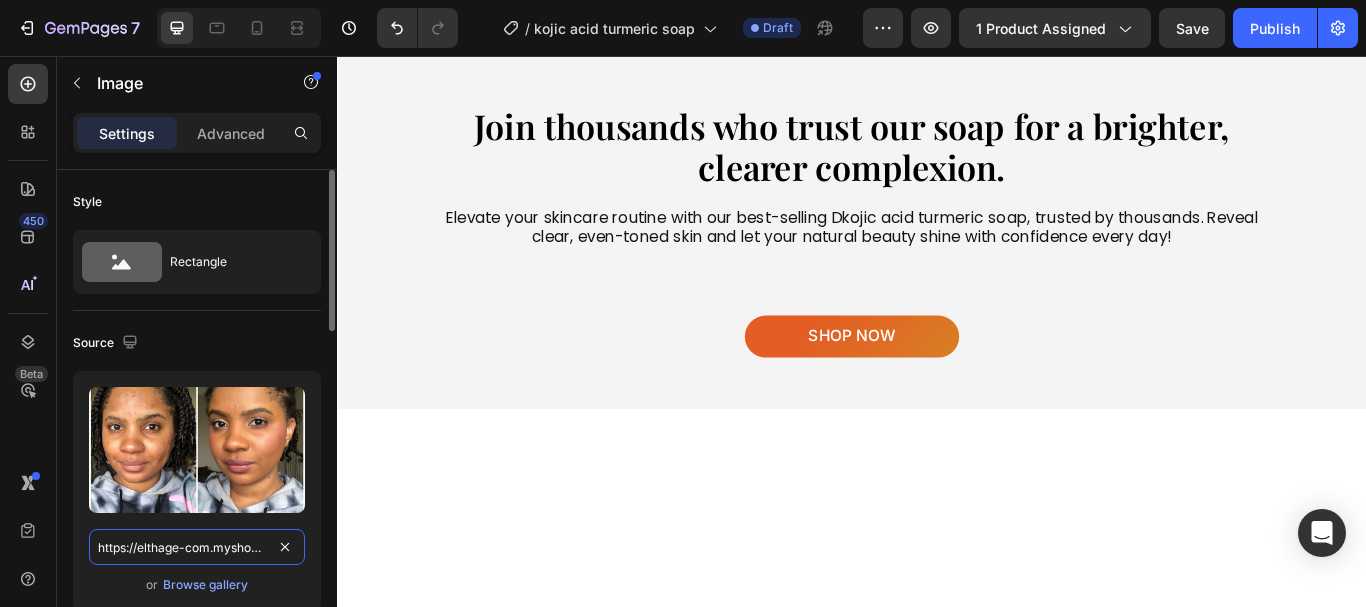 scroll, scrollTop: 0, scrollLeft: 746, axis: horizontal 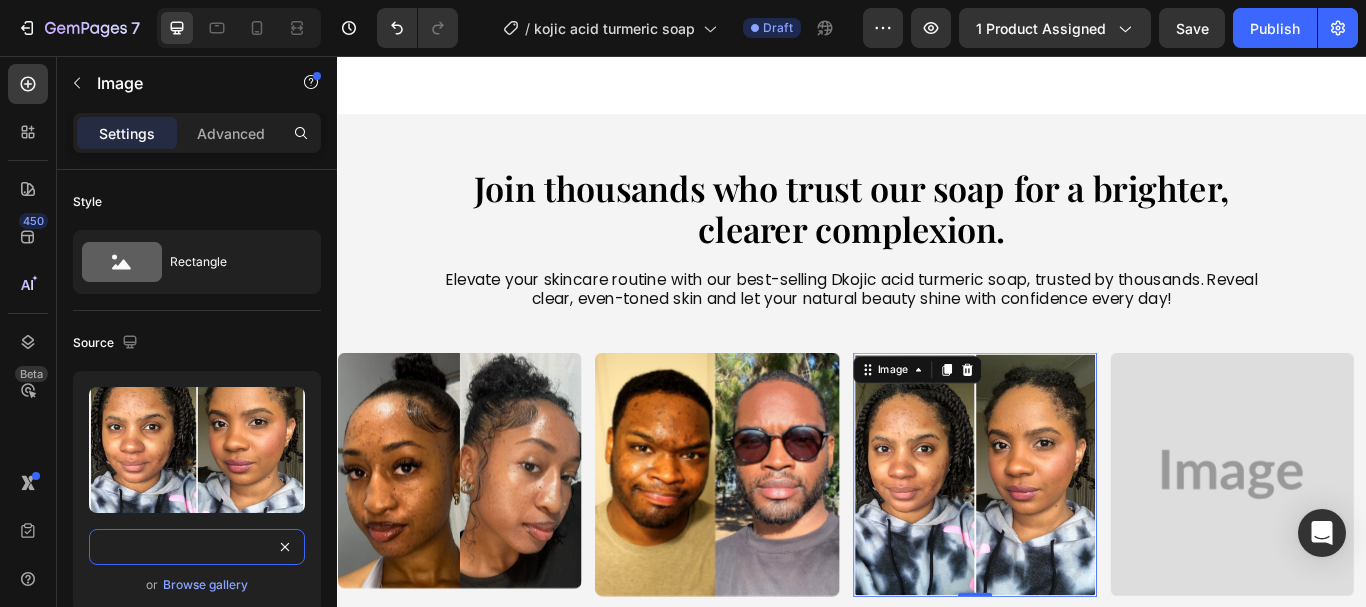 type on "https://elthage-com.myshopify.com/cdn/shop/files/gempages_576152080687825439-35cd7b53-2777-45e5-9c59-13fe5c7d7c3c.jpg?v=14514072359191680641" 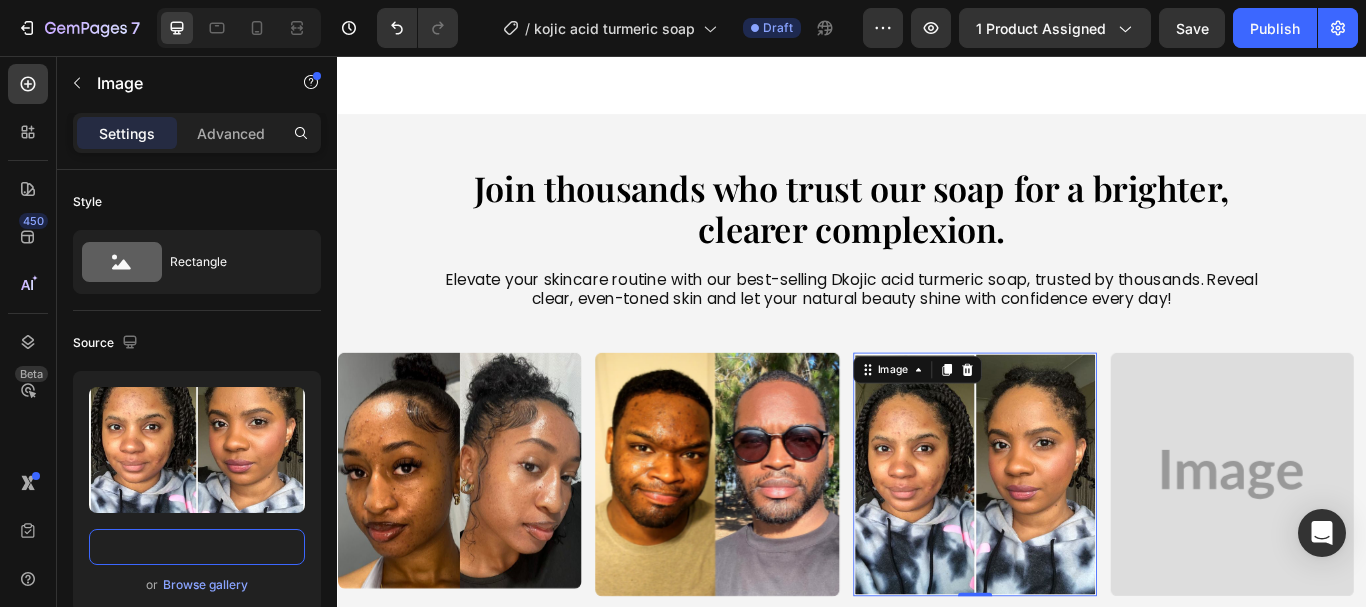 scroll, scrollTop: 0, scrollLeft: 0, axis: both 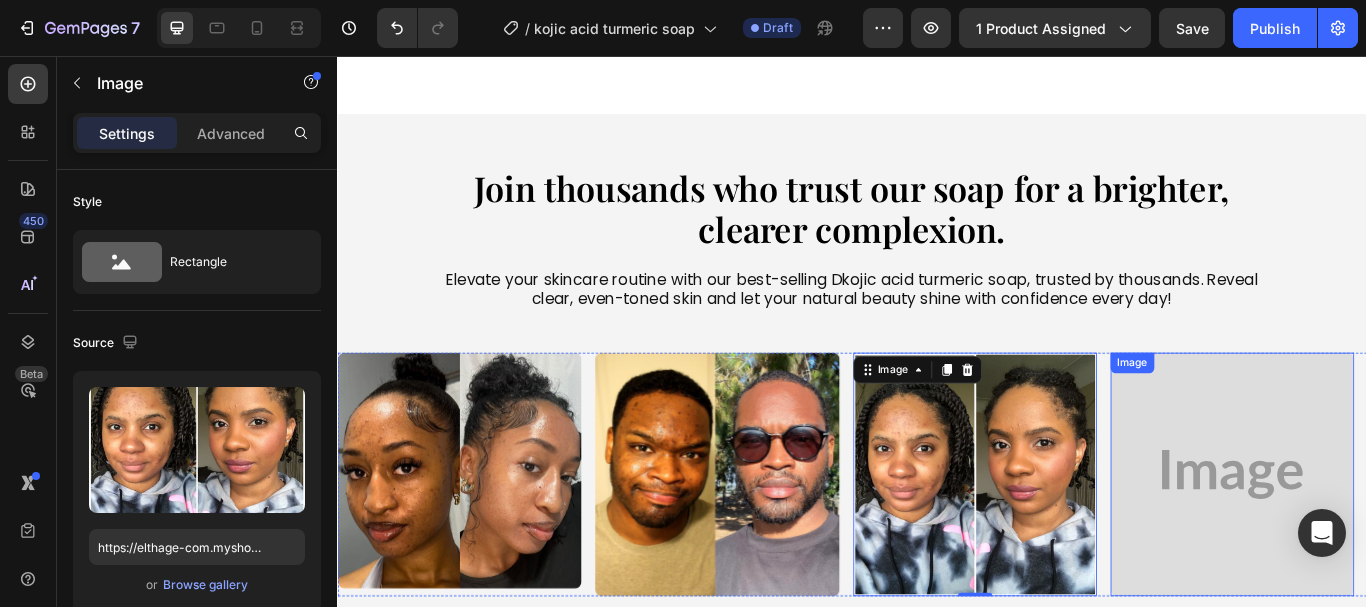 click at bounding box center (1380, 544) 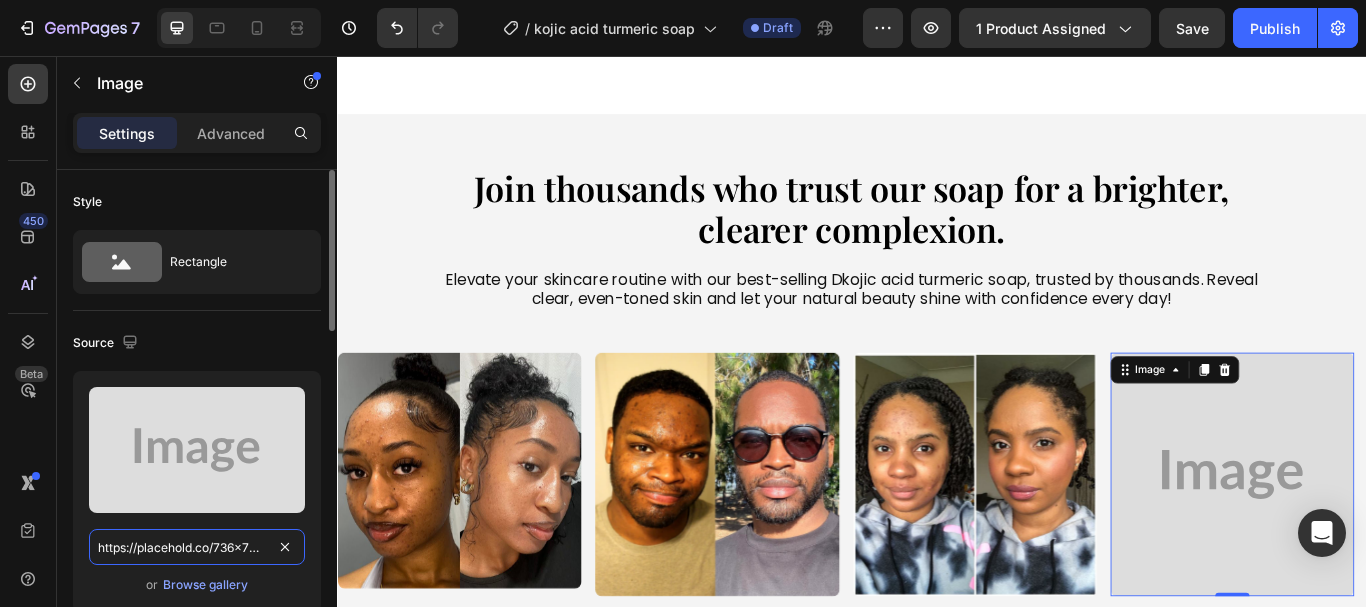 click on "https://placehold.co/736x736?text=Image" at bounding box center [197, 547] 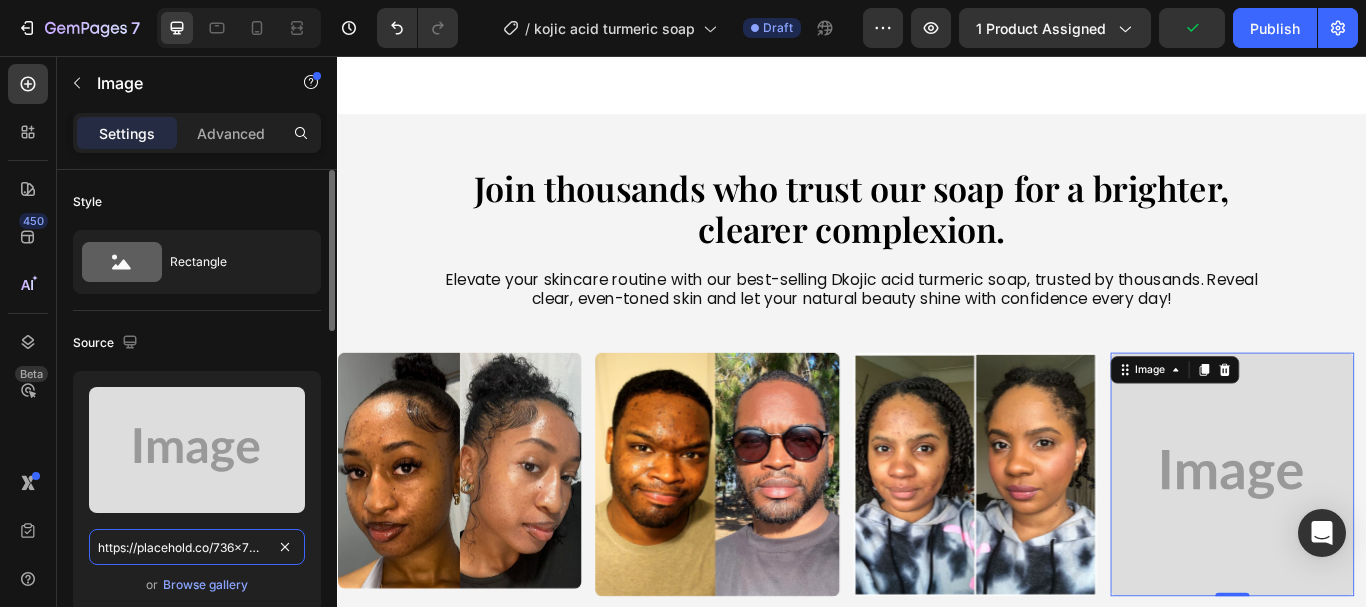 paste on "elthage-com.myshopify.com/cdn/shop/files/gempages_576152080687825439-2f677d1e-1f2c-4626-b655-947a8c0d0a0a.jpg?v=14553566554940173044" 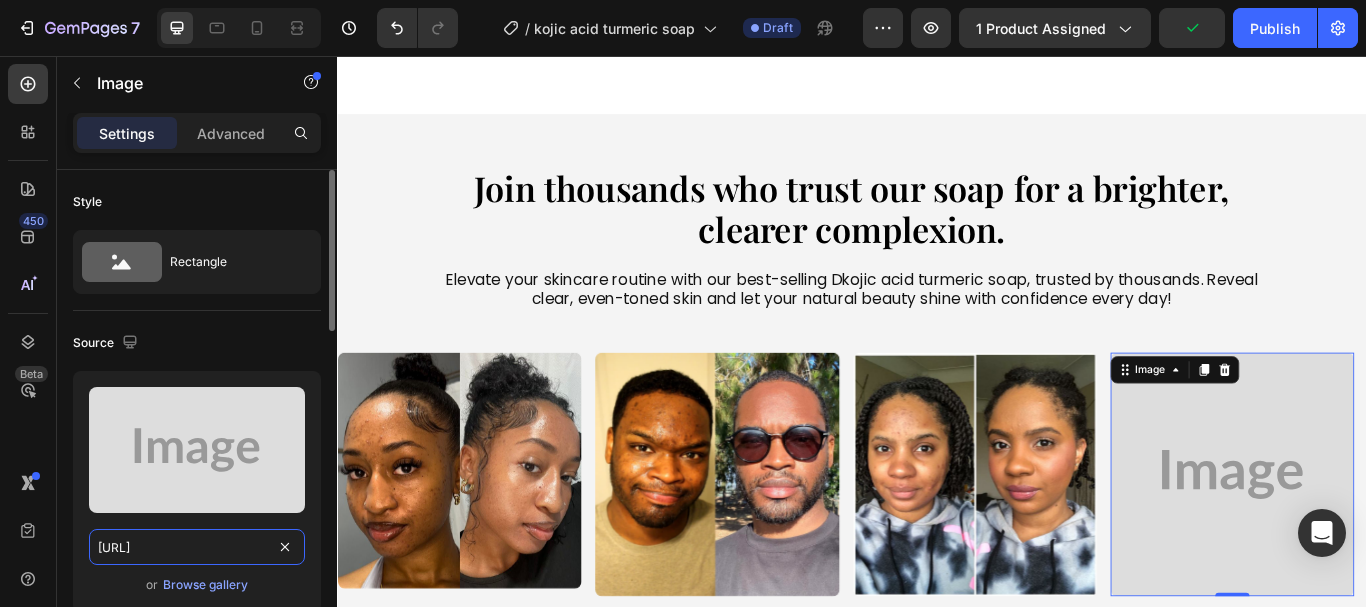 scroll, scrollTop: 0, scrollLeft: 752, axis: horizontal 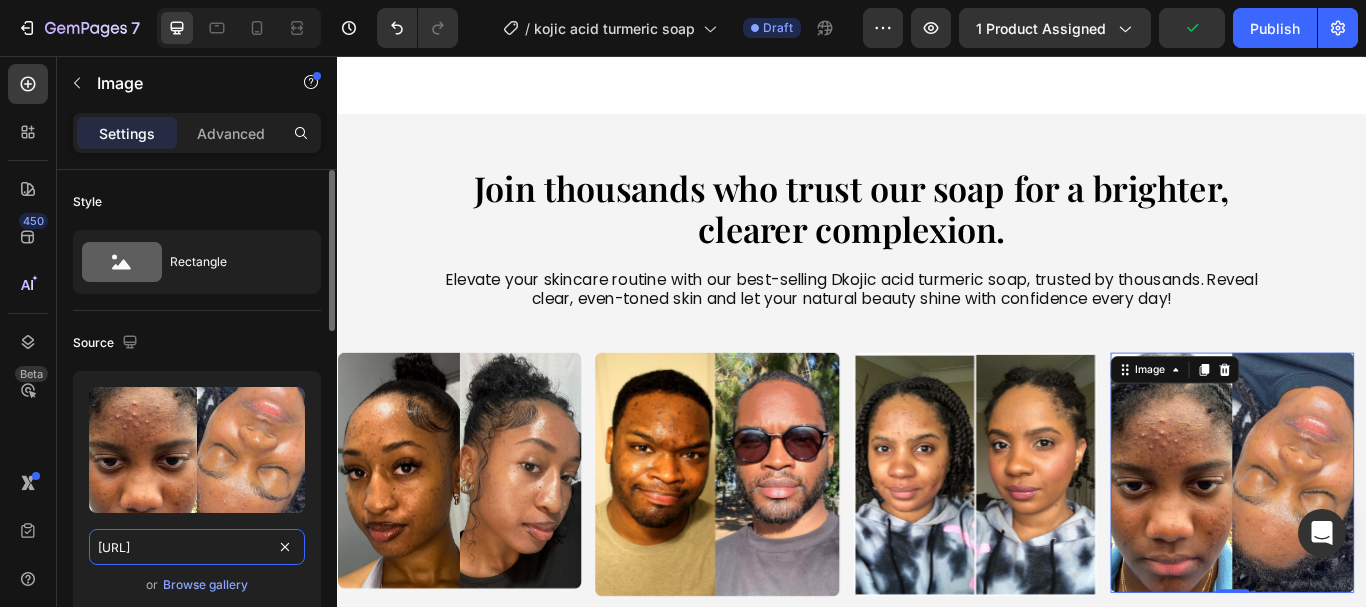 type on "[URL]" 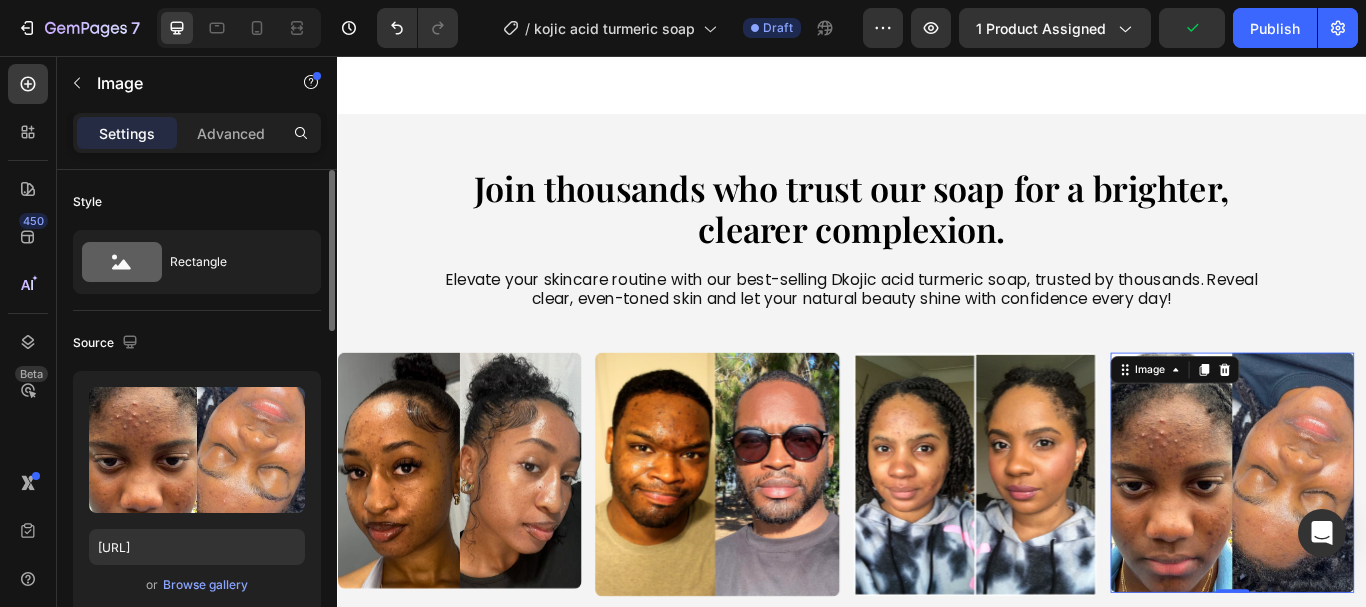 click on "Source" at bounding box center [197, 343] 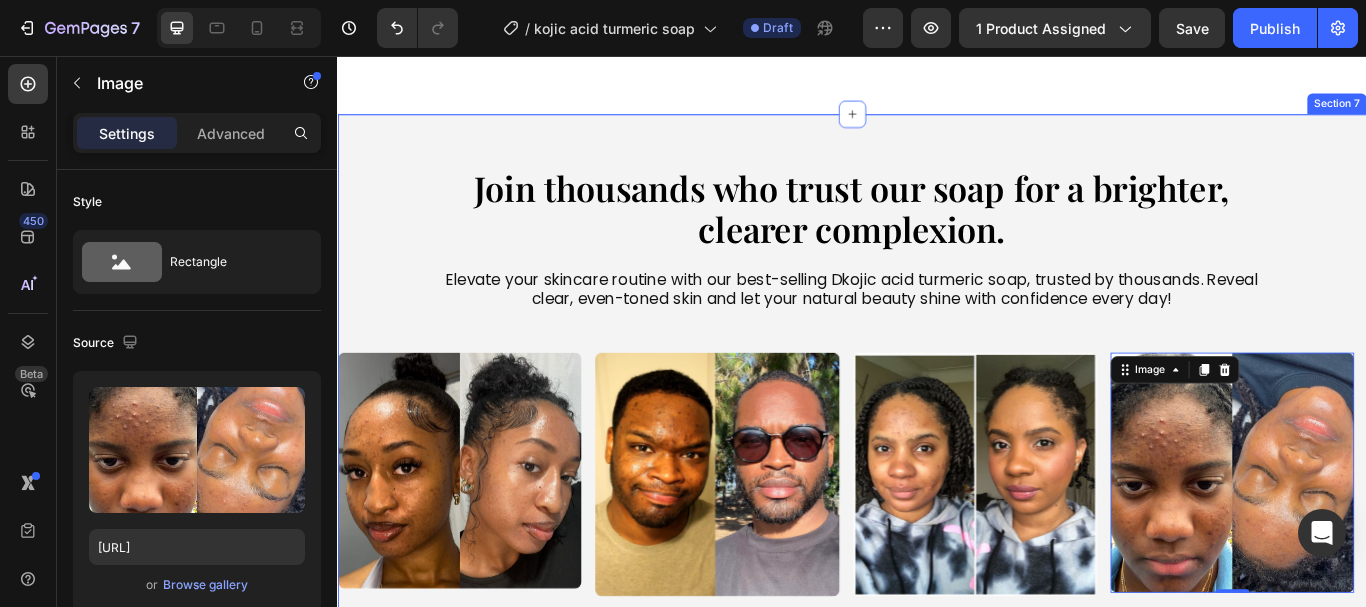 click on "Join thousands who trust our soap for a brighter, clearer complexion. Heading Elevate your skincare routine with our best-selling Dkojic acid turmeric soap, trusted by thousands. Reveal clear, even-toned skin and let your natural beauty shine with confidence every day! Text Block Row Image Image Image Image Carousel shop now Button Section 7" at bounding box center [937, 474] 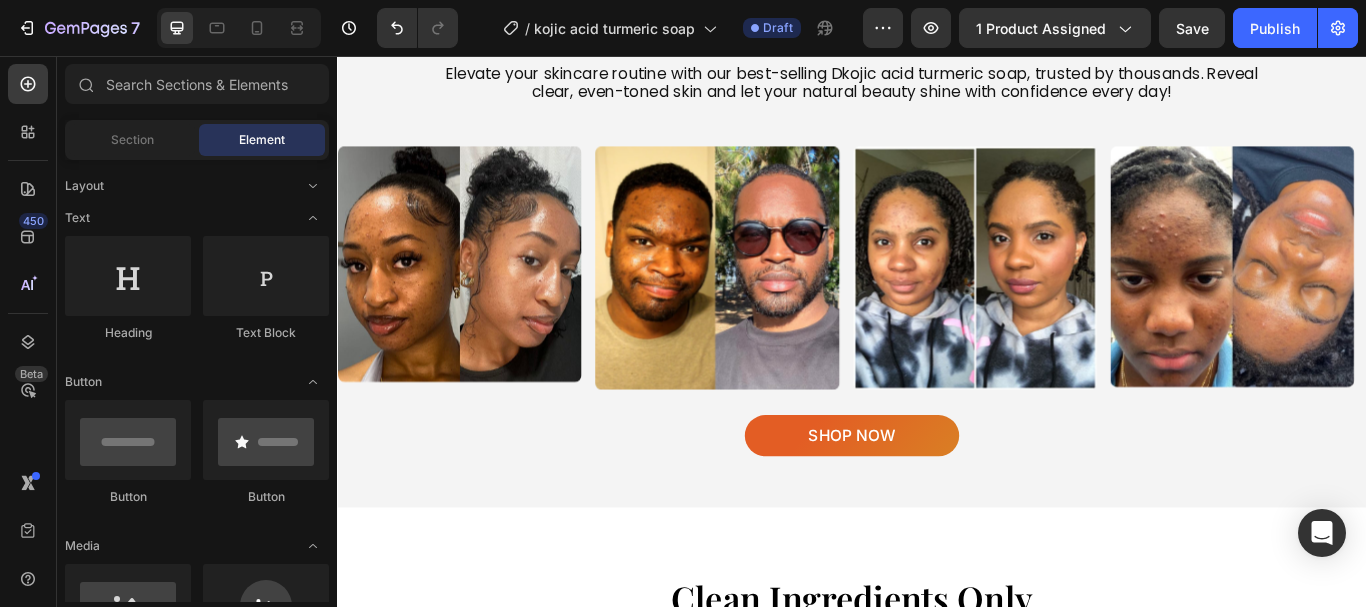 scroll, scrollTop: 3434, scrollLeft: 0, axis: vertical 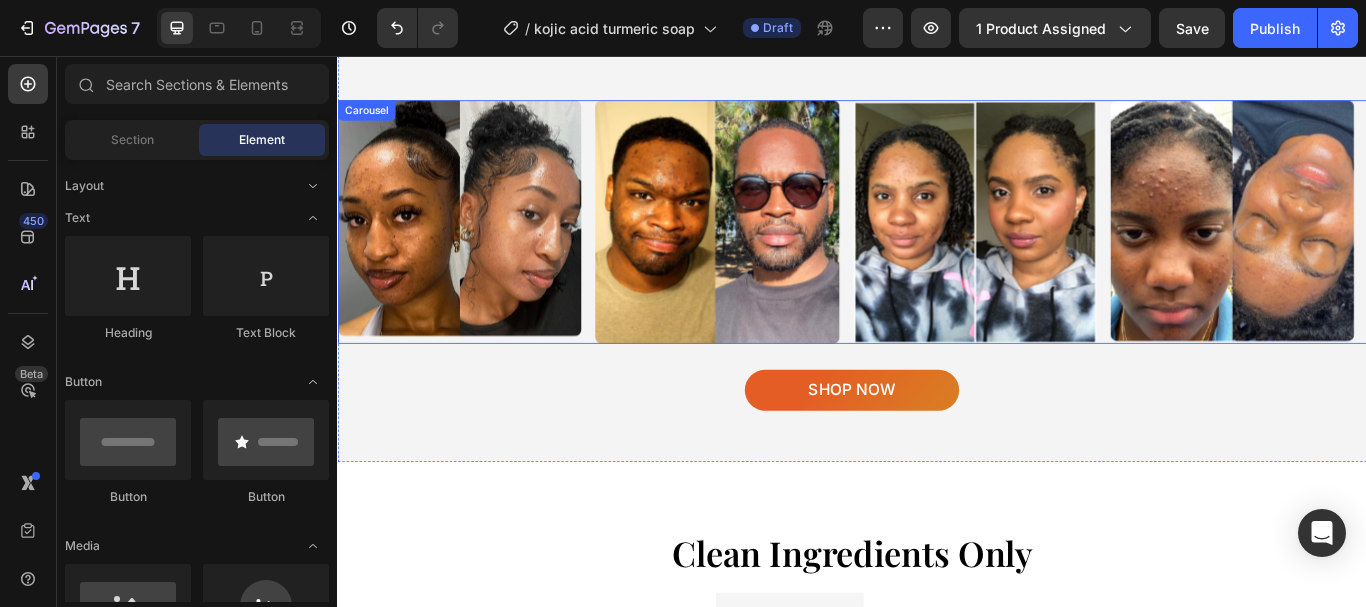 click on "Image Image Image Image" at bounding box center (937, 250) 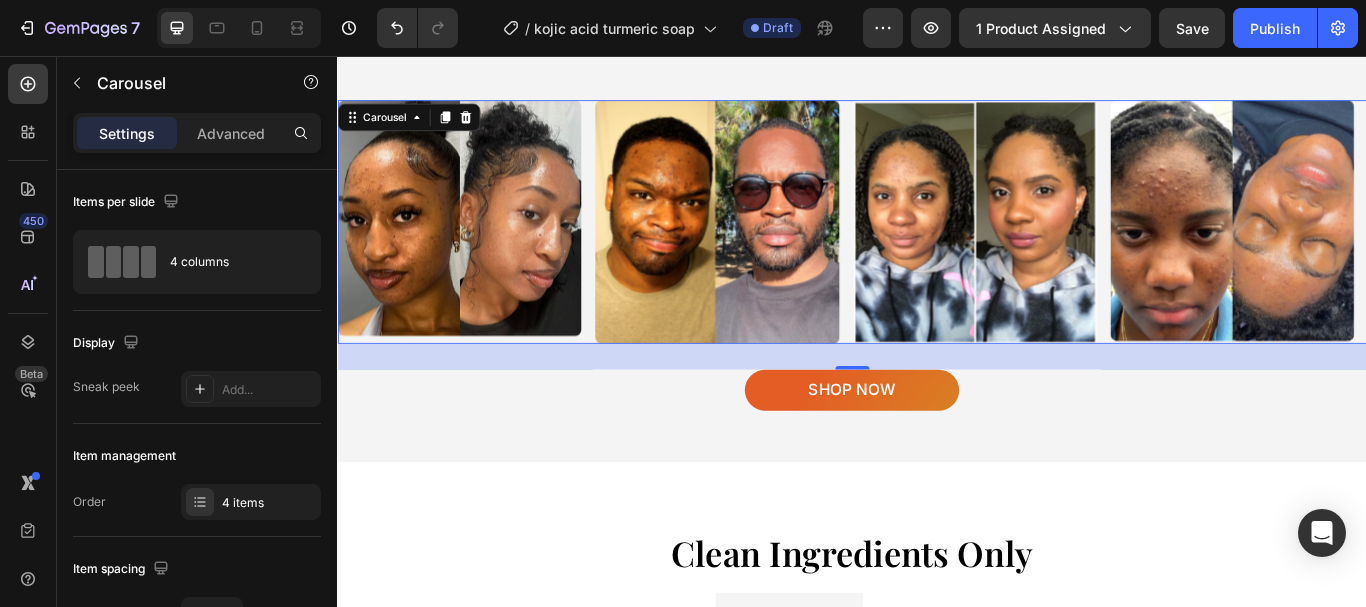 click on "Settings Advanced" at bounding box center (197, 133) 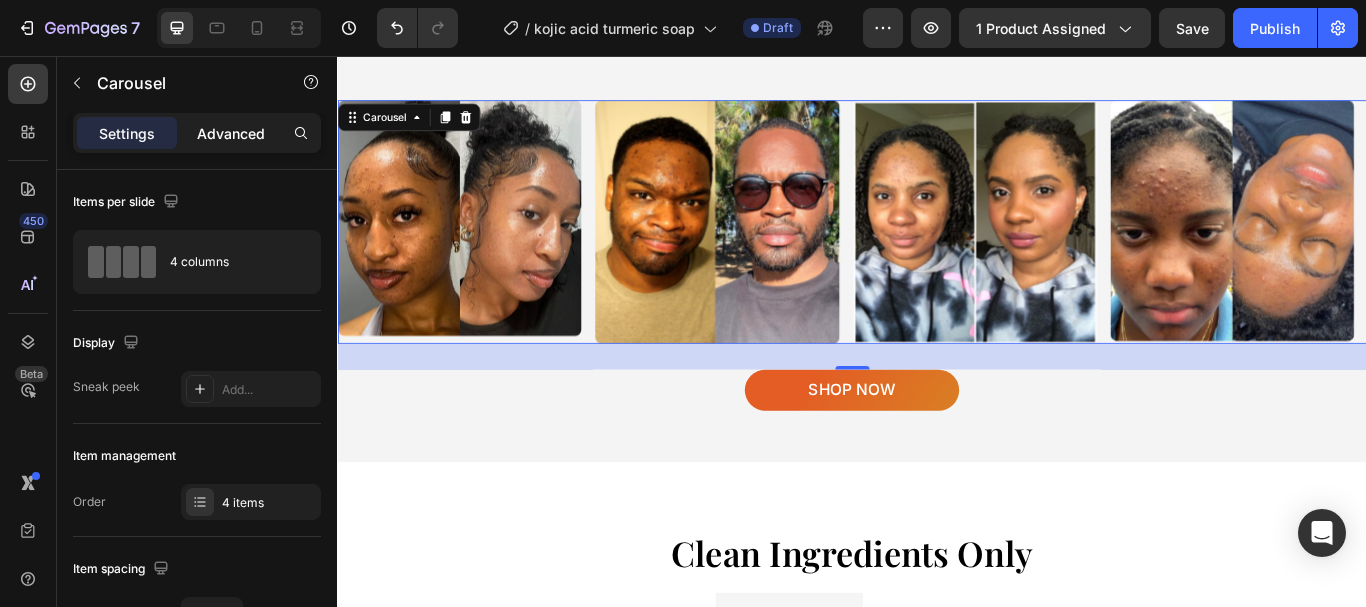 click on "Advanced" 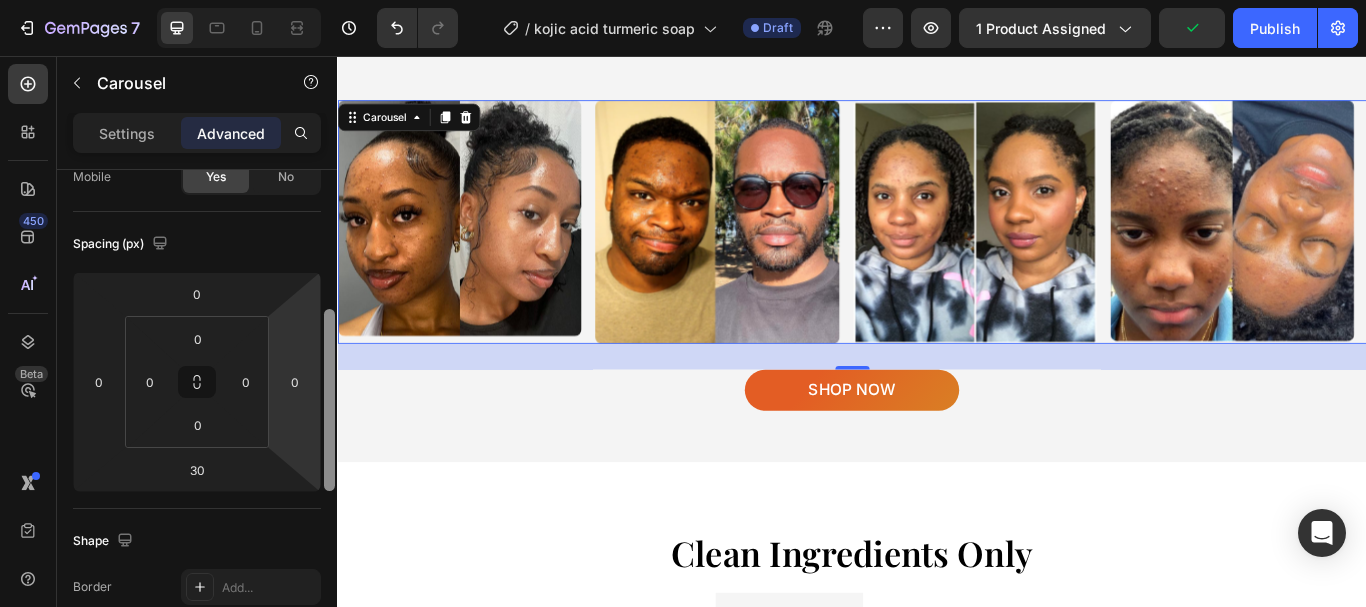 drag, startPoint x: 322, startPoint y: 205, endPoint x: 287, endPoint y: 267, distance: 71.19691 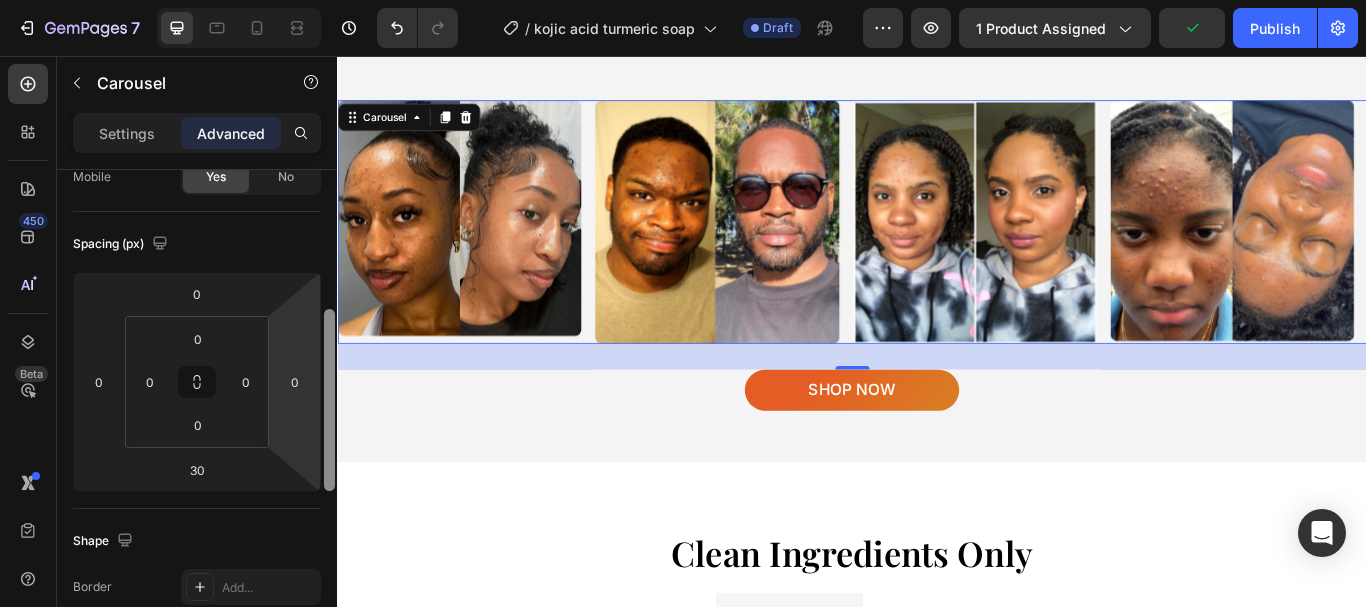 click on "Display on Desktop Yes No Tablet Yes No Mobile Yes No Spacing (px) 0 0 30 0 0 0 0 0 Shape Border Add... Corner Add... Shadow Add... Position Static Opacity 100% Animation Interaction Upgrade to Optimize plan  to unlock Interaction & other premium features. CSS class Delete element" at bounding box center [197, 417] 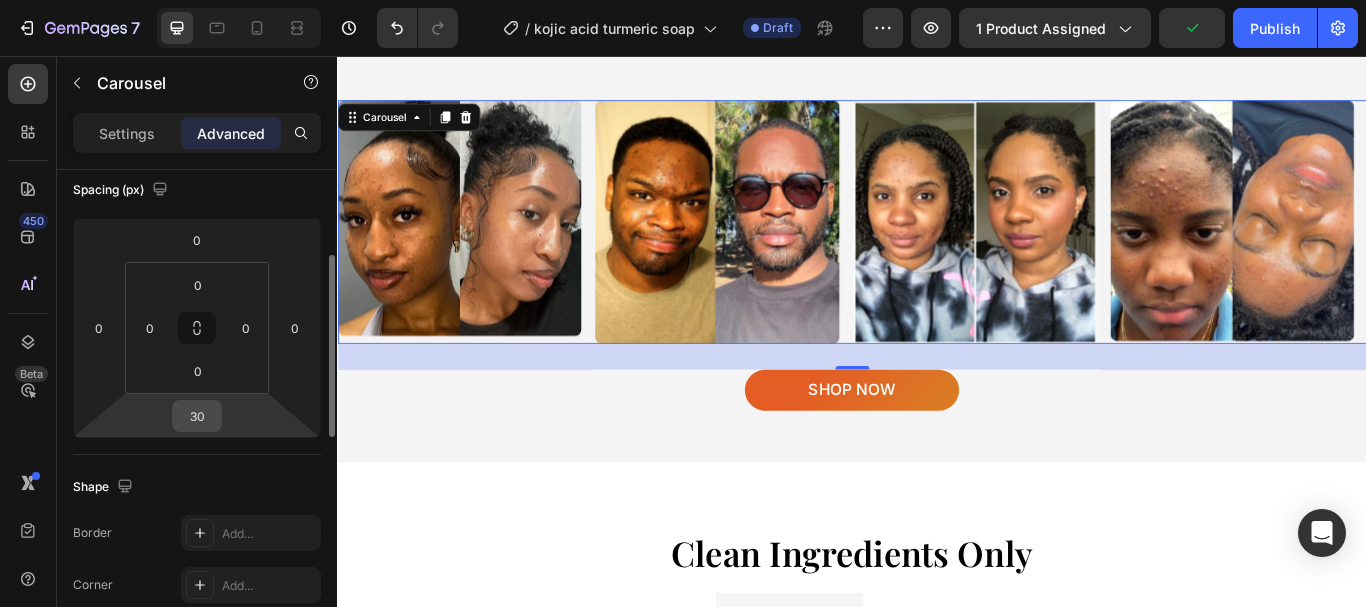 click on "30" at bounding box center (197, 416) 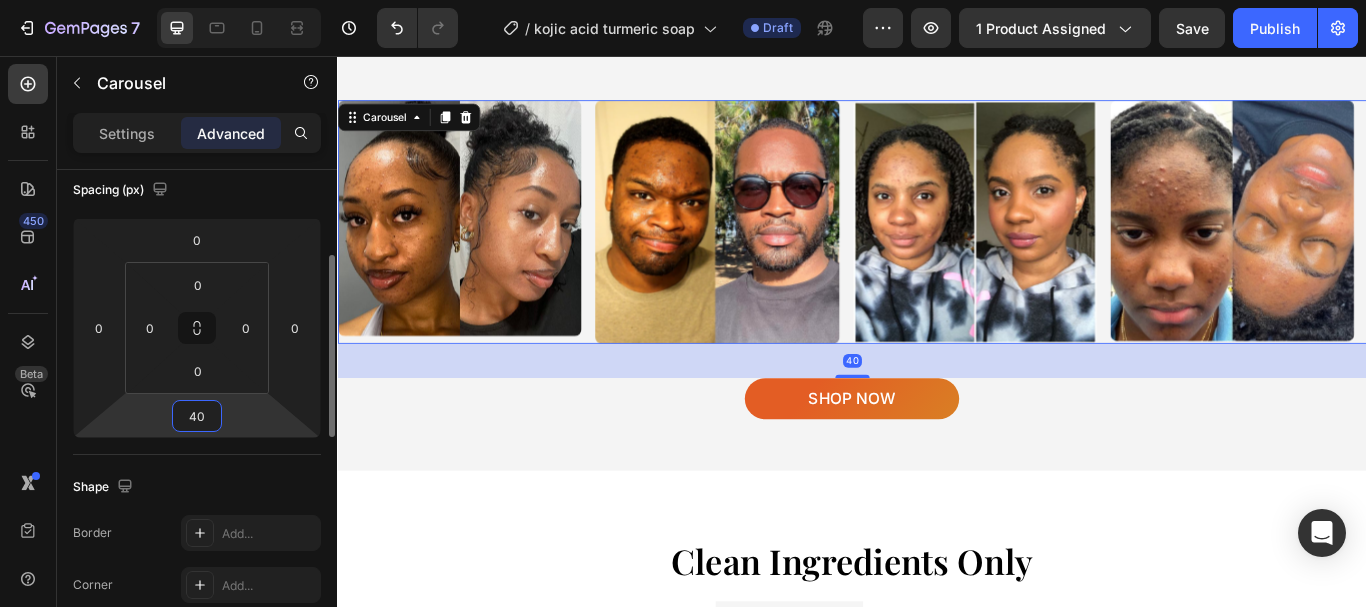 type on "40" 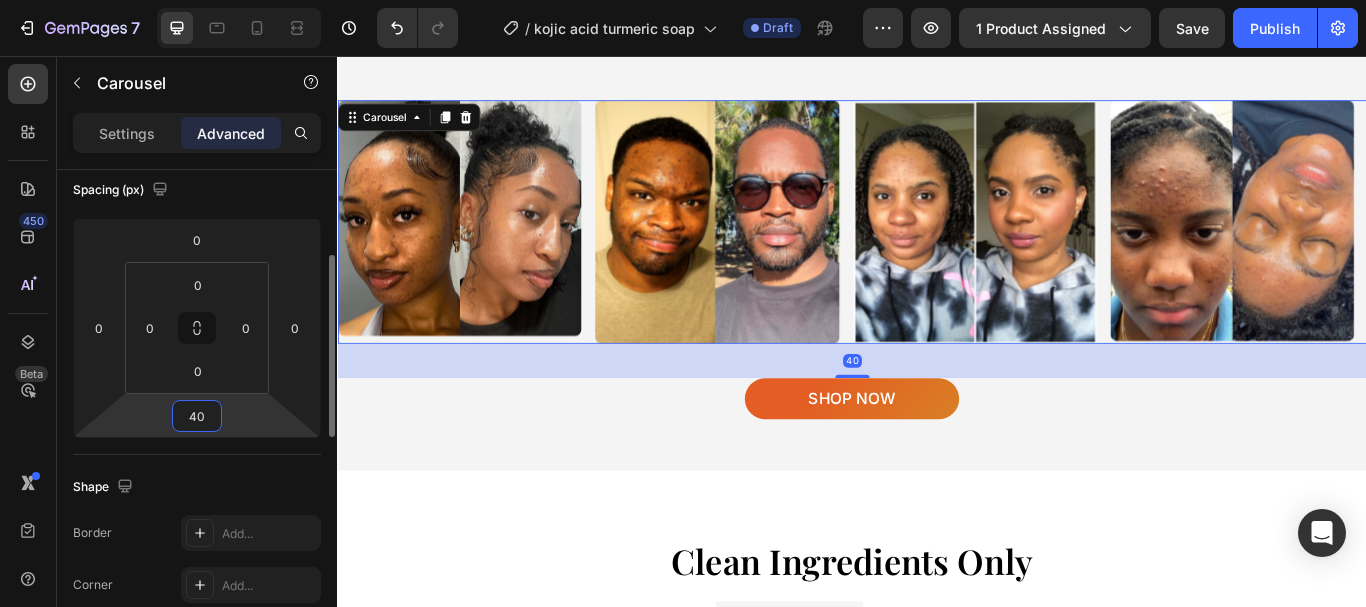 click on "Shape" at bounding box center [197, 487] 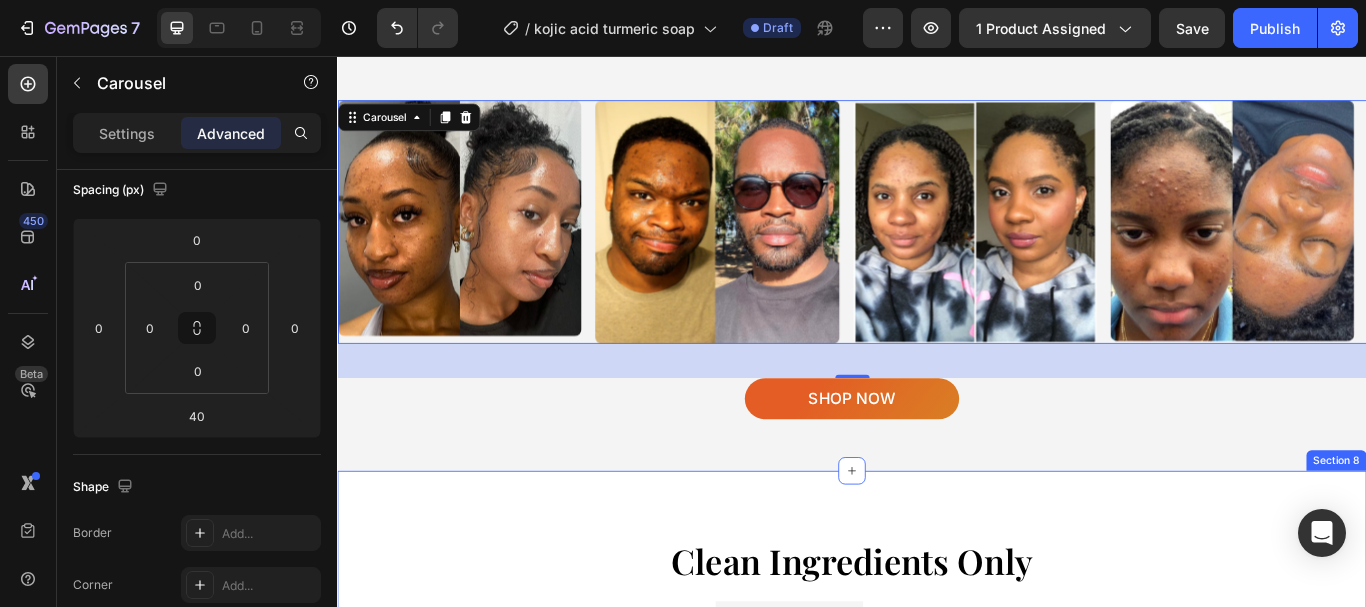 click on "Clean Ingredients Only Heading KEY INGREDIENTS HOW TO USE? Turmeric Text Block Soothes and reduces inflammation, while brightening the skin for a healthy glow. Text Block Image Row Row Kojic Acid Text Block Brightens skin and reduces dark spots by inhibiting melanin production. Text Block Image Row Row Row Coconut Oil Text Block Moisturizes deeply and cleanses, leaving skin soft and hydrated. Text Block Image Row Row Olive Oil Text Block Nourishes and restores moisture, promoting smooth, youthful skin Text Block Image Row Row Row 1️⃣ Wet your skin with lukewarm water. 2️⃣ Lather the soap between your hands and apply the foam to your face and body. 3️⃣ Gently massage in circular motions for 20-30 seconds , avoiding the eye area. 4️⃣ Leave on for up to 1 minute , depending on your skin's sensitivity. 5️⃣ Rinse thoroughly with water and pat dry. 6️⃣ Follow up with our Hydration Skin Cream to keep your skin nourished and glowing. Text Block Tab Row Section 8" at bounding box center [937, 855] 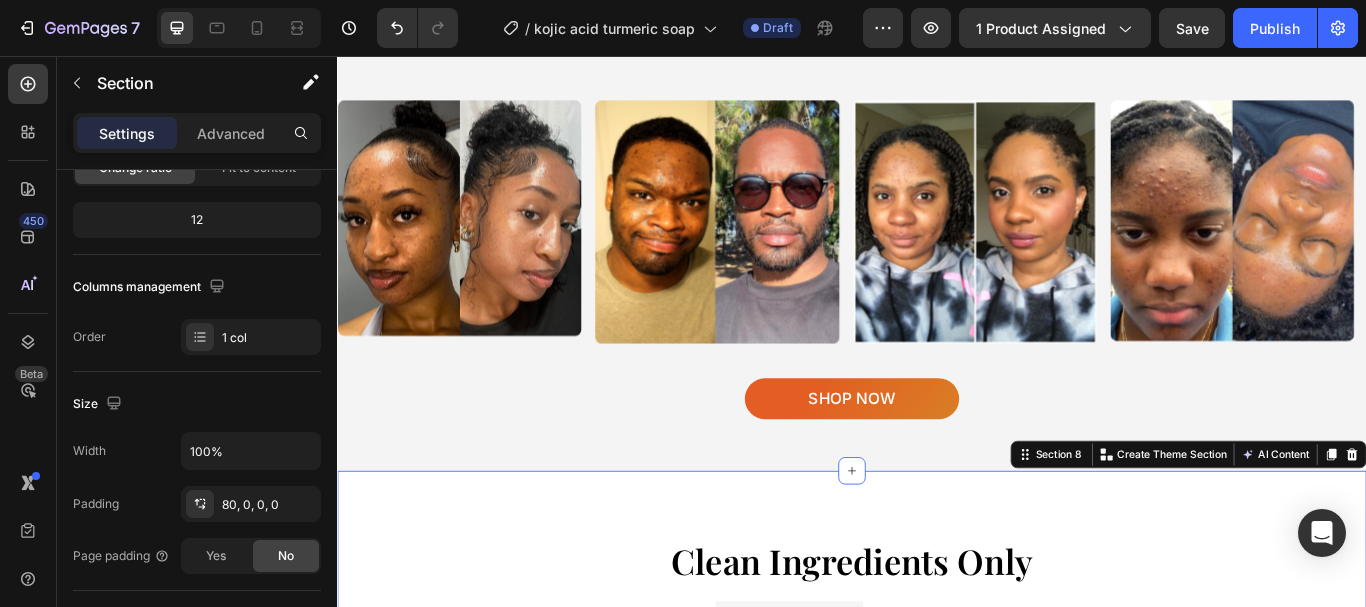 scroll, scrollTop: 0, scrollLeft: 0, axis: both 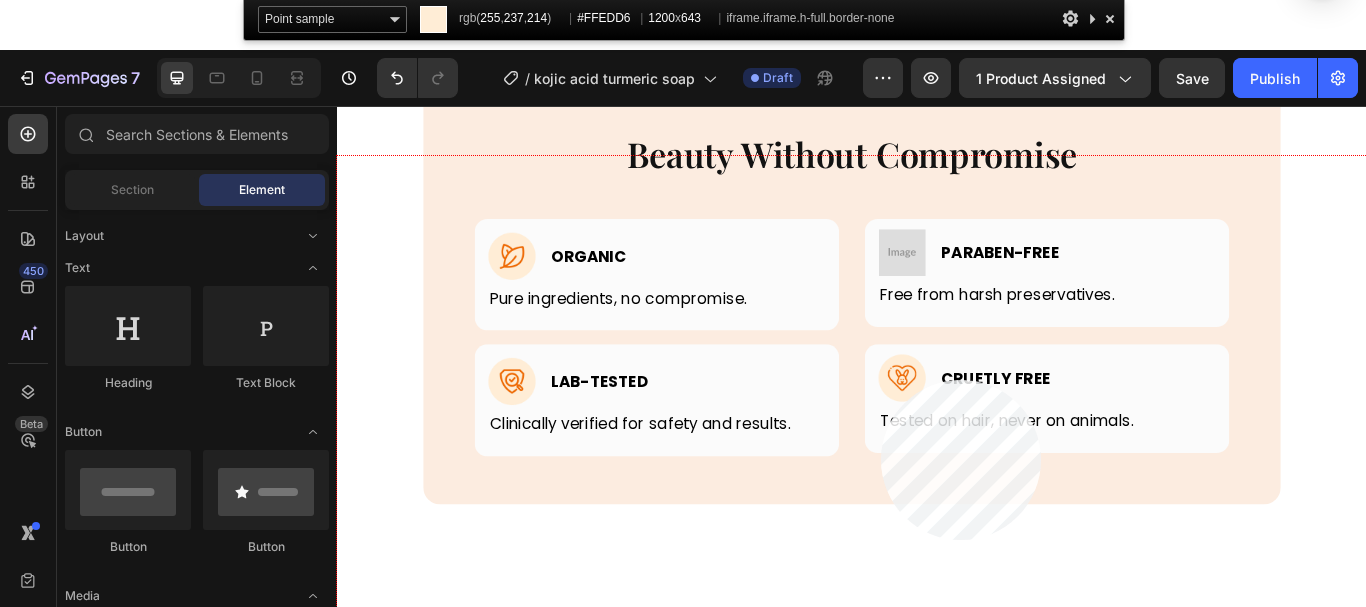 click 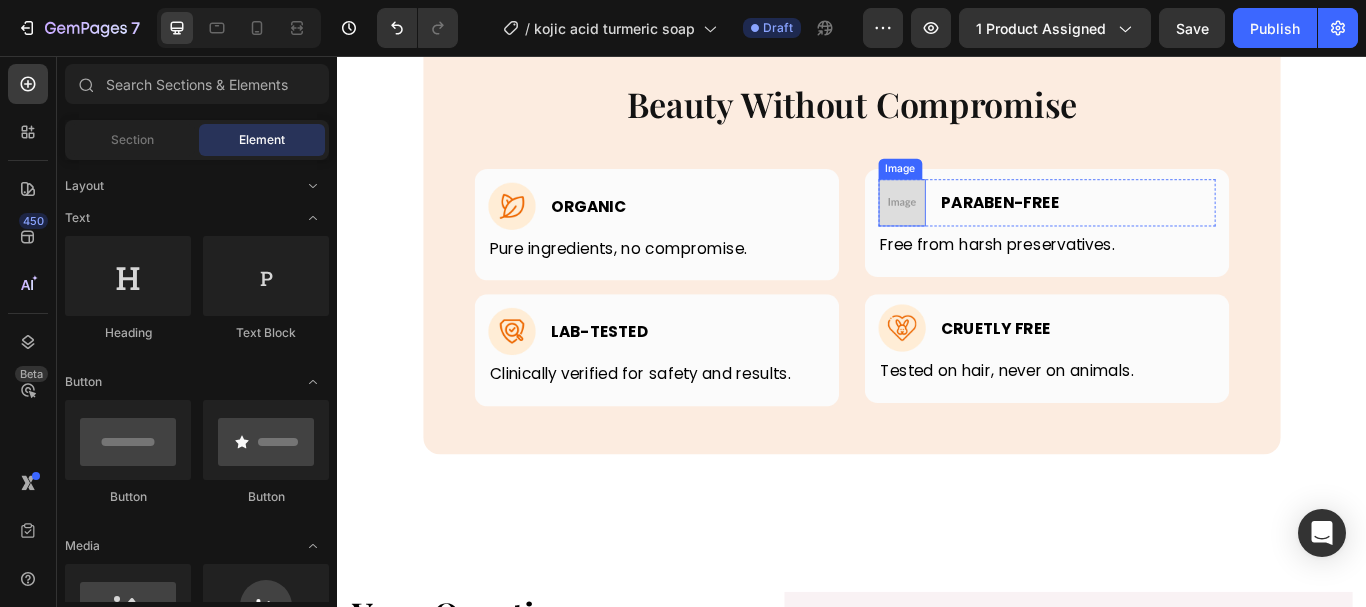 click at bounding box center (995, 227) 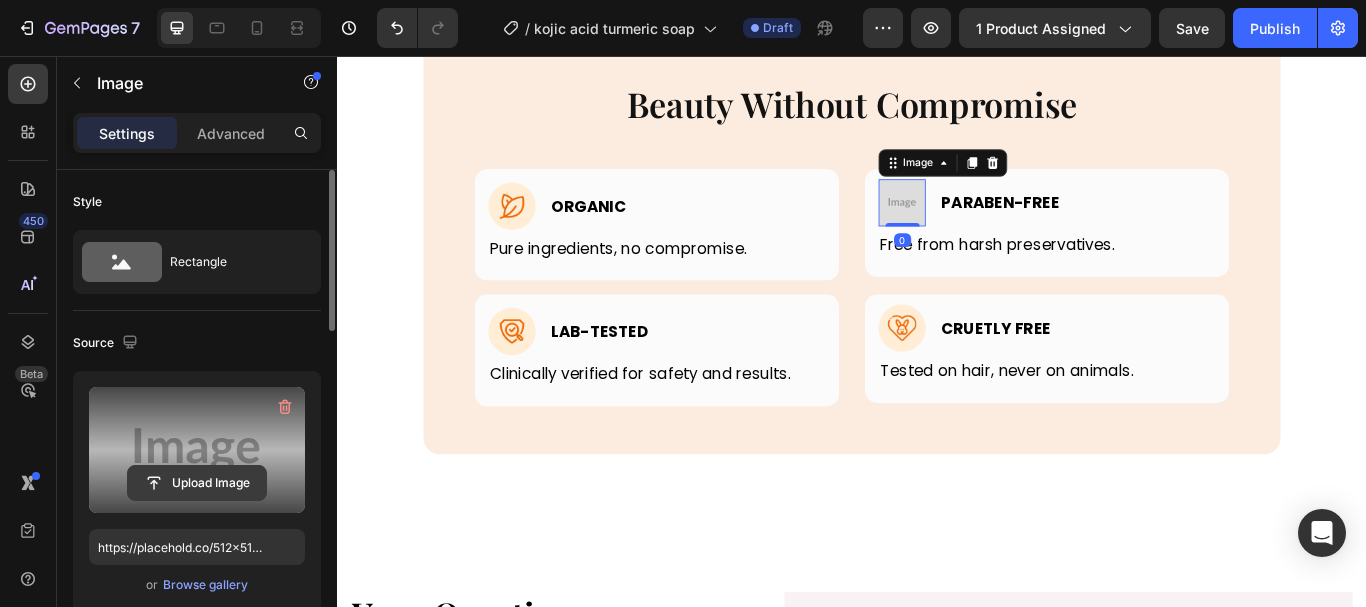 click 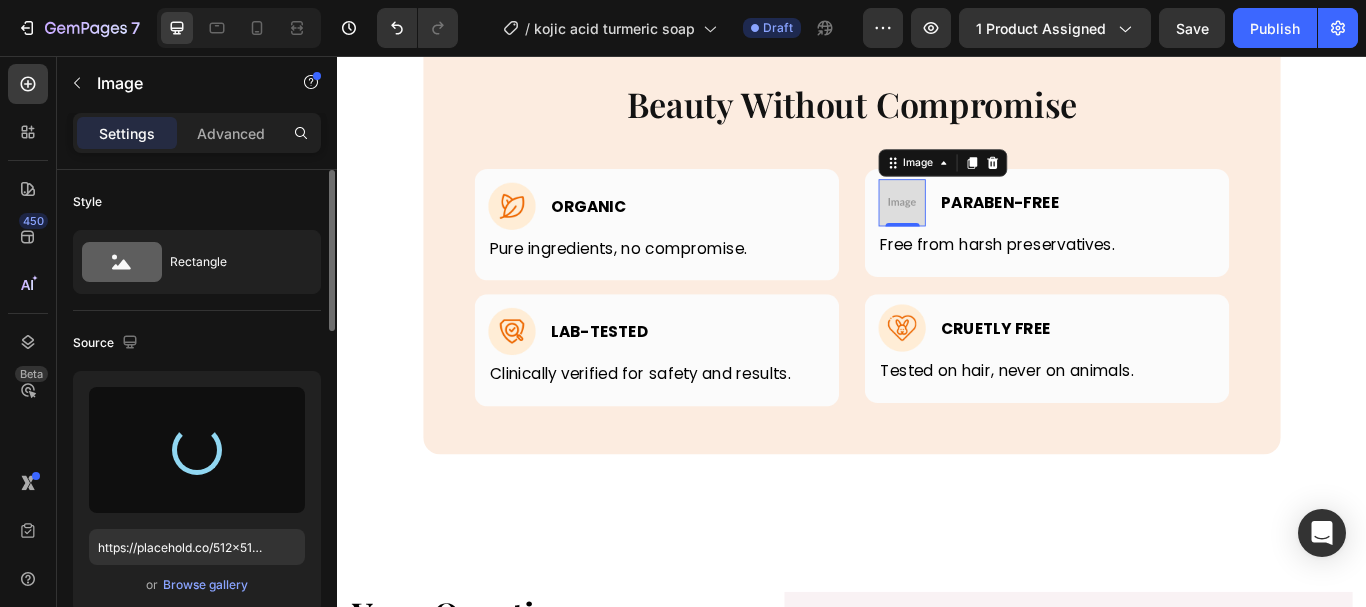 type on "https://cdn.shopify.com/s/files/1/0957/7467/1138/files/gempages_578069000072725008-d047363d-9da5-46e0-ac17-0f03c2245340.png" 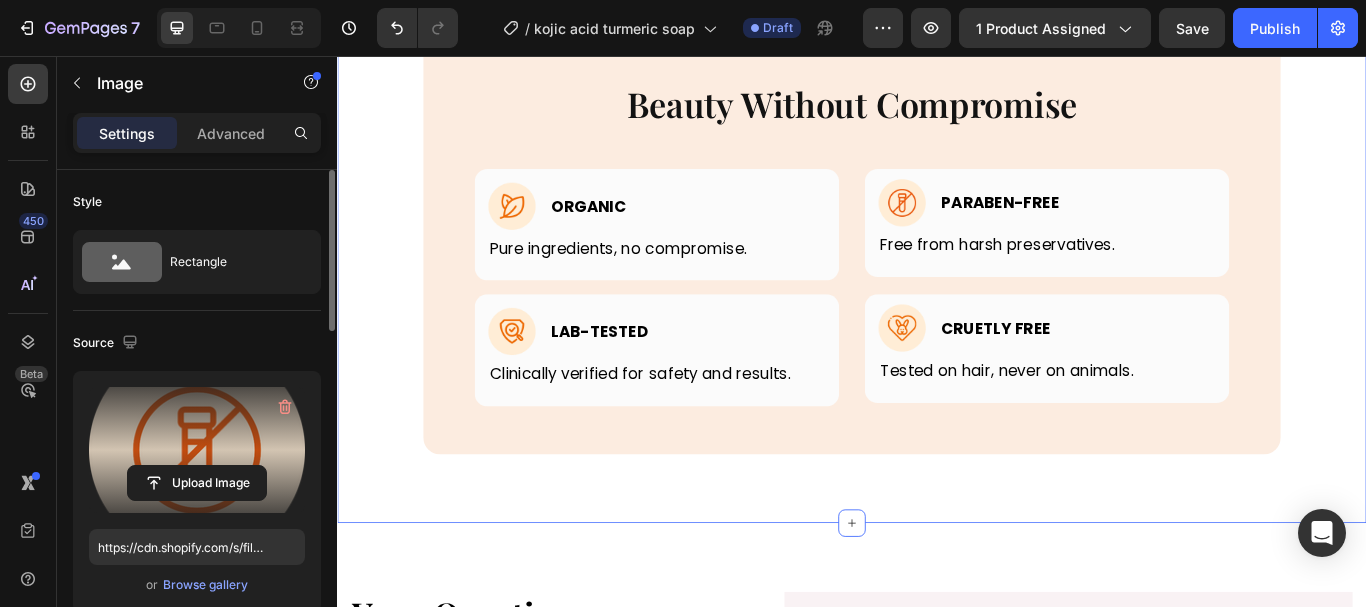 click on "Beauty Without Compromise Heading Row Image Organic Heading Row Pure ingredients, no compromise. Text block Row Image Paraben-Free Heading Row Free from harsh preservatives. Text block Row Row Image Lab-Tested Heading Row Clinically verified for safety and results. Text block Row Image Cruetly free Heading Row Tested on hair, never on animals. Text block Row Row Row Product Section 9 Create Theme Section AI Content Write with GemAI What would you like to describe here? Tone and Voice Persuasive Product Show more Generate" at bounding box center [937, 277] 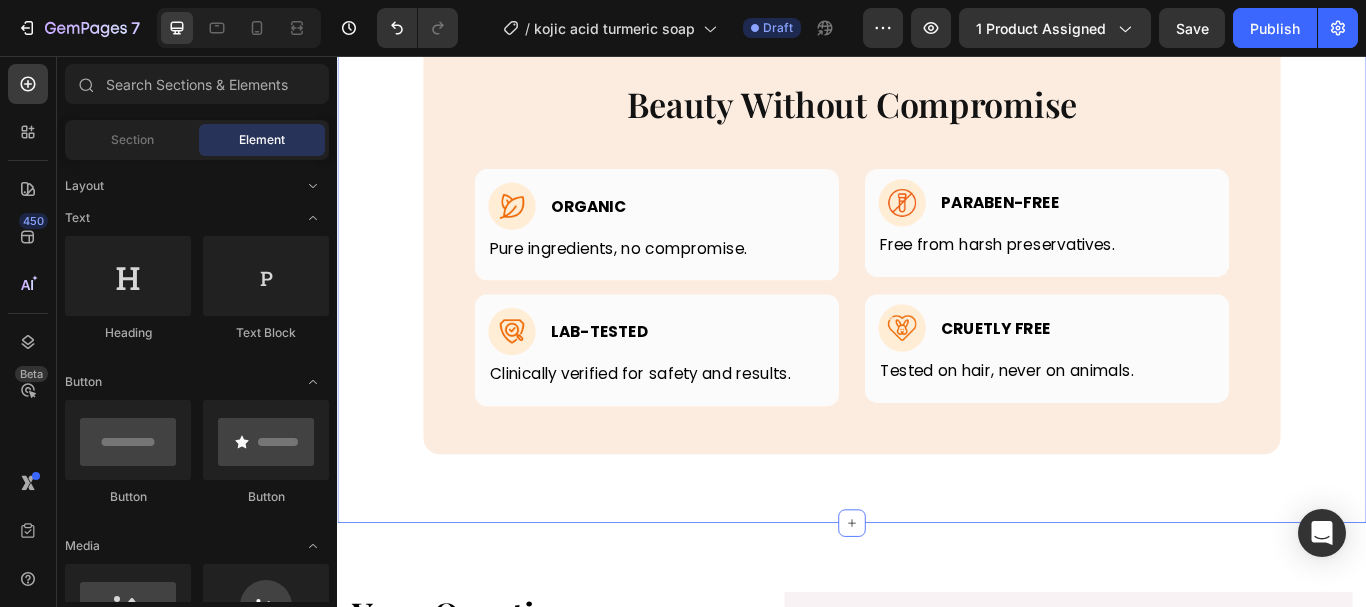 scroll, scrollTop: 4823, scrollLeft: 0, axis: vertical 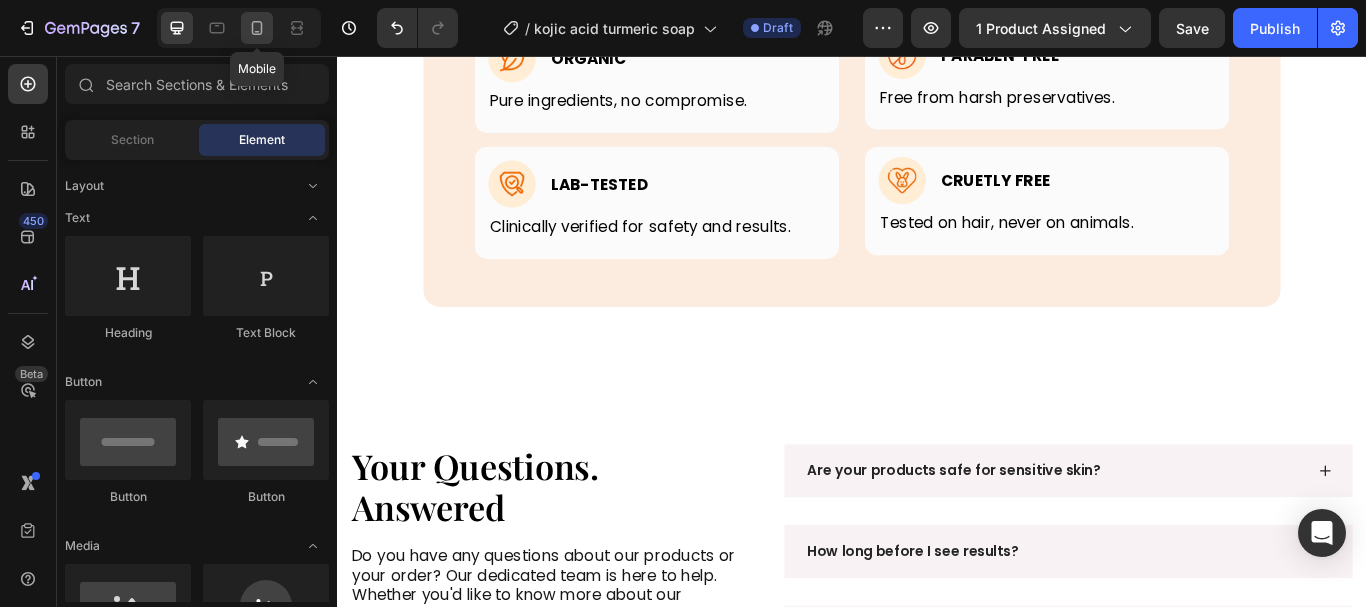click 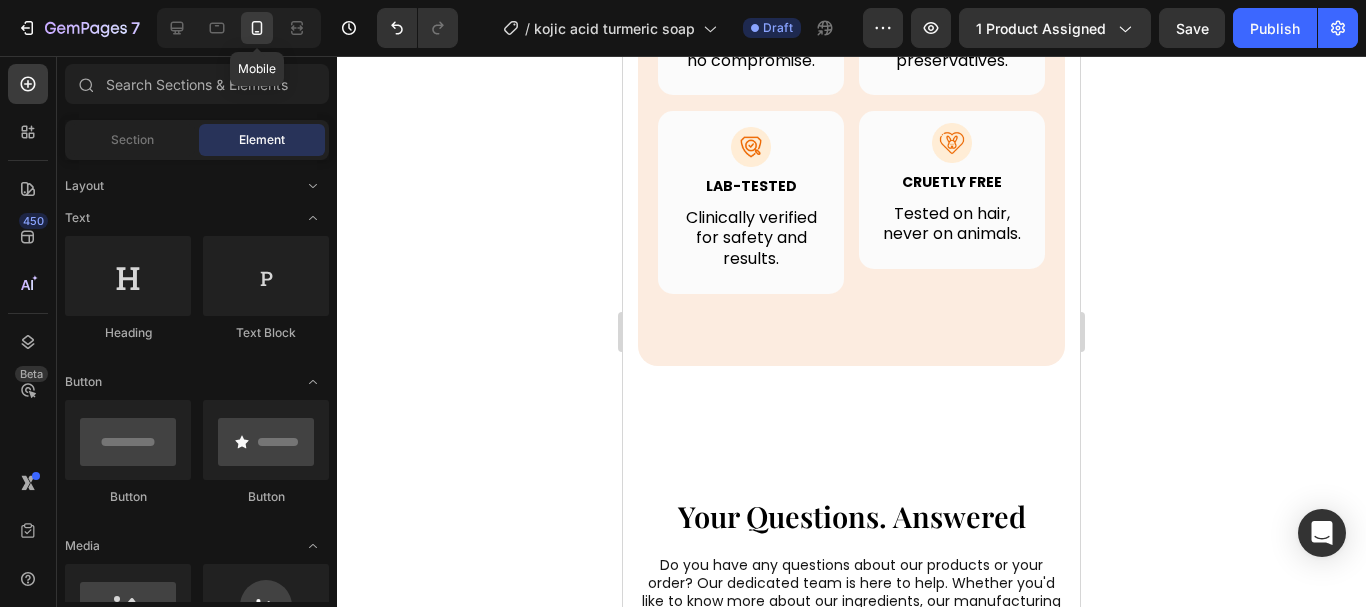 scroll, scrollTop: 4923, scrollLeft: 0, axis: vertical 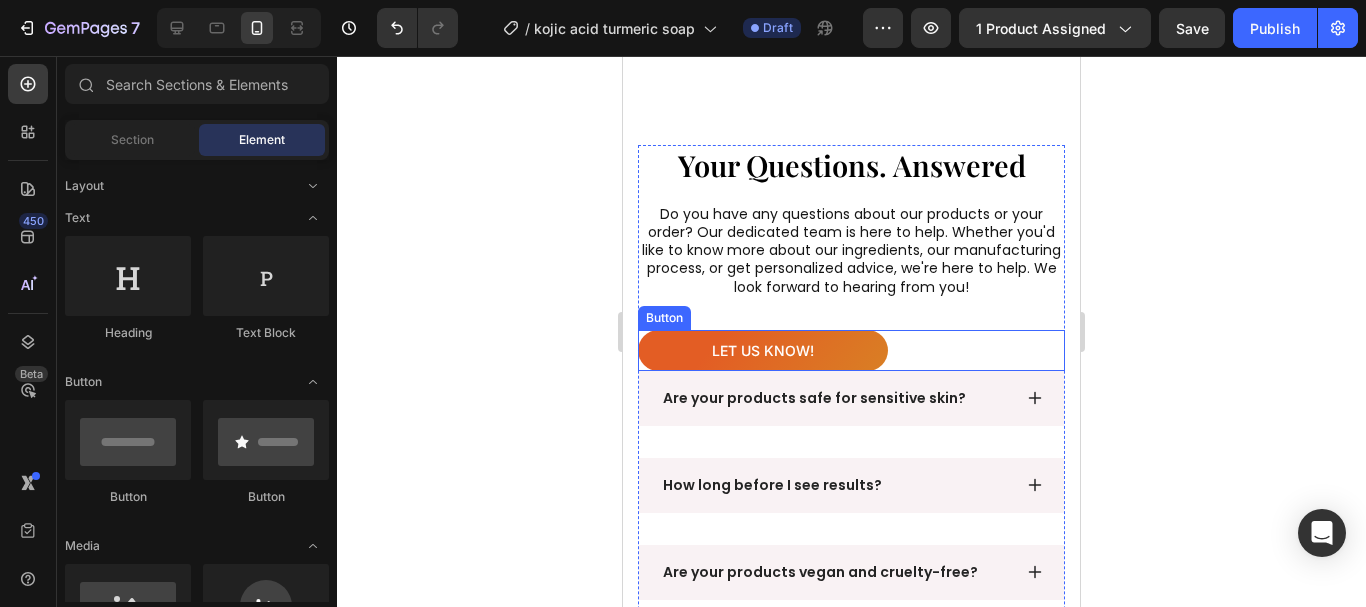 click on "Let us know! Button" at bounding box center [851, 350] 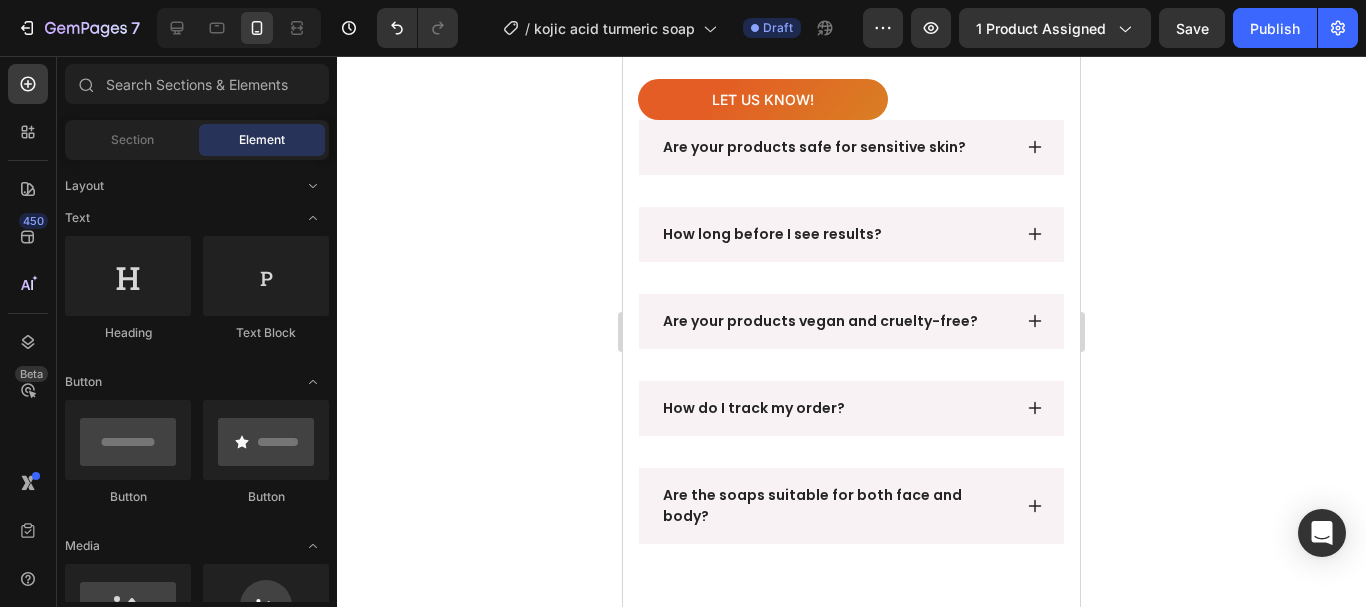 scroll, scrollTop: 5313, scrollLeft: 0, axis: vertical 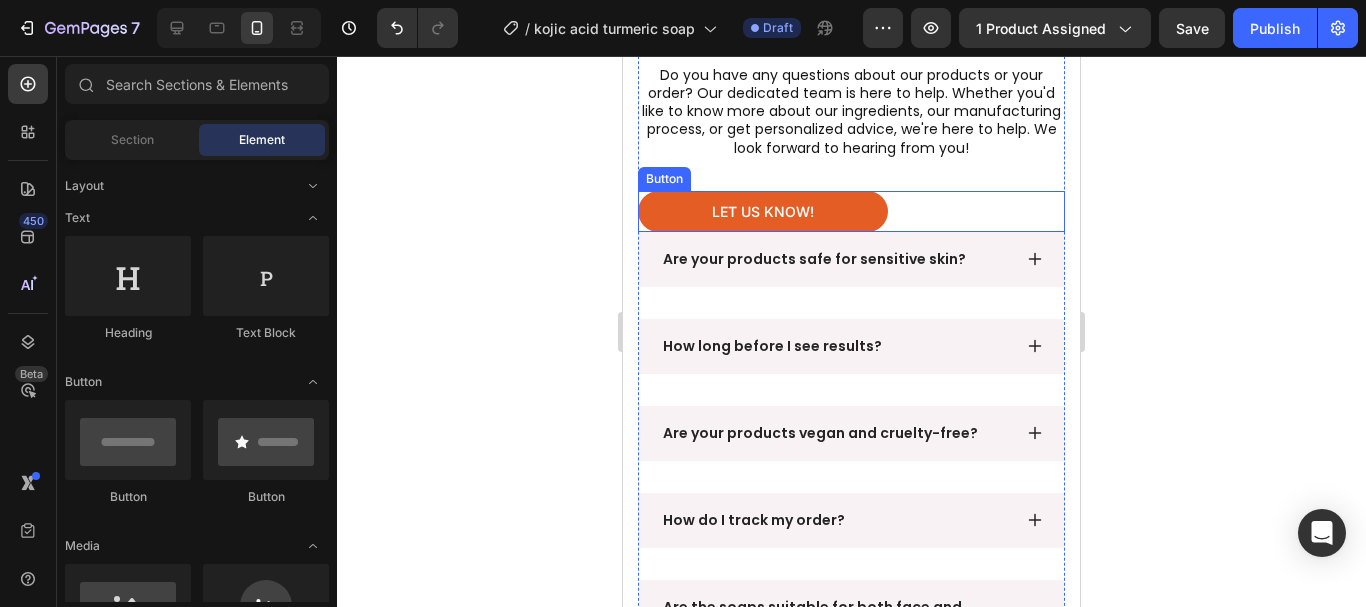 click on "Let us know!" at bounding box center [763, 211] 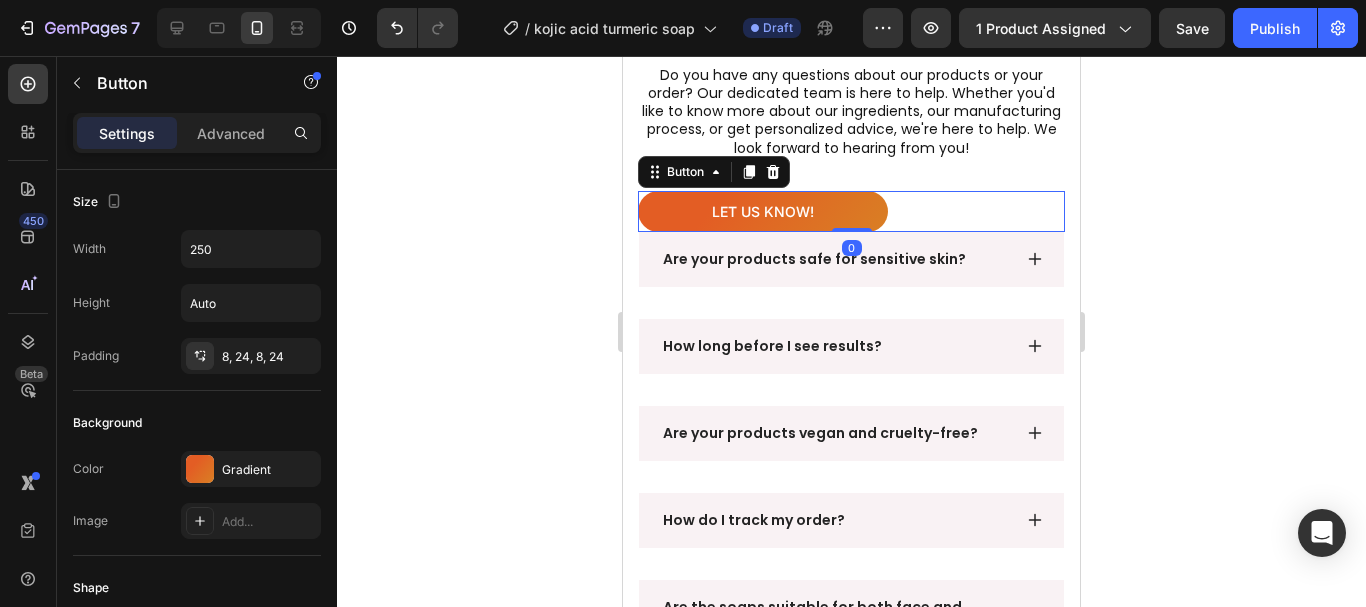 click on "Settings Advanced" at bounding box center [197, 133] 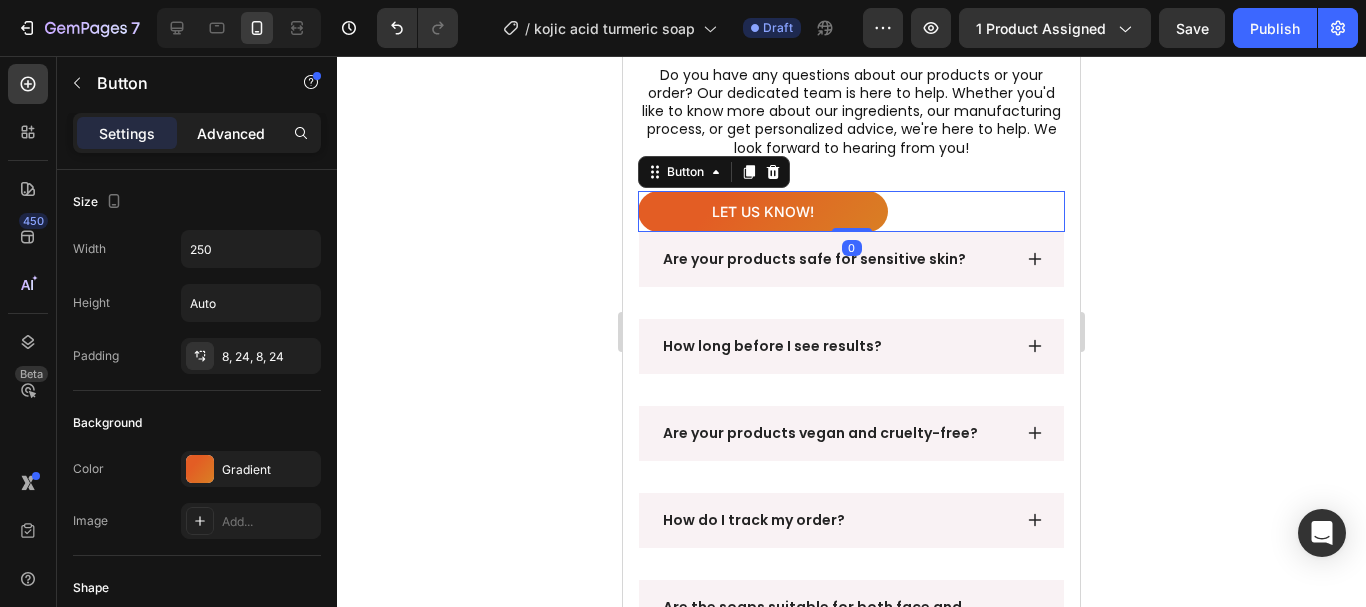 click on "Advanced" at bounding box center (231, 133) 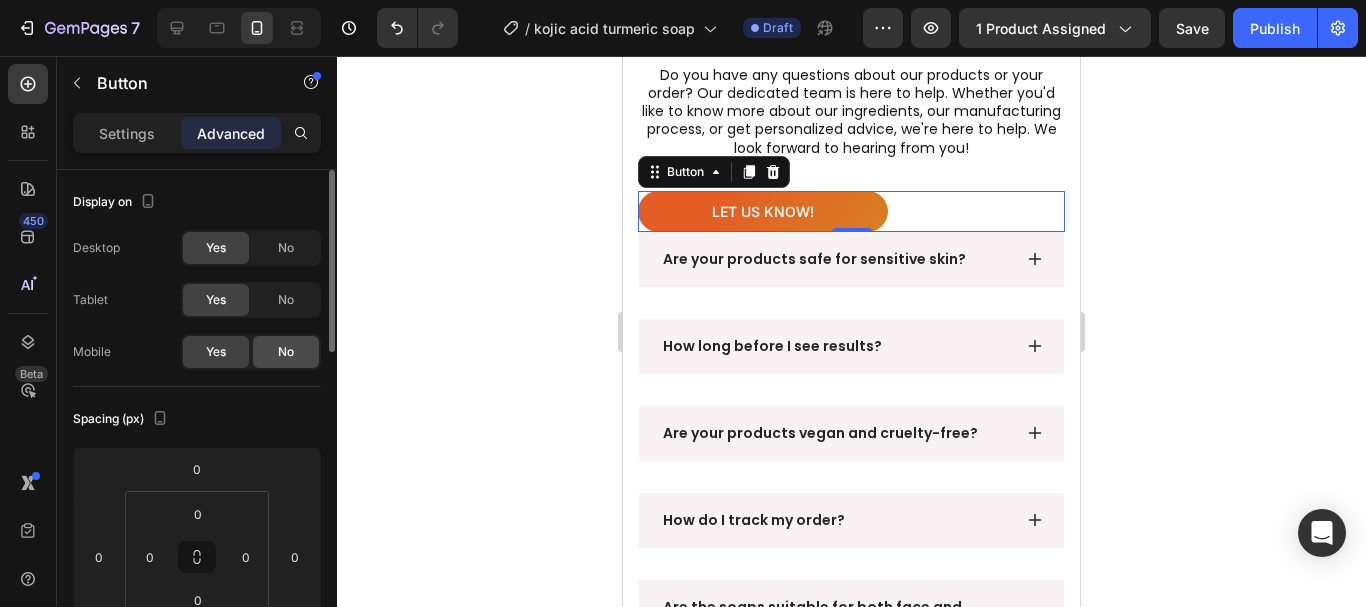 click on "No" 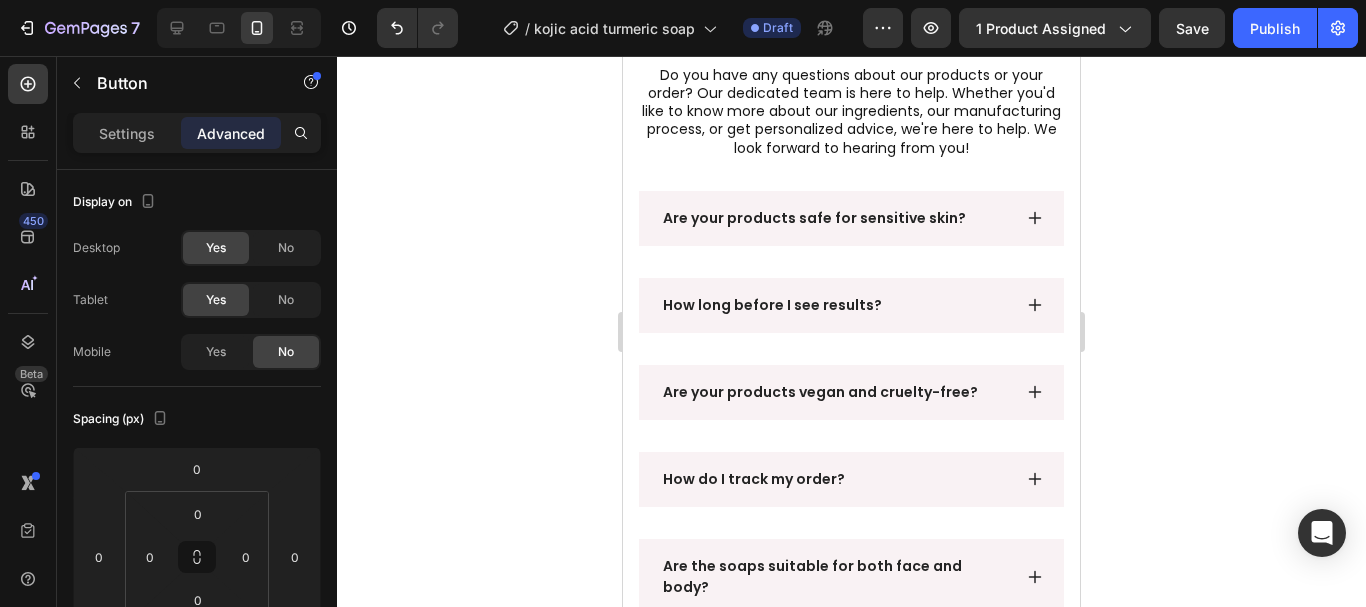click 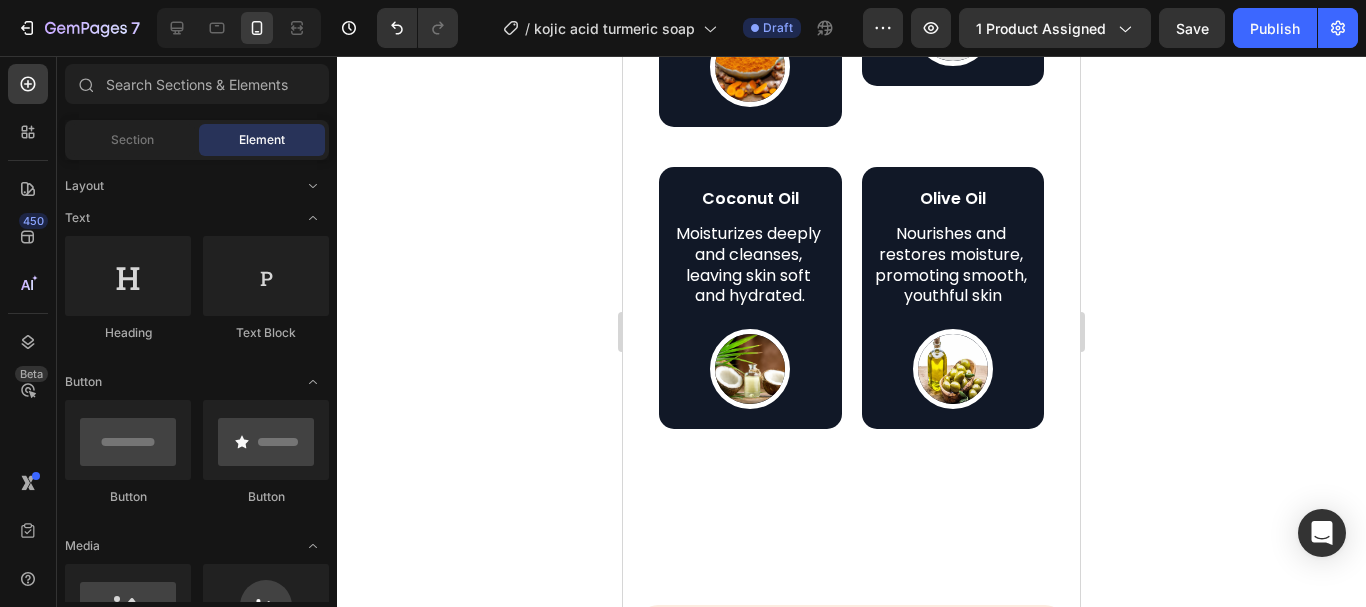 scroll, scrollTop: 4290, scrollLeft: 0, axis: vertical 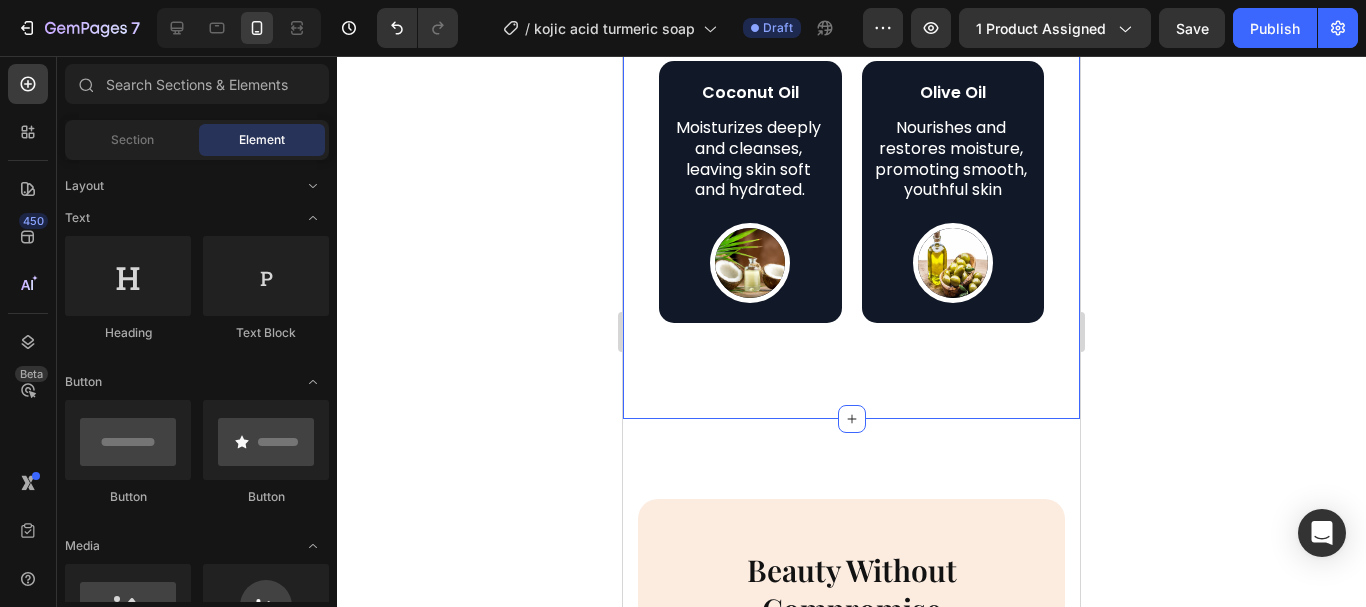 click on "Clean Ingredients Only Heading KEY INGREDIENTS HOW TO USE? Turmeric Text Block Soothes and reduces inflammation, while brightening the skin for a healthy glow. Text Block Image Row Row Kojic Acid Text Block Brightens skin and reduces dark spots by inhibiting melanin production. Text Block Image Row Row Row Coconut Oil Text Block Moisturizes deeply and cleanses, leaving skin soft and hydrated. Text Block Image Row Row Olive Oil Text Block Nourishes and restores moisture, promoting smooth, youthful skin Text Block Image Row Row Row 1️⃣ Wet your skin with lukewarm water. 2️⃣ Lather the soap between your hands and apply the foam to your face and body. 3️⃣ Gently massage in circular motions for 20-30 seconds , avoiding the eye area. 4️⃣ Leave on for up to 1 minute , depending on your skin's sensitivity. 5️⃣ Rinse thoroughly with water and pat dry. 6️⃣ Follow up with our Hydration Skin Cream to keep your skin nourished and glowing. Text Block Tab Row Section 8" at bounding box center [851, -35] 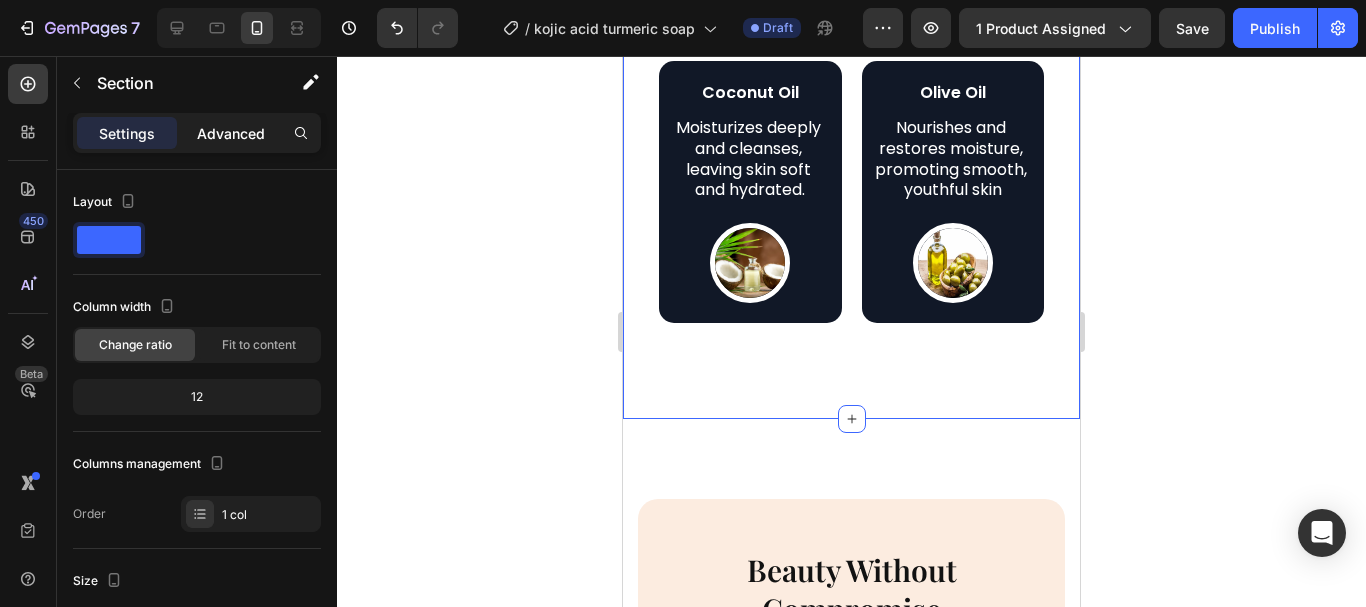 click on "Advanced" at bounding box center [231, 133] 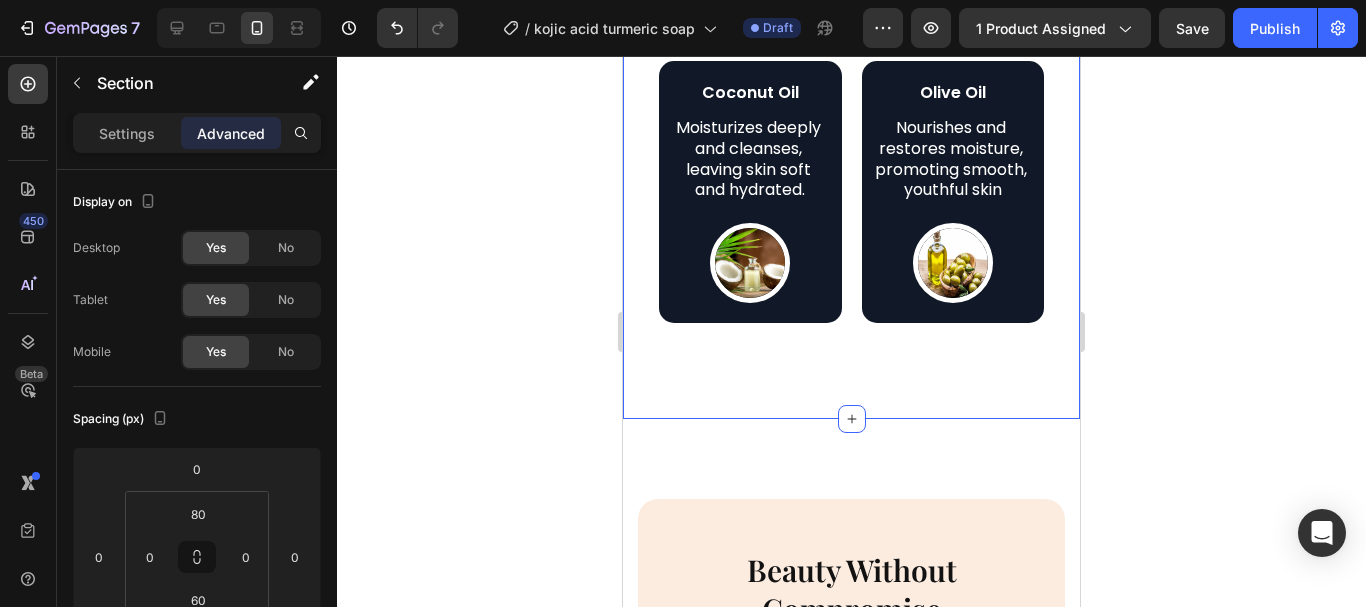 scroll, scrollTop: 494, scrollLeft: 0, axis: vertical 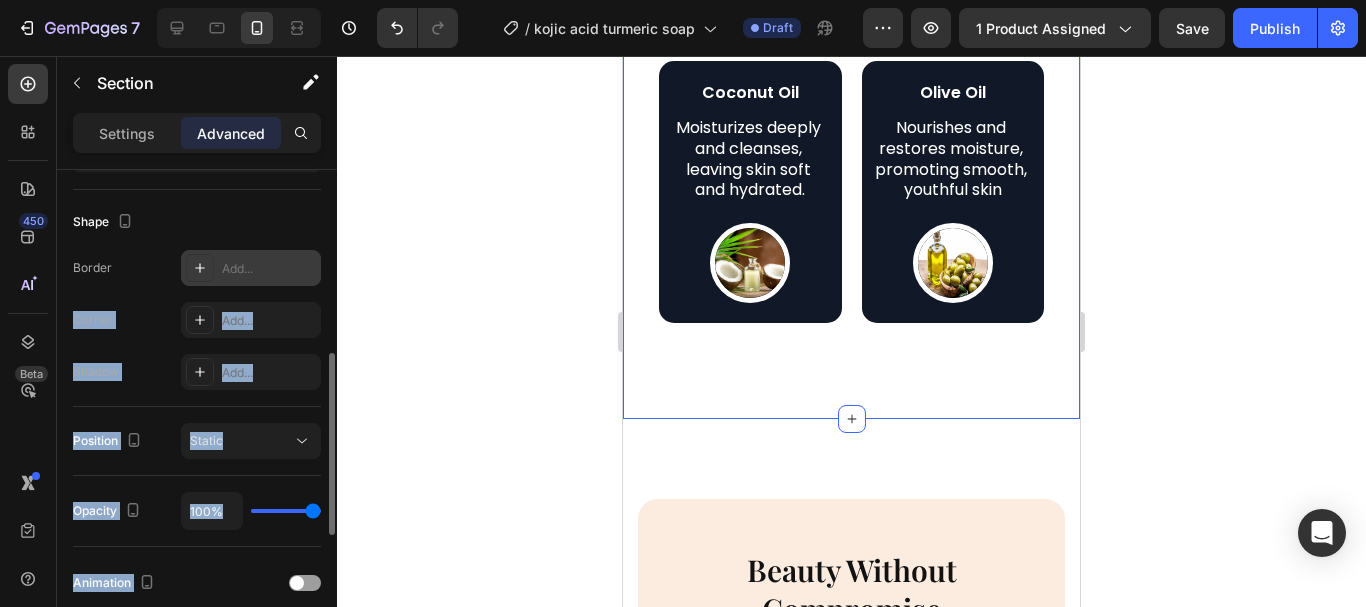 drag, startPoint x: 335, startPoint y: 197, endPoint x: 314, endPoint y: 270, distance: 75.96052 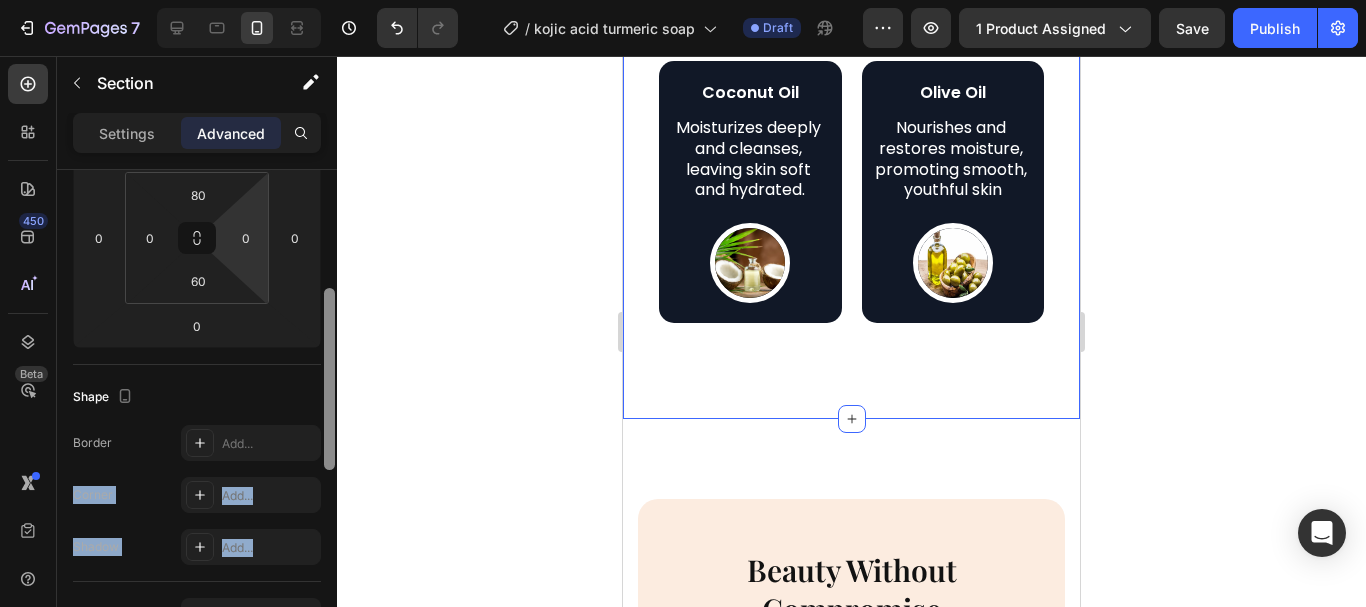 drag, startPoint x: 325, startPoint y: 316, endPoint x: 259, endPoint y: 290, distance: 70.93659 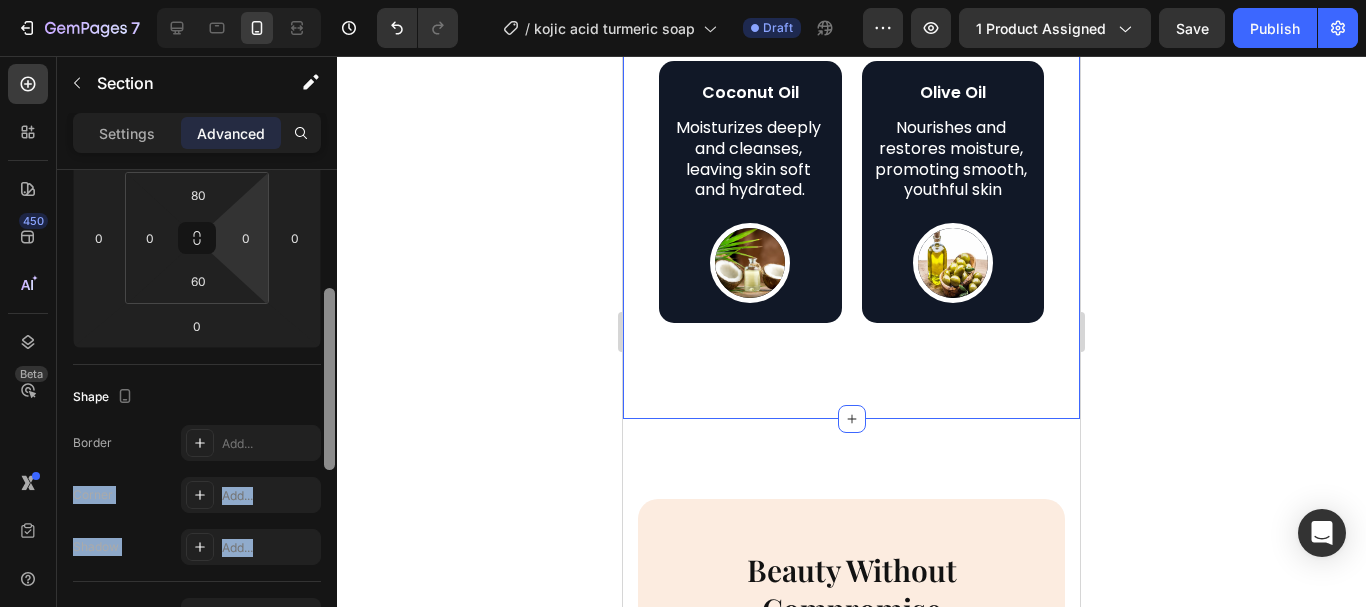 click on "Display on Desktop Yes No Tablet Yes No Mobile Yes No Spacing (px) 0 0 0 0 80 0 60 0 Shape Border Add... Corner Add... Shadow Add... Position Static Opacity 100% Animation Interaction Upgrade to Optimize plan to unlock Interaction & other premium features. CSS class Delete element" at bounding box center [197, 417] 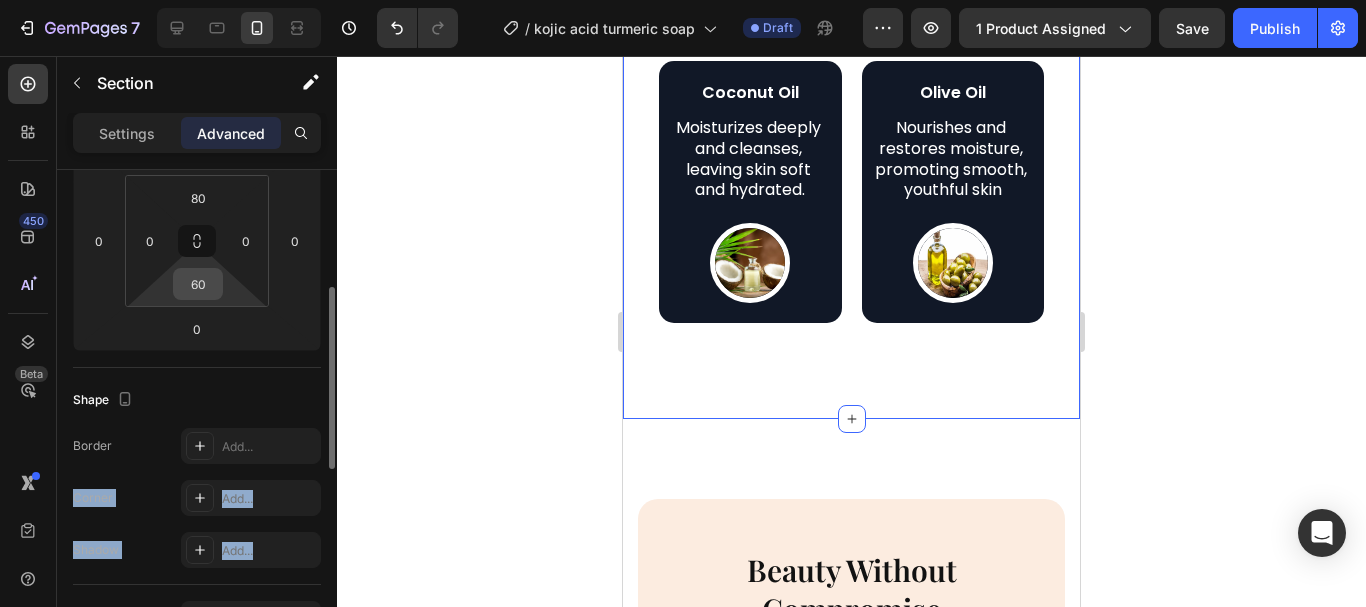 click on "60" at bounding box center (198, 284) 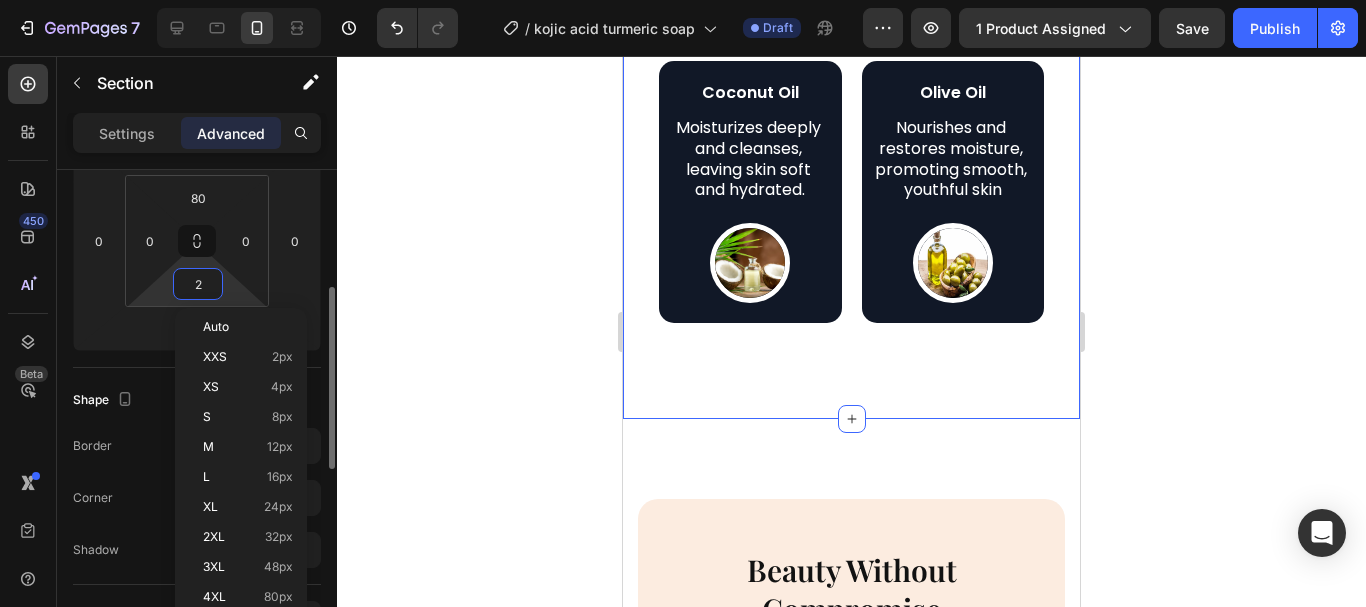 type on "20" 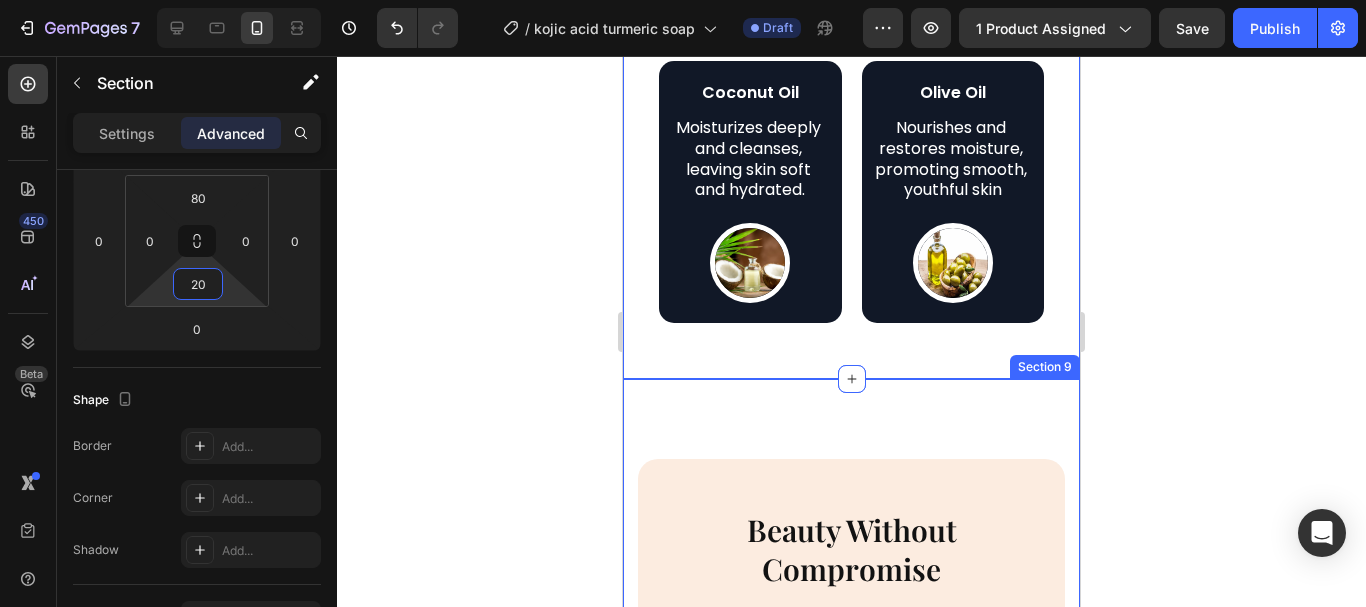 click on "Beauty Without Compromise Heading Row Image Organic Heading Row Pure ingredients, no compromise. Text block Row Image Paraben-Free Heading Row Free from harsh preservatives. Text block Row Row Image Lab-Tested Heading Row Clinically verified for safety and results. Text block Row Image Cruetly free Heading Row Tested on hair, never on animals. Text block Row Row Row Product Section 9" at bounding box center [851, 767] 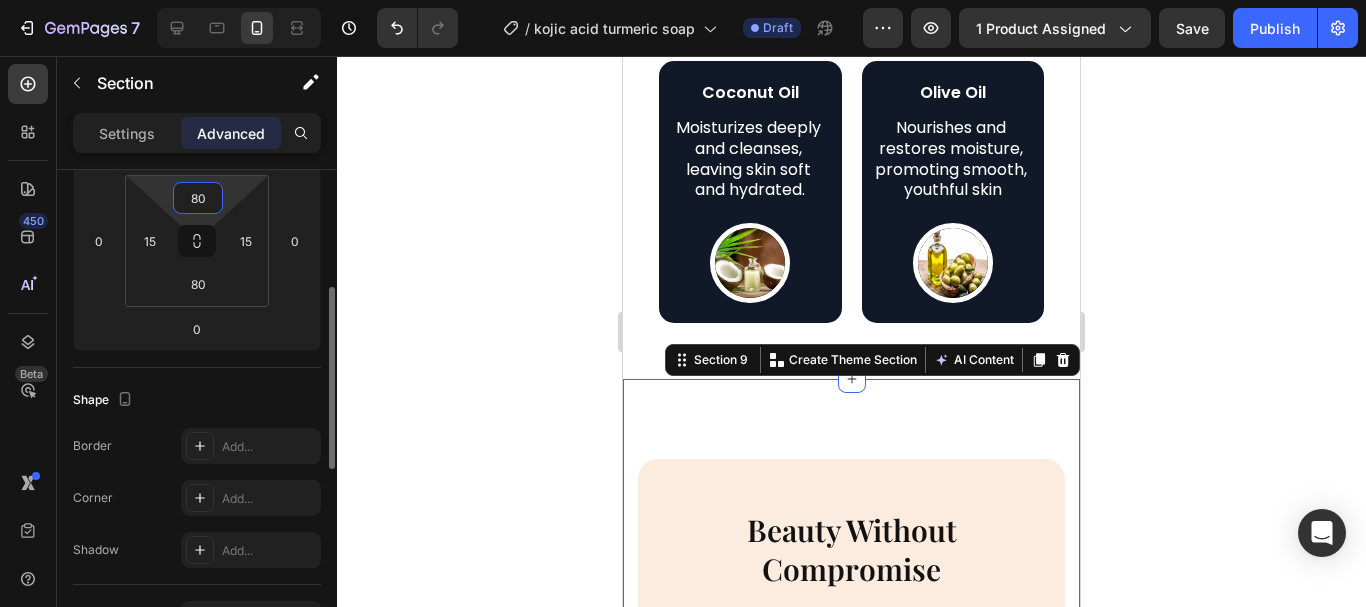 click on "80" at bounding box center (198, 198) 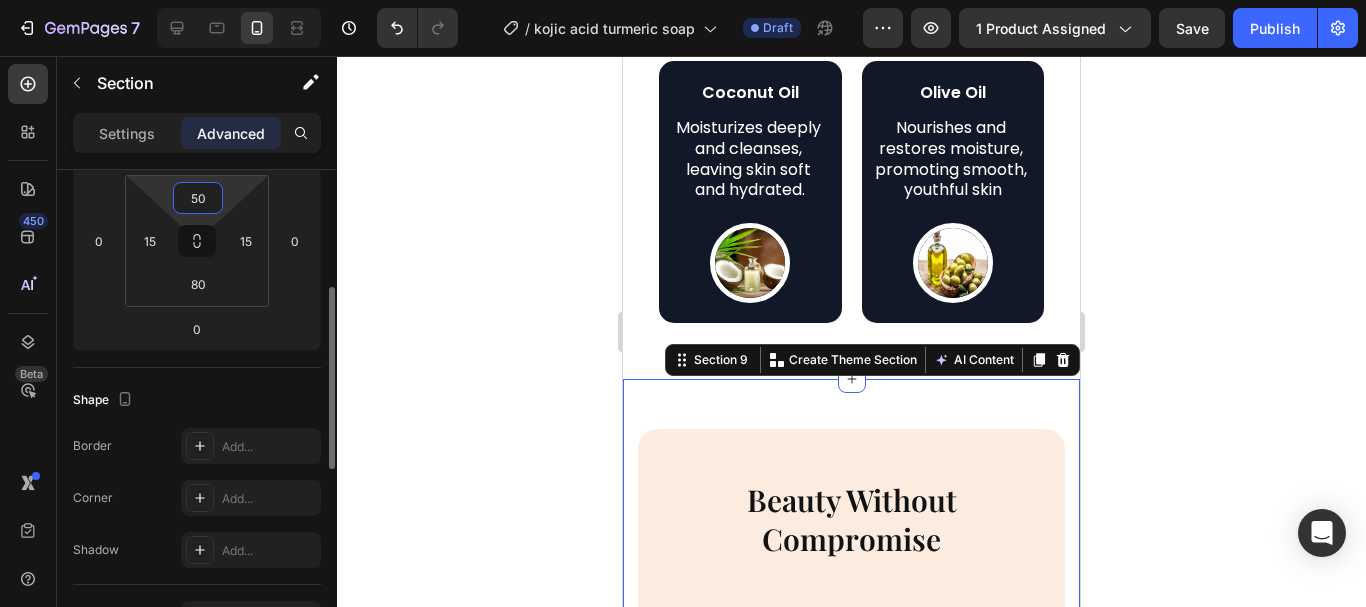 type on "50" 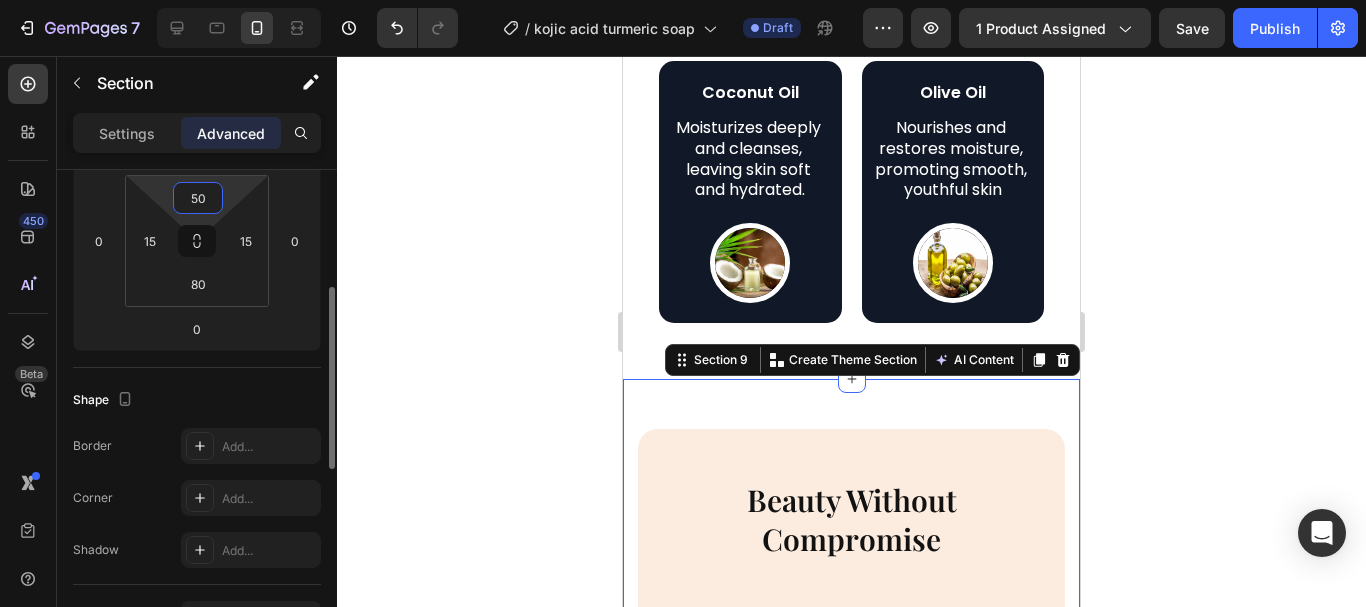 click on "Shape" at bounding box center [197, 400] 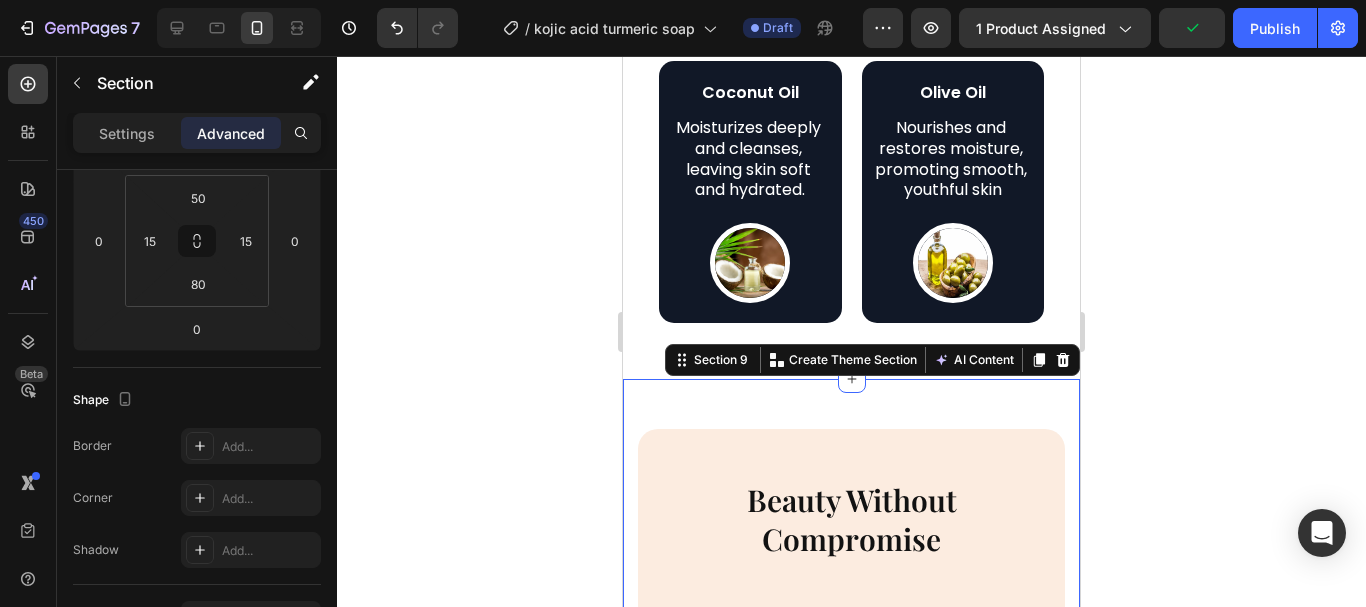 click 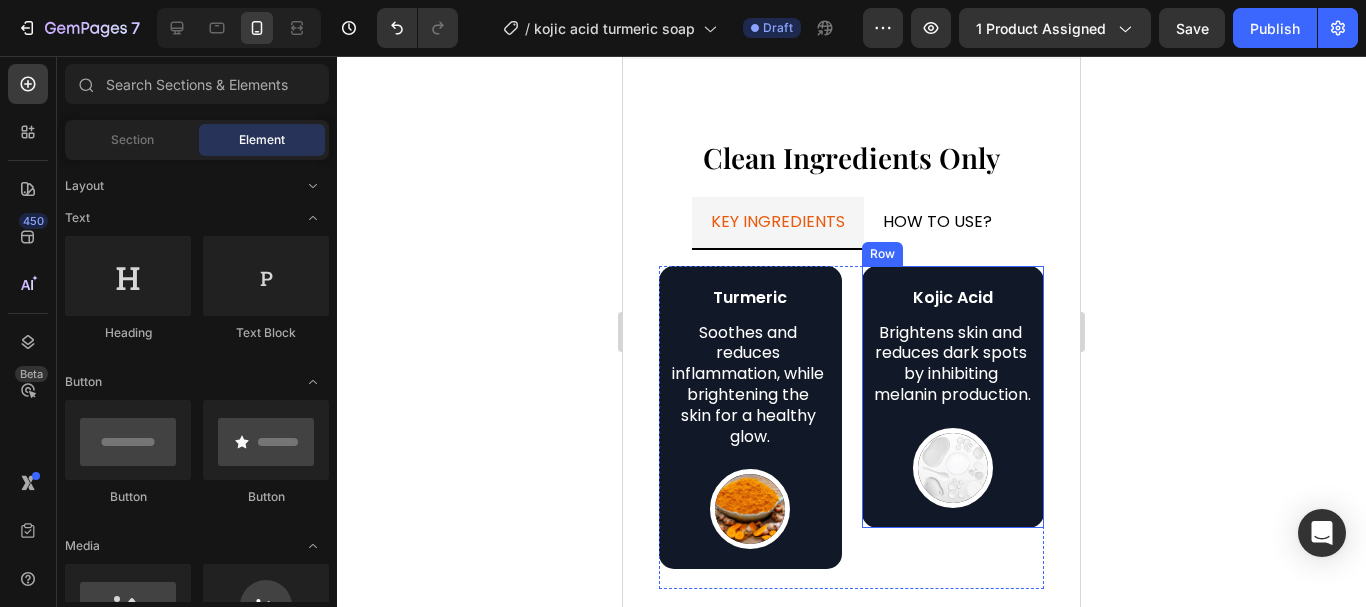 scroll, scrollTop: 3695, scrollLeft: 0, axis: vertical 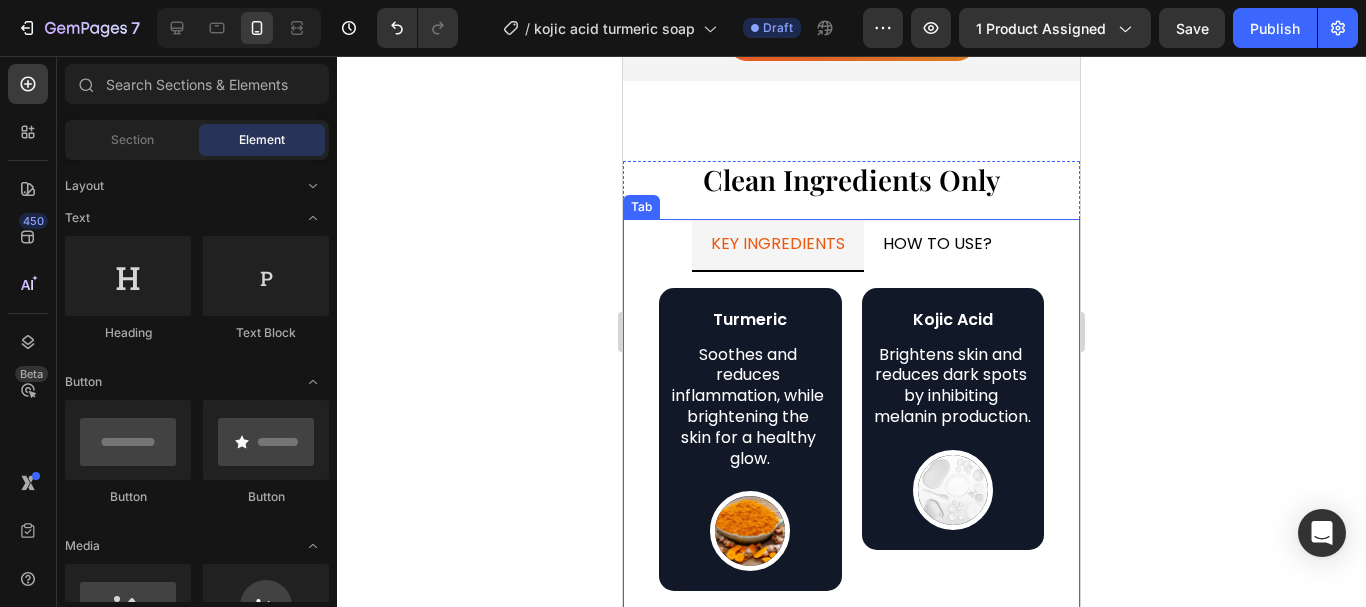 click on "HOW TO USE?" at bounding box center [937, 244] 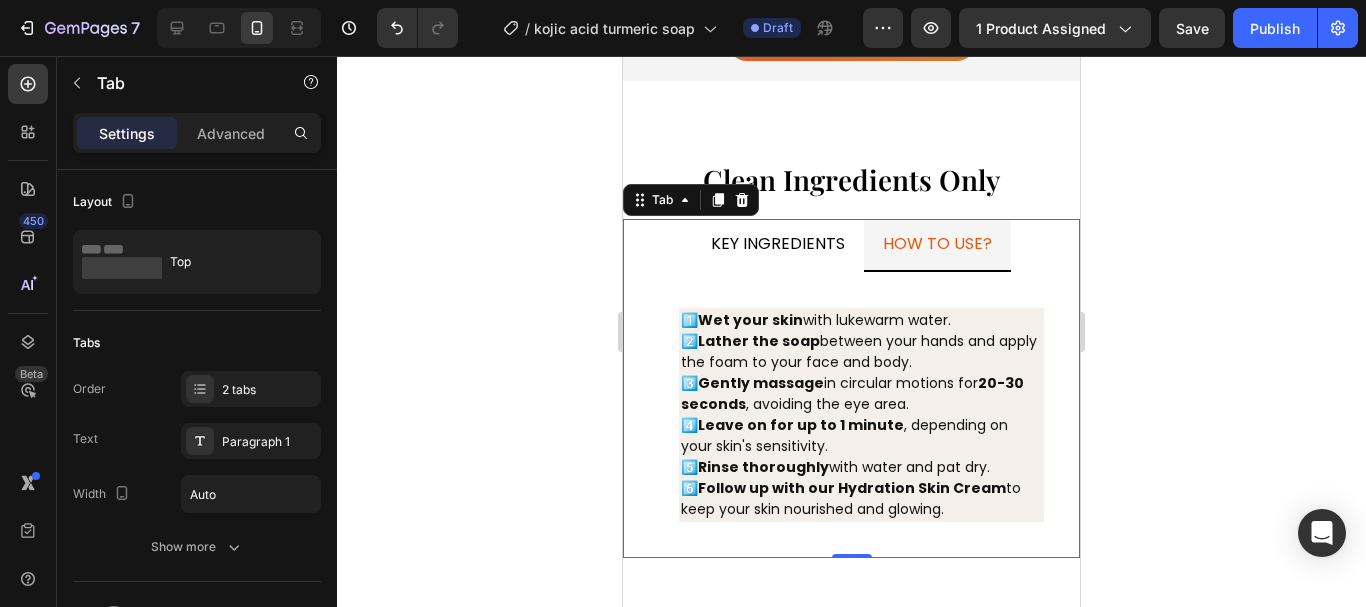 click on "KEY INGREDIENTS" at bounding box center [778, 244] 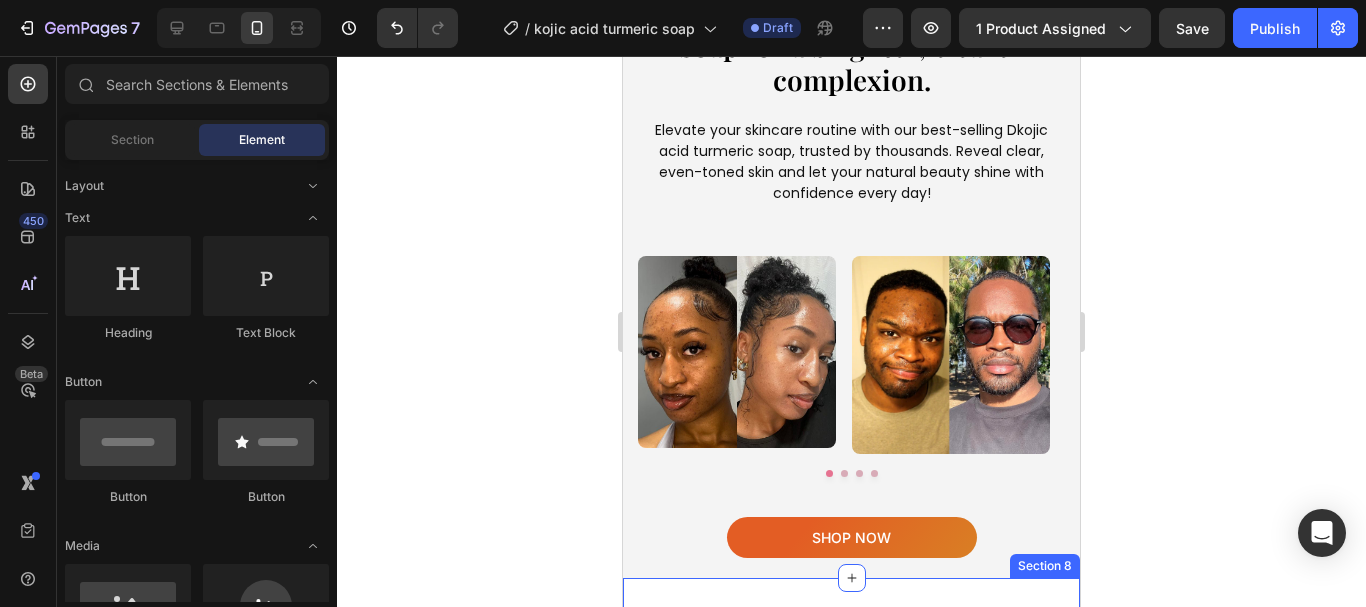 scroll, scrollTop: 3529, scrollLeft: 0, axis: vertical 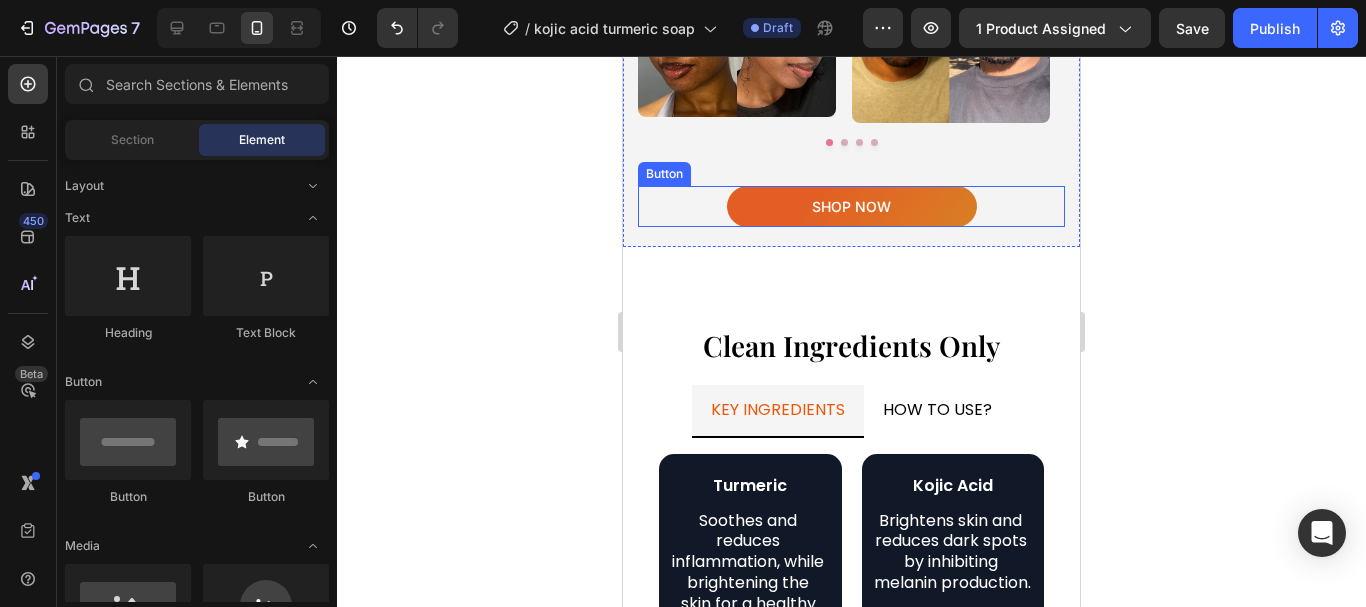 click on "shop now Button" at bounding box center (851, 206) 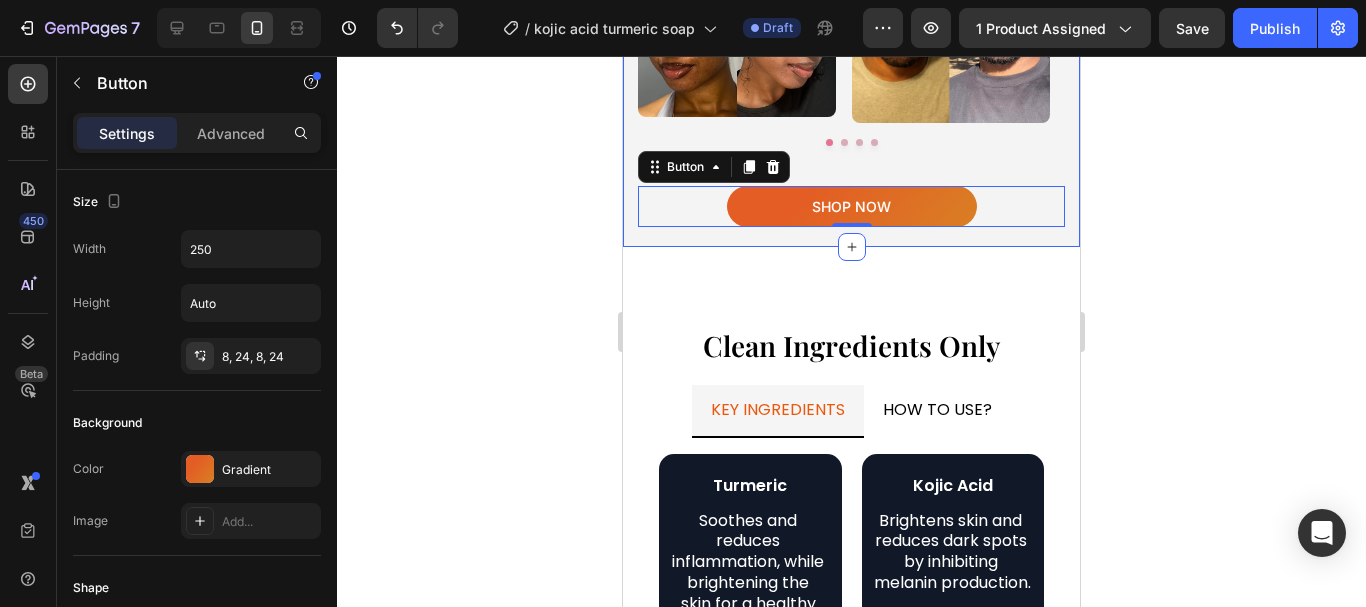 click on "Image Image Image Image Carousel" at bounding box center (851, 55) 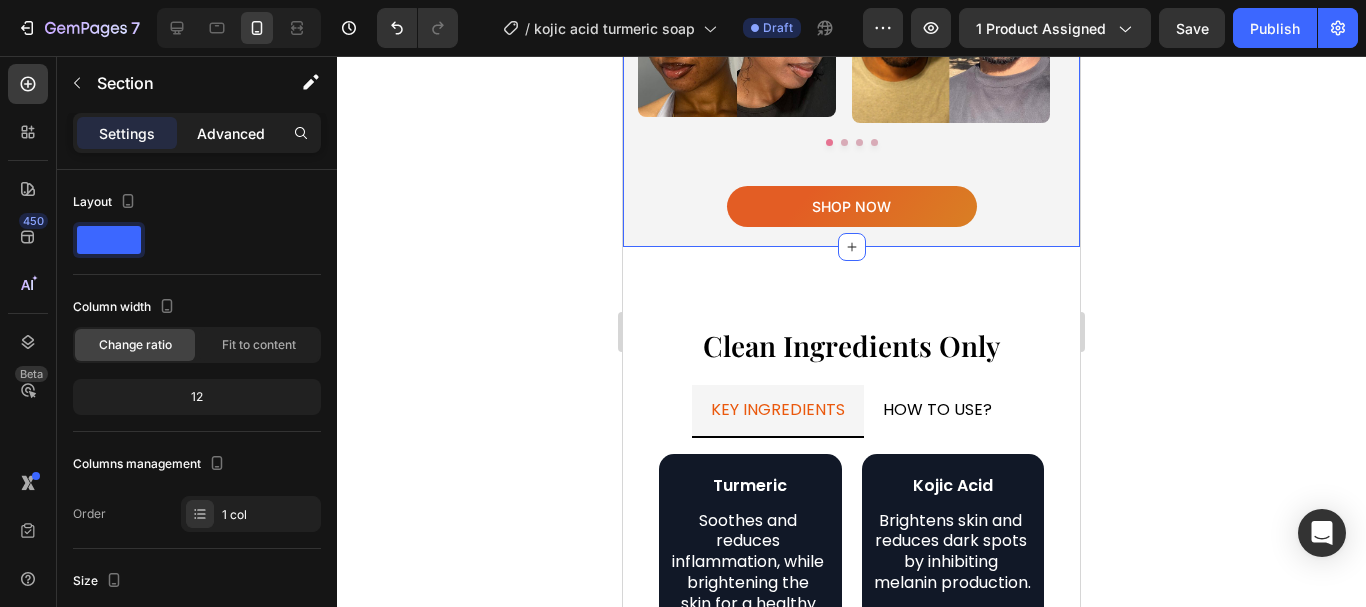 click on "Advanced" at bounding box center [231, 133] 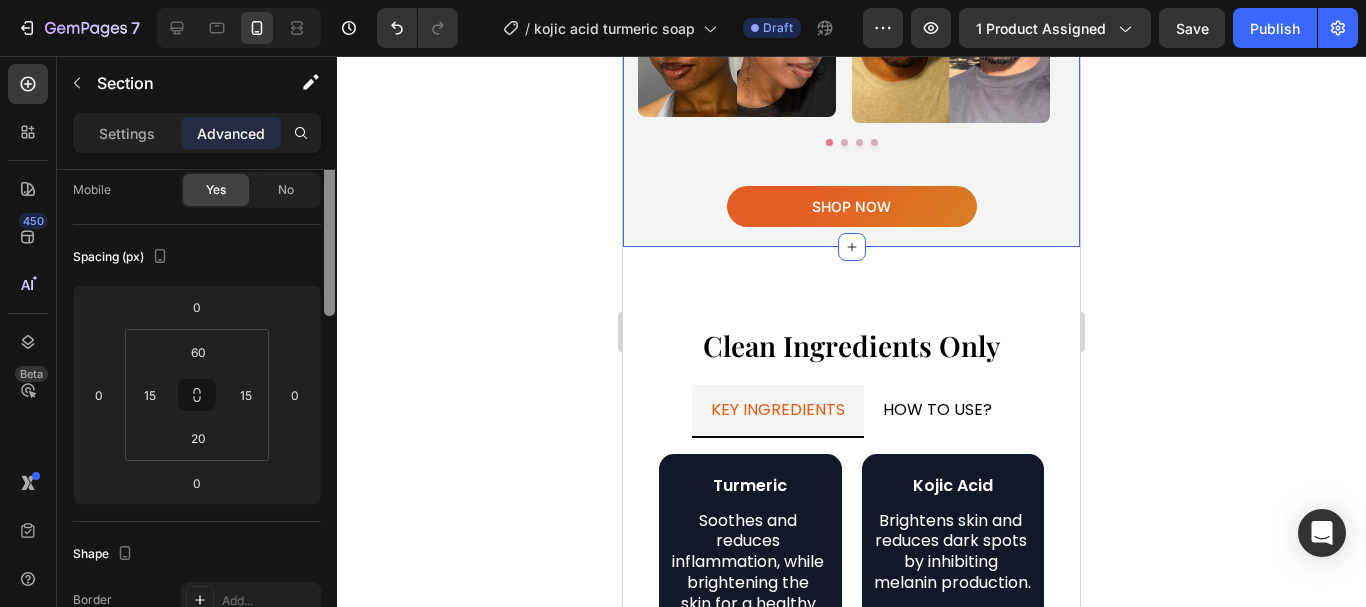 drag, startPoint x: 333, startPoint y: 188, endPoint x: 296, endPoint y: 251, distance: 73.061615 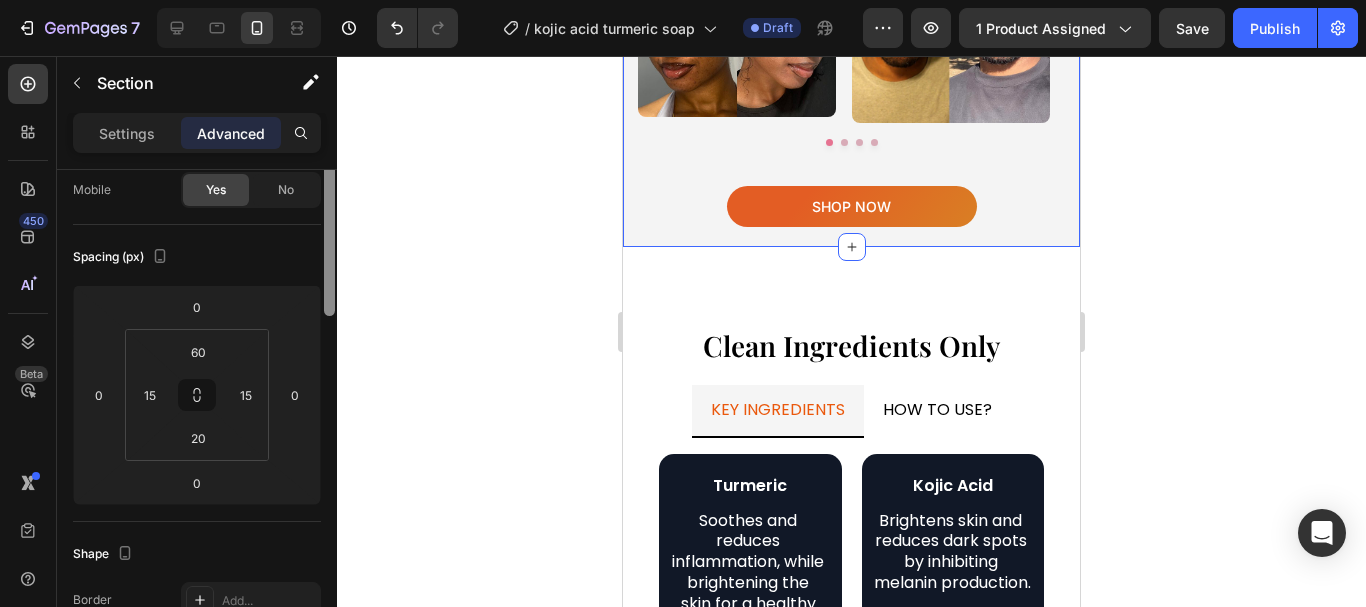 click on "Display on Desktop Yes No Tablet Yes No Mobile Yes No Spacing (px) 0 0 0 0 60 15 20 15 Shape Border Add... Corner Add... Shadow Add... Position Static Opacity 100% Animation Interaction Upgrade to Optimize plan to unlock Interaction & other premium features. CSS class Delete element" at bounding box center [197, 417] 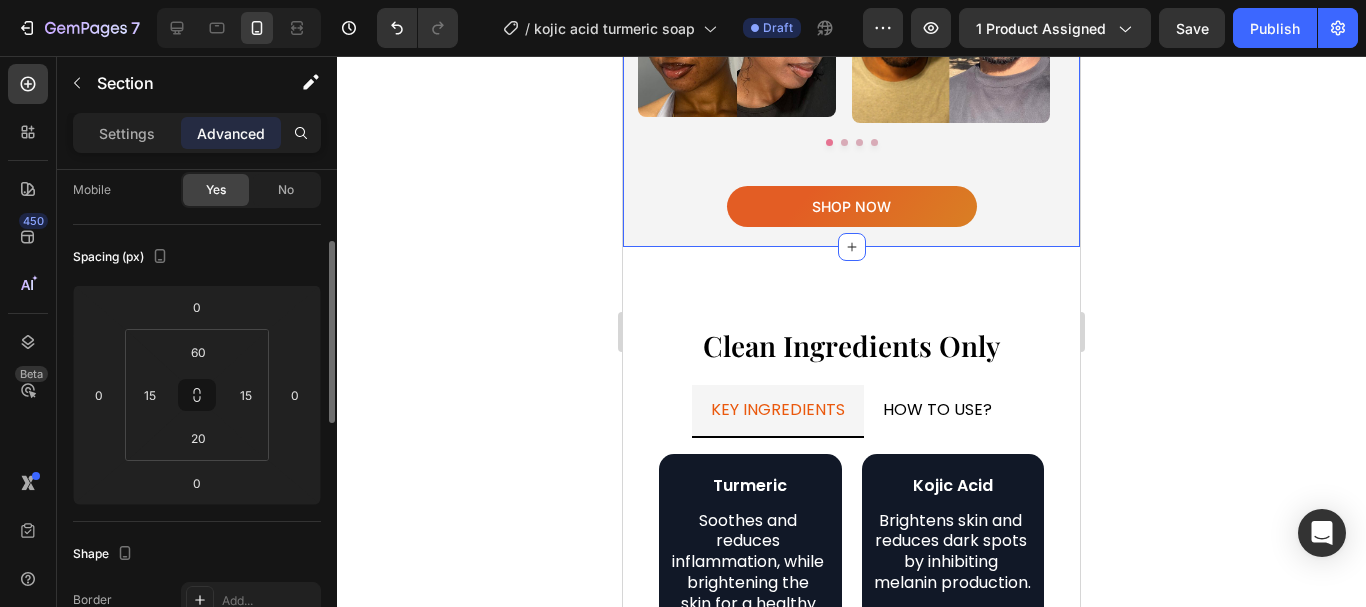 scroll, scrollTop: 170, scrollLeft: 0, axis: vertical 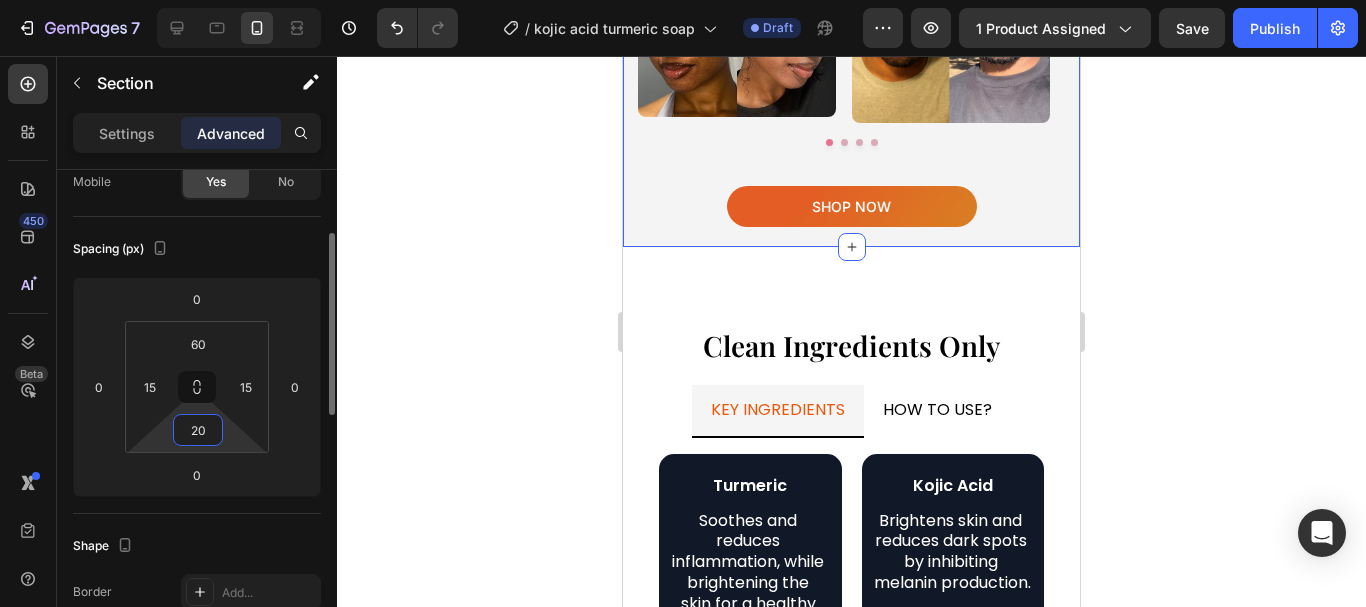 click on "20" at bounding box center (198, 430) 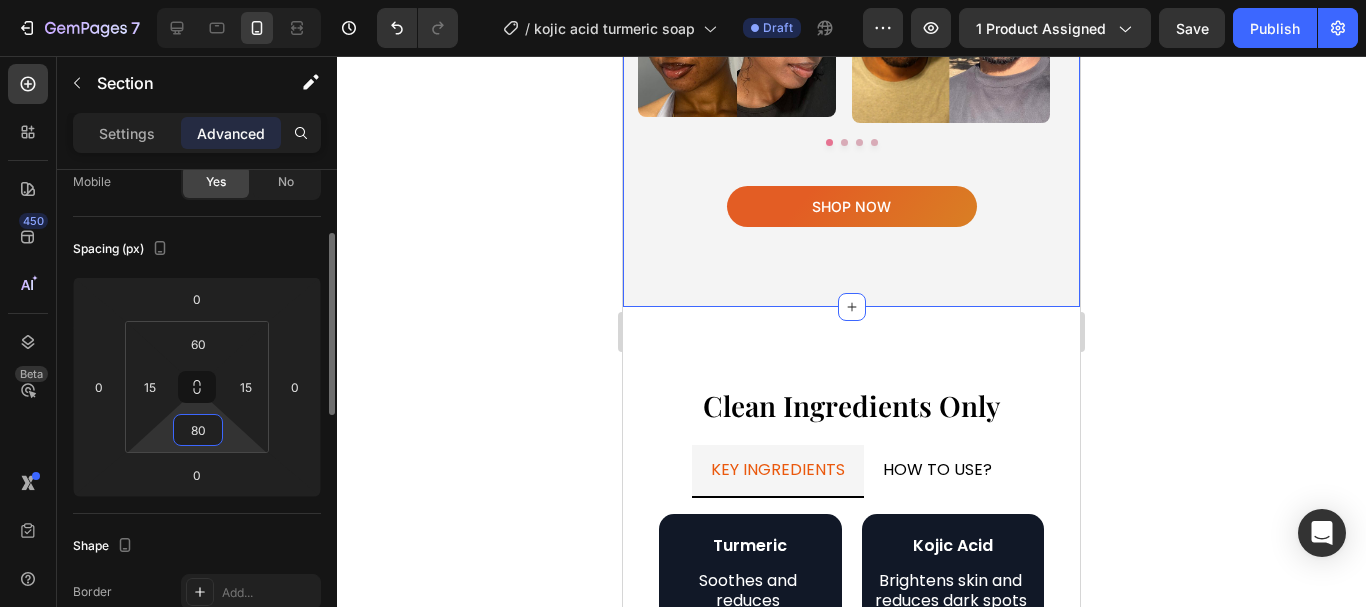 type on "8" 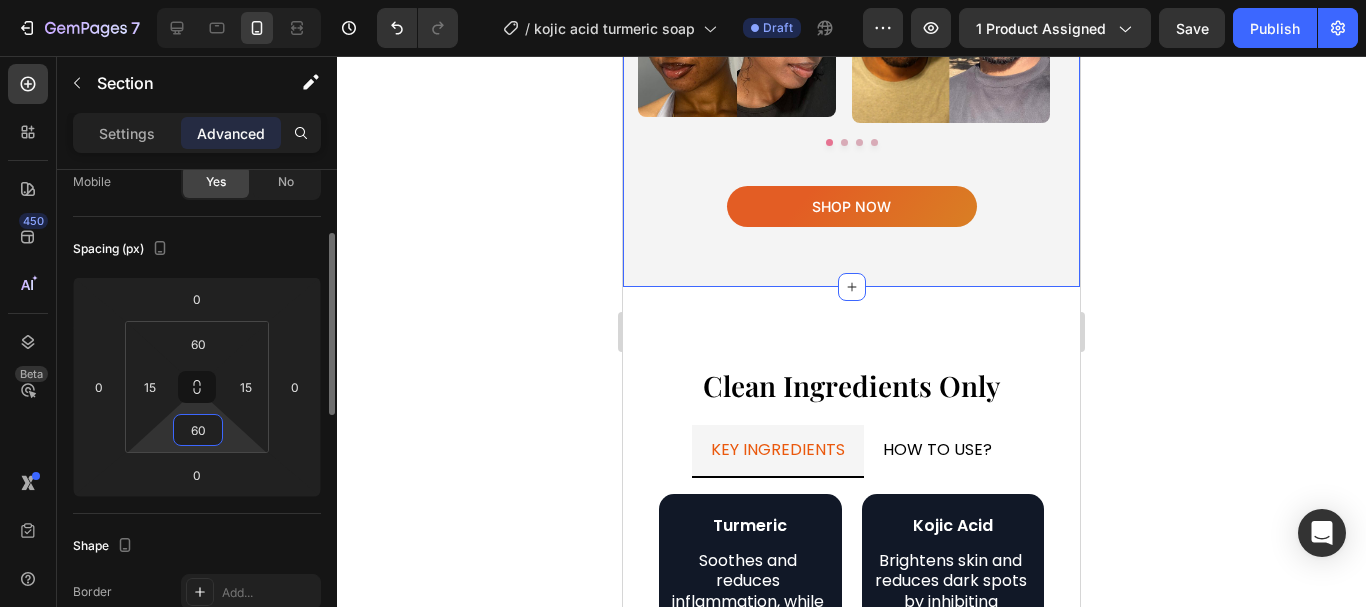 type on "60" 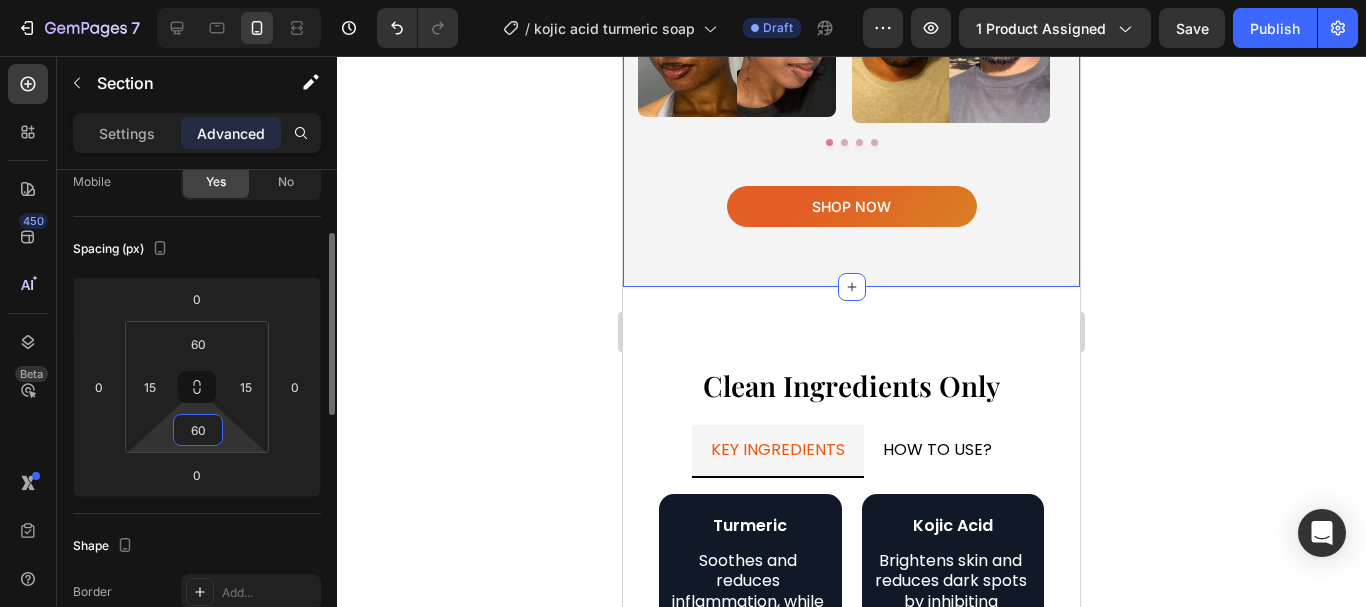 click on "Spacing (px)" at bounding box center [197, 249] 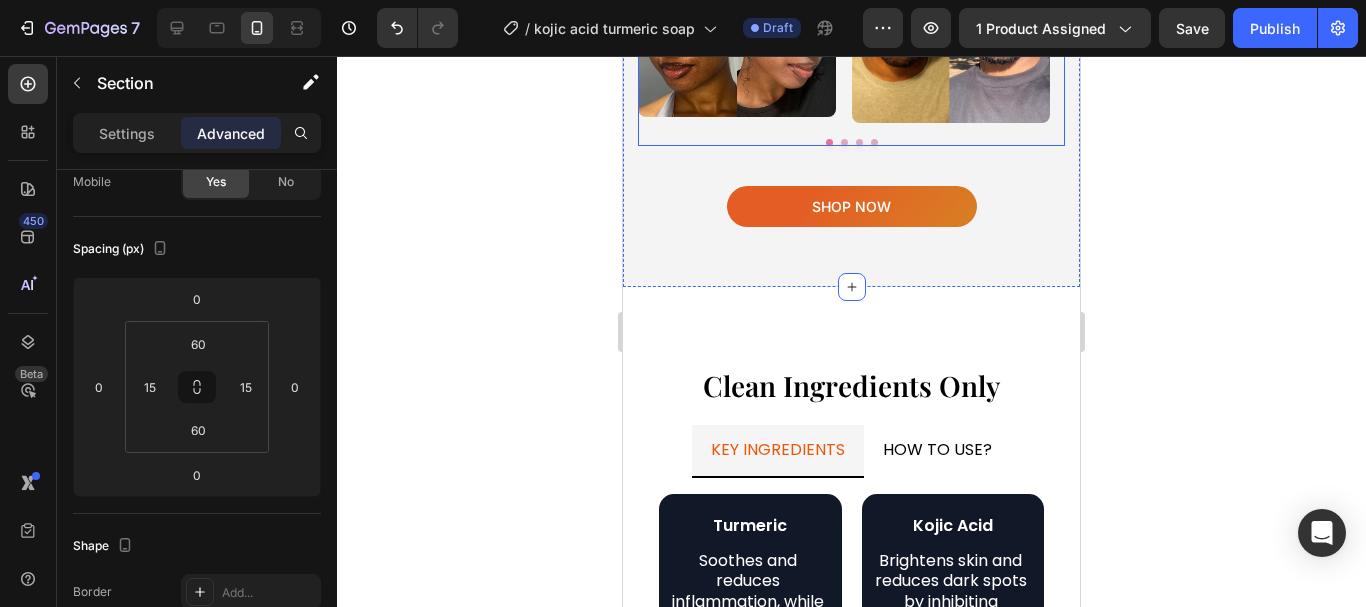 click at bounding box center [851, 142] 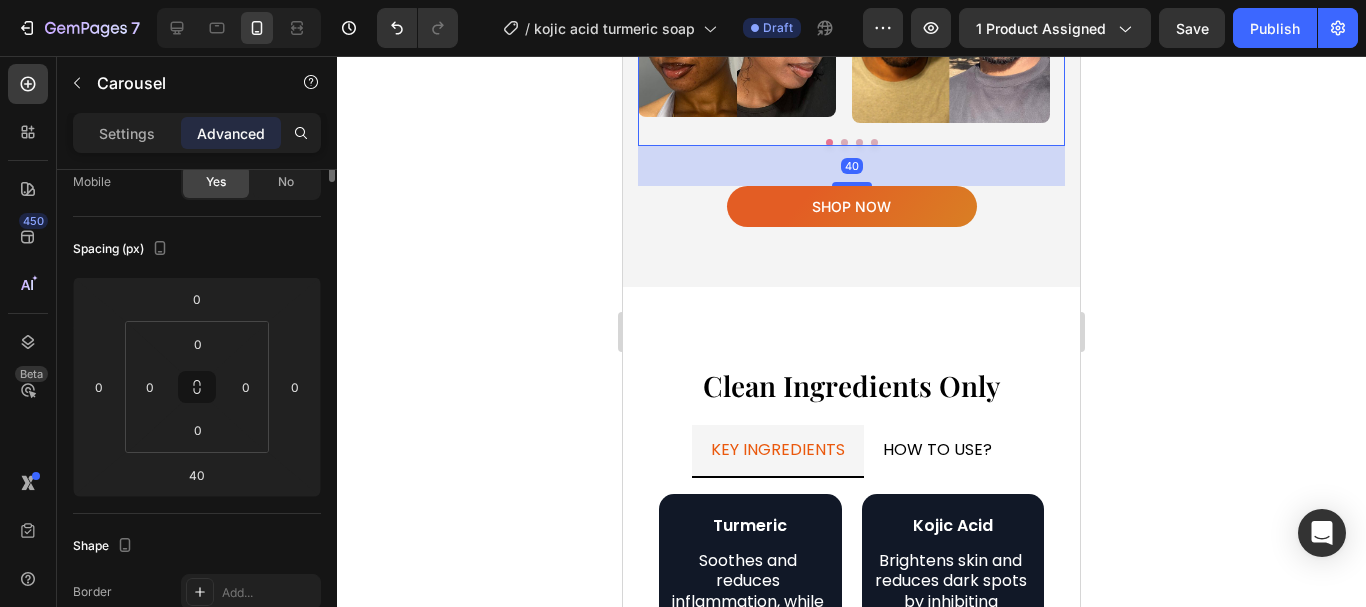 scroll, scrollTop: 0, scrollLeft: 0, axis: both 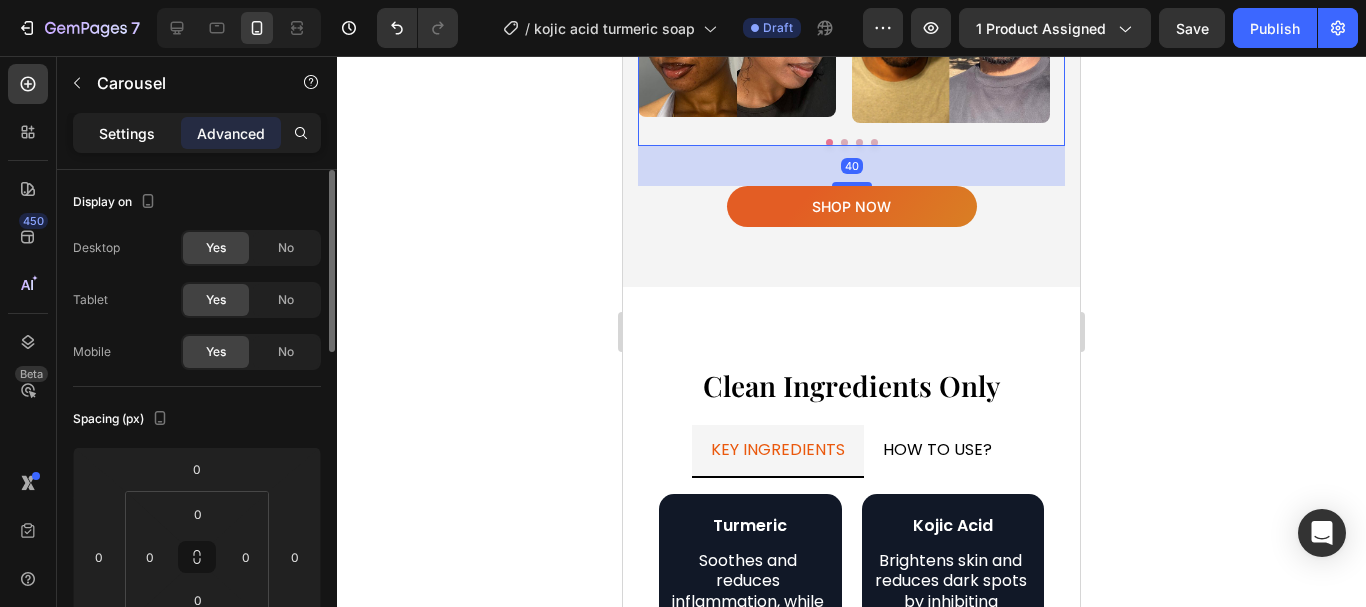 click on "Settings" at bounding box center [127, 133] 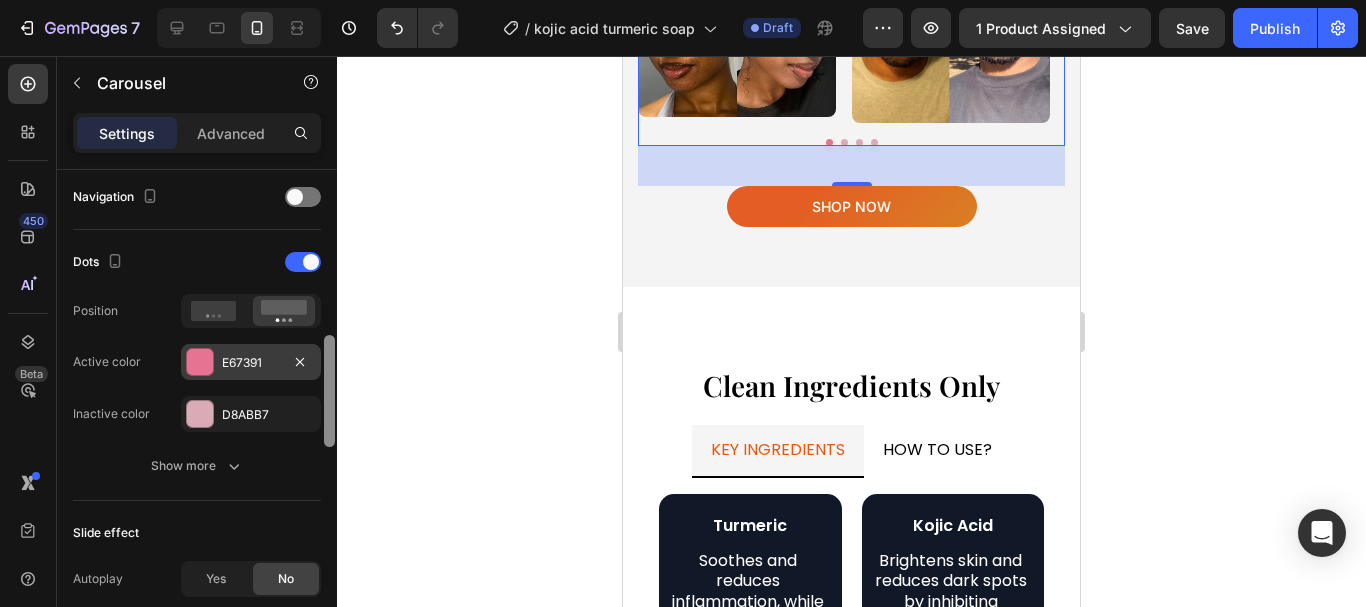 scroll, scrollTop: 708, scrollLeft: 0, axis: vertical 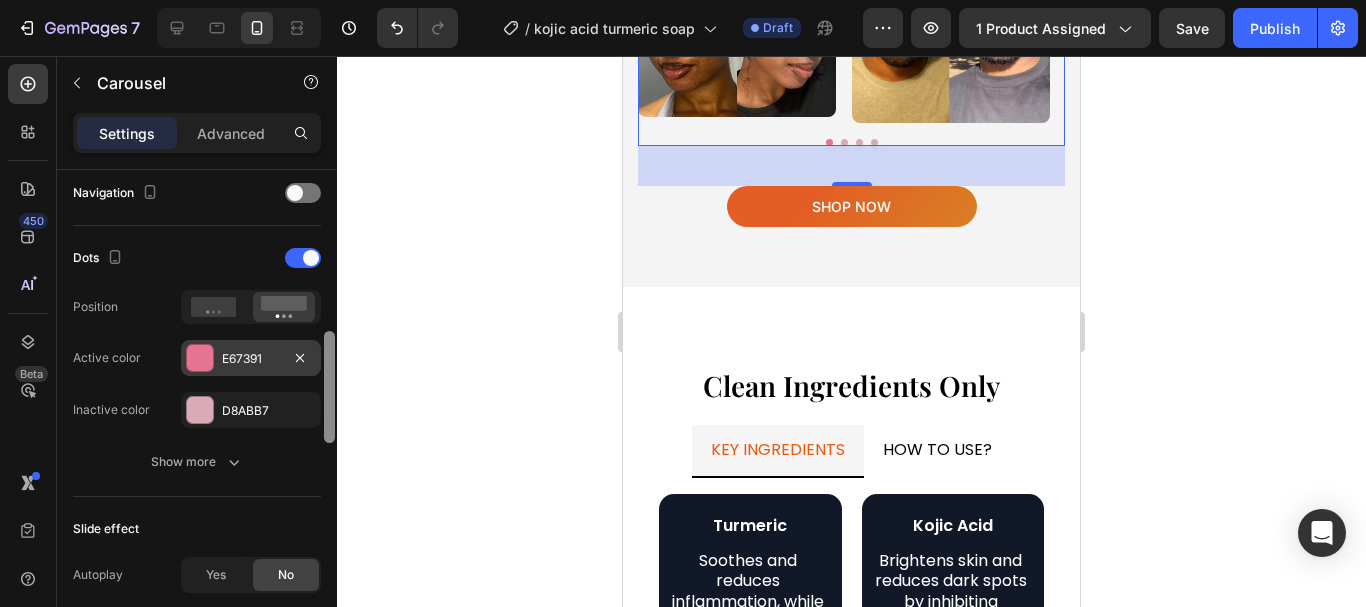 drag, startPoint x: 328, startPoint y: 186, endPoint x: 258, endPoint y: 345, distance: 173.72679 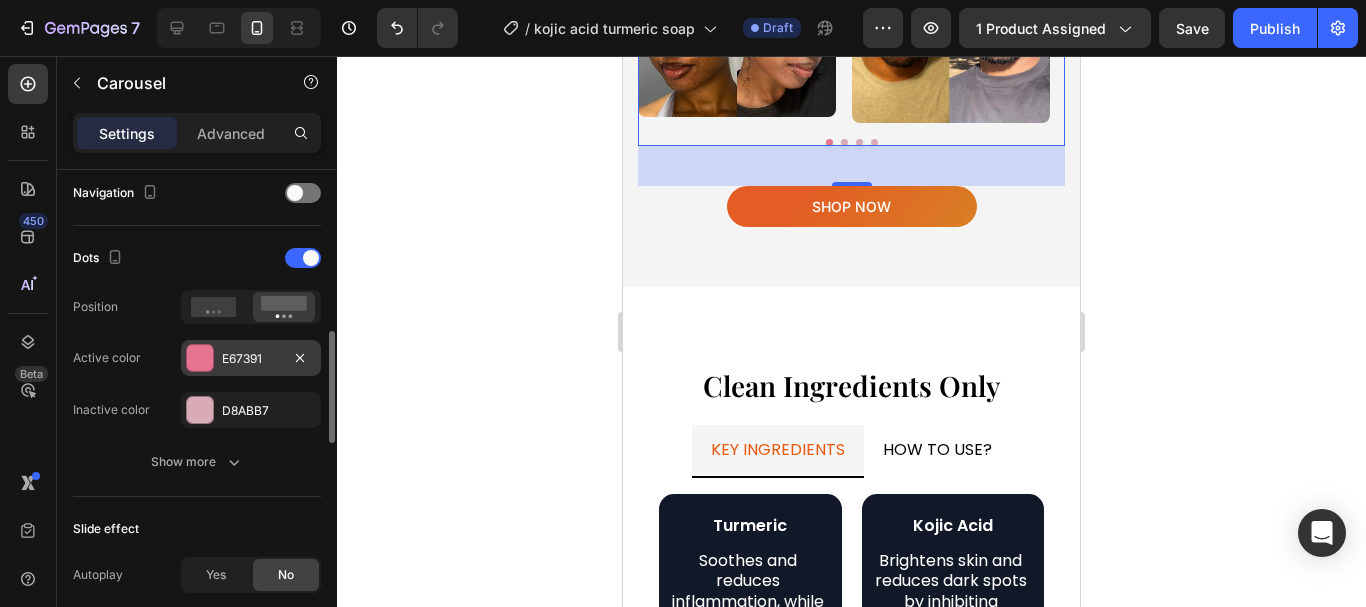 click at bounding box center (200, 358) 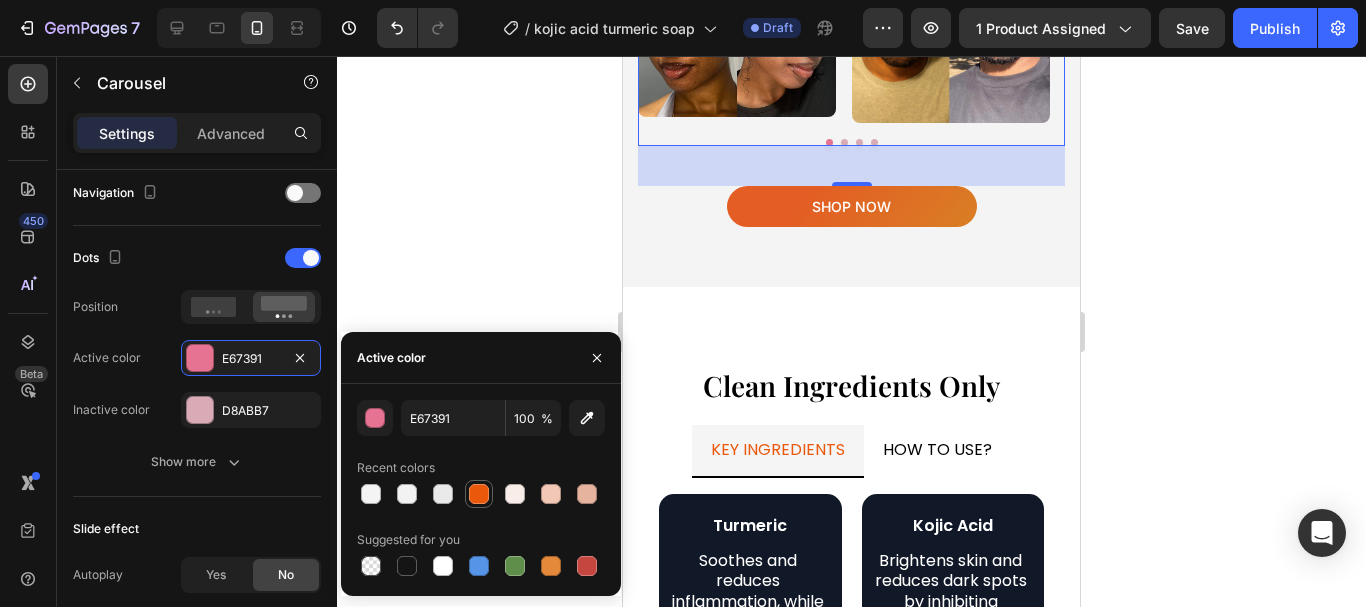click at bounding box center (479, 494) 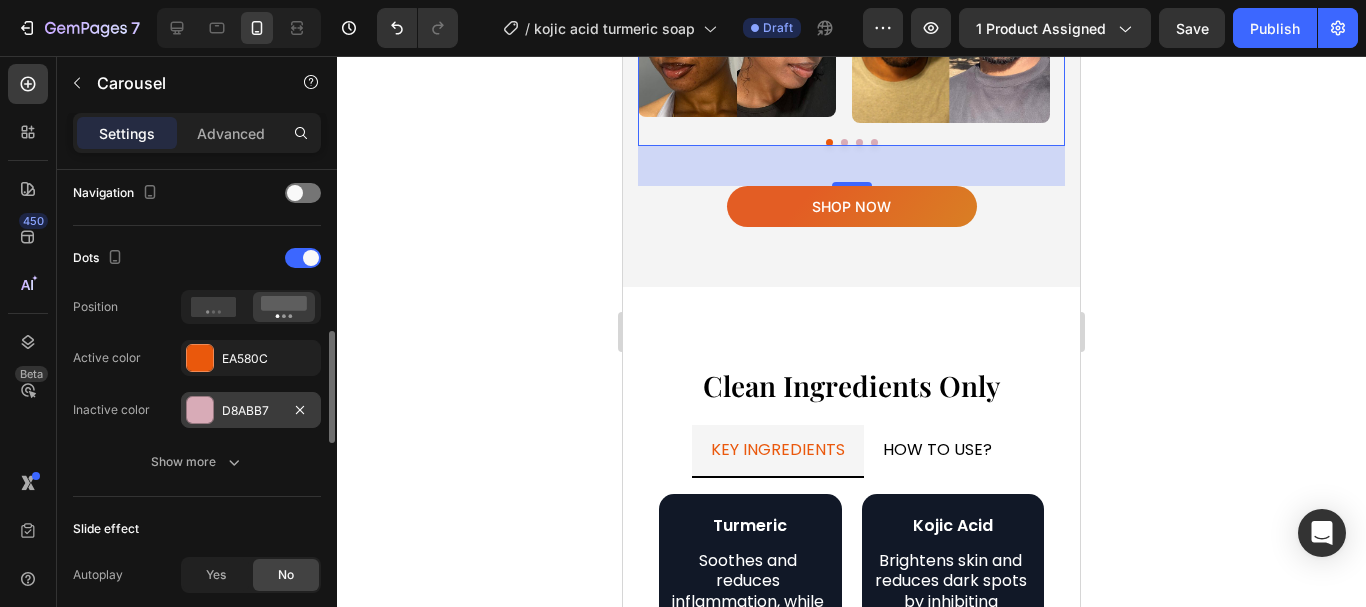 click at bounding box center [200, 410] 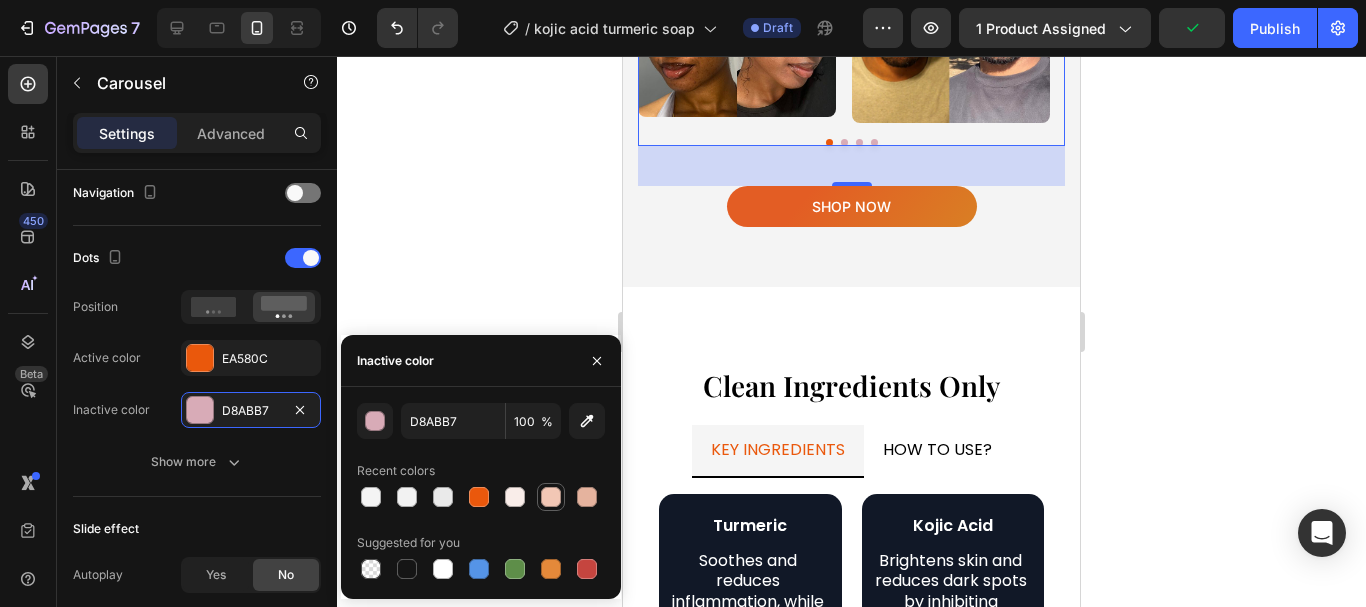 click at bounding box center [551, 497] 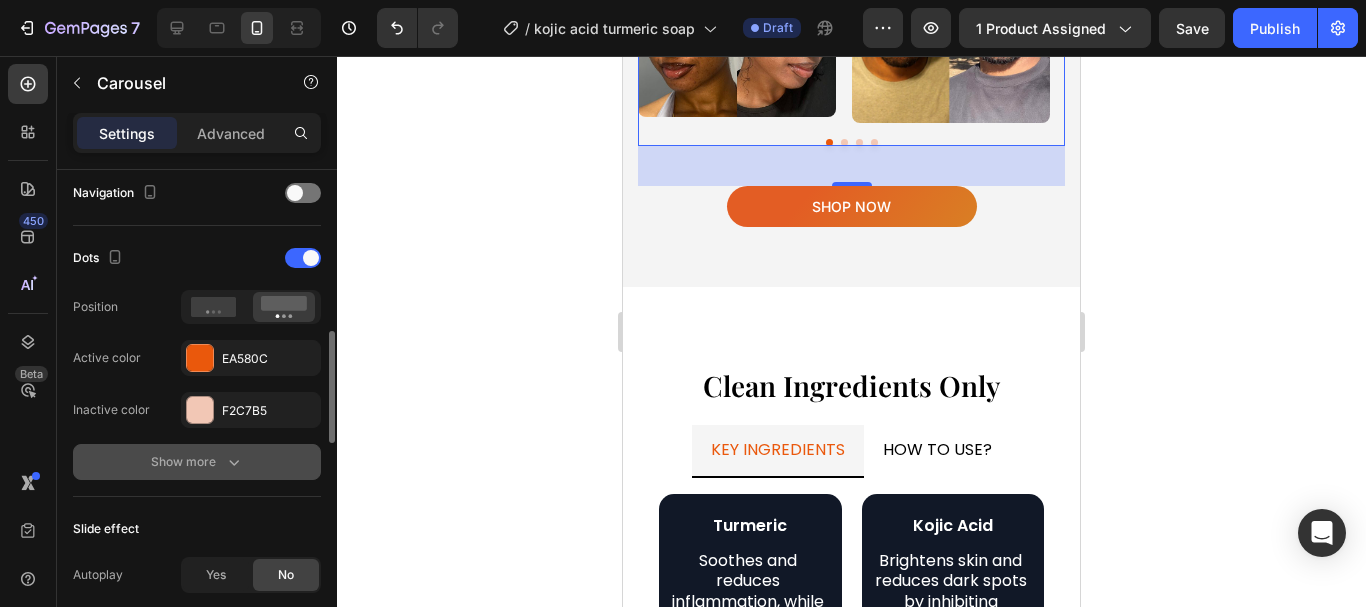 click on "Show more" at bounding box center (197, 462) 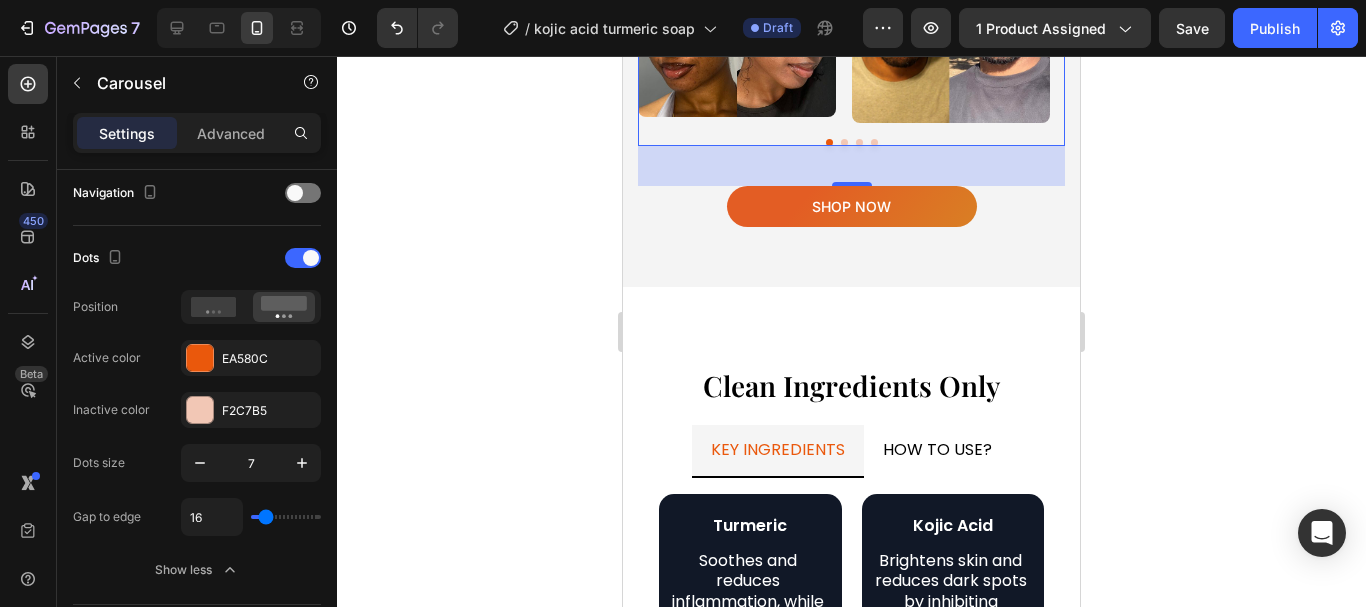 click 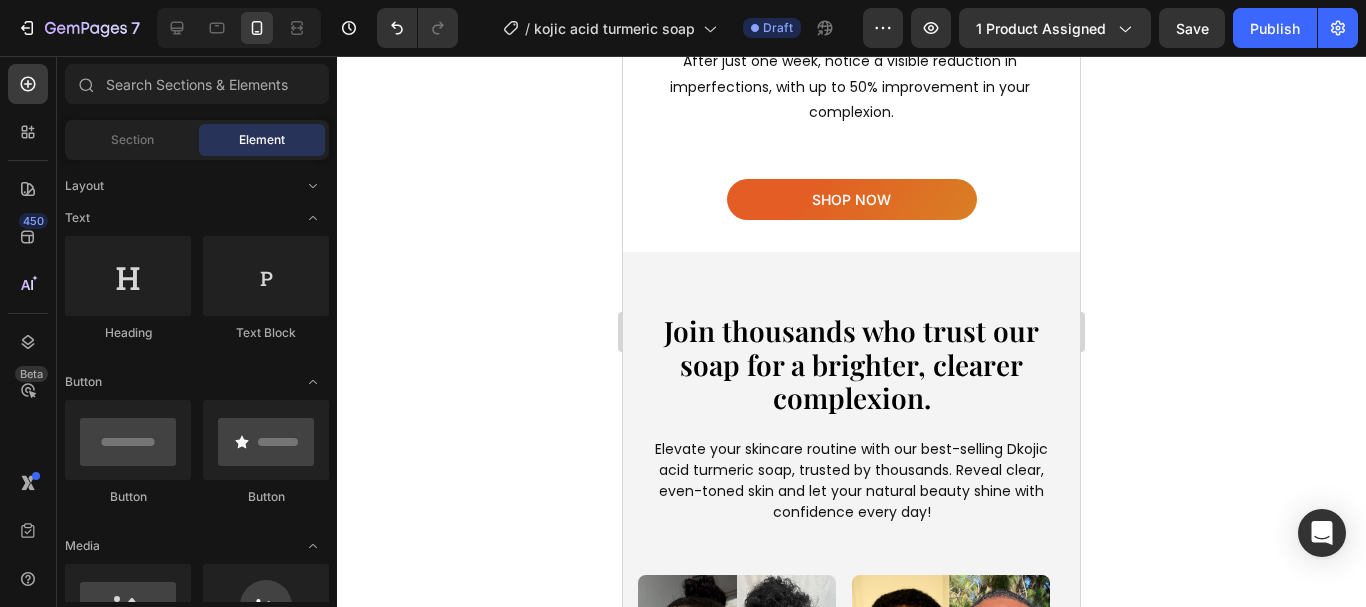 scroll, scrollTop: 3306, scrollLeft: 0, axis: vertical 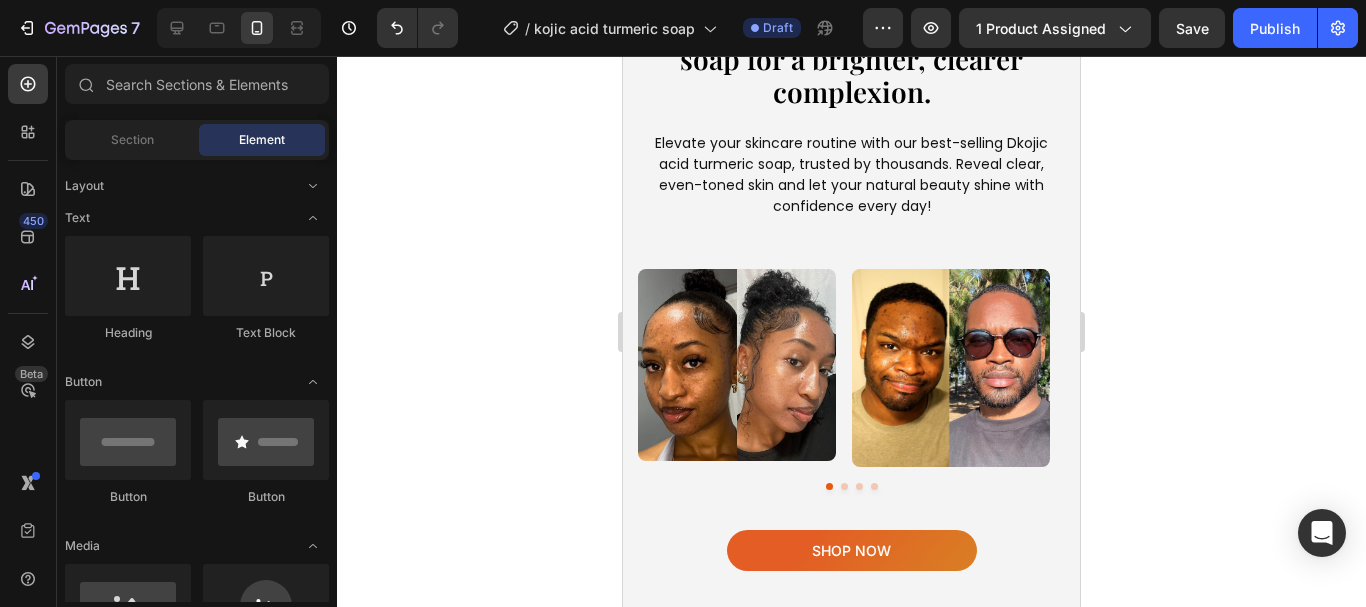 click on "See noticeable improvements in just a few weeks! Heading Results may vary, but you can expect a brighter, more even complexion that enhances your confidence. Our thoughtfully designed formula goes beyond skincare—it’s a journey to embracing your natural beauty! Text Block shop now Button week 1-2 week 2-3 3-4 Image After just one week, notice a visible reduction in imperfections, with up to 50% improvement in your complexion. Text Block Row Image By the 3rd week, expect to see up to 70% improvement in imperfections, and you'll feel a real difference in the radiance of your skin. Text Block Row Image By the 4th week, expect up to 96% reduction in imperfections. Please note that results may vary according to skin type. Text Block Row Tab Row shop now Button Section 6" at bounding box center (851, -325) 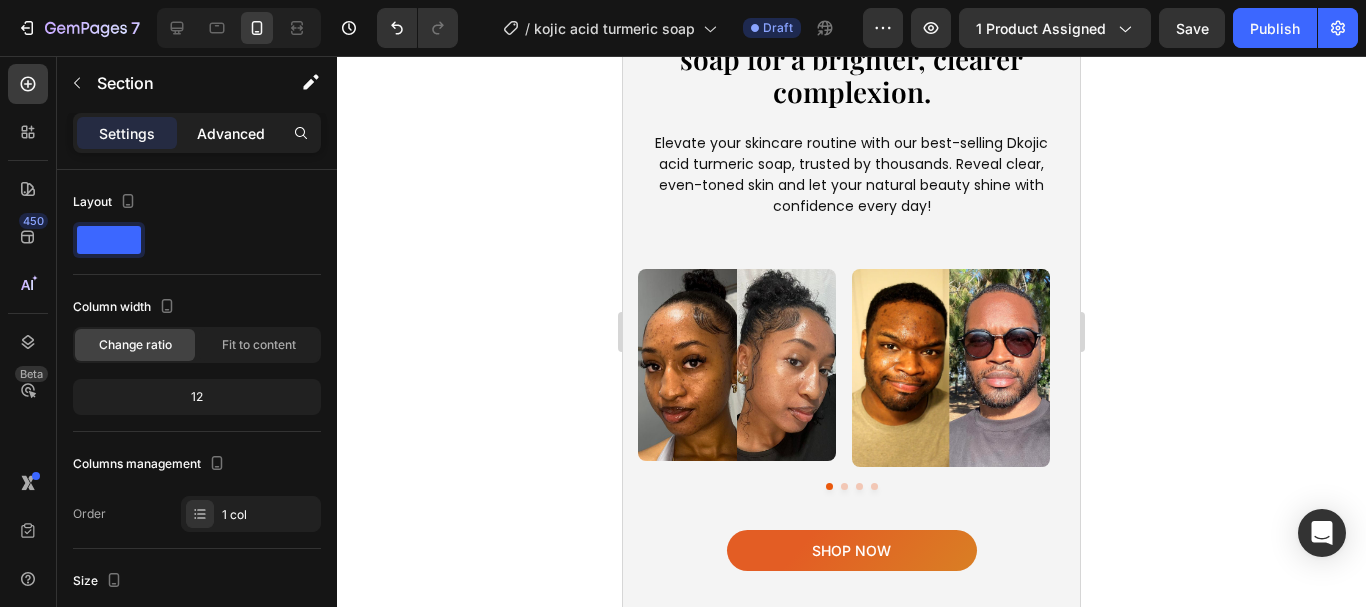click on "Advanced" at bounding box center (231, 133) 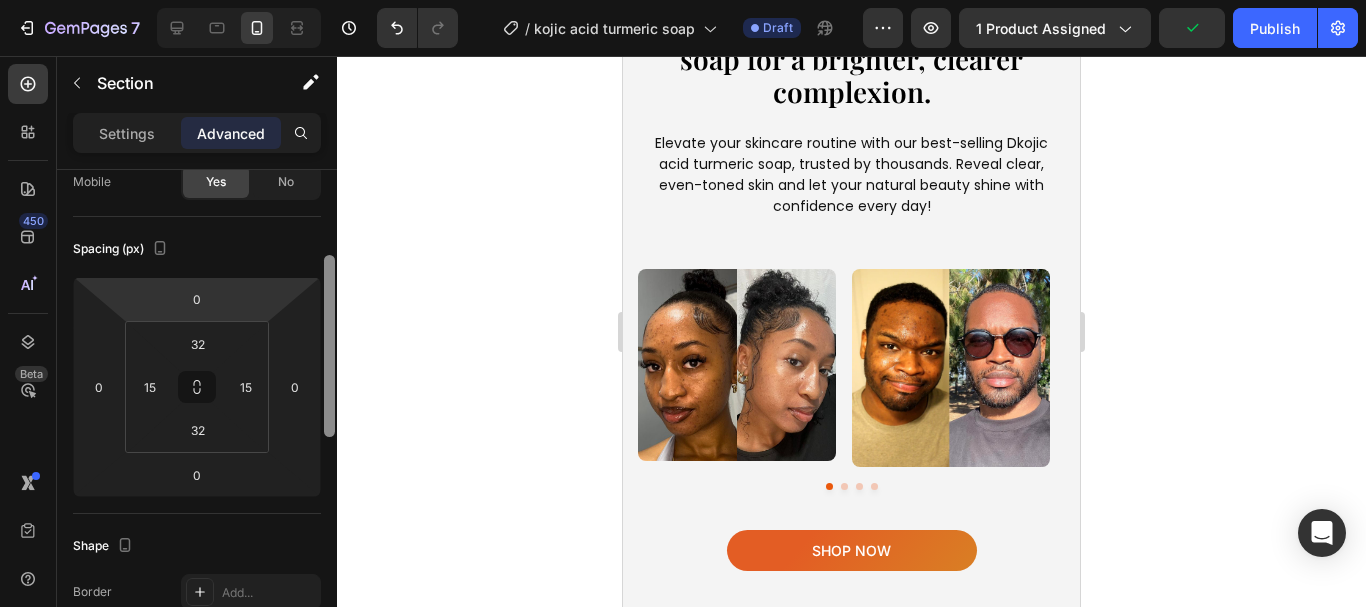 drag, startPoint x: 333, startPoint y: 192, endPoint x: 297, endPoint y: 263, distance: 79.60528 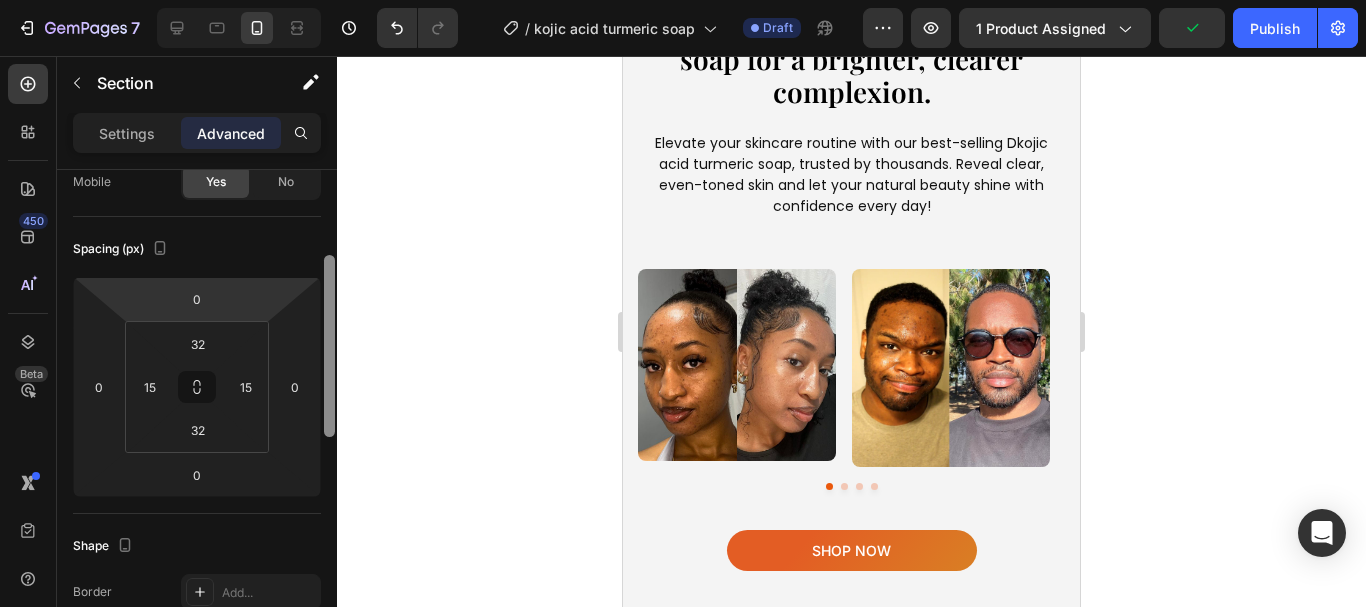 click on "Display on Desktop Yes No Tablet Yes No Mobile Yes No Spacing (px) 0 0 0 0 32 15 32 15 Shape Border Add... Corner Add... Shadow Add... Position Static Opacity 100% Animation Interaction Upgrade to Optimize plan to unlock Interaction & other premium features. CSS class Delete element" at bounding box center [197, 417] 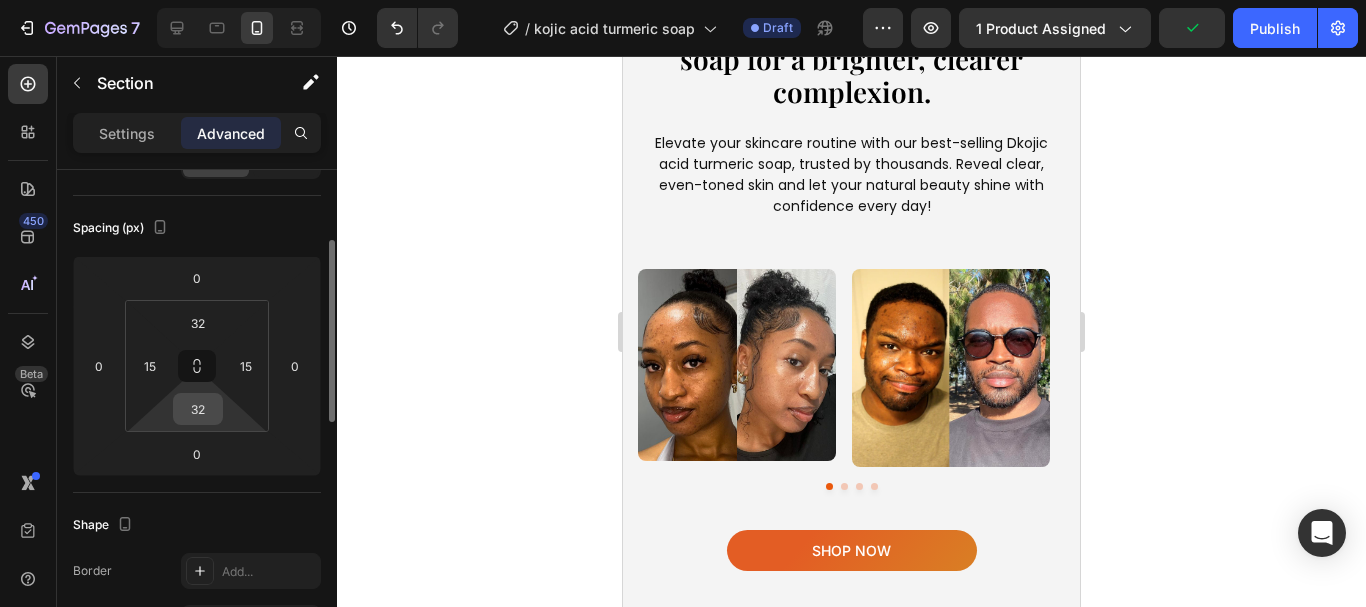 click on "32" at bounding box center (198, 409) 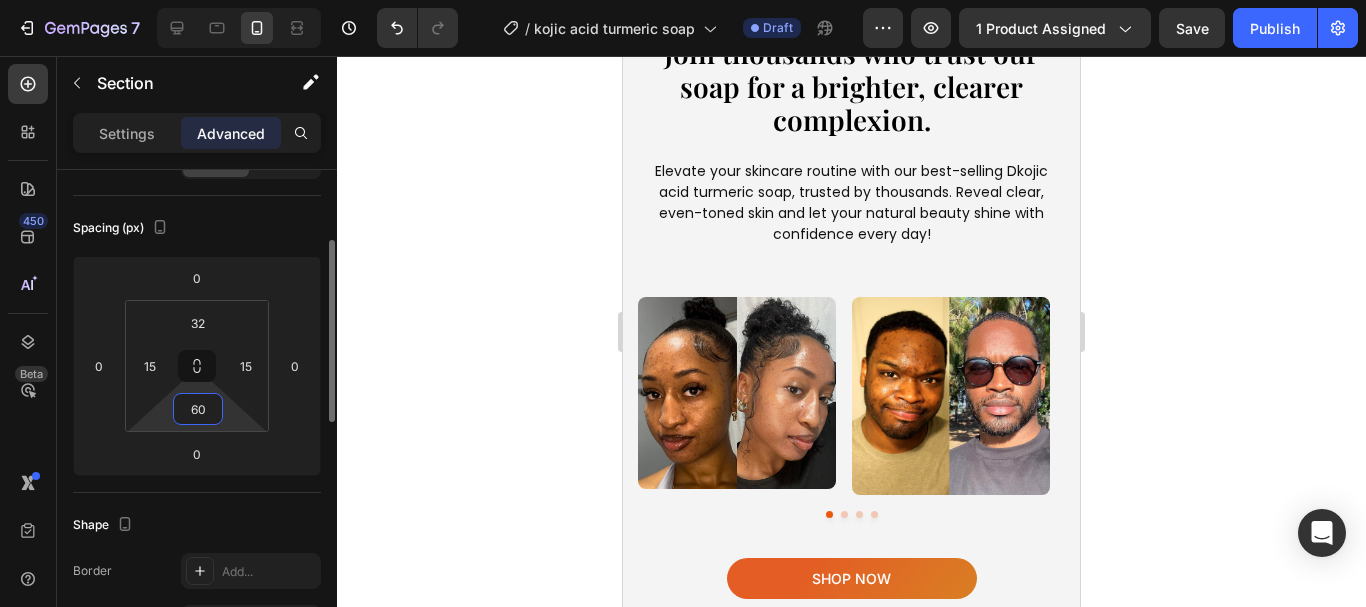 type on "60" 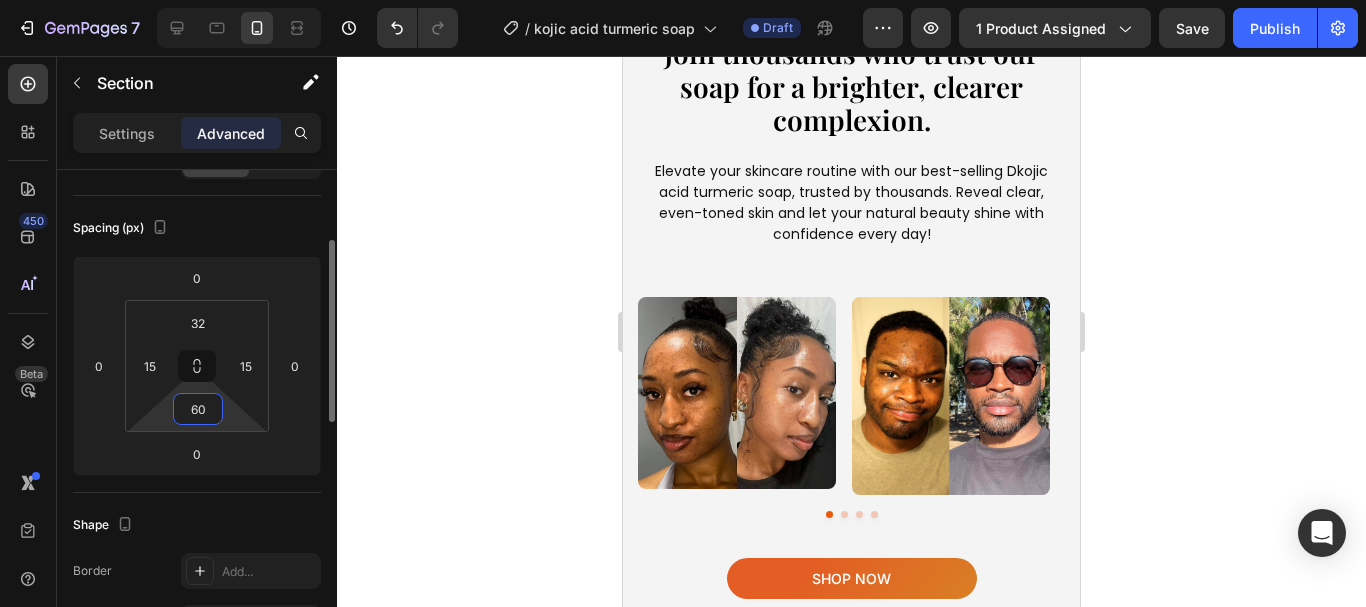 click on "Shape Border Add... Corner Add... Shadow Add..." 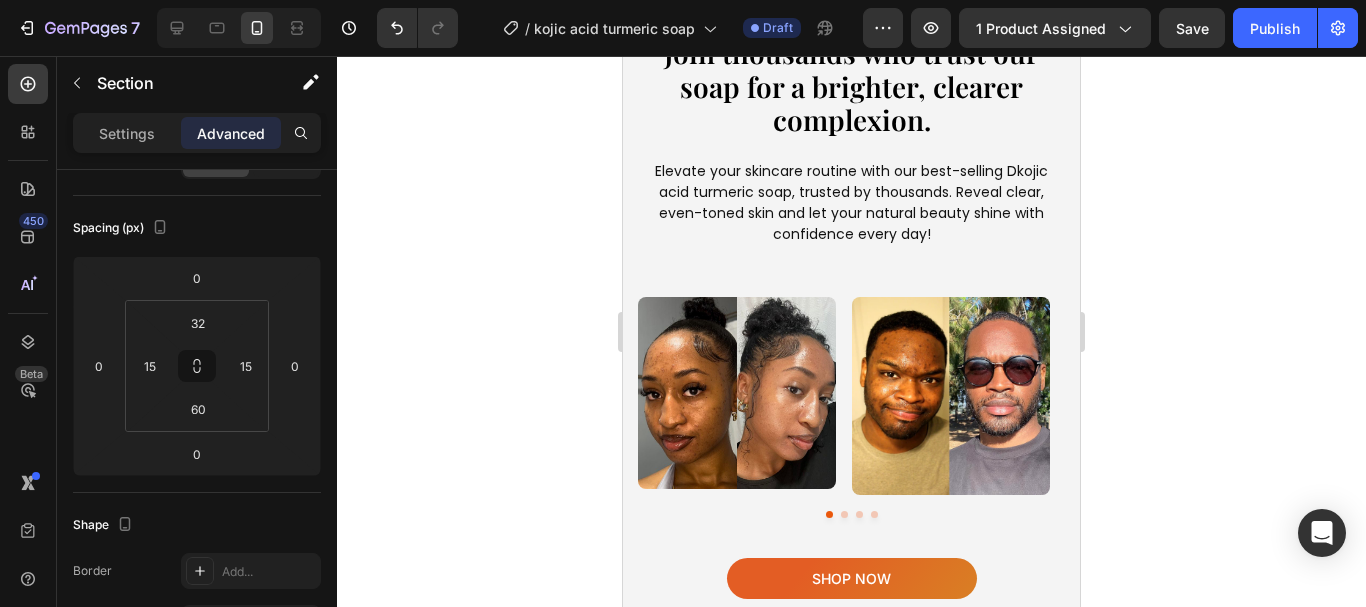 click 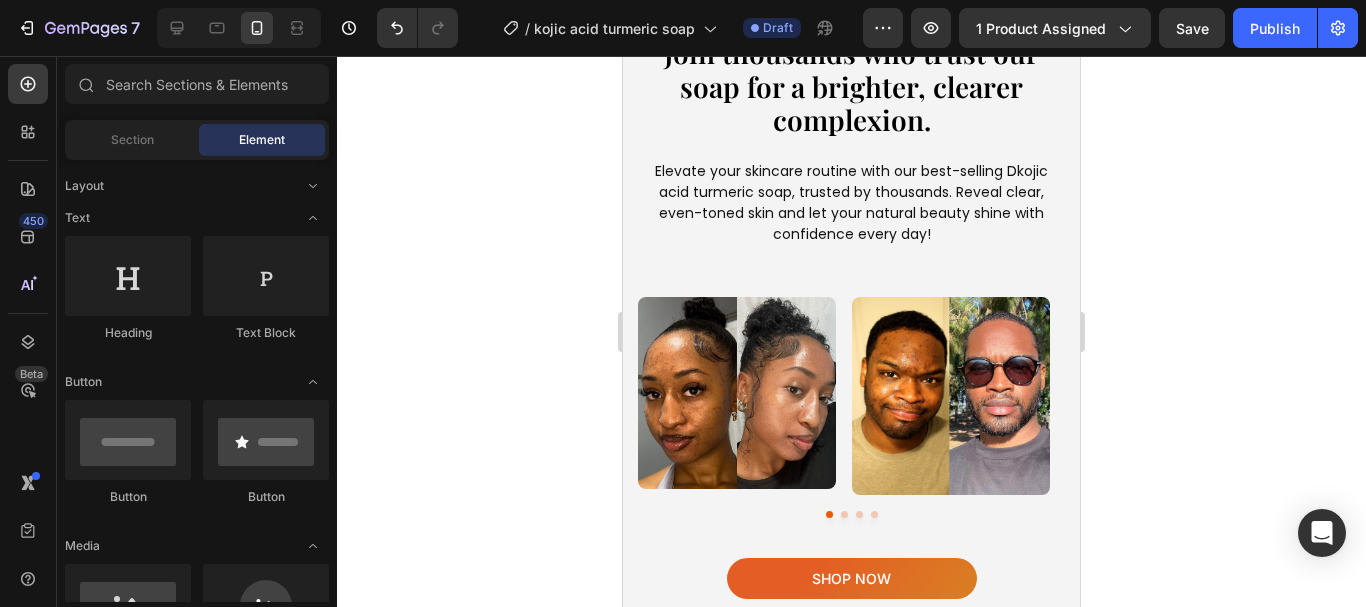scroll, scrollTop: 3209, scrollLeft: 0, axis: vertical 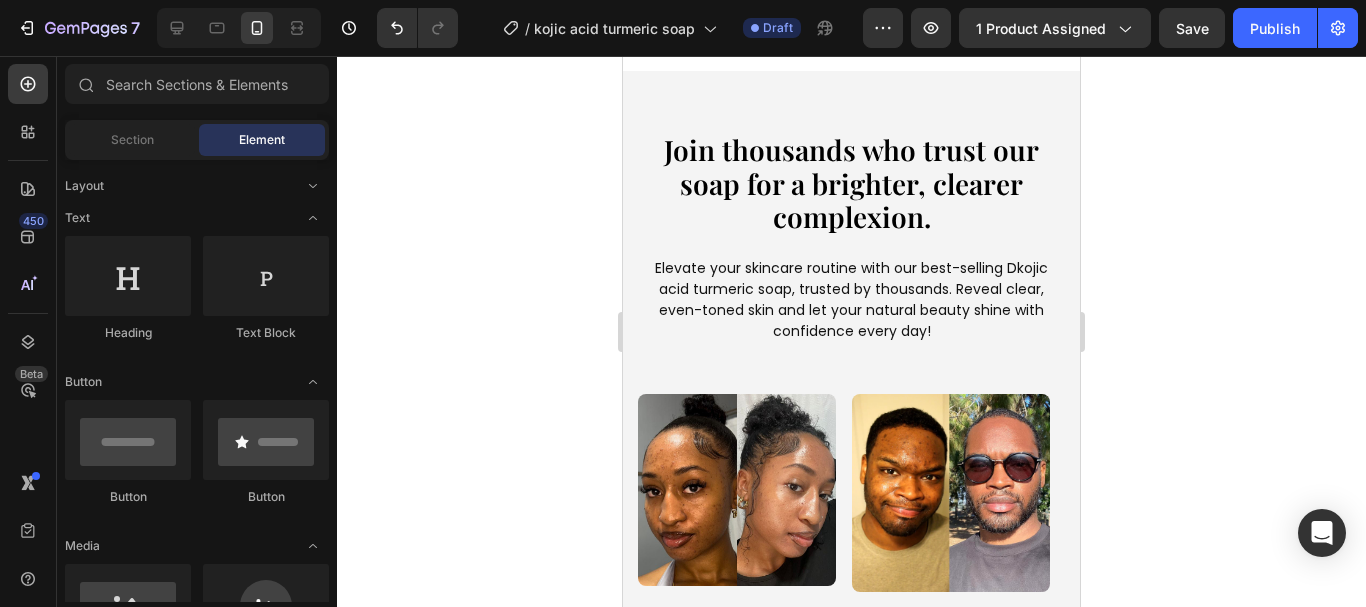 click on "After just one week, notice a visible reduction in imperfections, with up to 50% improvement in your complexion." at bounding box center (851, -122) 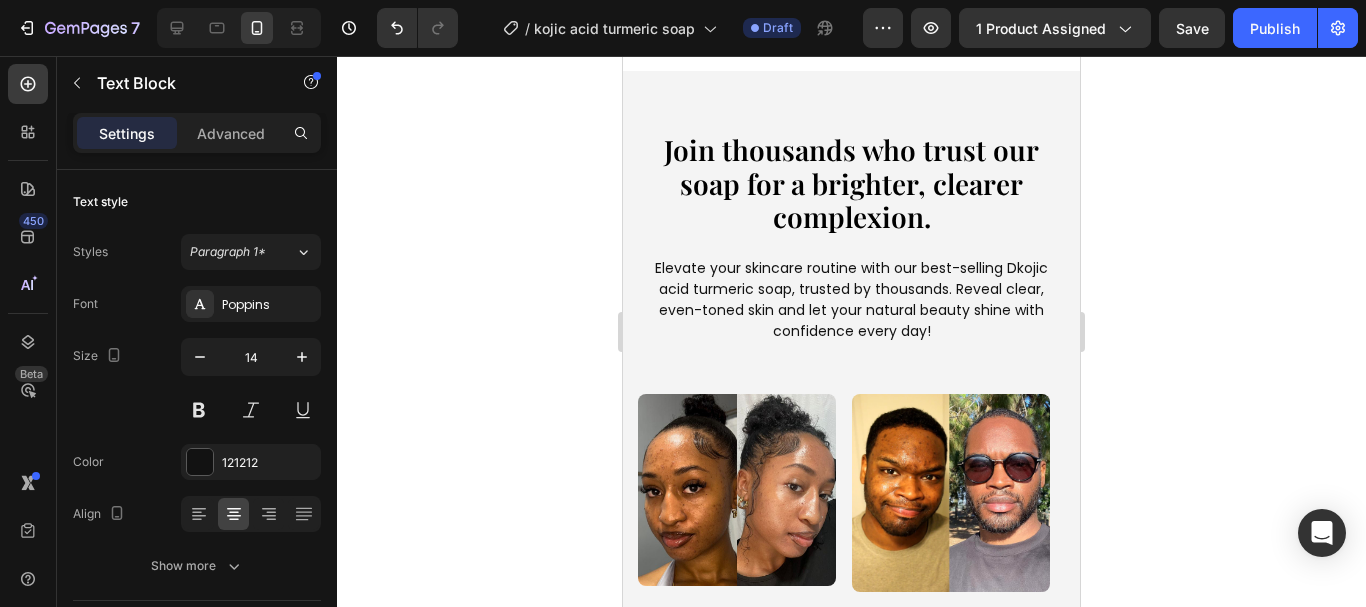 click 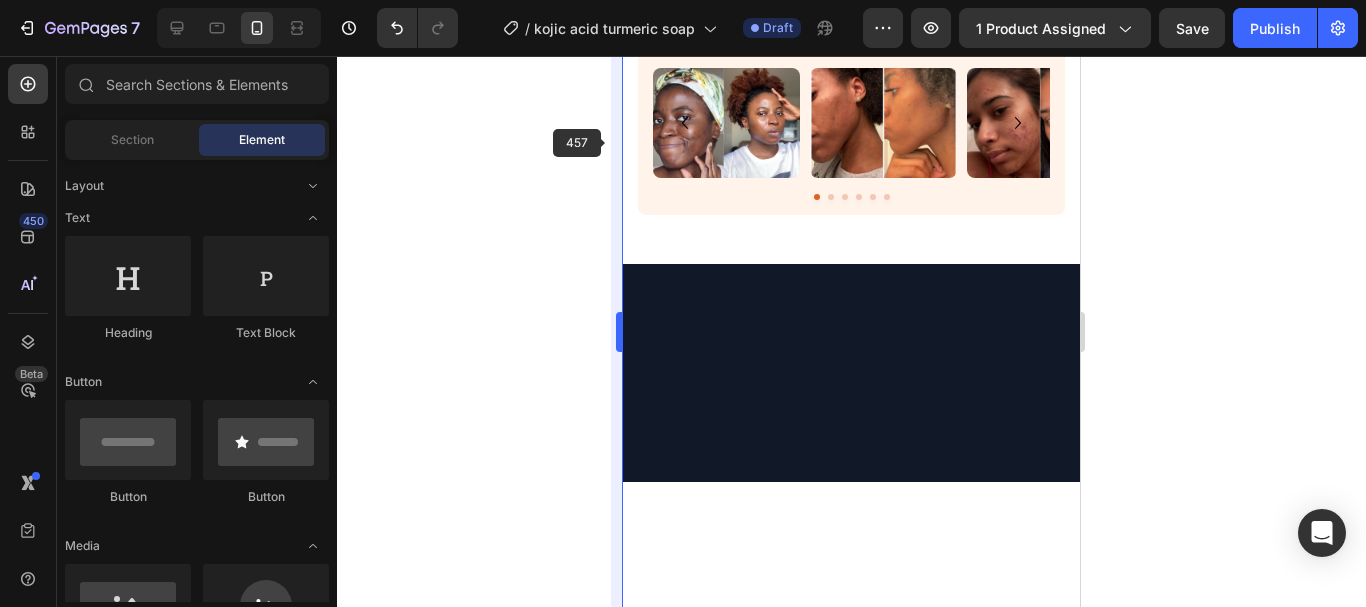 scroll, scrollTop: 801, scrollLeft: 0, axis: vertical 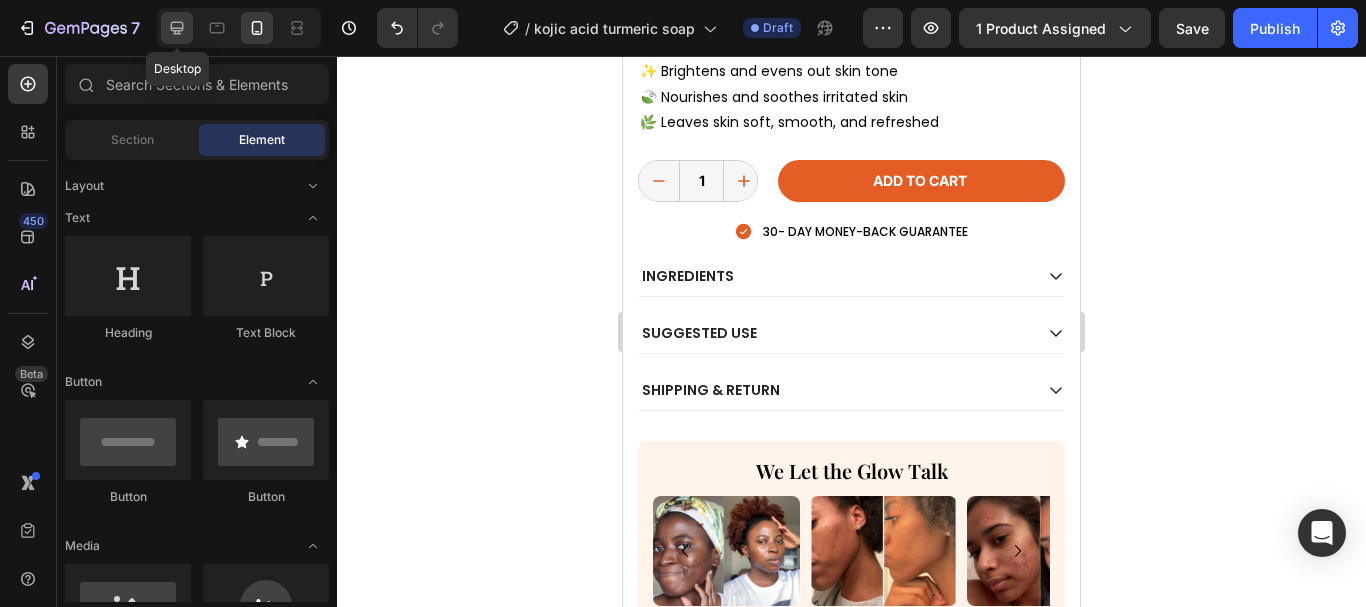 click 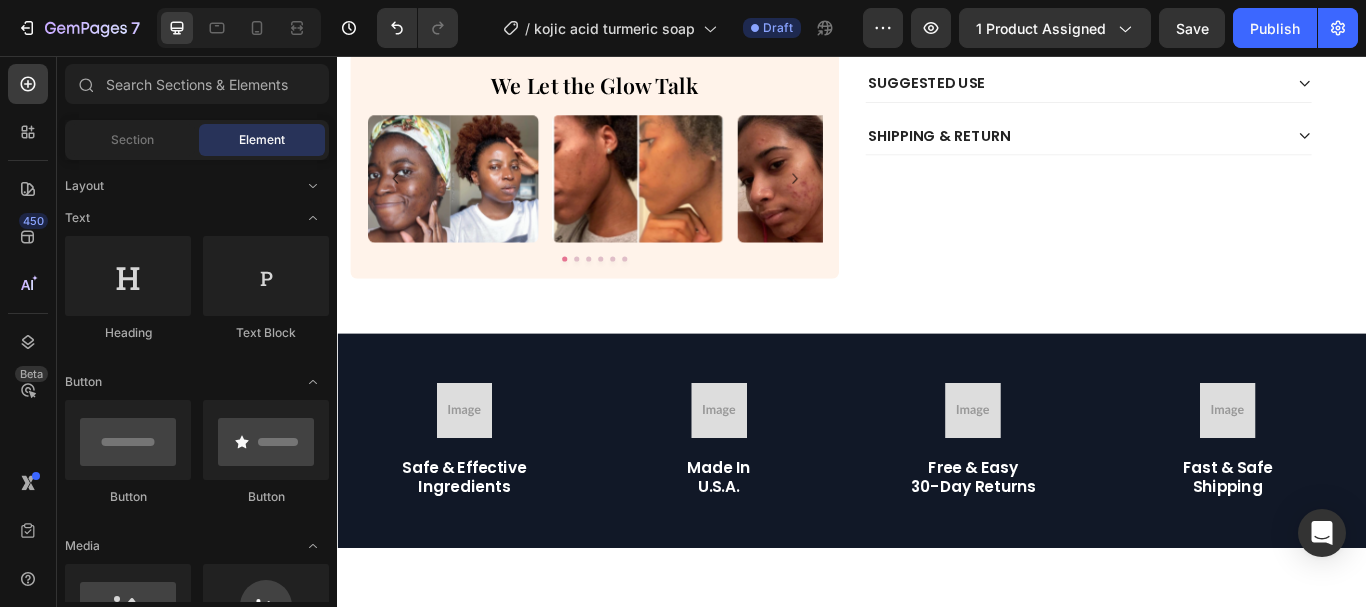scroll, scrollTop: 712, scrollLeft: 0, axis: vertical 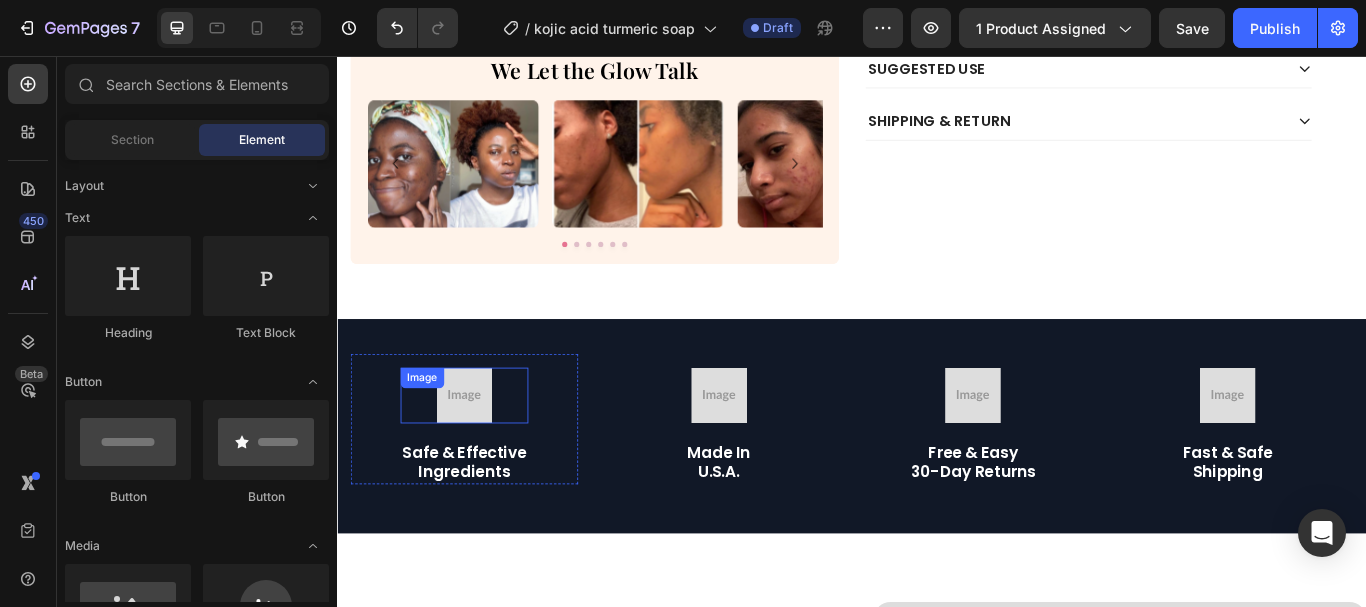 click at bounding box center [484, 452] 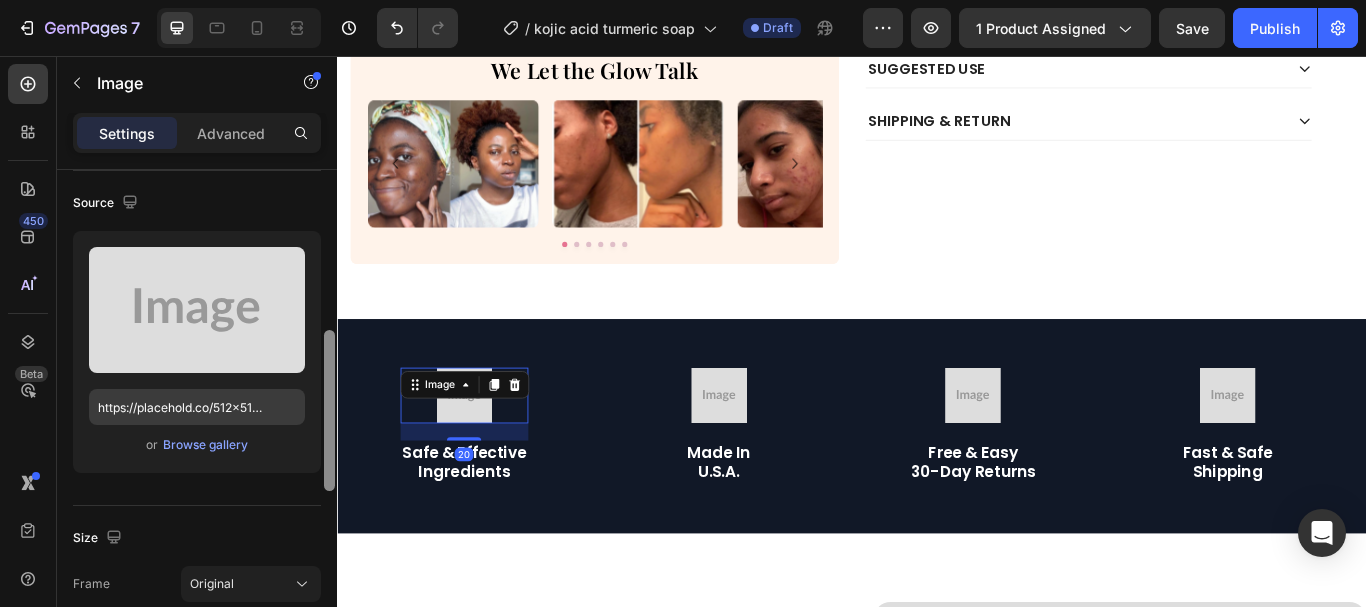 scroll, scrollTop: 259, scrollLeft: 0, axis: vertical 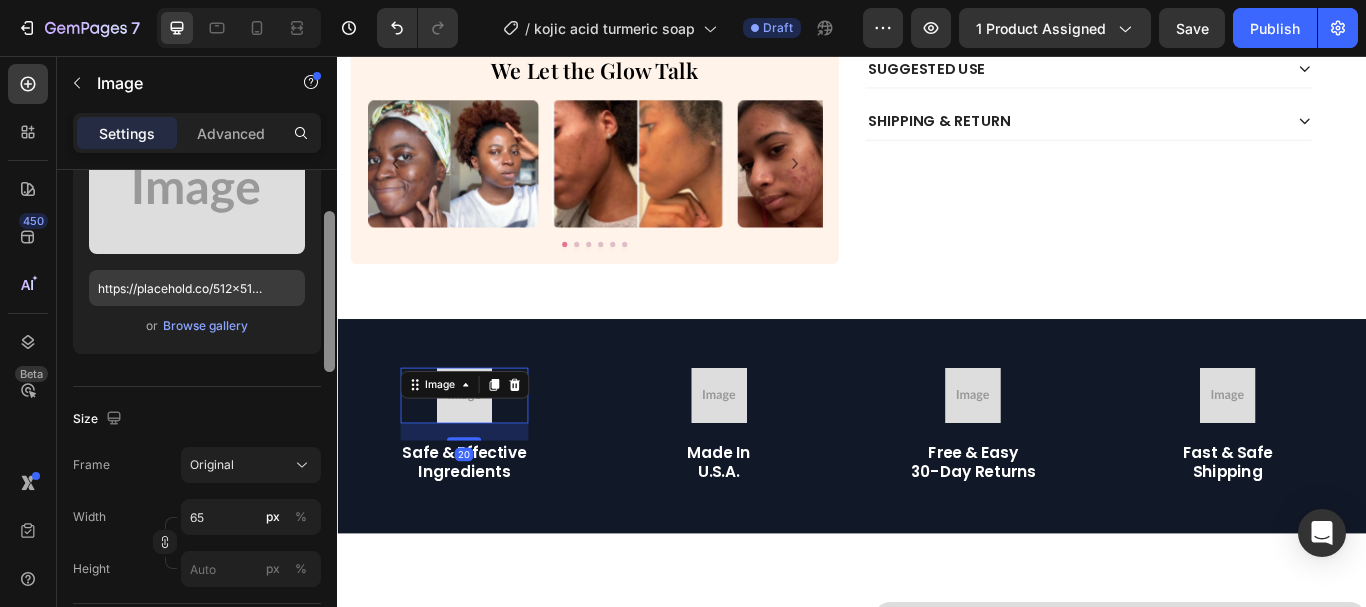 drag, startPoint x: 331, startPoint y: 215, endPoint x: 304, endPoint y: 300, distance: 89.1852 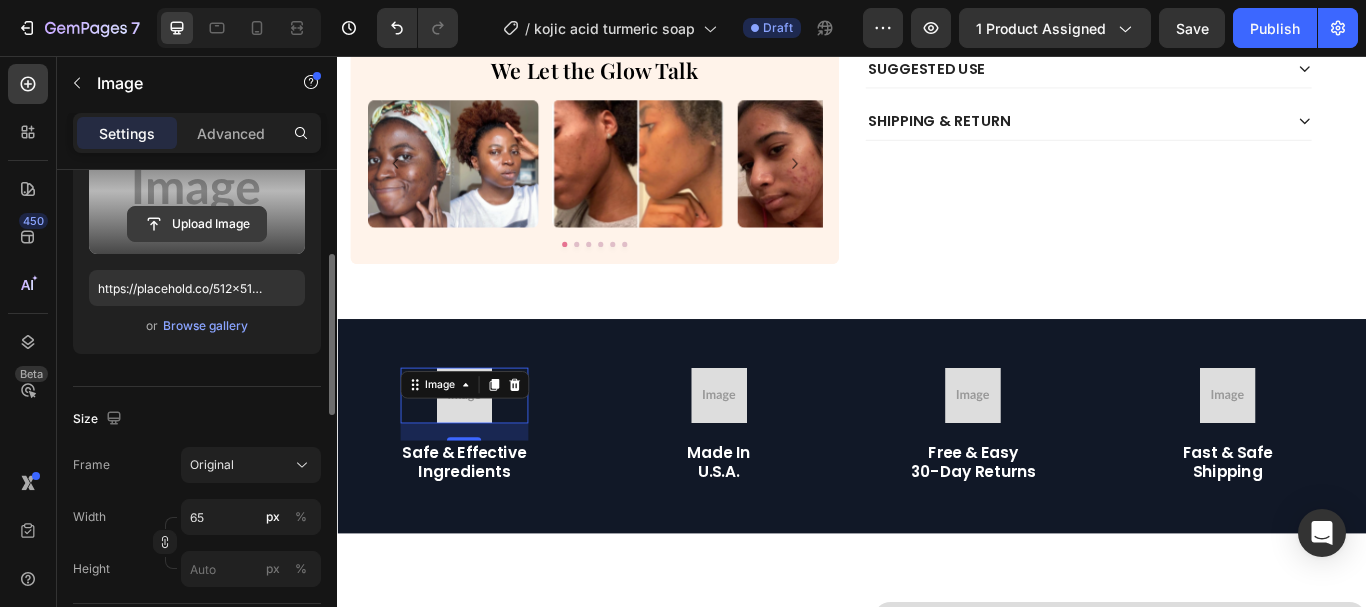 click 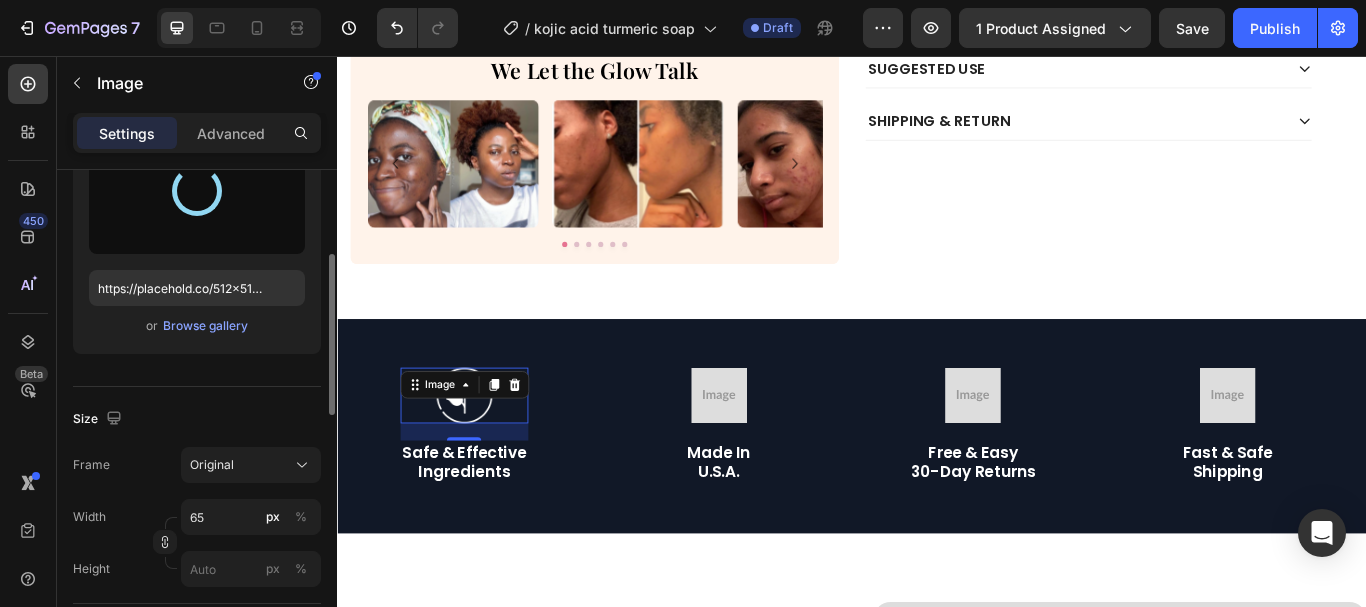 type on "https://cdn.shopify.com/s/files/1/0957/7467/1138/files/gempages_578069000072725008-de384696-4dd3-4e31-b130-676225b0d75a.png" 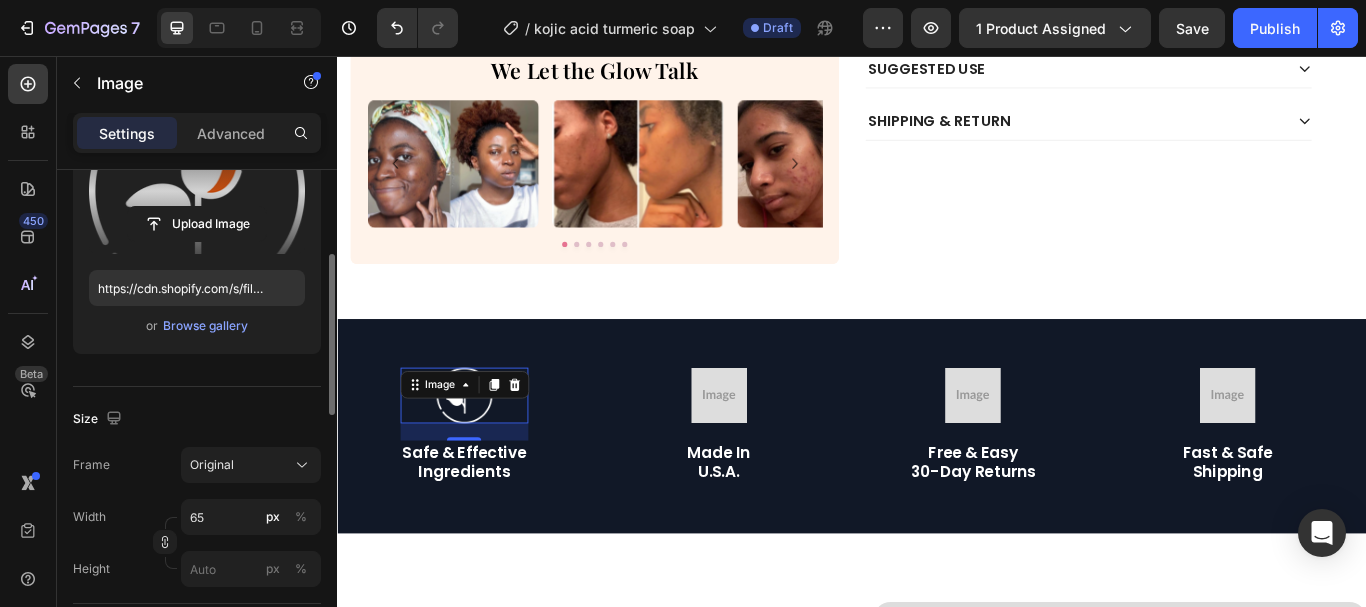 click on "Size" at bounding box center (197, 419) 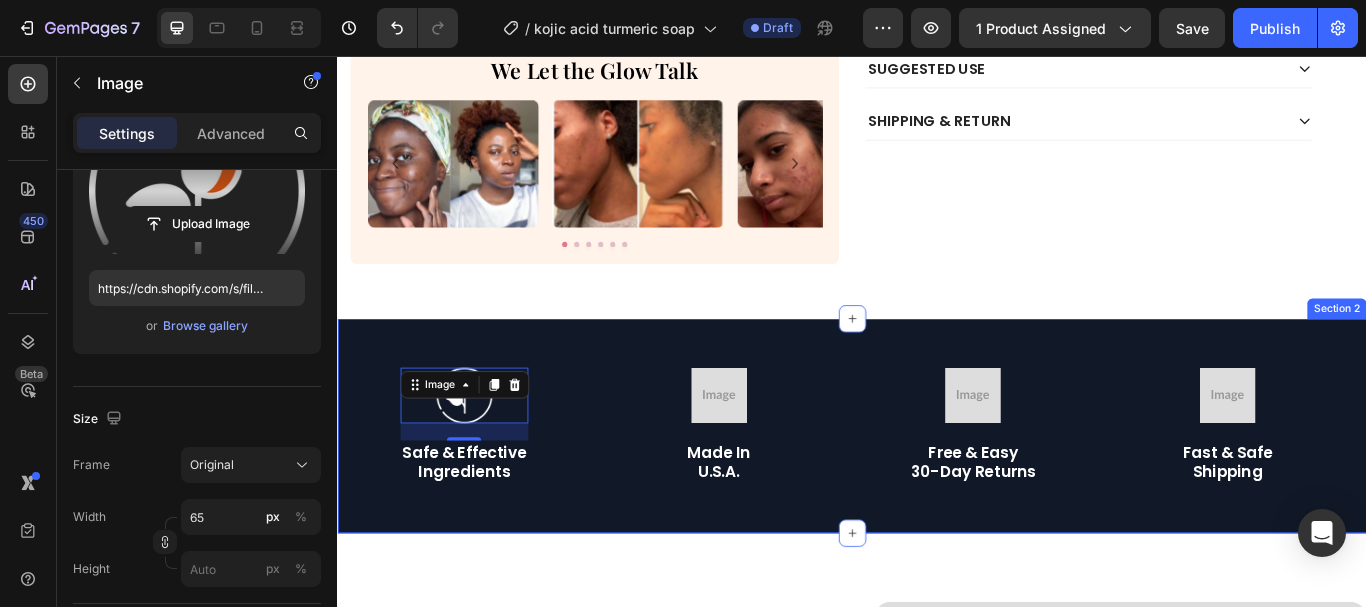 click on "Image 20 safe & effective ingredients Text Block Row Image made in u.s.a. Text Block Row Image free & easy 30-day returns Text Block Row Image fast & safe shipping Text Block Row Carousel Section 2" at bounding box center (937, 488) 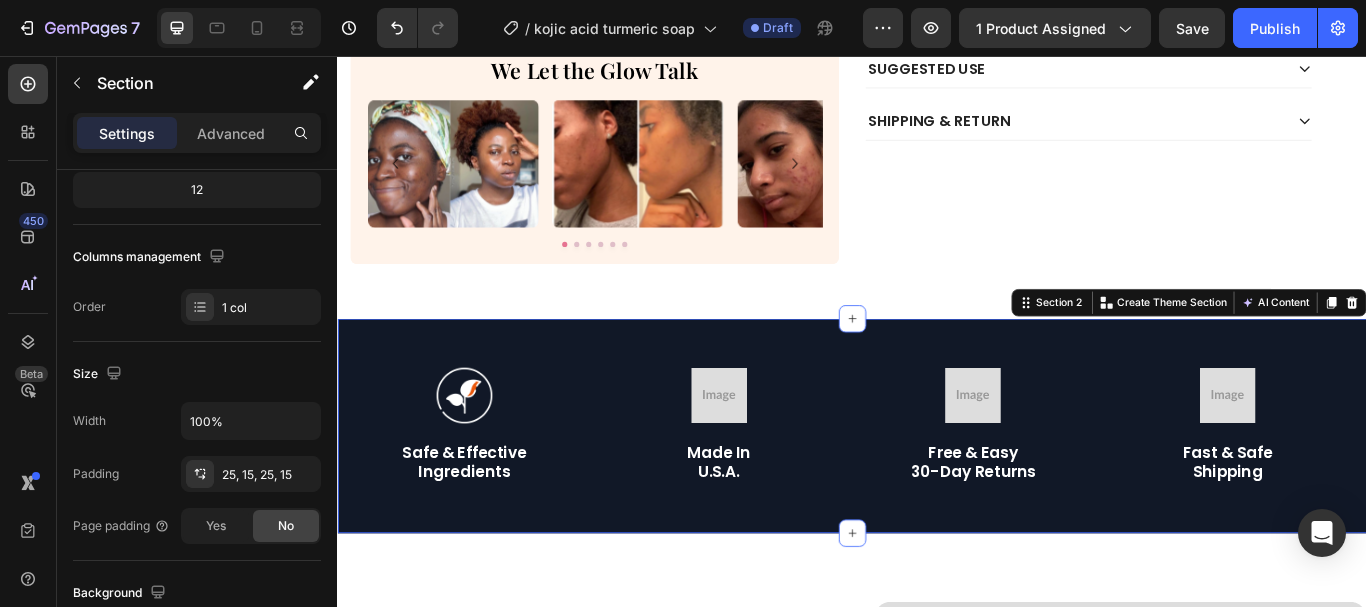 scroll, scrollTop: 0, scrollLeft: 0, axis: both 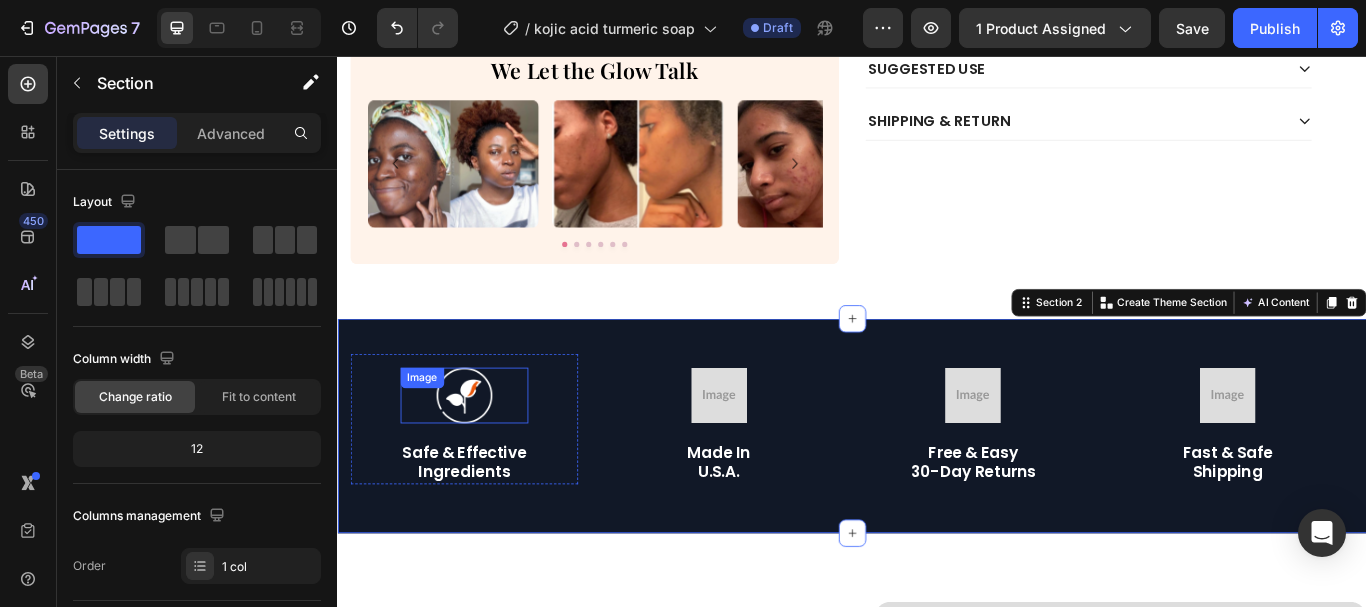 click at bounding box center [484, 452] 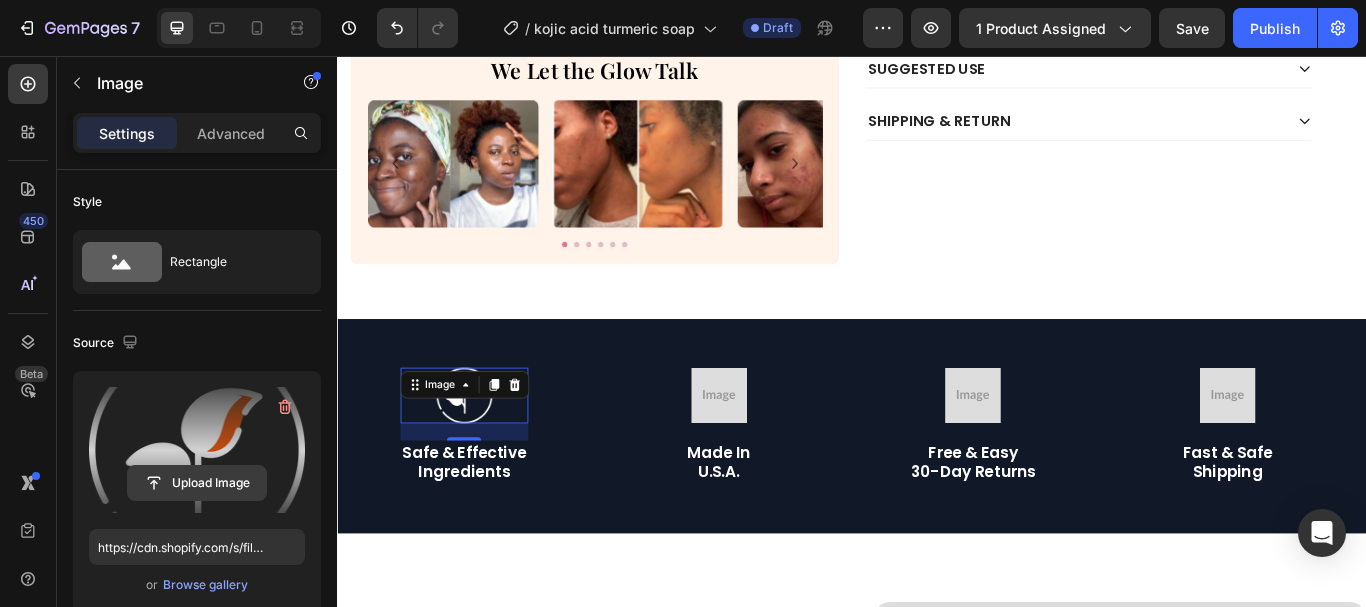 click 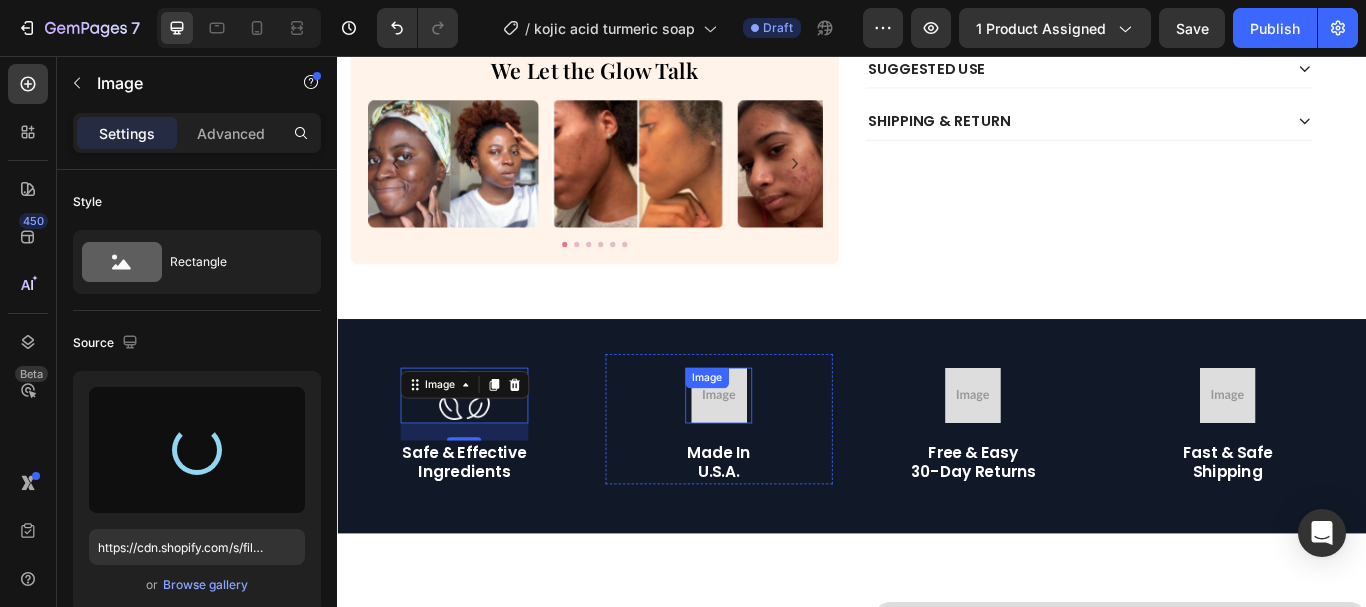 type on "https://cdn.shopify.com/s/files/1/0957/7467/1138/files/gempages_578069000072725008-24bbee76-12fa-4c58-8743-d3cf1b812966.png" 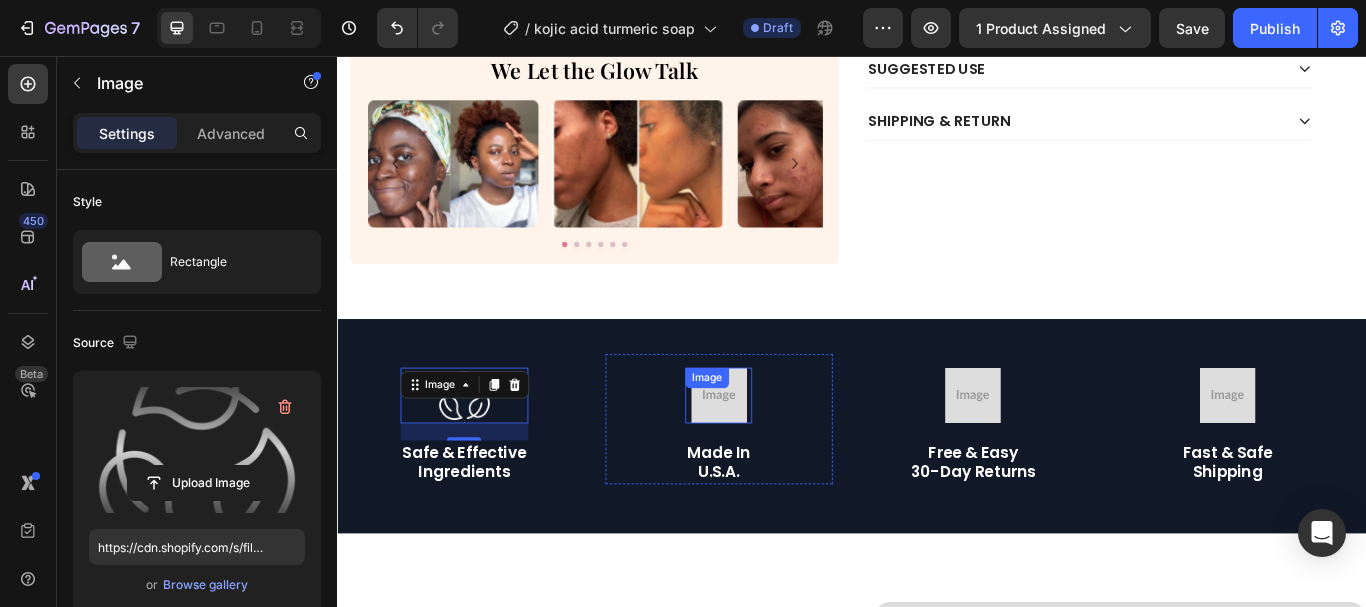 click on "Image" at bounding box center (767, 432) 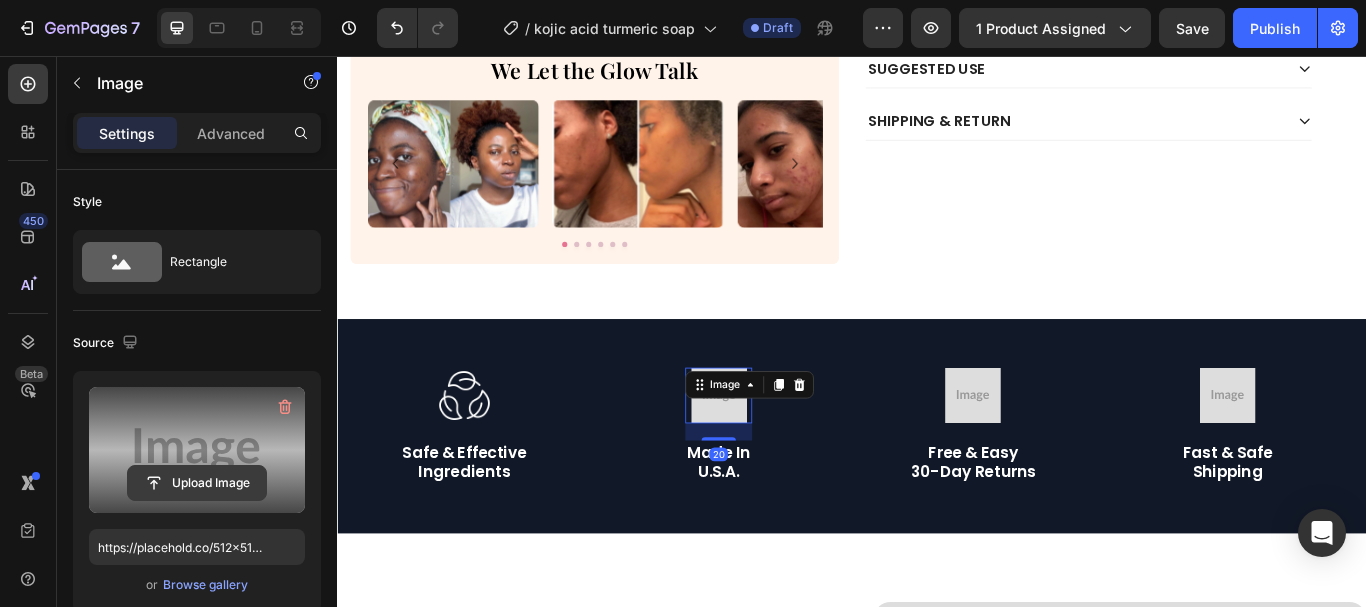 click 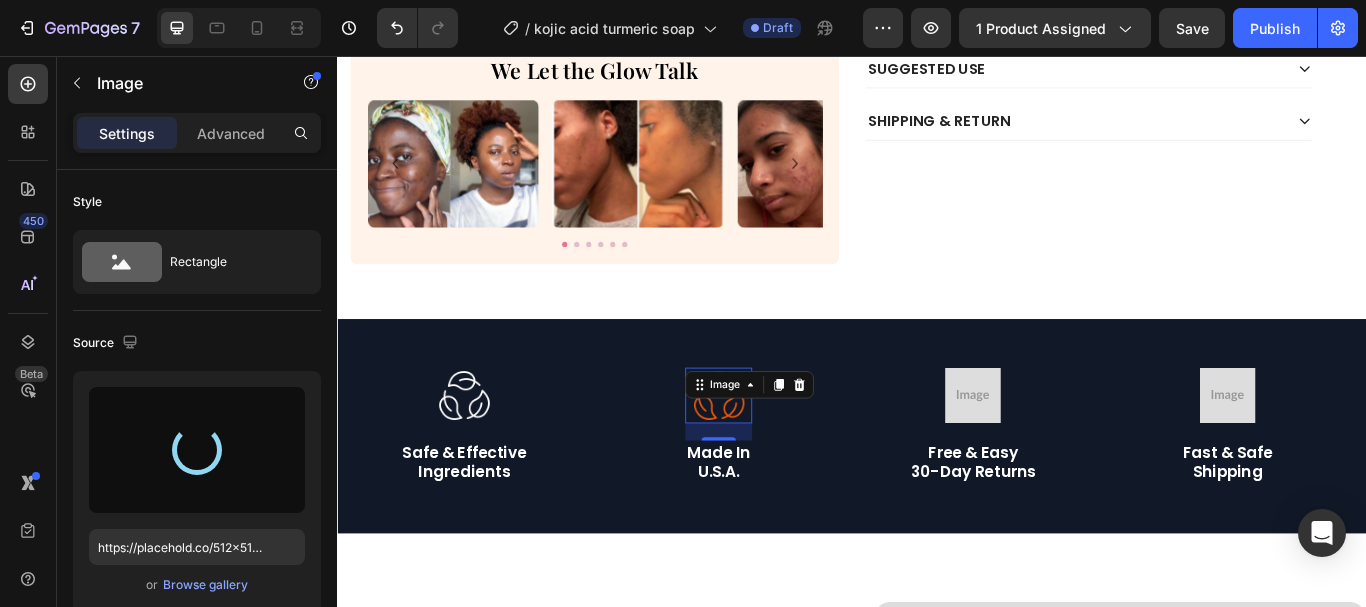 type on "https://cdn.shopify.com/s/files/1/0957/7467/1138/files/gempages_578069000072725008-d79bc95d-4032-4096-a6c9-1b57f5702e30.png" 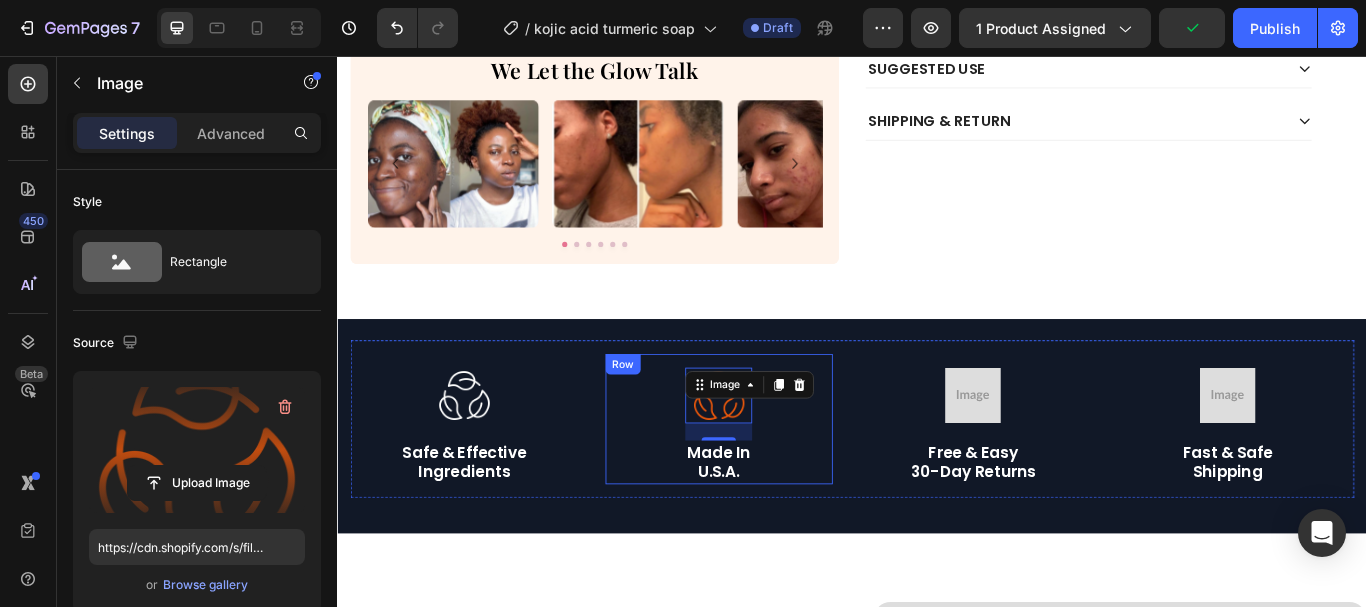 click on "Row" at bounding box center [669, 416] 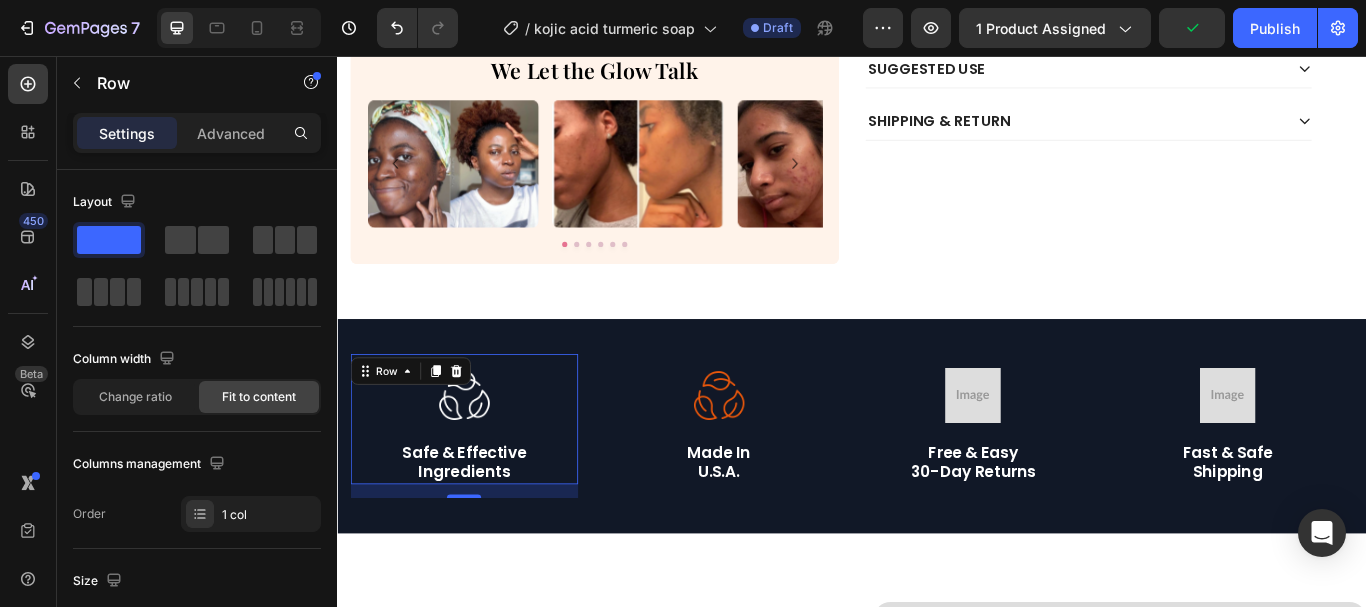 click on "Image safe & effective ingredients Text Block Row 16" at bounding box center [484, 480] 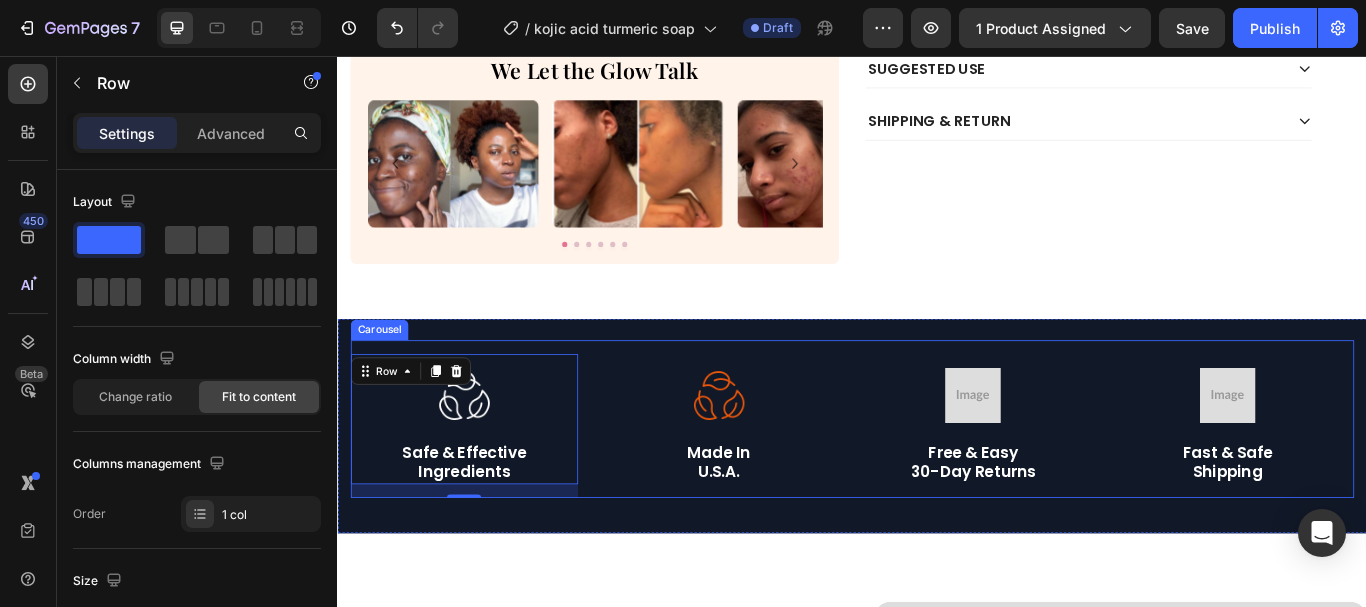 click on "Image safe & effective ingredients Text Block Row Image made in u.s.a. Text Block Row Image free & easy 30-day returns Text Block Row Image fast & safe shipping Text Block Row Carousel" at bounding box center [937, 480] 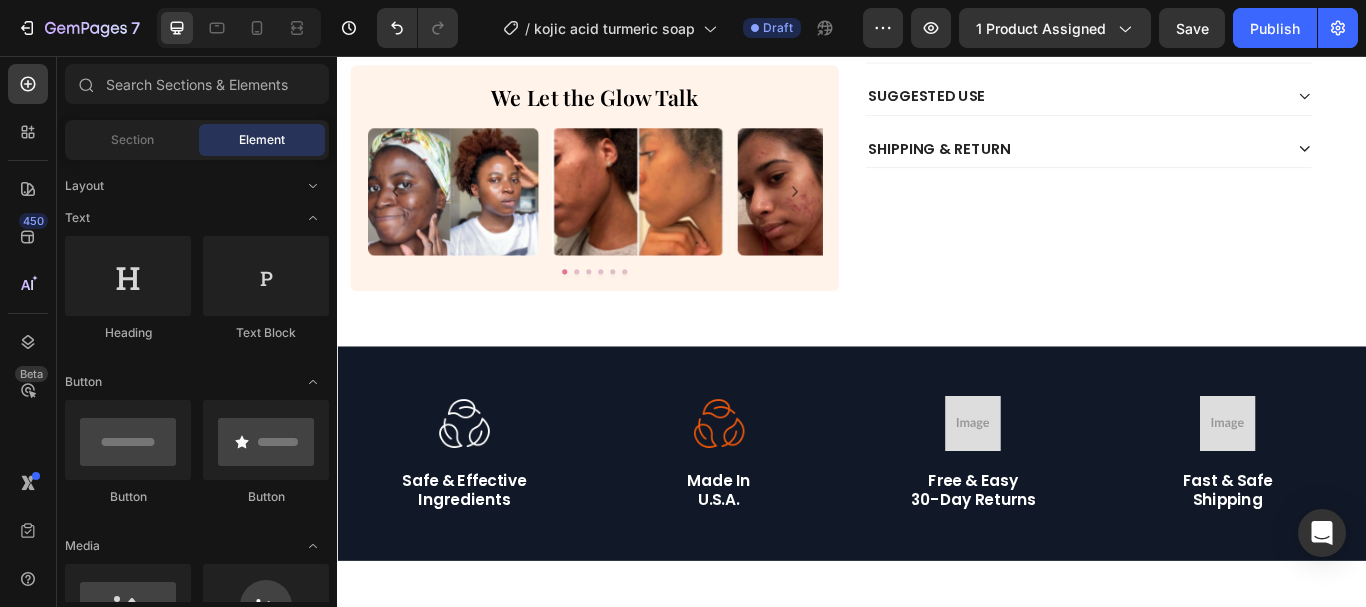 scroll, scrollTop: 648, scrollLeft: 0, axis: vertical 